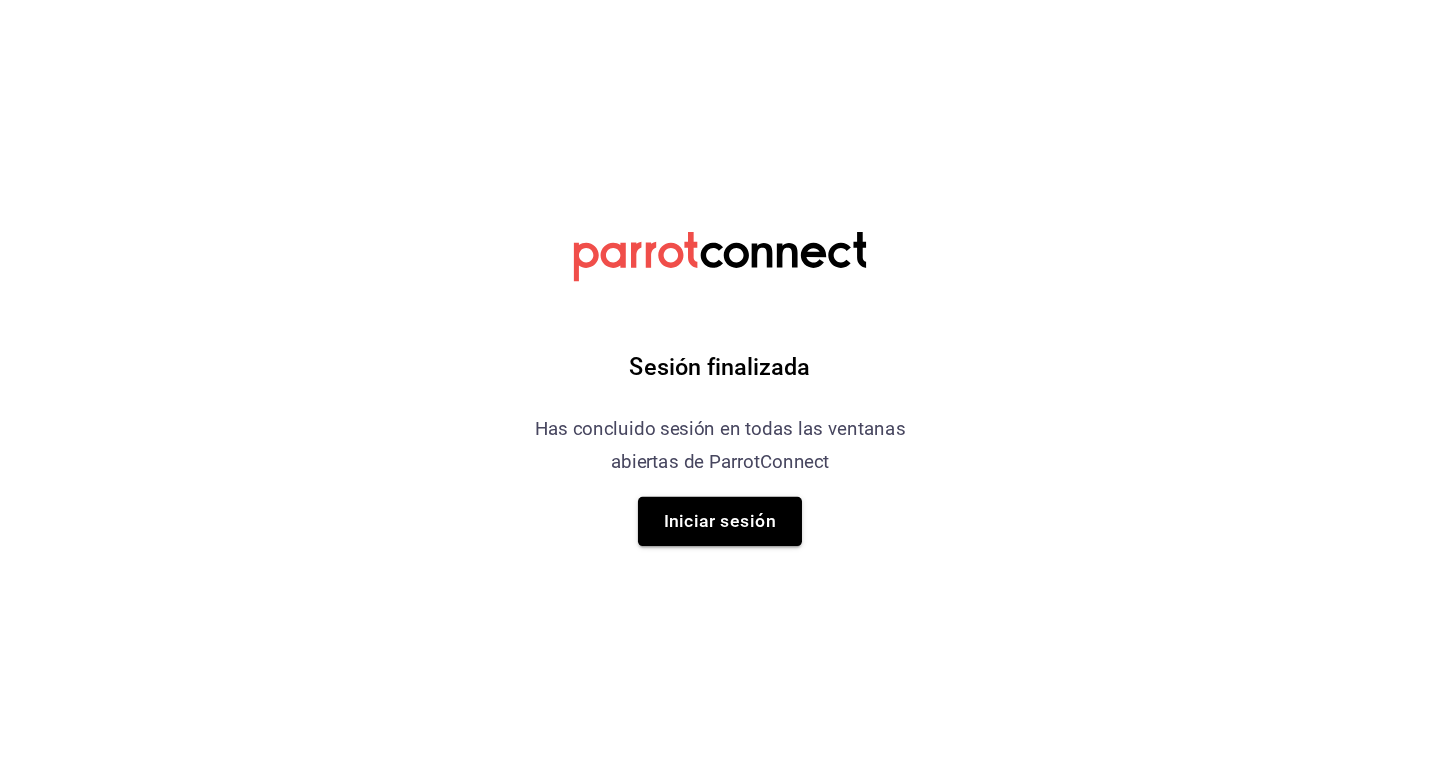 scroll, scrollTop: 0, scrollLeft: 0, axis: both 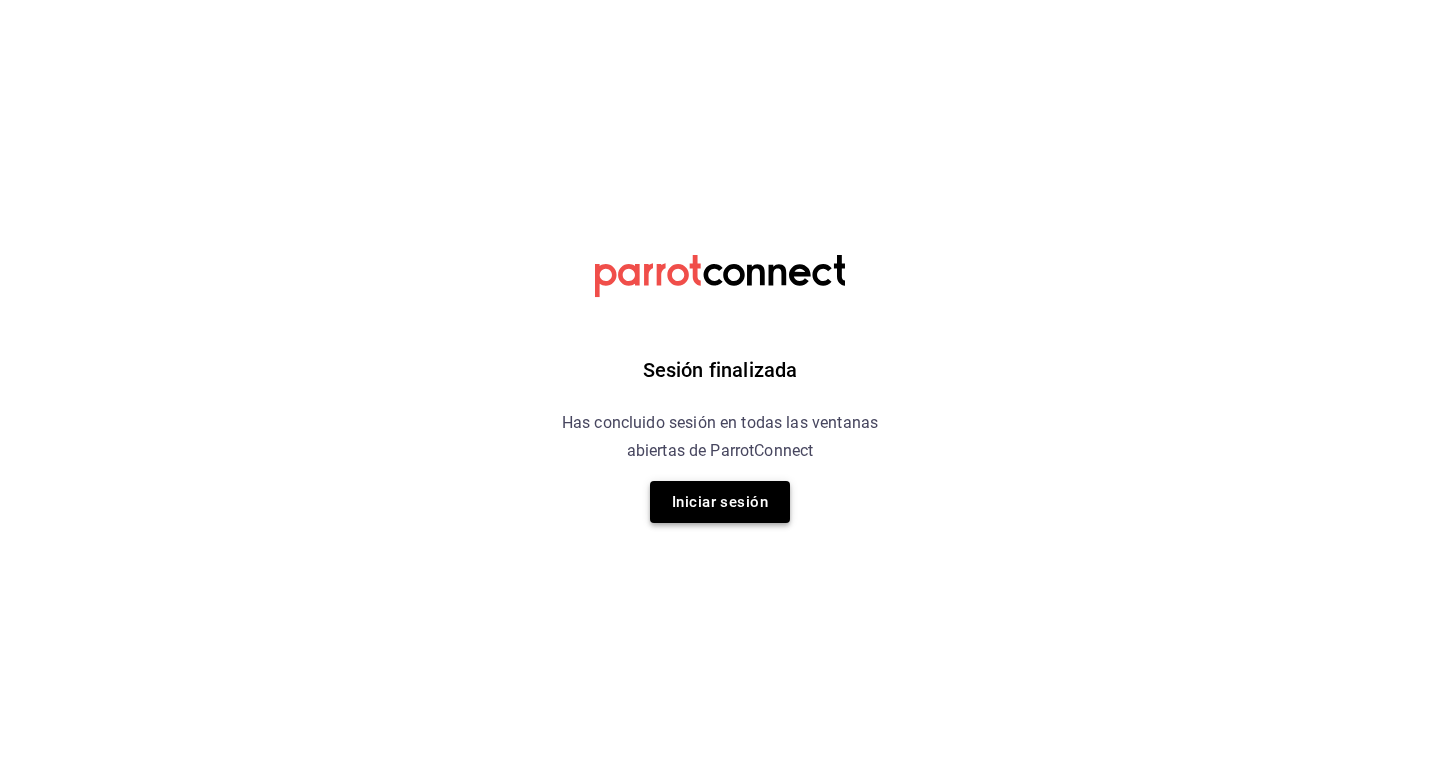click on "Iniciar sesión" at bounding box center (720, 502) 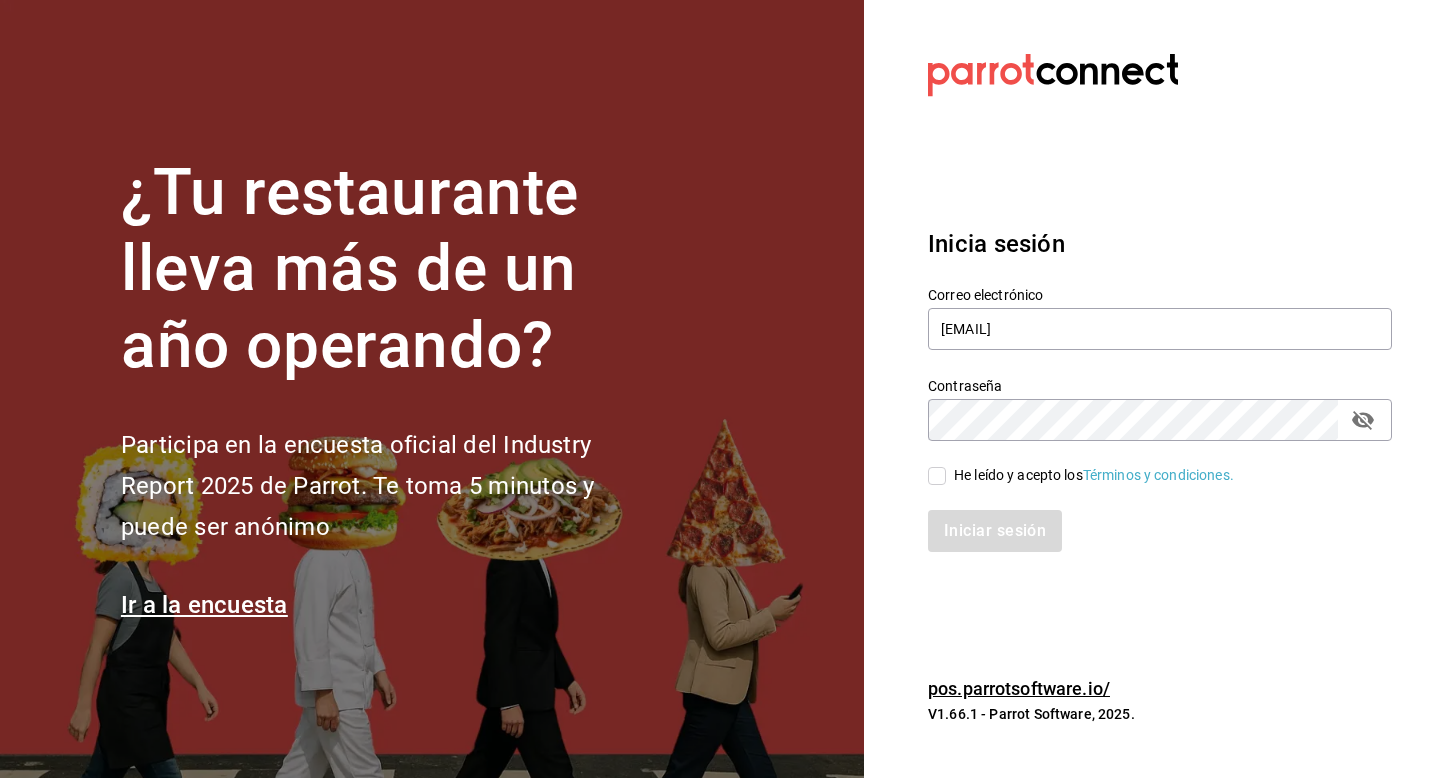 click on "He leído y acepto los  Términos y condiciones." at bounding box center (937, 476) 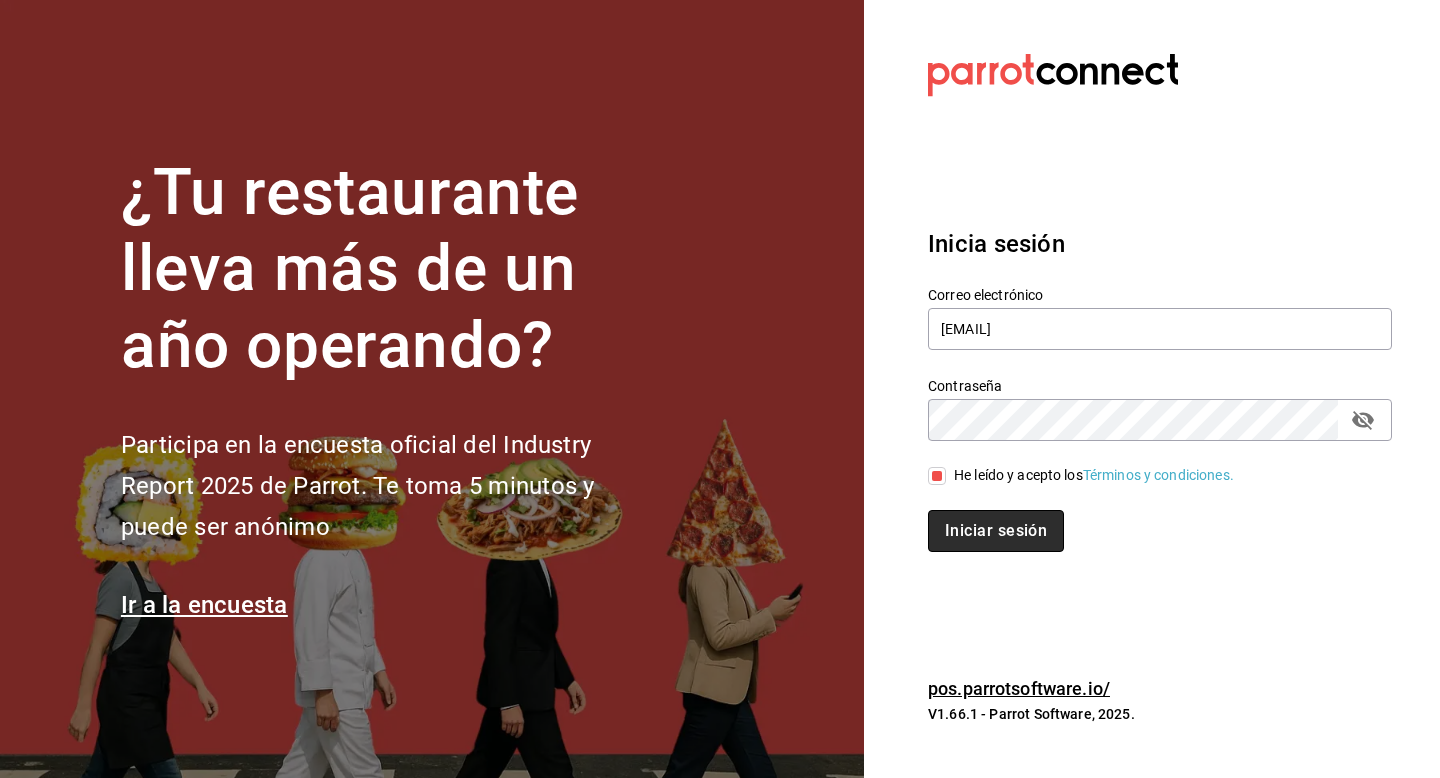 click on "Iniciar sesión" at bounding box center (996, 531) 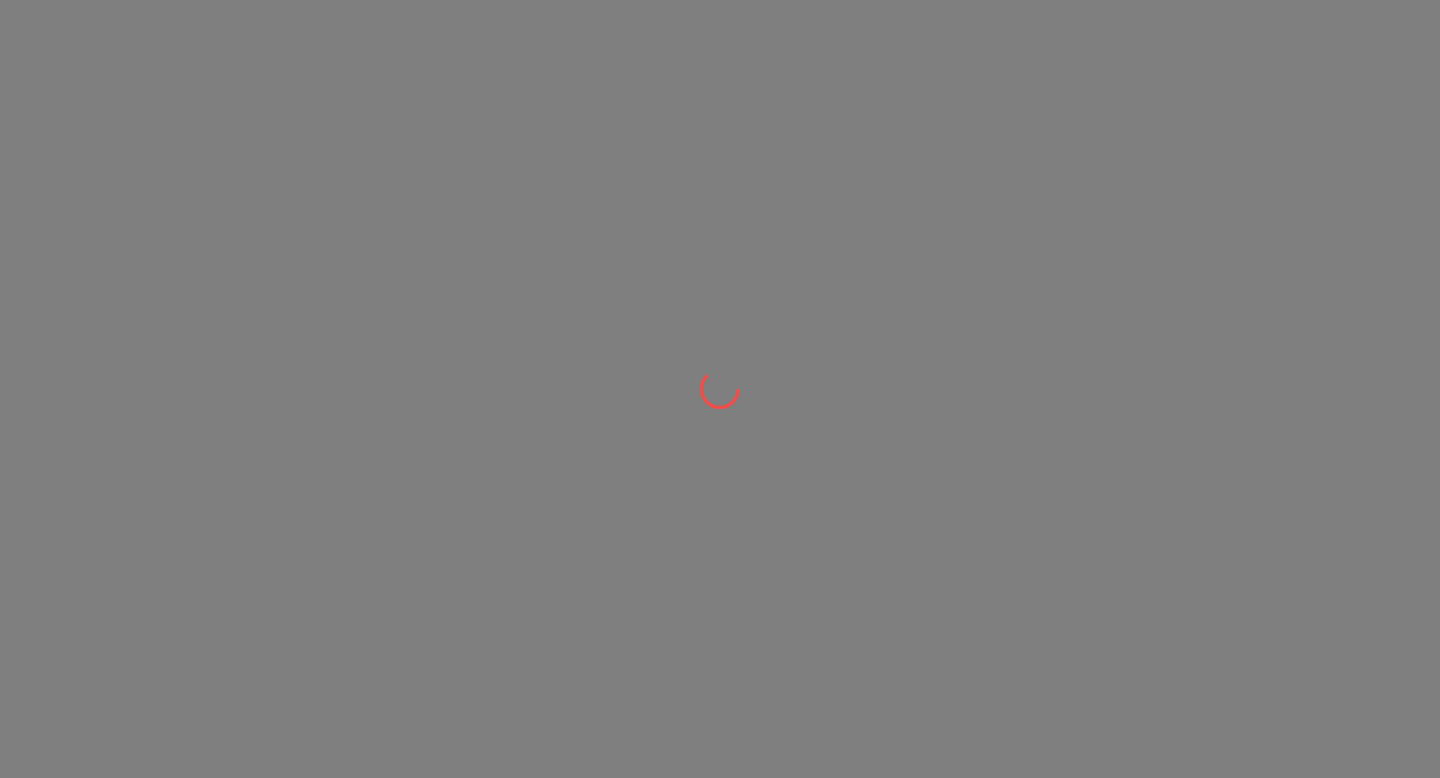 scroll, scrollTop: 0, scrollLeft: 0, axis: both 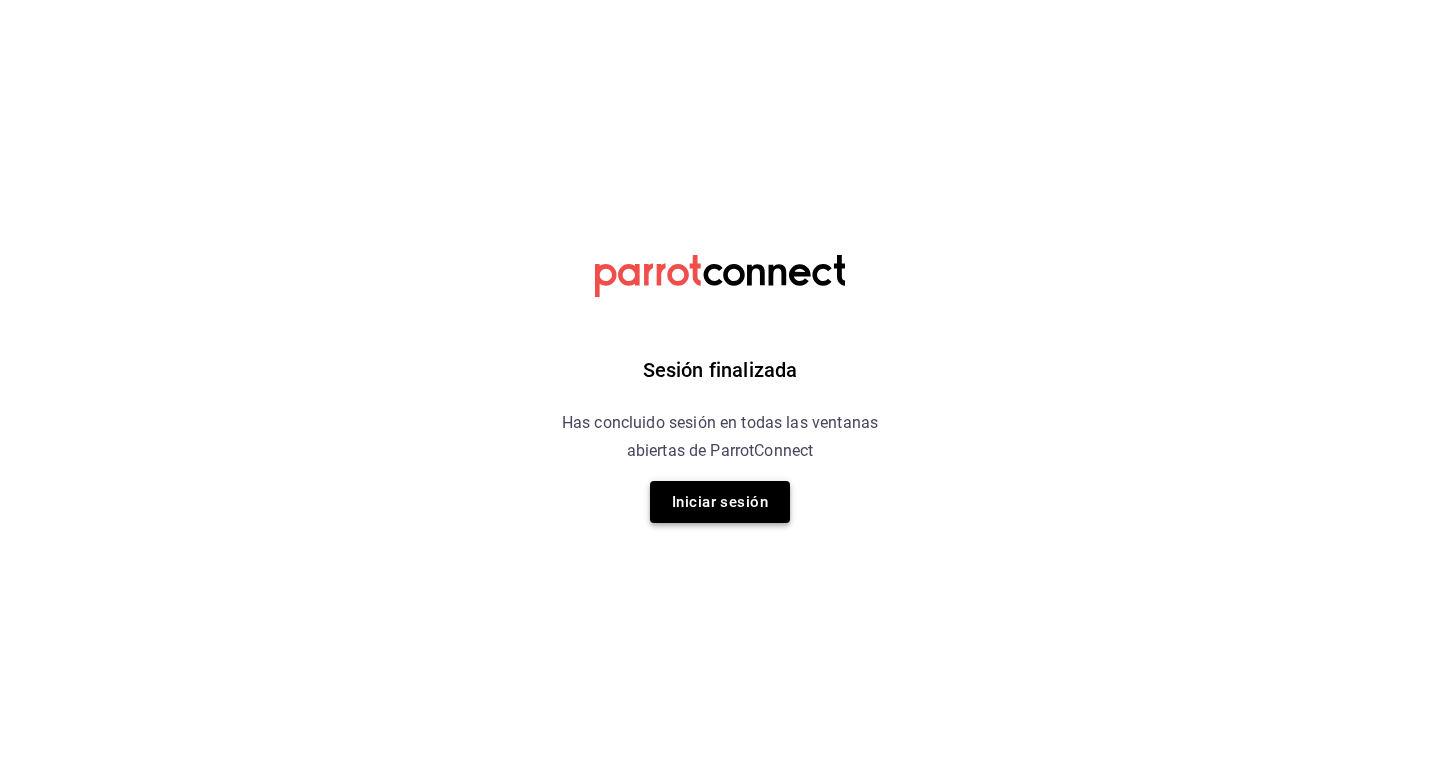 click on "Iniciar sesión" at bounding box center [720, 502] 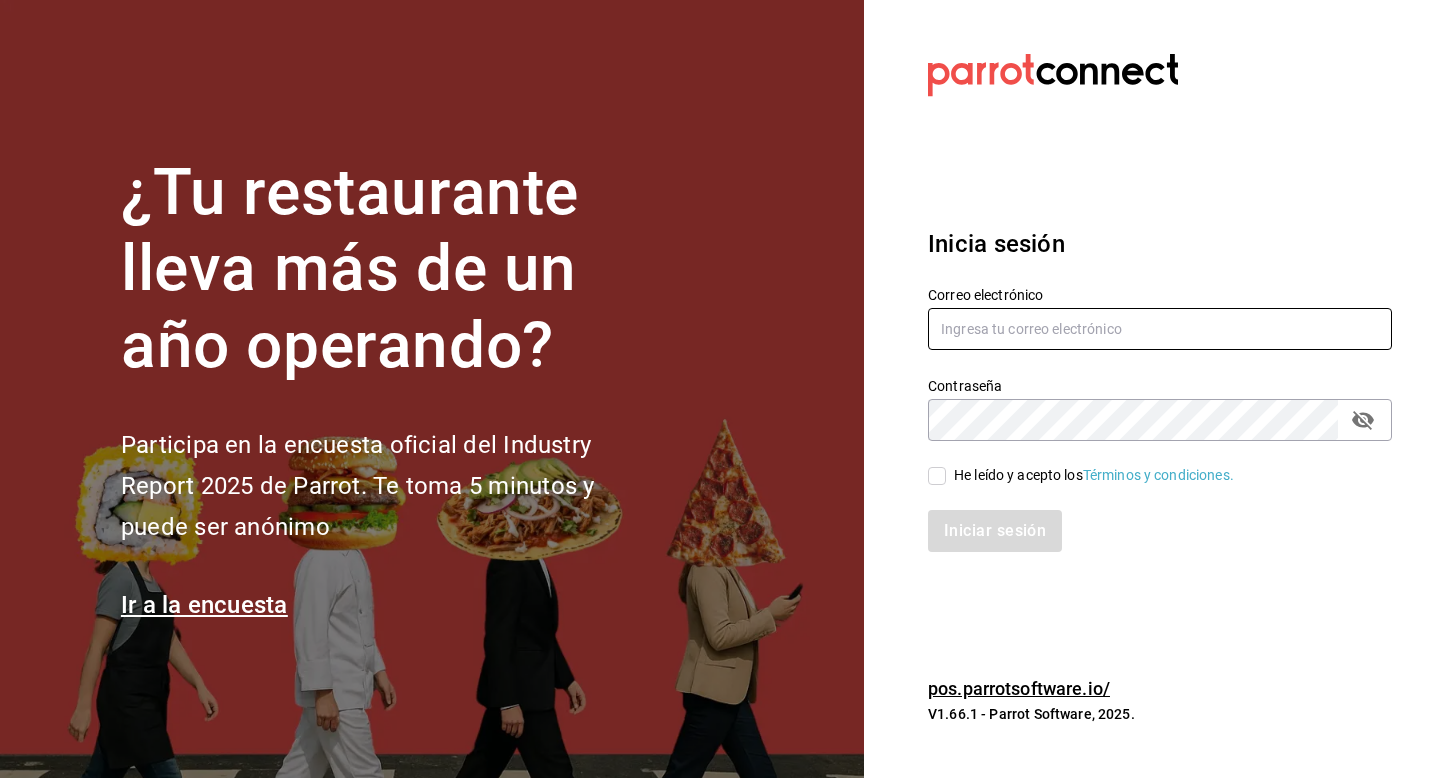 type on "[EMAIL]" 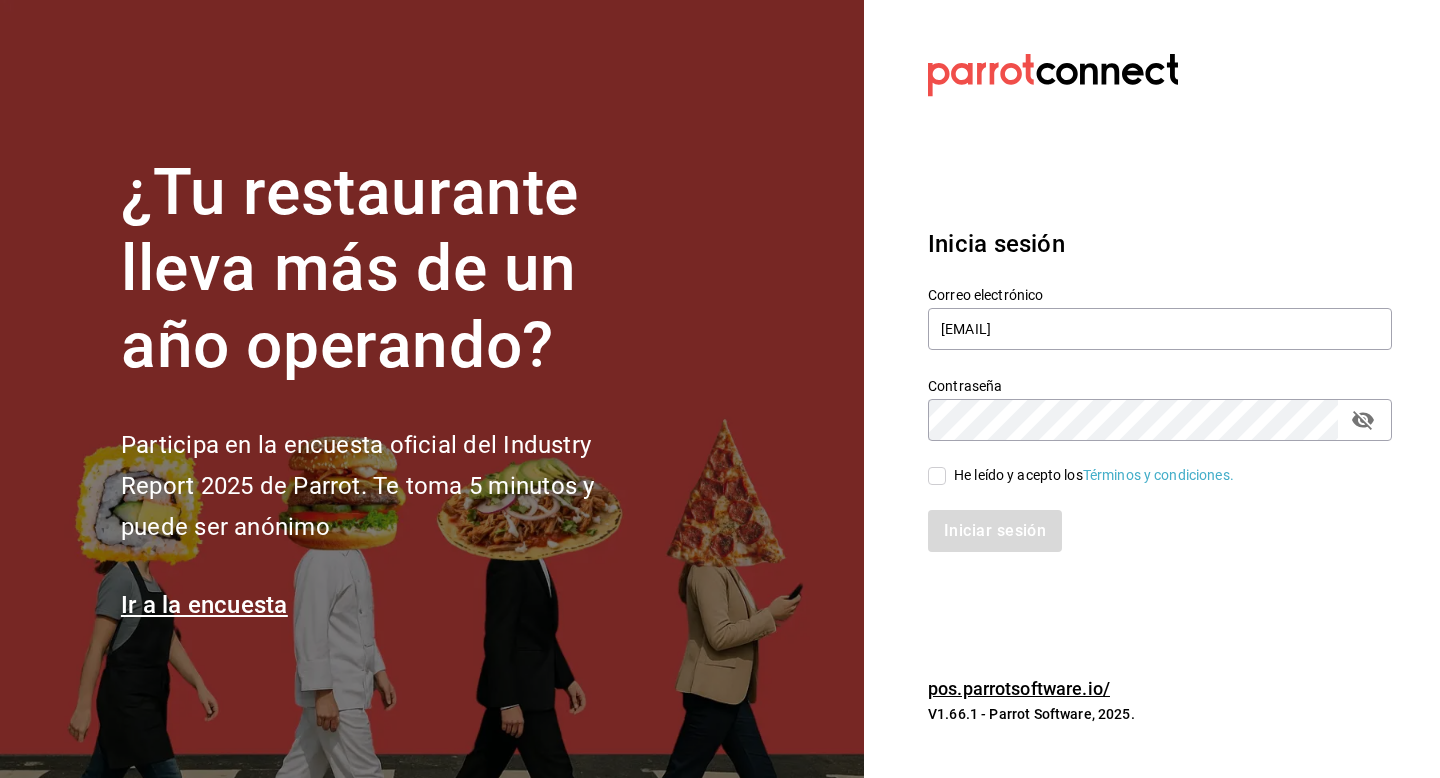 click on "He leído y acepto los  Términos y condiciones." at bounding box center [937, 476] 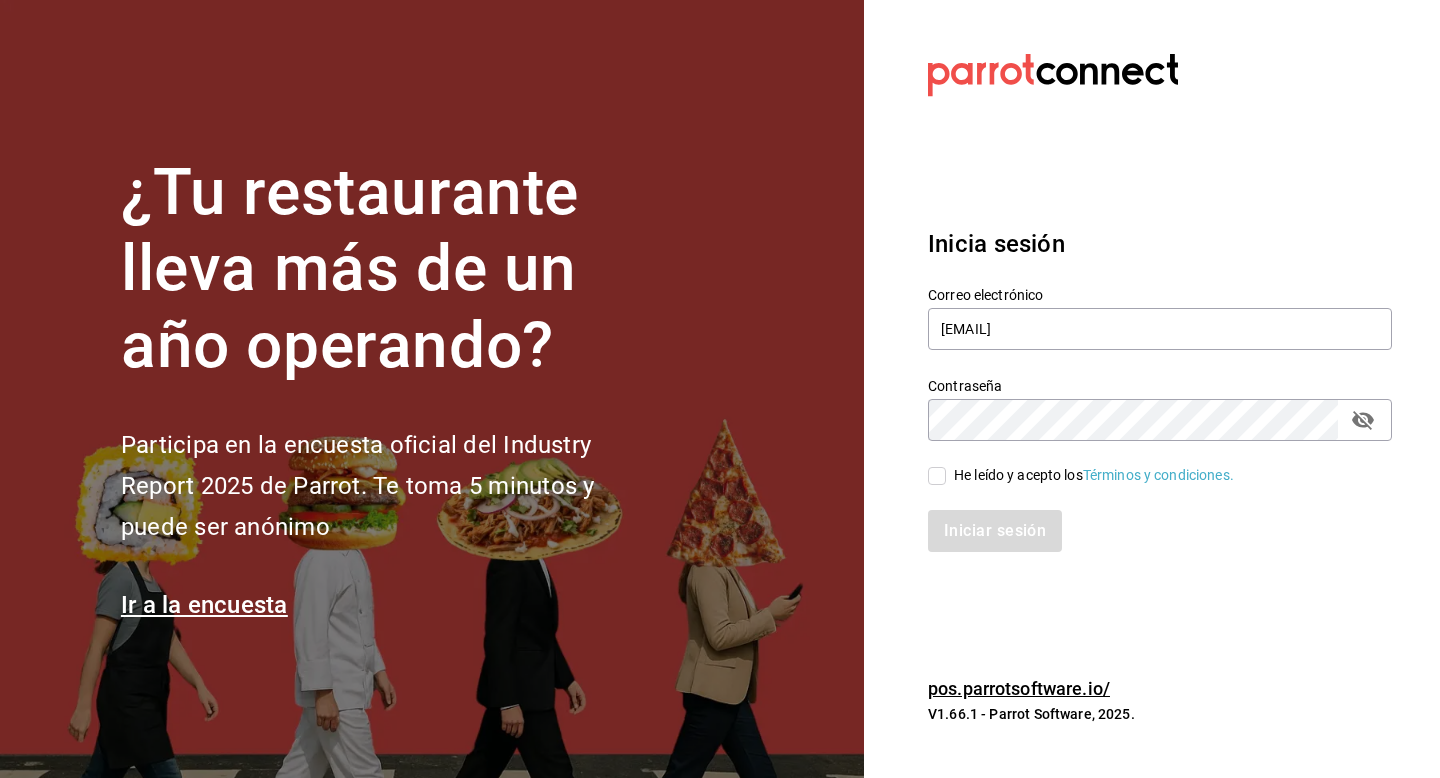checkbox on "true" 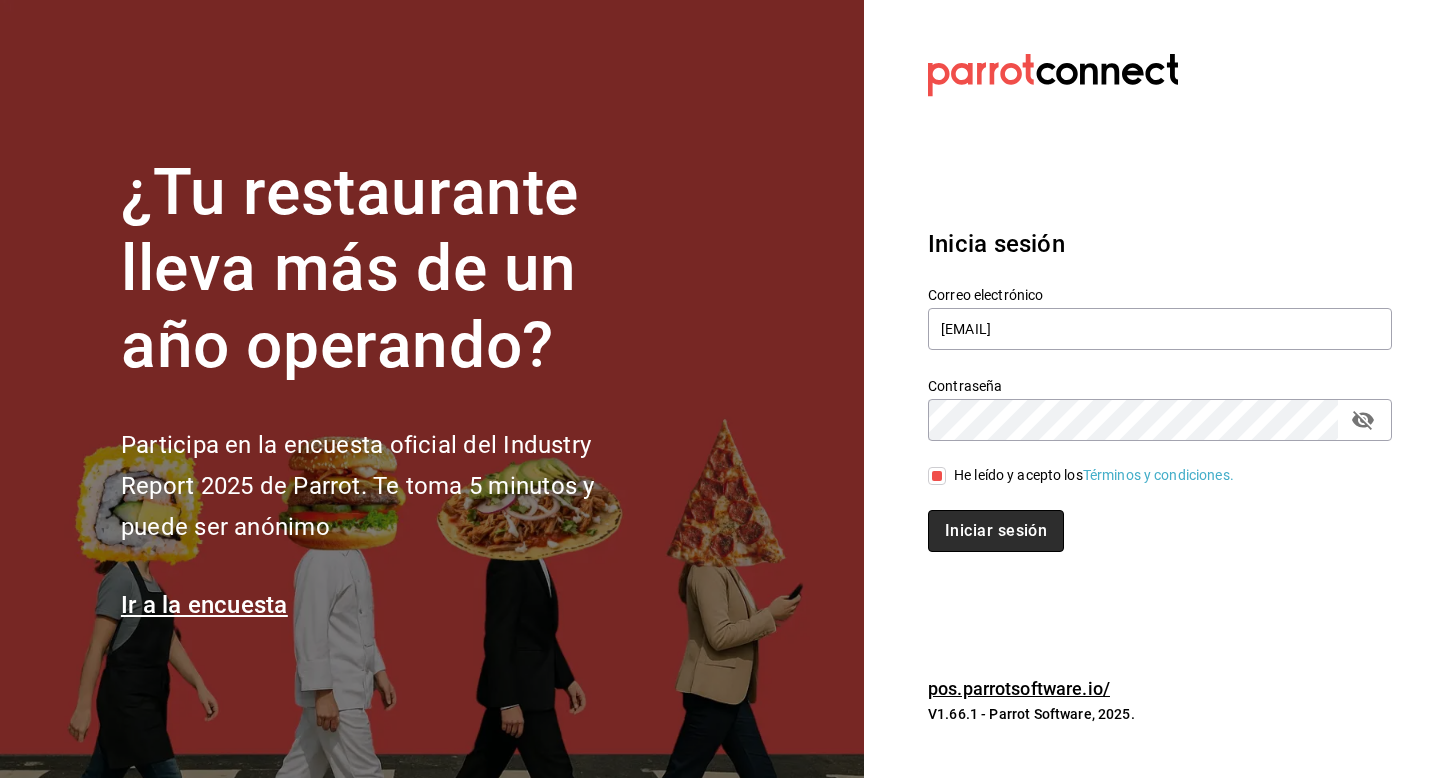 click on "Iniciar sesión" at bounding box center [996, 531] 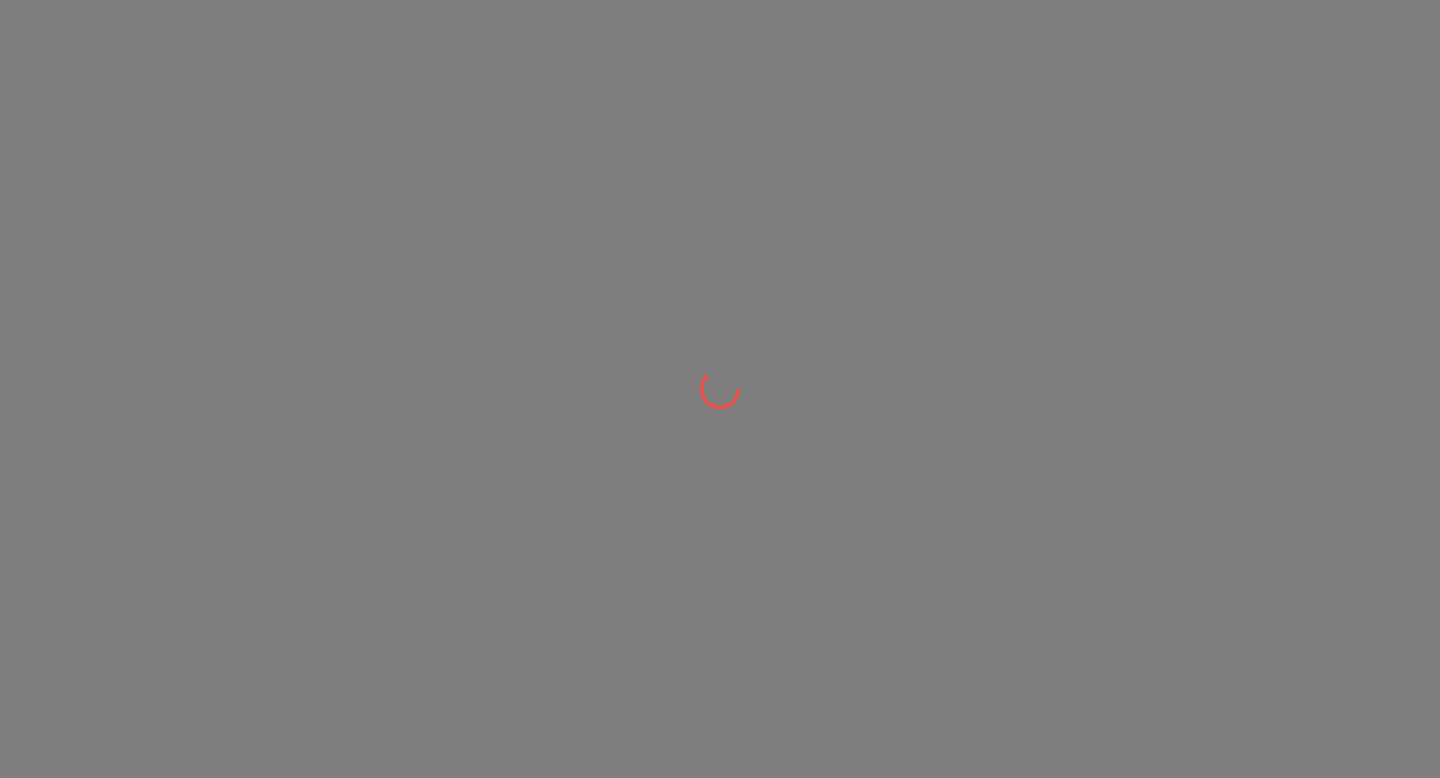 scroll, scrollTop: 0, scrollLeft: 0, axis: both 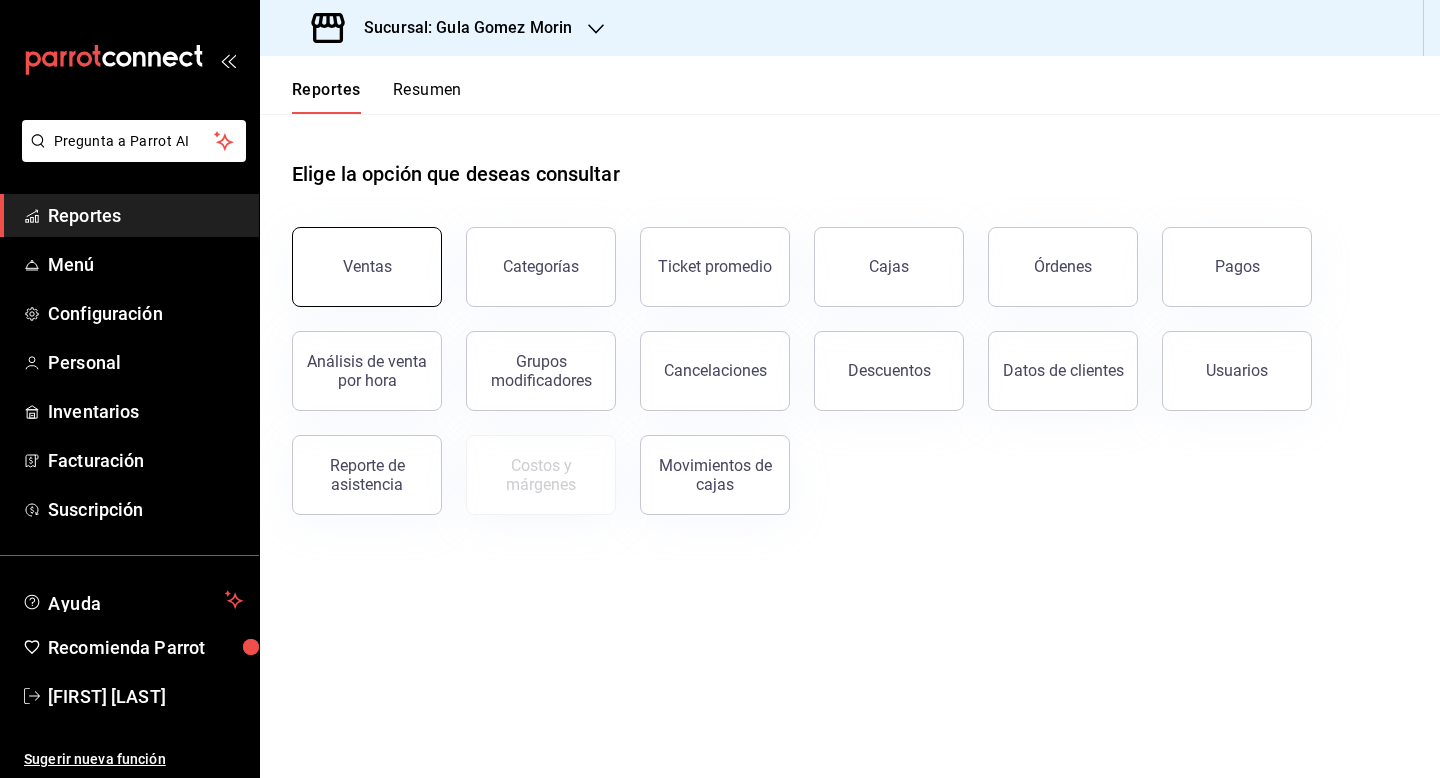 click on "Ventas" at bounding box center (367, 266) 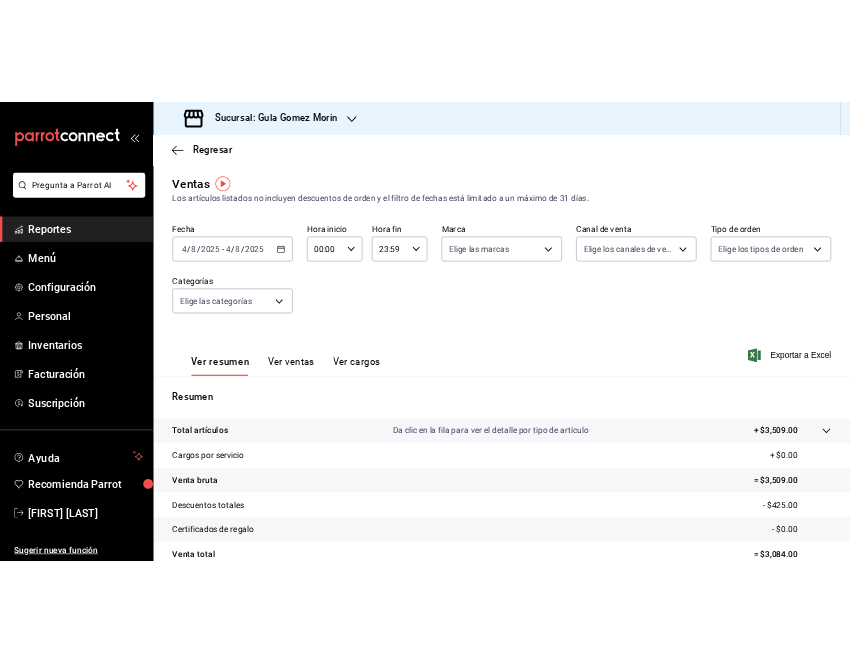 scroll, scrollTop: 1, scrollLeft: 0, axis: vertical 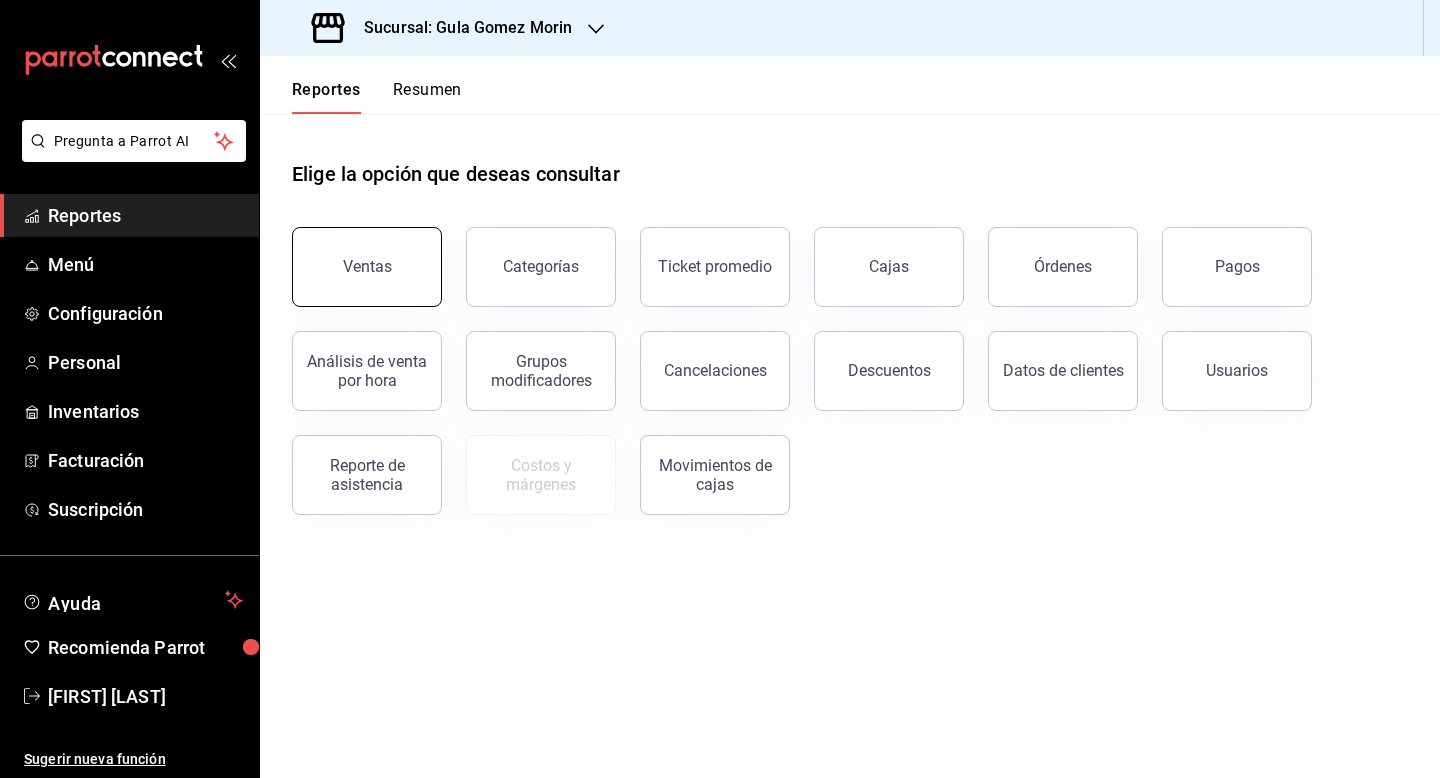 click on "Ventas" at bounding box center (367, 266) 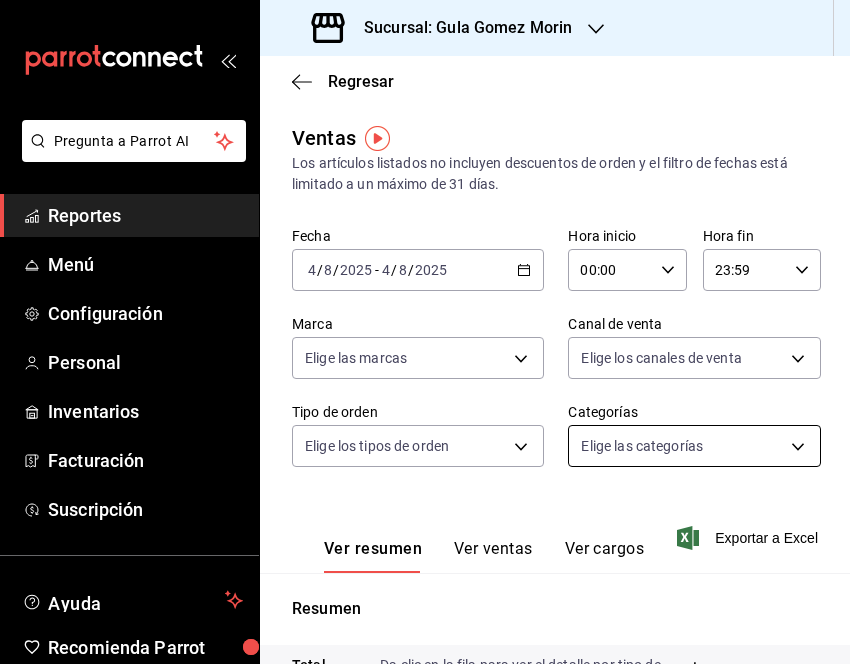 click on "Pregunta a Parrot AI Reportes   Menú   Configuración   Personal   Inventarios   Facturación   Suscripción   Ayuda Recomienda Parrot   [FIRST] [LAST]   Sugerir nueva función   Sucursal: [NAME] Regresar Ventas Los artículos listados no incluyen descuentos de orden y el filtro de fechas está limitado a un máximo de 31 días. Fecha [DATE] [DATE] - [DATE] [DATE] Hora inicio 00:00 Hora inicio Hora fin 23:59 Hora fin Marca Elige las marcas Canal de venta Elige los canales de venta Tipo de orden Elige los tipos de orden Categorías Elige las categorías Ver resumen Ver ventas Ver cargos Exportar a Excel Resumen Total artículos Da clic en la fila para ver el detalle por tipo de artículo + $3,509.00 Cargos por servicio + $0.00 Venta bruta = $3,509.00 Descuentos totales - $425.00 Certificados de regalo - $0.00 Venta total = $3,084.00 Impuestos - $228.44 Venta neta = $2,855.56 Pregunta a Parrot AI Reportes   Menú   Configuración   Personal   Inventarios   Facturación     Ayuda" at bounding box center (425, 332) 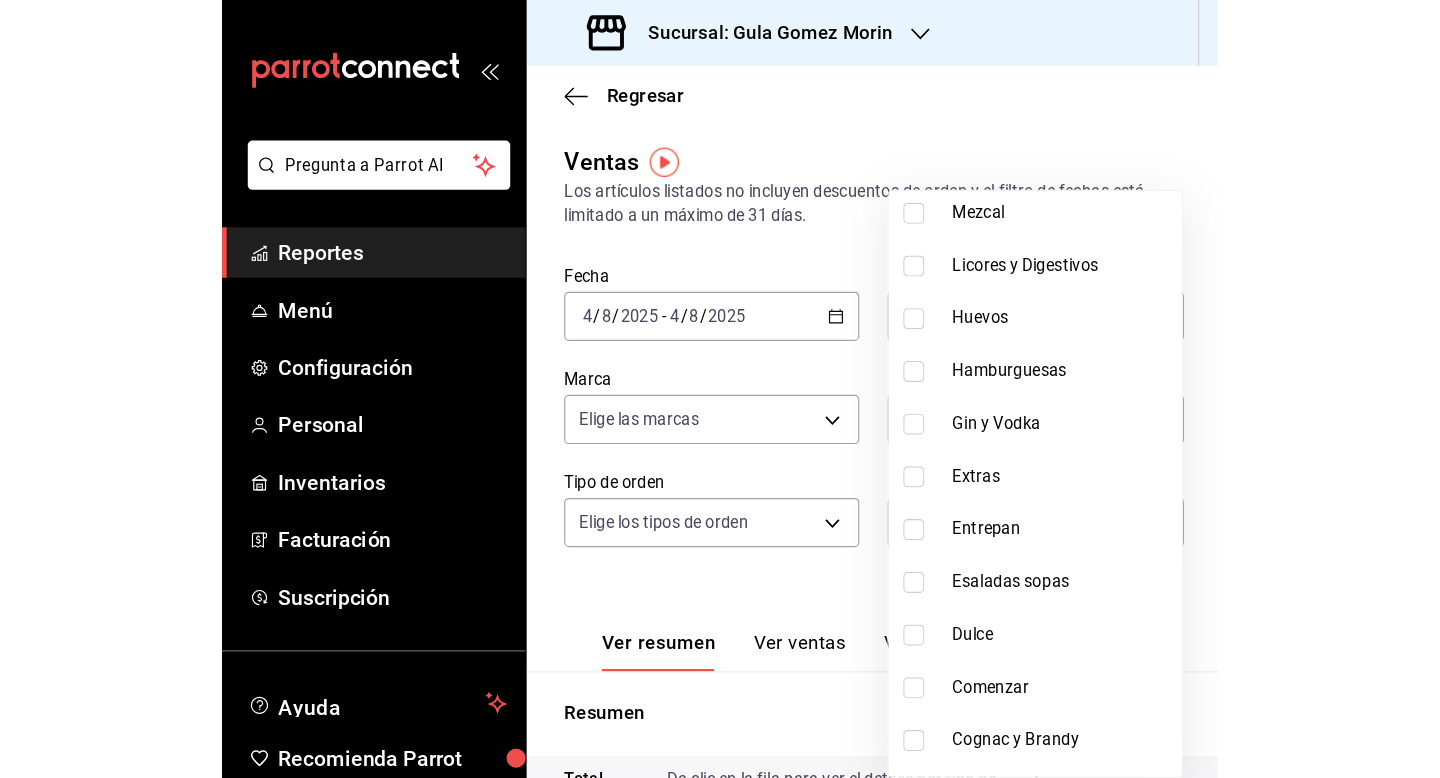 scroll, scrollTop: 1200, scrollLeft: 0, axis: vertical 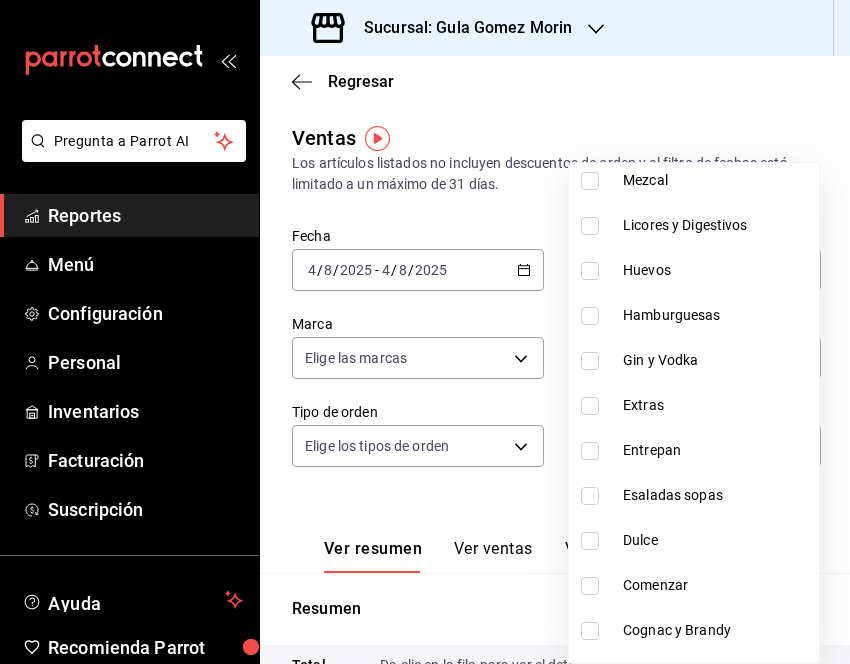 click on "Dulce" at bounding box center (717, 540) 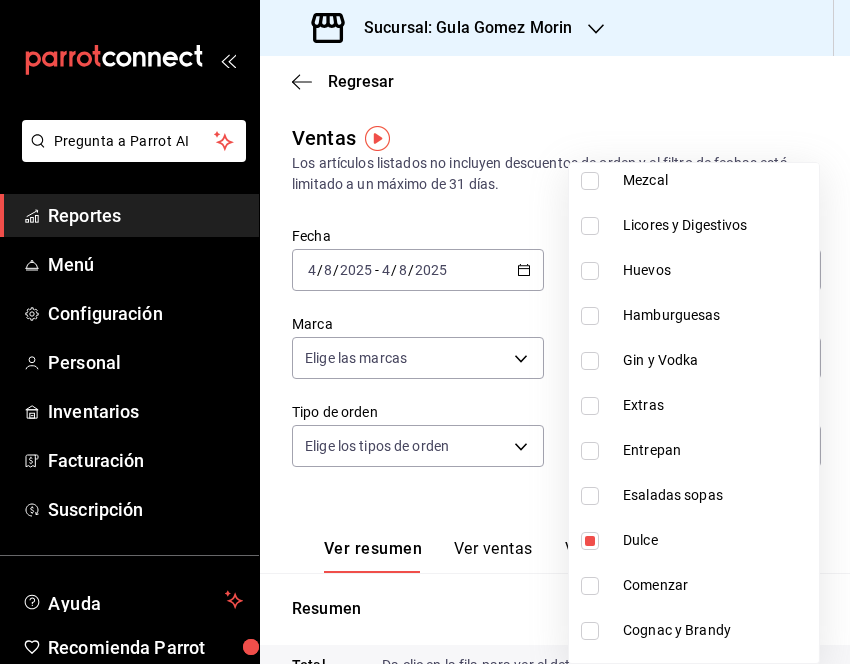 click at bounding box center (425, 332) 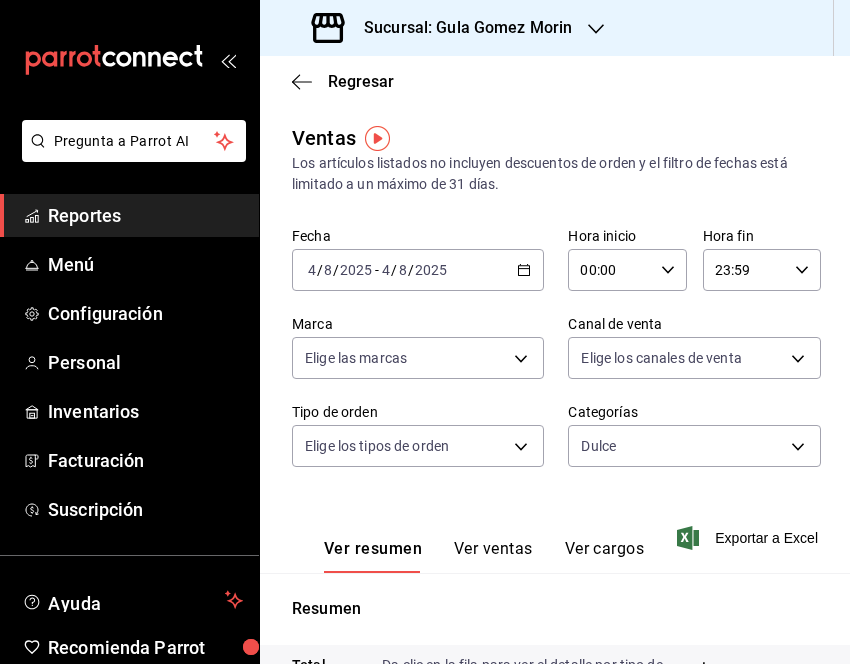 click on "2025-08-04 4 / 8 / 2025 - 2025-08-04 4 / 8 / 2025" at bounding box center [418, 270] 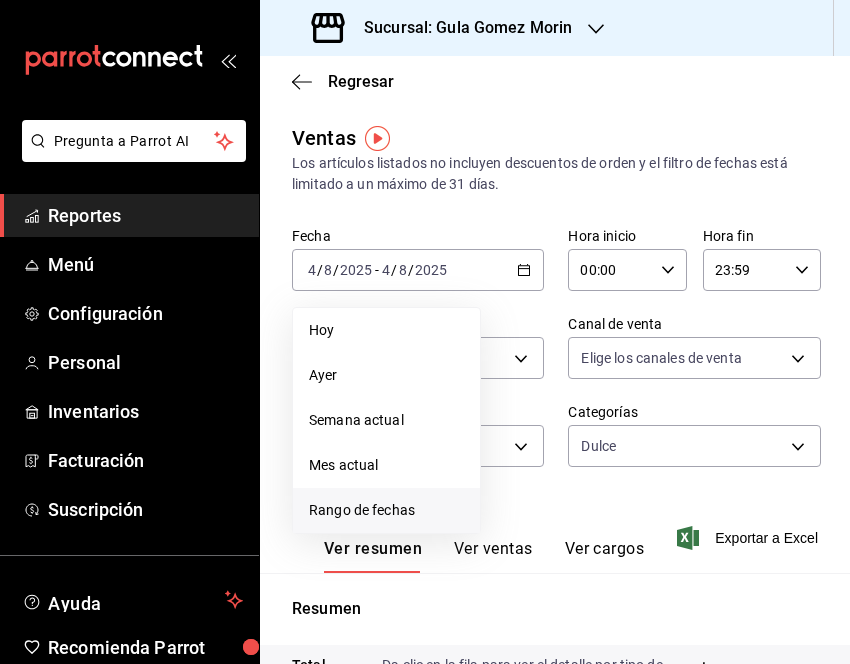 click on "Rango de fechas" at bounding box center [386, 510] 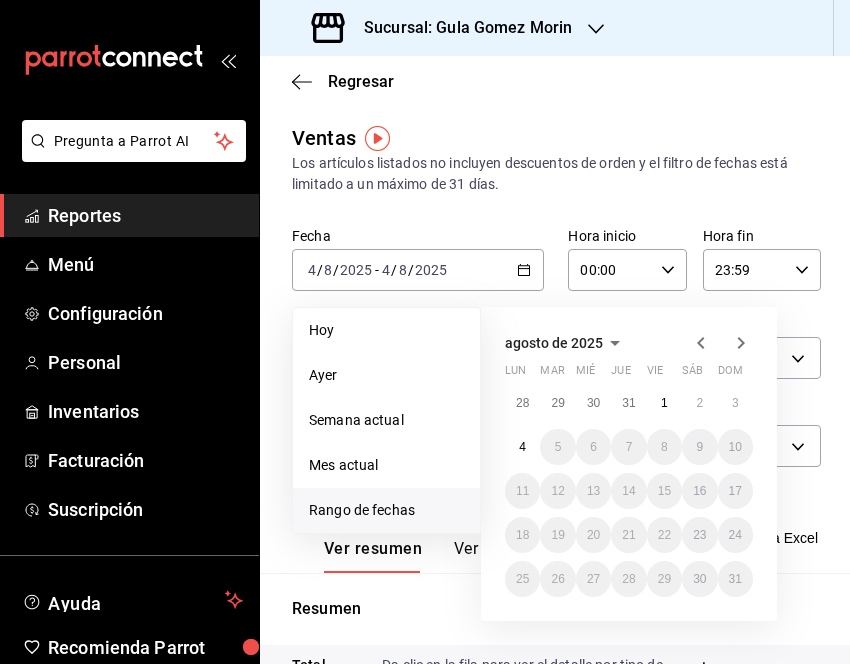 click 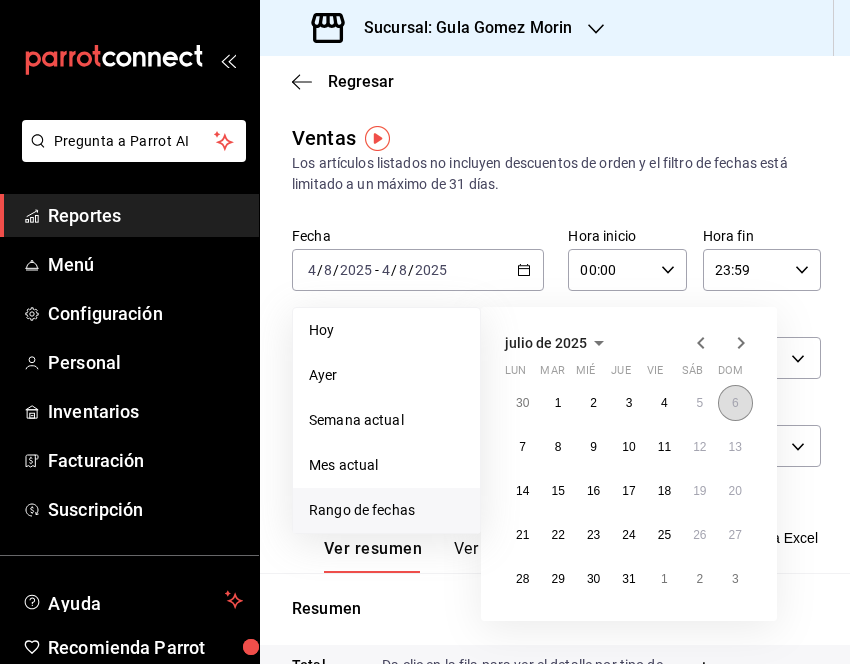 click on "6" at bounding box center (735, 403) 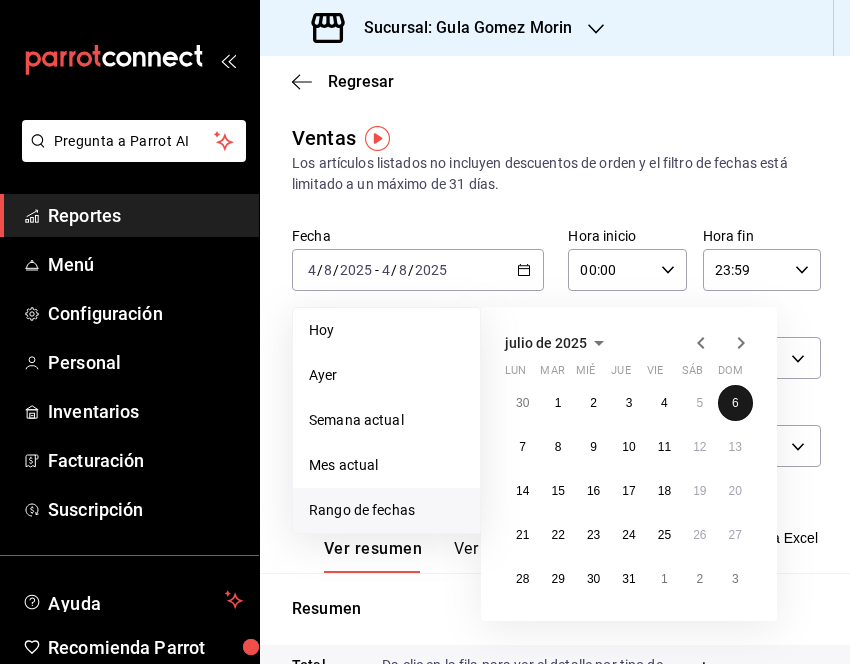 click on "6" at bounding box center [735, 403] 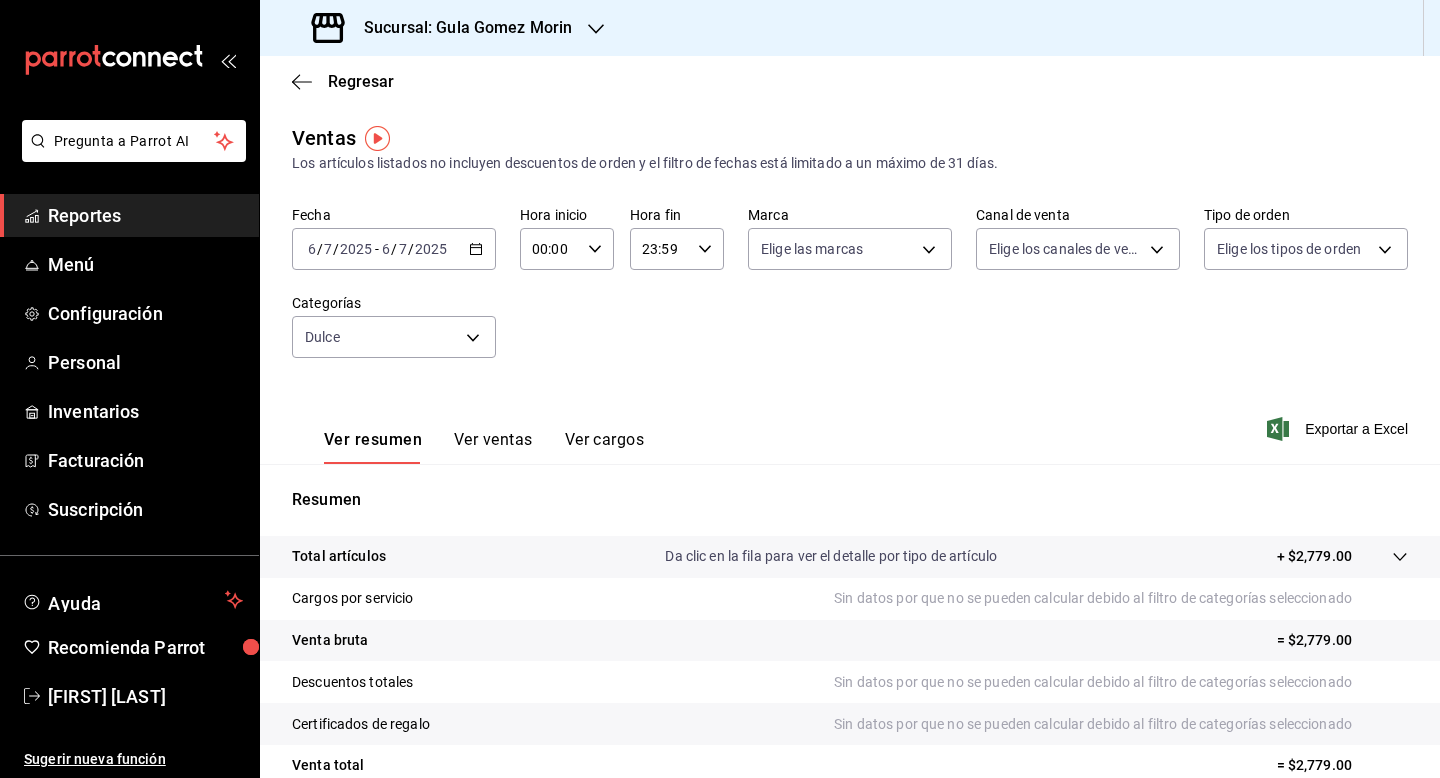 click on "Ver ventas" at bounding box center [493, 447] 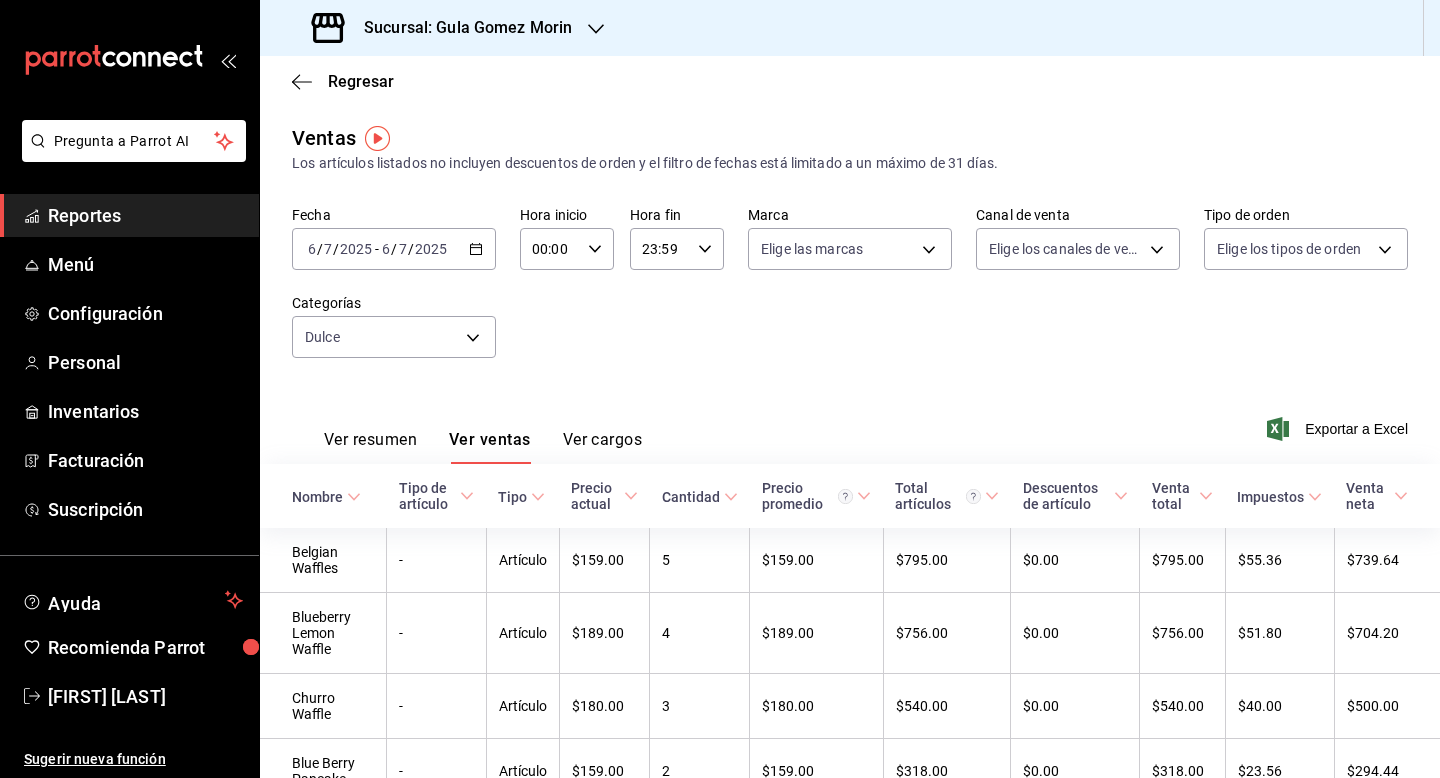 click on "Fecha [DATE] [DATE] - [DATE] [DATE] Hora inicio 00:00 Hora inicio Hora fin 23:59 Hora fin Marca Elige las marcas Canal de venta Elige los canales de venta Tipo de orden Elige los tipos de orden Categorías Dulce 19fb7d2e-effe-4925-ad4a-f58b778c1cc9" at bounding box center [850, 294] 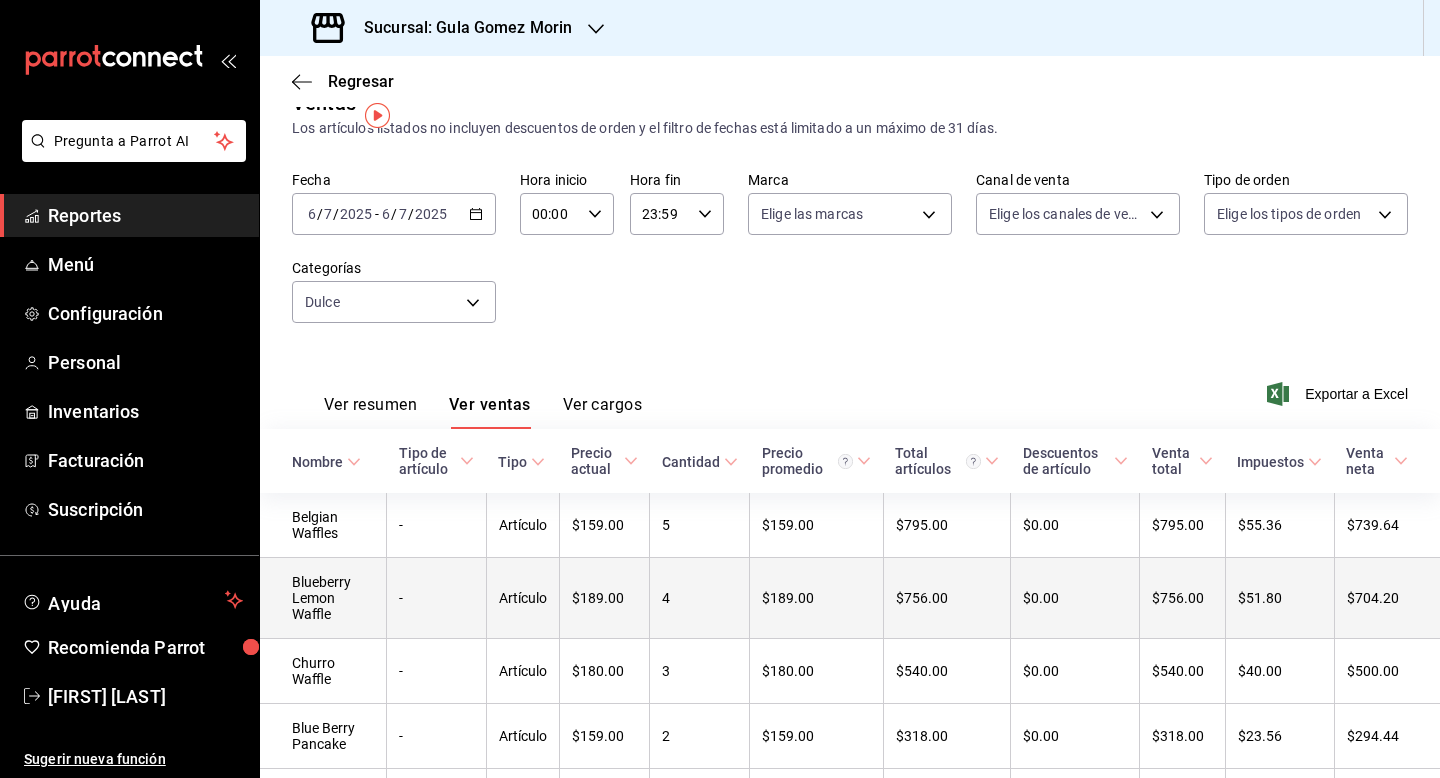 scroll, scrollTop: 0, scrollLeft: 0, axis: both 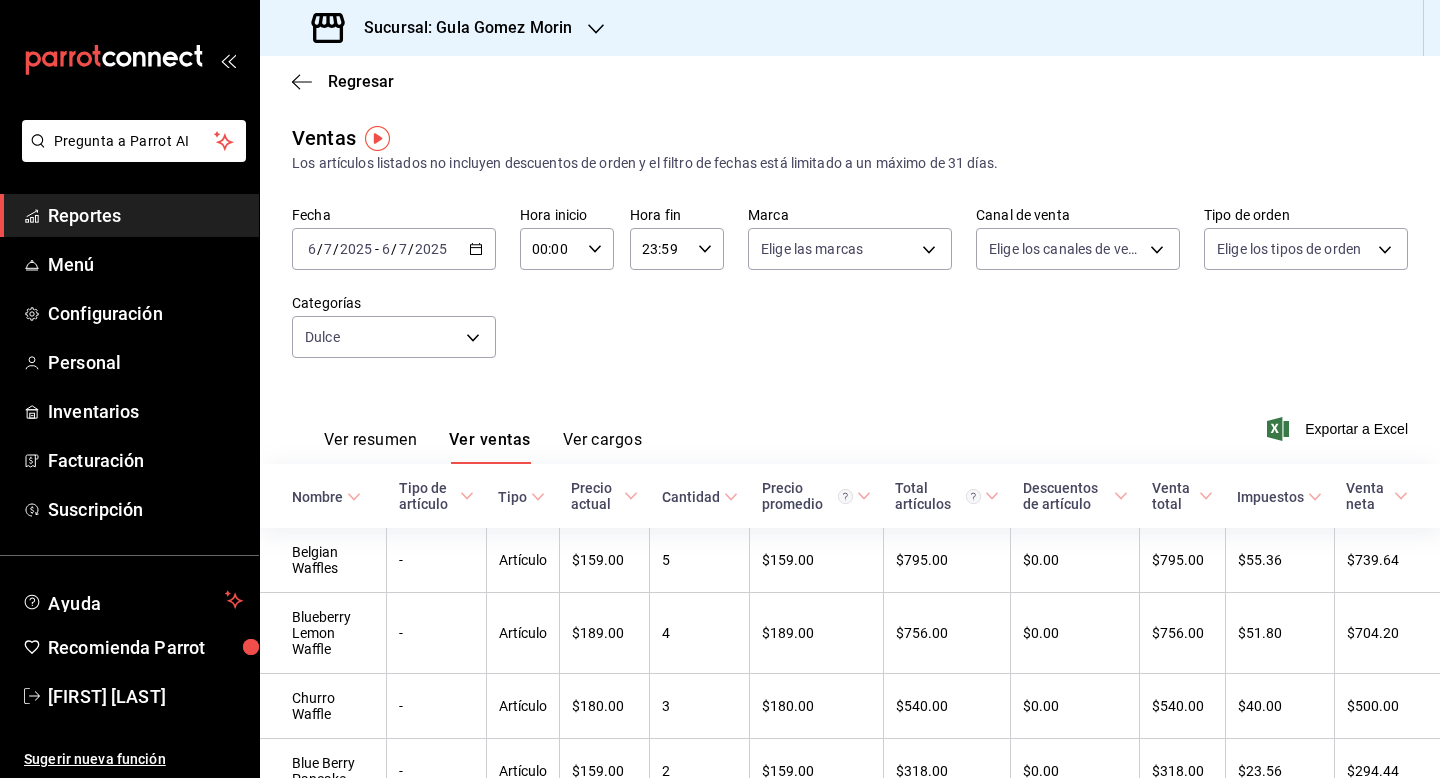 click on "[DATE] [DATE] / [DATE] / [DATE] - [DATE] [DATE] / [DATE] / [DATE]" at bounding box center [394, 249] 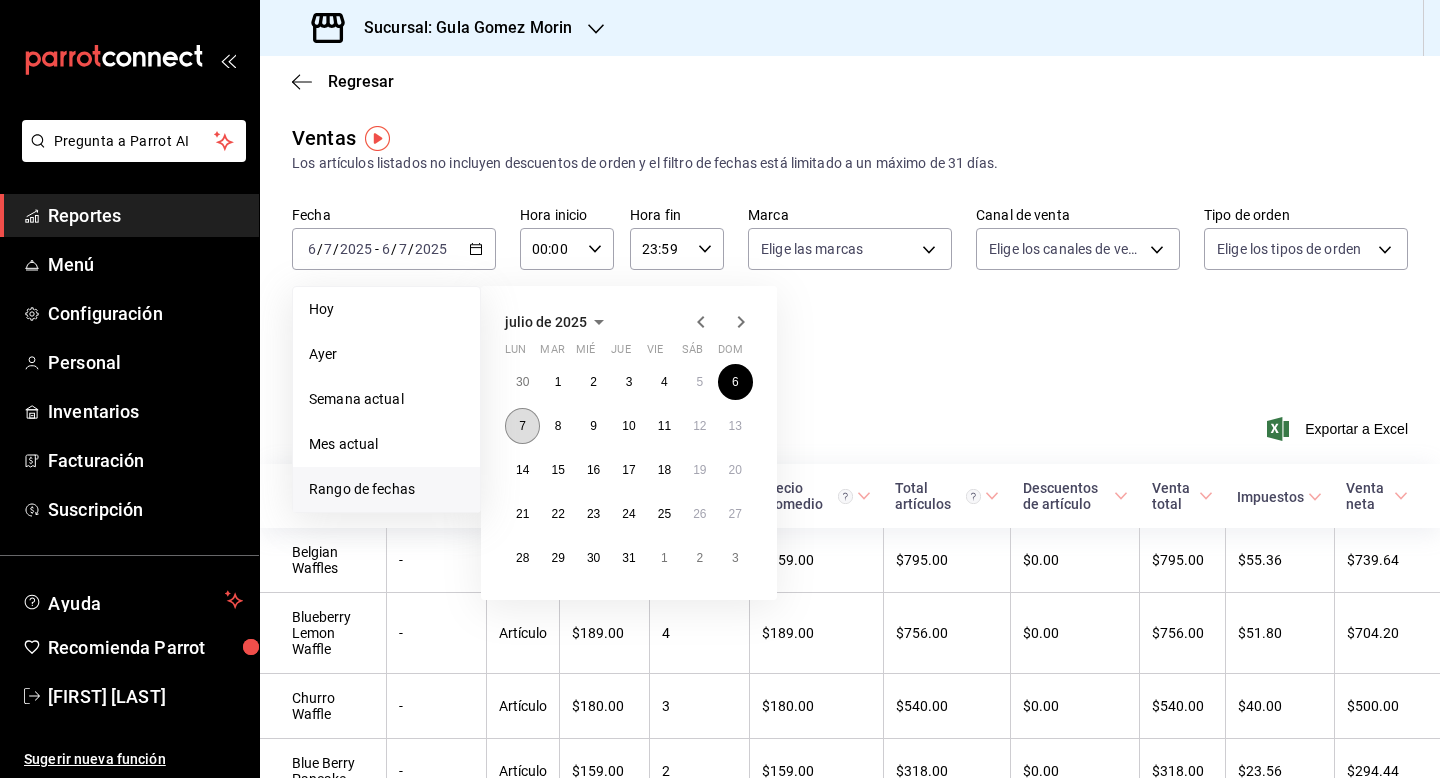 click on "7" at bounding box center (522, 426) 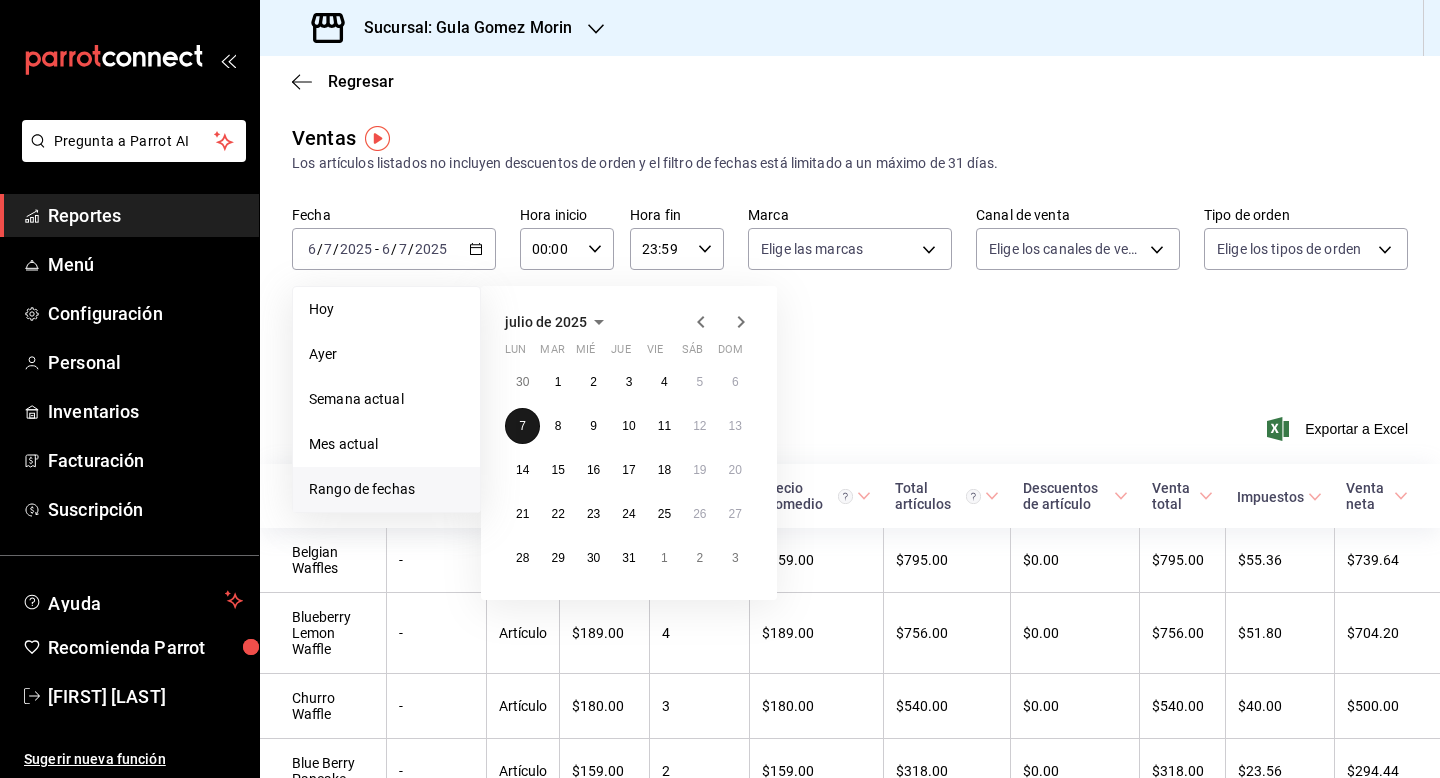click on "7" at bounding box center [522, 426] 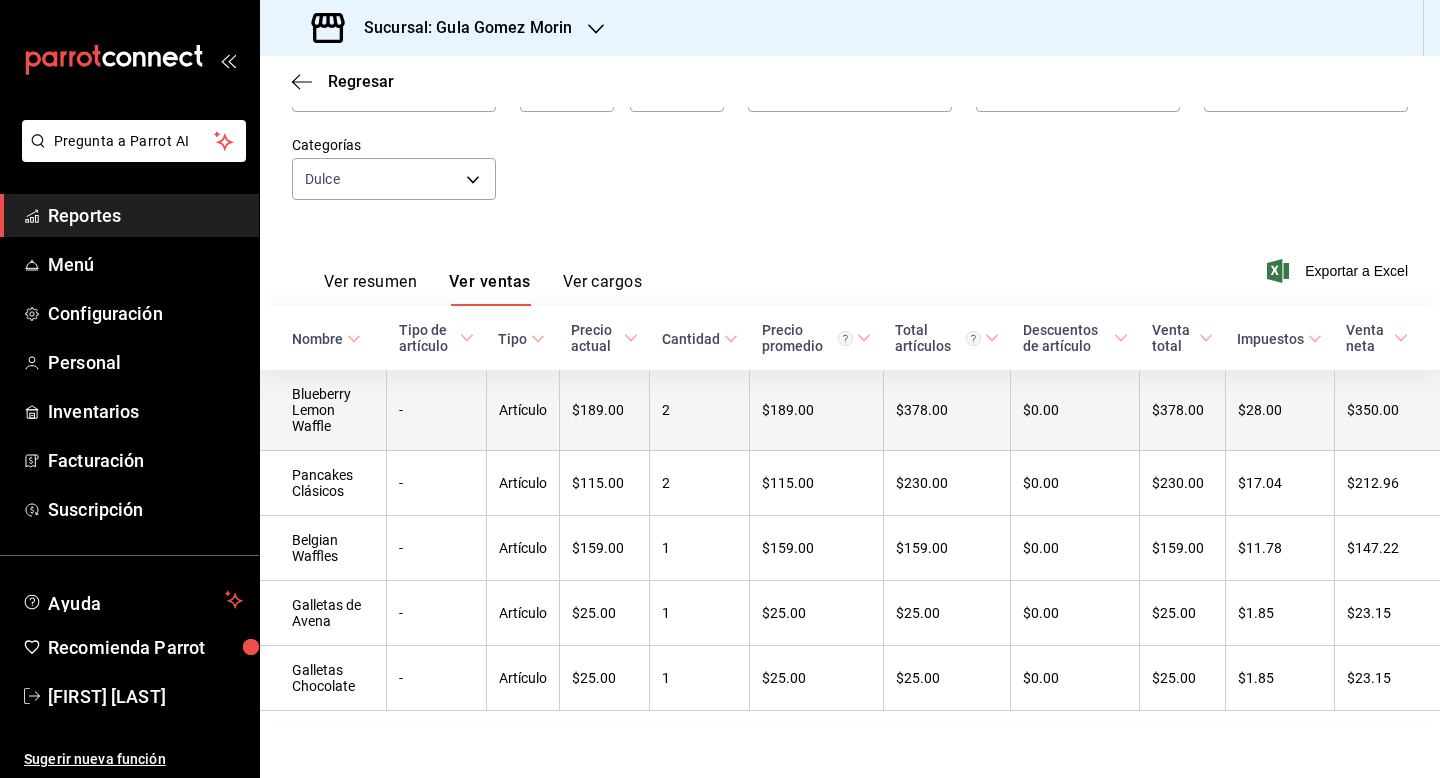 scroll, scrollTop: 163, scrollLeft: 0, axis: vertical 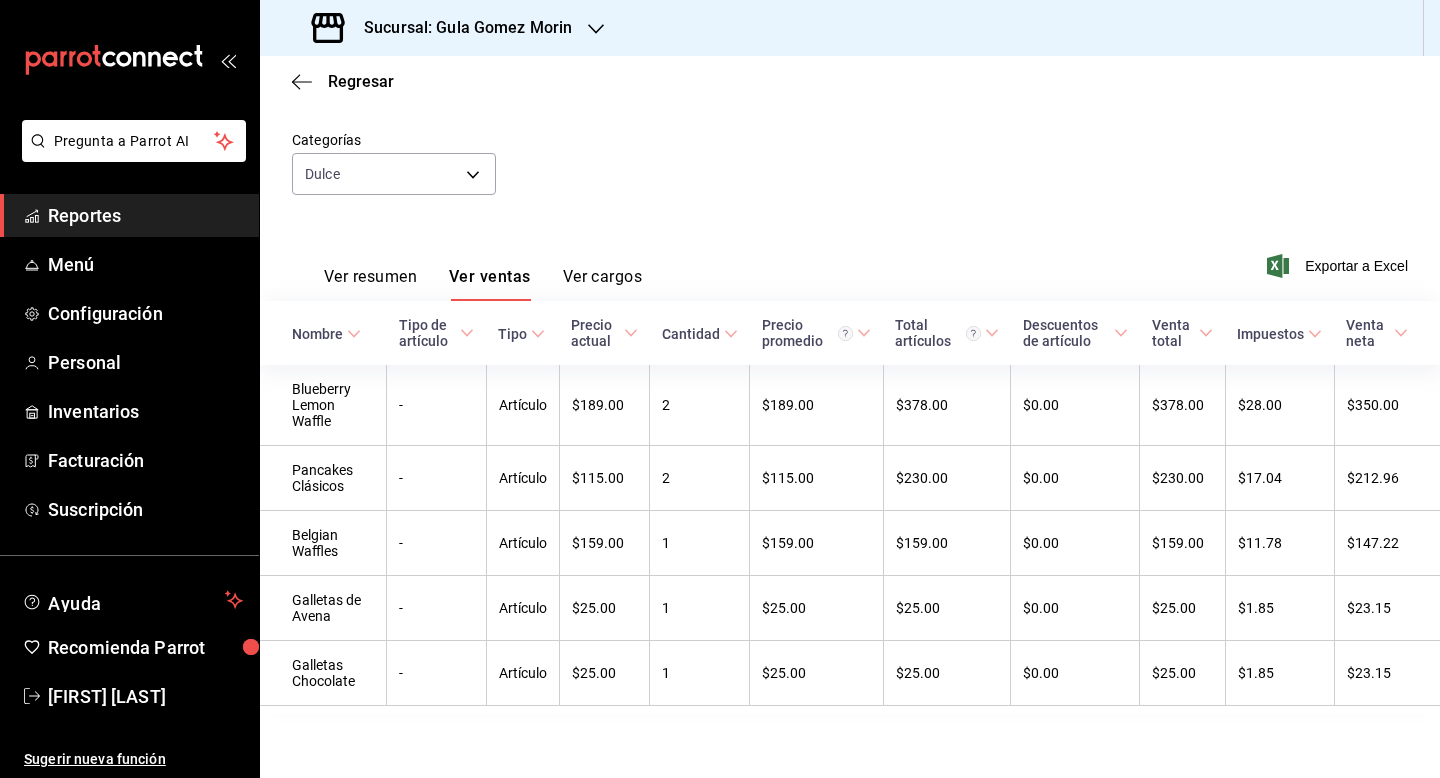 click on "Ver resumen Ver ventas Ver cargos Exportar a Excel" at bounding box center [850, 260] 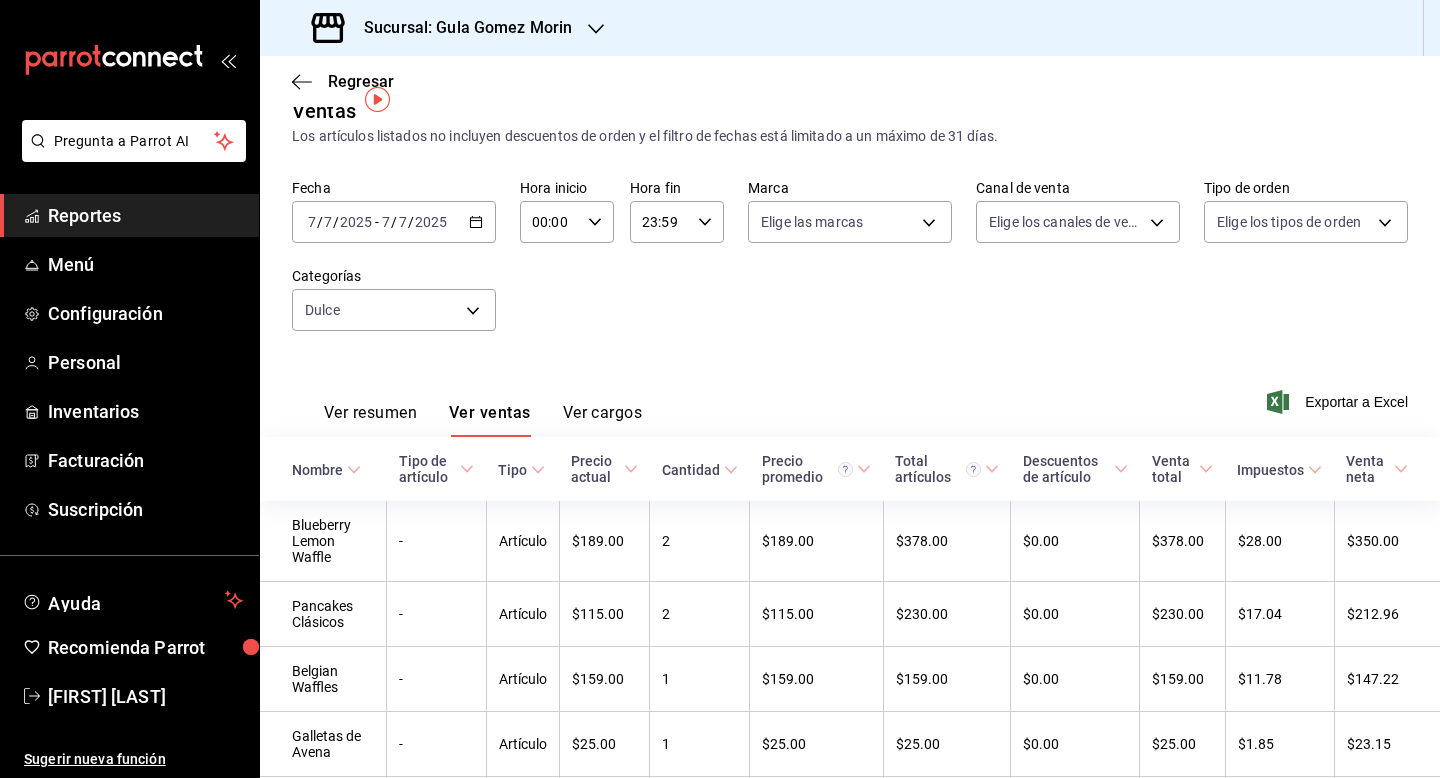 scroll, scrollTop: 0, scrollLeft: 0, axis: both 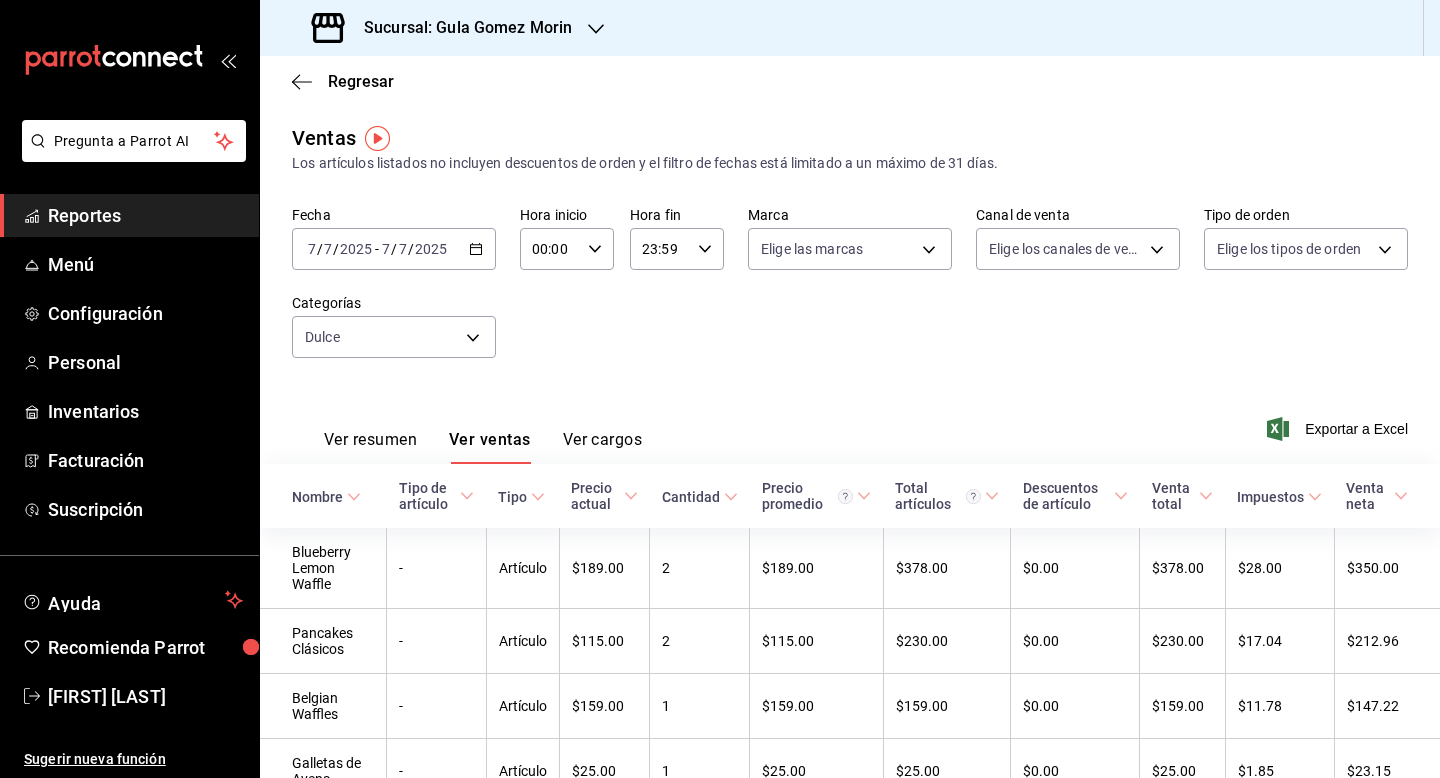 click 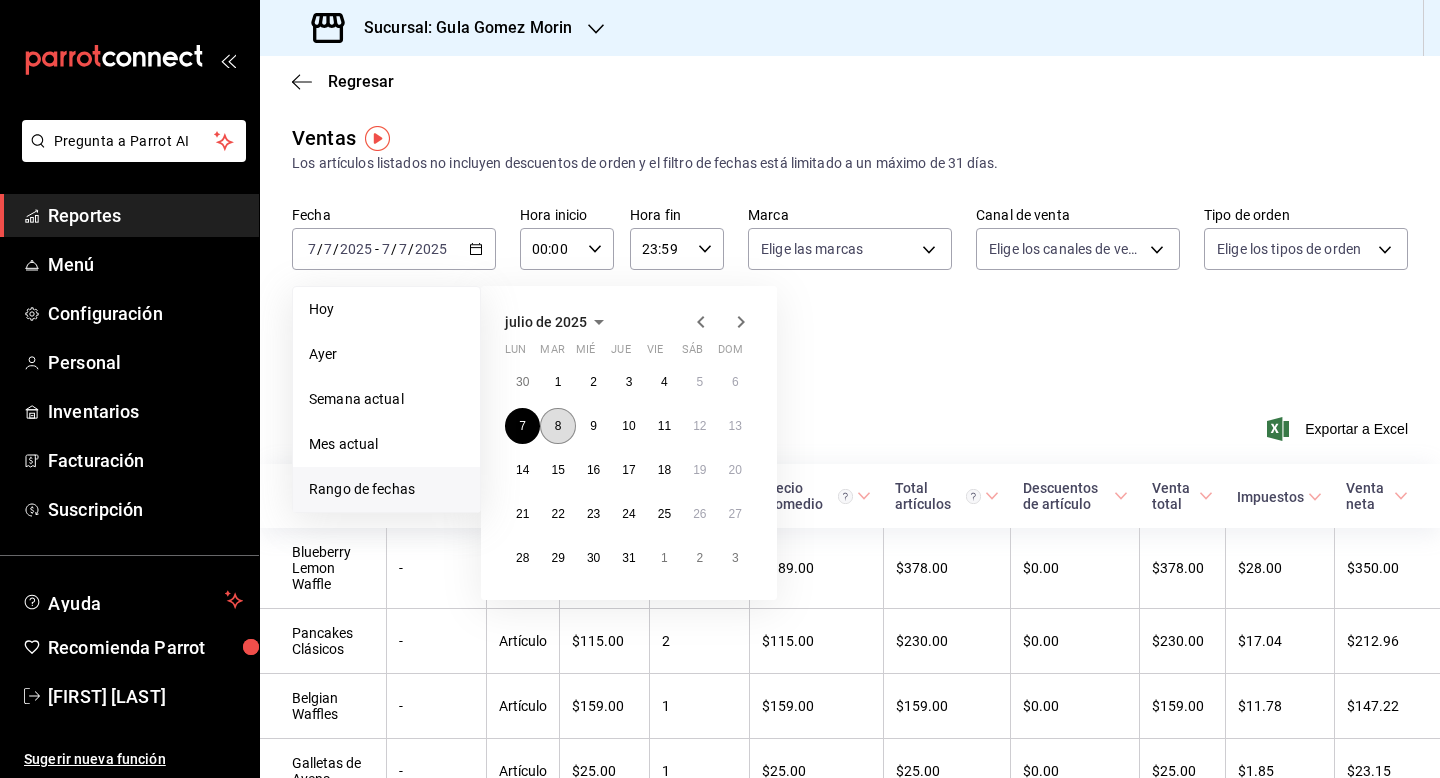 click on "8" at bounding box center [558, 426] 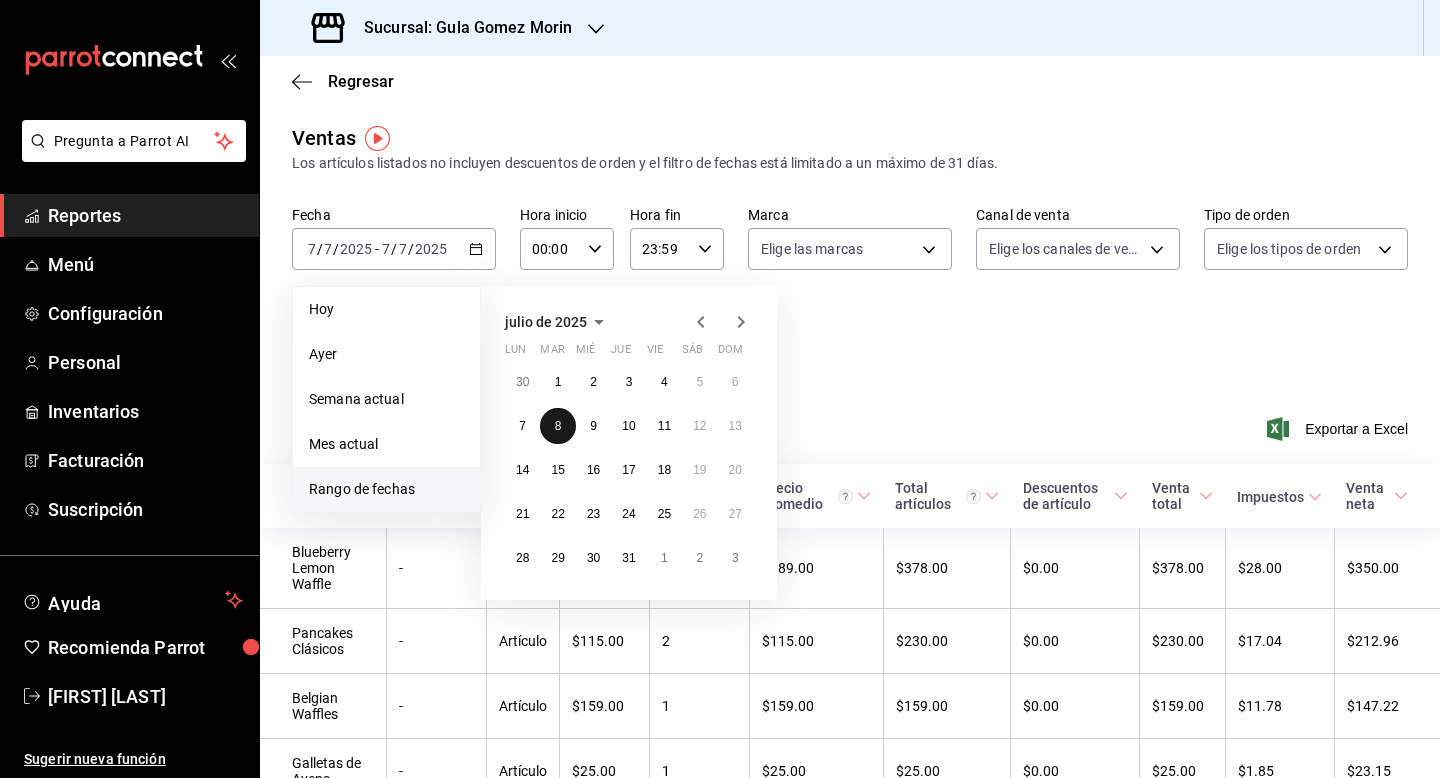 click on "8" at bounding box center (558, 426) 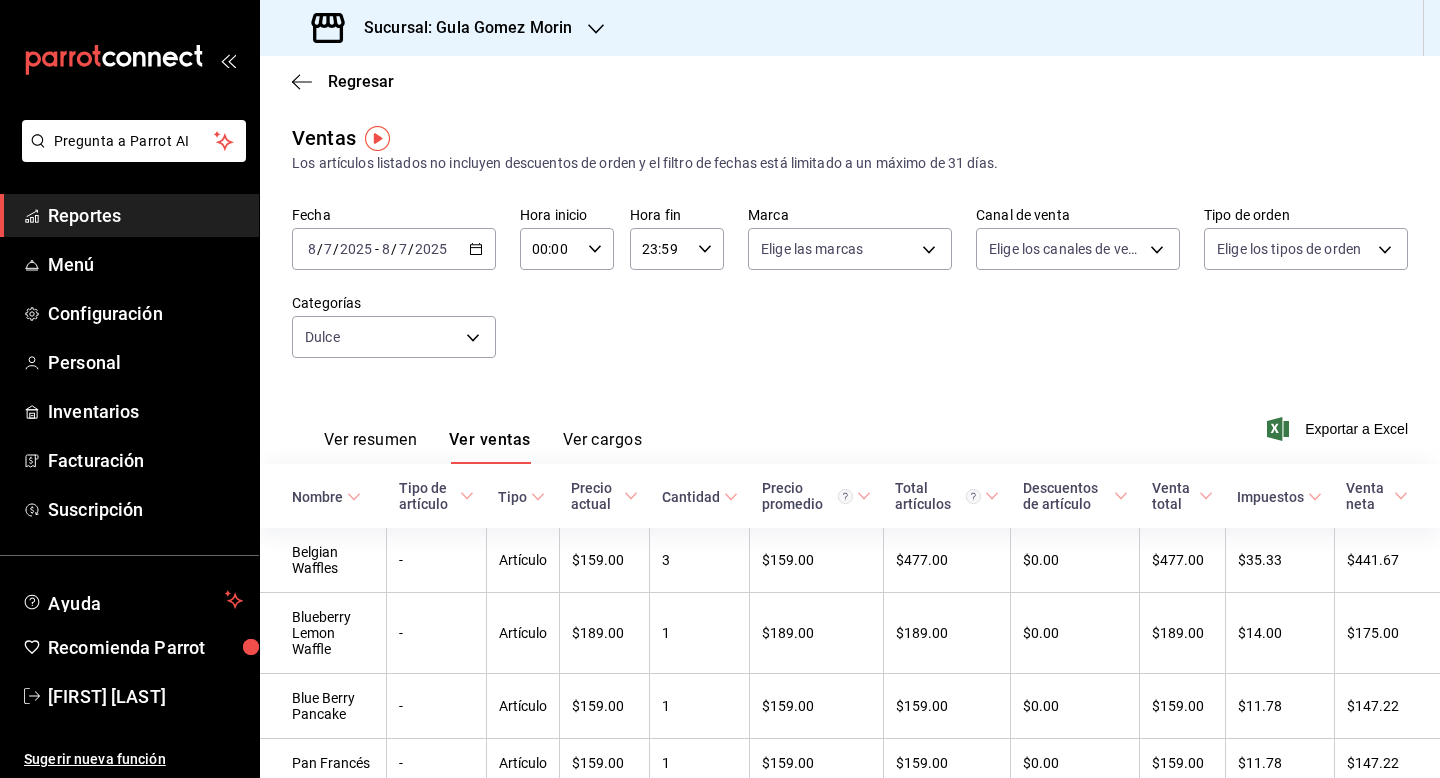 click on "Fecha [DATE] [DATE] - [DATE] [DATE] Hora inicio 00:00 Hora inicio Hora fin 23:59 Hora fin Marca Elige las marcas Canal de venta Elige los canales de venta Tipo de orden Elige los tipos de orden Categorías Dulce 19fb7d2e-effe-4925-ad4a-f58b778c1cc9" at bounding box center (850, 294) 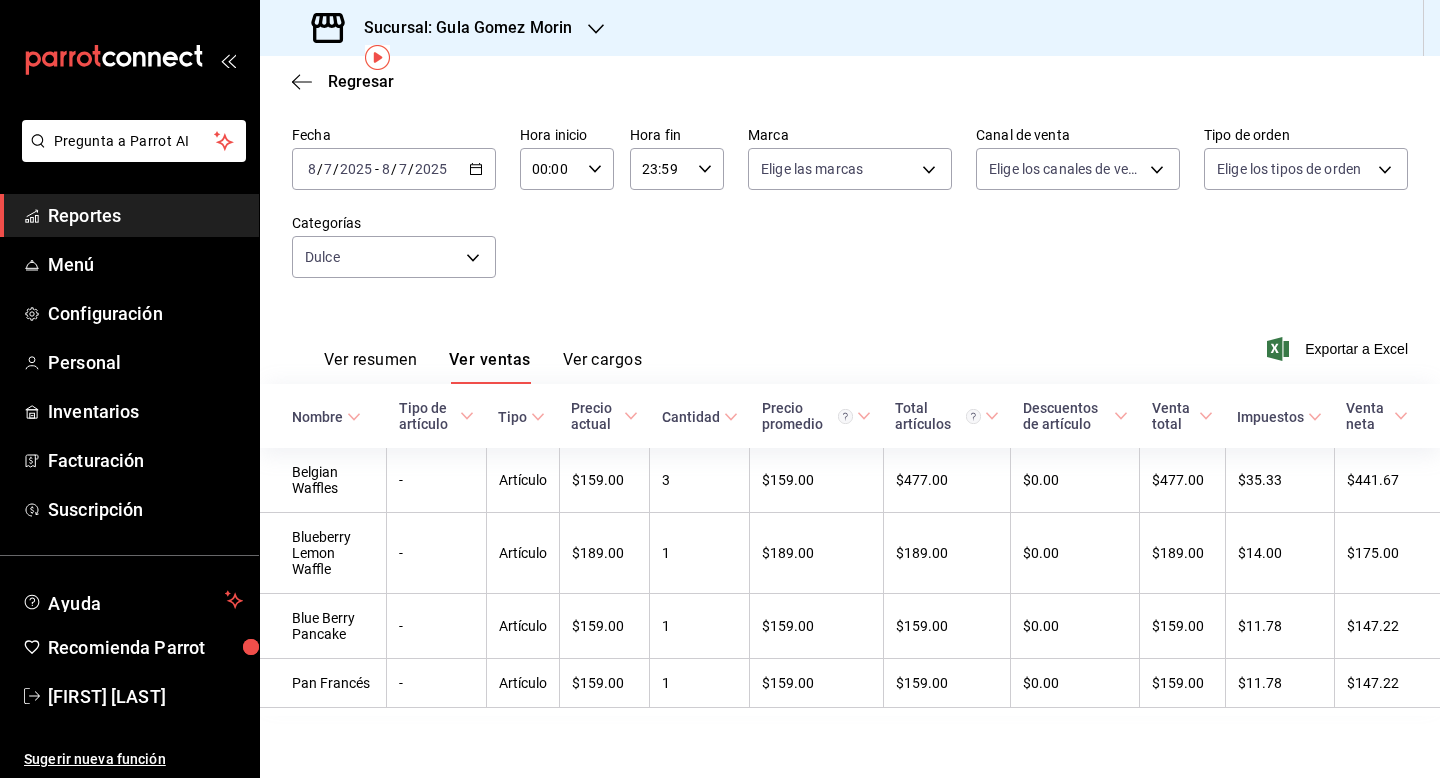 scroll, scrollTop: 82, scrollLeft: 0, axis: vertical 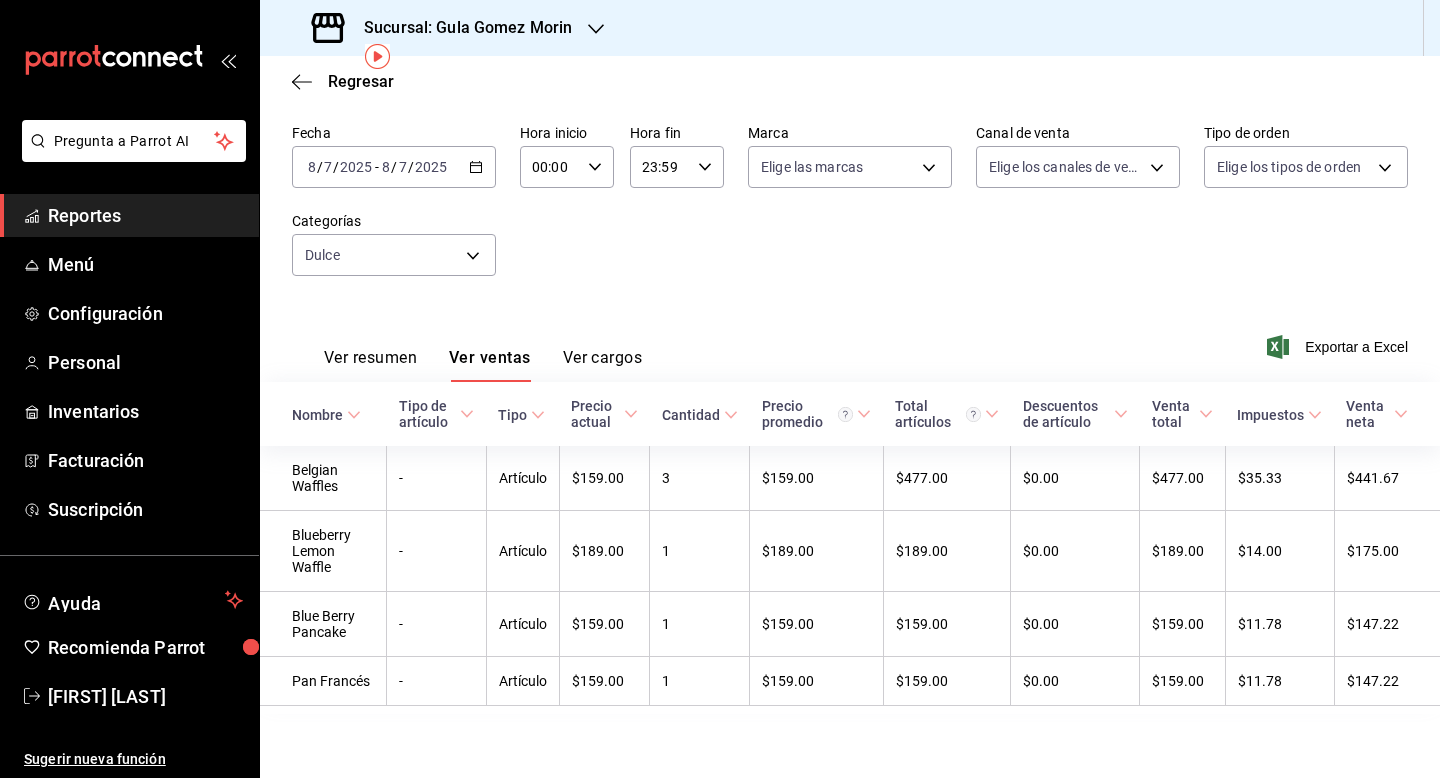 click 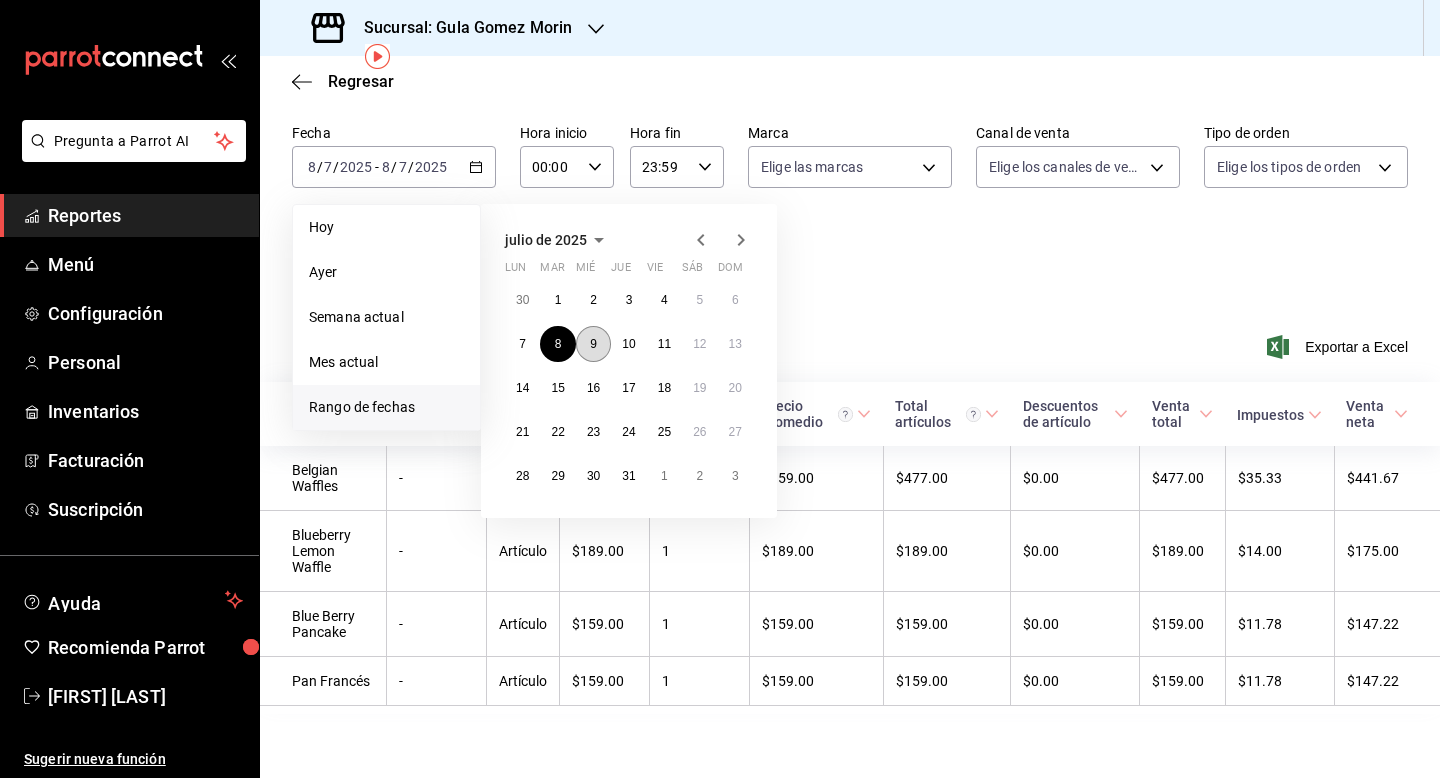 click on "9" at bounding box center (593, 344) 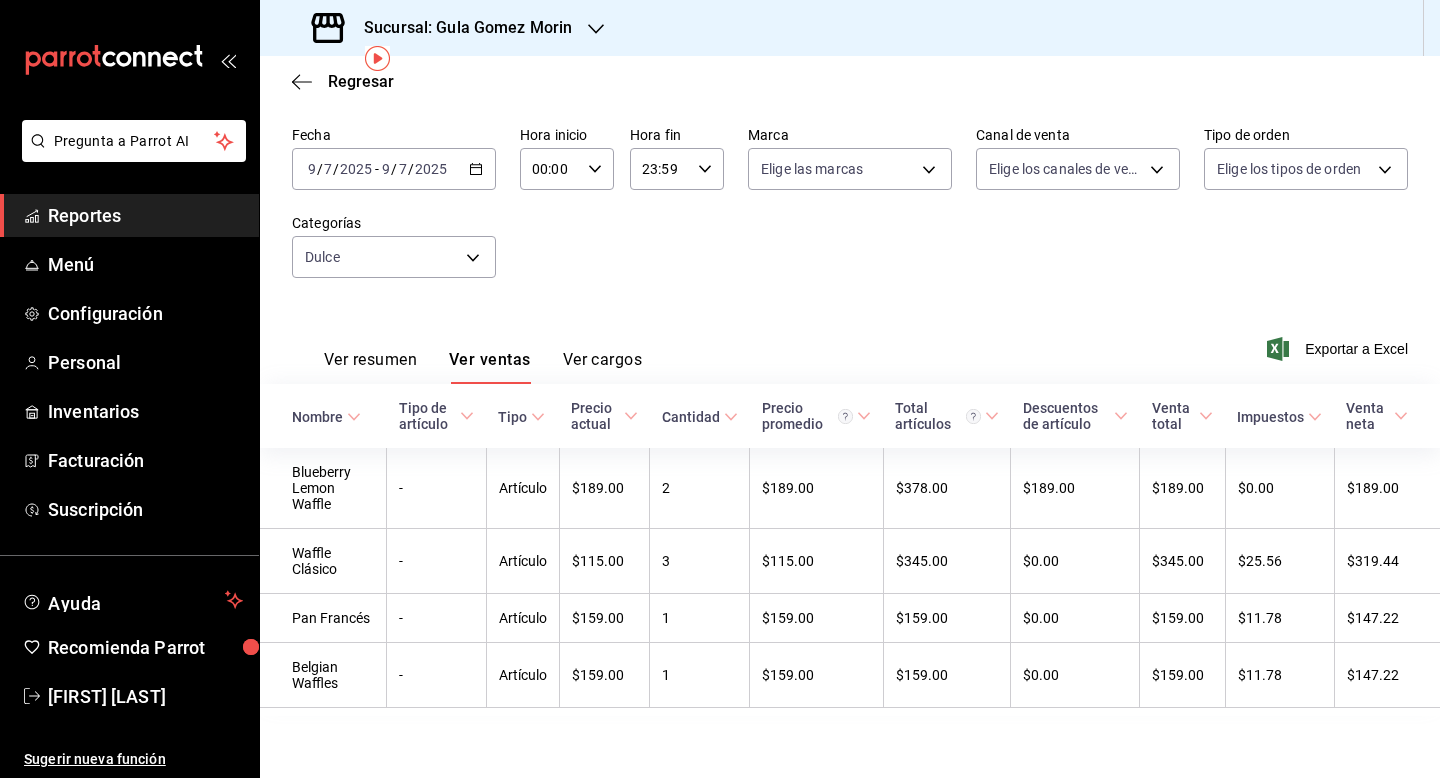 scroll, scrollTop: 82, scrollLeft: 0, axis: vertical 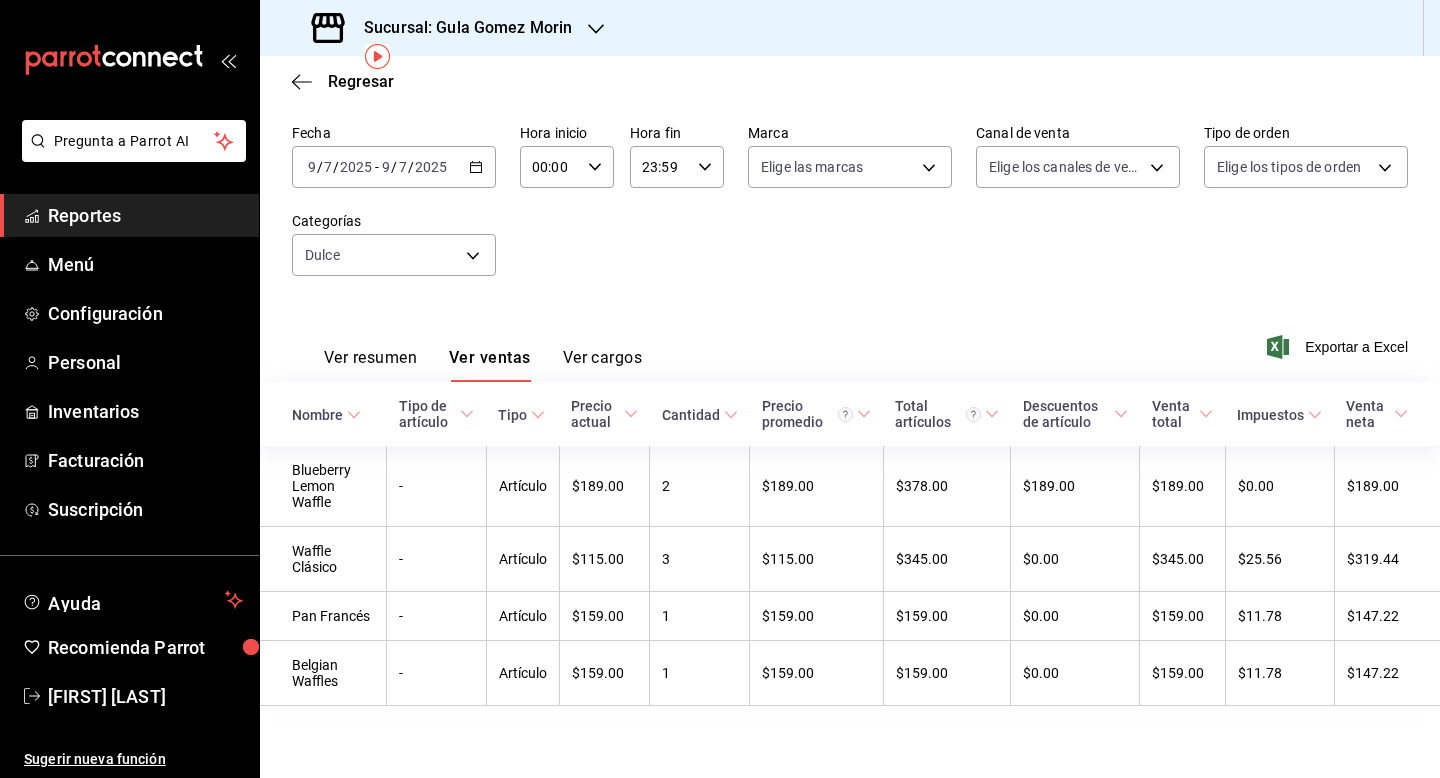 click 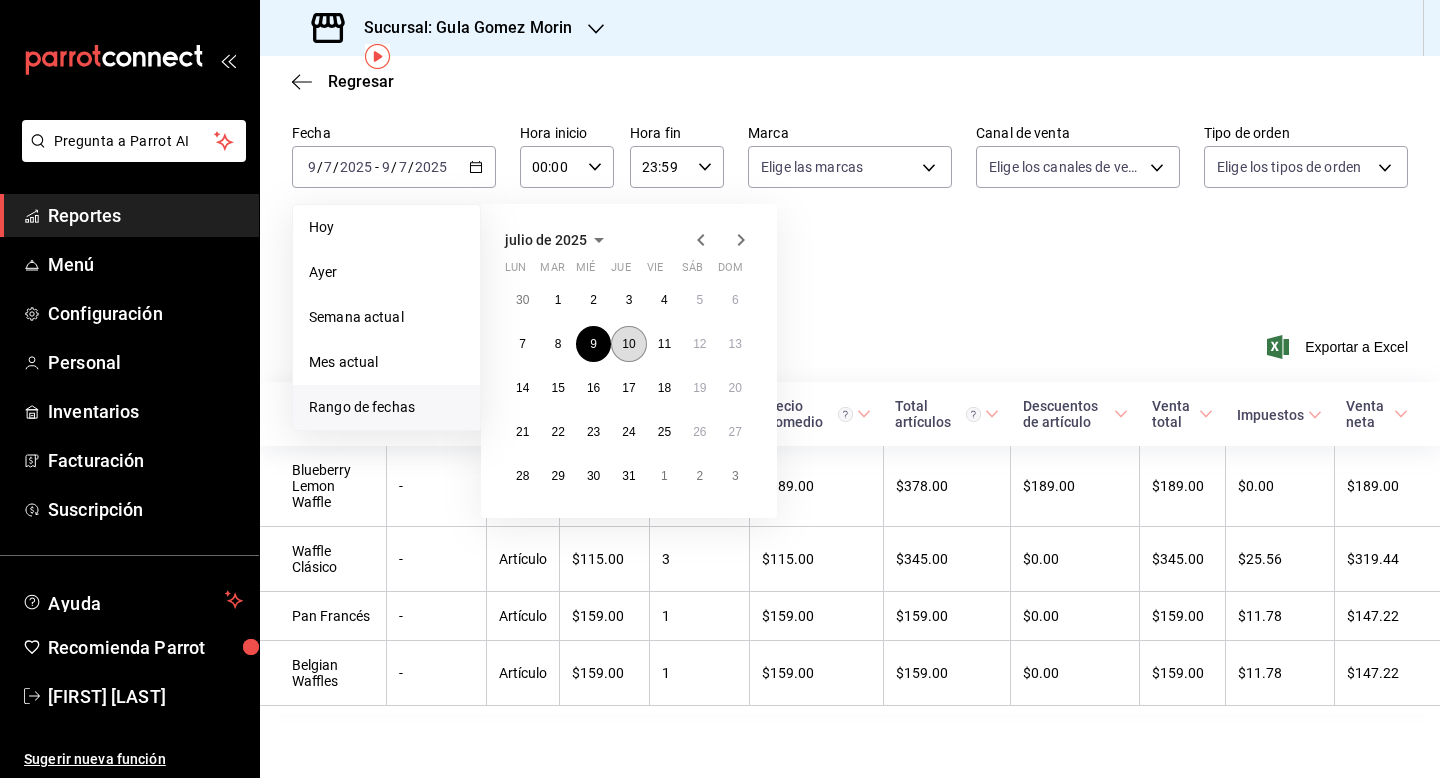 click on "10" at bounding box center (628, 344) 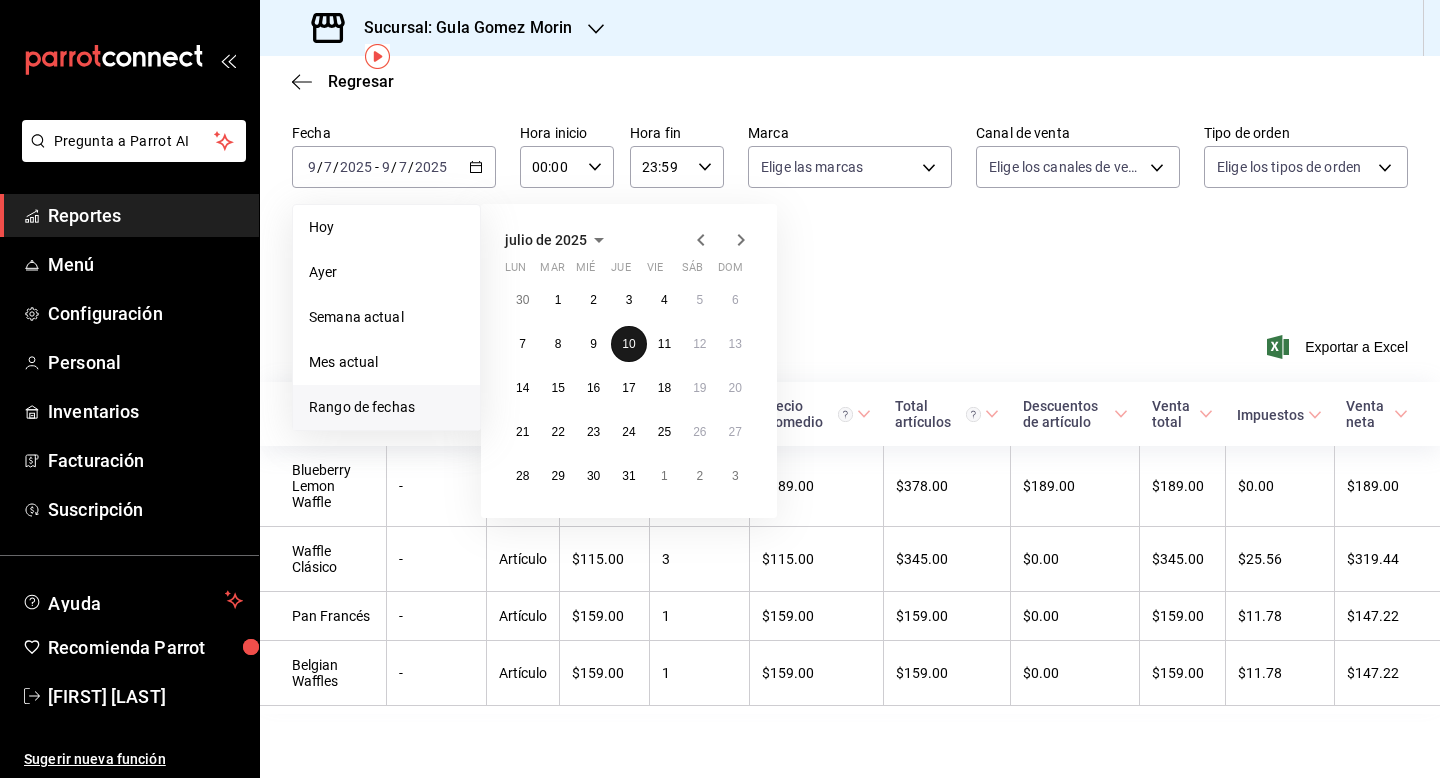 click on "10" at bounding box center [628, 344] 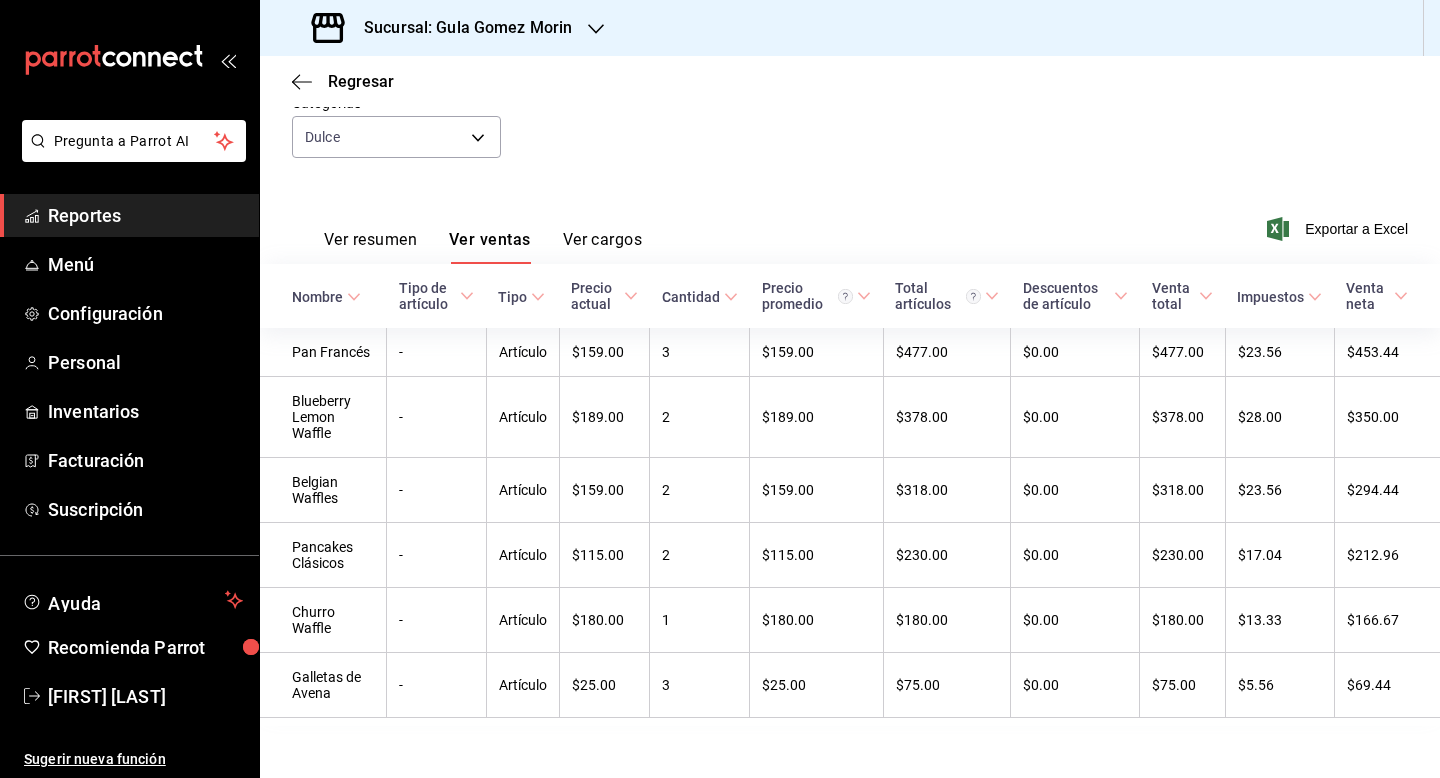 scroll, scrollTop: 212, scrollLeft: 0, axis: vertical 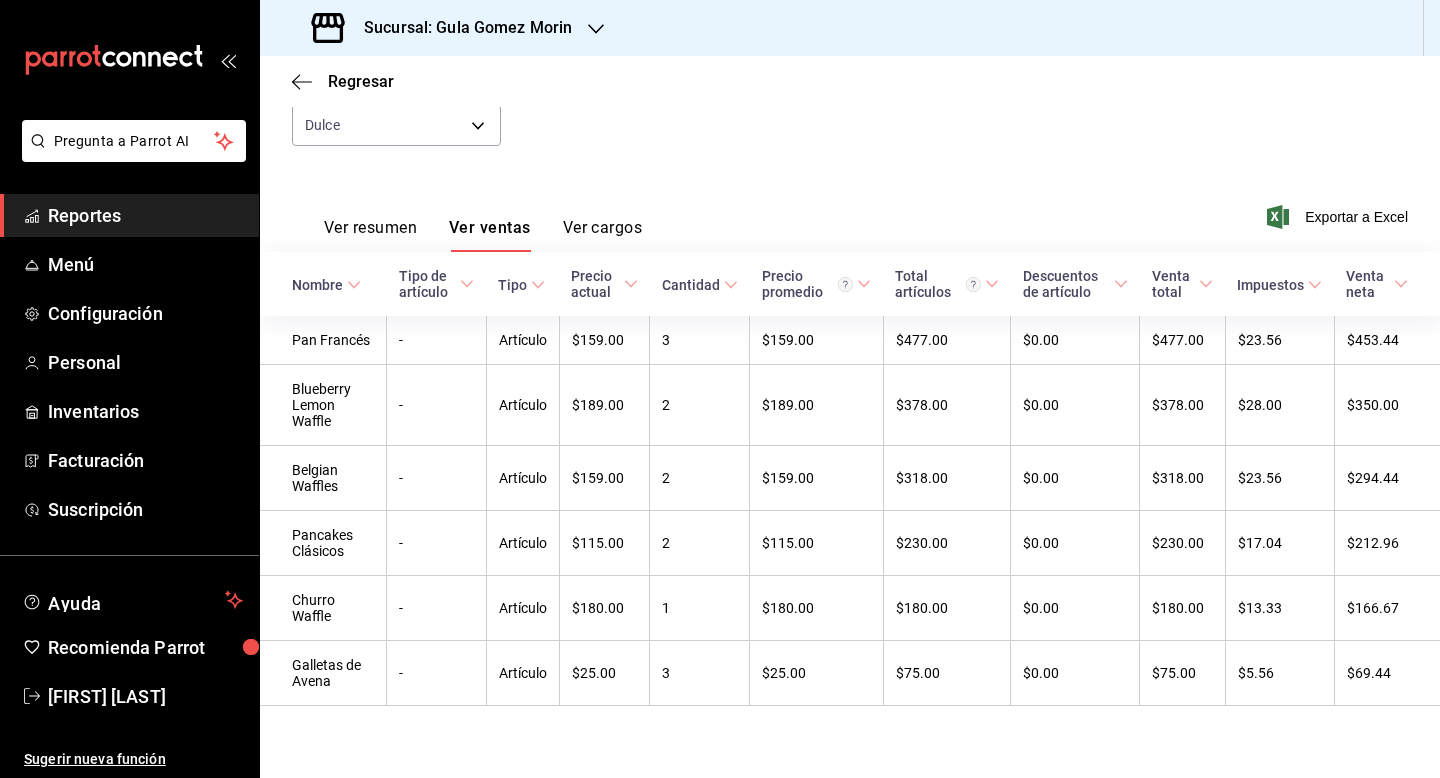 click on "Ver resumen Ver ventas Ver cargos Exportar a Excel" at bounding box center (850, 211) 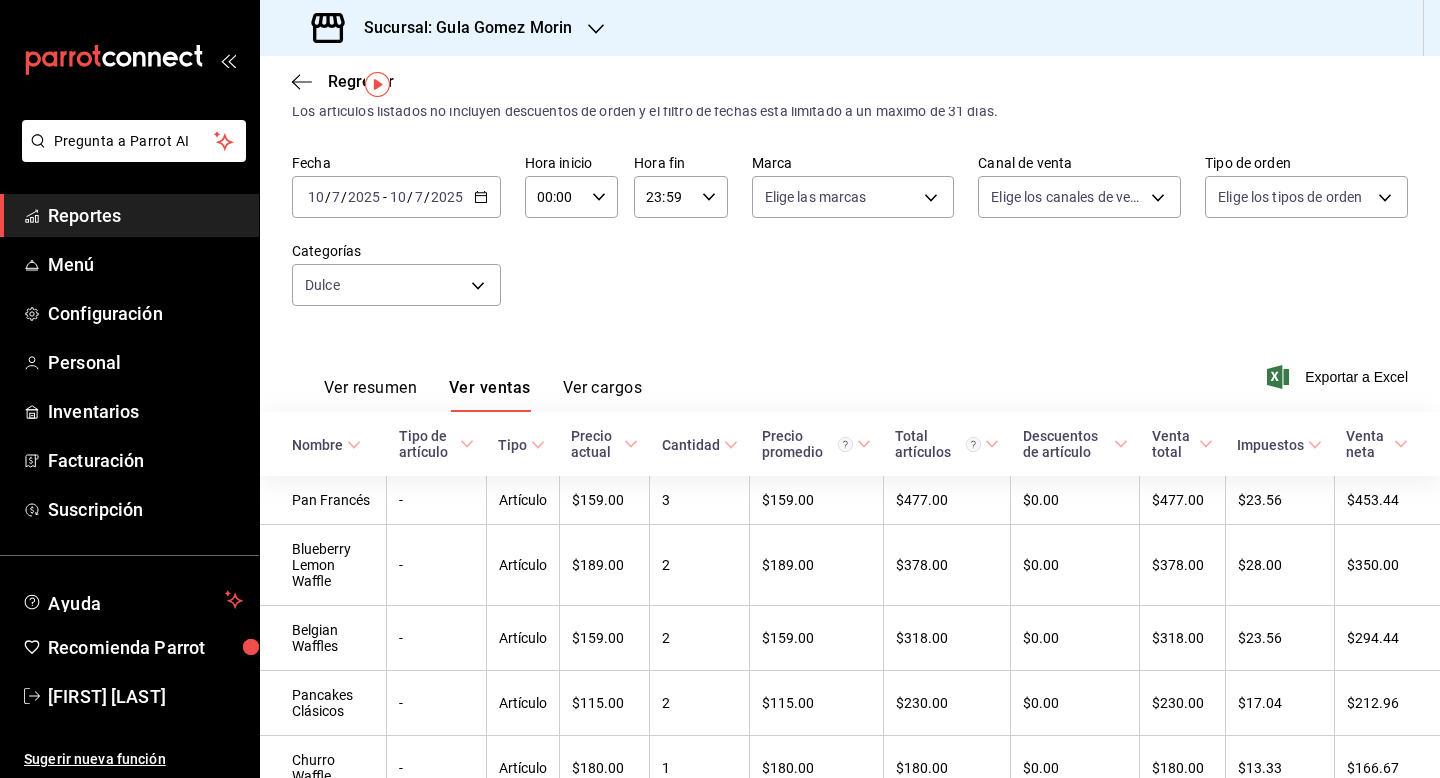 scroll, scrollTop: 12, scrollLeft: 0, axis: vertical 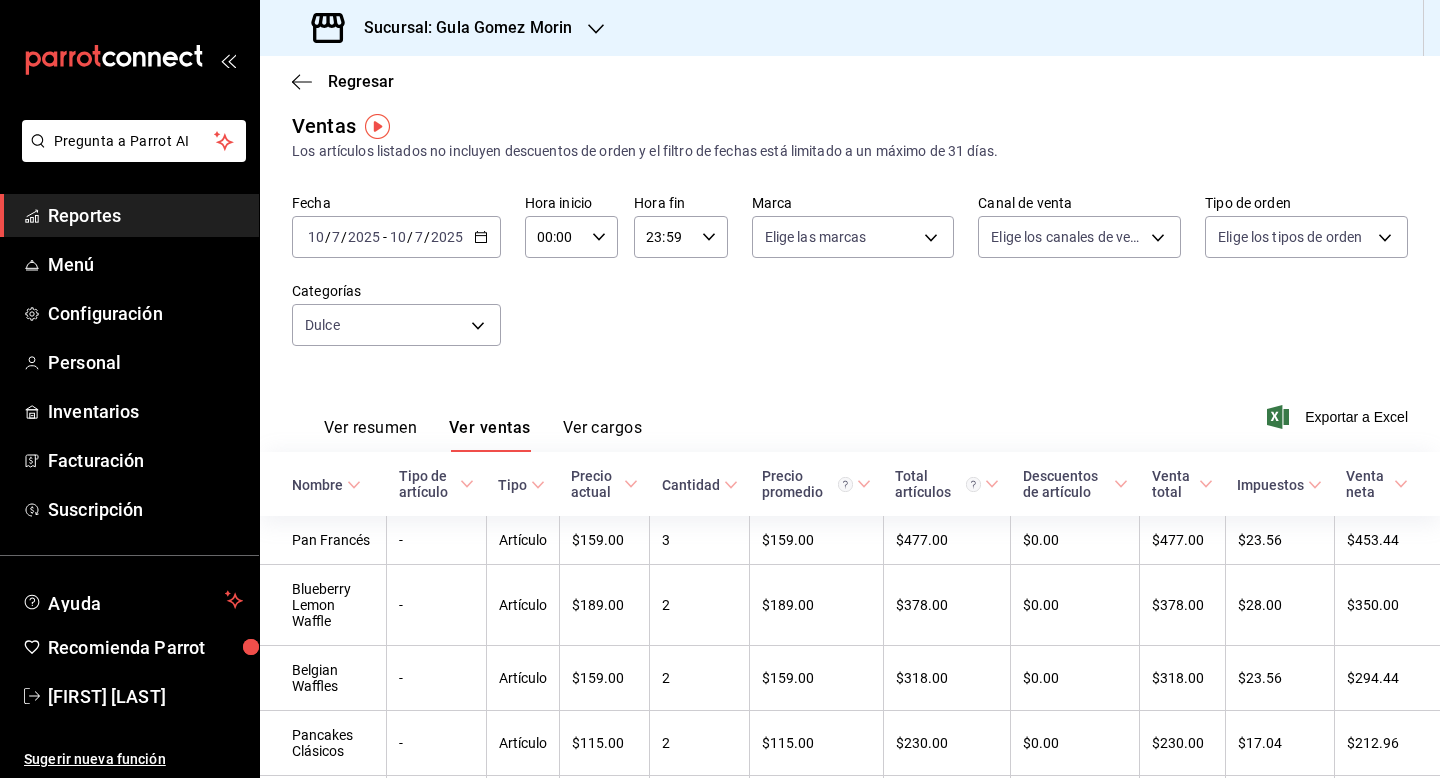 click on "[DATE] [DATE] / [DATE] / [DATE] - [DATE] [DATE] / [DATE] / [DATE]" at bounding box center [396, 237] 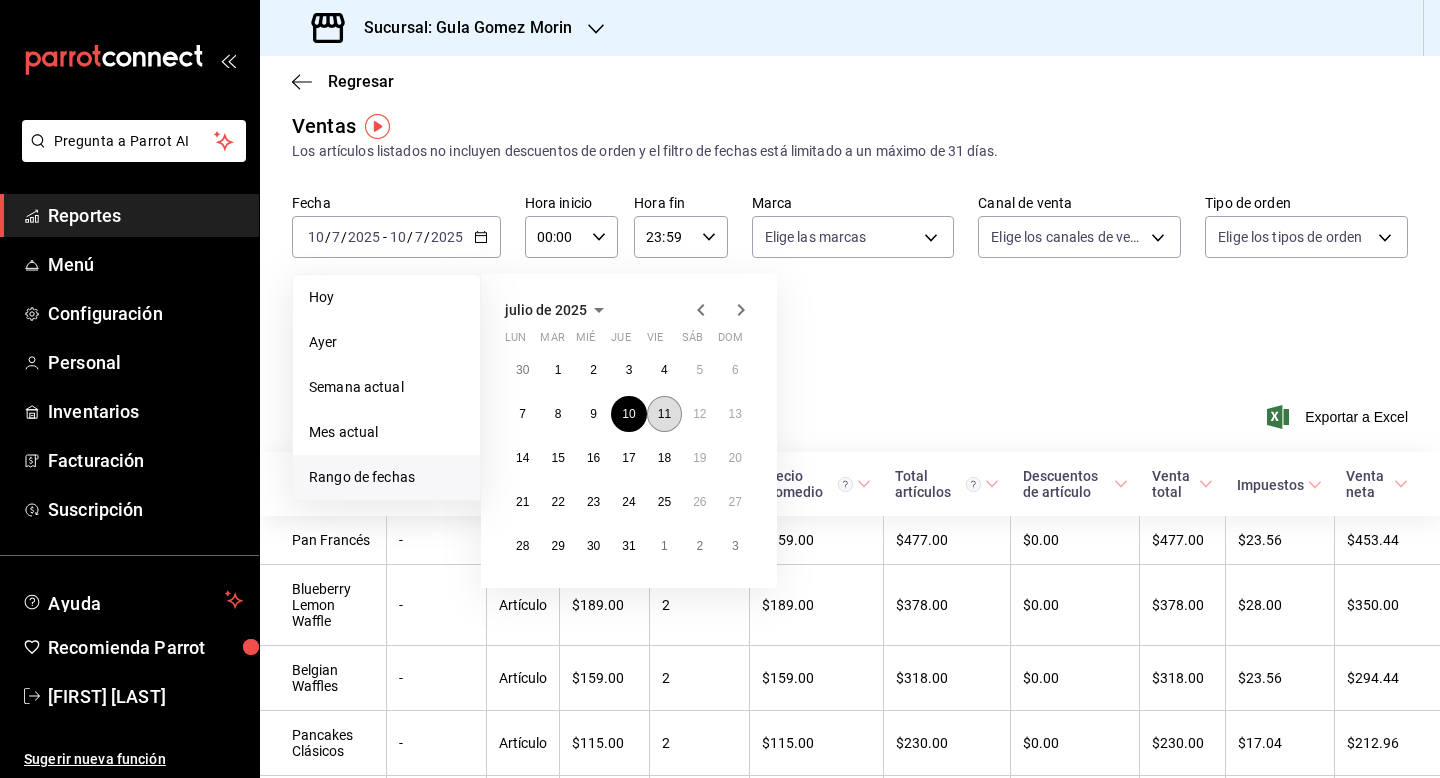 click on "11" at bounding box center (664, 414) 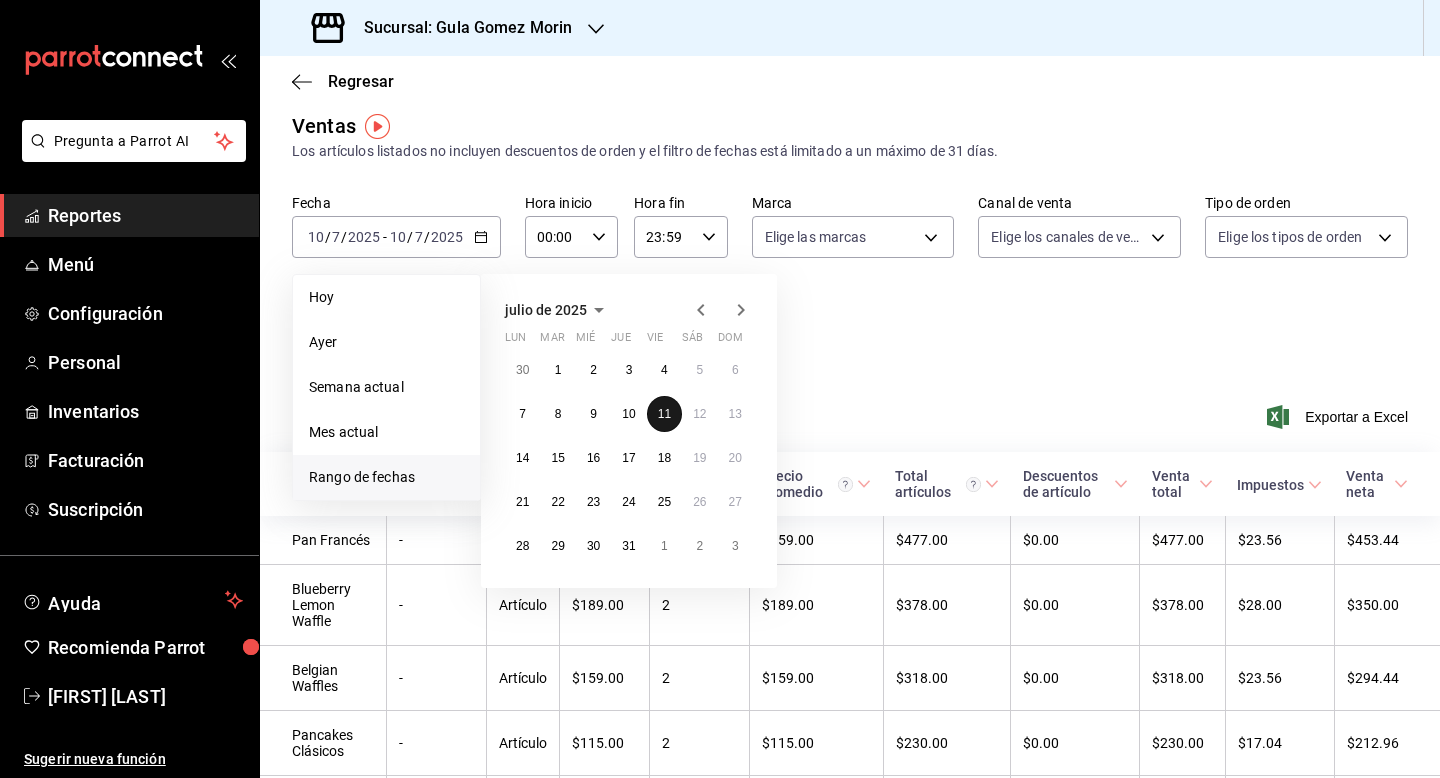 click on "11" at bounding box center (664, 414) 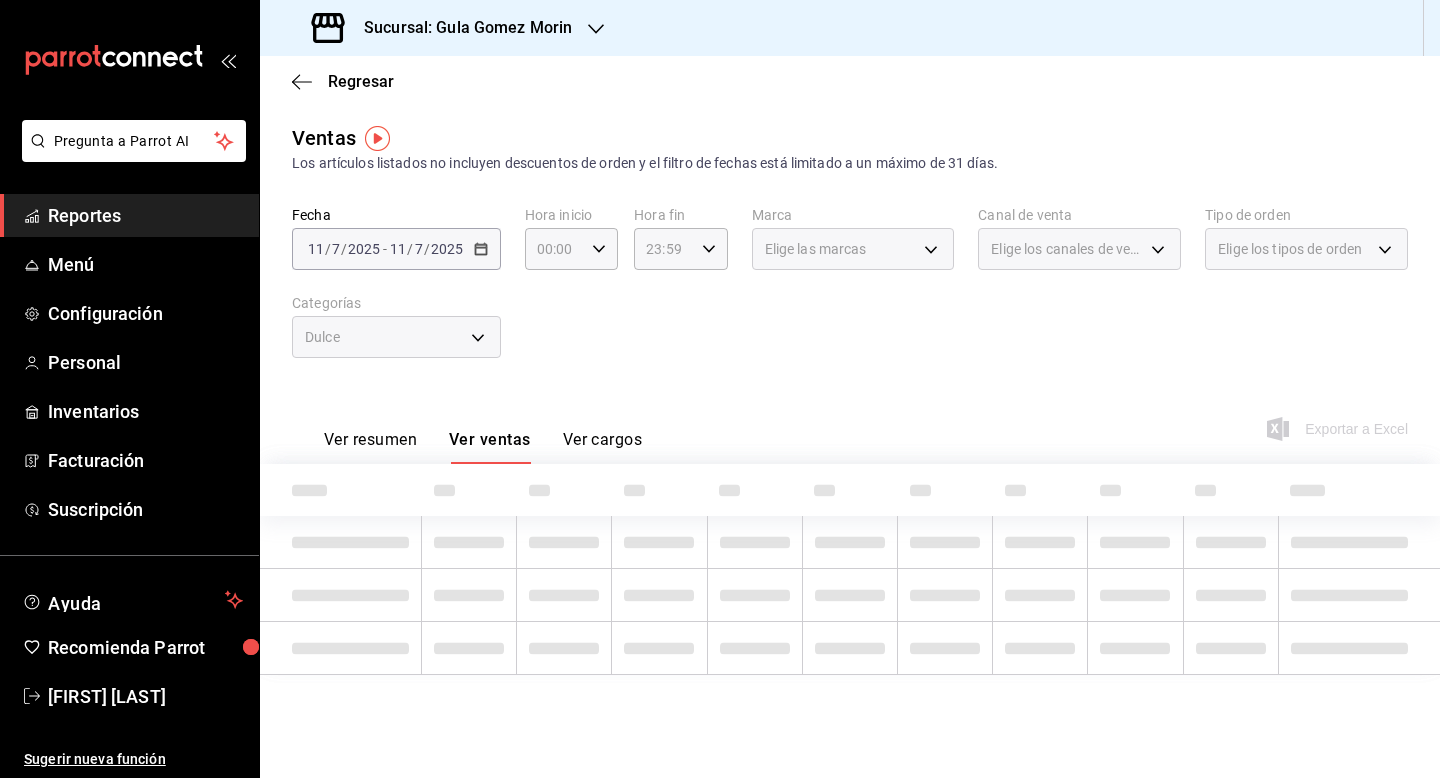 scroll, scrollTop: 0, scrollLeft: 0, axis: both 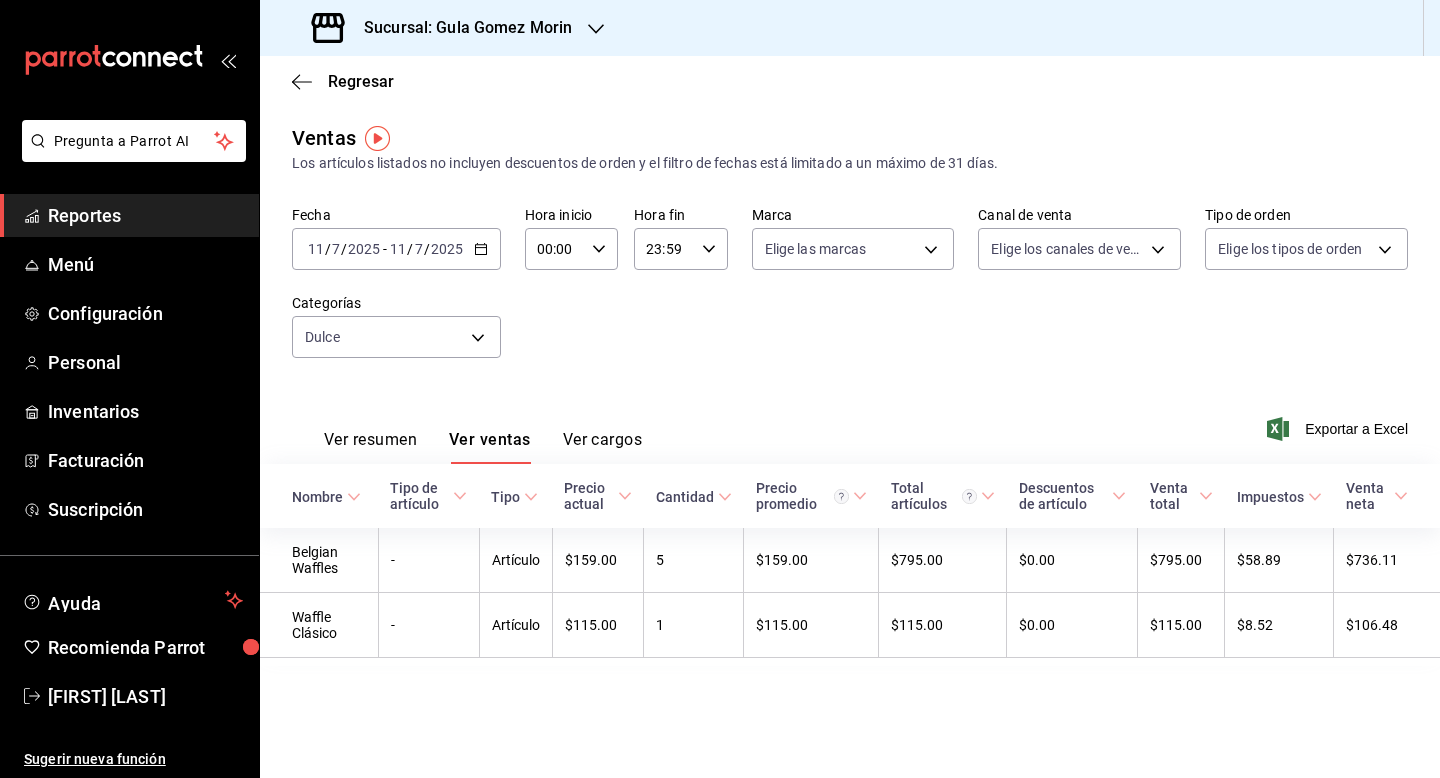 click on "[DATE] [DATE] - [DATE] [DATE]" at bounding box center [396, 249] 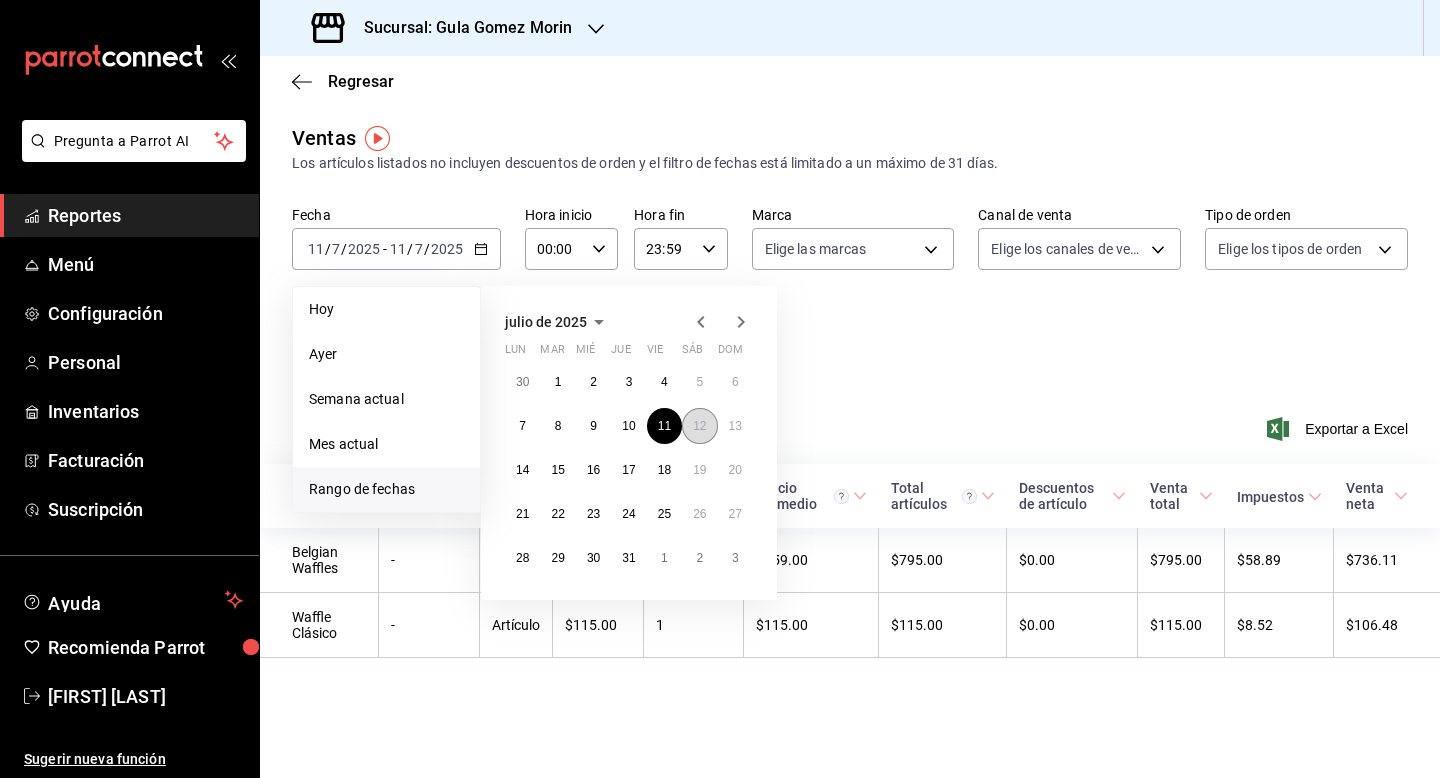 click on "12" at bounding box center (699, 426) 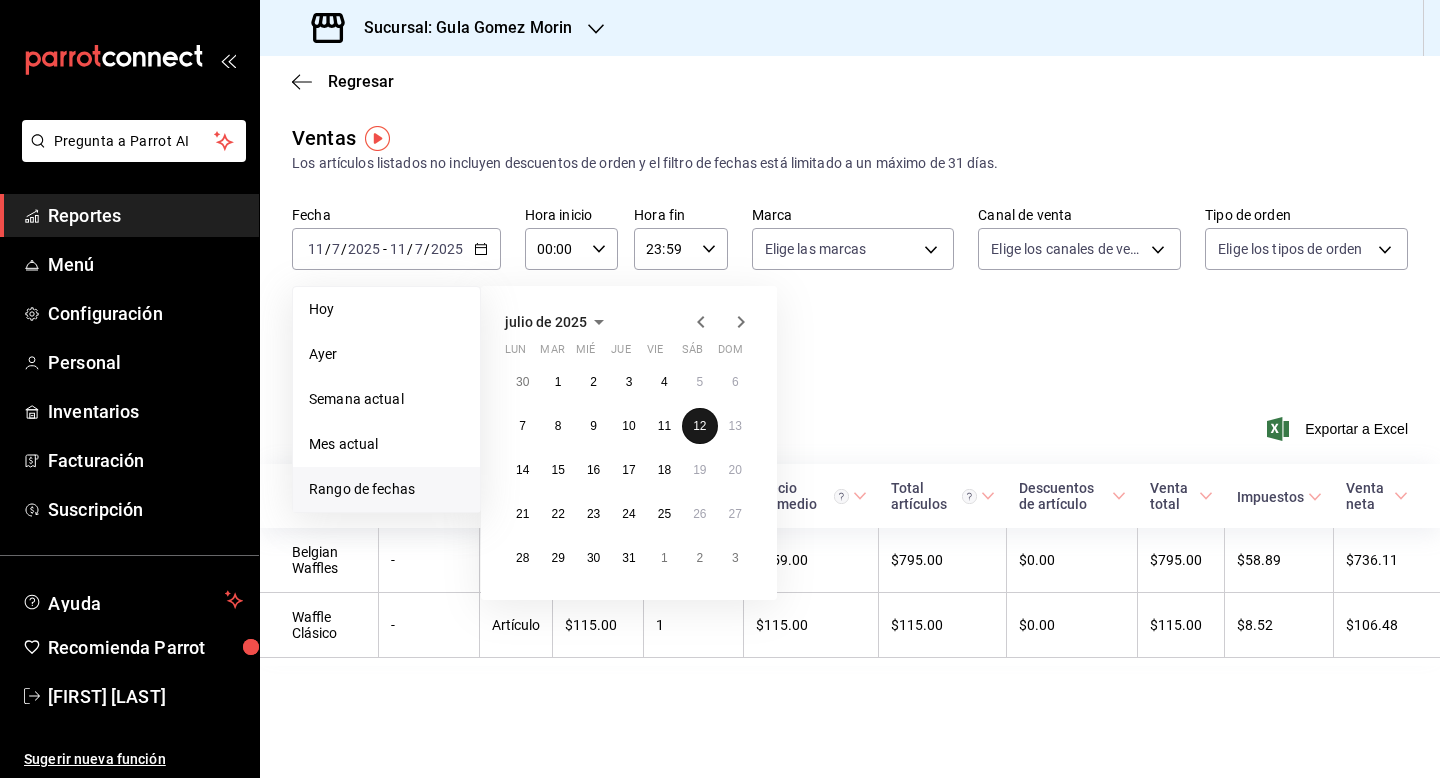 click on "12" at bounding box center (699, 426) 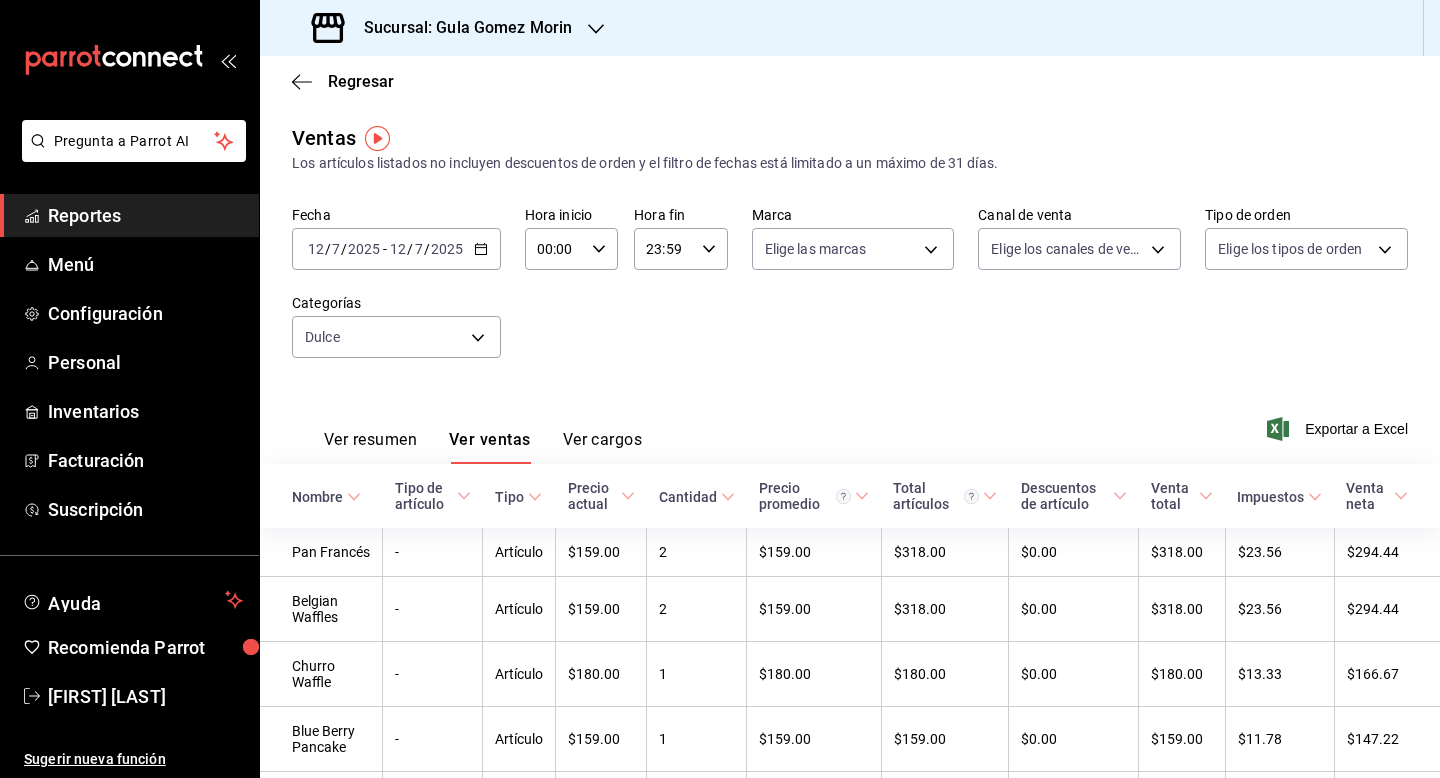 click on "Ver resumen Ver ventas Ver cargos Exportar a Excel" at bounding box center (850, 423) 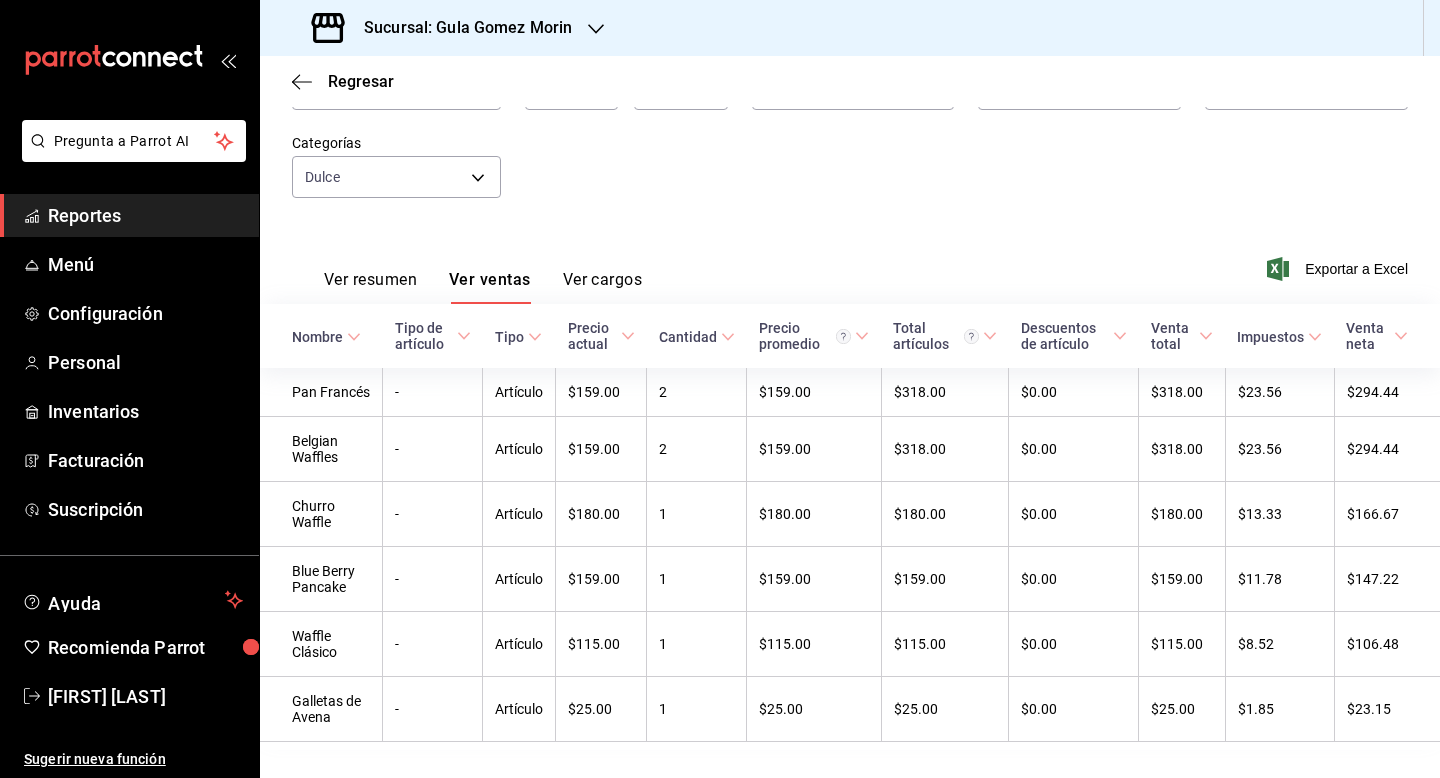 scroll, scrollTop: 196, scrollLeft: 0, axis: vertical 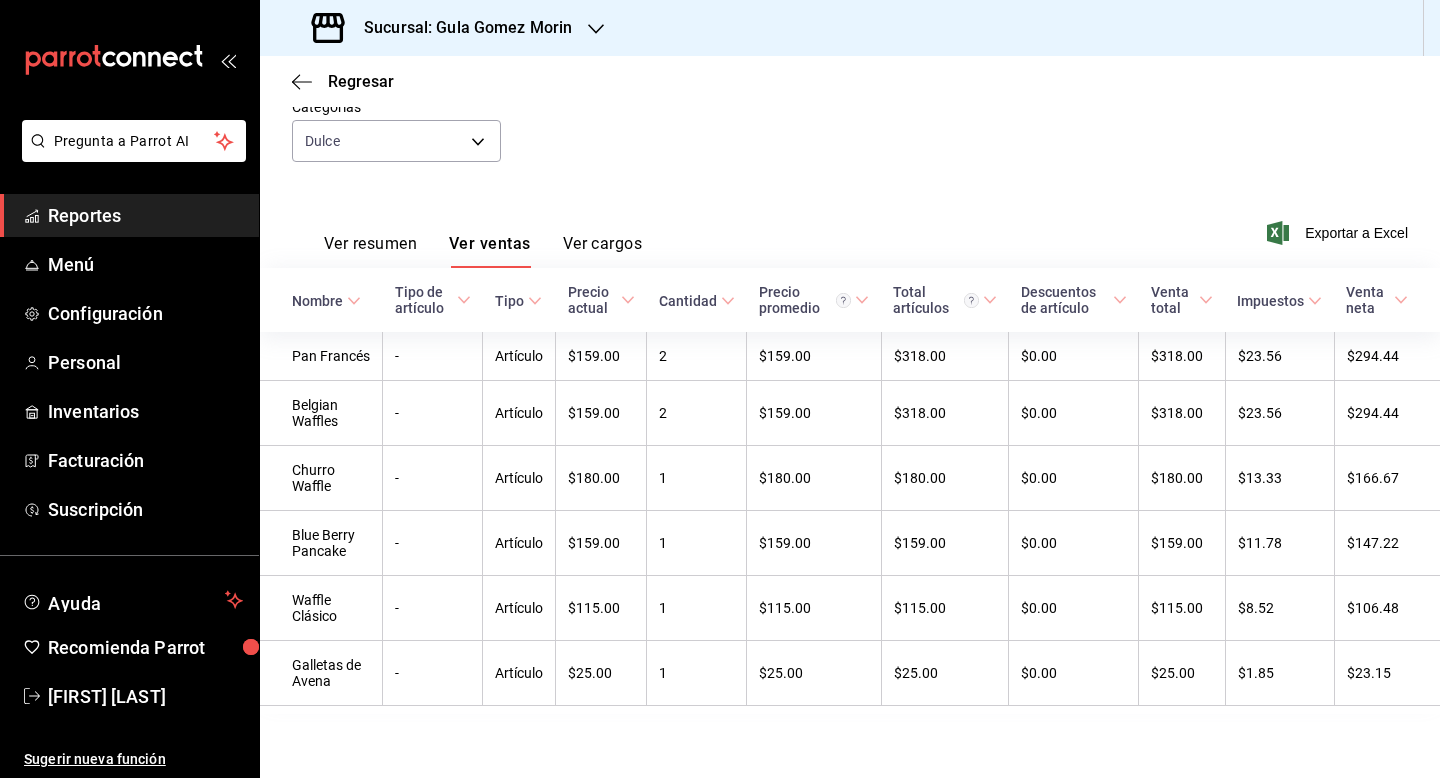 click on "Fecha [DATE] [DATE] - [DATE] [DATE] Hora inicio 00:00 Hora inicio Hora fin 23:59 Hora fin Marca Elige las marcas Canal de venta Elige los canales de venta Tipo de orden Elige los tipos de orden Categorías Dulce 19fb7d2e-effe-4925-ad4a-f58b778c1cc9" at bounding box center [850, 98] 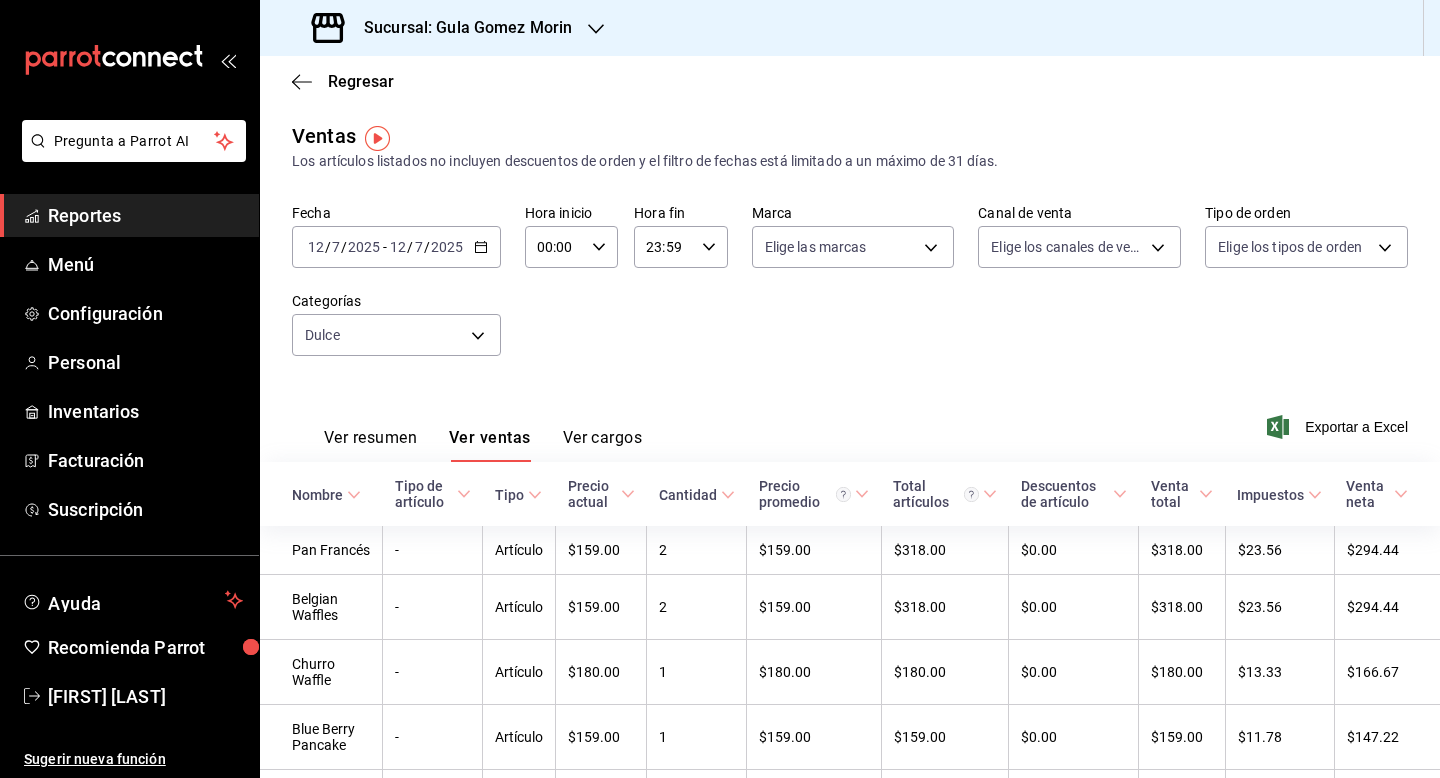 scroll, scrollTop: 0, scrollLeft: 0, axis: both 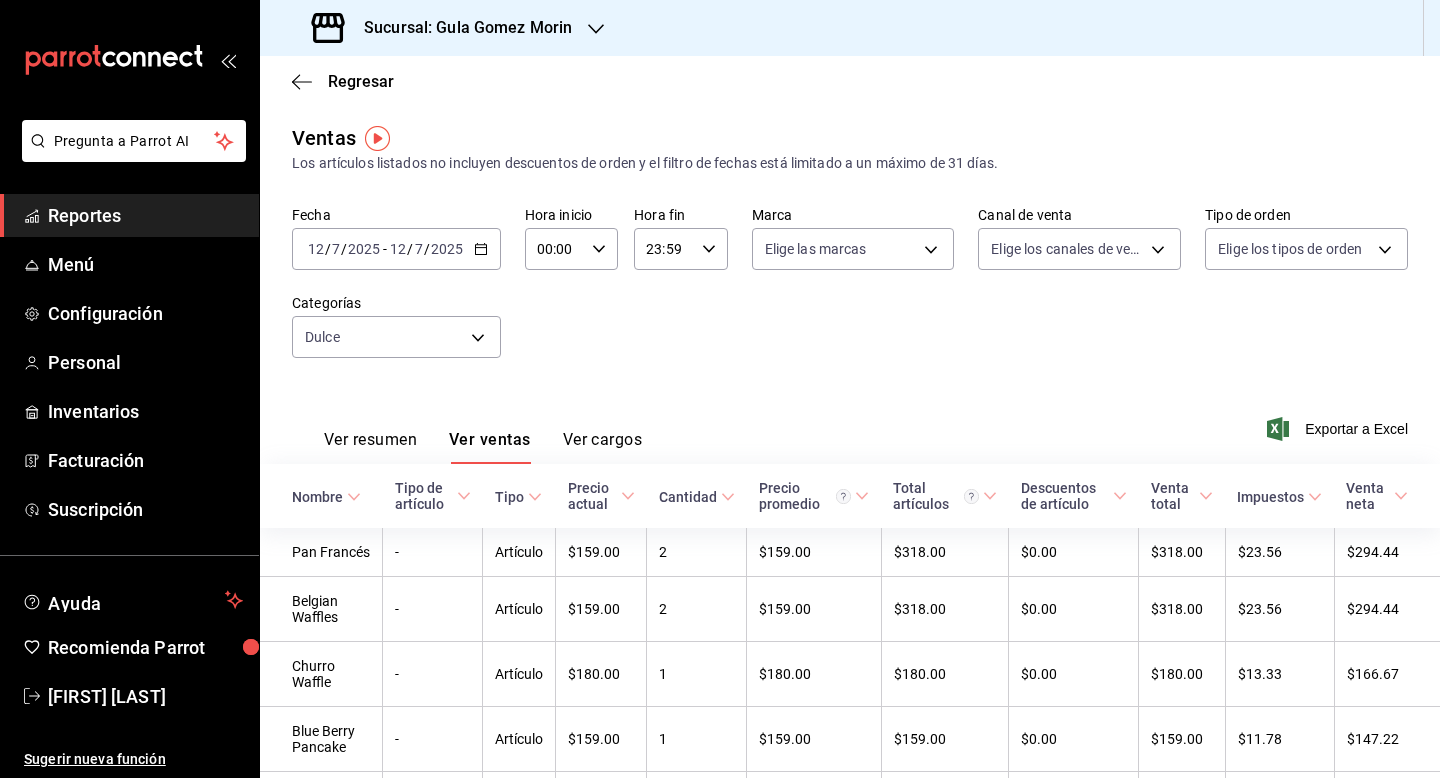 click on "[DATE] [DATE] - [DATE] [DATE]" at bounding box center [396, 249] 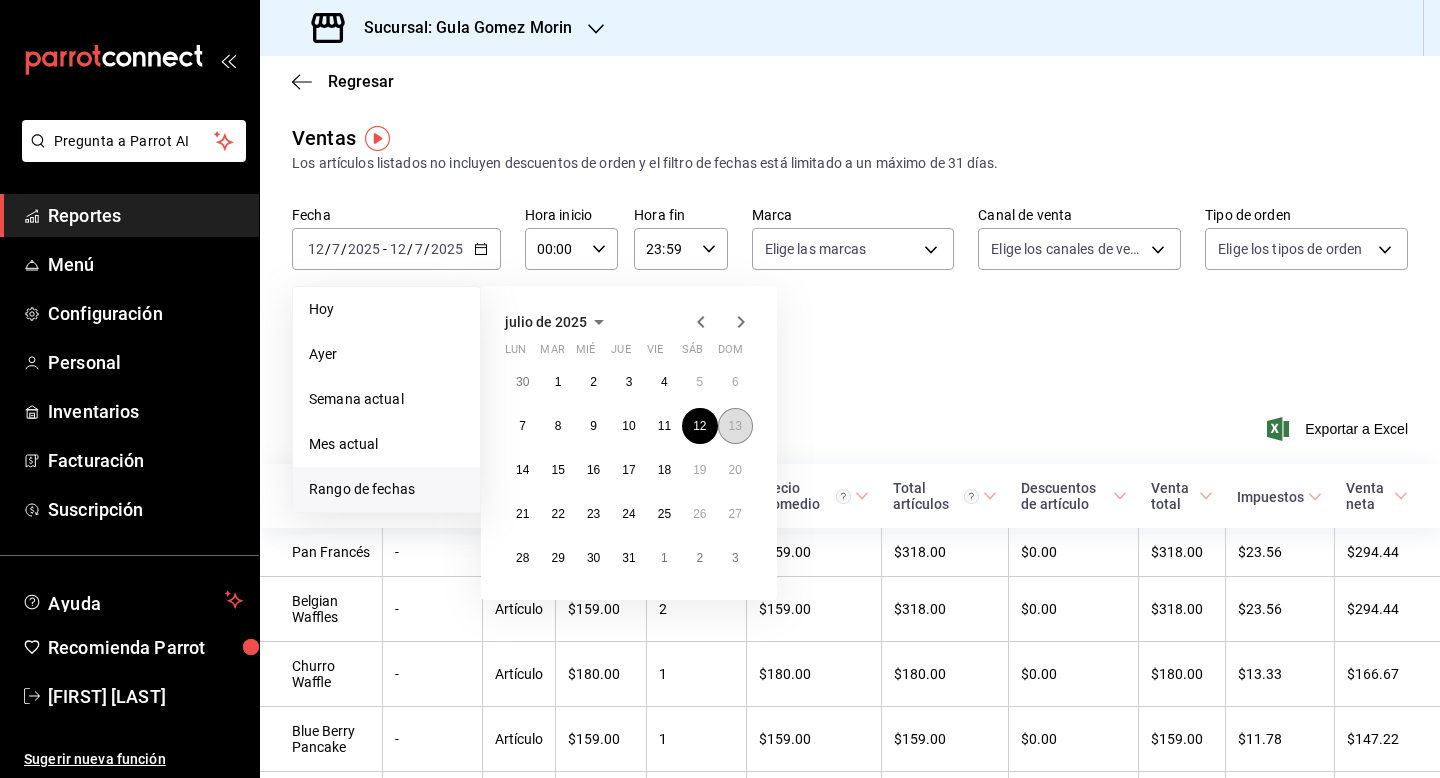 click on "13" at bounding box center [735, 426] 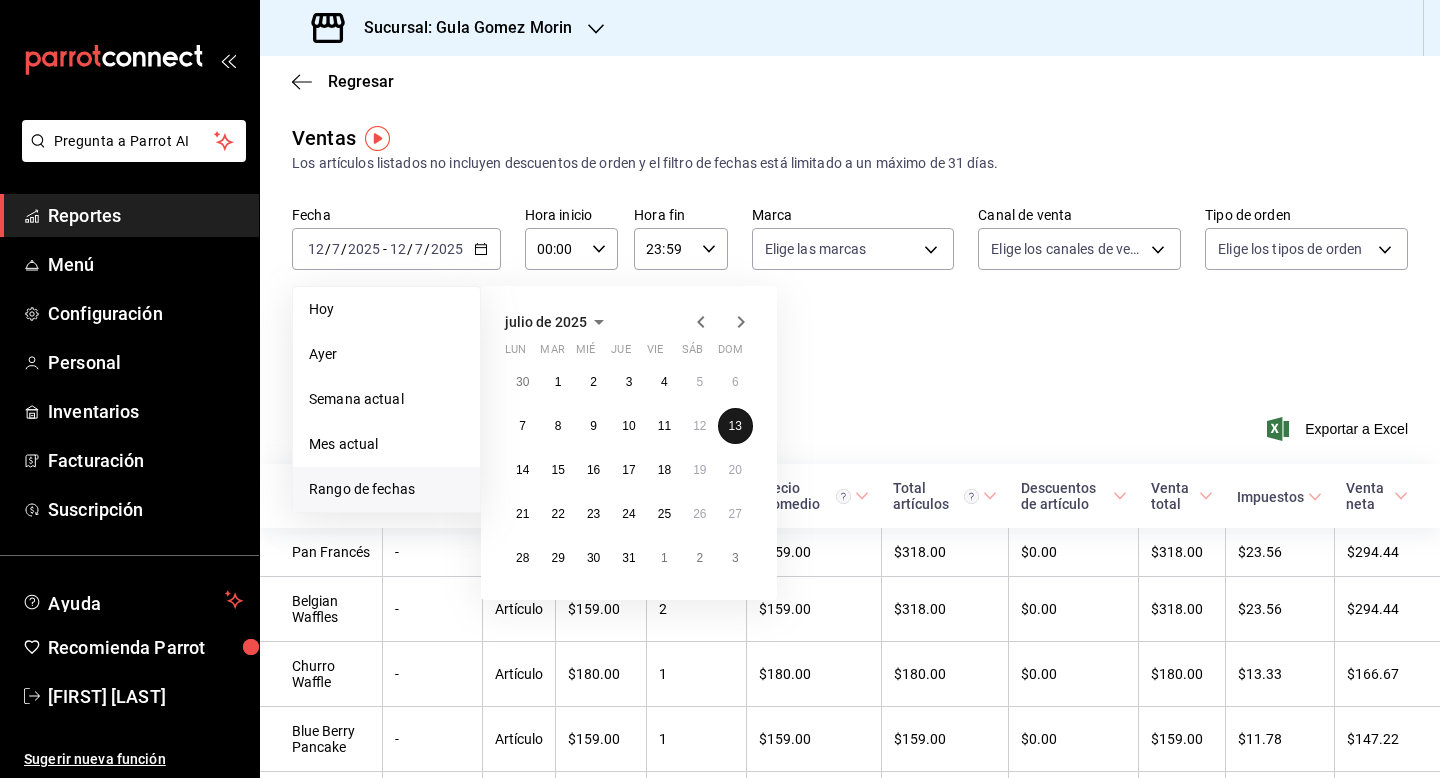 click on "13" at bounding box center (735, 426) 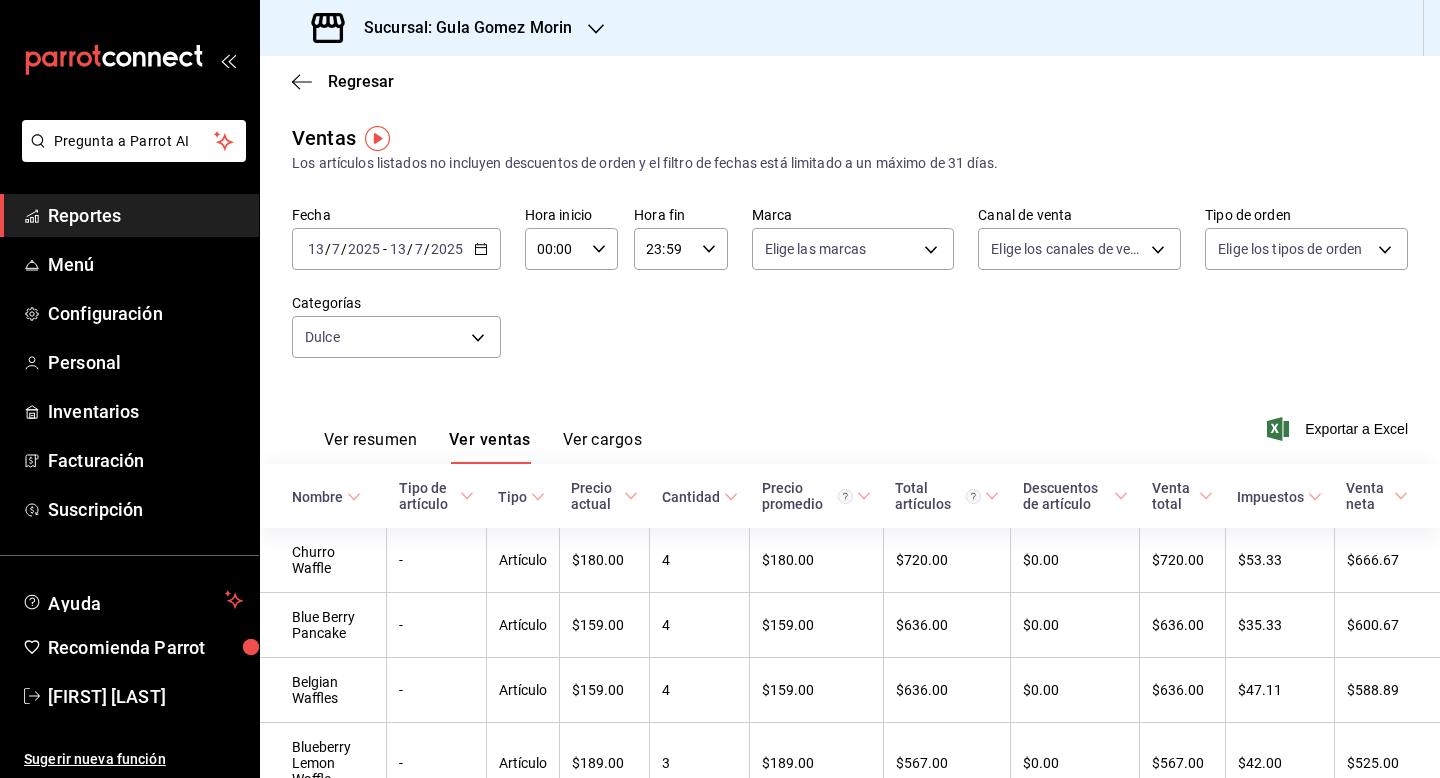 click on "Ver resumen Ver ventas Ver cargos Exportar a Excel" at bounding box center (850, 423) 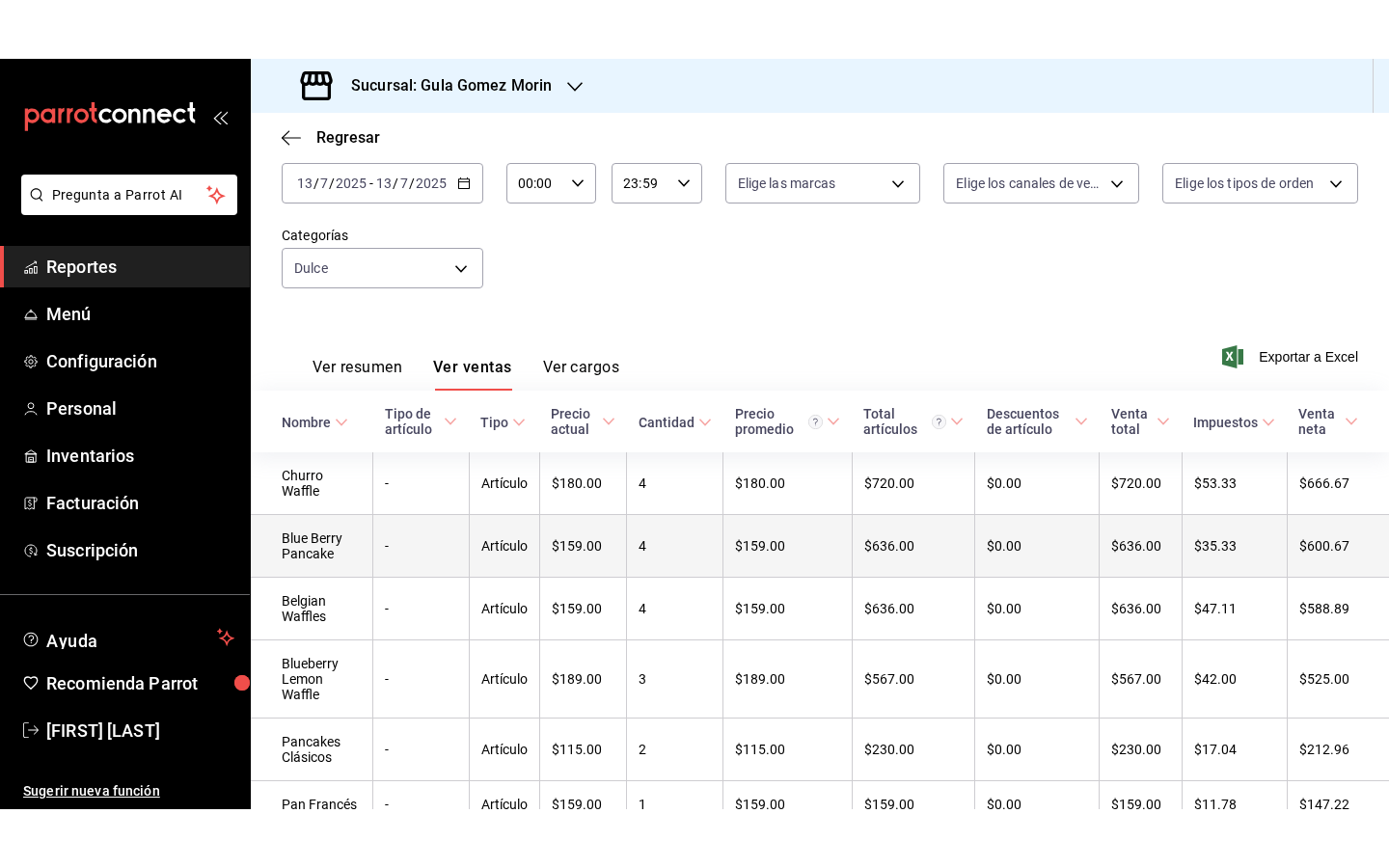 scroll, scrollTop: 154, scrollLeft: 0, axis: vertical 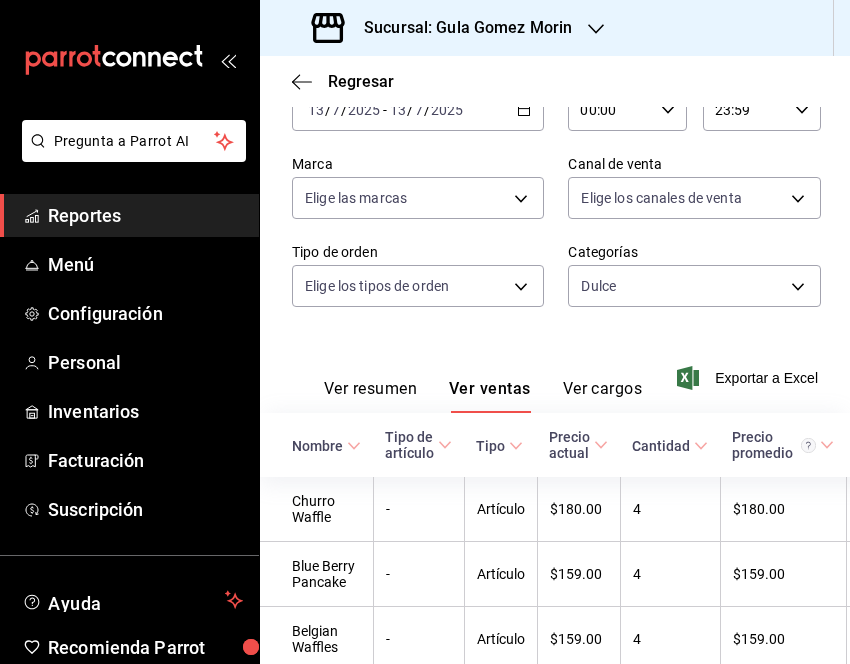 click on "2025-07-13 13 / 7 / 2025 - 2025-07-13 13 / 7 / 2025" at bounding box center [418, 110] 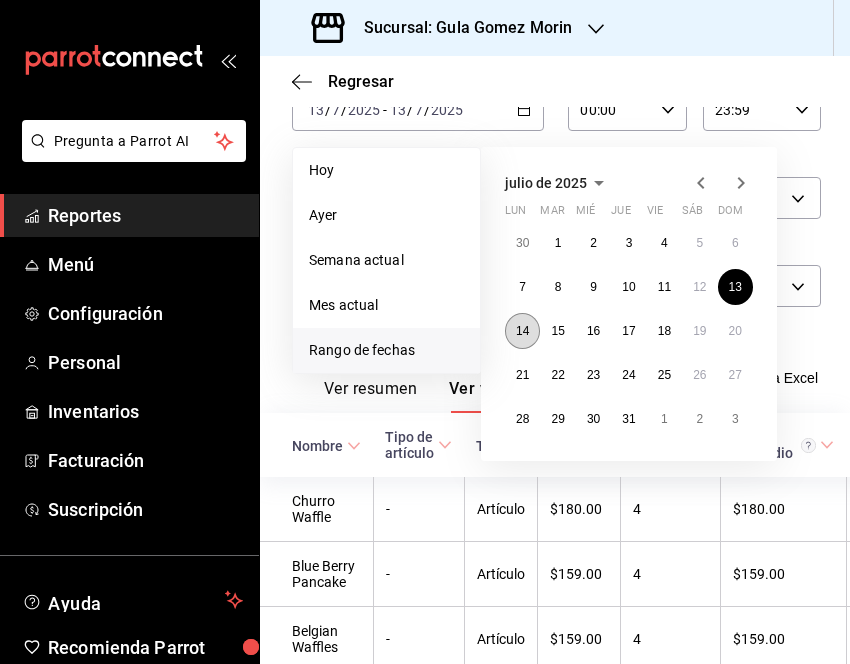 click on "14" at bounding box center [522, 331] 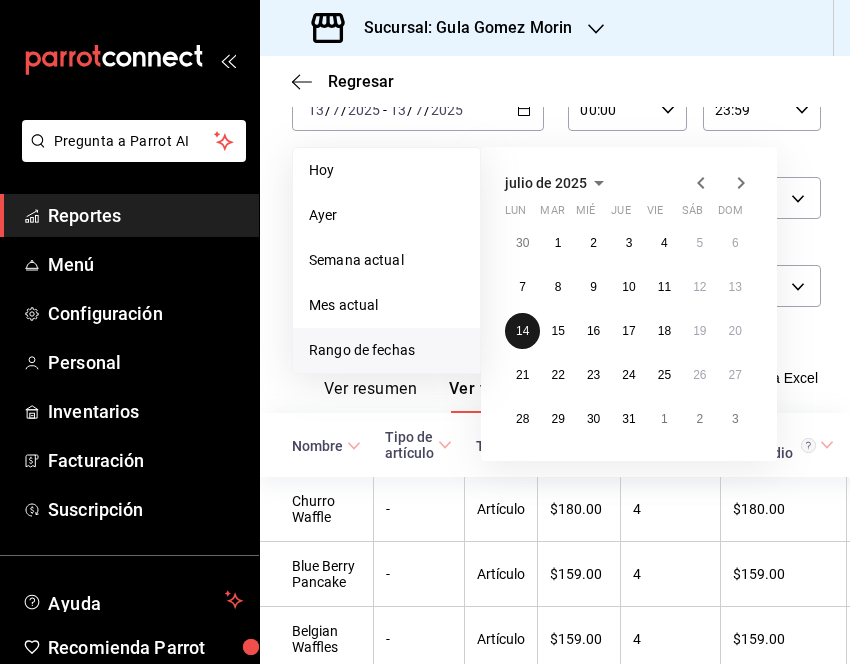 click on "14" at bounding box center [522, 331] 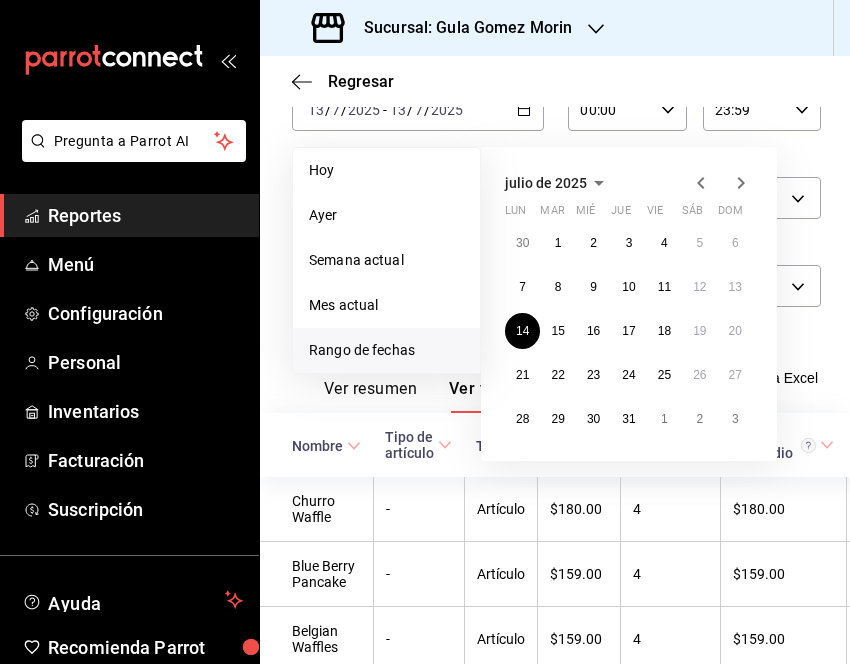 click on "Ver ventas" at bounding box center (490, 396) 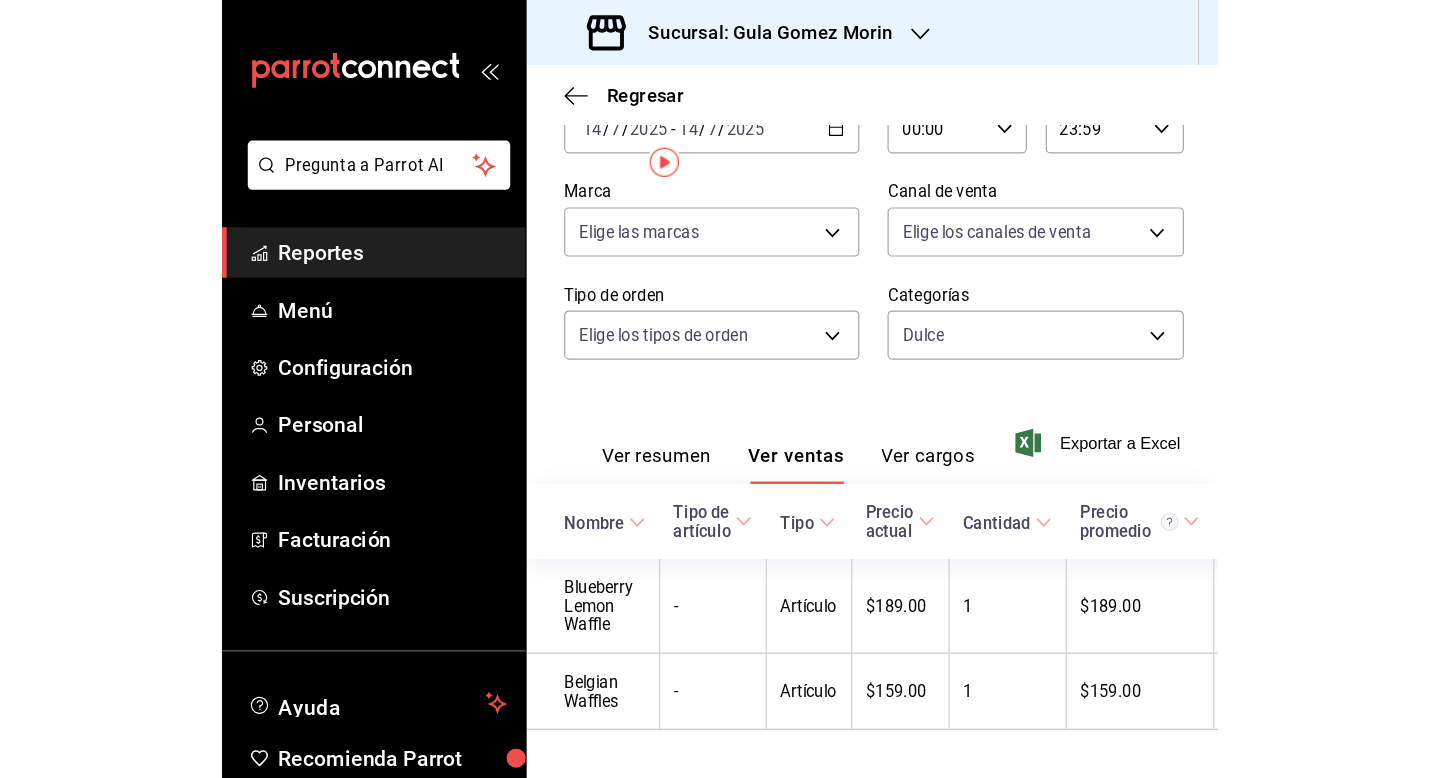 scroll, scrollTop: 0, scrollLeft: 0, axis: both 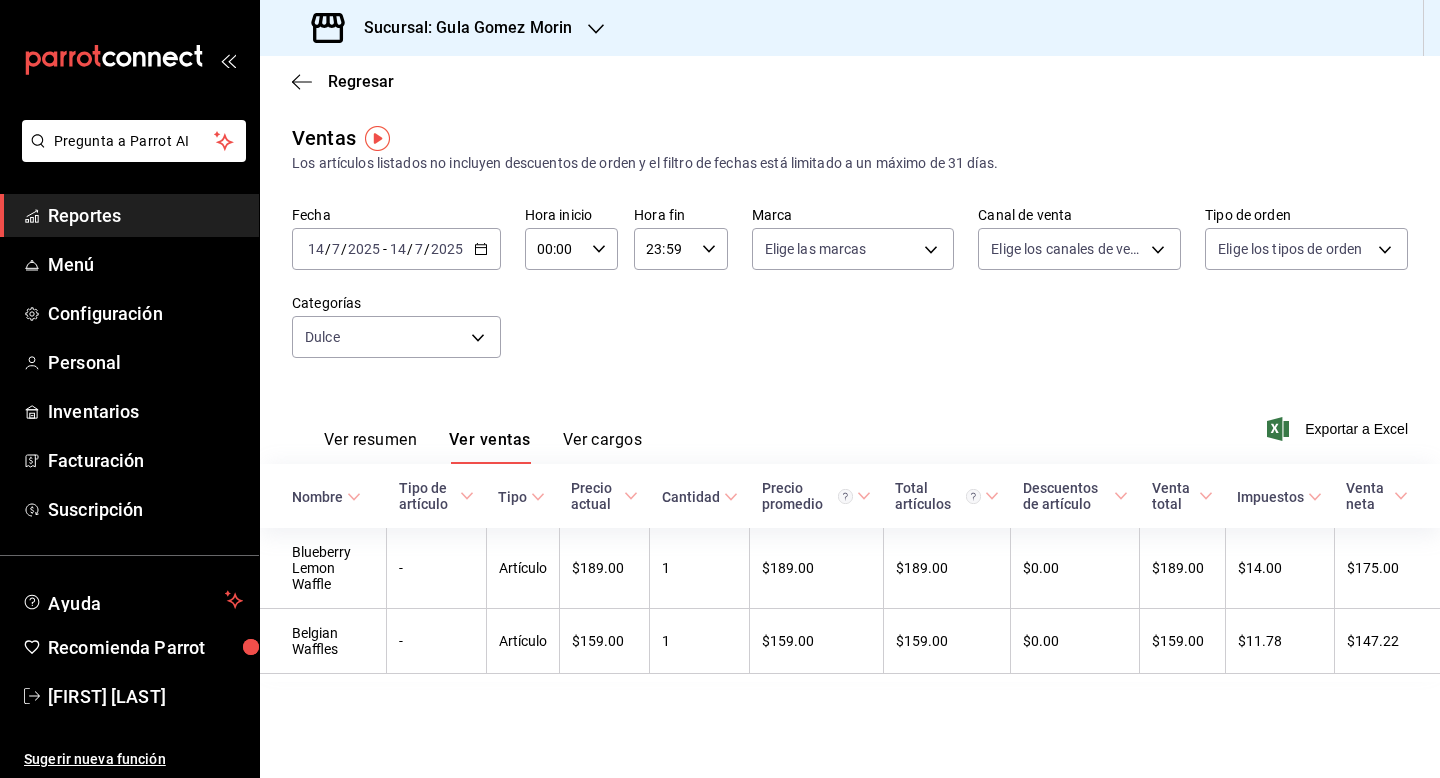 drag, startPoint x: 492, startPoint y: 247, endPoint x: 512, endPoint y: 247, distance: 20 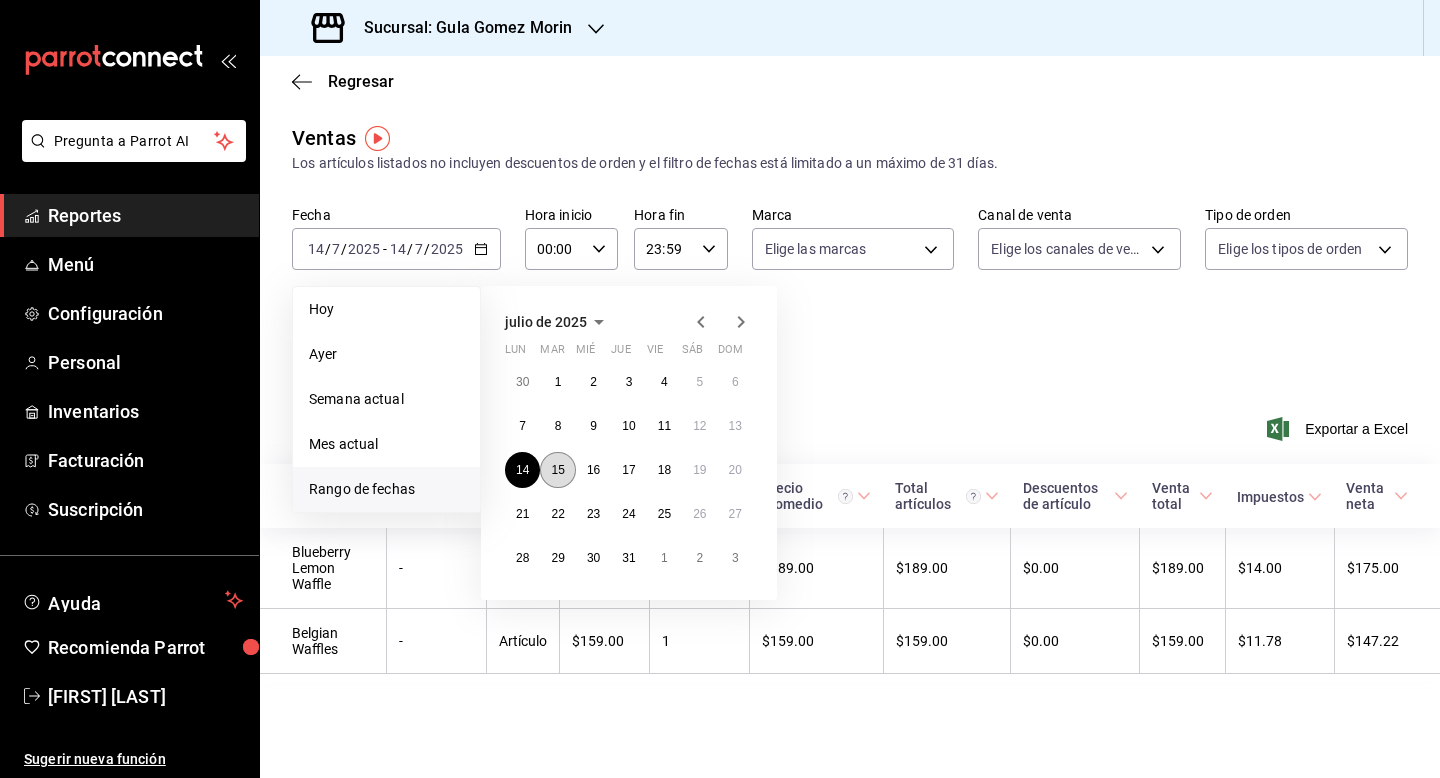 click on "15" at bounding box center [557, 470] 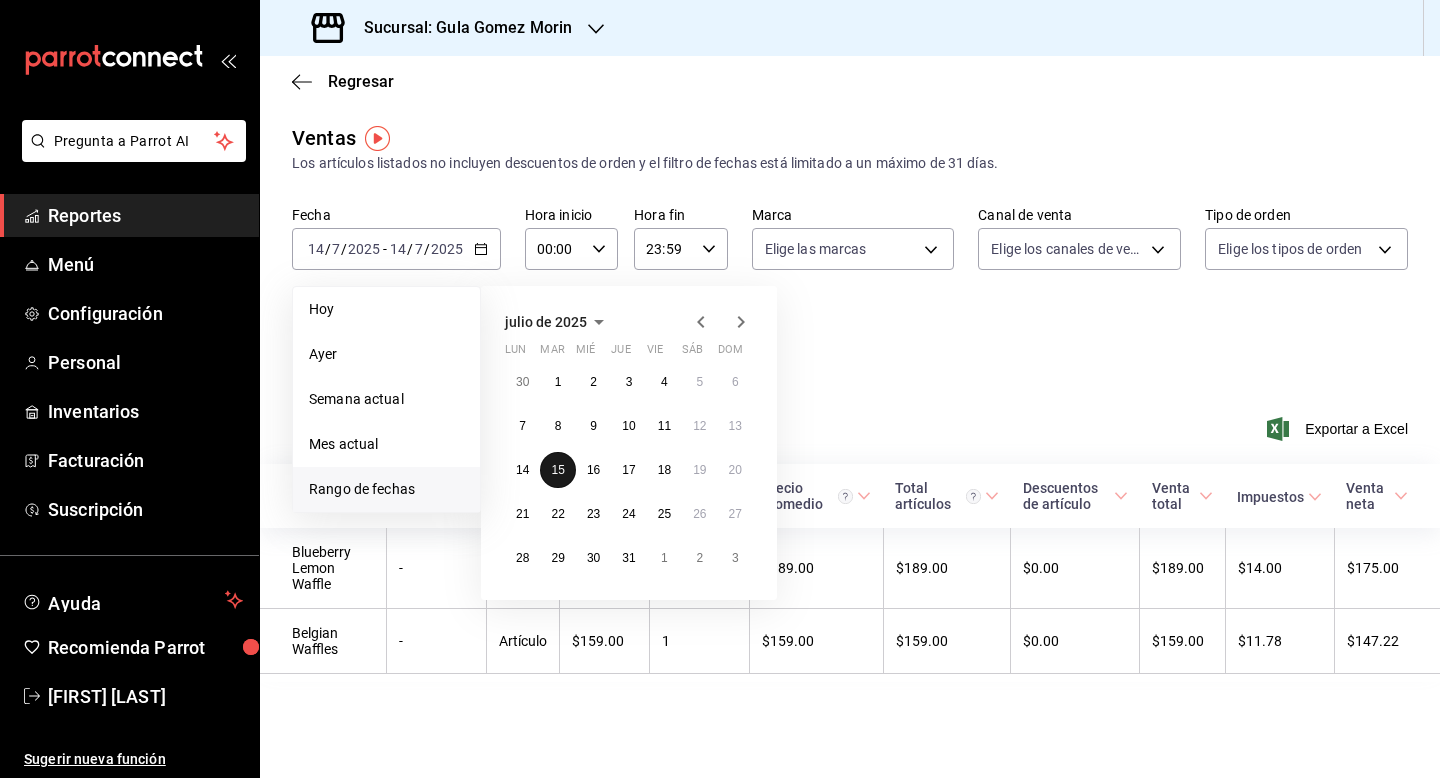 click on "15" at bounding box center [557, 470] 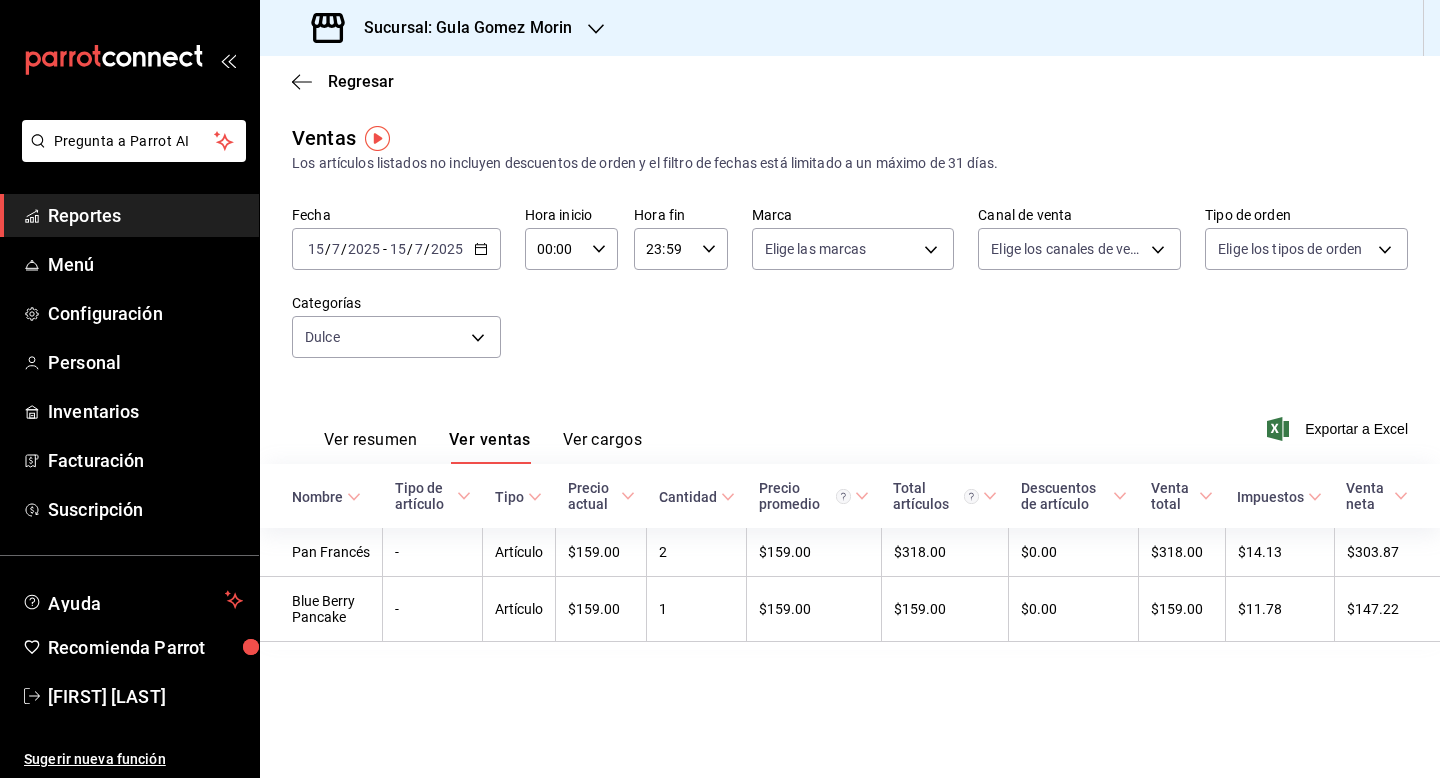 click 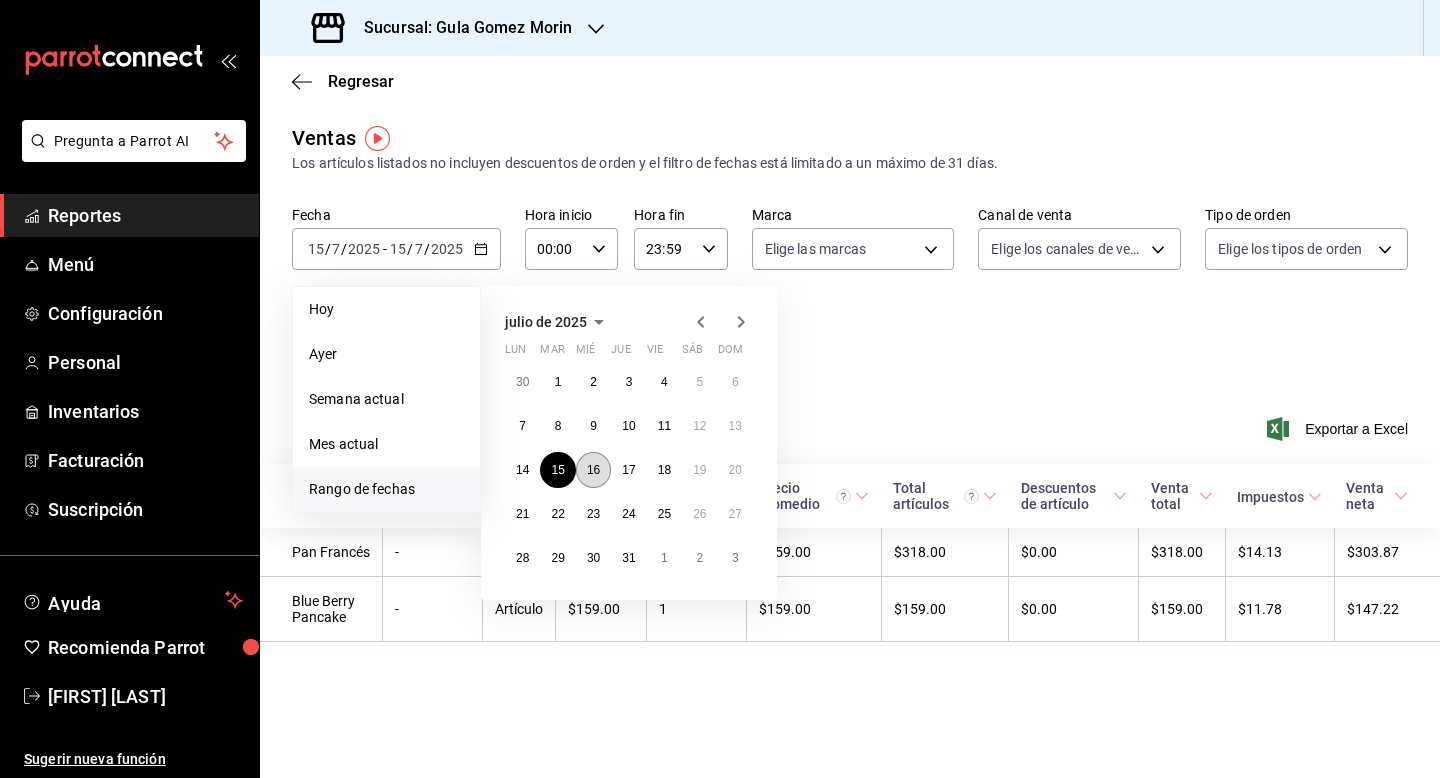 click on "16" at bounding box center (593, 470) 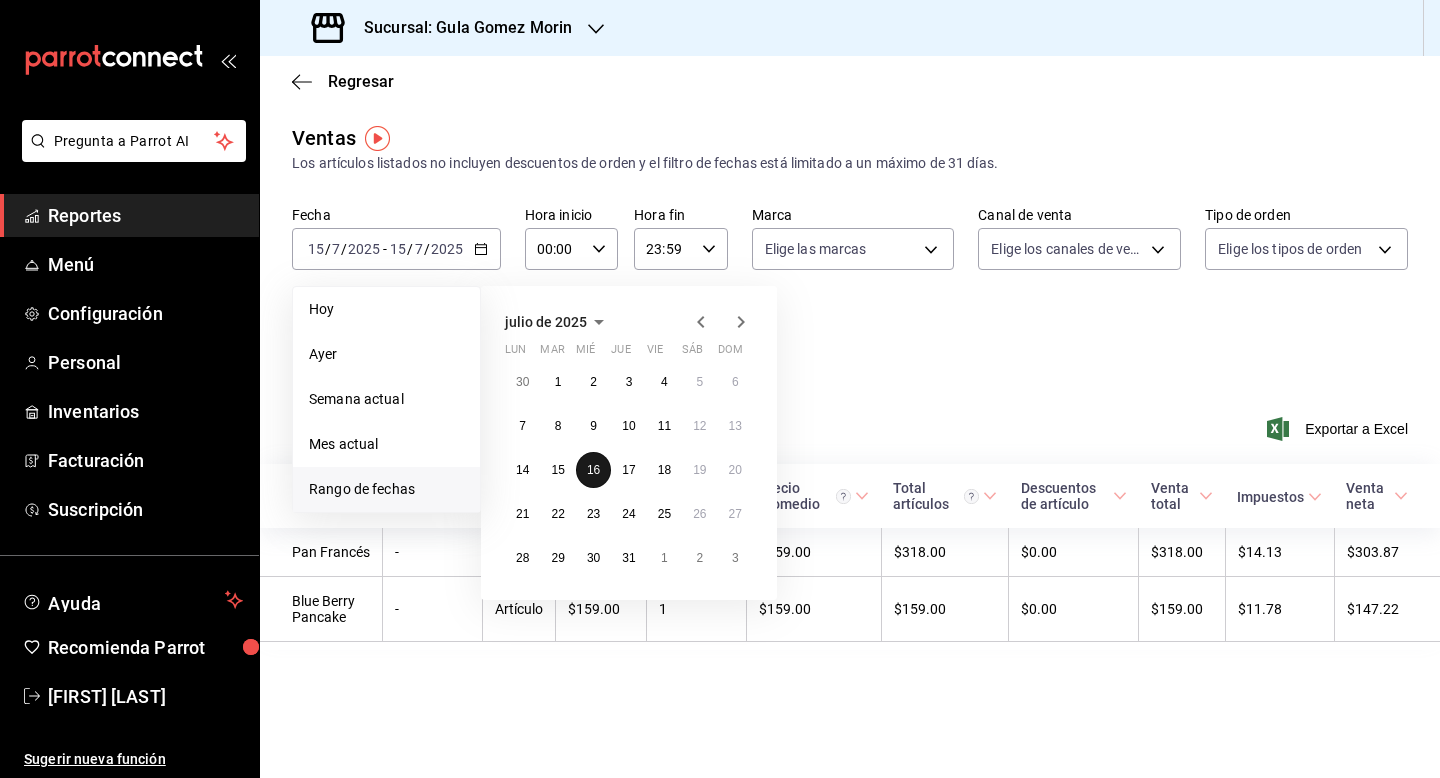 click on "16" at bounding box center [593, 470] 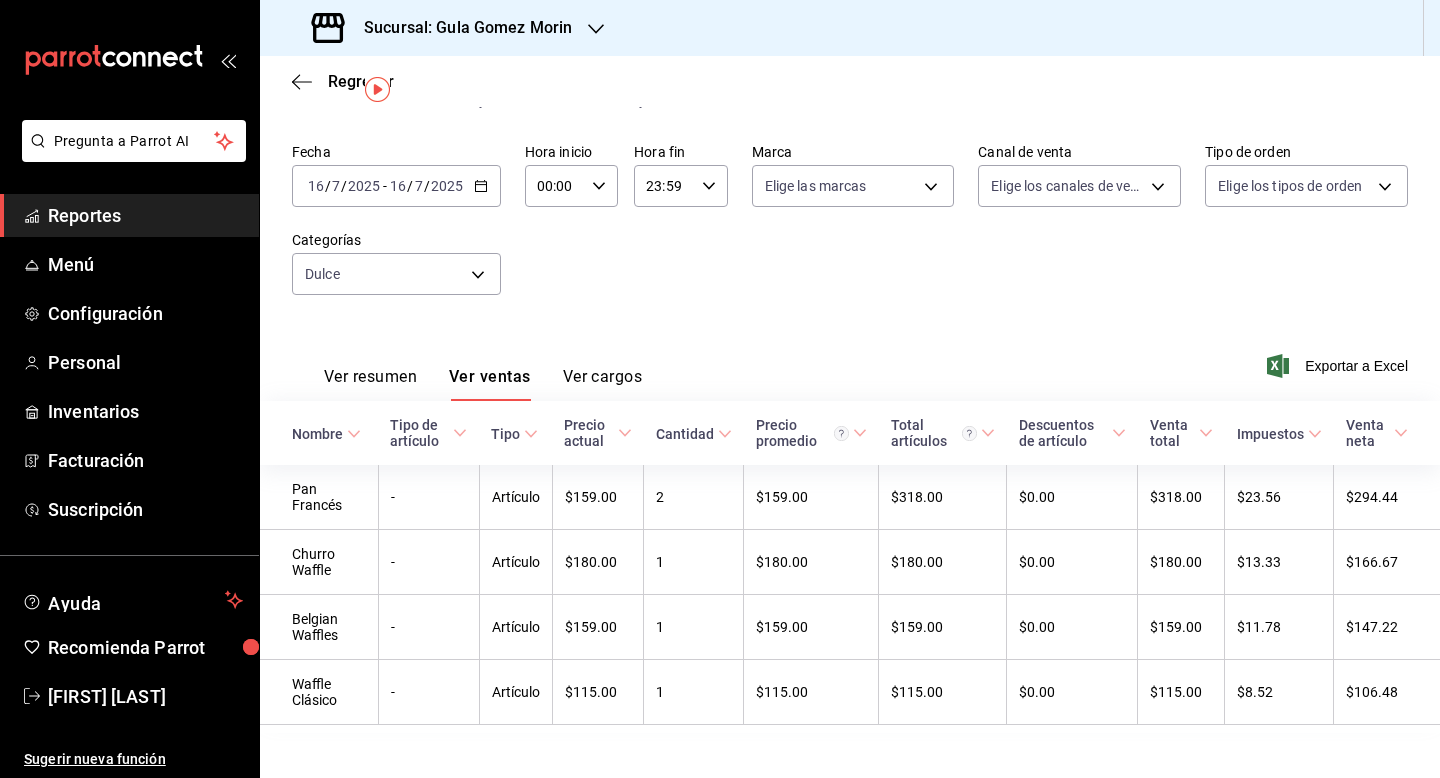 scroll, scrollTop: 80, scrollLeft: 0, axis: vertical 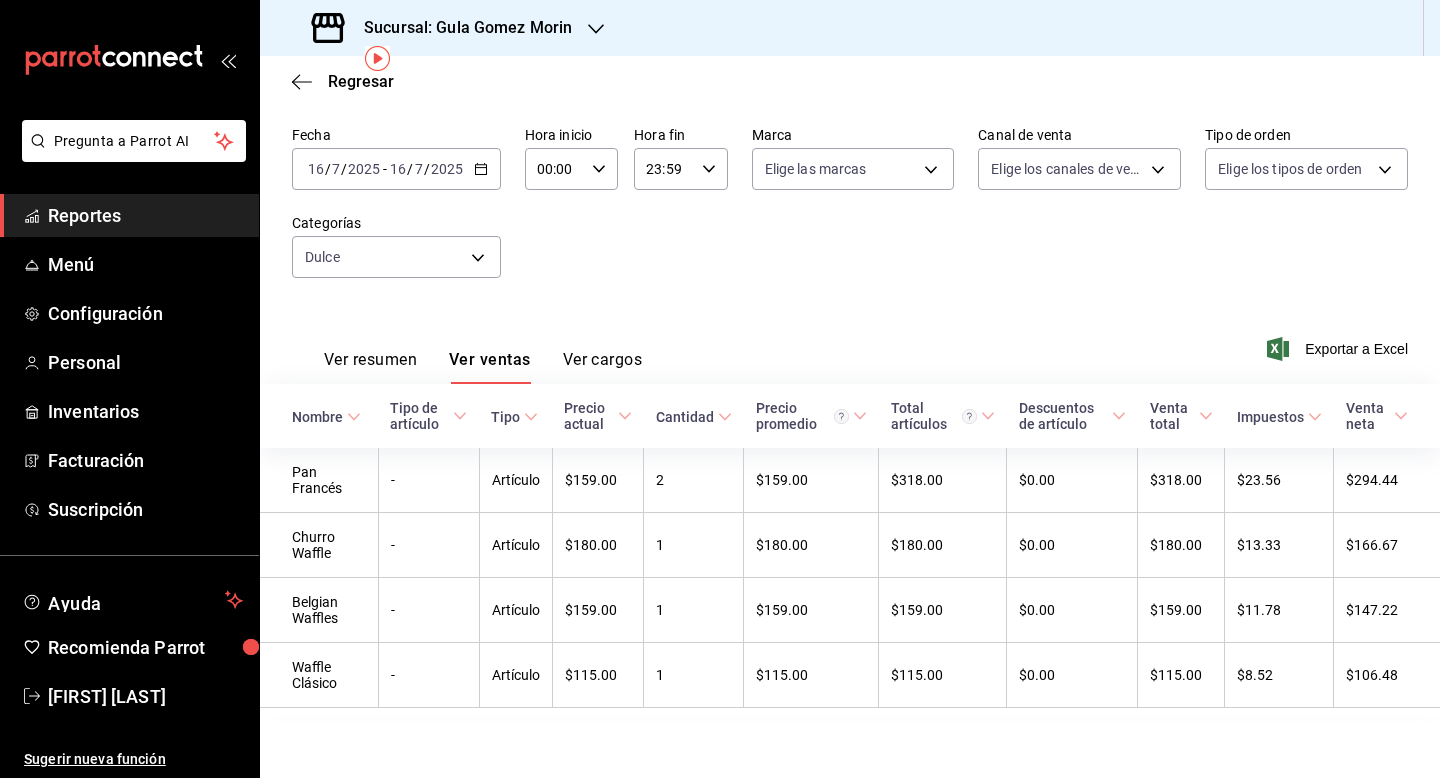 click 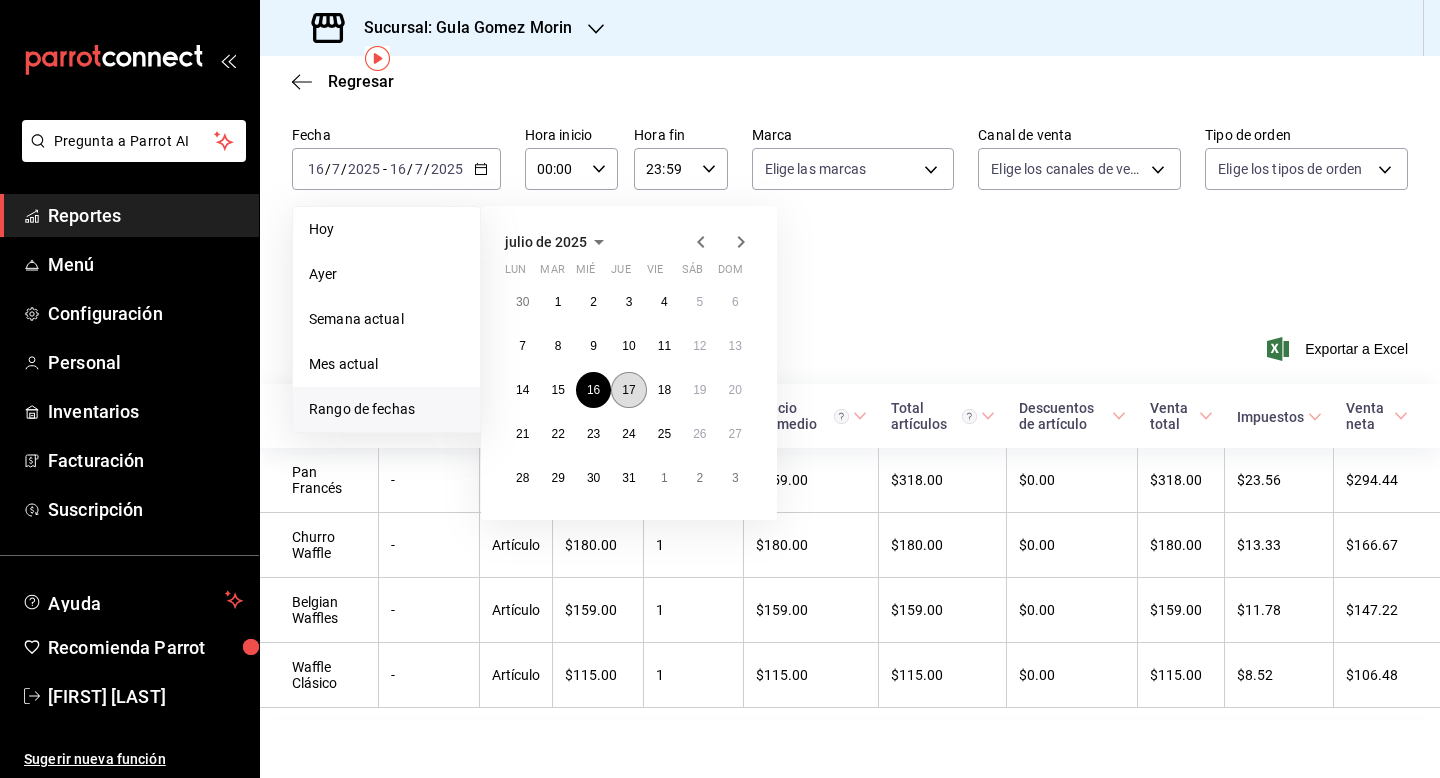 click on "17" at bounding box center [628, 390] 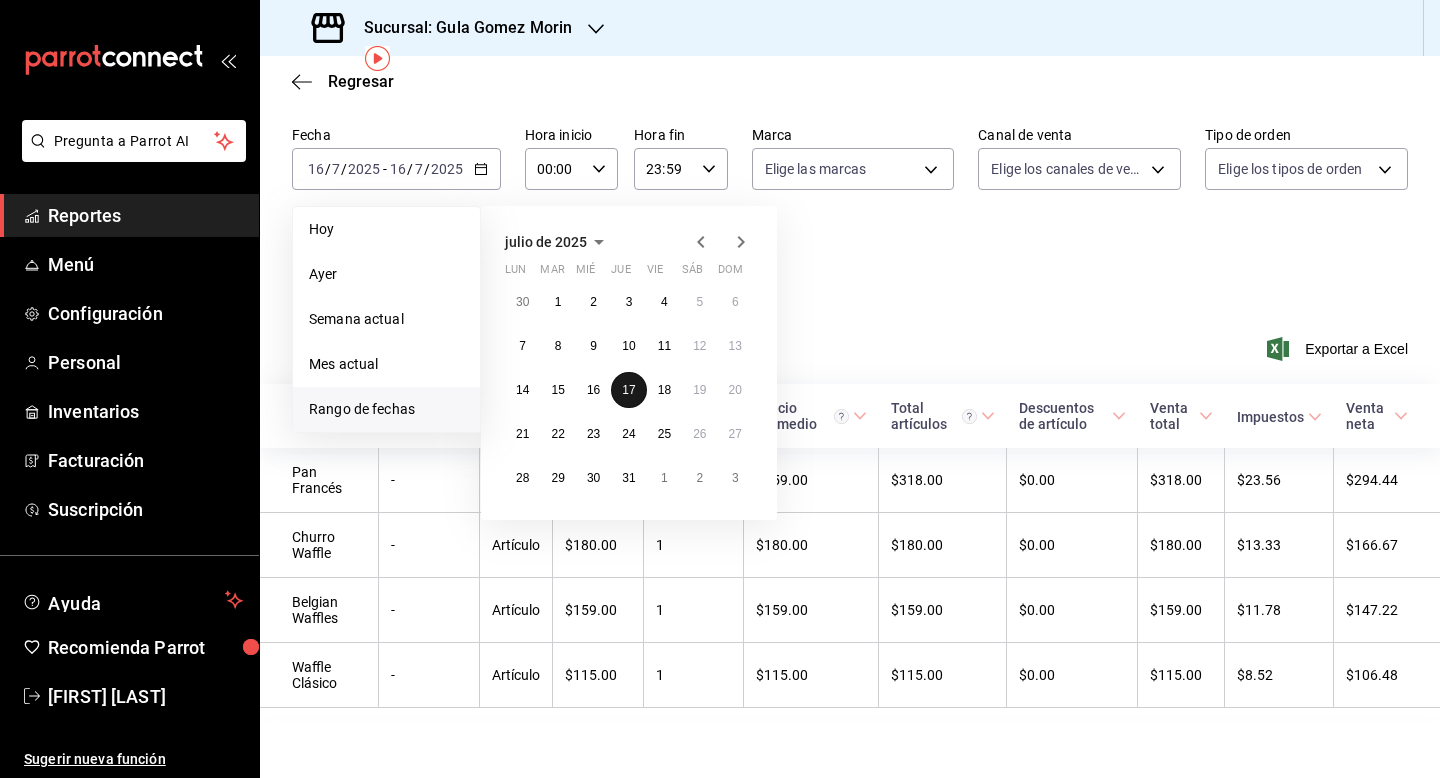 click on "17" at bounding box center (628, 390) 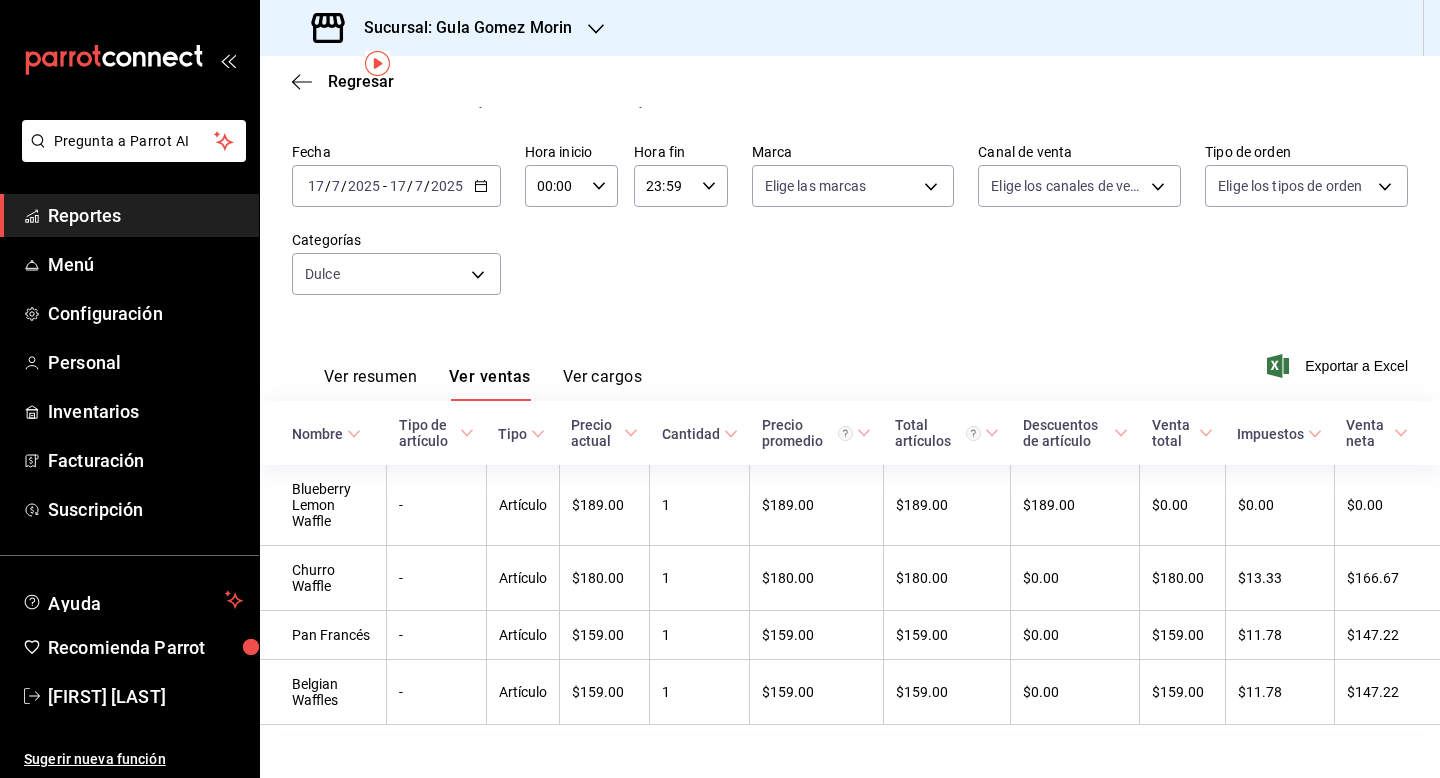 scroll, scrollTop: 80, scrollLeft: 0, axis: vertical 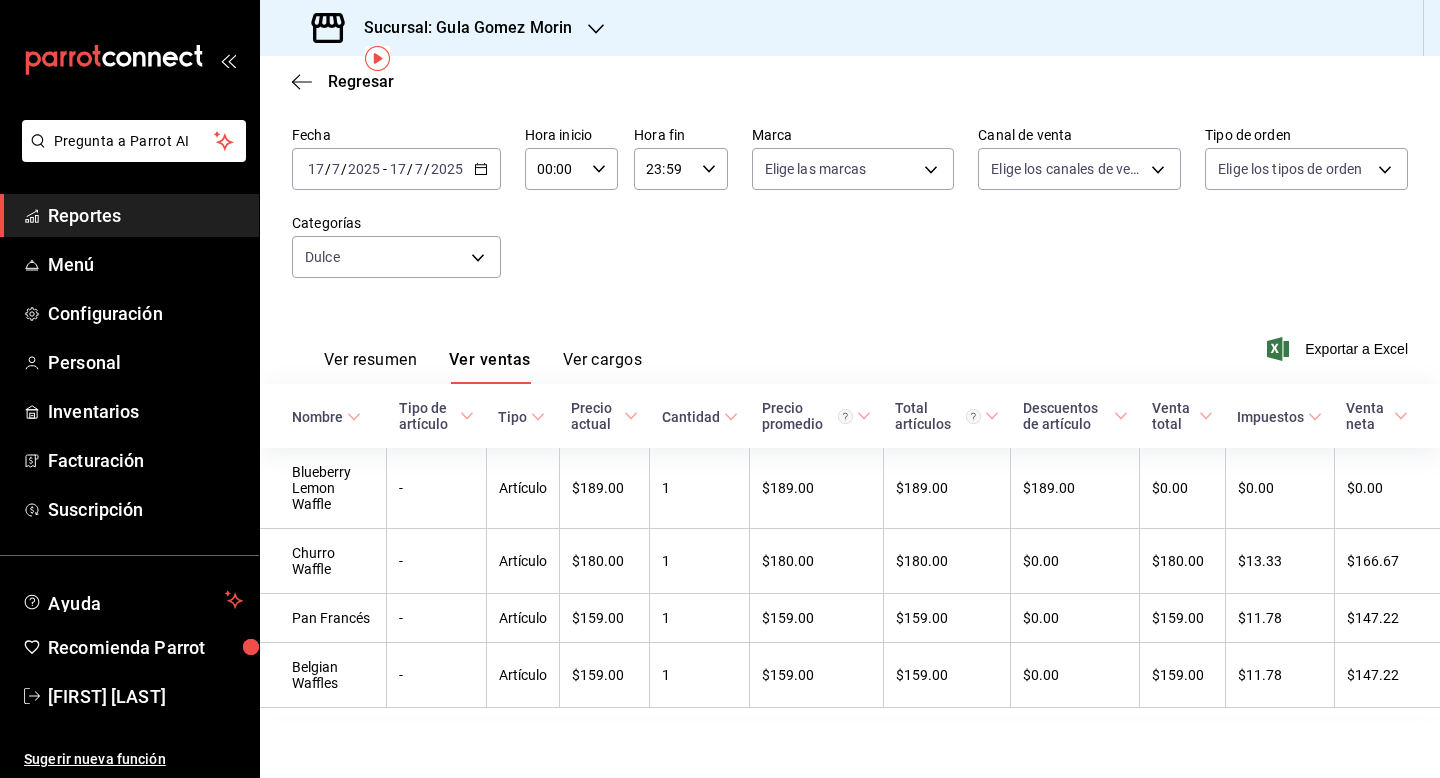 click on "2025-07-17 17 / 7 / 2025 - 2025-07-17 17 / 7 / 2025" at bounding box center [396, 169] 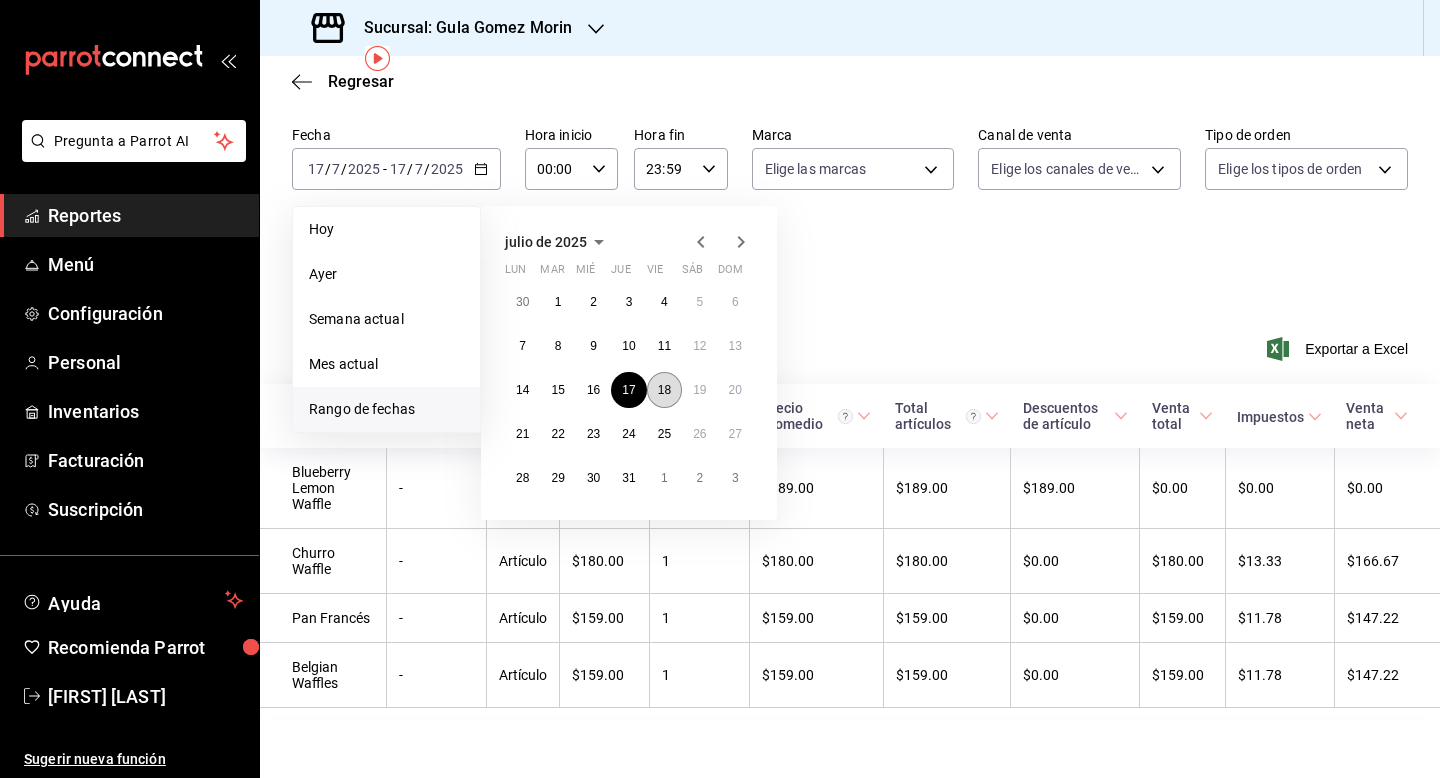 click on "18" at bounding box center (664, 390) 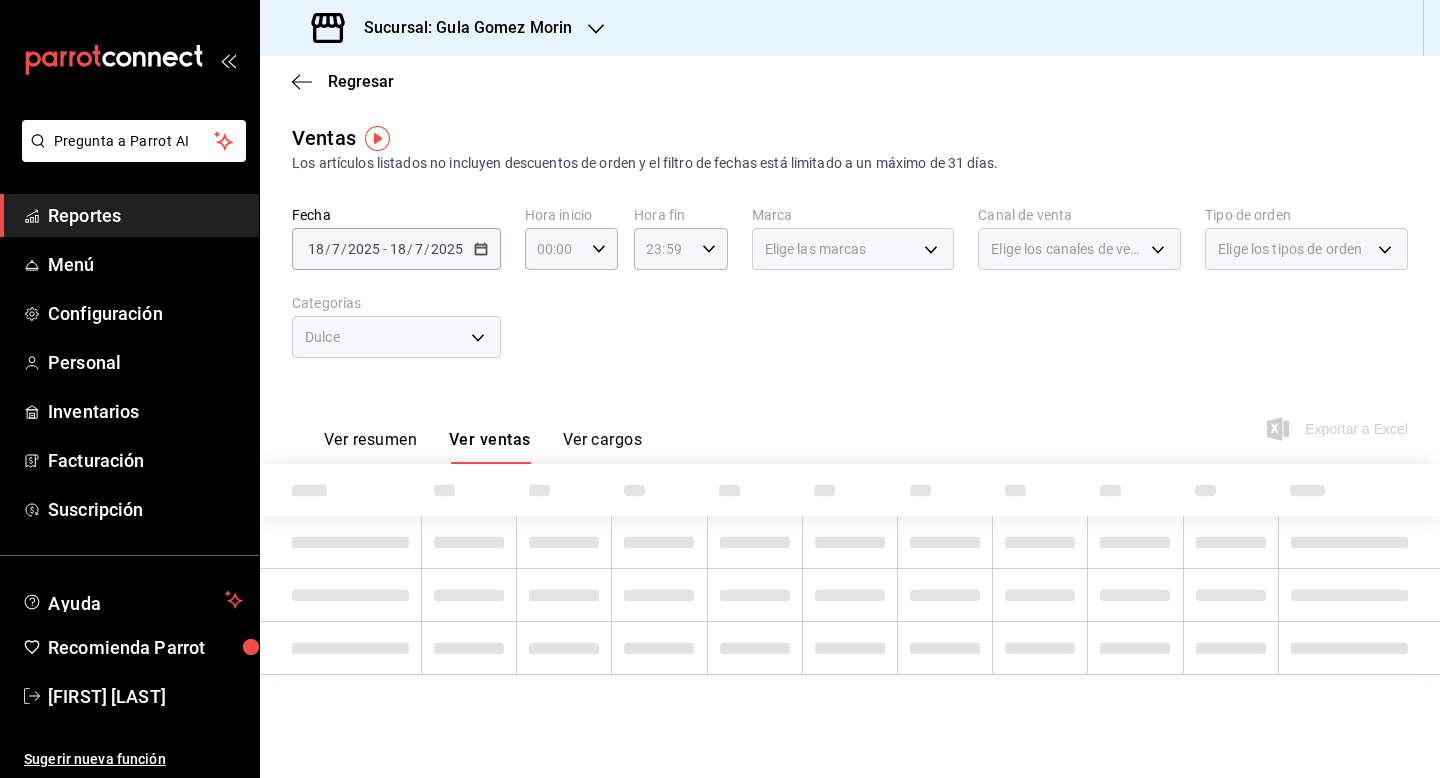 scroll, scrollTop: 0, scrollLeft: 0, axis: both 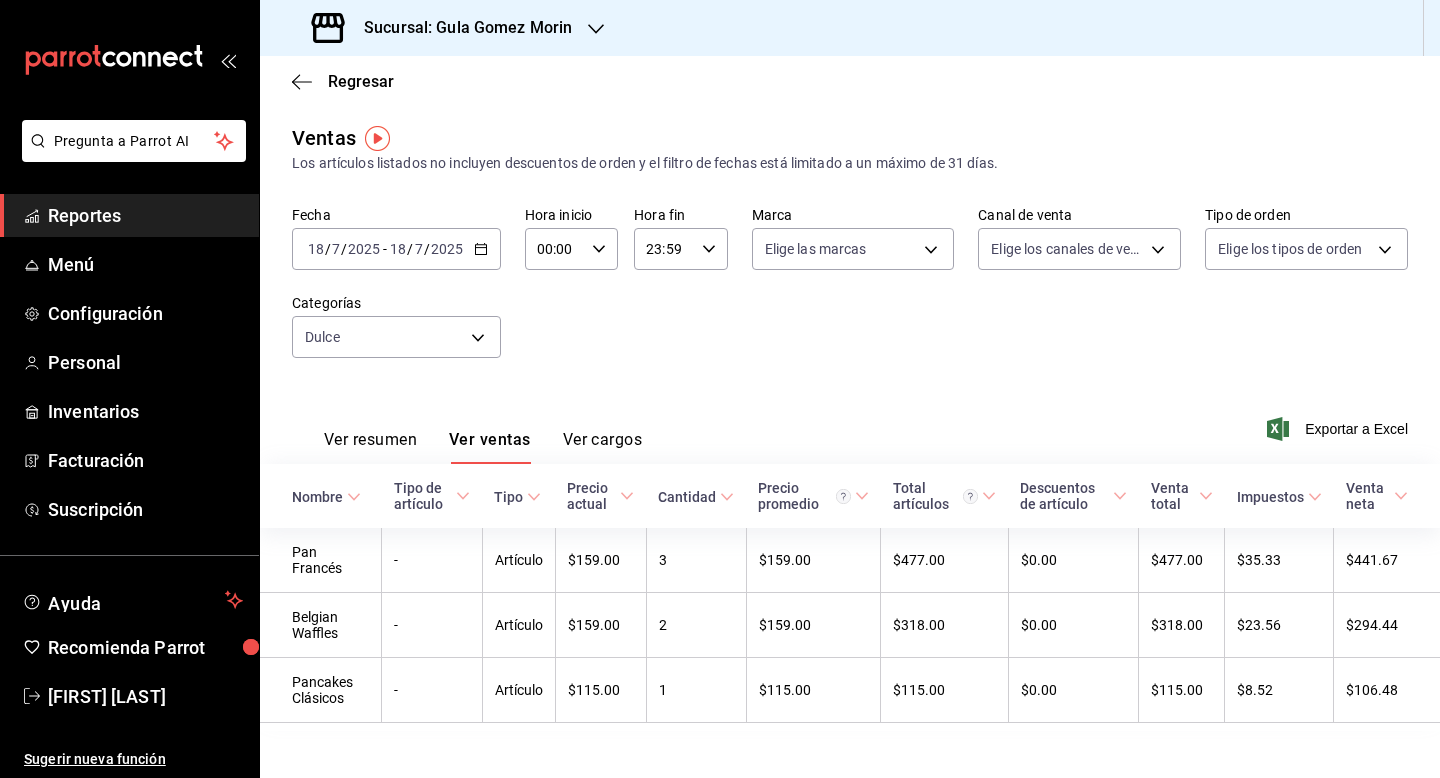 click 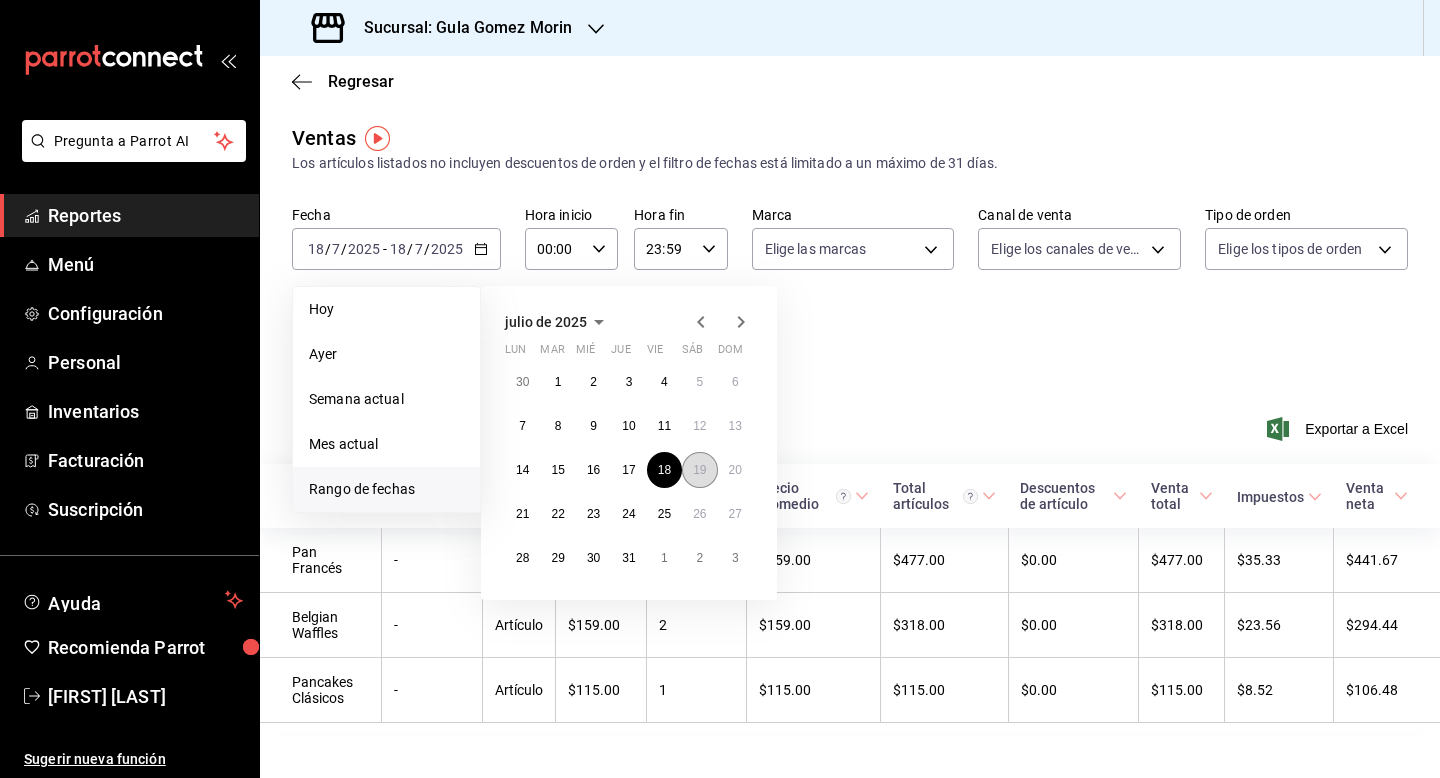 click on "19" at bounding box center (699, 470) 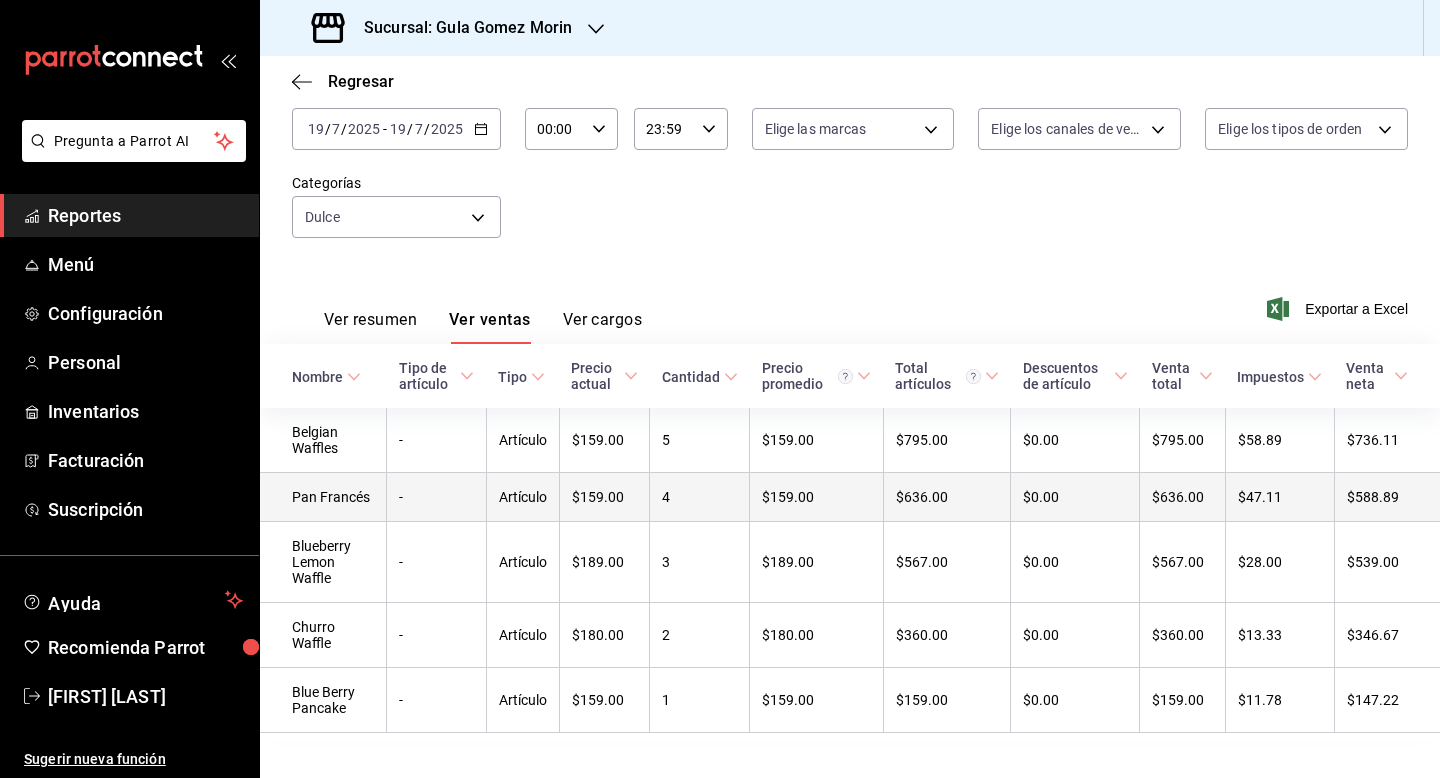 scroll, scrollTop: 147, scrollLeft: 0, axis: vertical 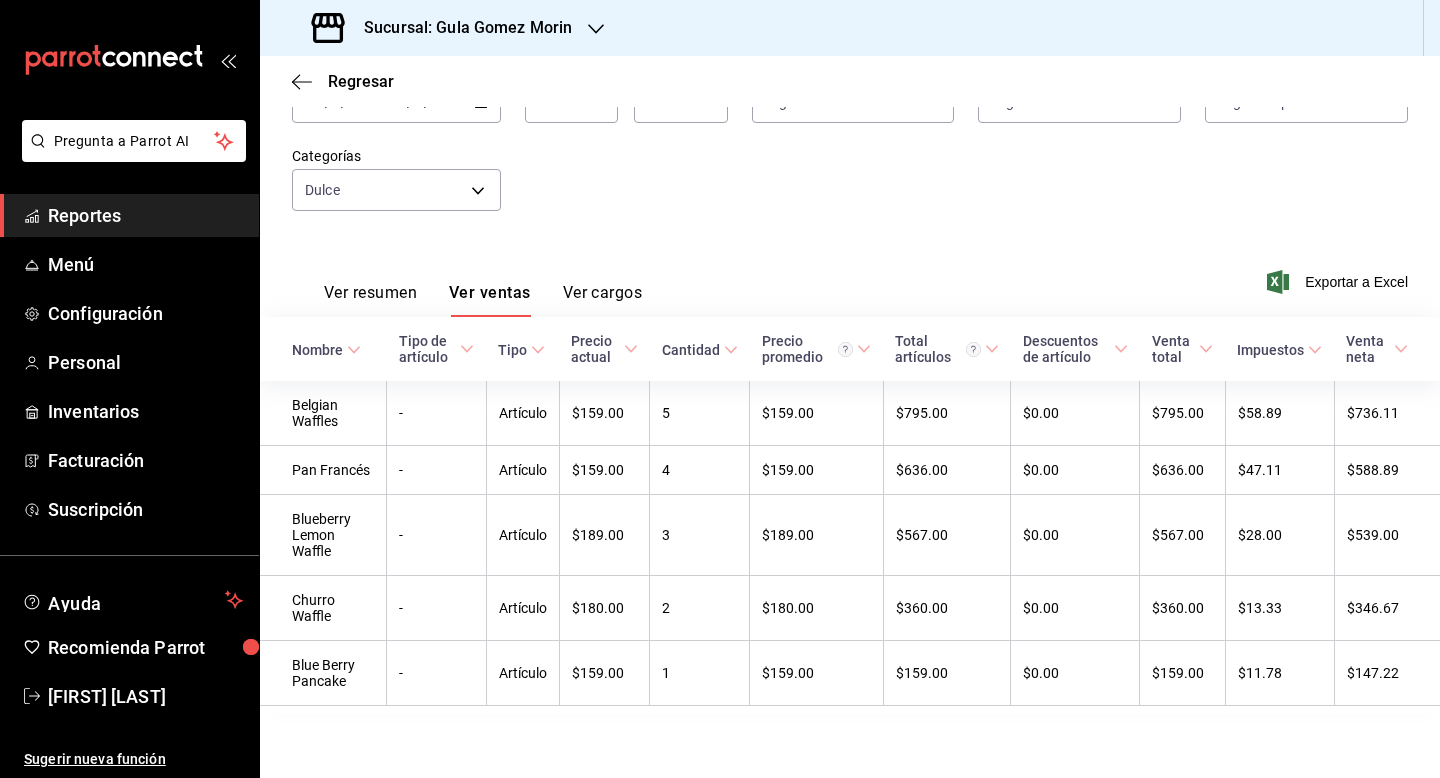 click on "Fecha [DATE] [DATE] - [DATE] [DATE] Hora inicio 00:00 Hora inicio Hora fin 23:59 Hora fin Marca Elige las marcas Canal de venta Elige los canales de venta Tipo de orden Elige los tipos de orden Categorías Dulce 19fb7d2e-effe-4925-ad4a-f58b778c1cc9" at bounding box center [850, 147] 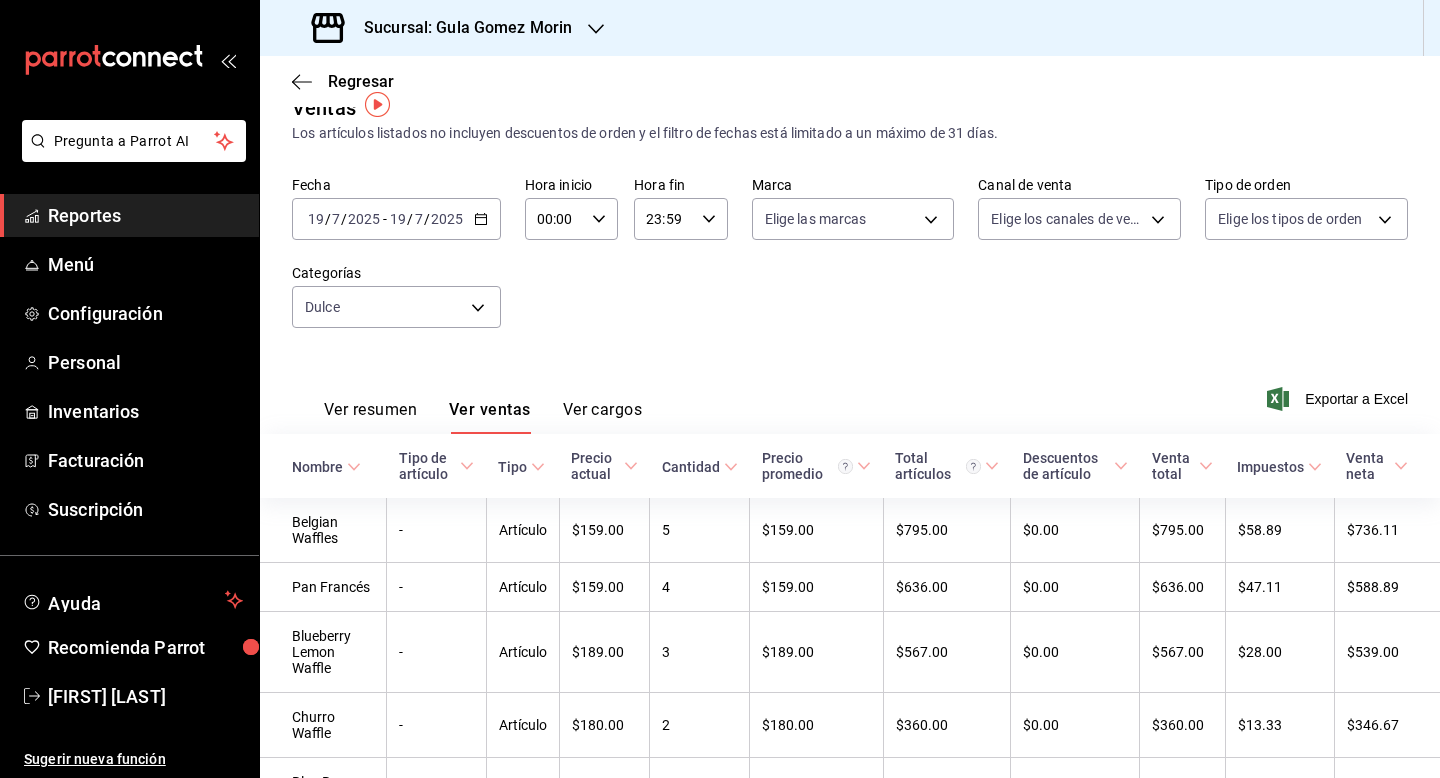 scroll, scrollTop: 27, scrollLeft: 0, axis: vertical 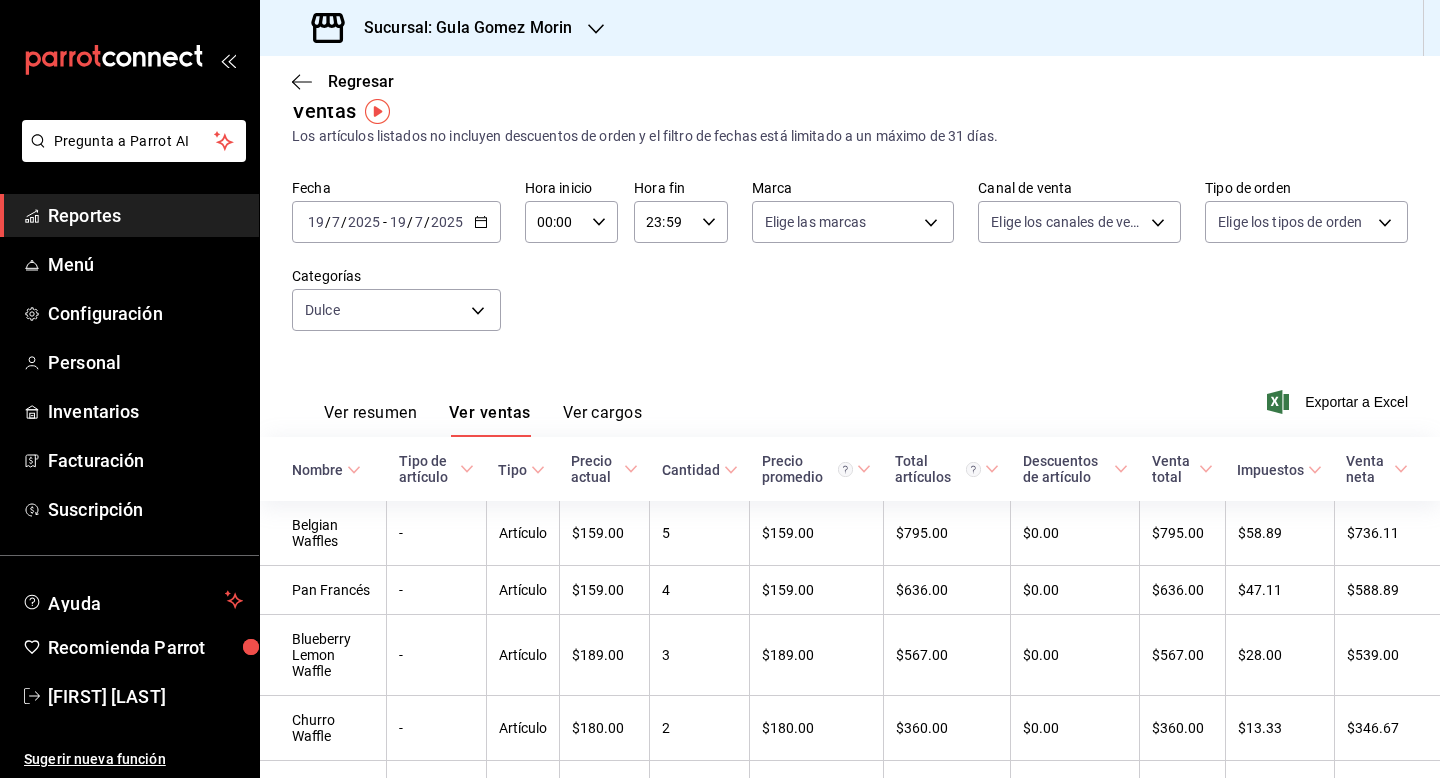 click on "[DATE] [DATE] - [DATE] [DATE]" at bounding box center [396, 222] 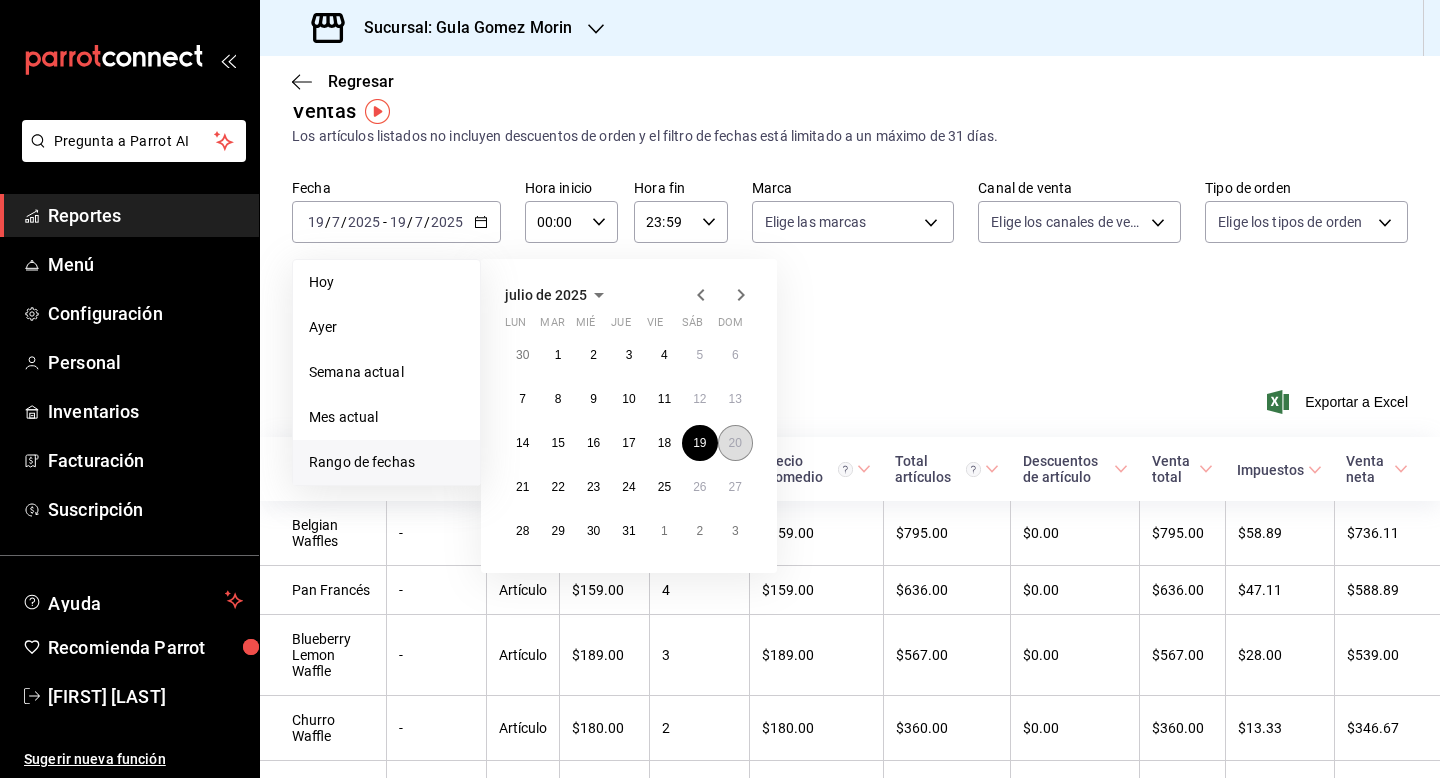click on "20" at bounding box center (735, 443) 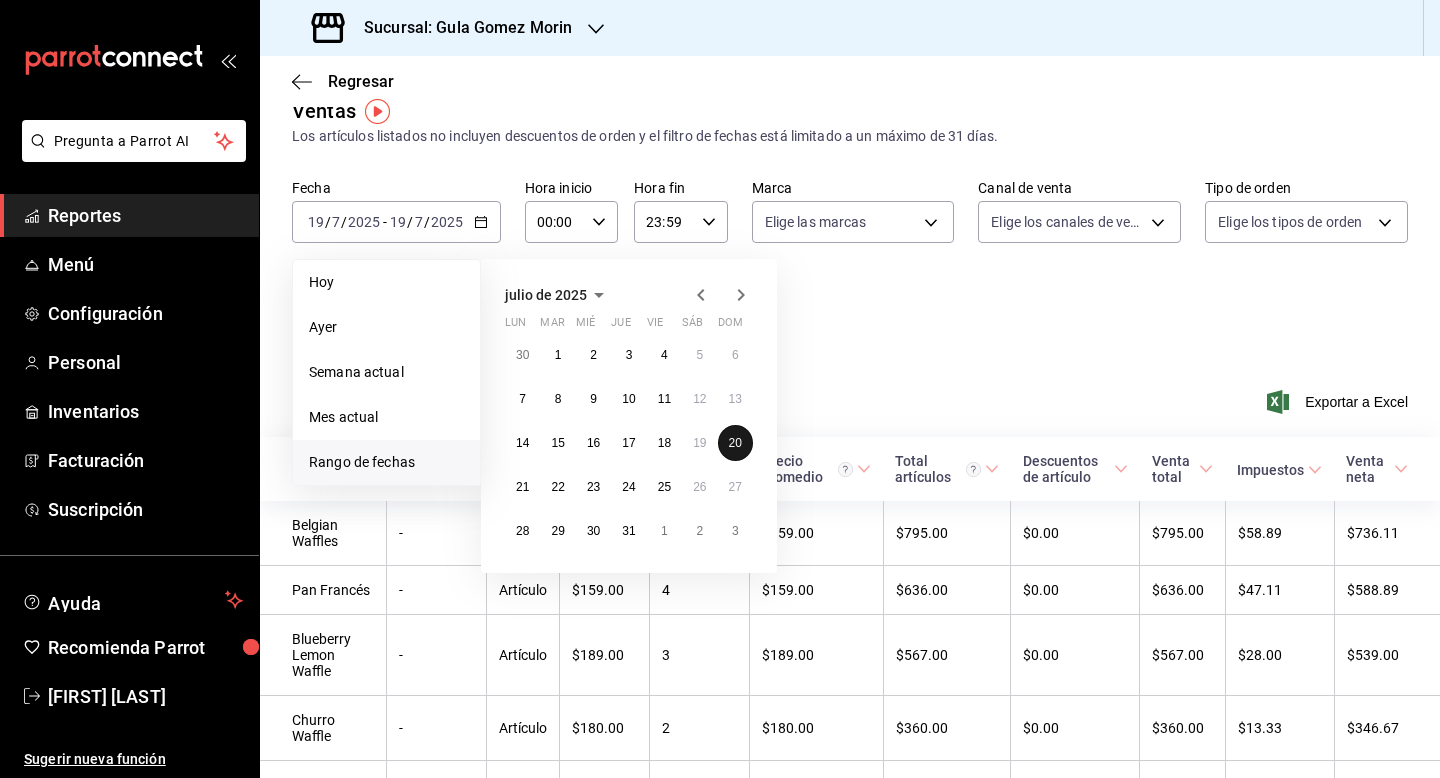 click on "20" at bounding box center (735, 443) 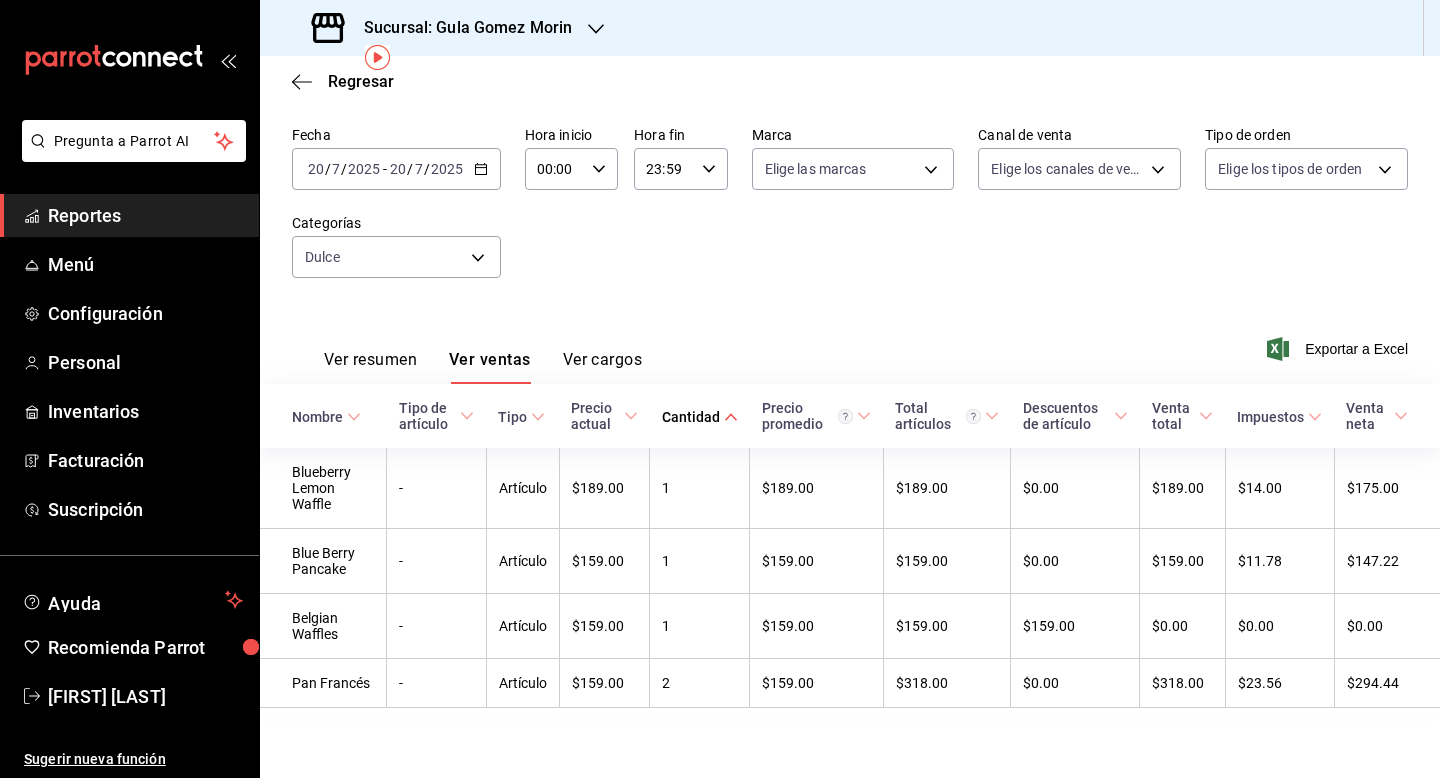 scroll, scrollTop: 82, scrollLeft: 0, axis: vertical 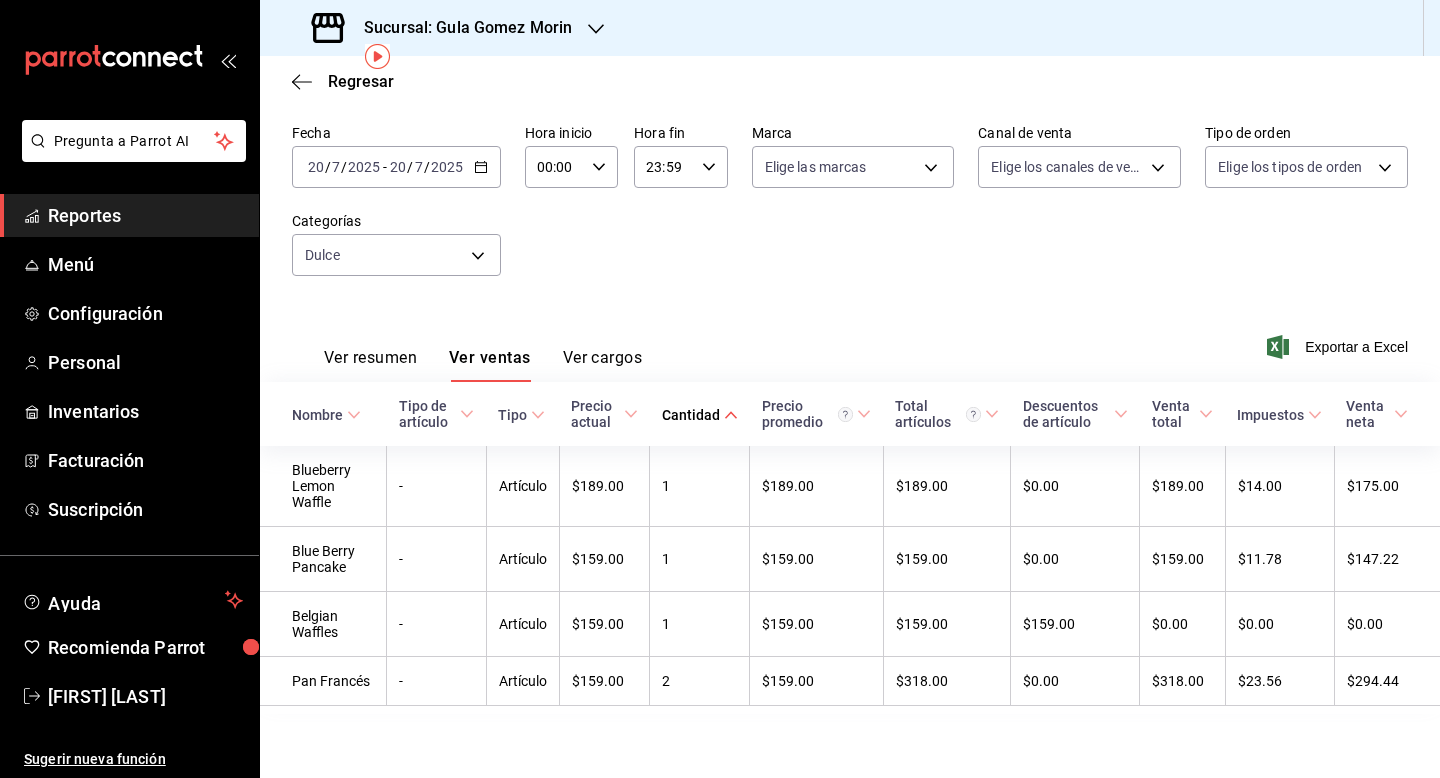 click on "[DATE] [DATE] - [DATE] [DATE]" at bounding box center (396, 167) 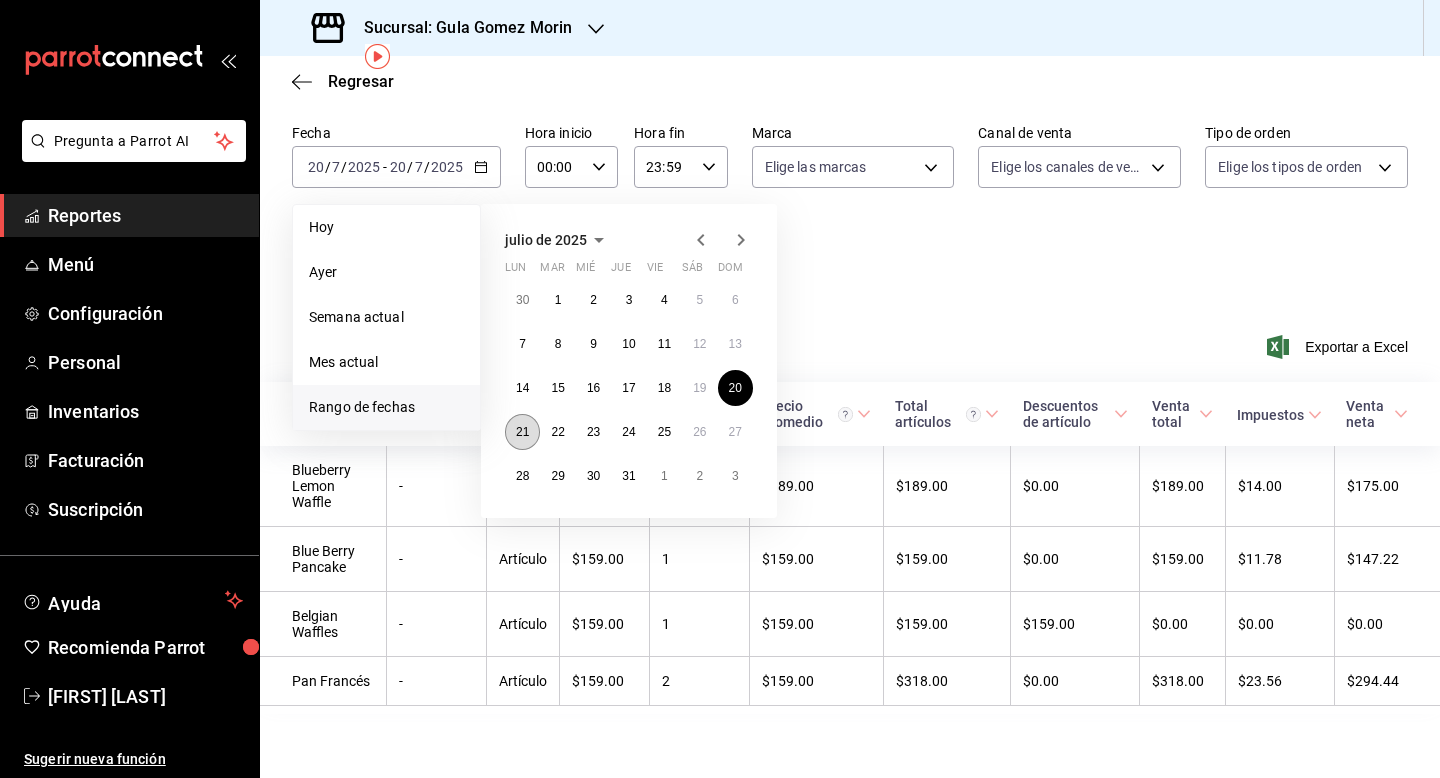 click on "21" at bounding box center [522, 432] 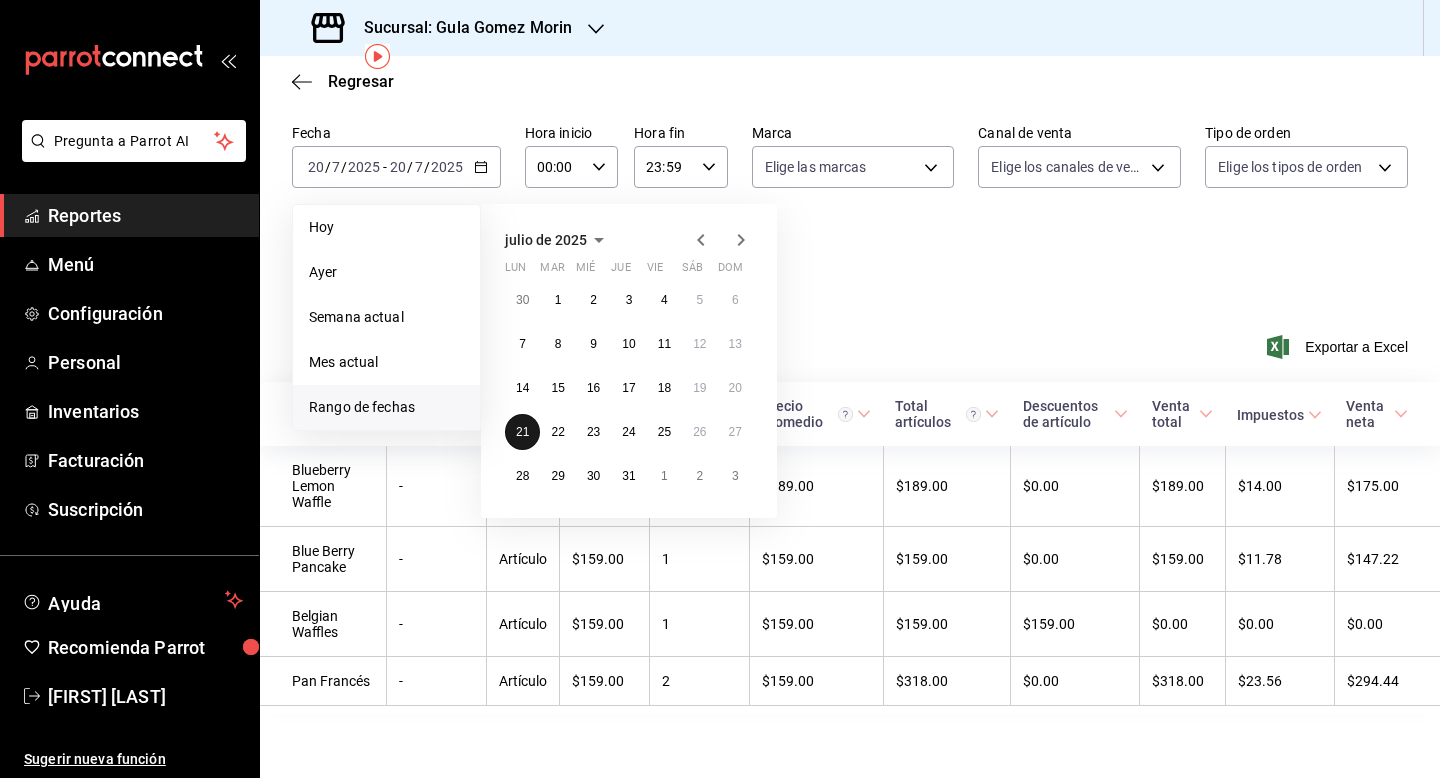 click on "21" at bounding box center [522, 432] 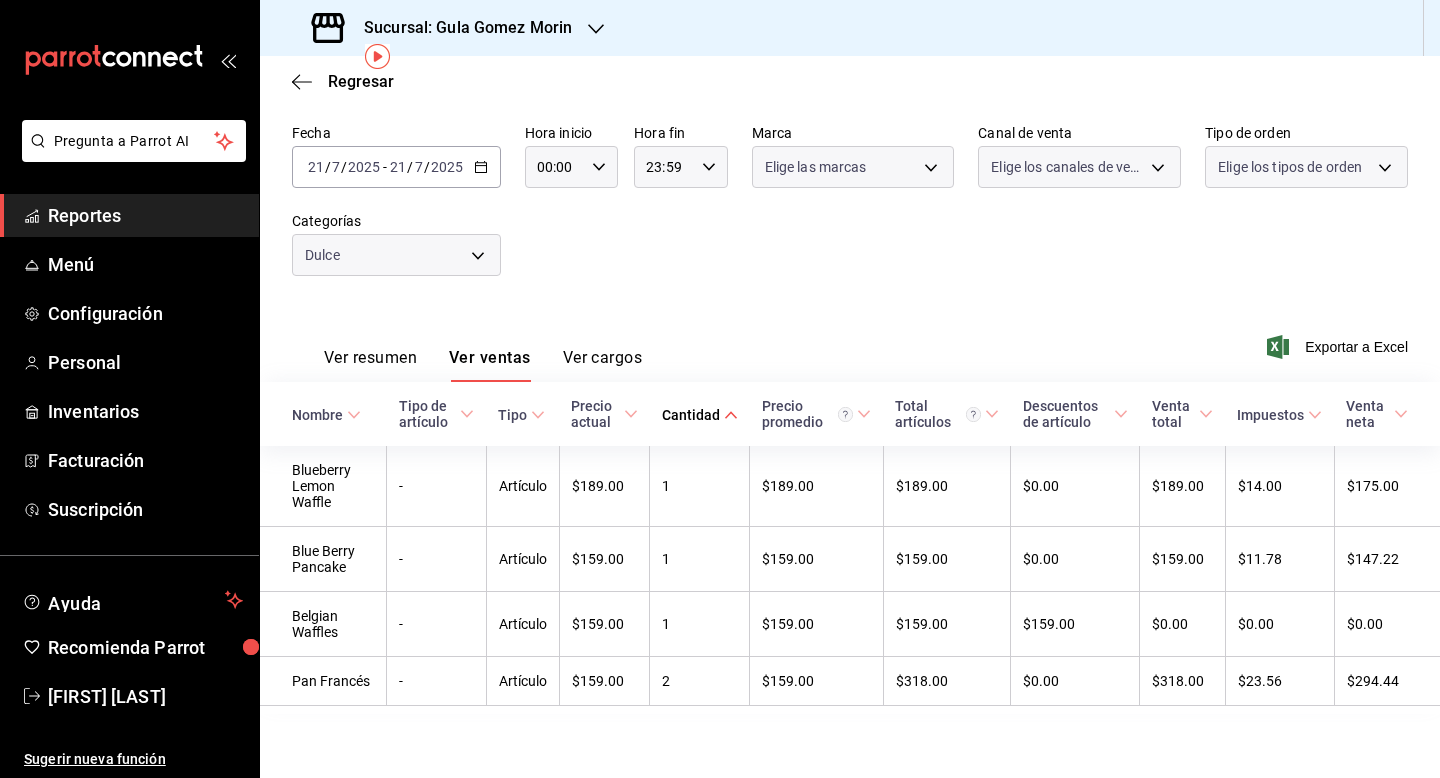 scroll, scrollTop: 0, scrollLeft: 0, axis: both 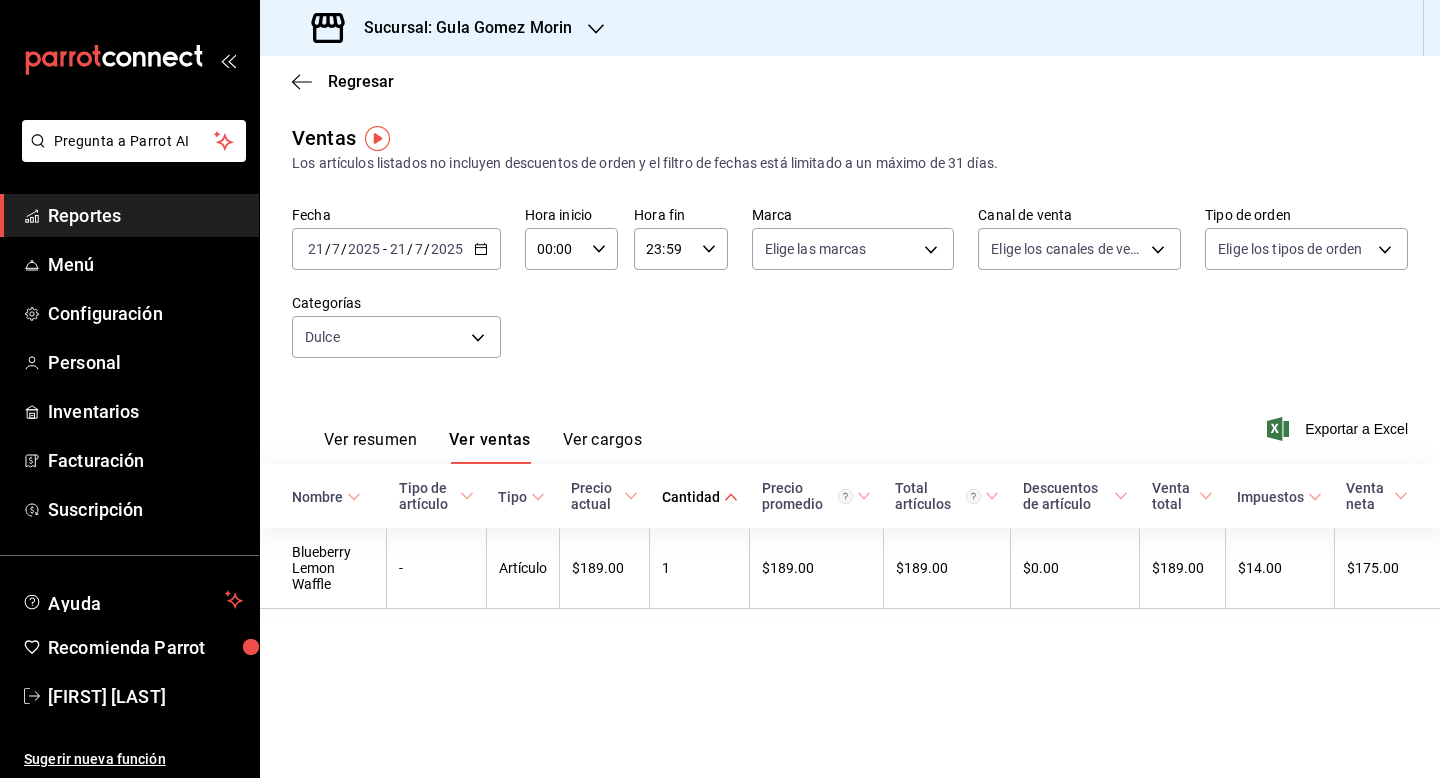 click on "Fecha [DATE] [DATE] - [DATE] [DATE] Hora inicio 00:00 Hora inicio Hora fin 23:59 Hora fin Marca Elige las marcas Canal de venta Elige los canales de venta Tipo de orden Elige los tipos de orden Categorías Dulce 19fb7d2e-effe-4925-ad4a-f58b778c1cc9" at bounding box center [850, 294] 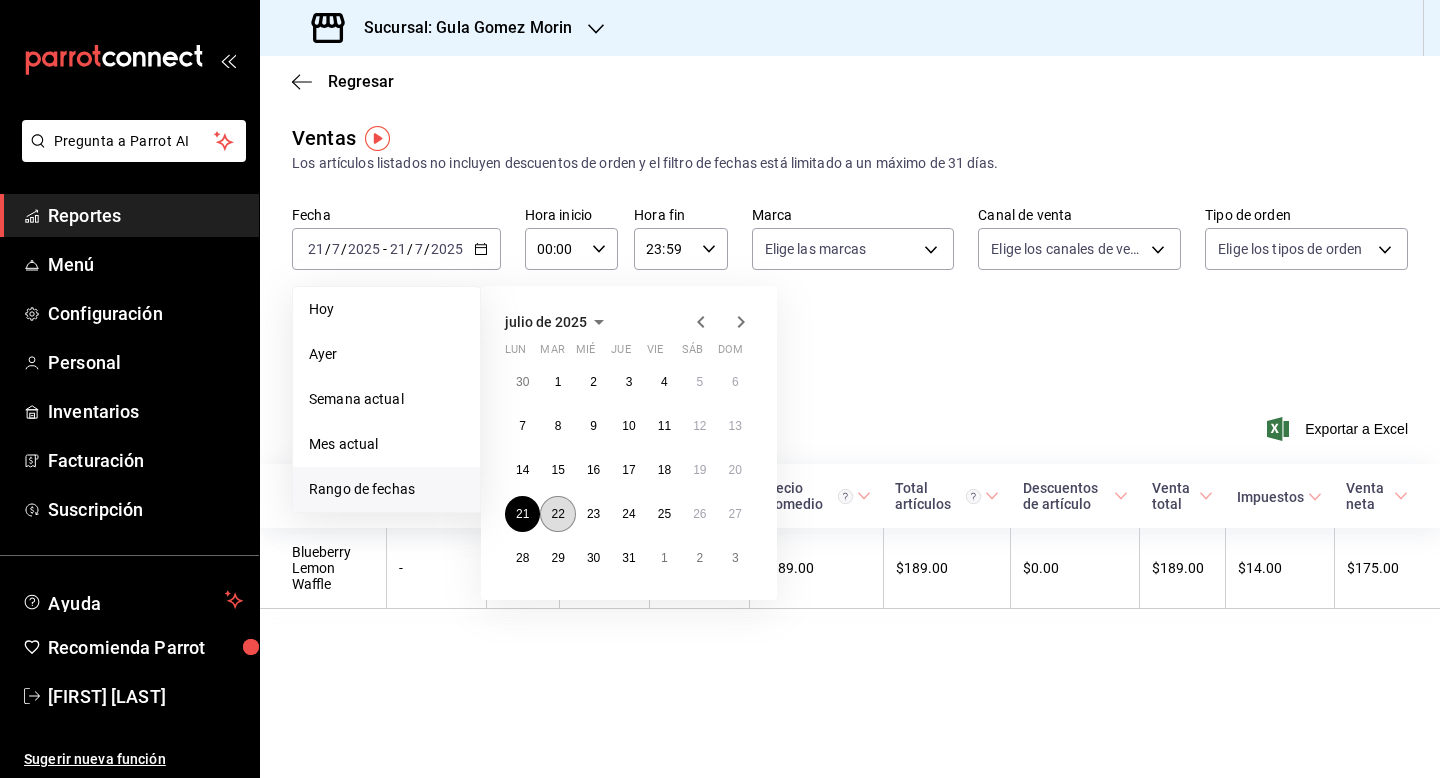 click on "22" at bounding box center [557, 514] 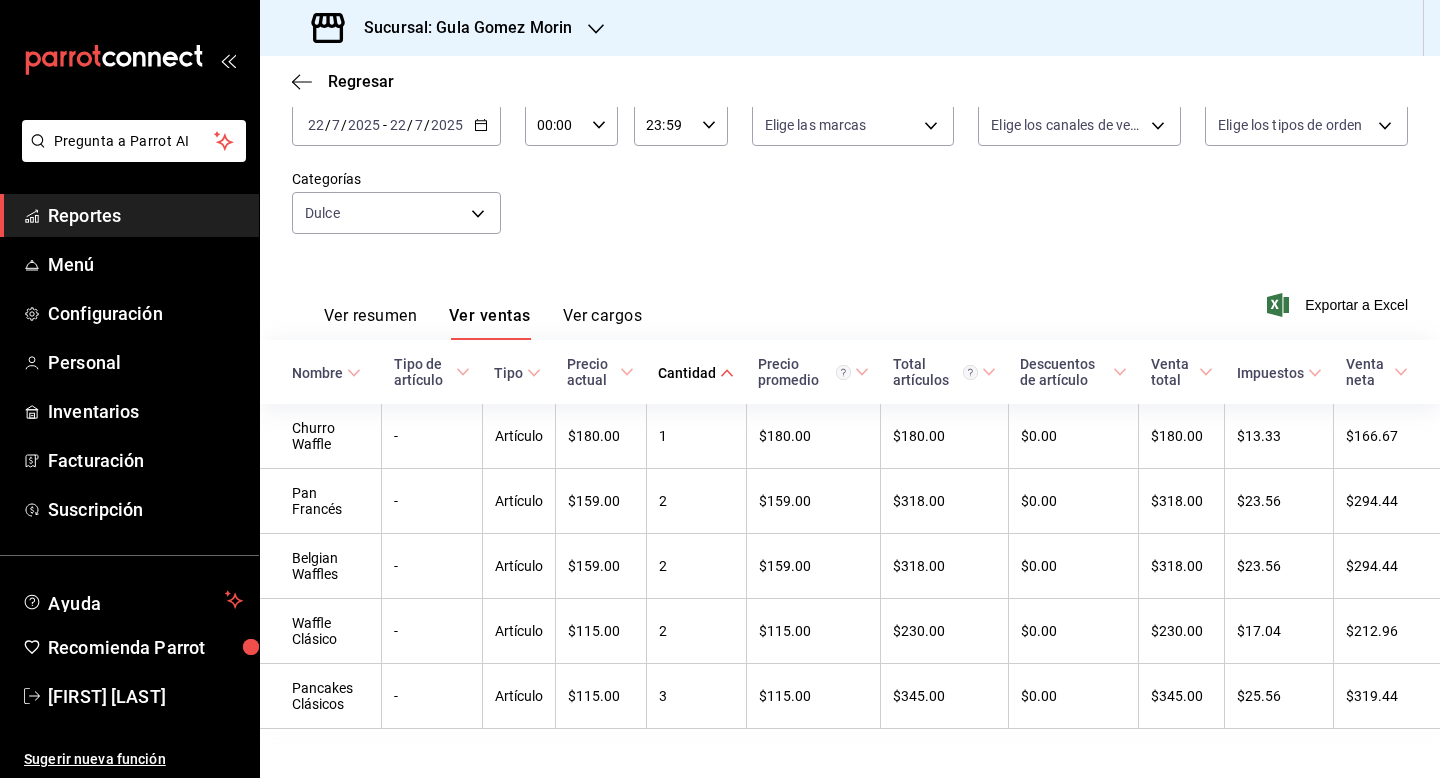scroll, scrollTop: 131, scrollLeft: 0, axis: vertical 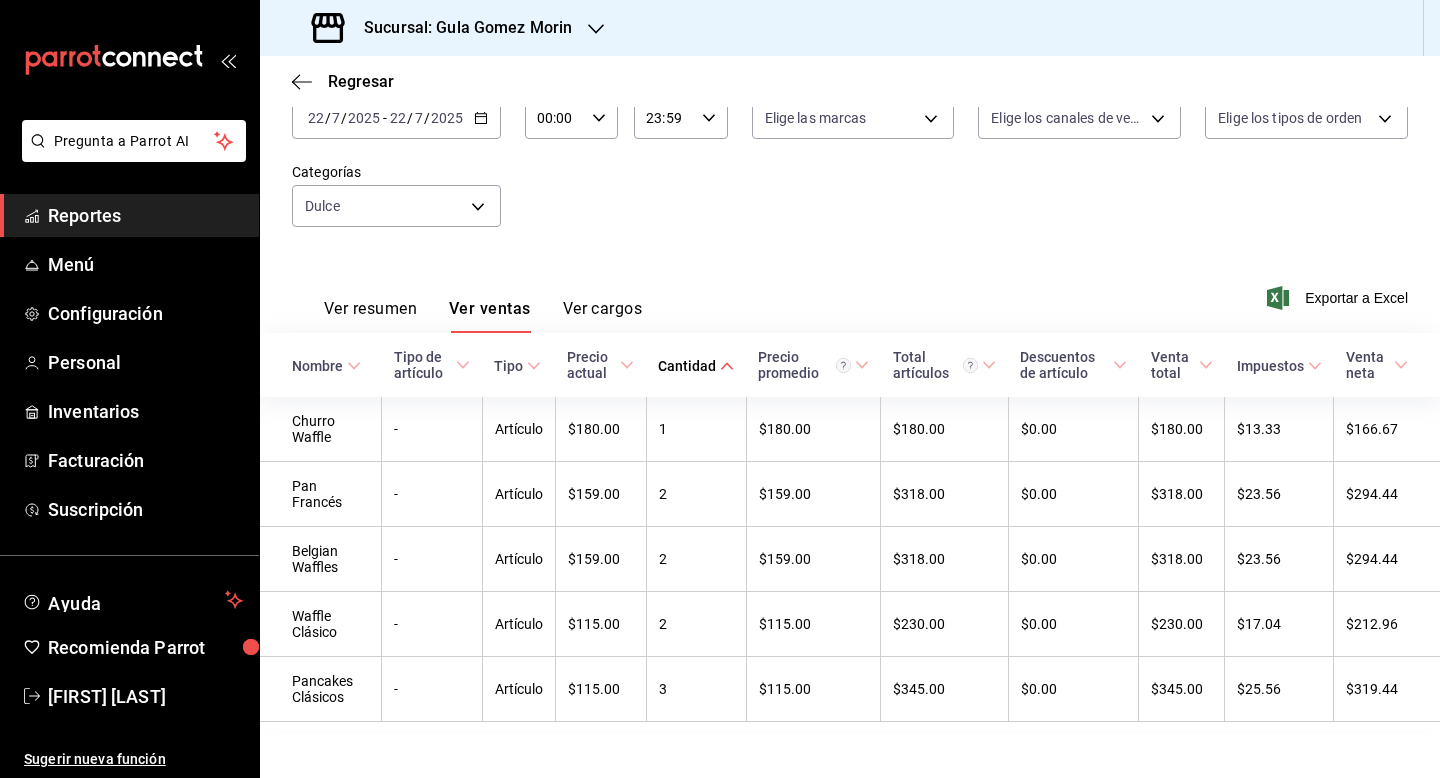 click 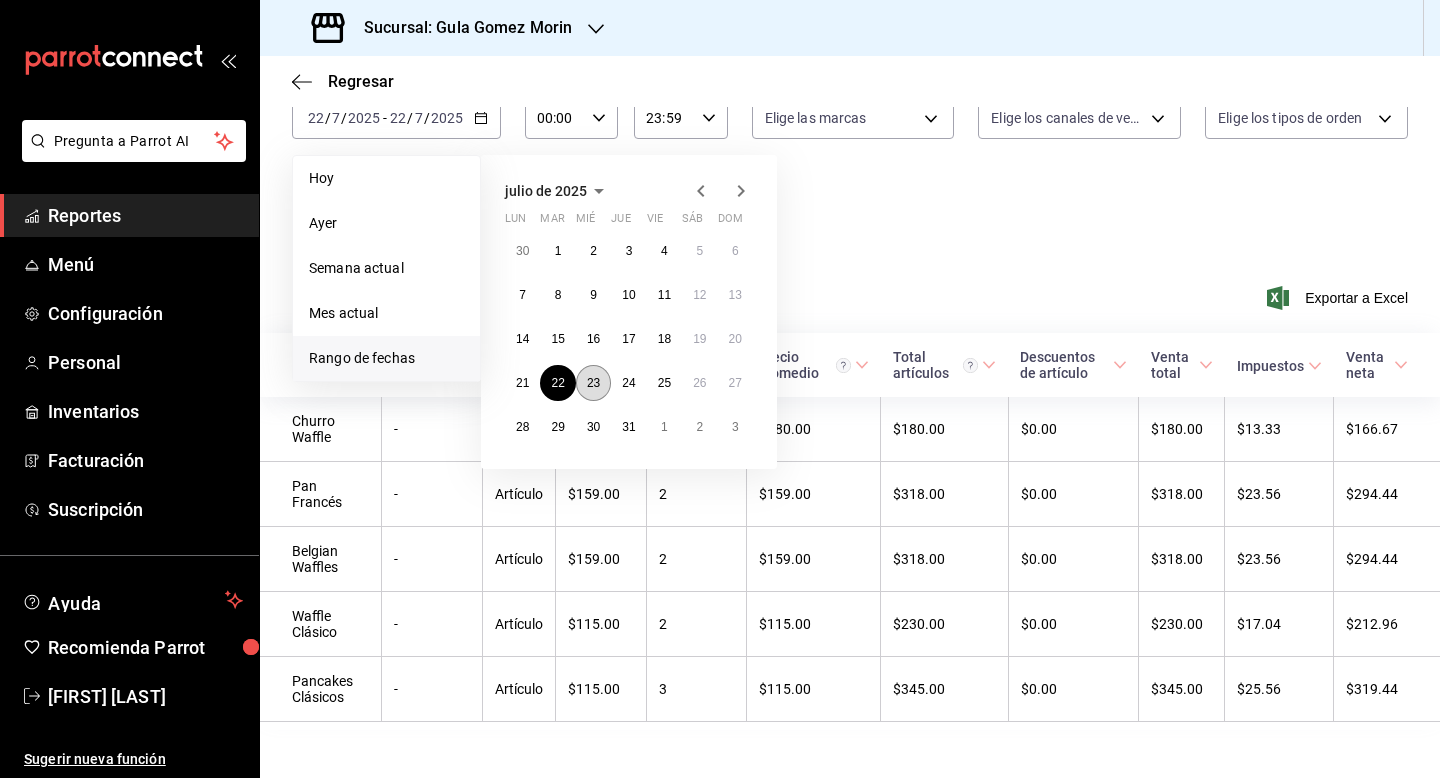 click on "23" at bounding box center (593, 383) 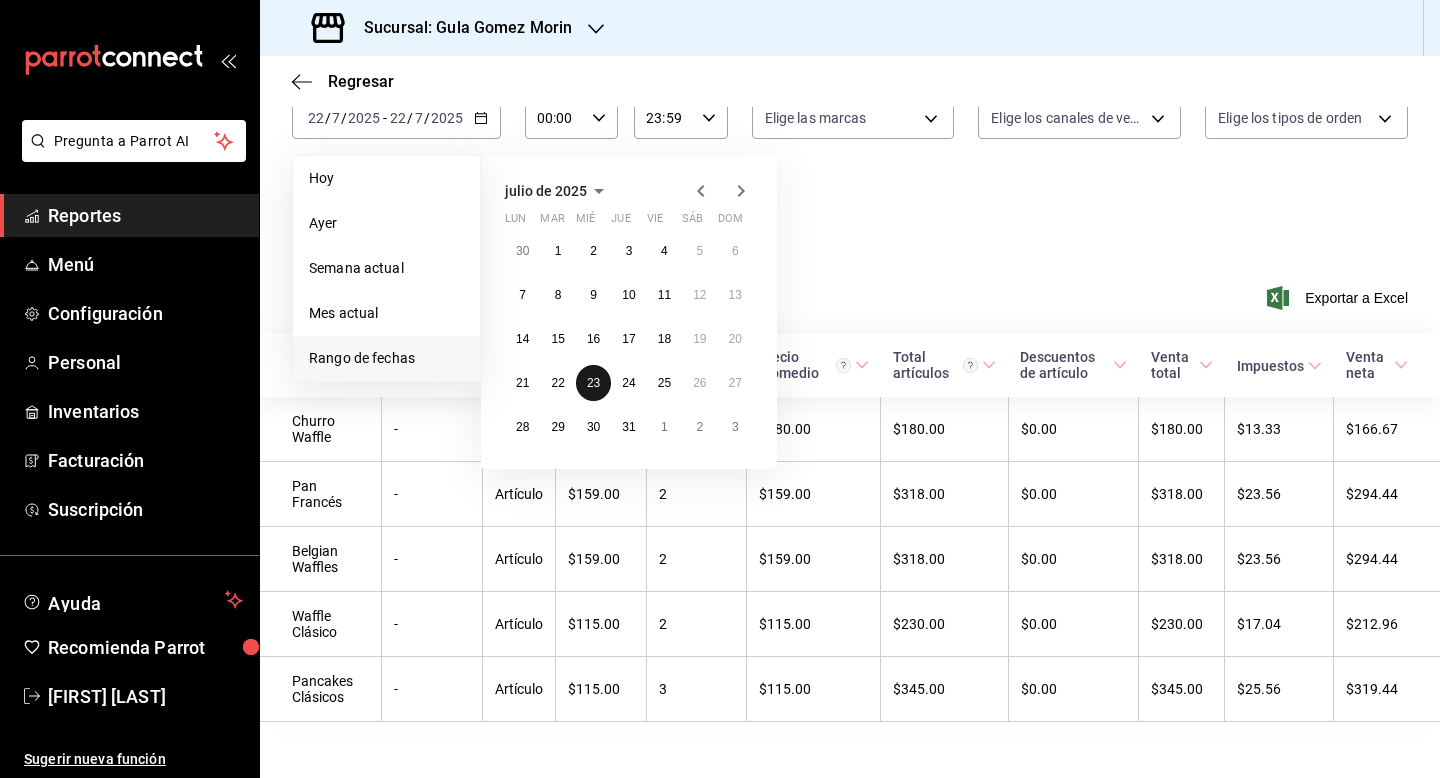 click on "23" at bounding box center [593, 383] 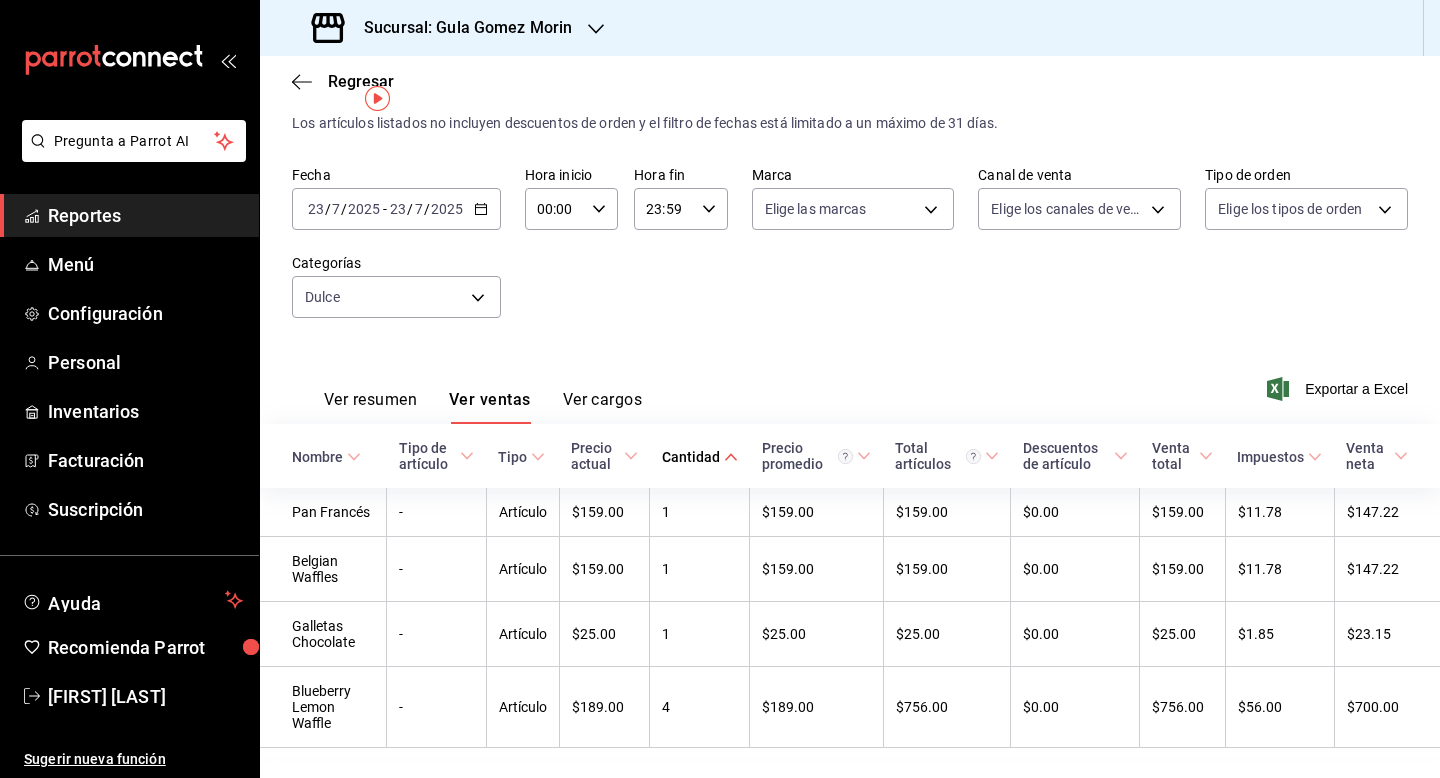 scroll, scrollTop: 80, scrollLeft: 0, axis: vertical 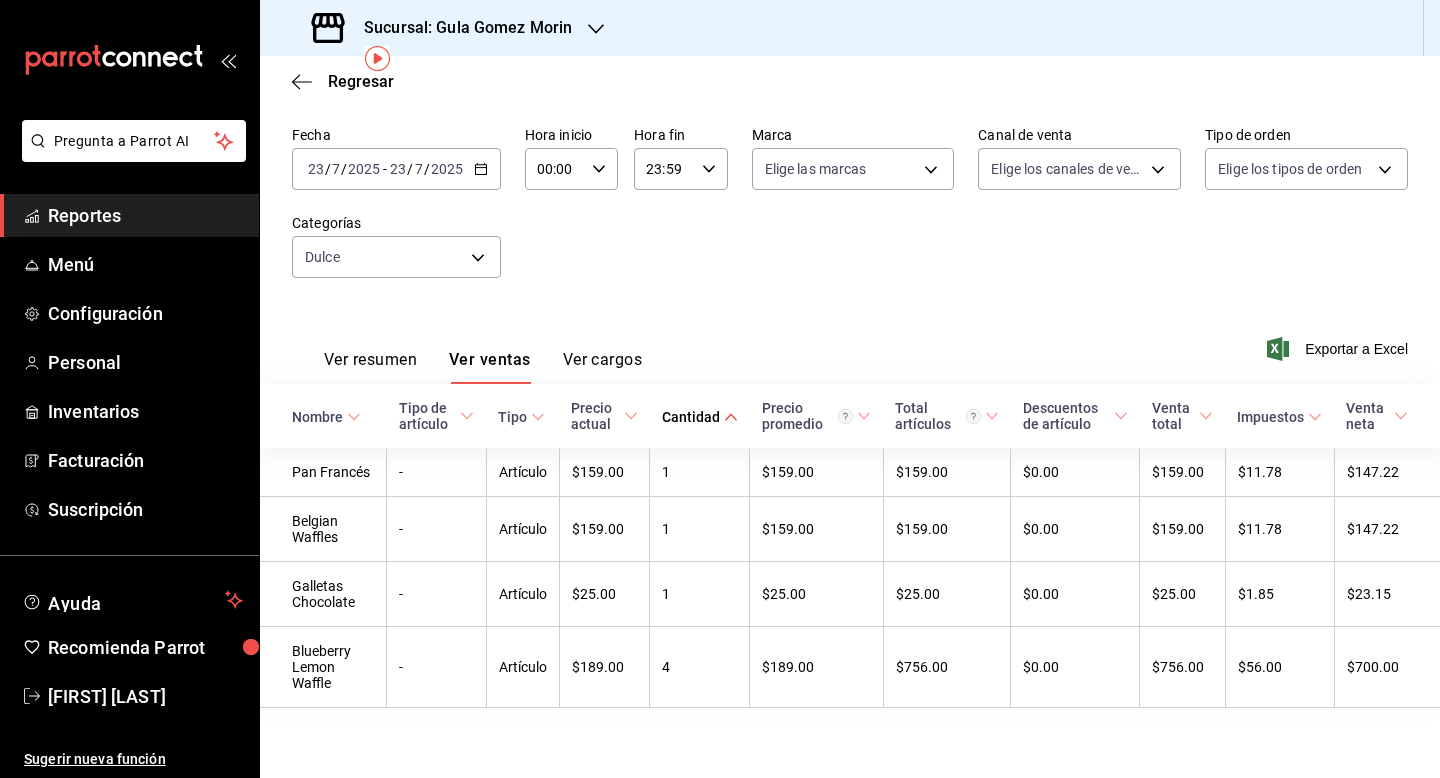 click on "2025-07-23 23 / 7 / 2025 - 2025-07-23 23 / 7 / 2025" at bounding box center [396, 169] 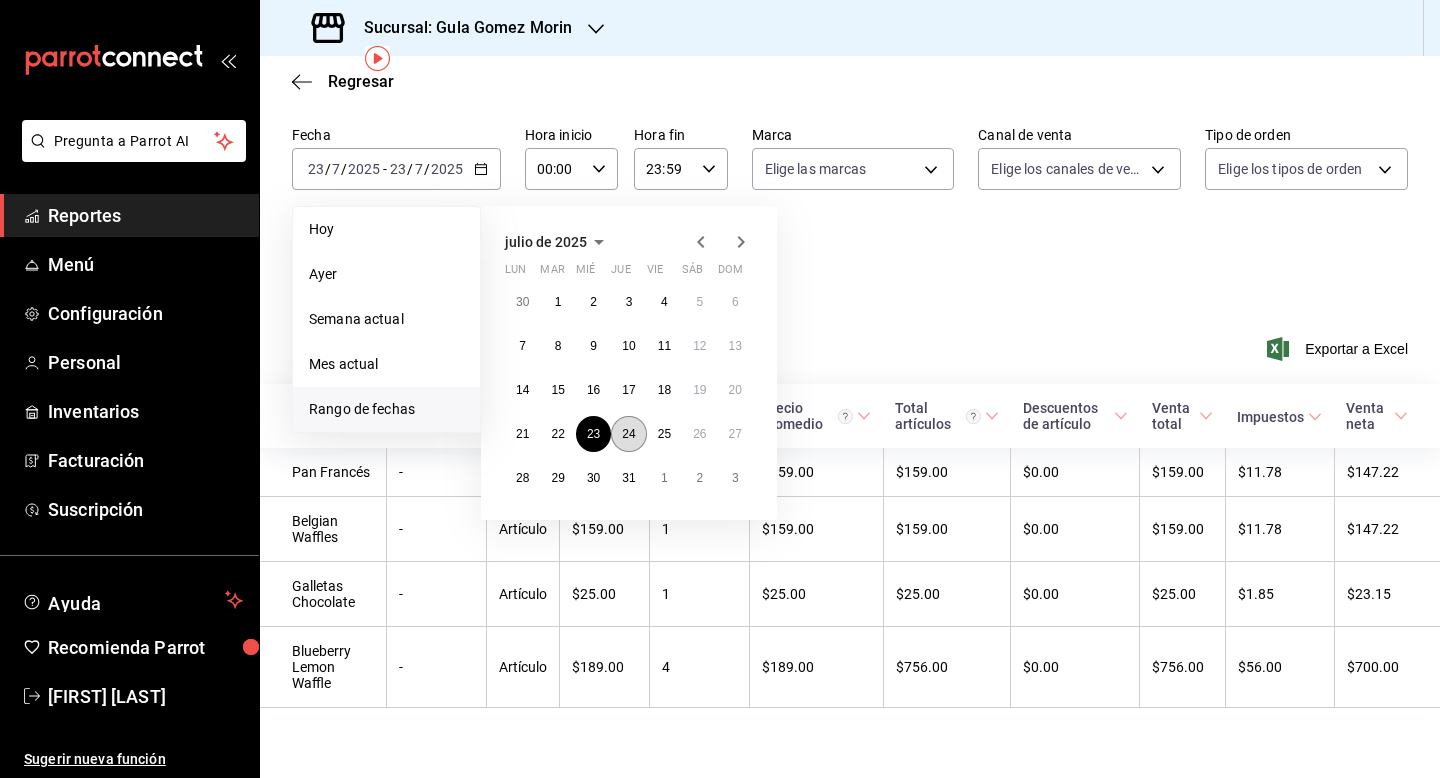 click on "24" at bounding box center (628, 434) 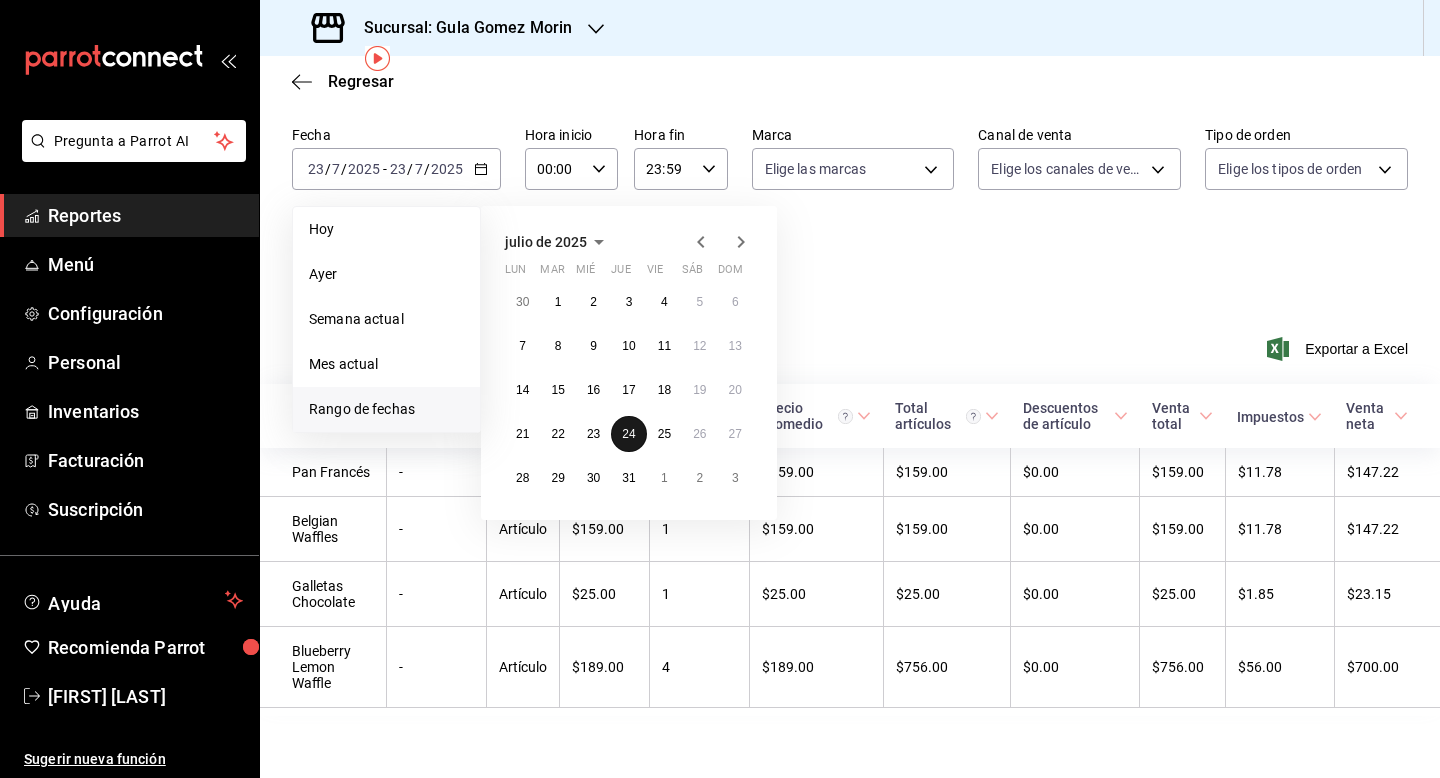 click on "24" at bounding box center (628, 434) 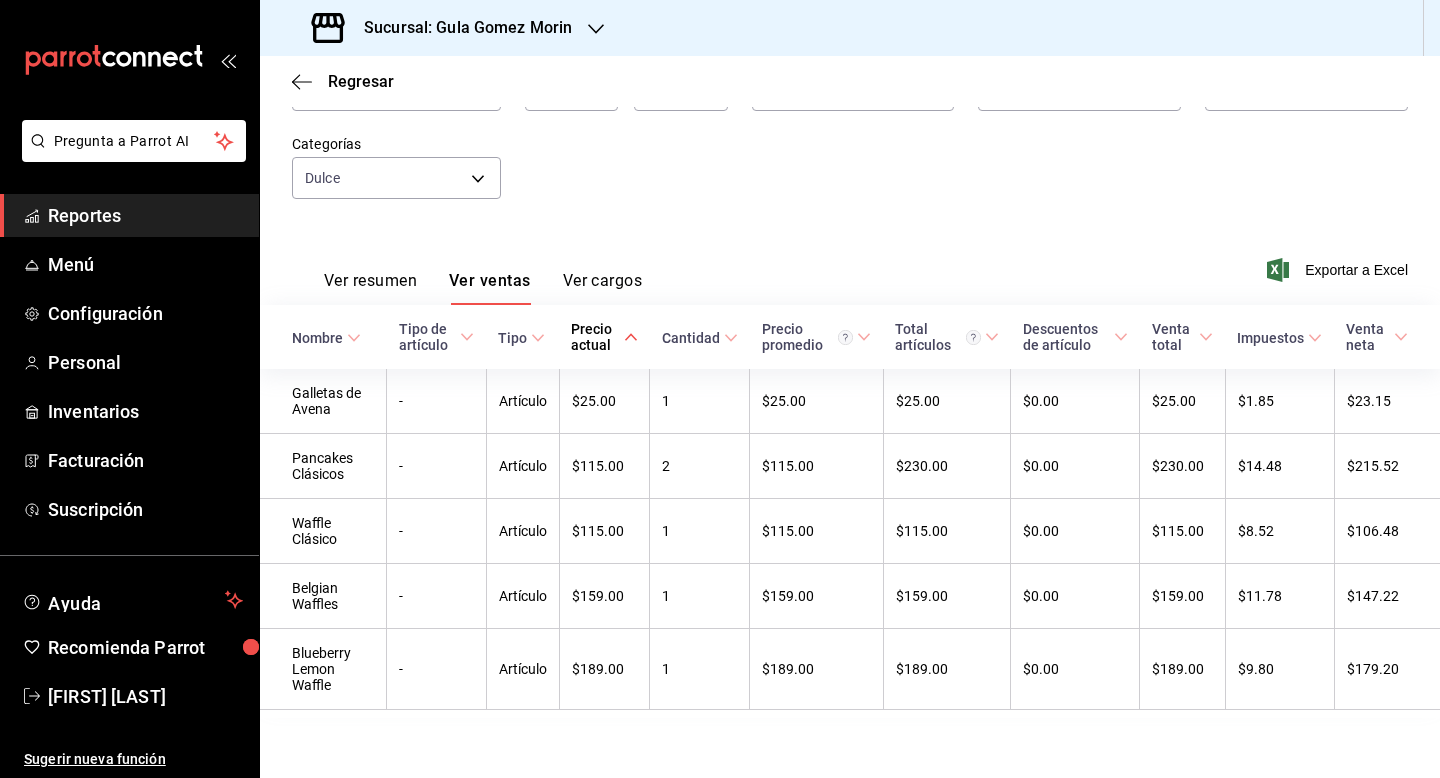 scroll, scrollTop: 160, scrollLeft: 0, axis: vertical 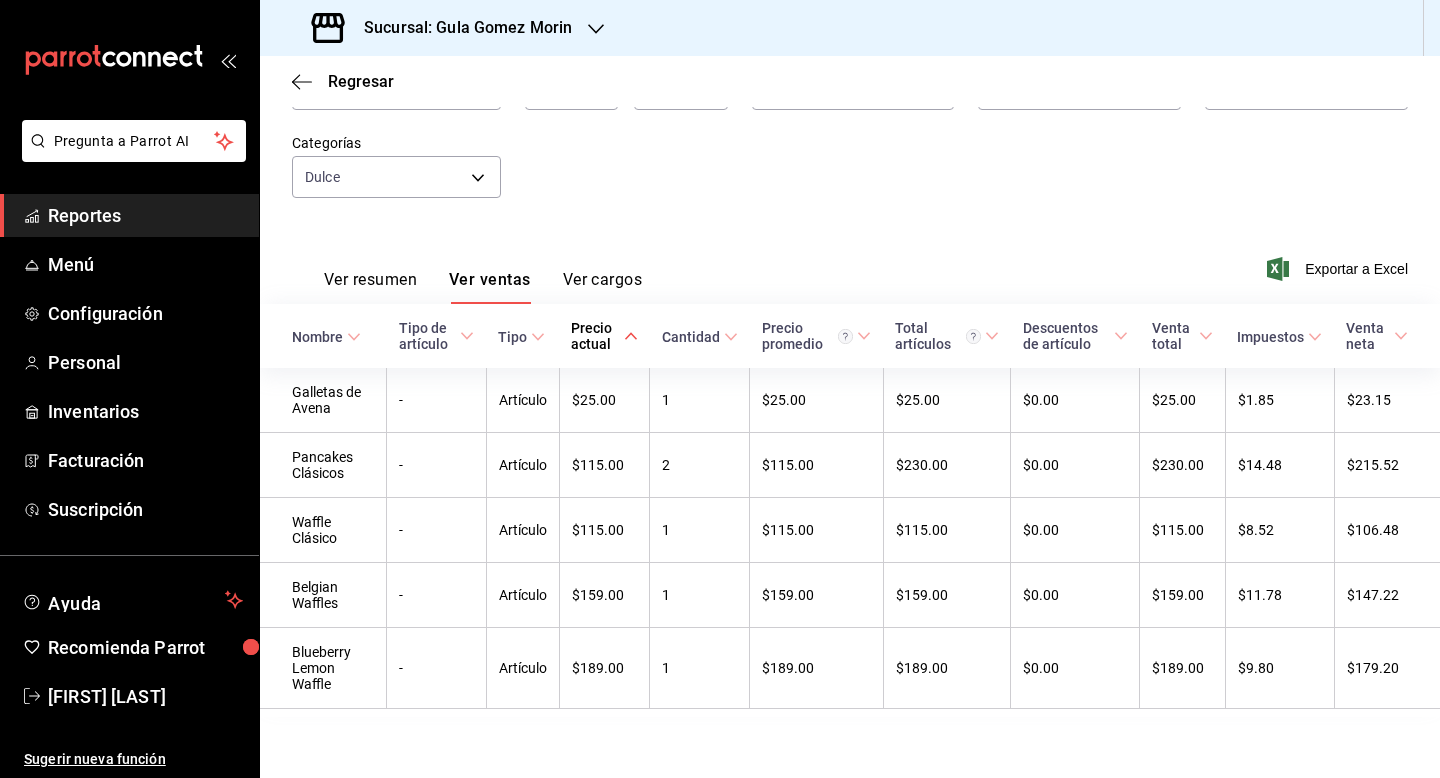 click on "Fecha 2025-07-24 24 / 7 / 2025 - 2025-07-24 24 / 7 / 2025 Hora inicio 00:00 Hora inicio Hora fin 23:59 Hora fin Marca Elige las marcas Canal de venta Elige los canales de venta Tipo de orden Elige los tipos de orden Categorías Dulce 19fb7d2e-effe-4925-ad4a-f58b778c1cc9" at bounding box center (850, 134) 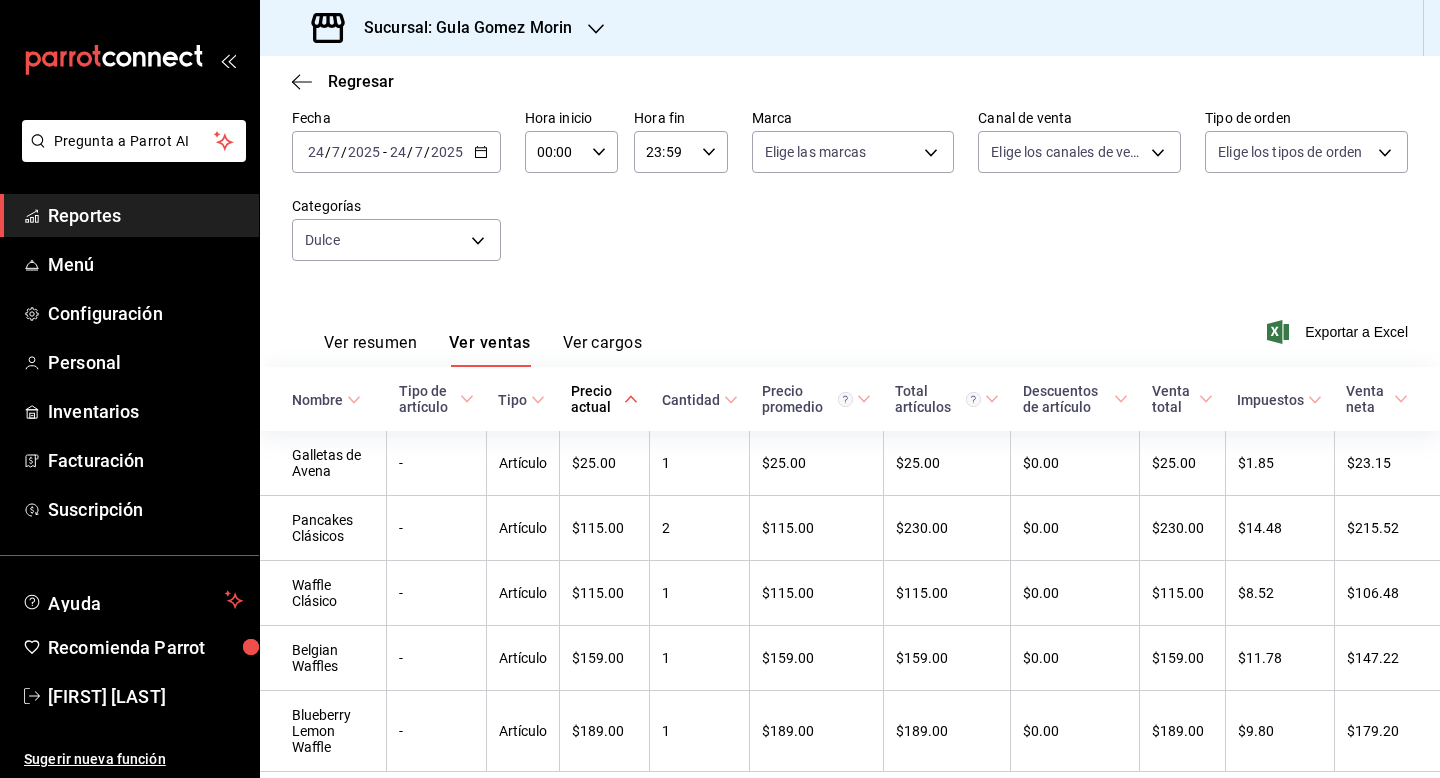 scroll, scrollTop: 80, scrollLeft: 0, axis: vertical 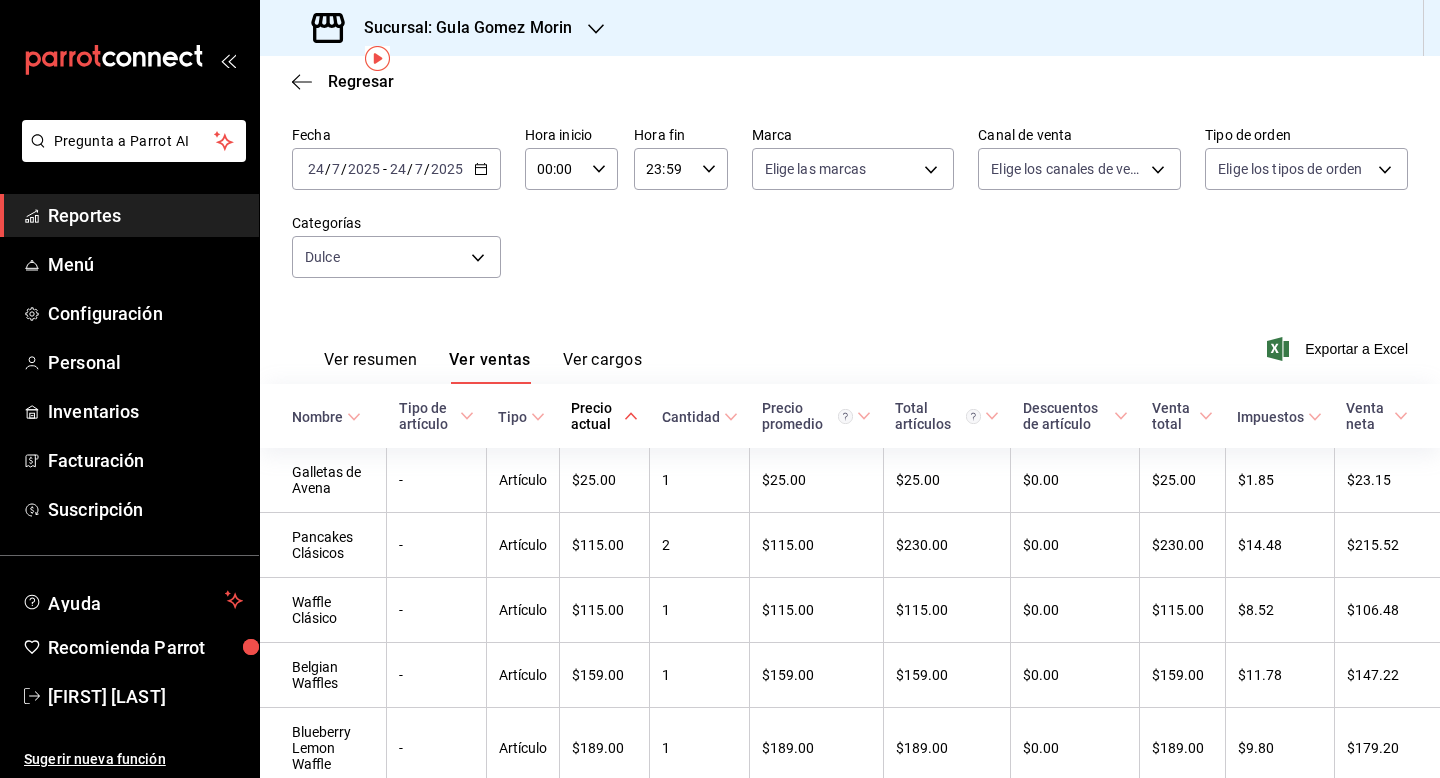 click on "[DATE] [DATE] - [DATE] [DATE]" at bounding box center [396, 169] 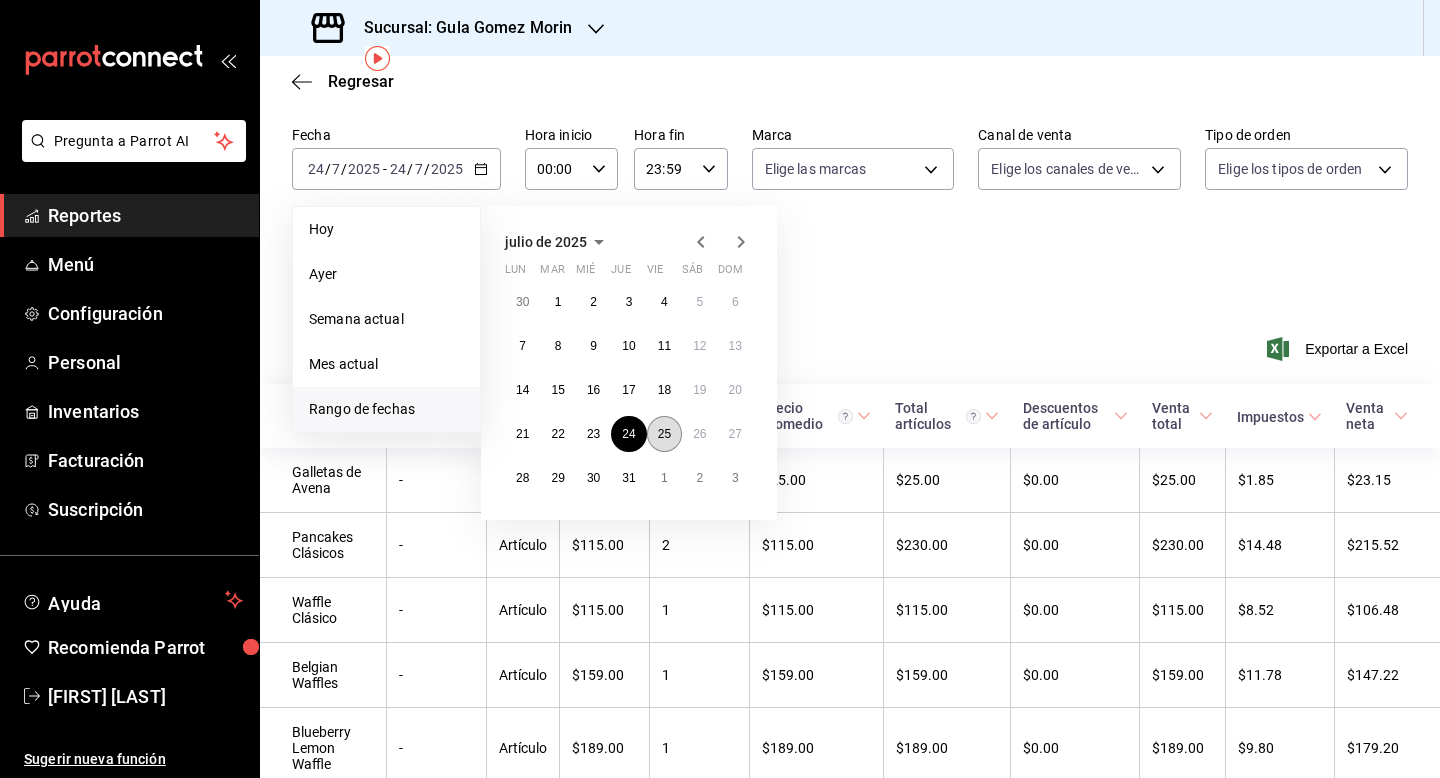 click on "25" at bounding box center [664, 434] 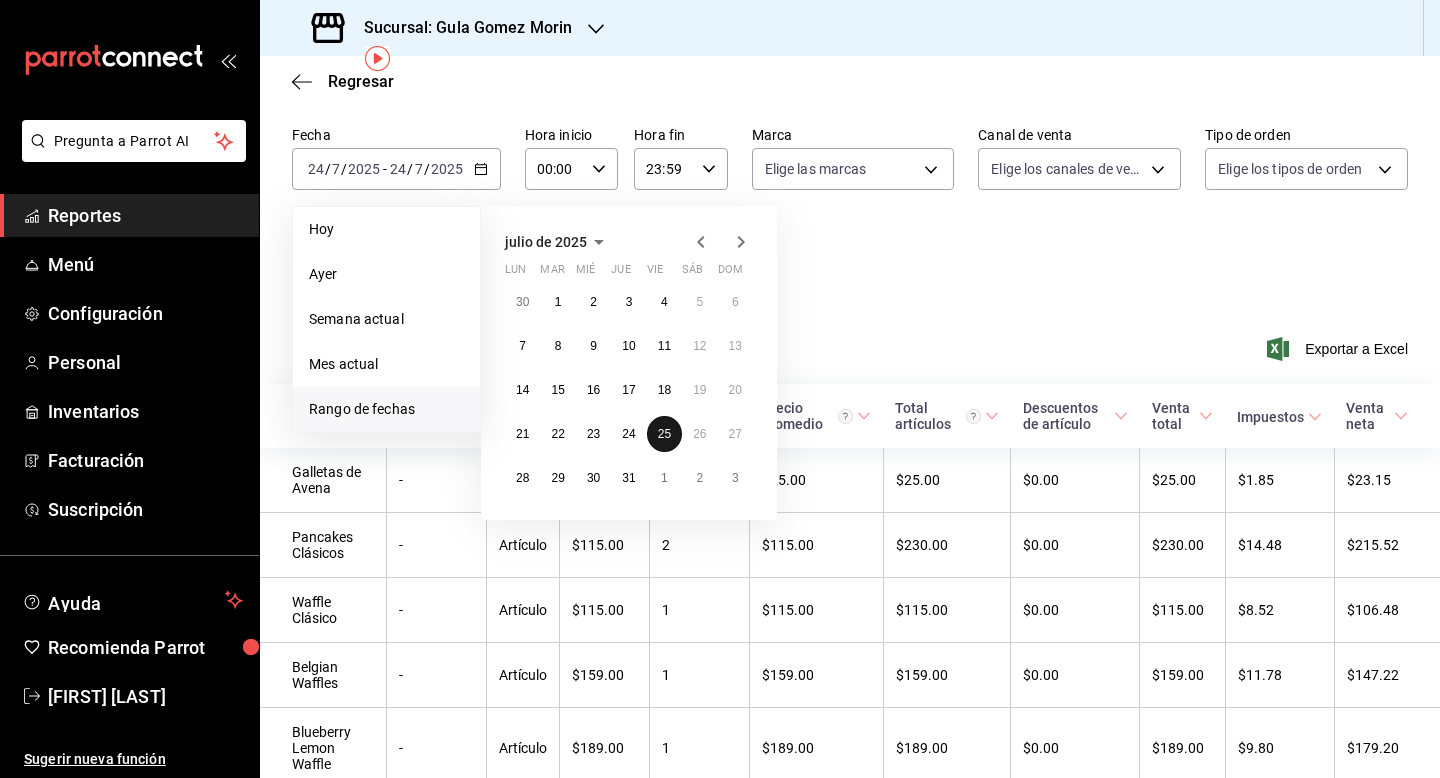 click on "25" at bounding box center (664, 434) 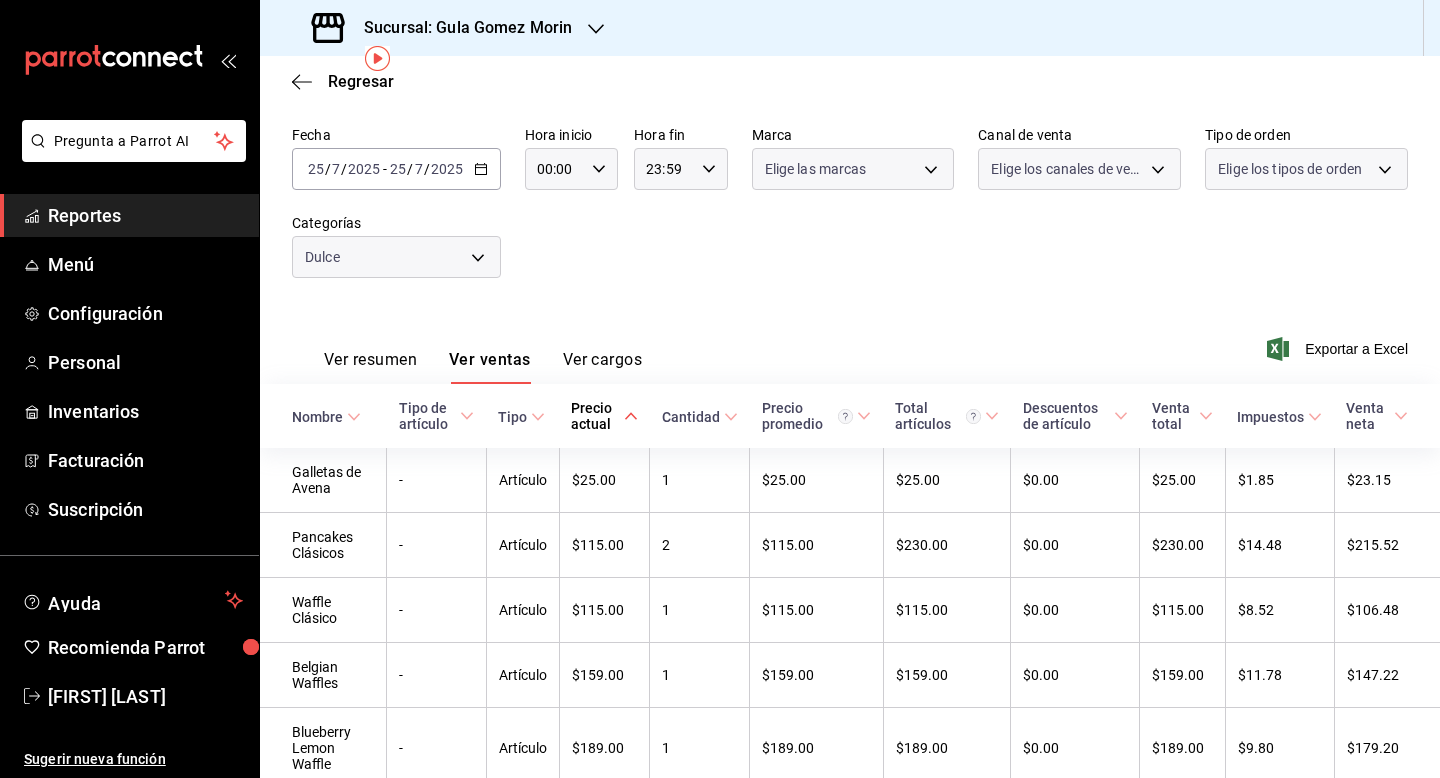 scroll, scrollTop: 0, scrollLeft: 0, axis: both 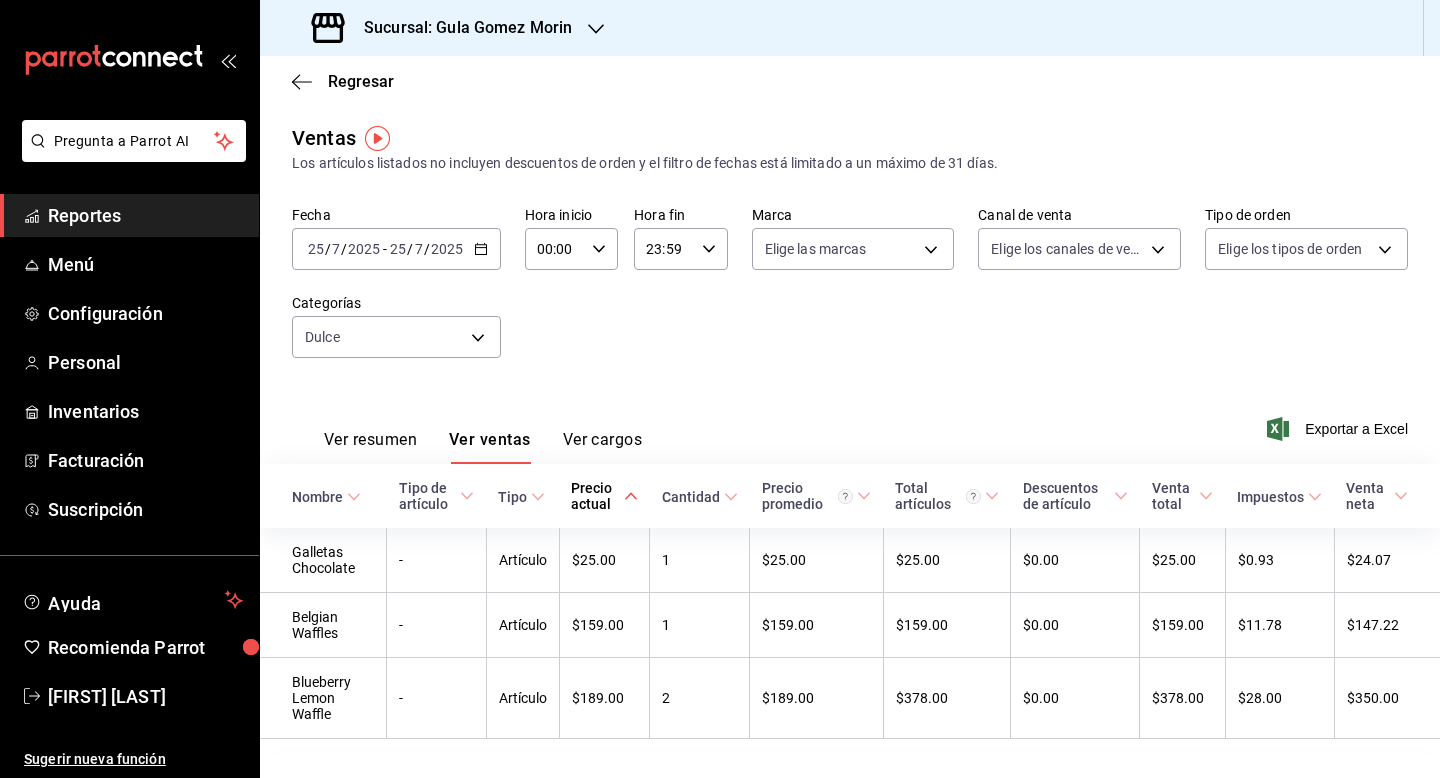 click on "Fecha [DATE] [DATE] - [DATE] [DATE] Hora inicio 00:00 Hora inicio Hora fin 23:59 Hora fin Marca Elige las marcas Canal de venta Elige los canales de venta Tipo de orden Elige los tipos de orden Categorías Dulce 19fb7d2e-effe-4925-ad4a-f58b778c1cc9" at bounding box center [850, 294] 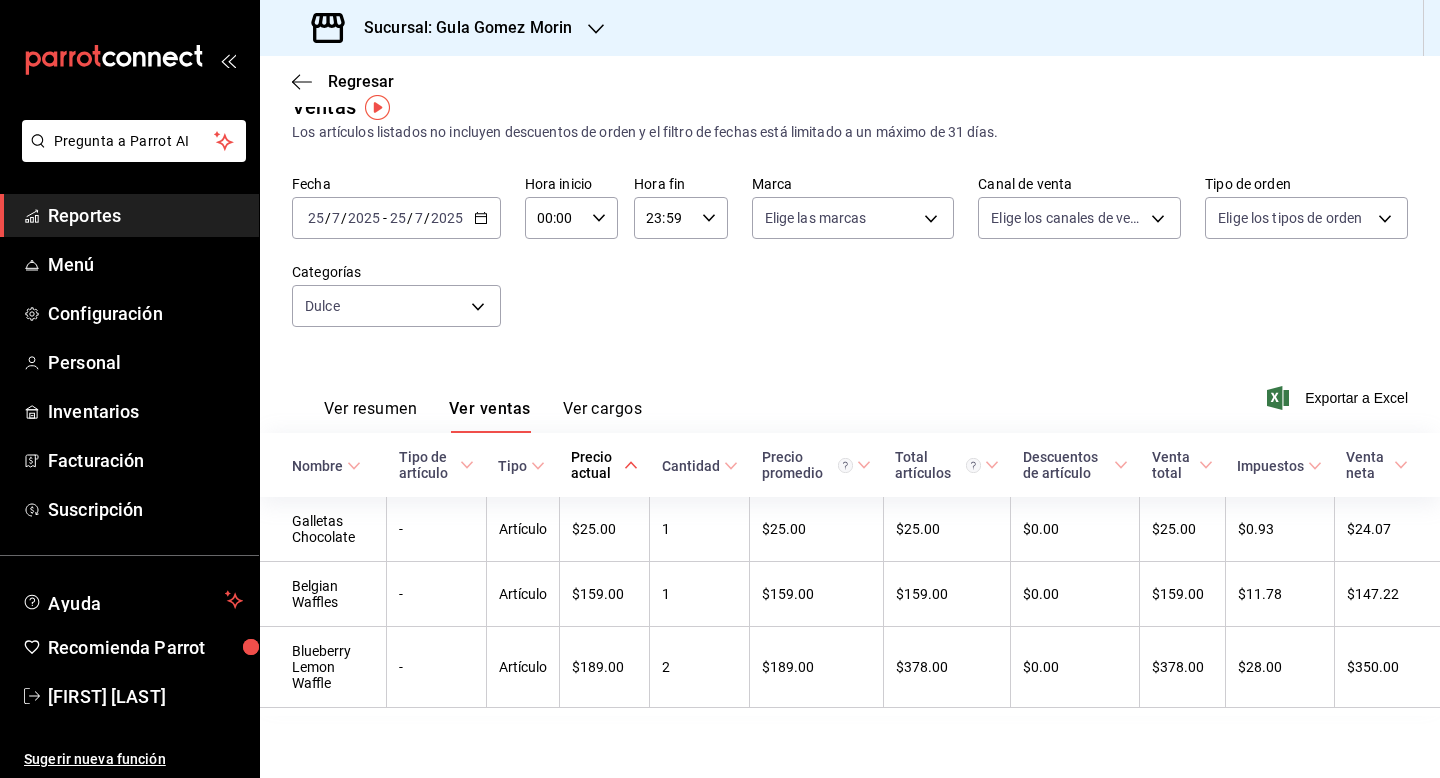 scroll, scrollTop: 33, scrollLeft: 0, axis: vertical 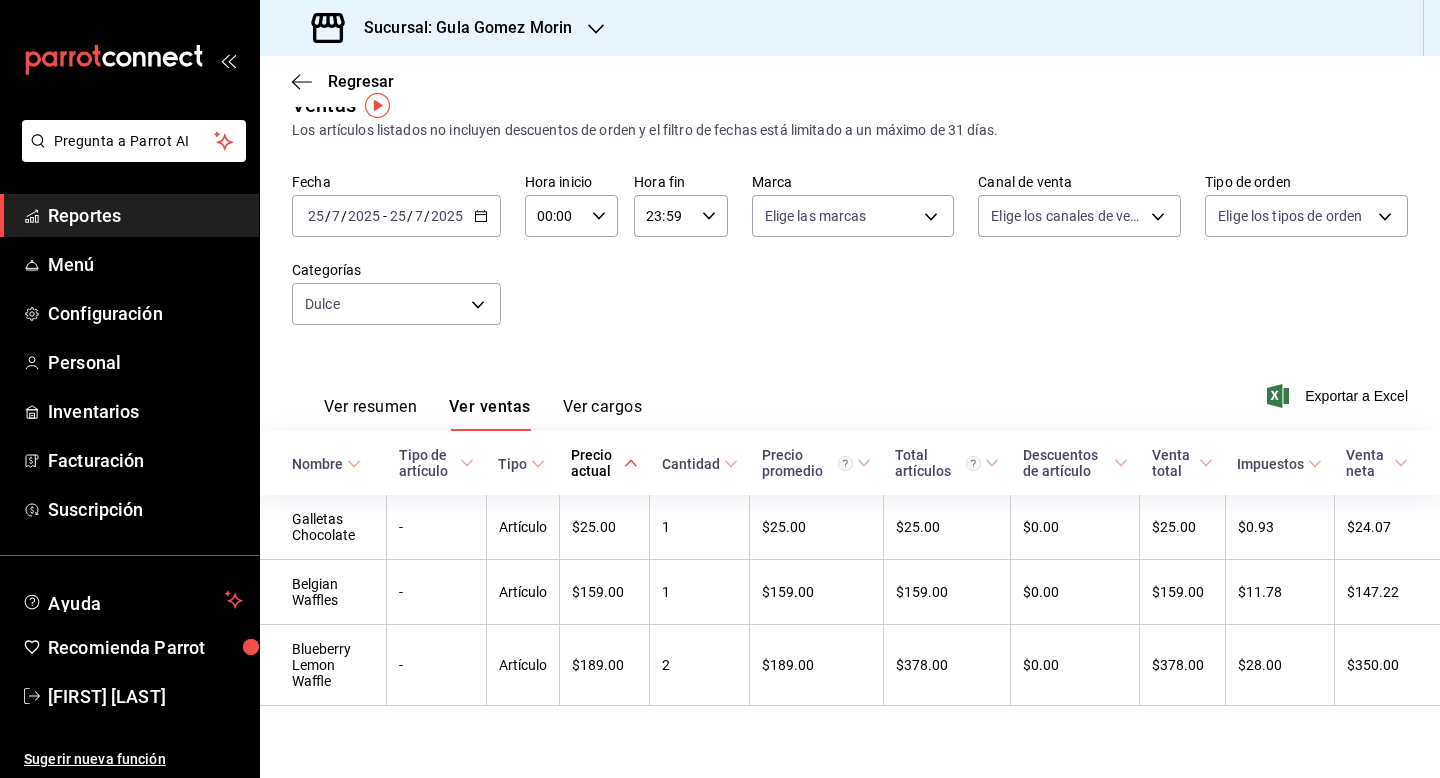 click on "2025-07-25 25 / 7 / 2025 - 2025-07-25 25 / 7 / 2025" at bounding box center (396, 216) 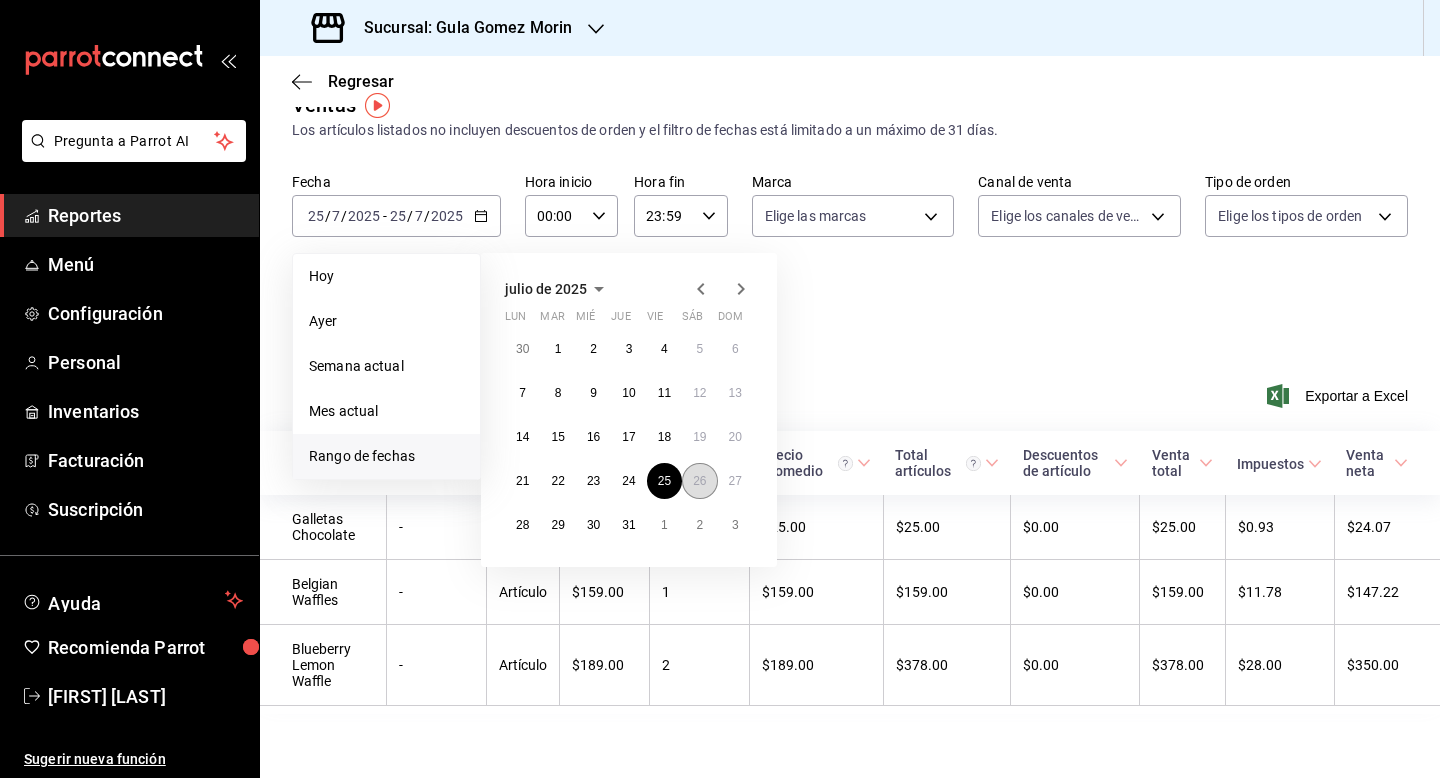 click on "26" at bounding box center [699, 481] 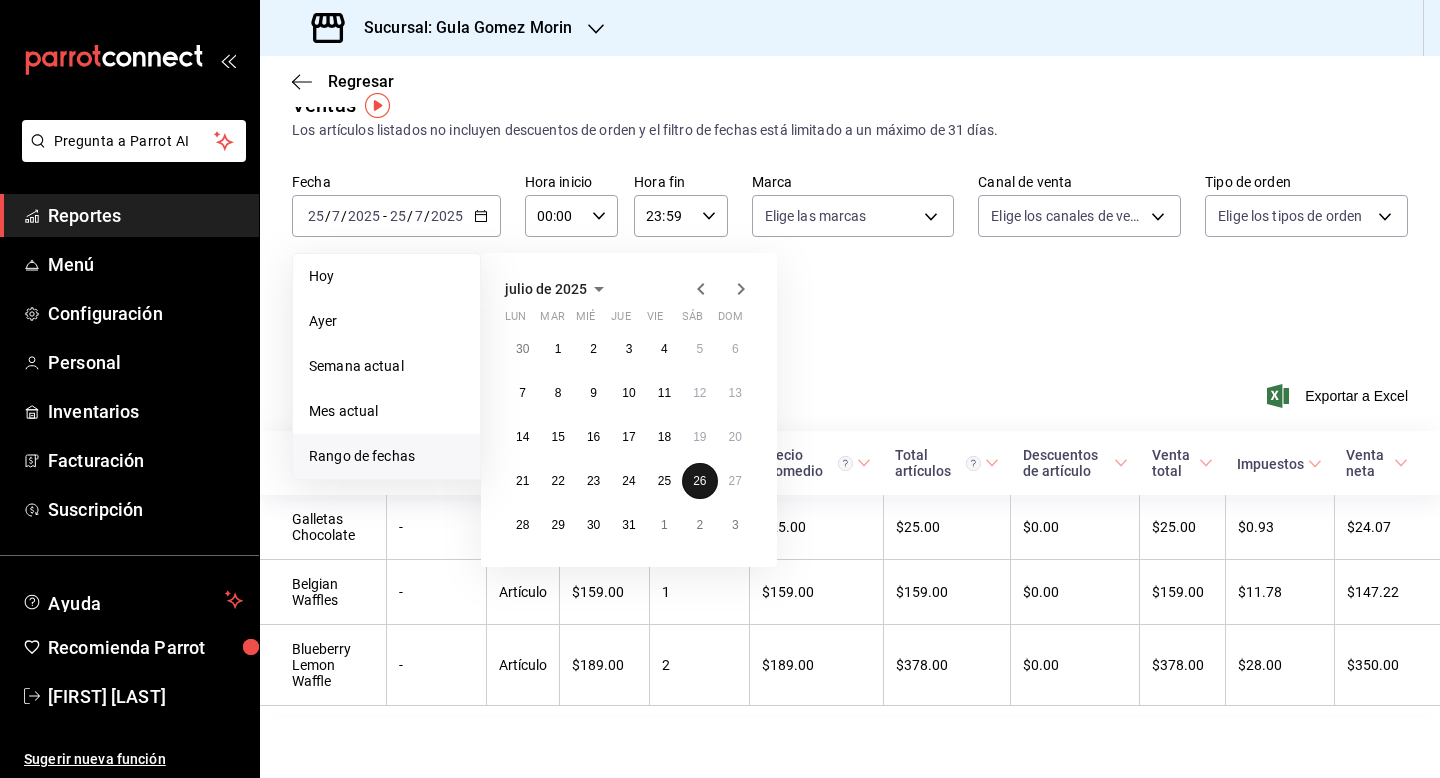 click on "26" at bounding box center [699, 481] 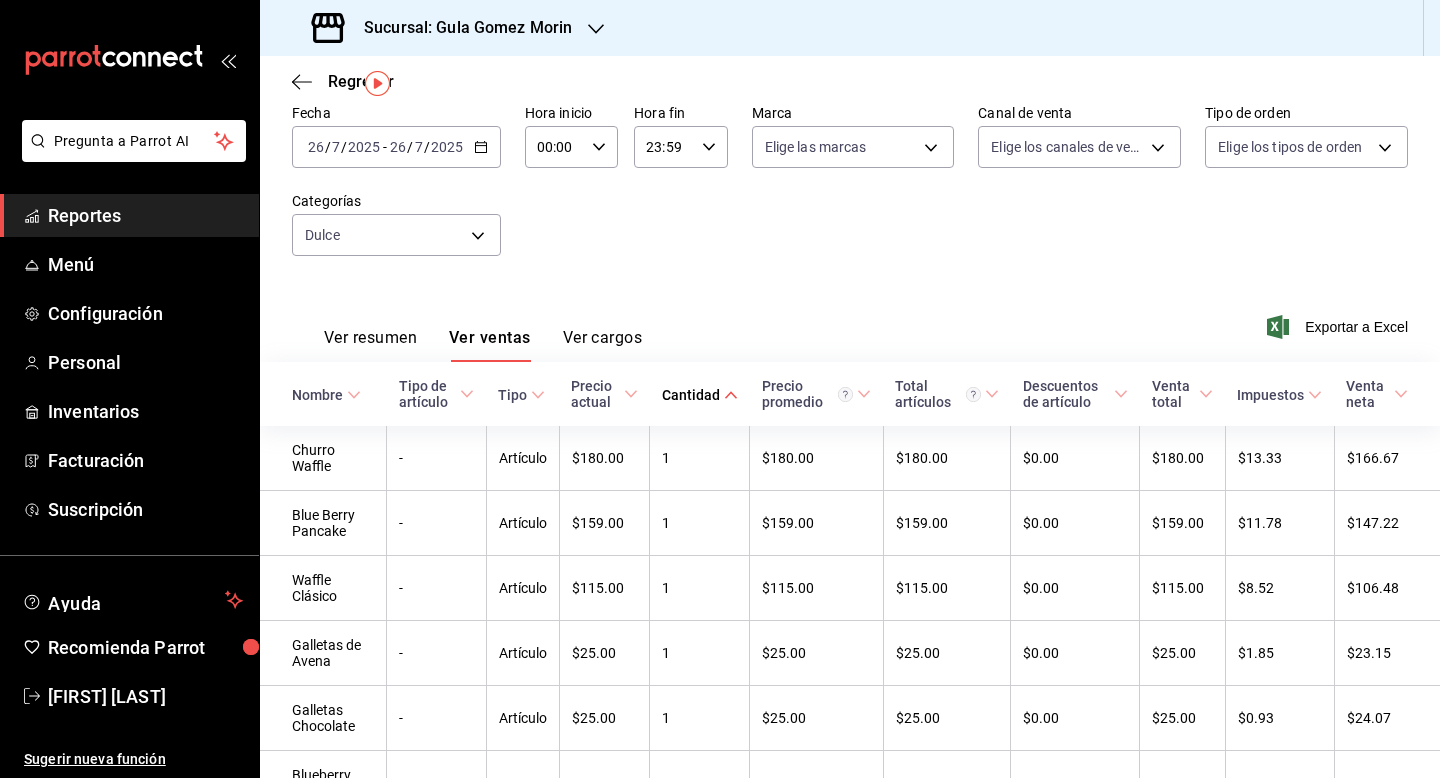 scroll, scrollTop: 0, scrollLeft: 0, axis: both 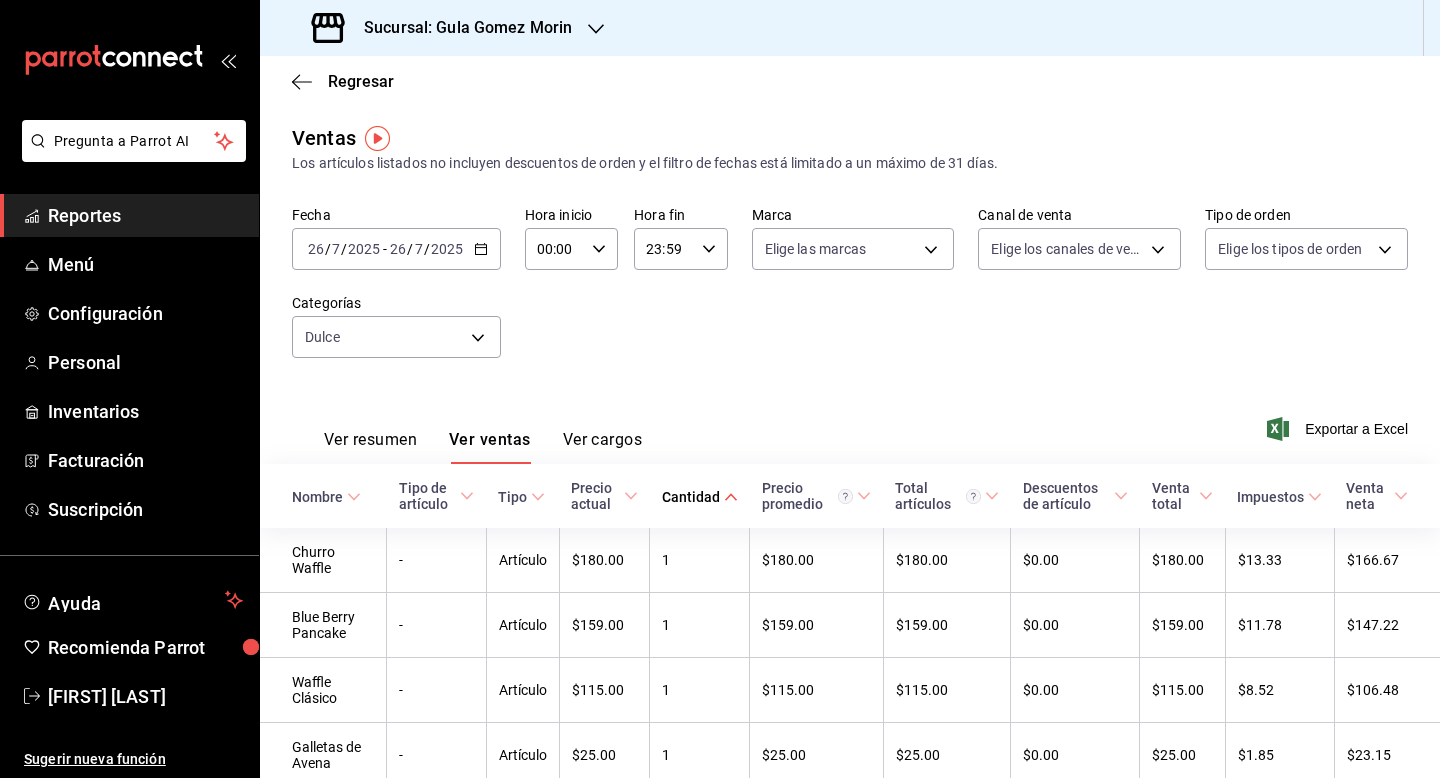 click 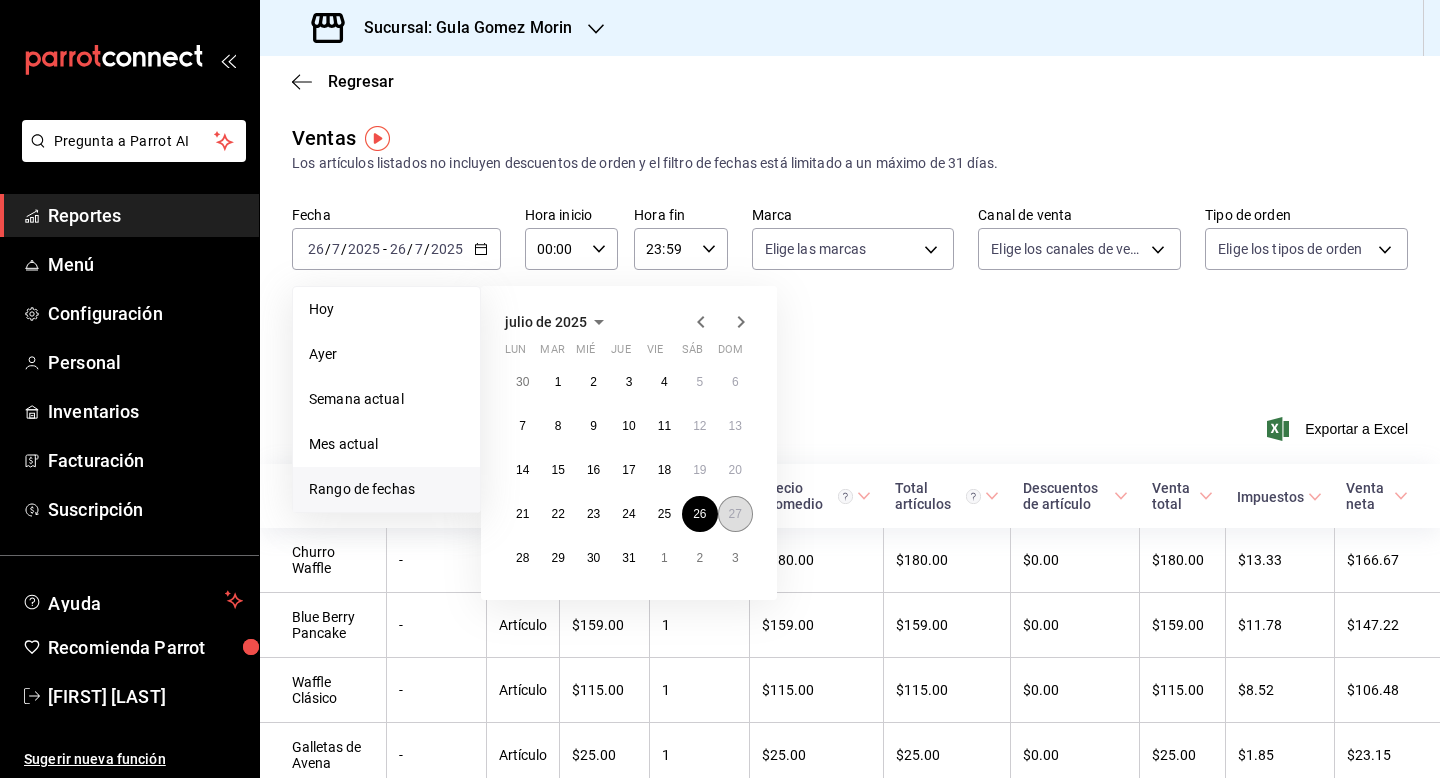 click on "27" at bounding box center [735, 514] 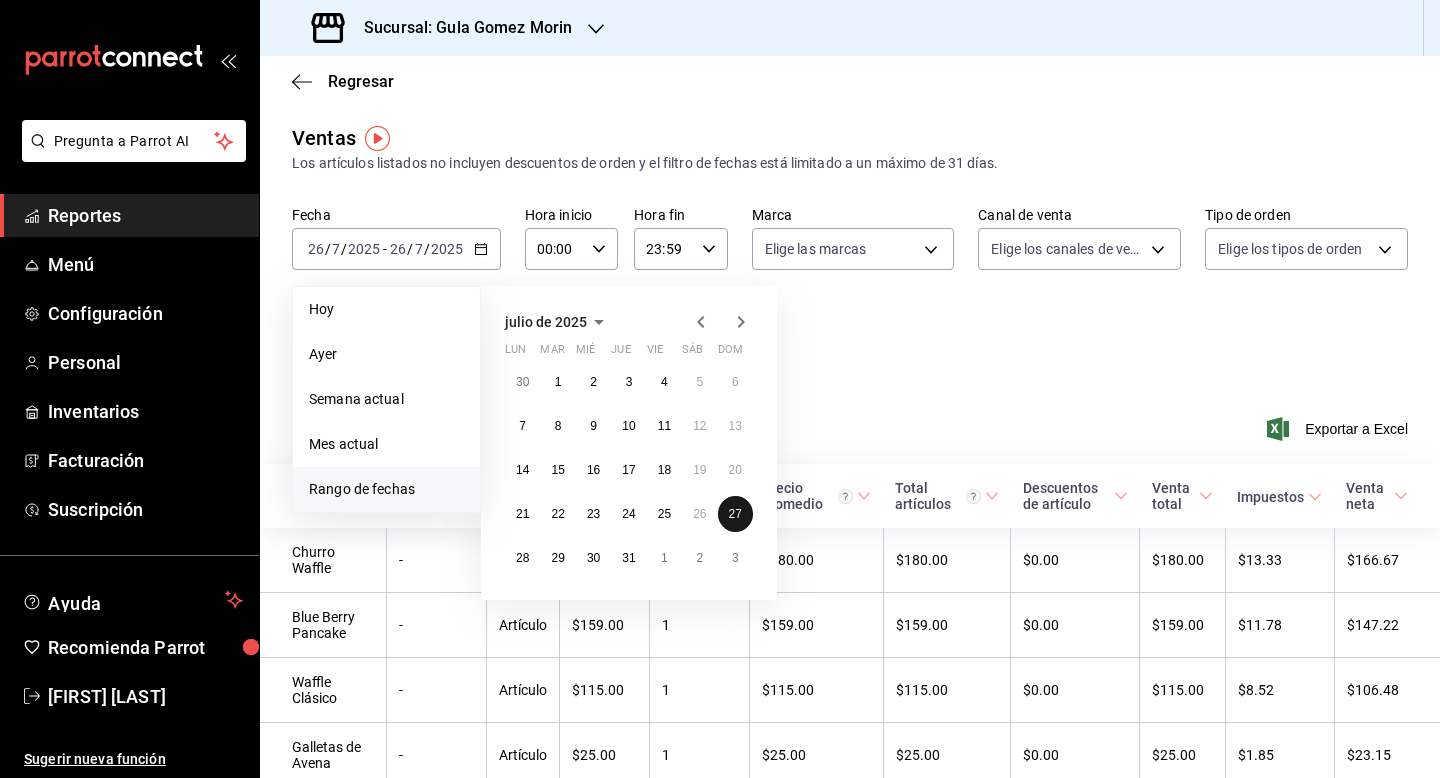 click on "27" at bounding box center (735, 514) 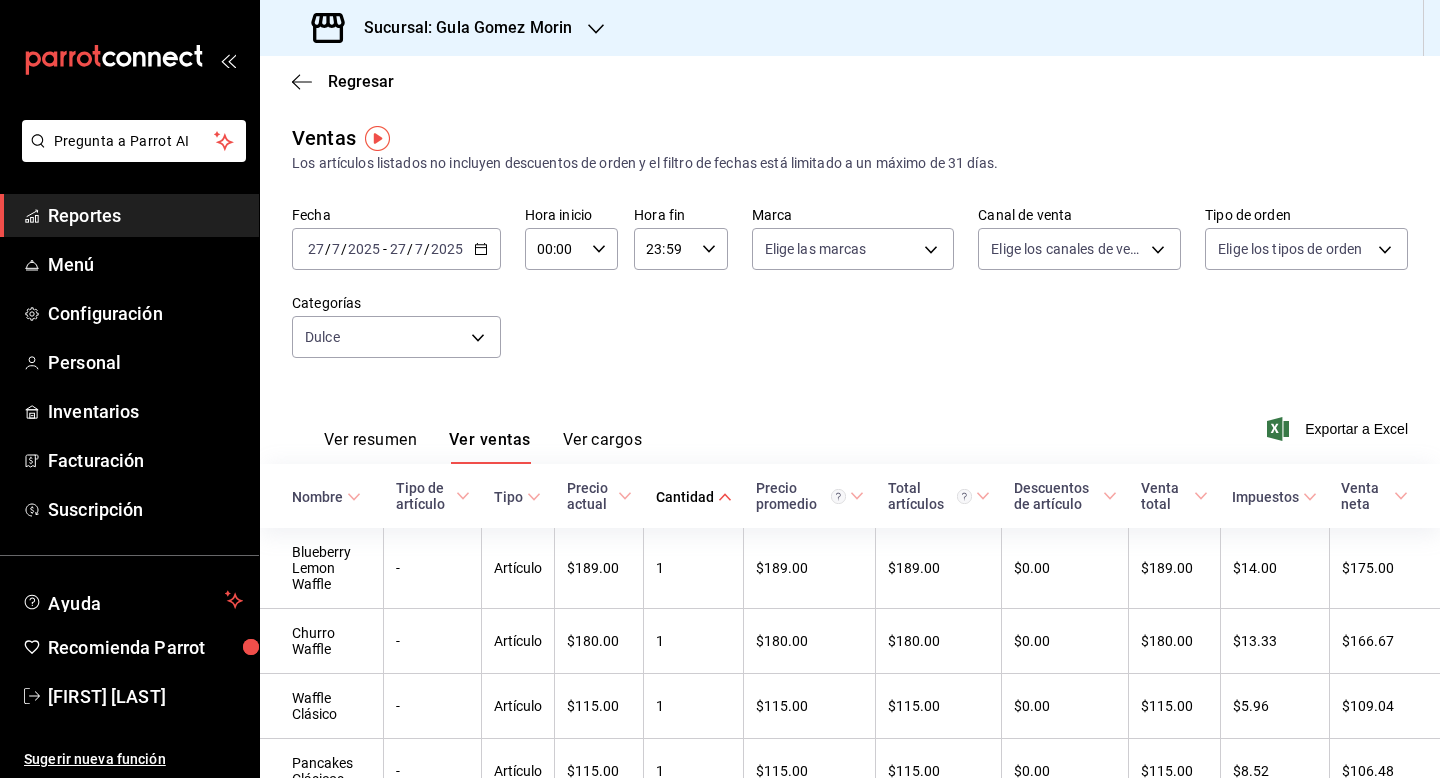 click on "Fecha [DATE] [DATE] - [DATE] [DATE] Hora inicio 00:00 Hora inicio Hora fin 23:59 Hora fin Marca Elige las marcas Canal de venta Elige los canales de venta Tipo de orden Elige los tipos de orden Categorías Dulce 19fb7d2e-effe-4925-ad4a-f58b778c1cc9" at bounding box center [850, 294] 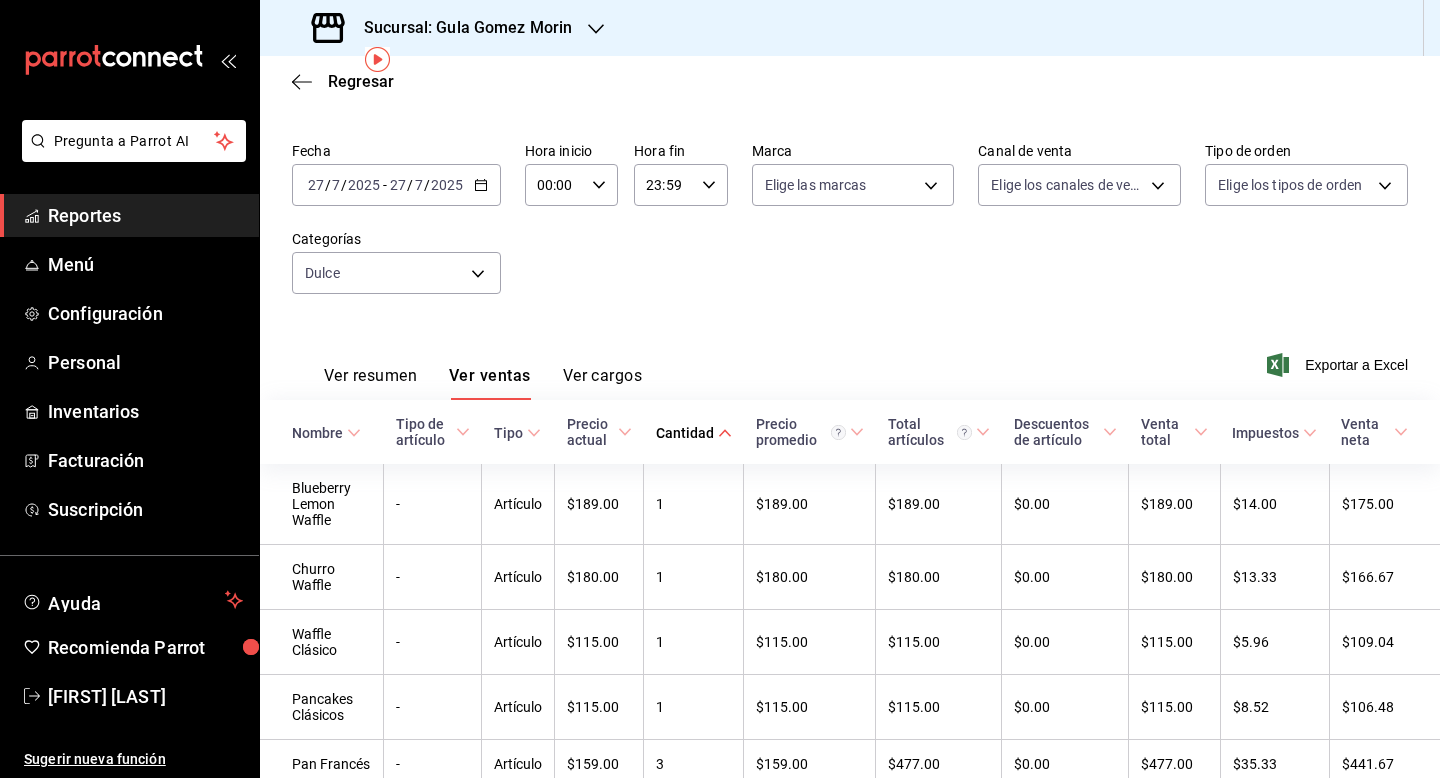 scroll, scrollTop: 40, scrollLeft: 0, axis: vertical 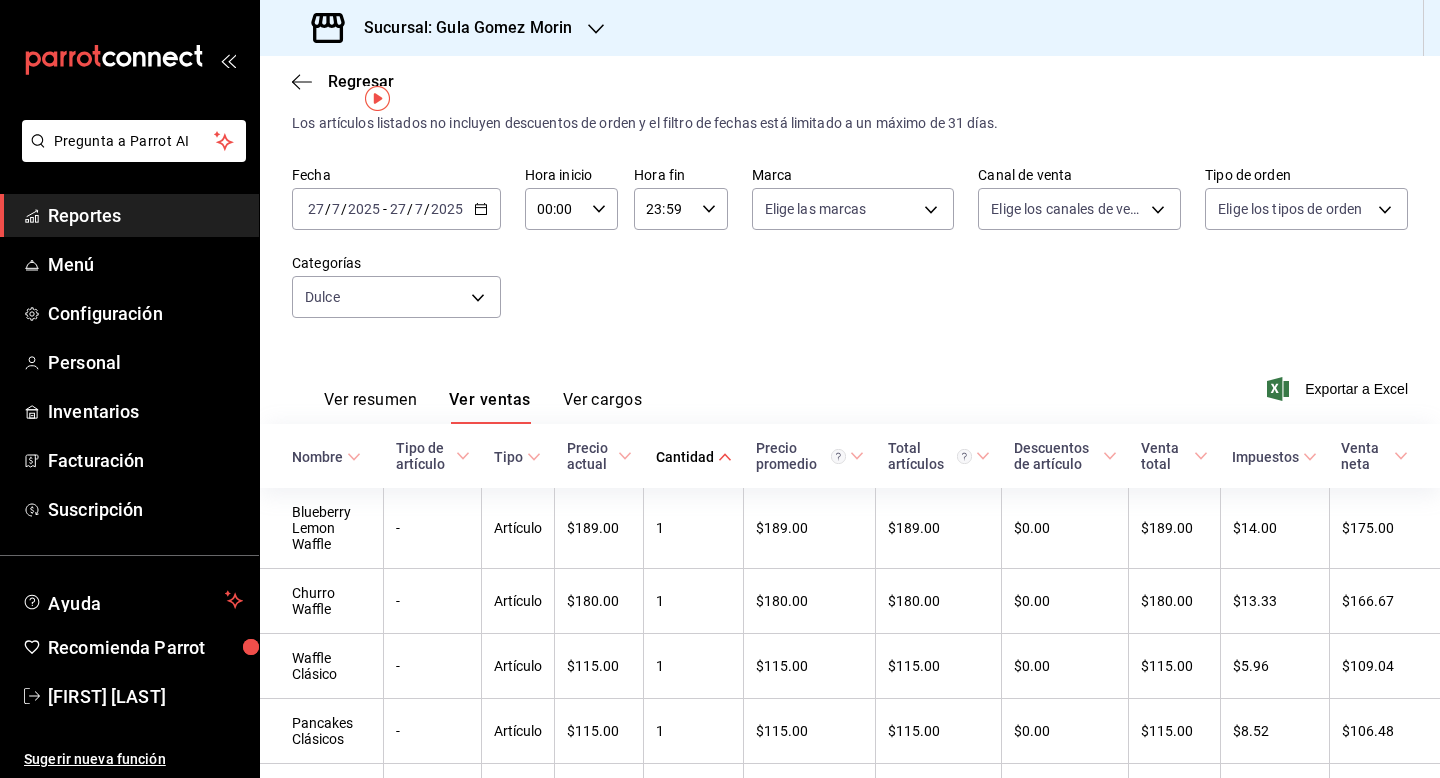 click 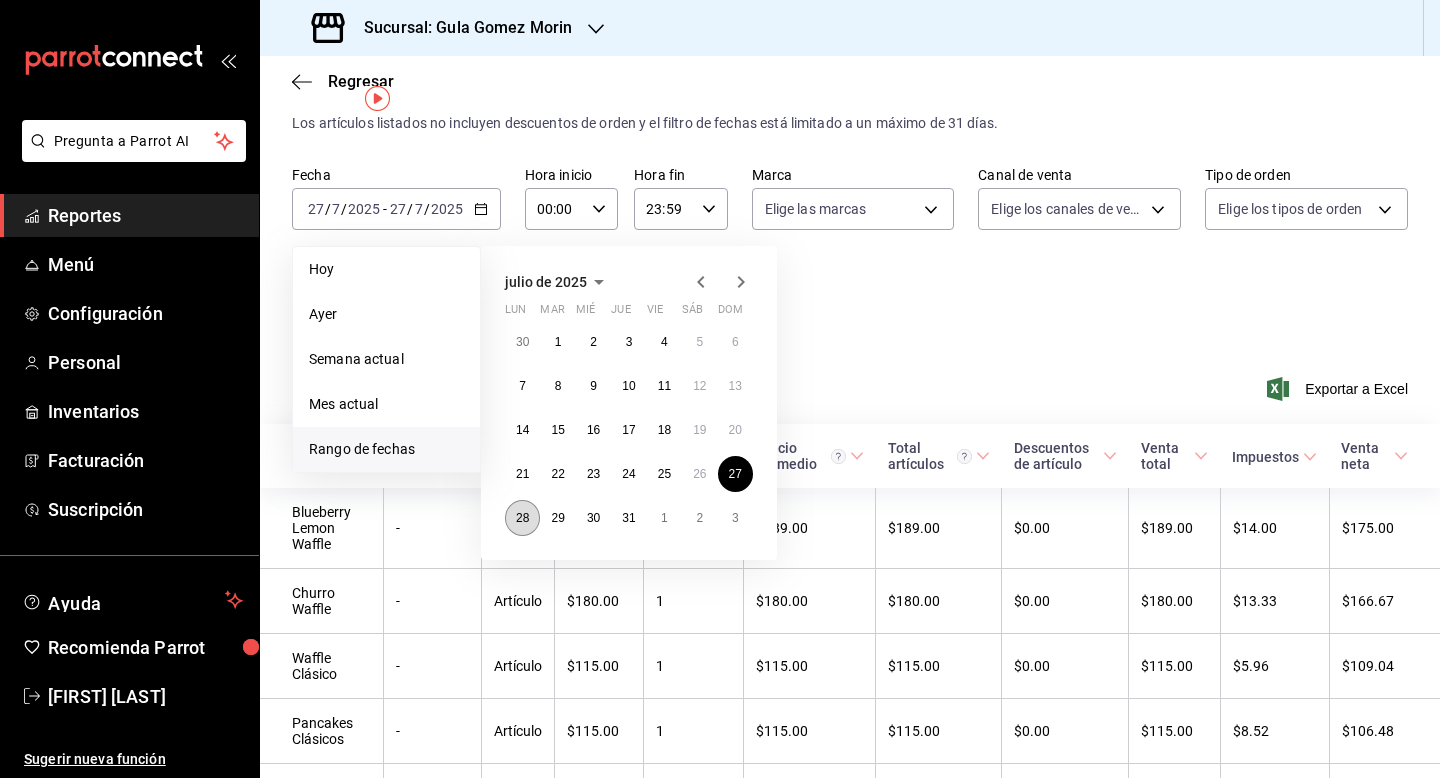 click on "28" at bounding box center (522, 518) 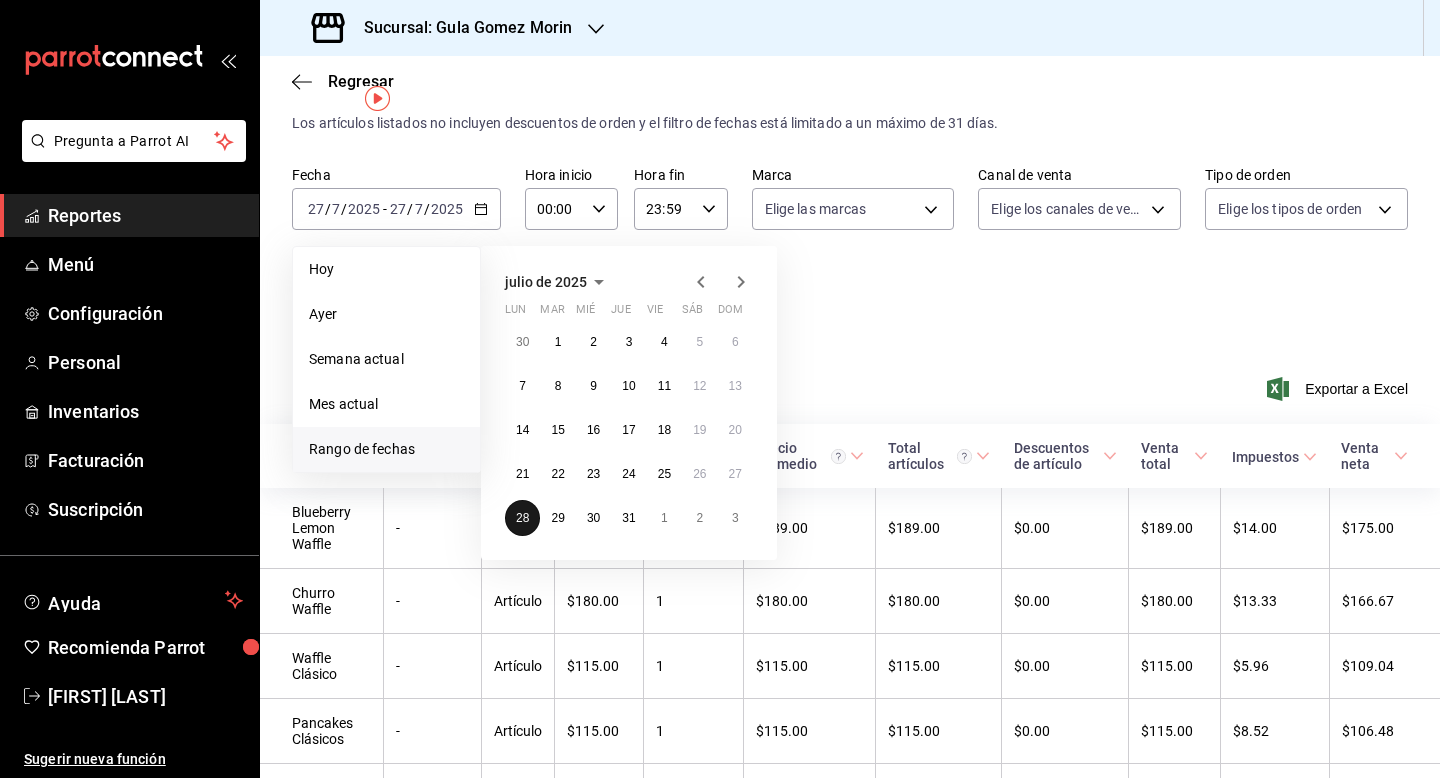 click on "28" at bounding box center [522, 518] 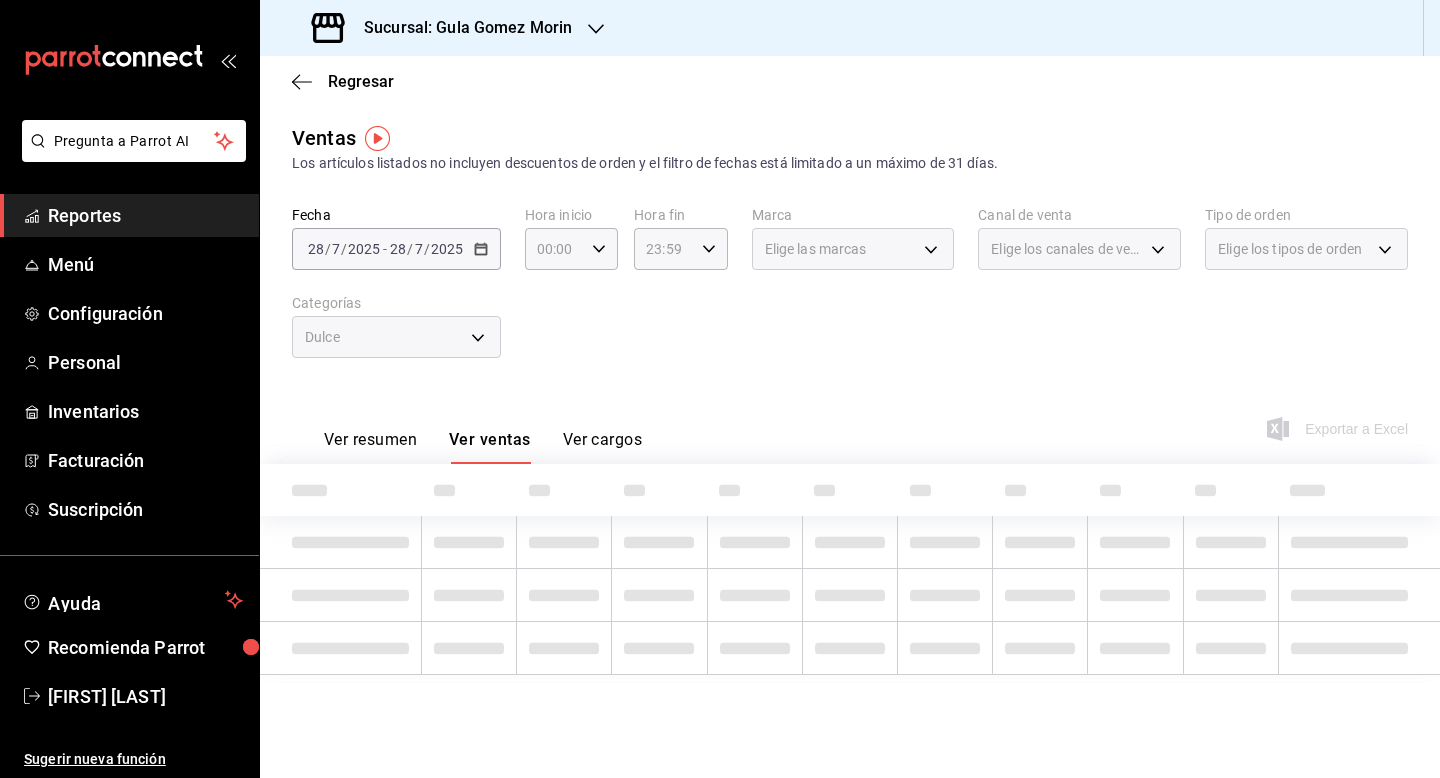 scroll, scrollTop: 0, scrollLeft: 0, axis: both 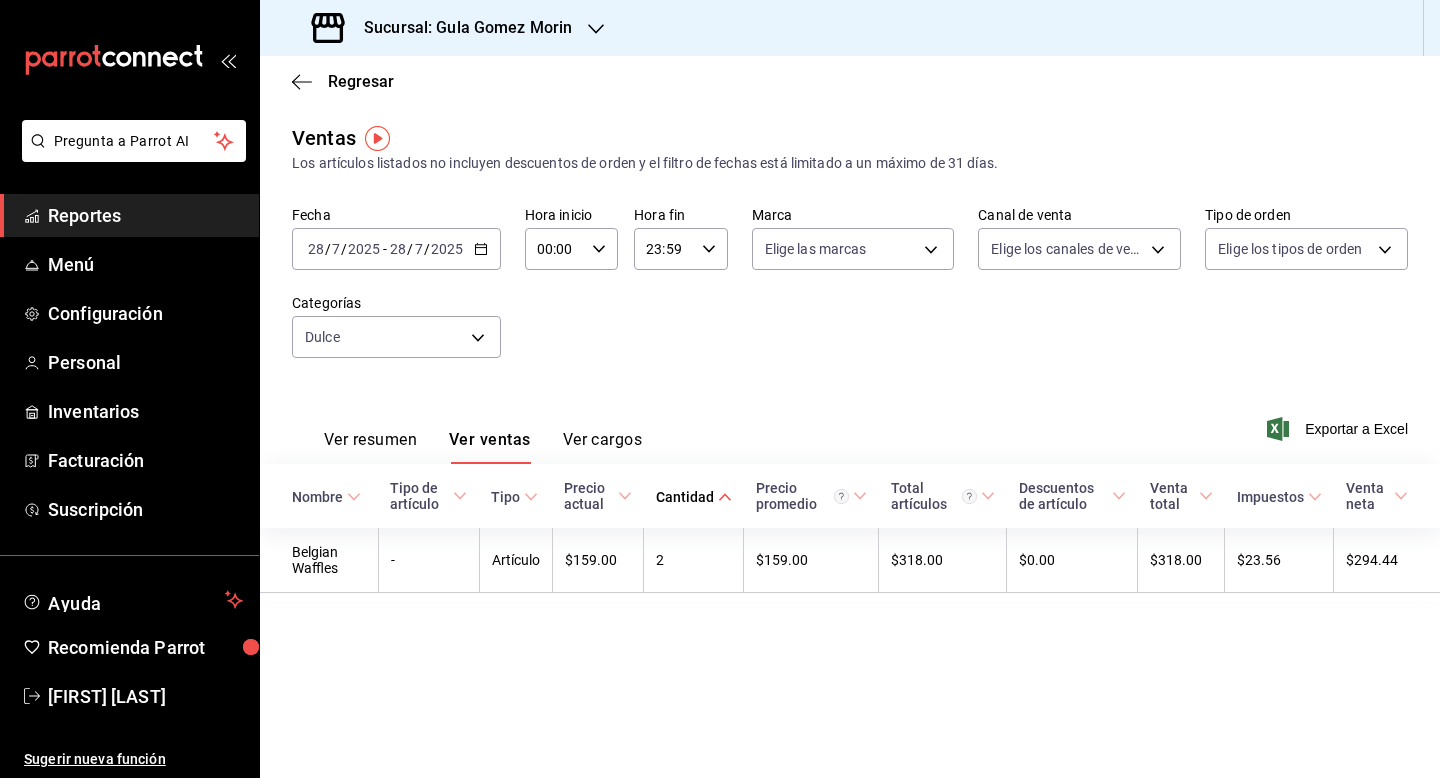 click 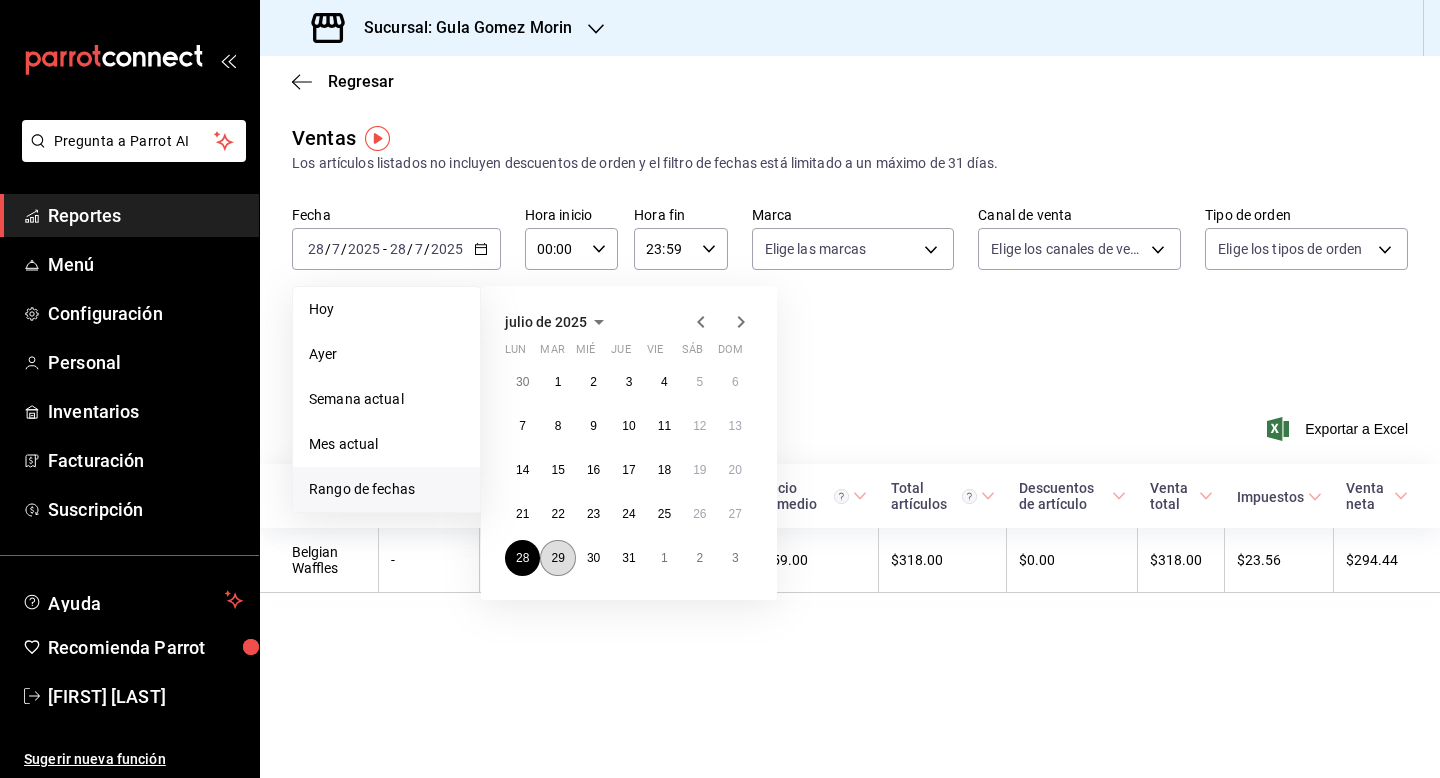 click on "29" at bounding box center (557, 558) 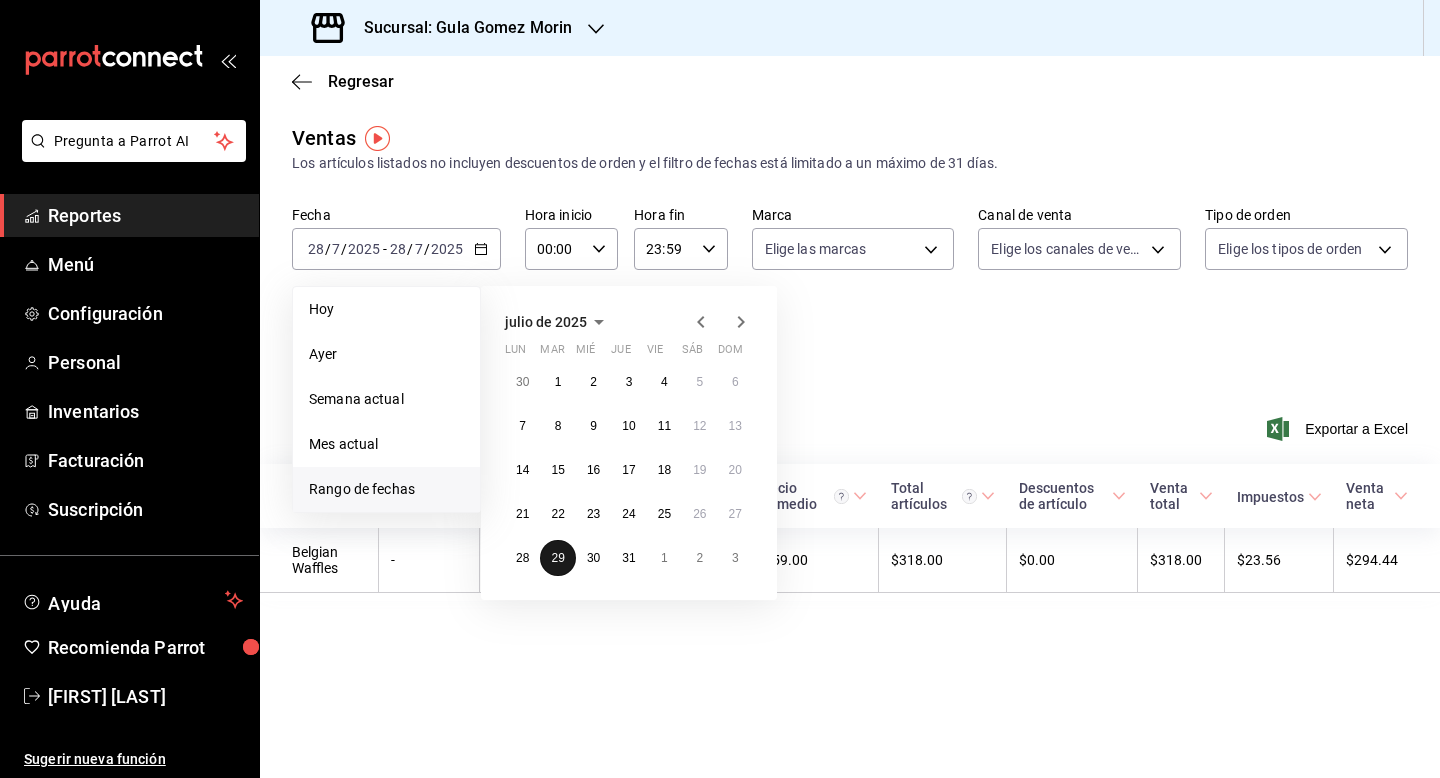 click on "29" at bounding box center (557, 558) 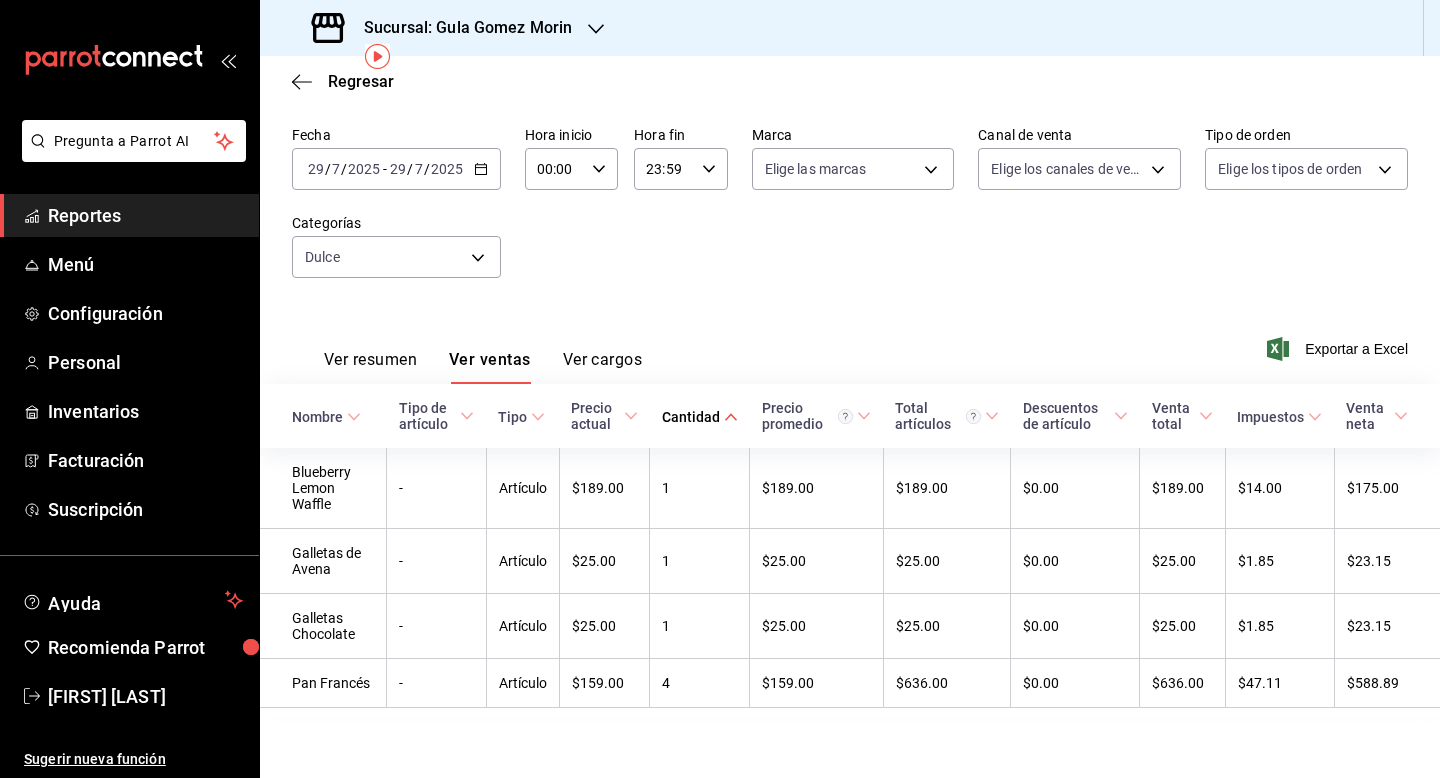 scroll, scrollTop: 82, scrollLeft: 0, axis: vertical 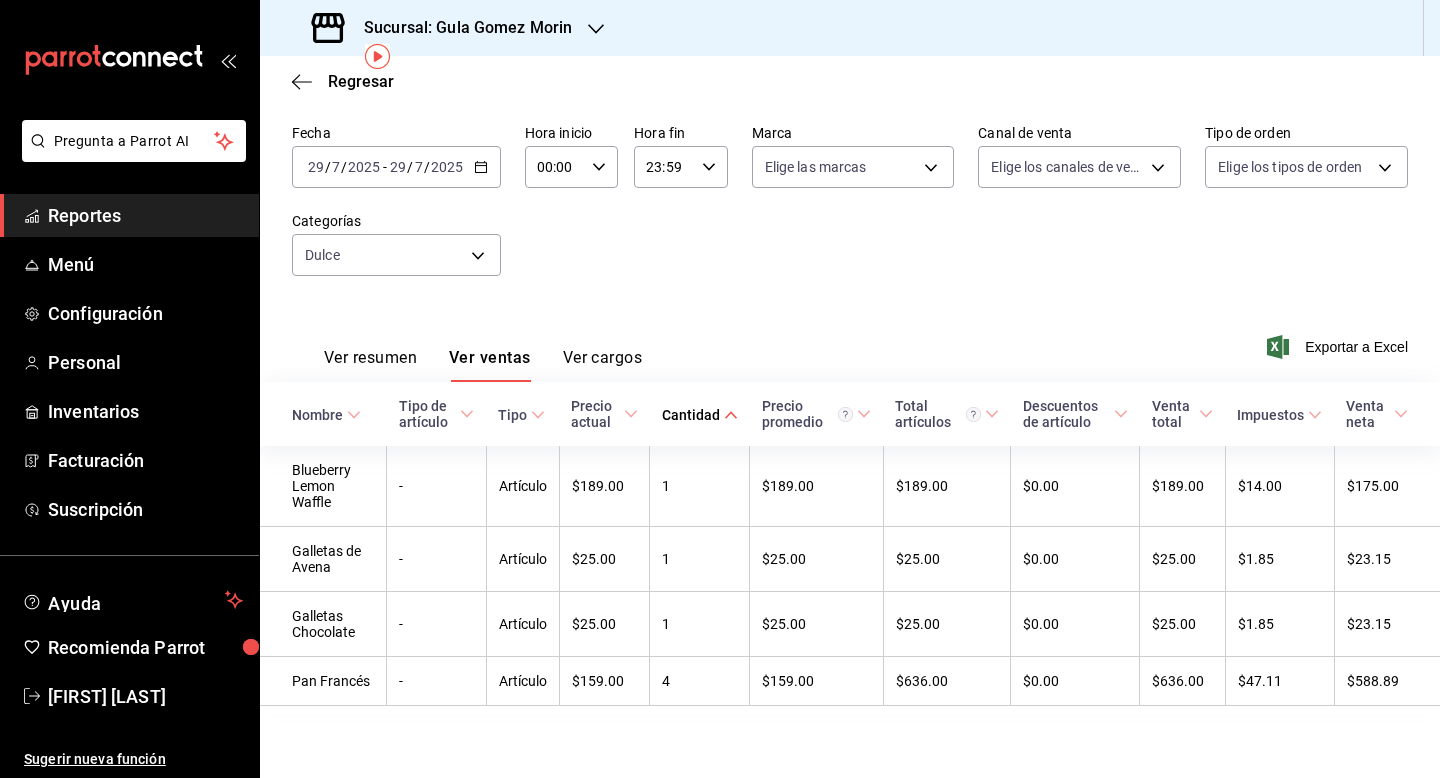 click 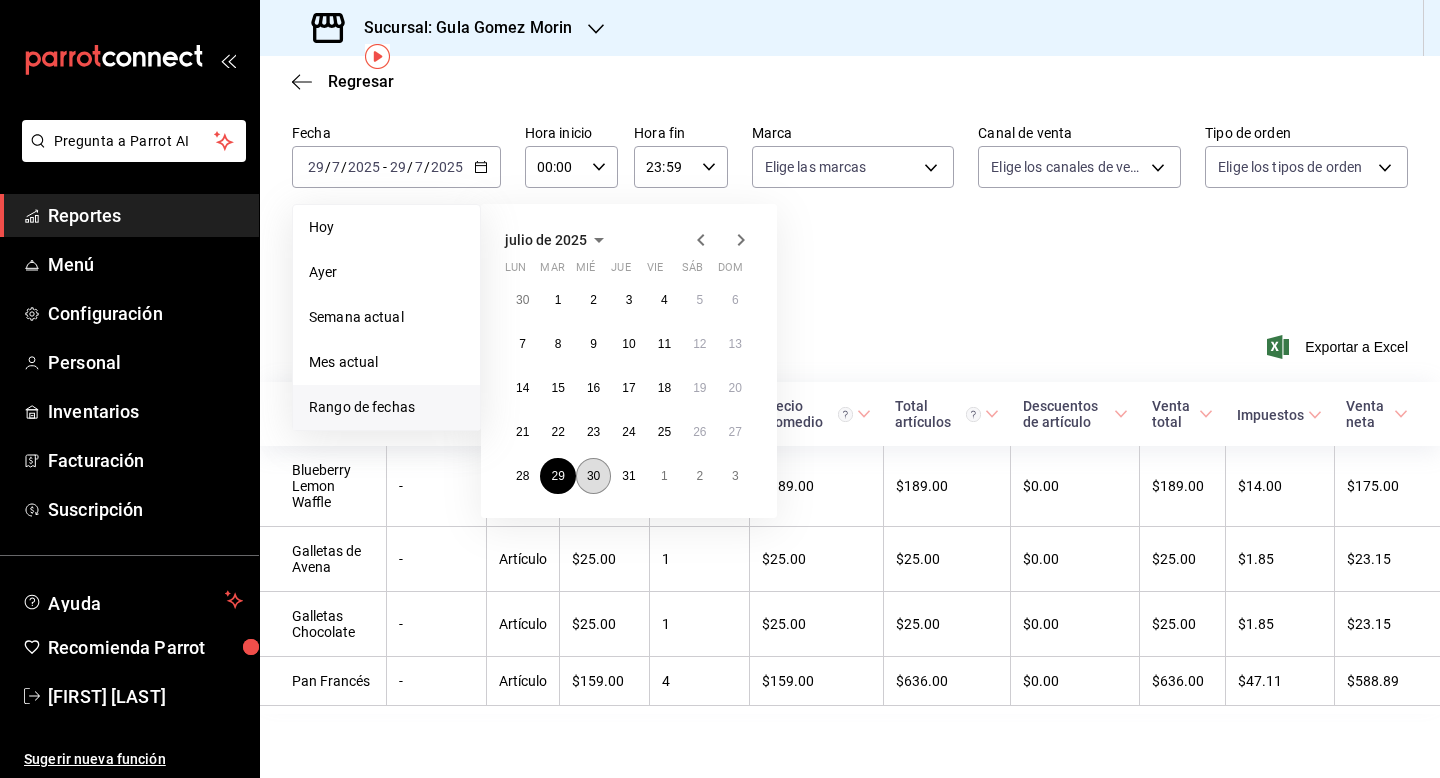 click on "30" at bounding box center (593, 476) 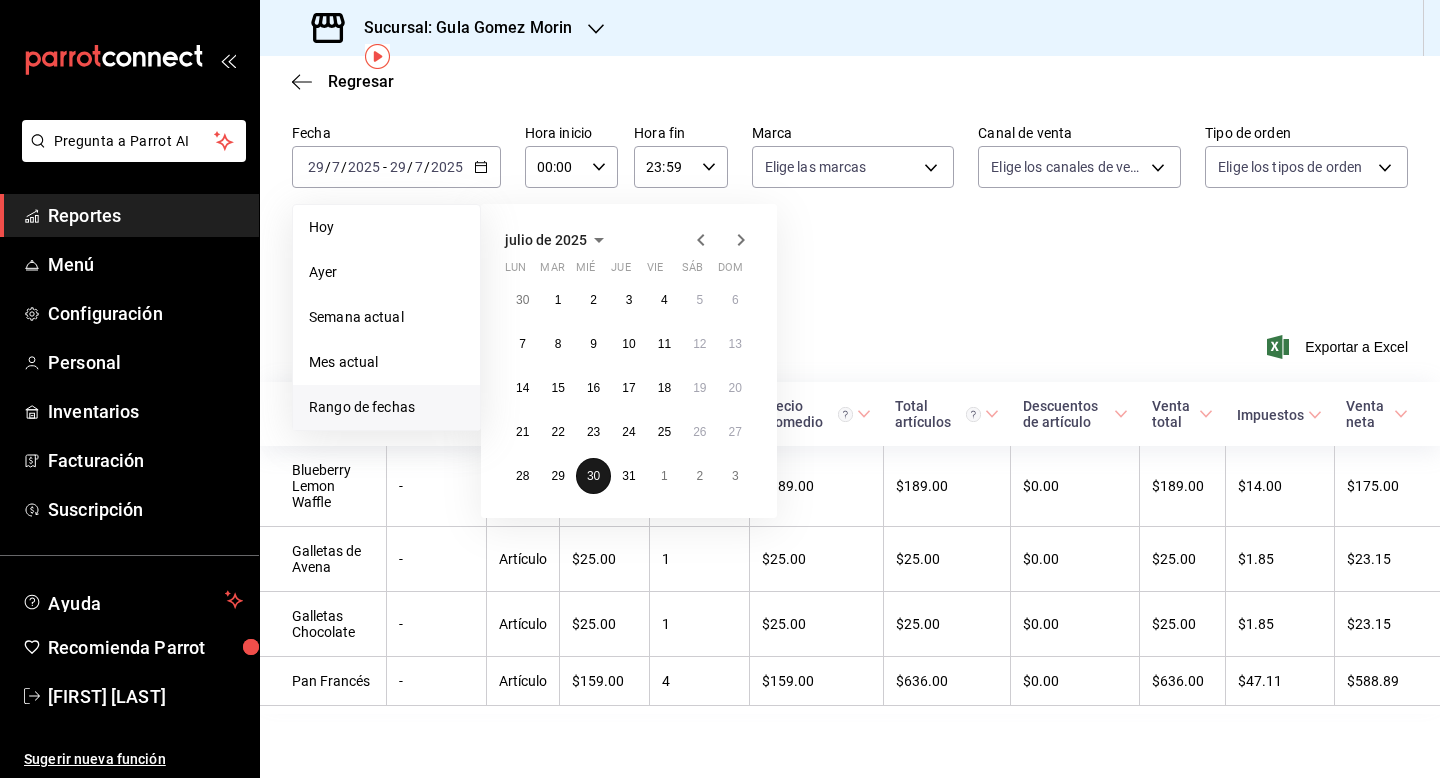 click on "30" at bounding box center [593, 476] 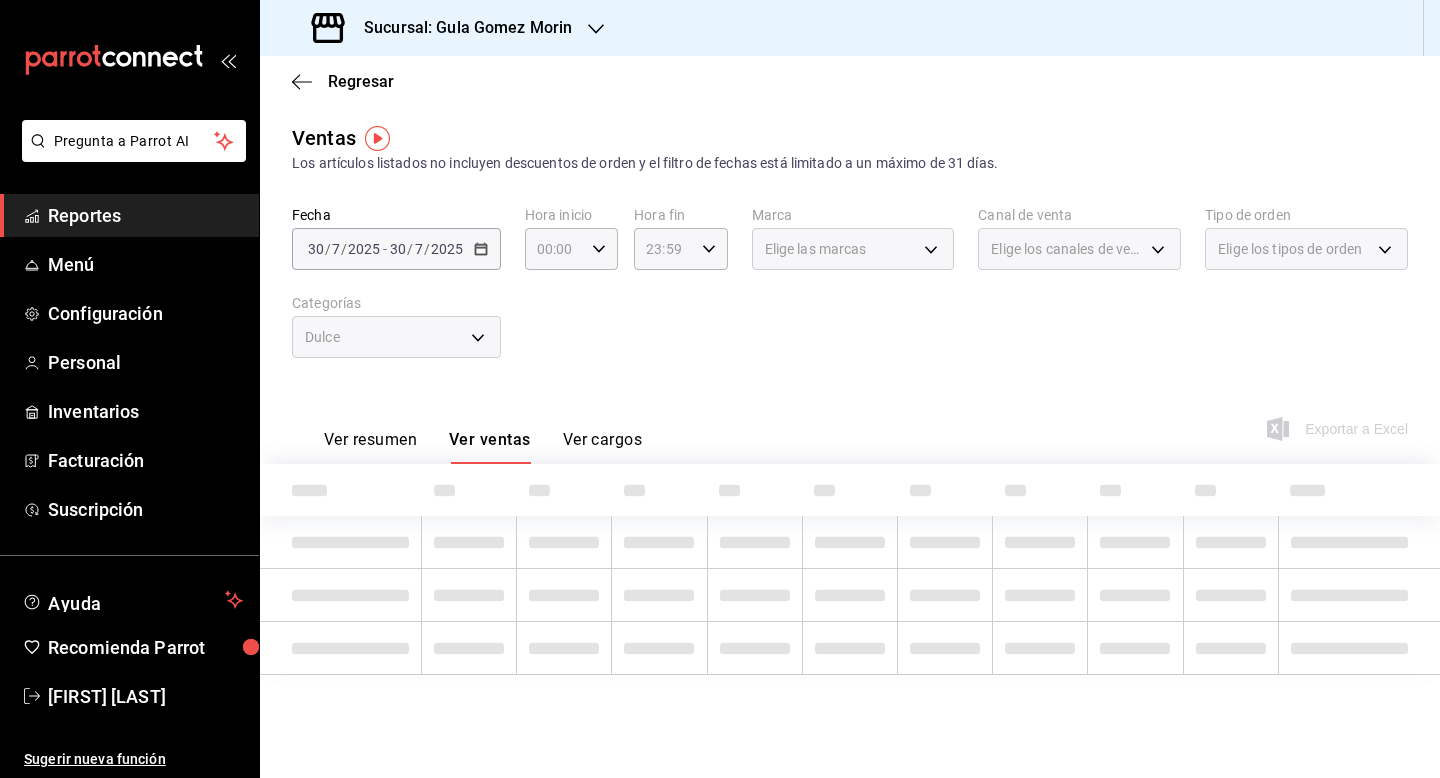 scroll, scrollTop: 0, scrollLeft: 0, axis: both 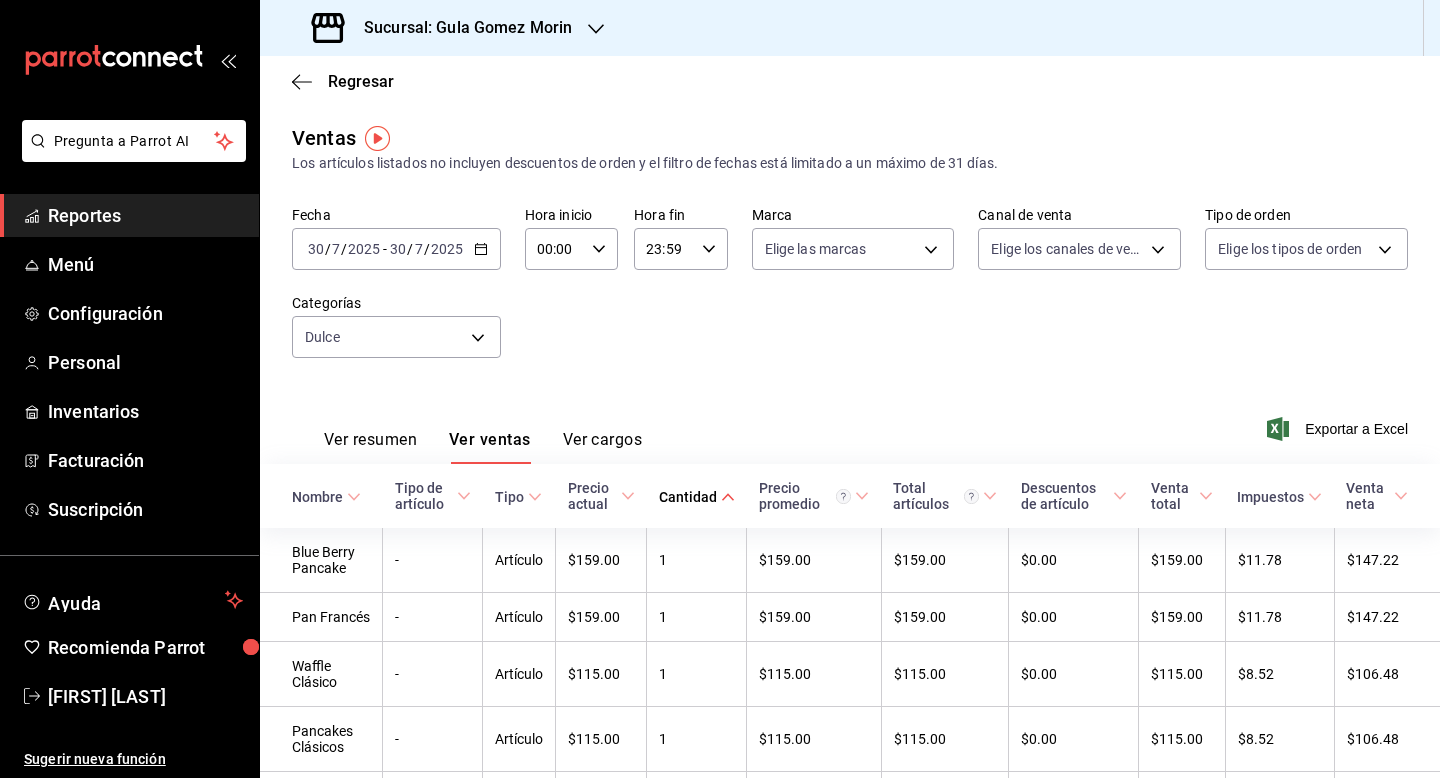 click on "Fecha [DATE] [DATE] - [DATE] [DATE] Hora inicio 00:00 Hora inicio Hora fin 23:59 Hora fin Marca Elige las marcas Canal de venta Elige los canales de venta Tipo de orden Elige los tipos de orden Categorías Dulce 19fb7d2e-effe-4925-ad4a-f58b778c1cc9" at bounding box center [850, 294] 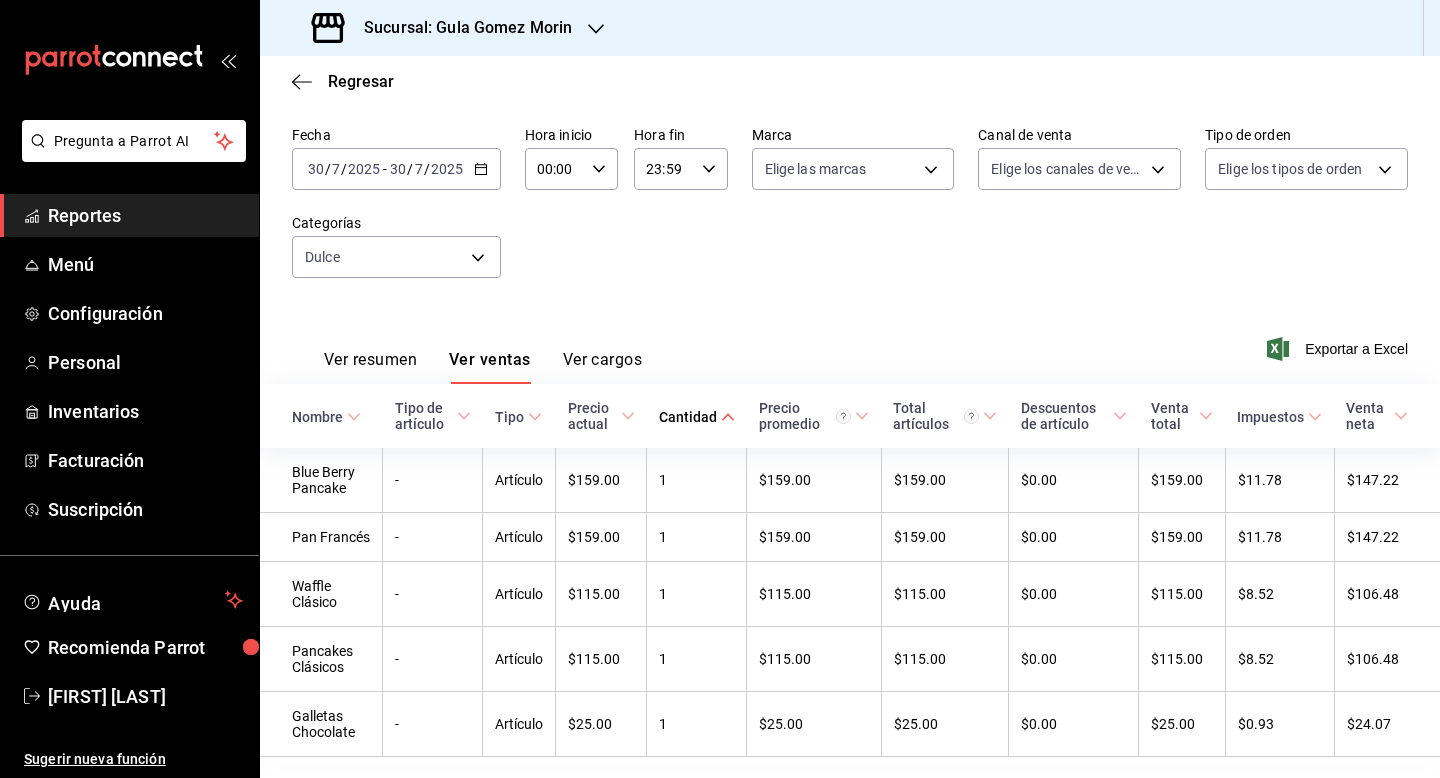 scroll, scrollTop: 120, scrollLeft: 0, axis: vertical 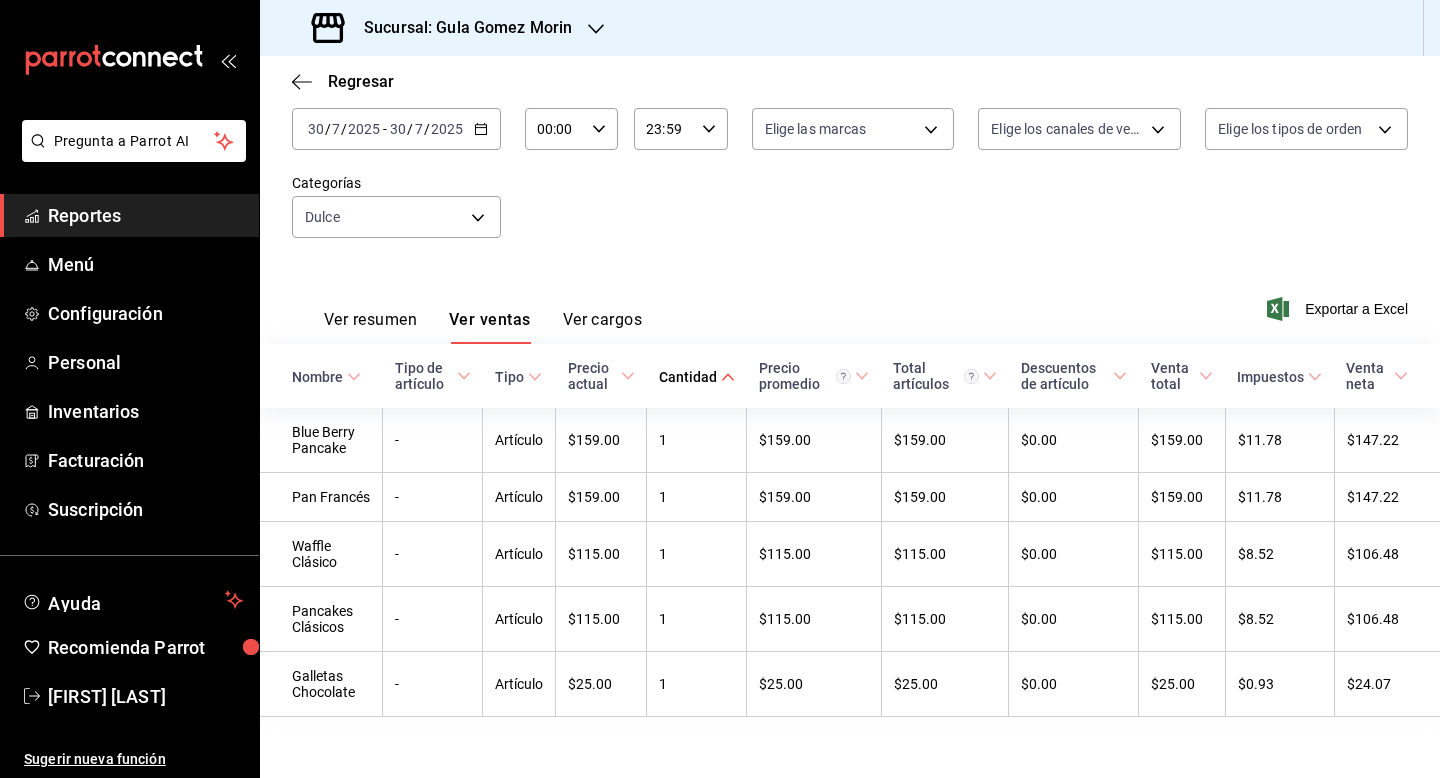 click on "2025-07-30 30 / 7 / 2025 - 2025-07-30 30 / 7 / 2025" at bounding box center (396, 129) 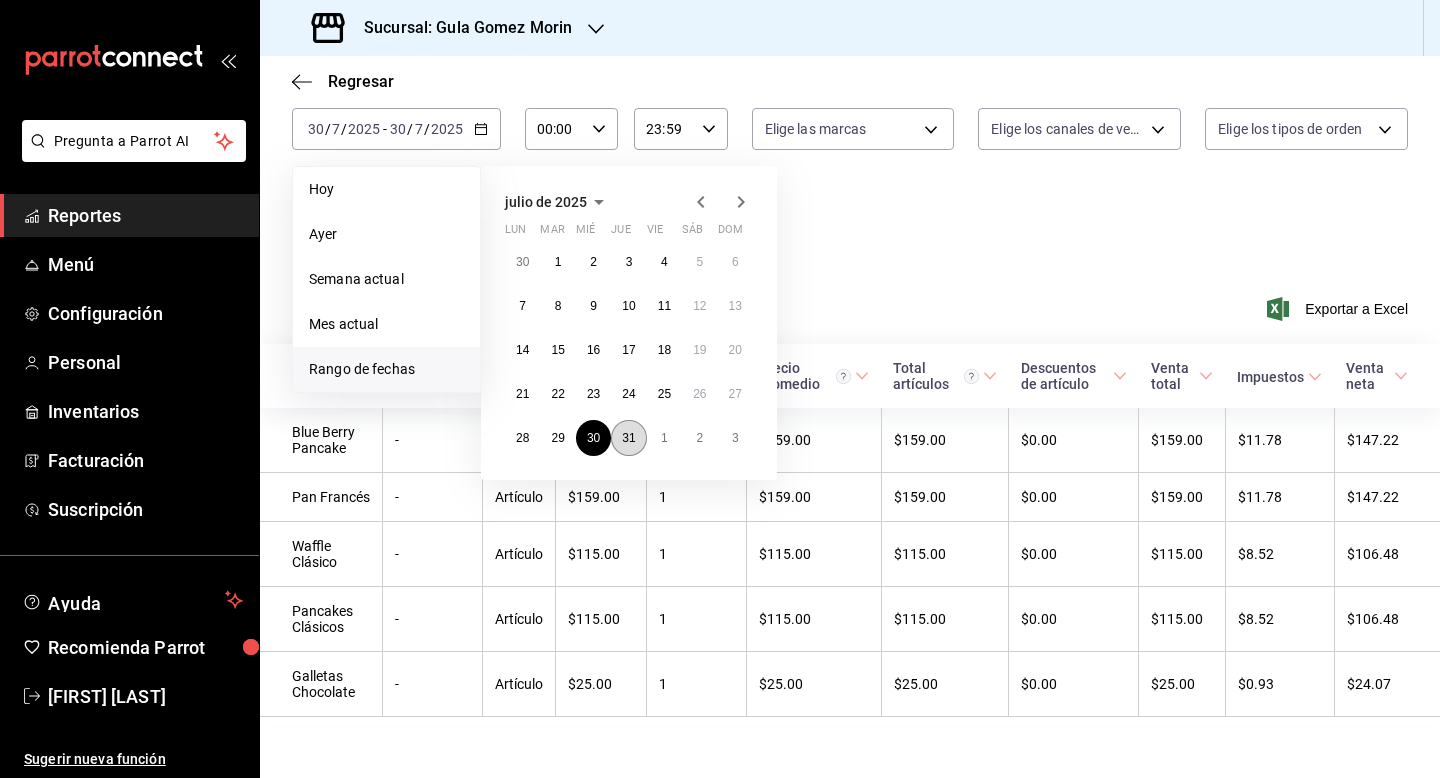 click on "31" at bounding box center [628, 438] 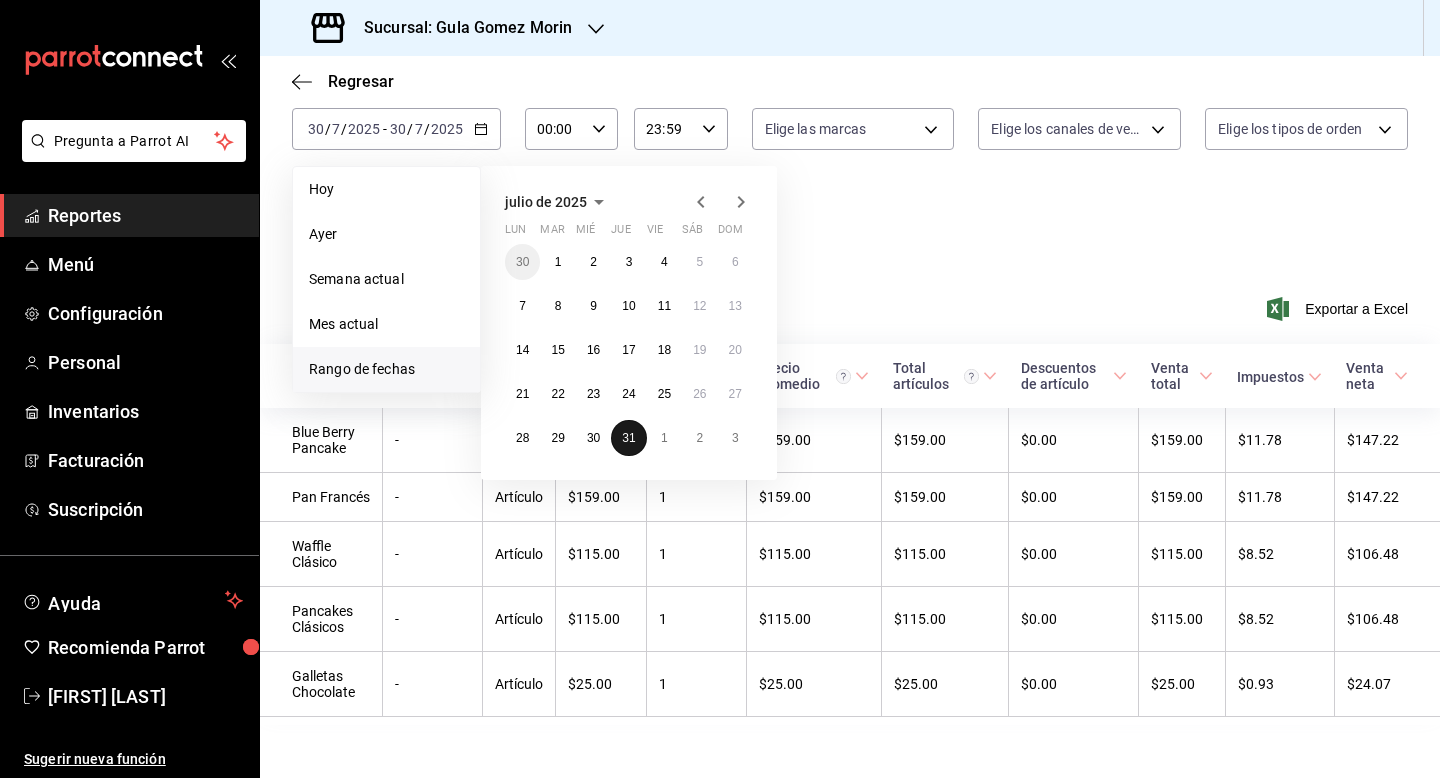 click on "31" at bounding box center [628, 438] 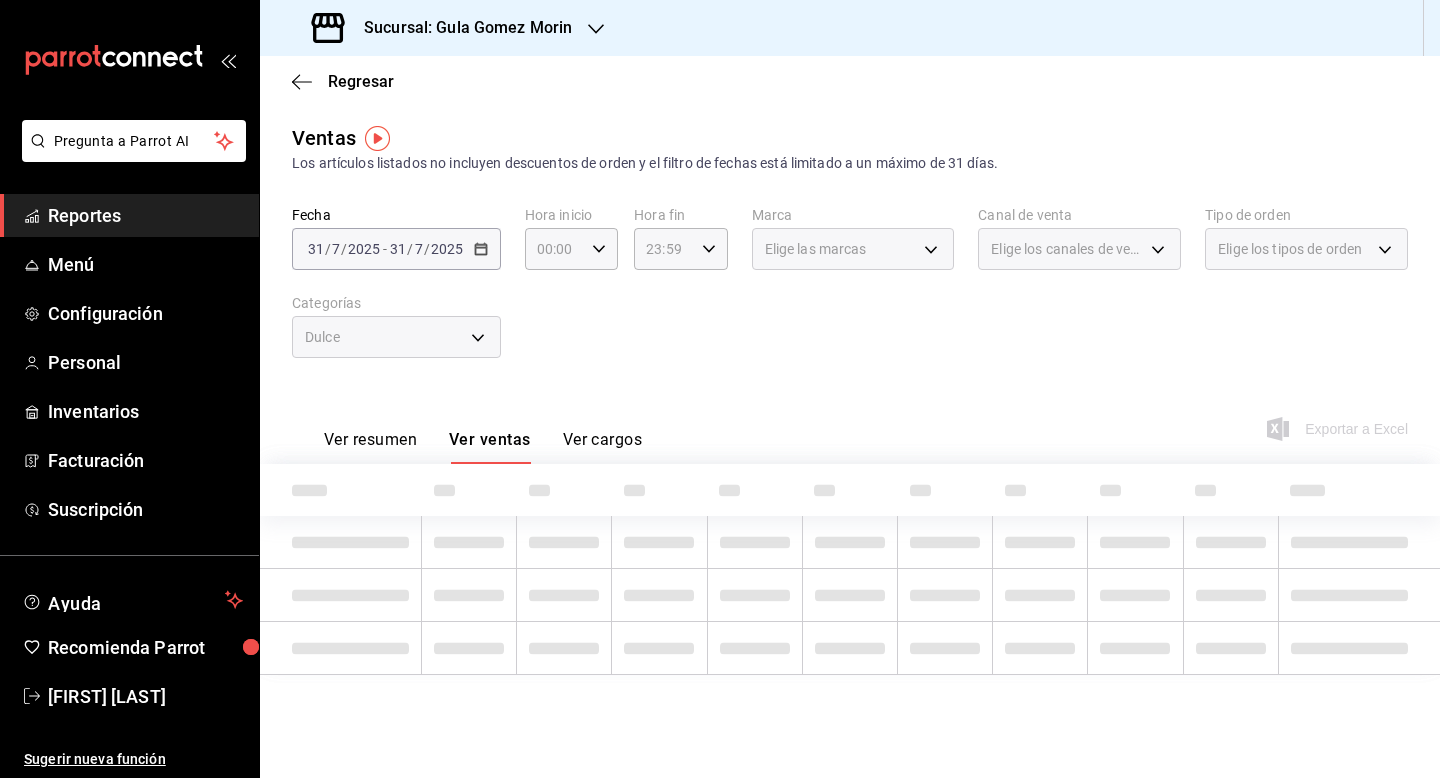 scroll, scrollTop: 0, scrollLeft: 0, axis: both 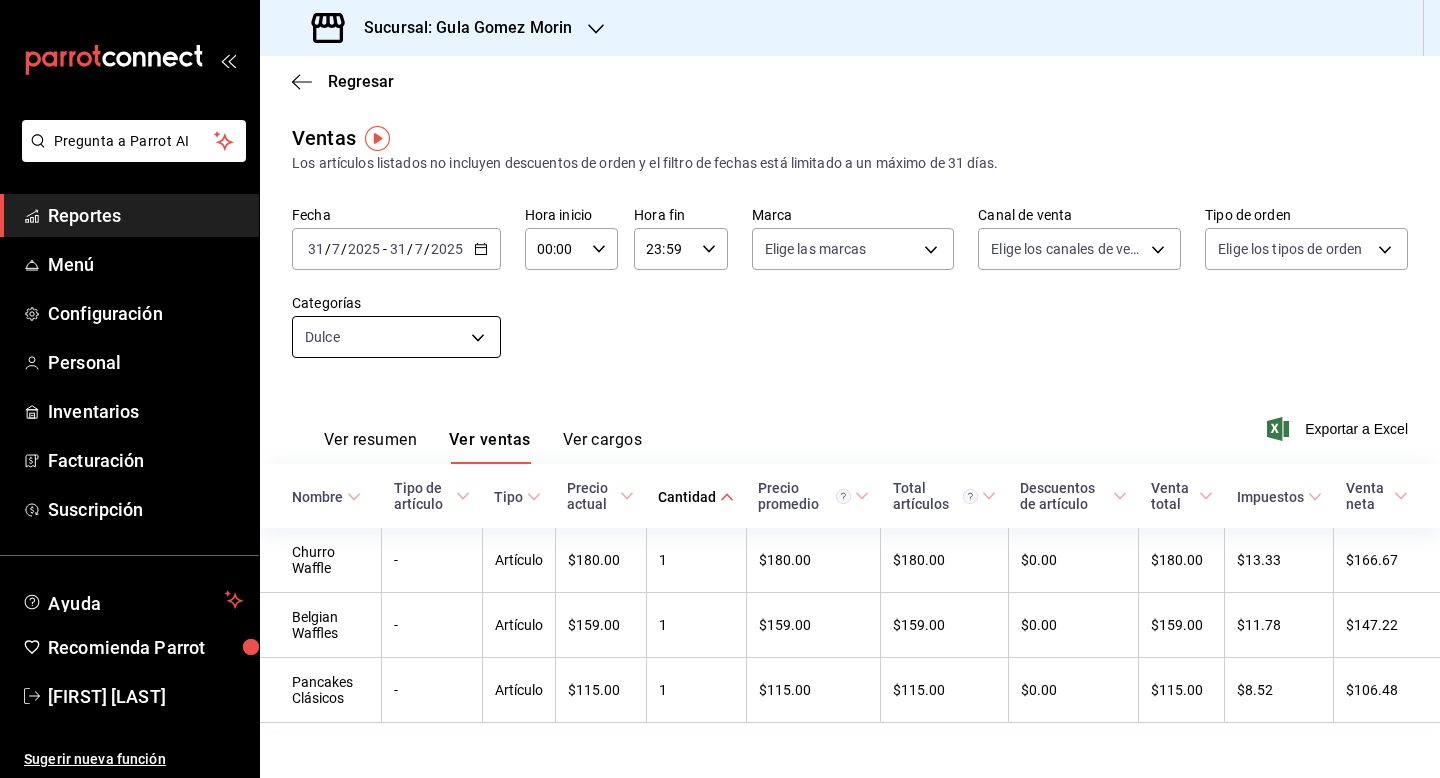 click on "Pregunta a Parrot AI Reportes   Menú   Configuración   Personal   Inventarios   Facturación   Suscripción   Ayuda Recomienda Parrot   [PERSON]   Sugerir nueva función   Sucursal: [PERSON] Regresar Ventas Los artículos listados no incluyen descuentos de orden y el filtro de fechas está limitado a un máximo de 31 días. Fecha [DATE] [DATE] / [DATE] / [DATE] - [DATE] [DATE] / [DATE] / [DATE] Hora inicio [TIME] Hora inicio Hora fin [TIME] Hora fin Marca Elige las marcas Canal de venta Elige los canales de venta Tipo de orden Elige los tipos de orden Categorías Dulce [UUID] Ver resumen Ver ventas Ver cargos Exportar a Excel Nombre Tipo de artículo Tipo Precio actual Cantidad Precio promedio   Total artículos   Descuentos de artículo Venta total Impuestos Venta neta Churro Waffle - Artículo $180.00 1 $180.00 $180.00 $0.00 $180.00 $13.33 $166.67 Belgian Waffles - Artículo $159.00 1 $159.00 $159.00 $0.00 $159.00 $11.78 $147.22 Pancakes Clásicos - Artículo $115.00 1 $115.00" at bounding box center [720, 389] 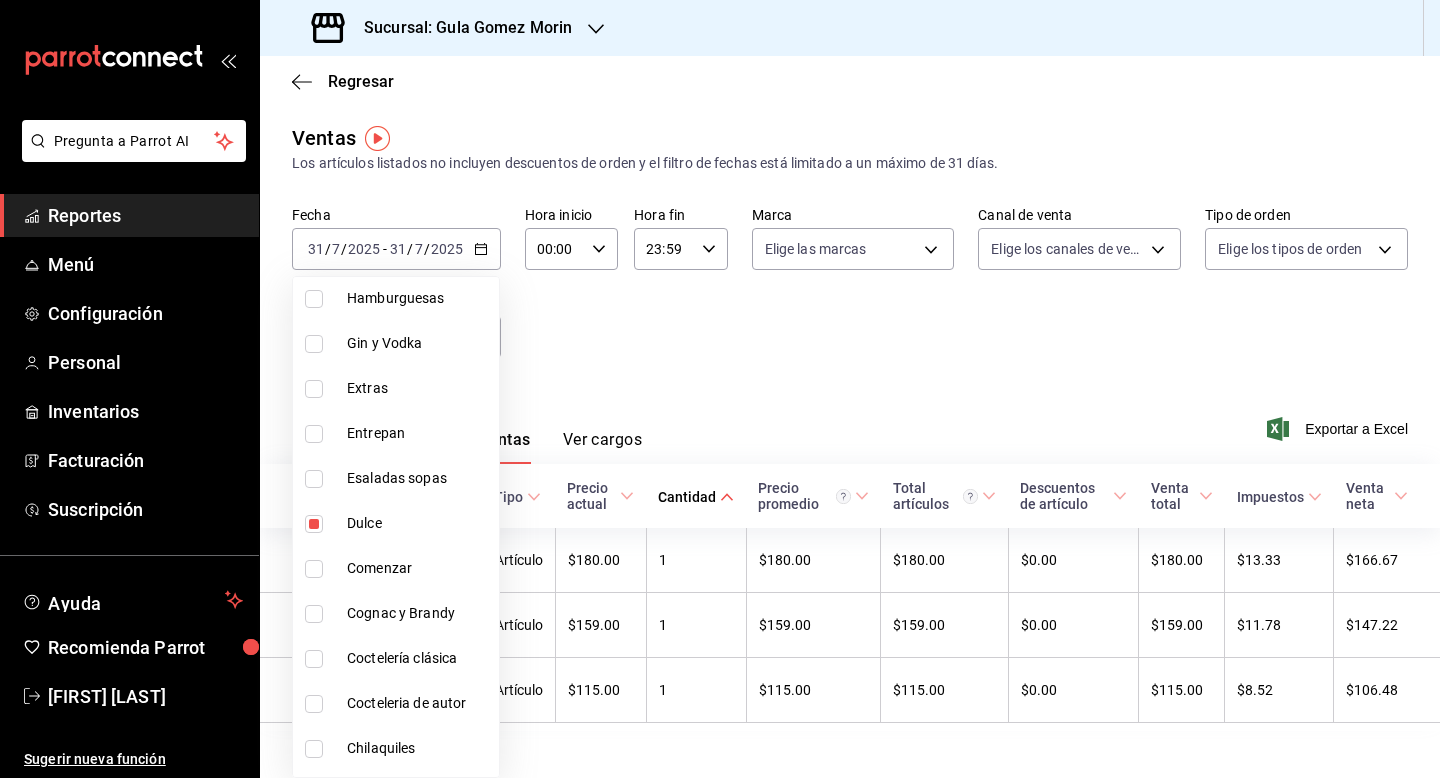 scroll, scrollTop: 1360, scrollLeft: 0, axis: vertical 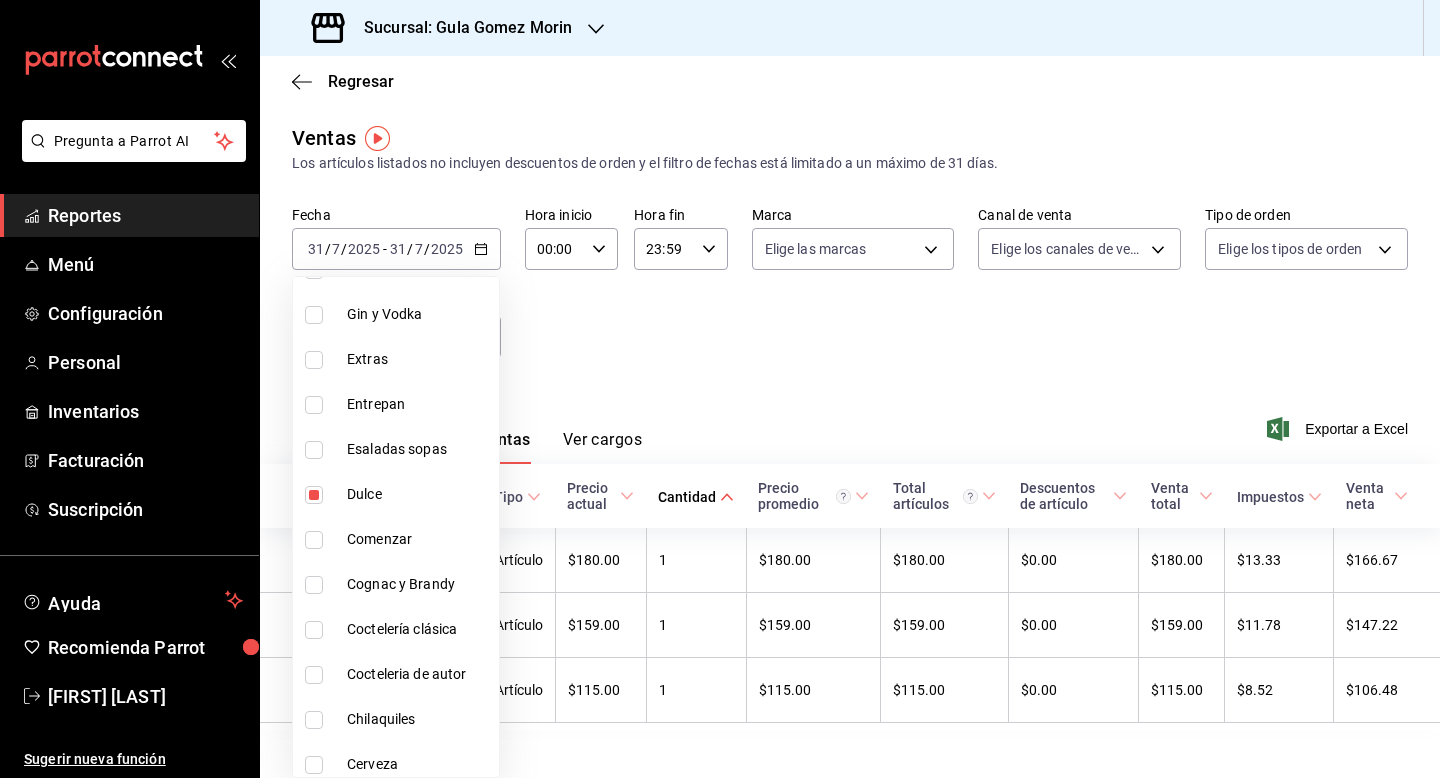 click at bounding box center [314, 495] 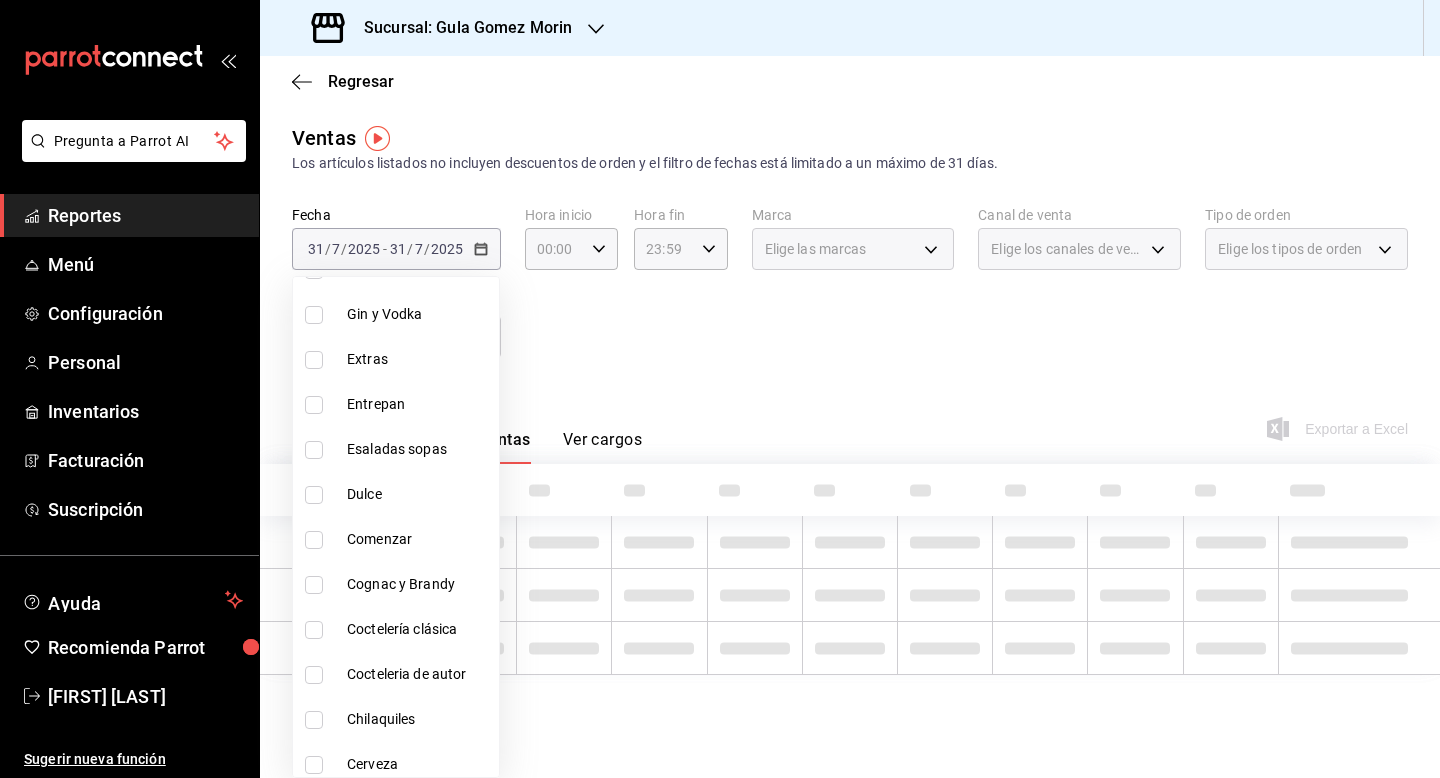 click at bounding box center [720, 389] 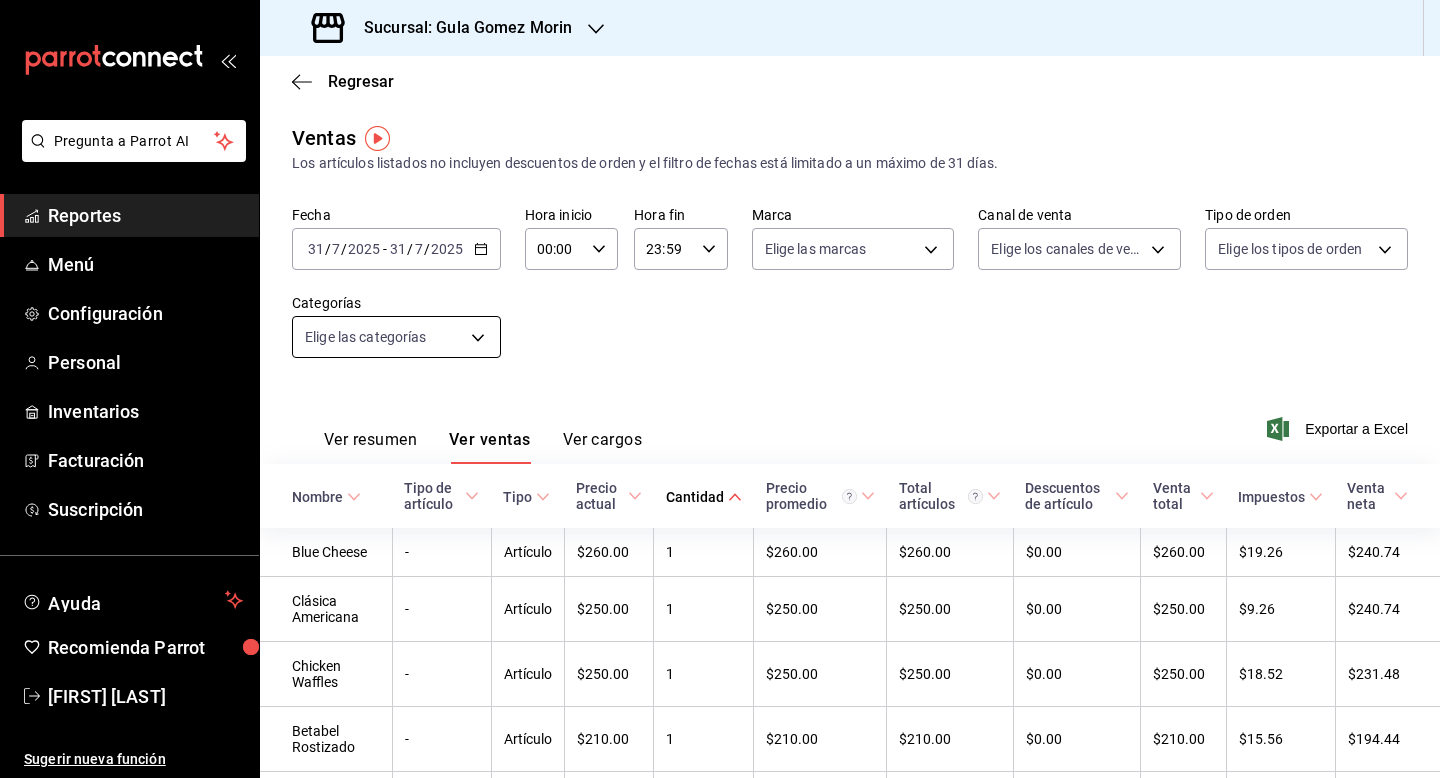 click on "Pregunta a Parrot AI Reportes   Menú   Configuración   Personal   Inventarios   Facturación   Suscripción   Ayuda Recomienda Parrot   [FIRST] [LAST]   Sugerir nueva función   Sucursal: [NAME] Regresar Ventas Los artículos listados no incluyen descuentos de orden y el filtro de fechas está limitado a un máximo de 31 días. Fecha [DATE] [DATE] - [DATE] [DATE] Hora inicio 00:00 Hora inicio Hora fin 23:59 Hora fin Marca Elige las marcas Canal de venta Elige los canales de venta Tipo de orden Elige los tipos de orden Categorías Elige las categorías Ver resumen Ver ventas Ver cargos Exportar a Excel Nombre Tipo de artículo Tipo Precio actual Cantidad Precio promedio   Total artículos   Descuentos de artículo Venta total Impuestos Venta neta Blue Cheese - Artículo $260.00 1 $260.00 $260.00 $0.00 $260.00 $19.26 $240.74 Clásica Americana - Artículo $250.00 1 $250.00 $250.00 $0.00 $250.00 $9.26 $240.74 Chicken Waffles - Artículo $250.00 1 $250.00 $250.00 $0.00 $250.00 - 1" at bounding box center [720, 389] 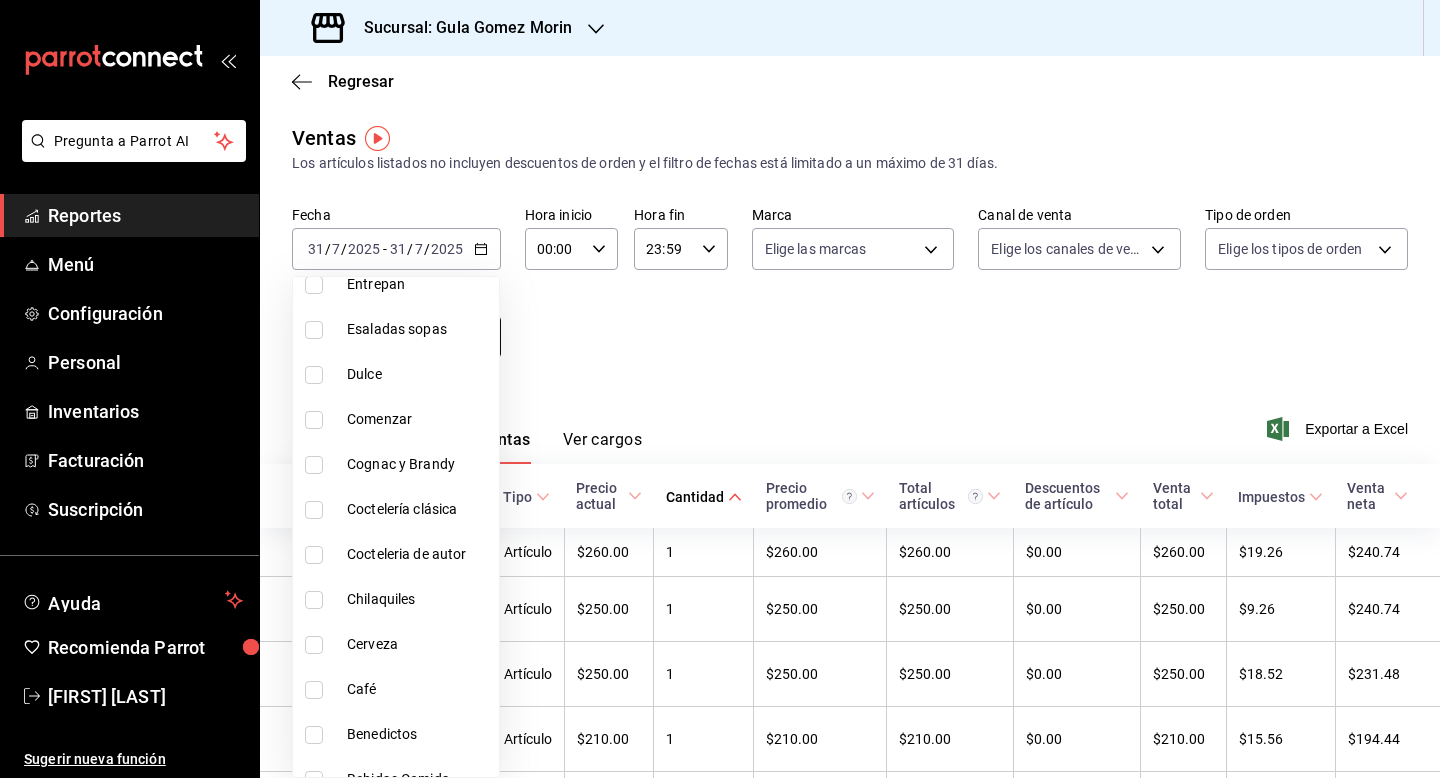 scroll, scrollTop: 1520, scrollLeft: 0, axis: vertical 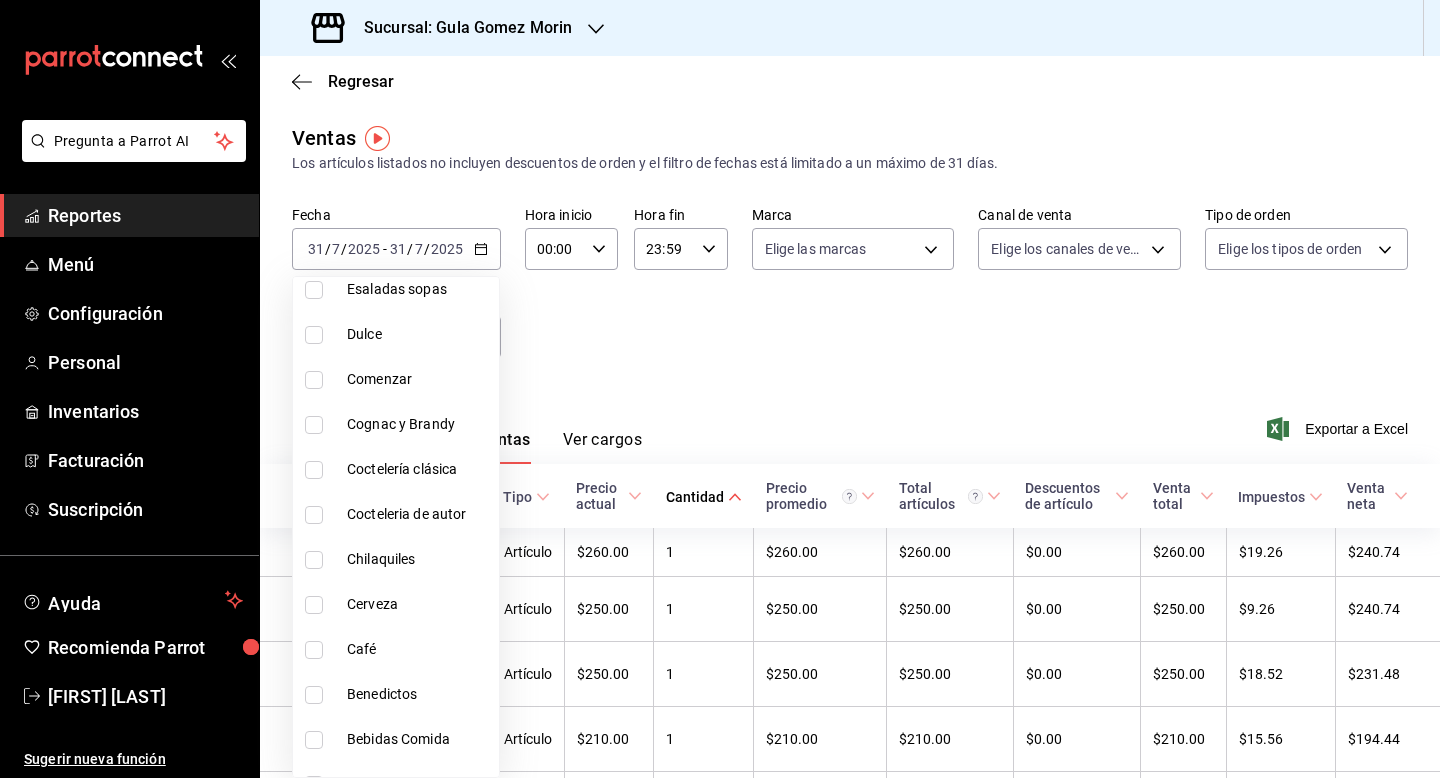 click on "Benedictos" at bounding box center (419, 694) 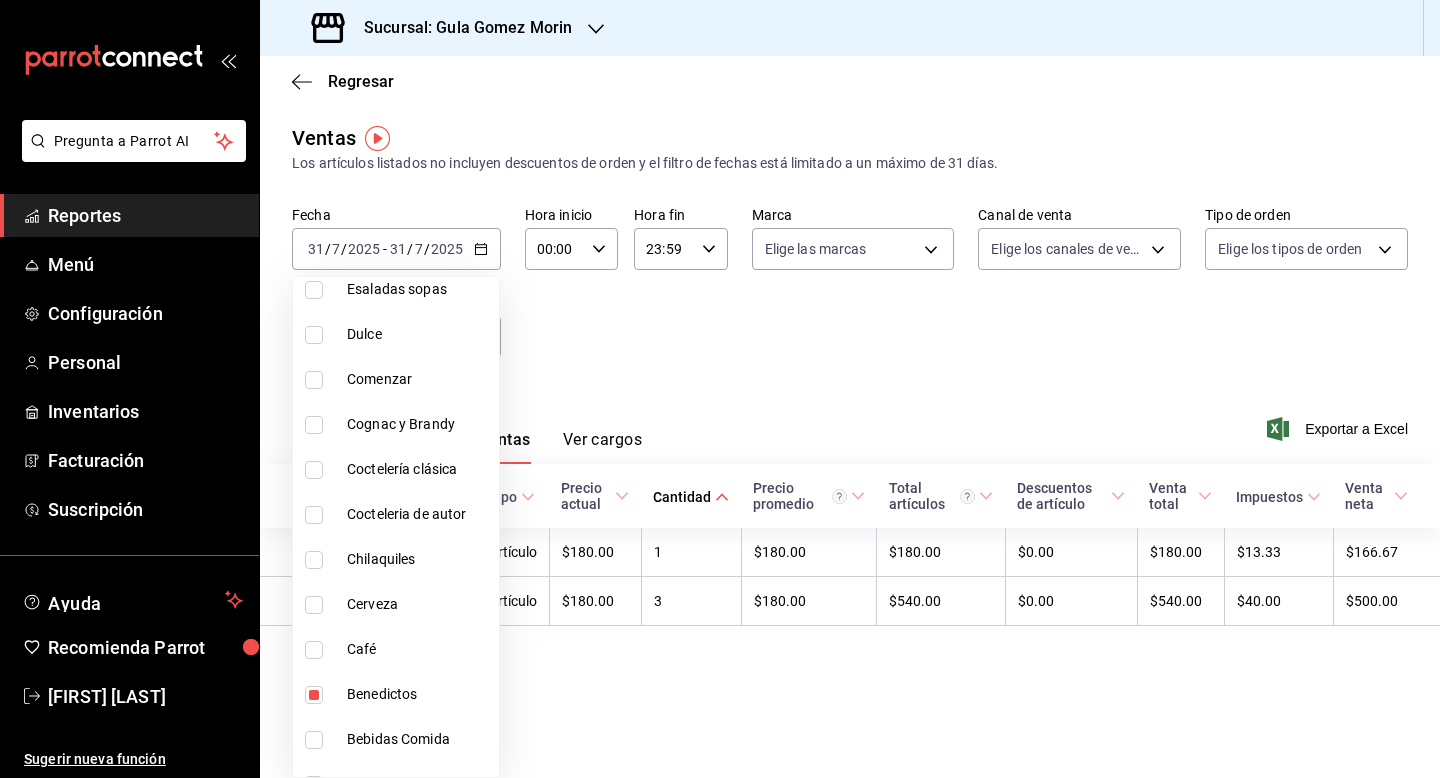 click at bounding box center [720, 389] 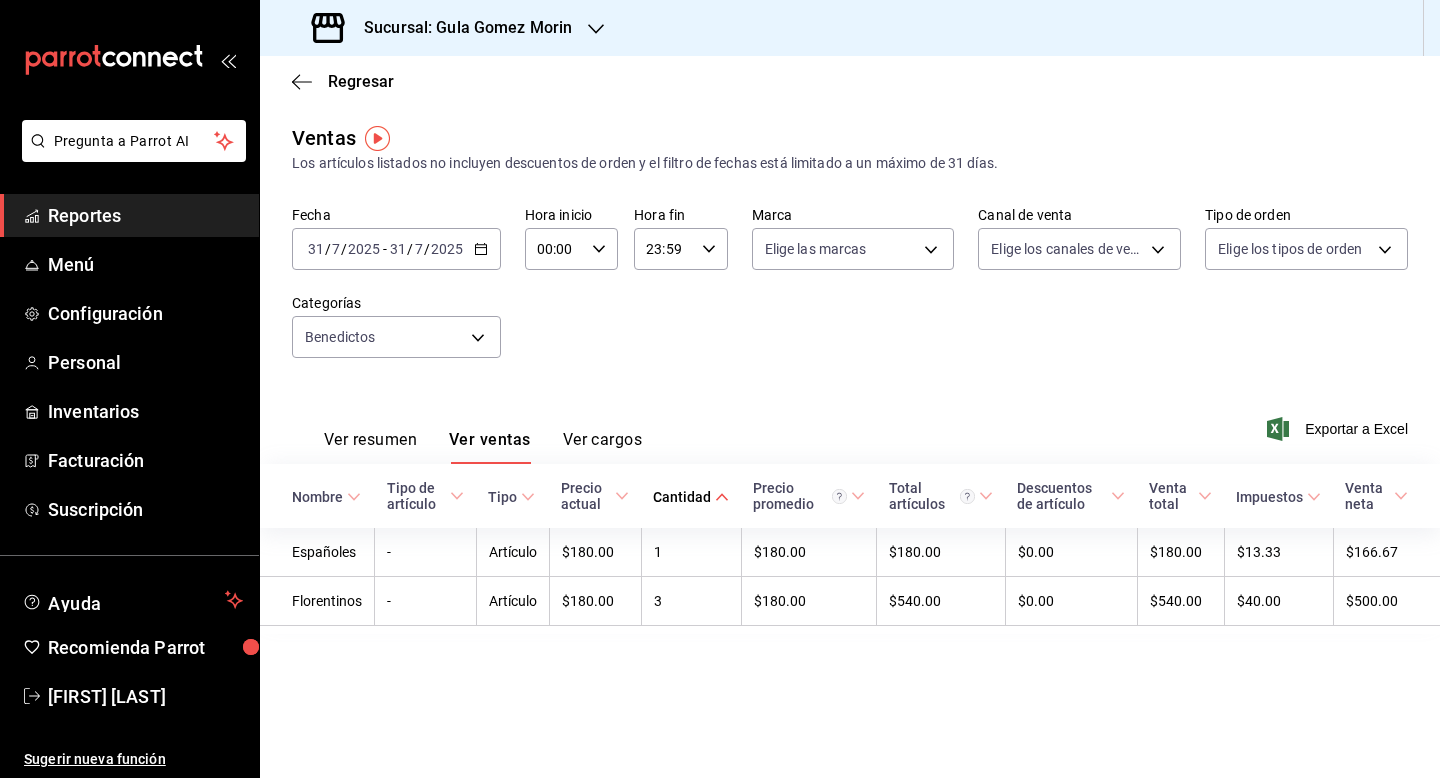 click on "2025-07-31 31 / 7 / 2025 - 2025-07-31 31 / 7 / 2025" at bounding box center [396, 249] 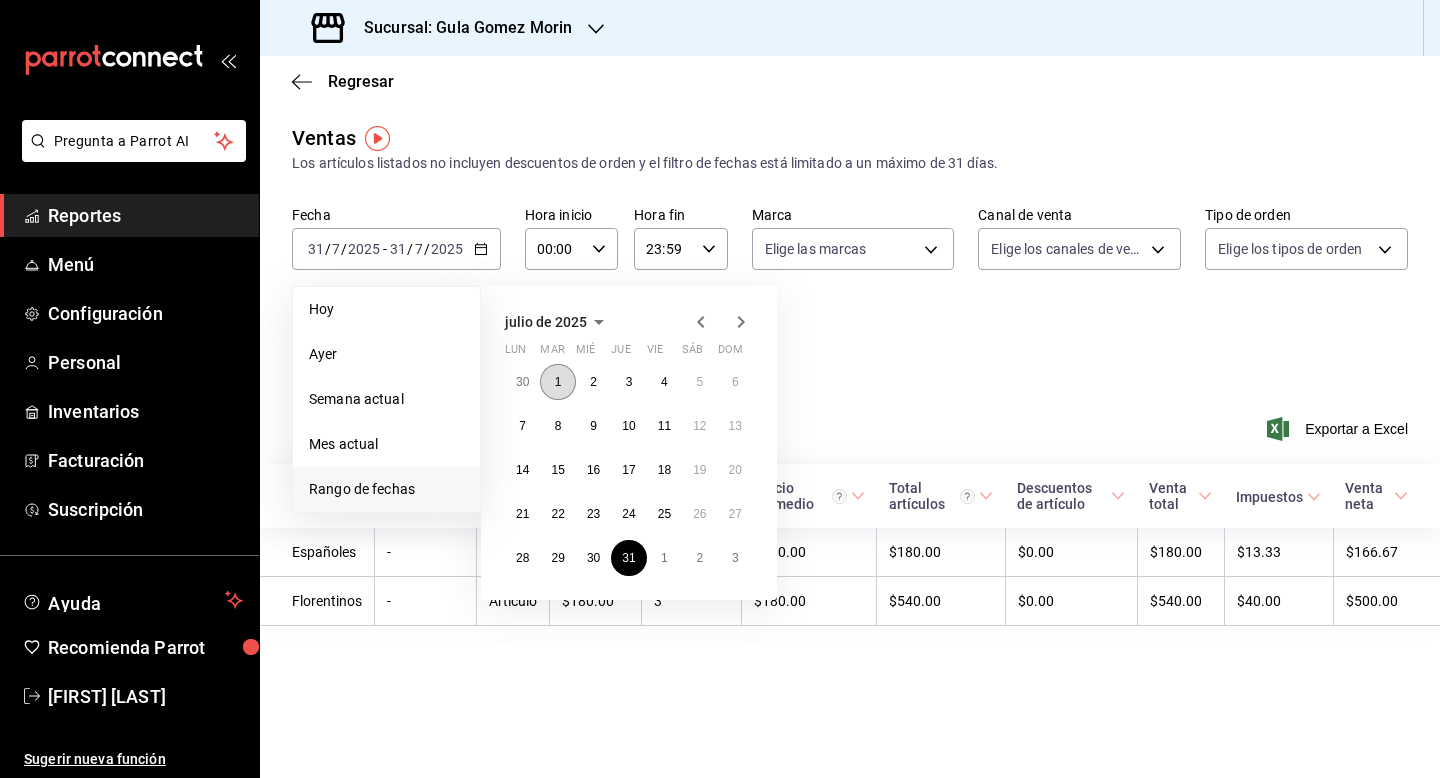 click on "1" at bounding box center [558, 382] 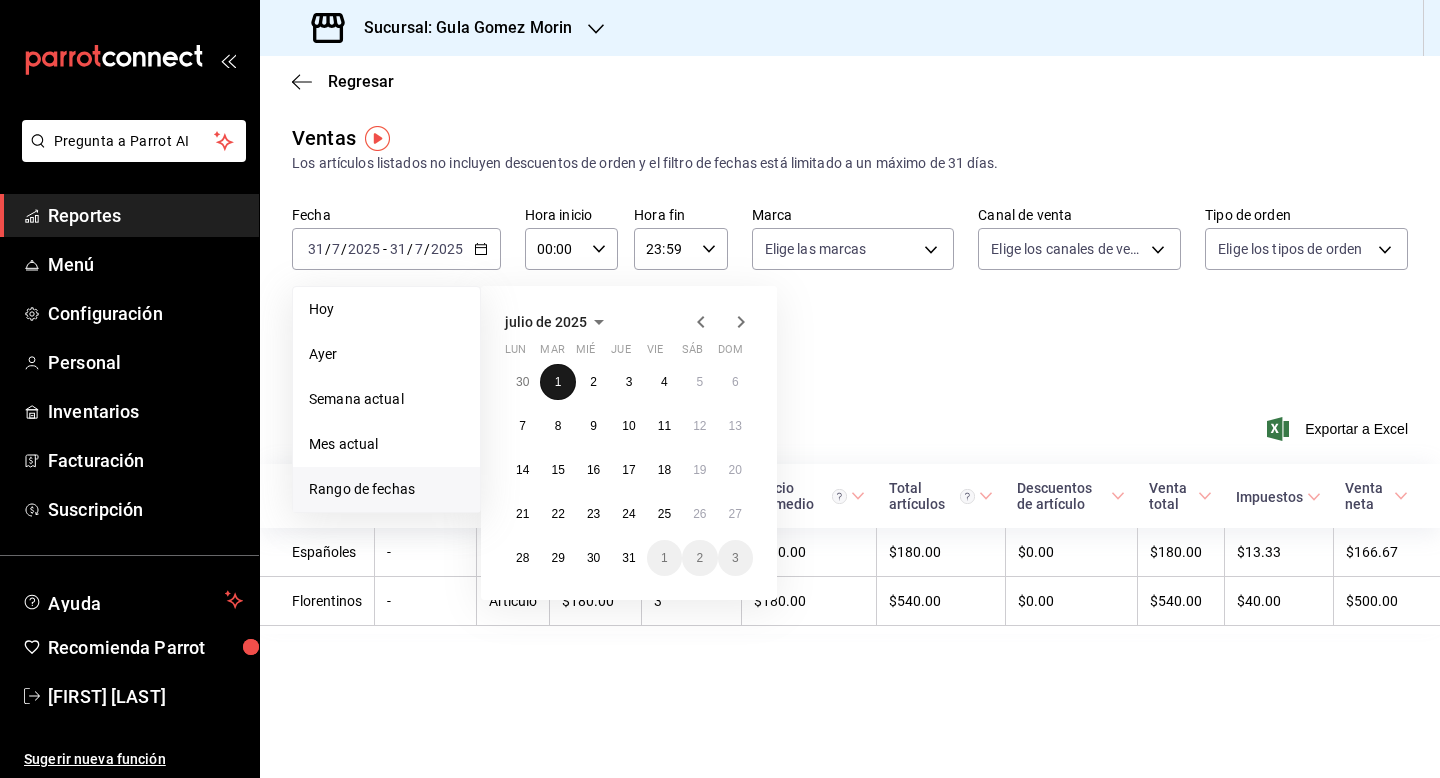 click on "1" at bounding box center [558, 382] 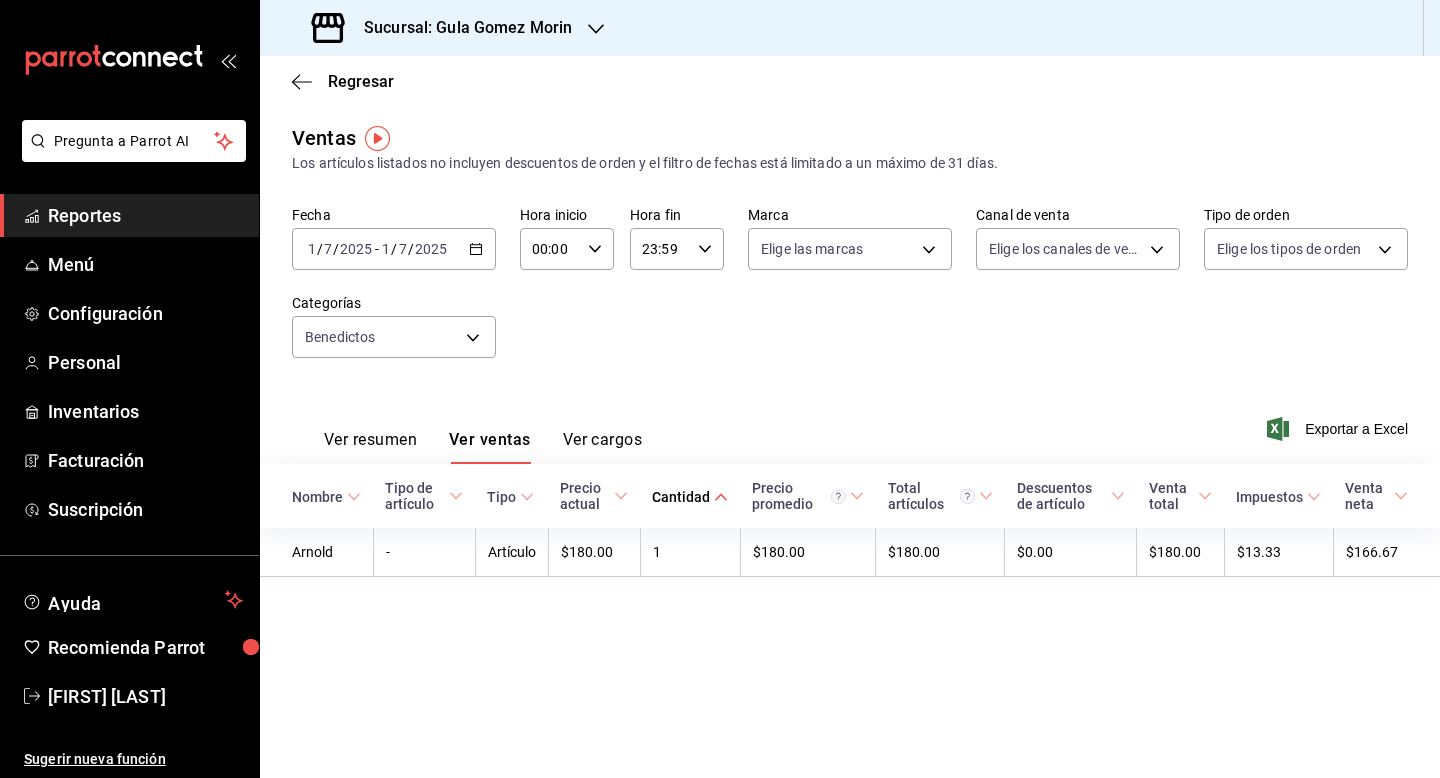 click 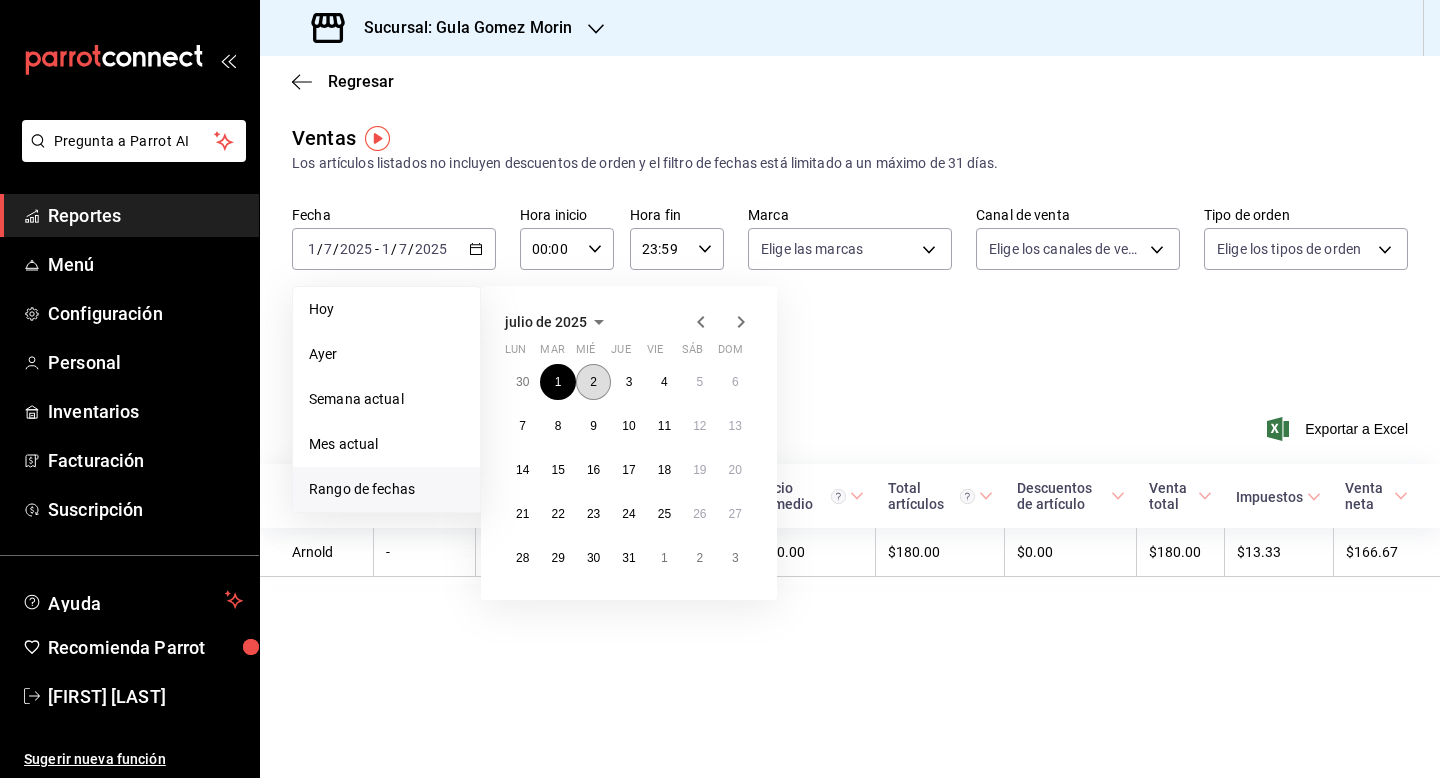 click on "2" at bounding box center [593, 382] 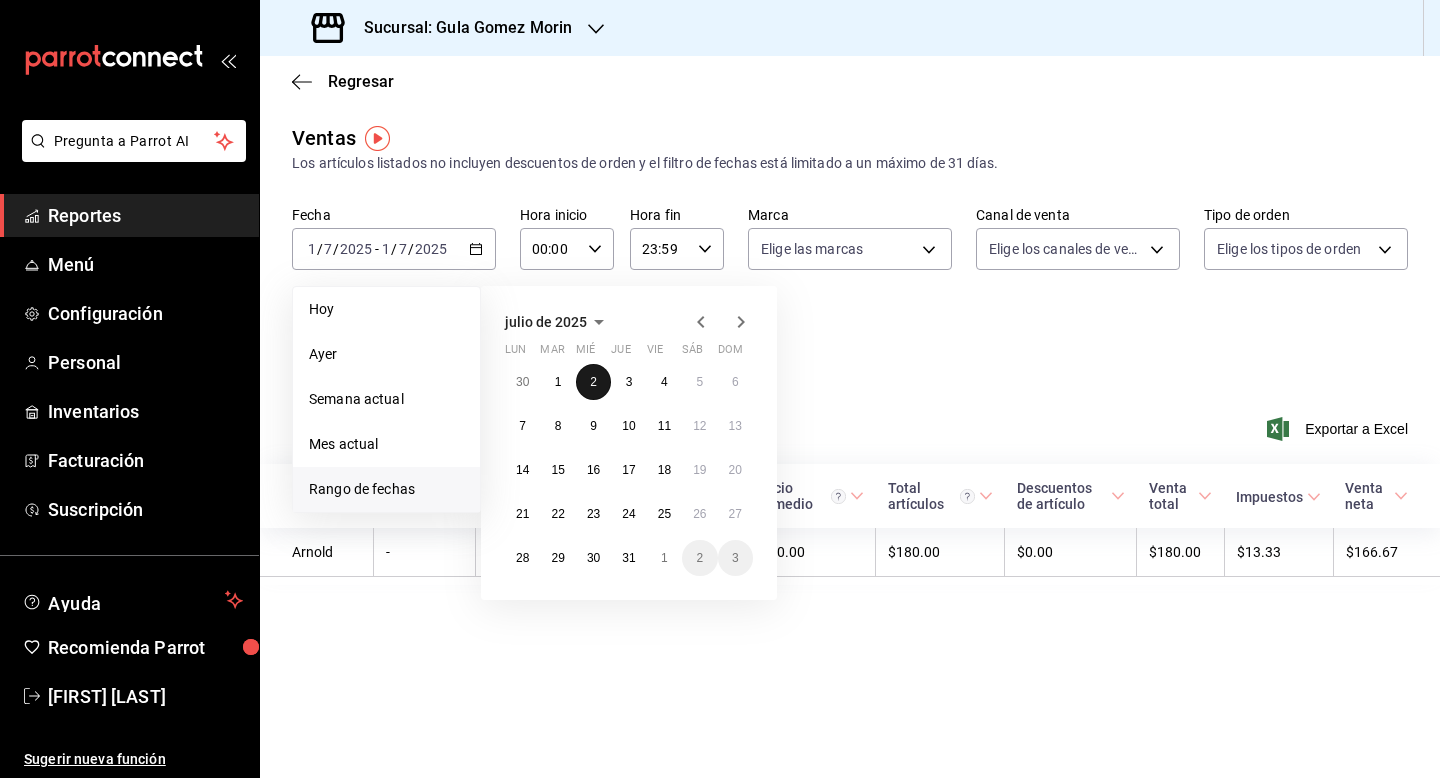 click on "2" at bounding box center (593, 382) 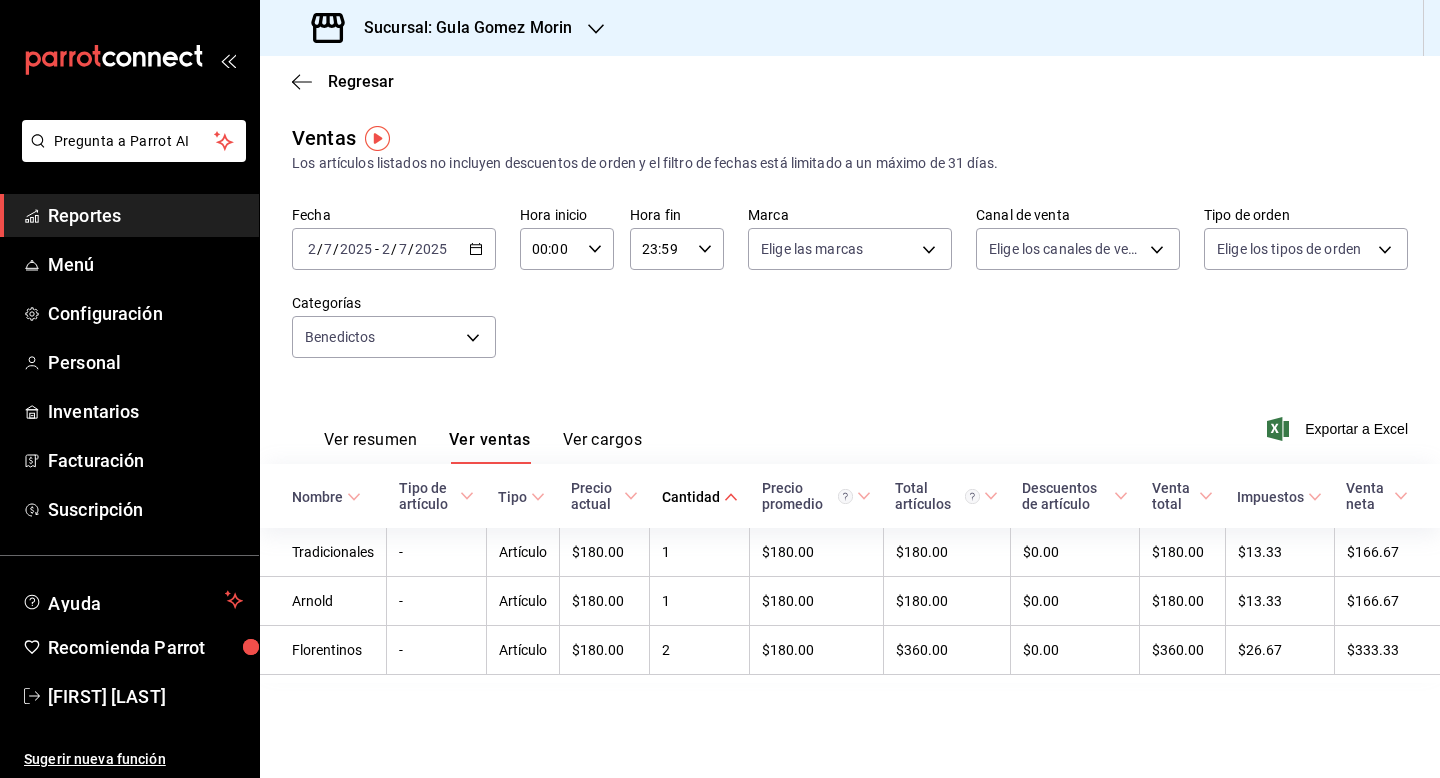 click 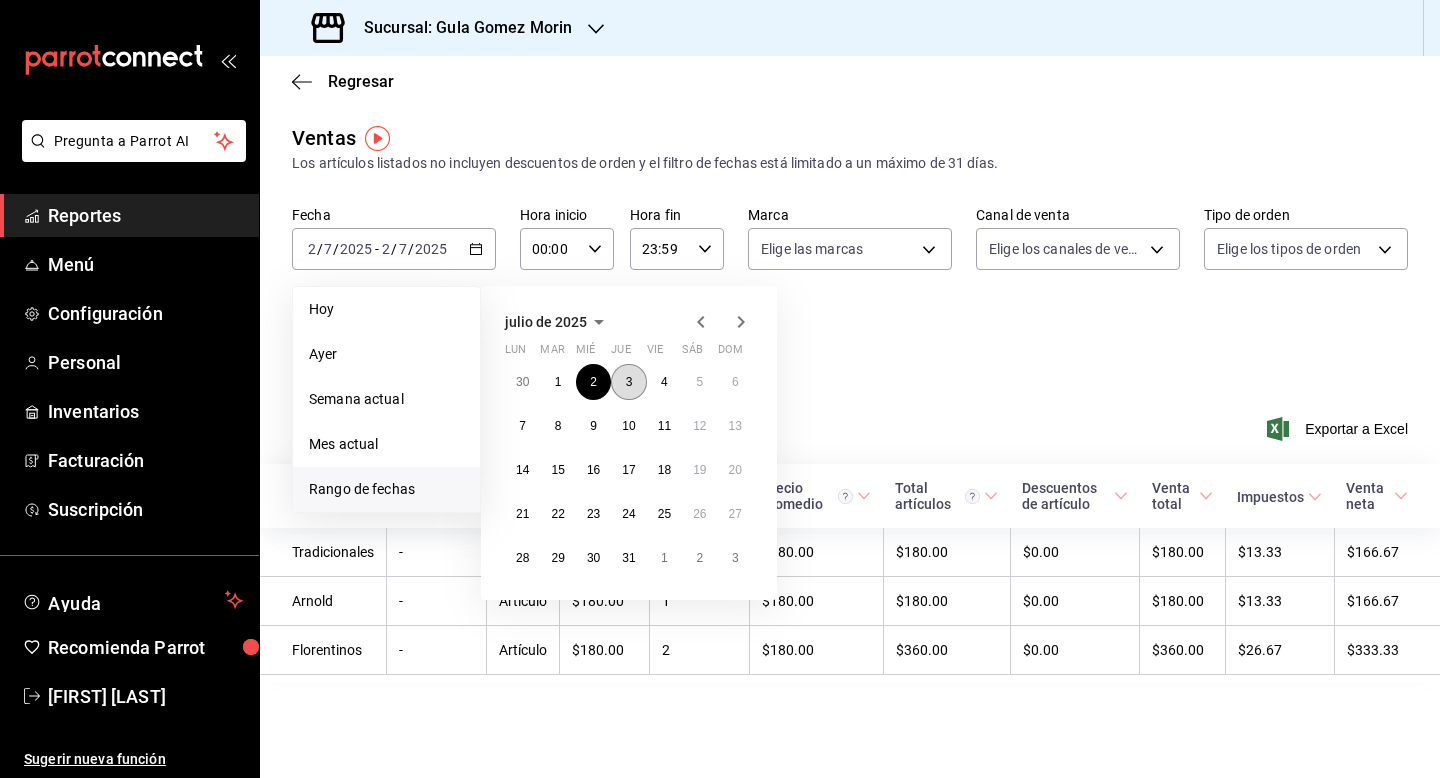 click on "3" at bounding box center (628, 382) 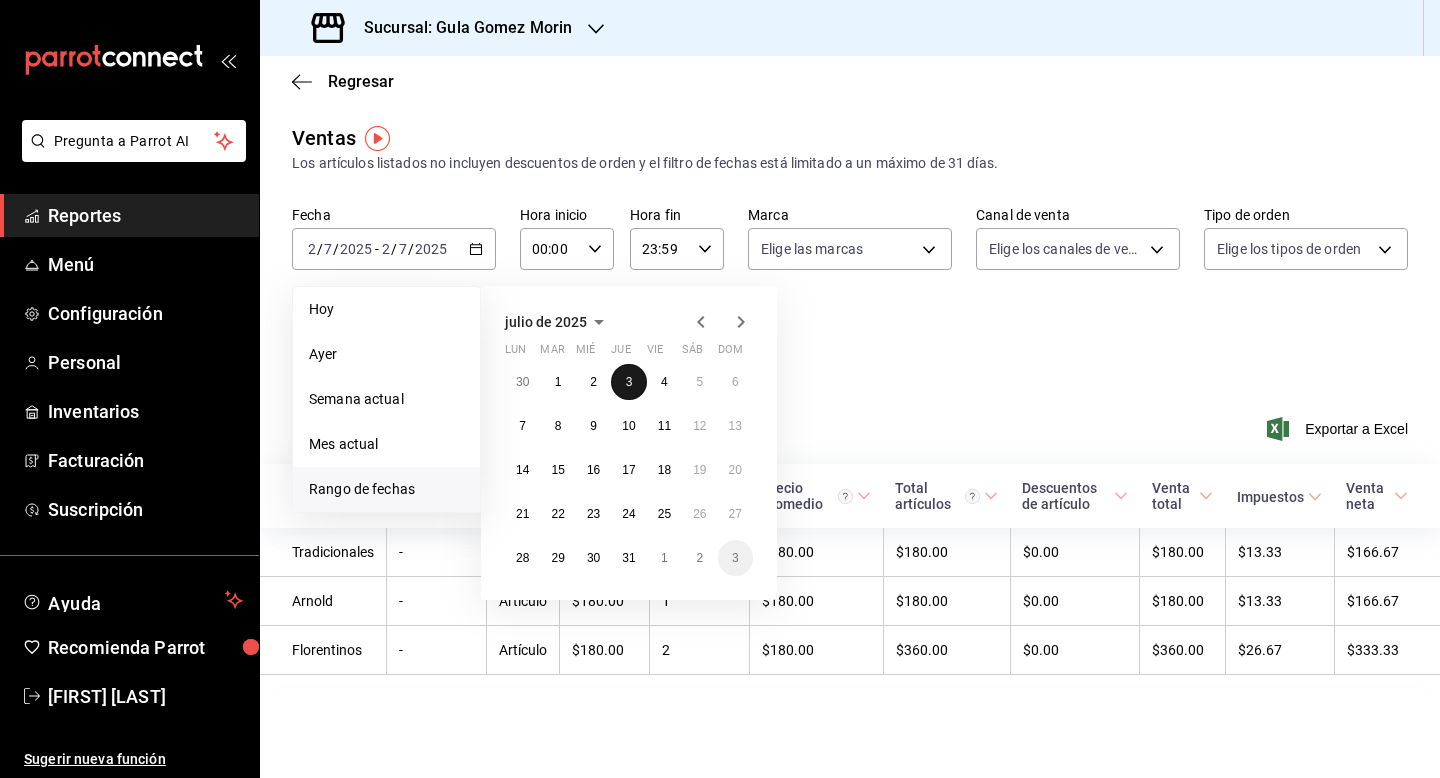 click on "3" at bounding box center (628, 382) 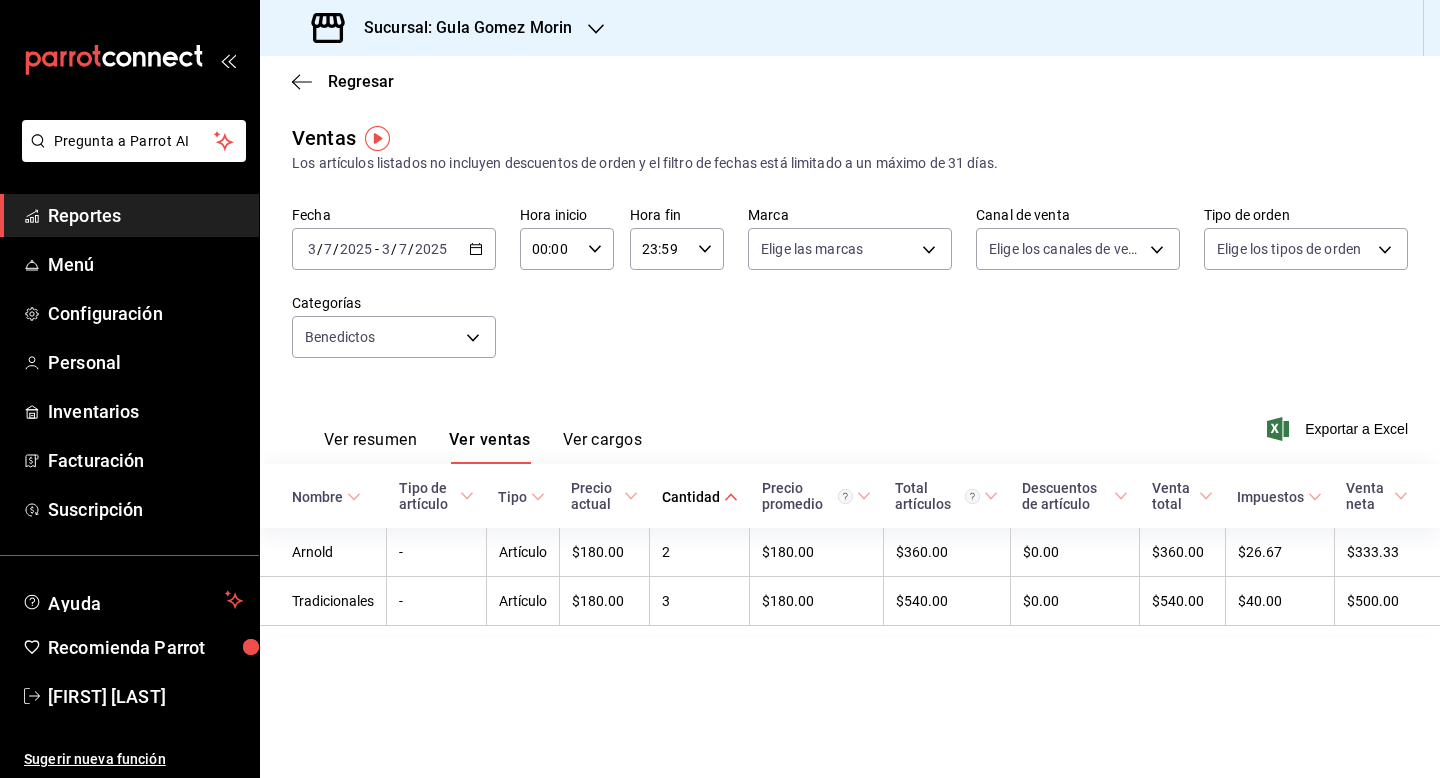 click 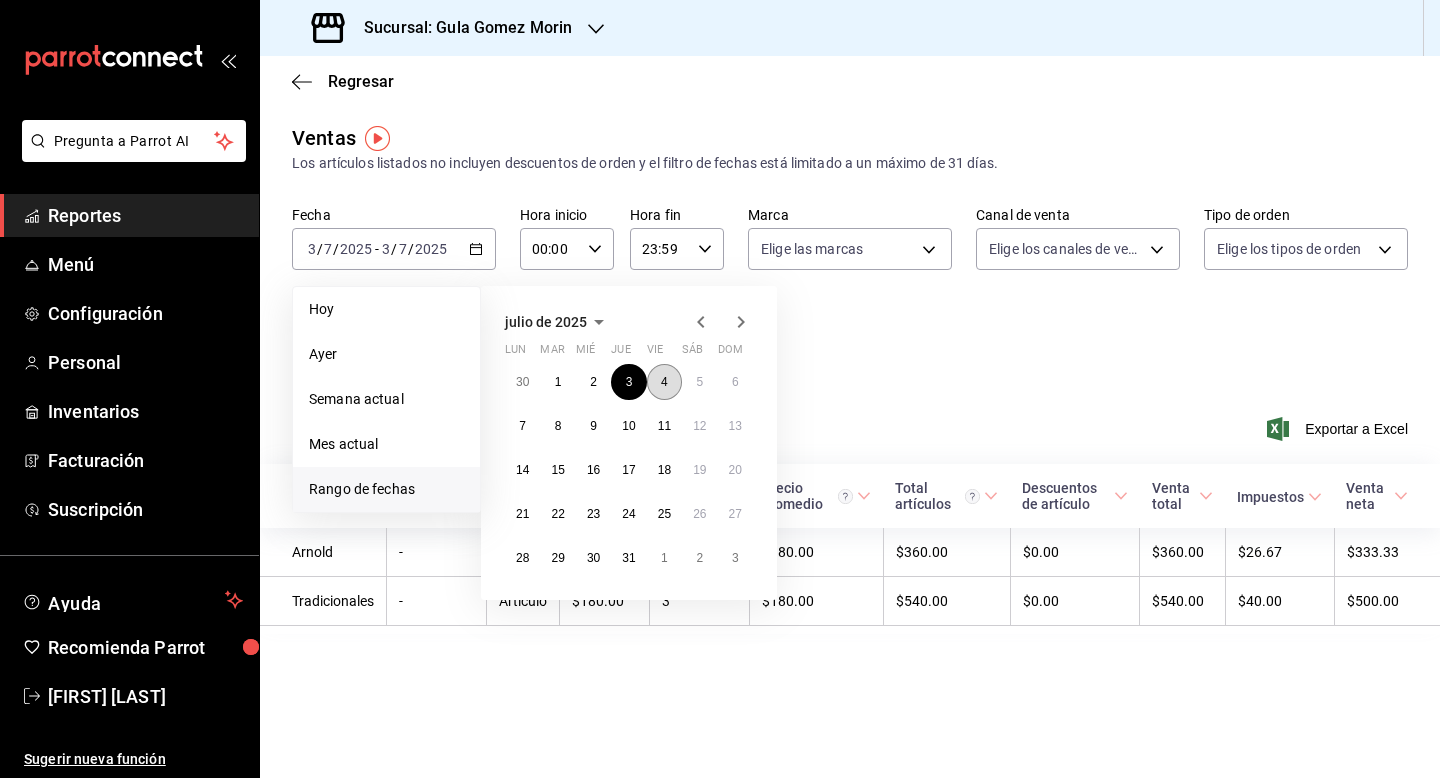 click on "4" at bounding box center [664, 382] 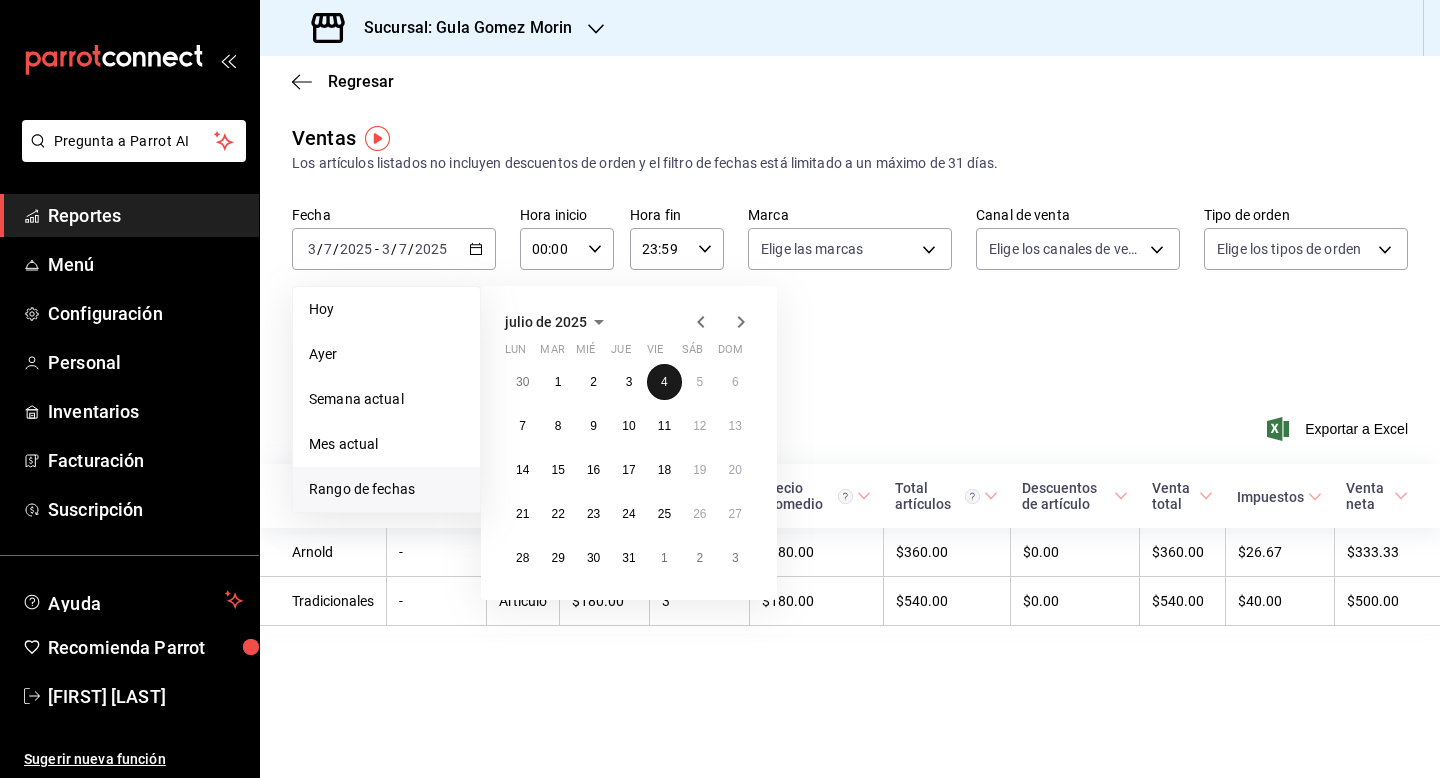 click on "4" at bounding box center [664, 382] 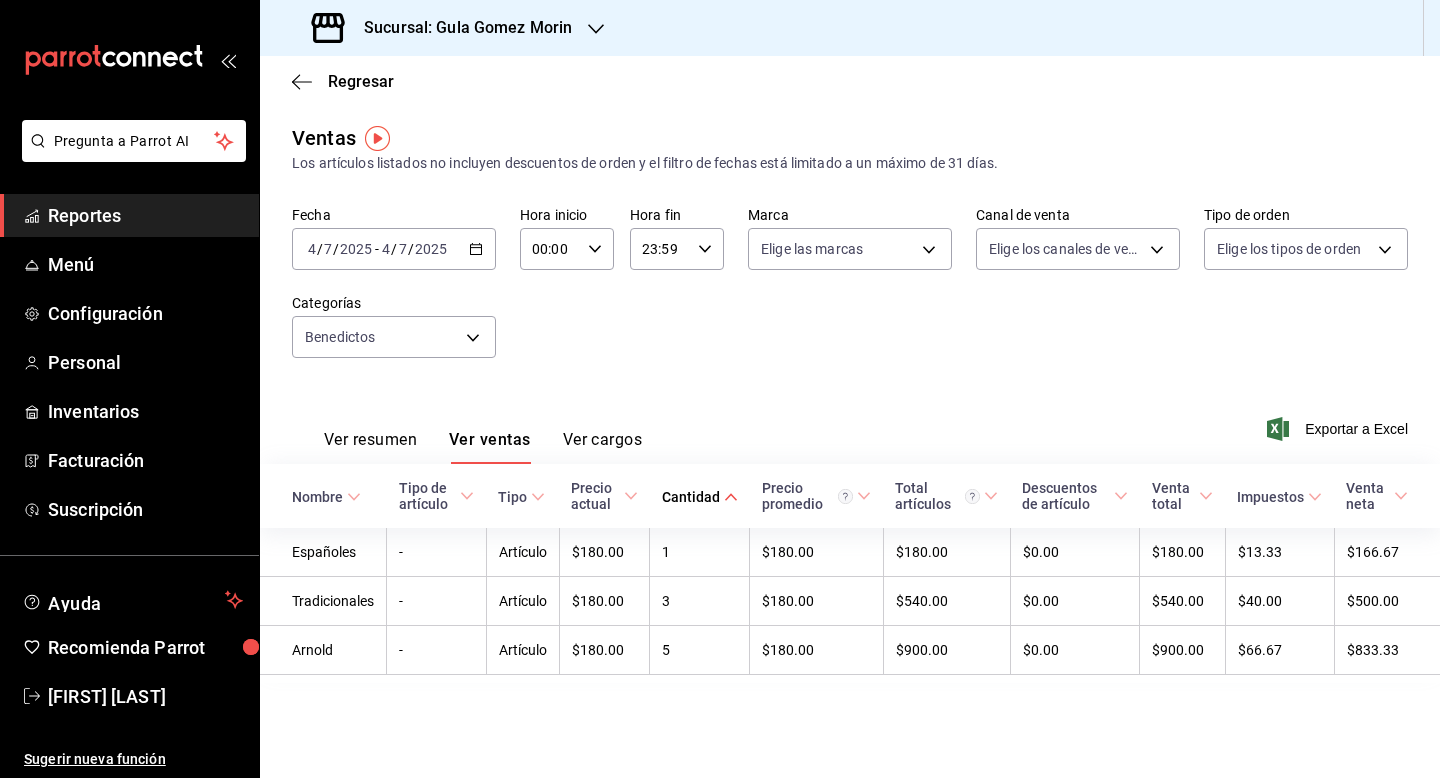 click on "[DATE] [DATE] - [DATE] [DATE]" at bounding box center (394, 249) 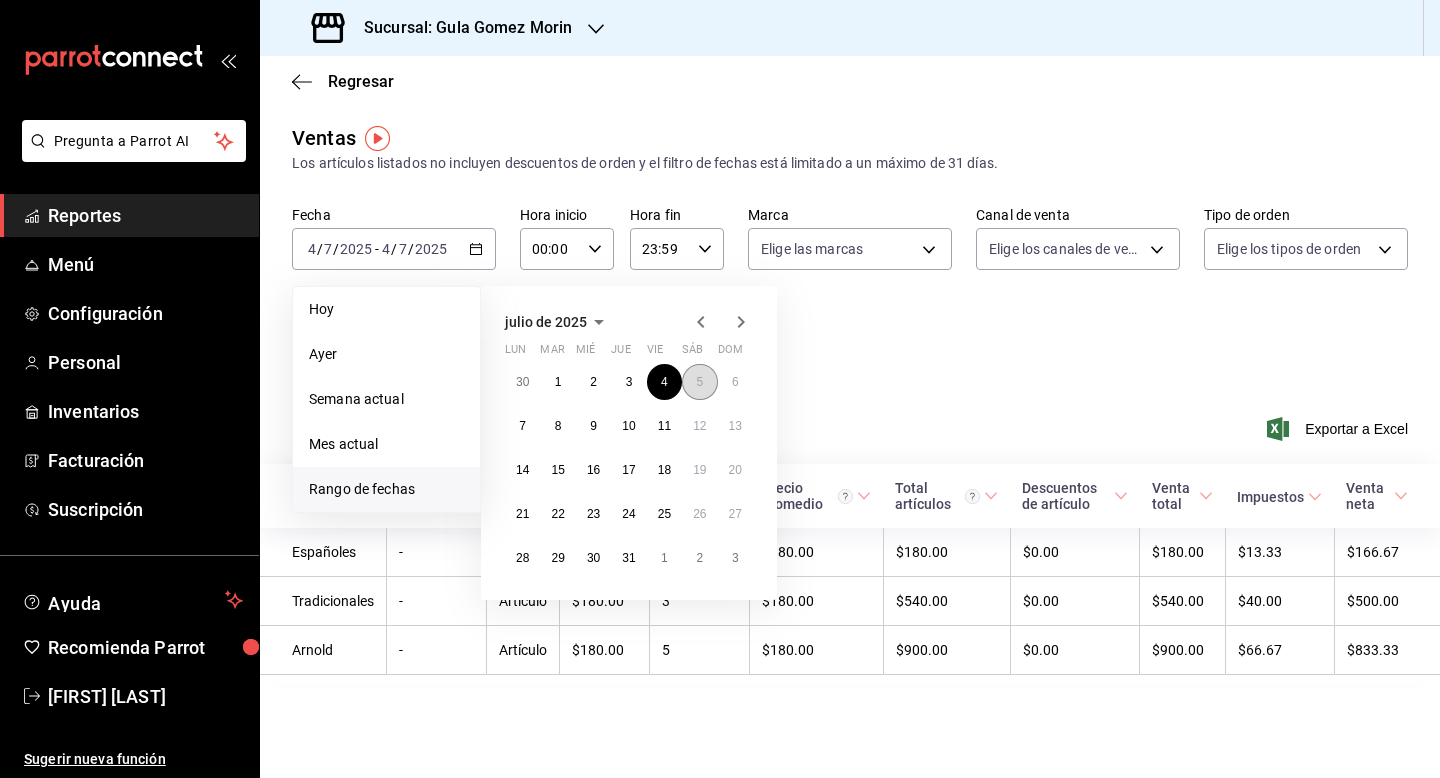 click on "5" at bounding box center [699, 382] 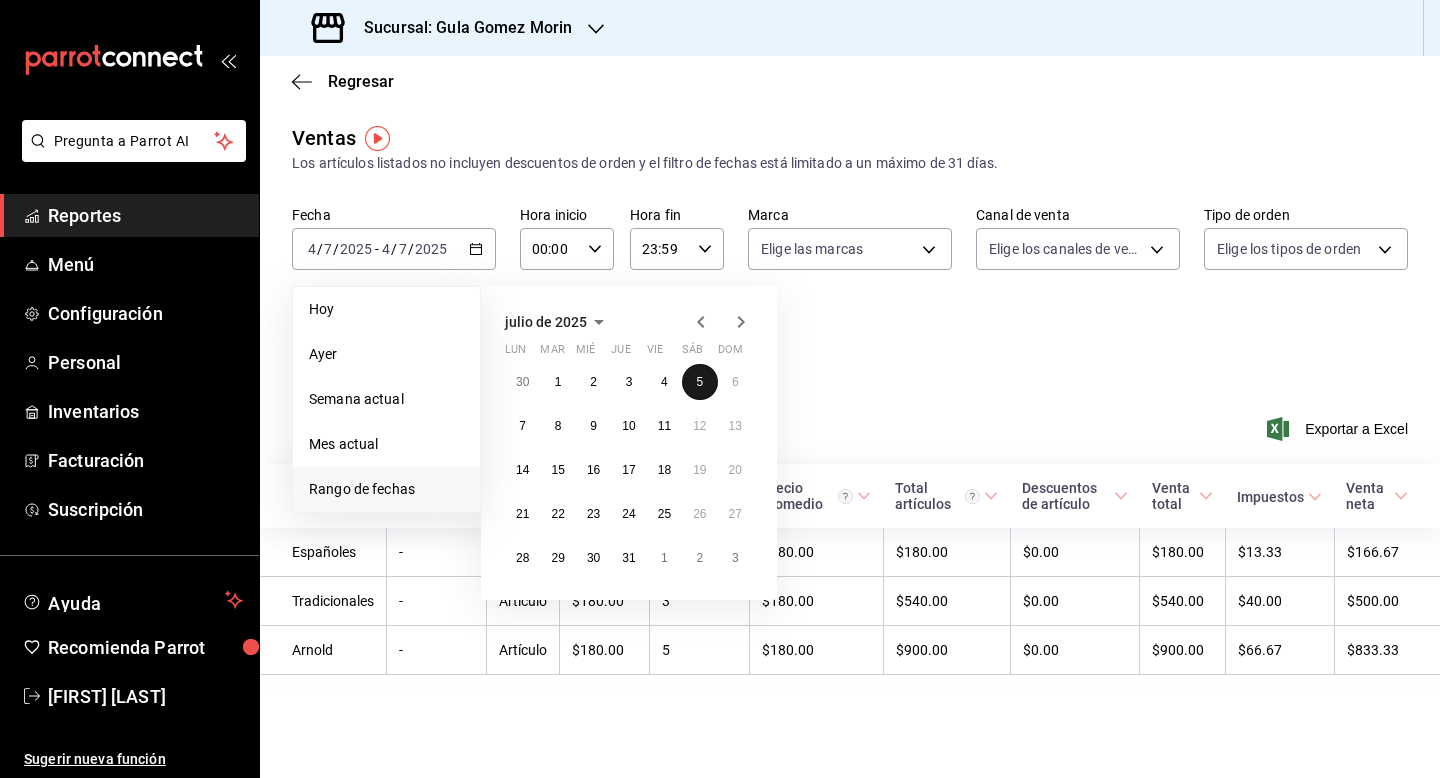 click on "5" at bounding box center (699, 382) 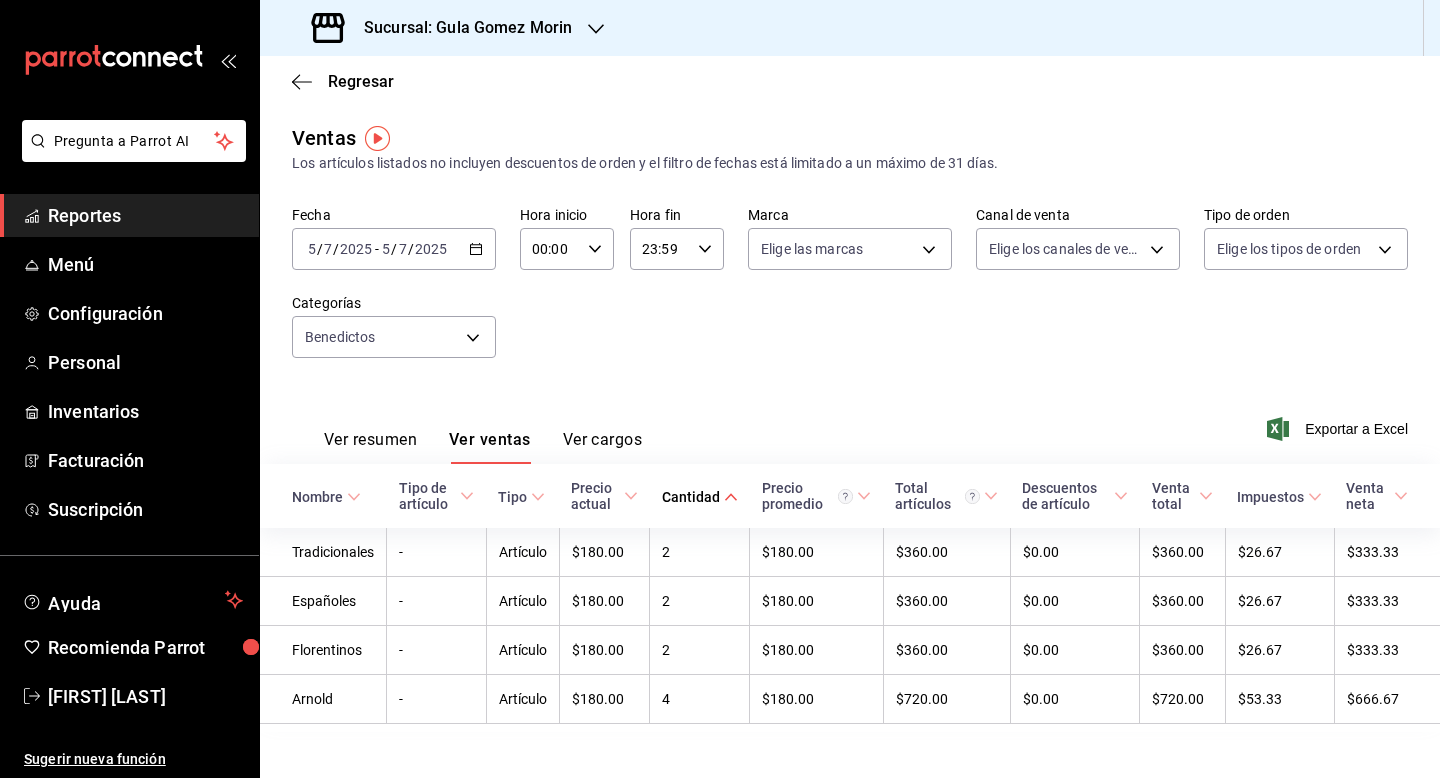 click on "[DATE] [DATE] - [DATE] [DATE]" at bounding box center [394, 249] 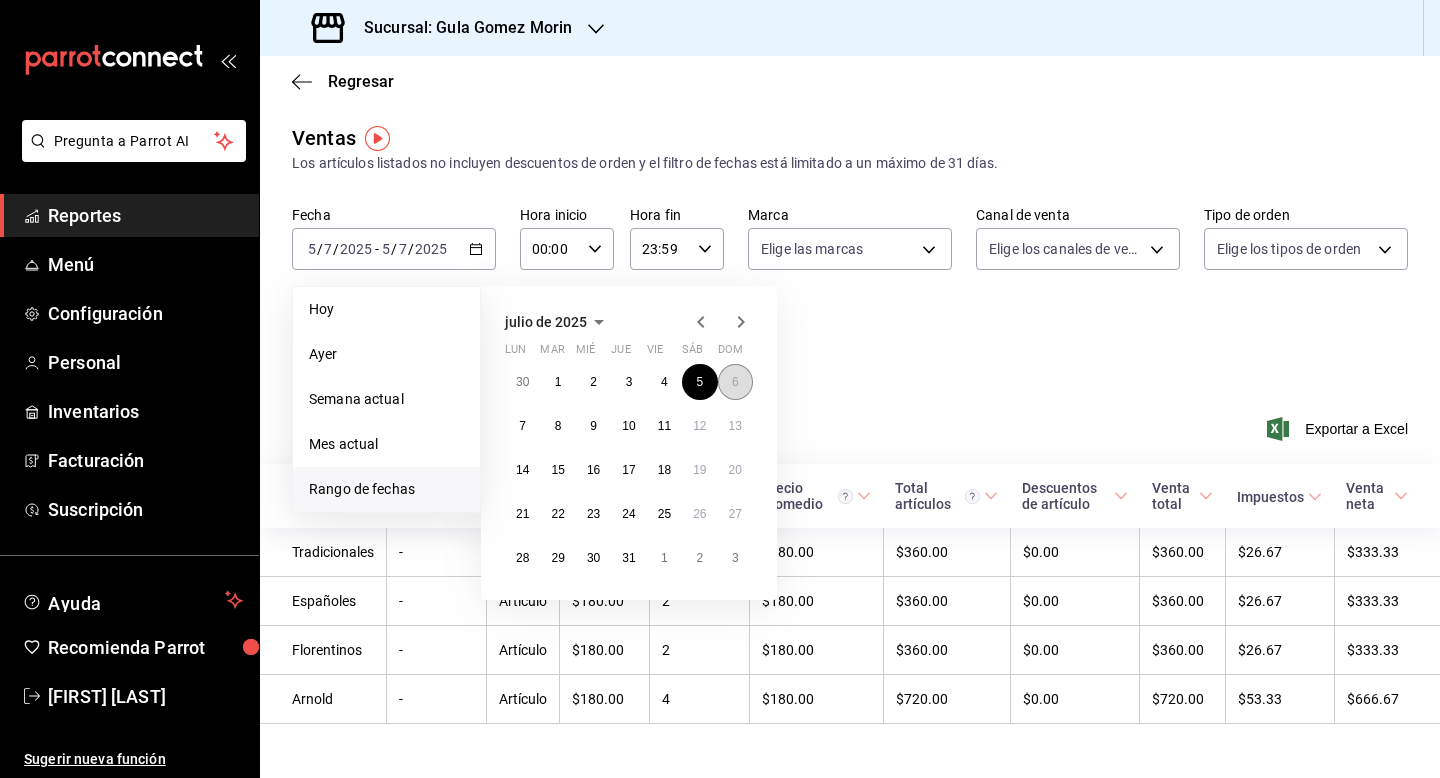 click on "6" at bounding box center [735, 382] 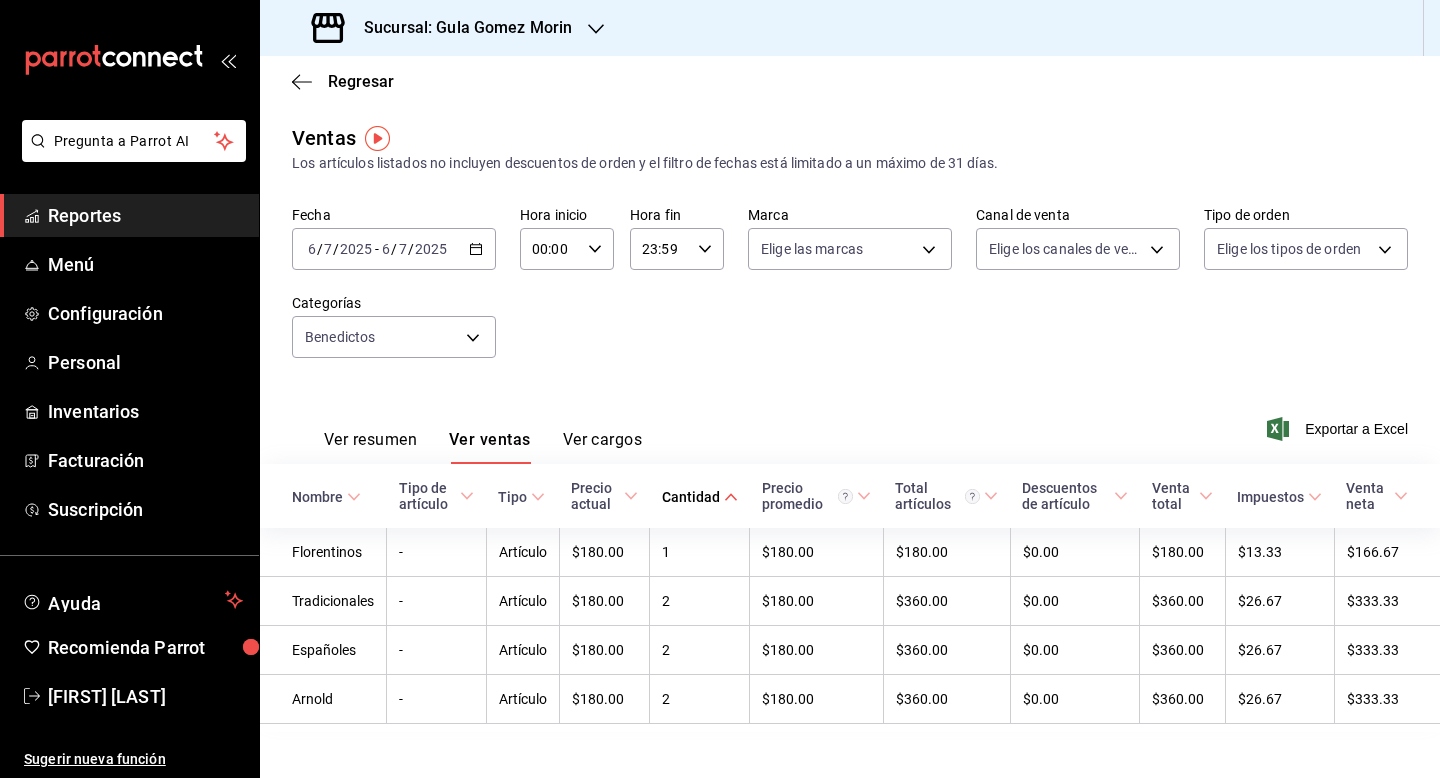 click 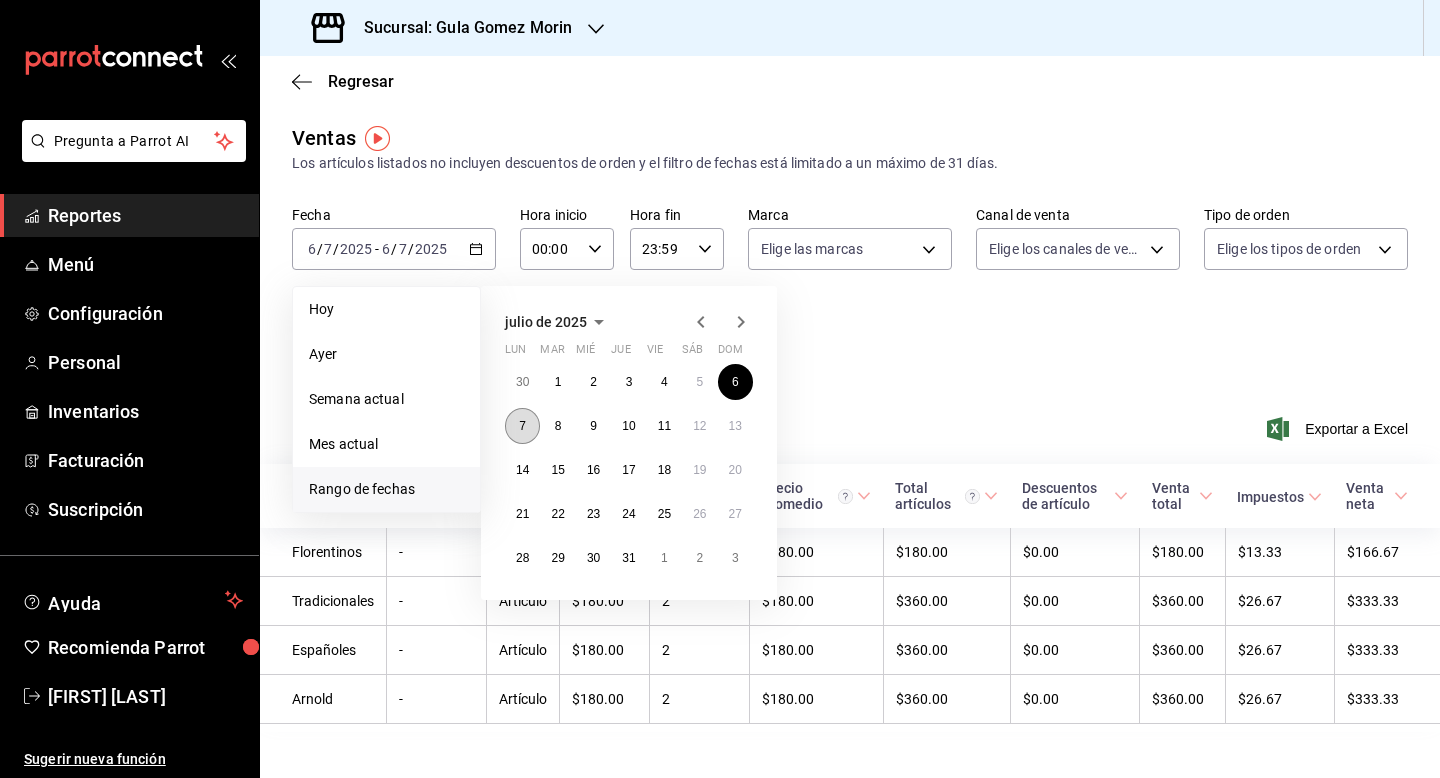 click on "7" at bounding box center [522, 426] 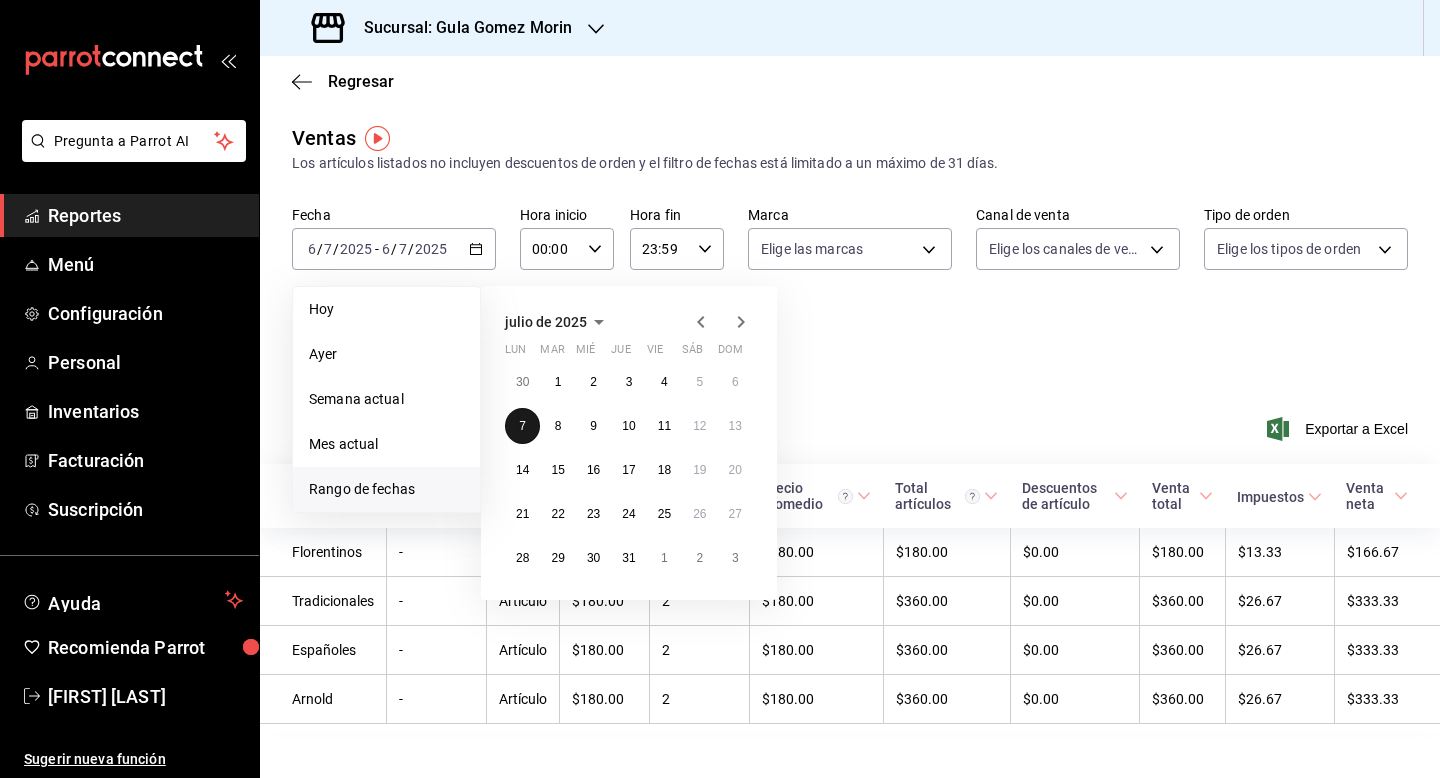 click on "7" at bounding box center [522, 426] 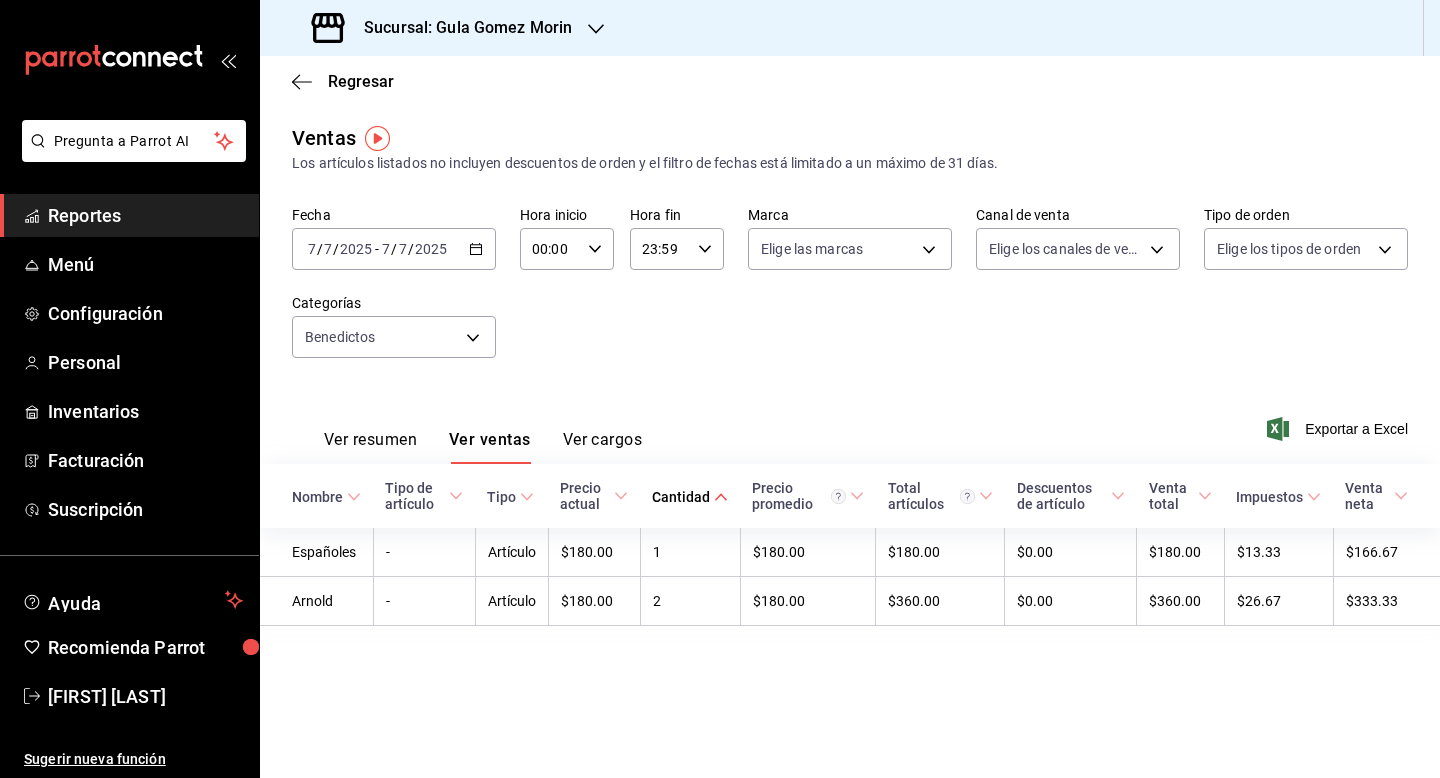 click 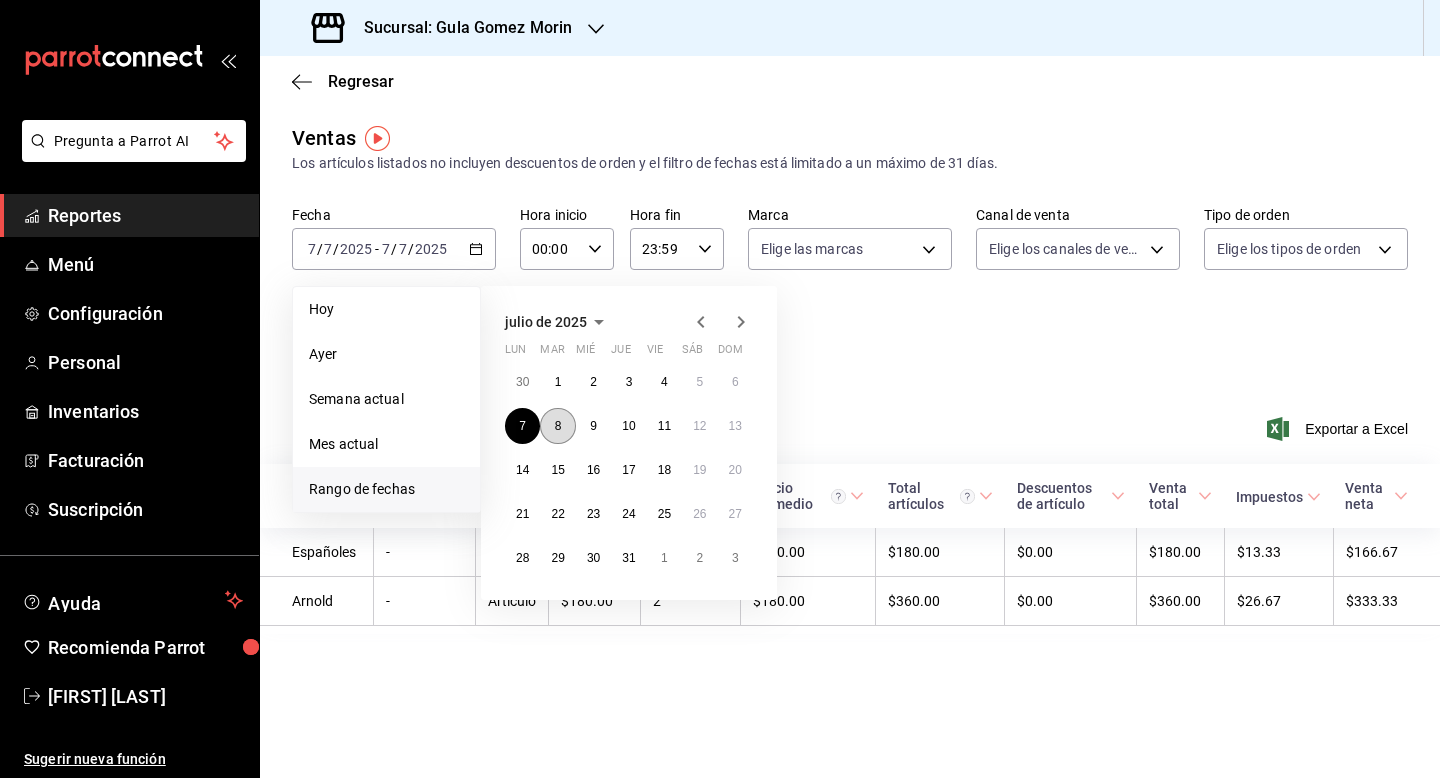 click on "8" at bounding box center [557, 426] 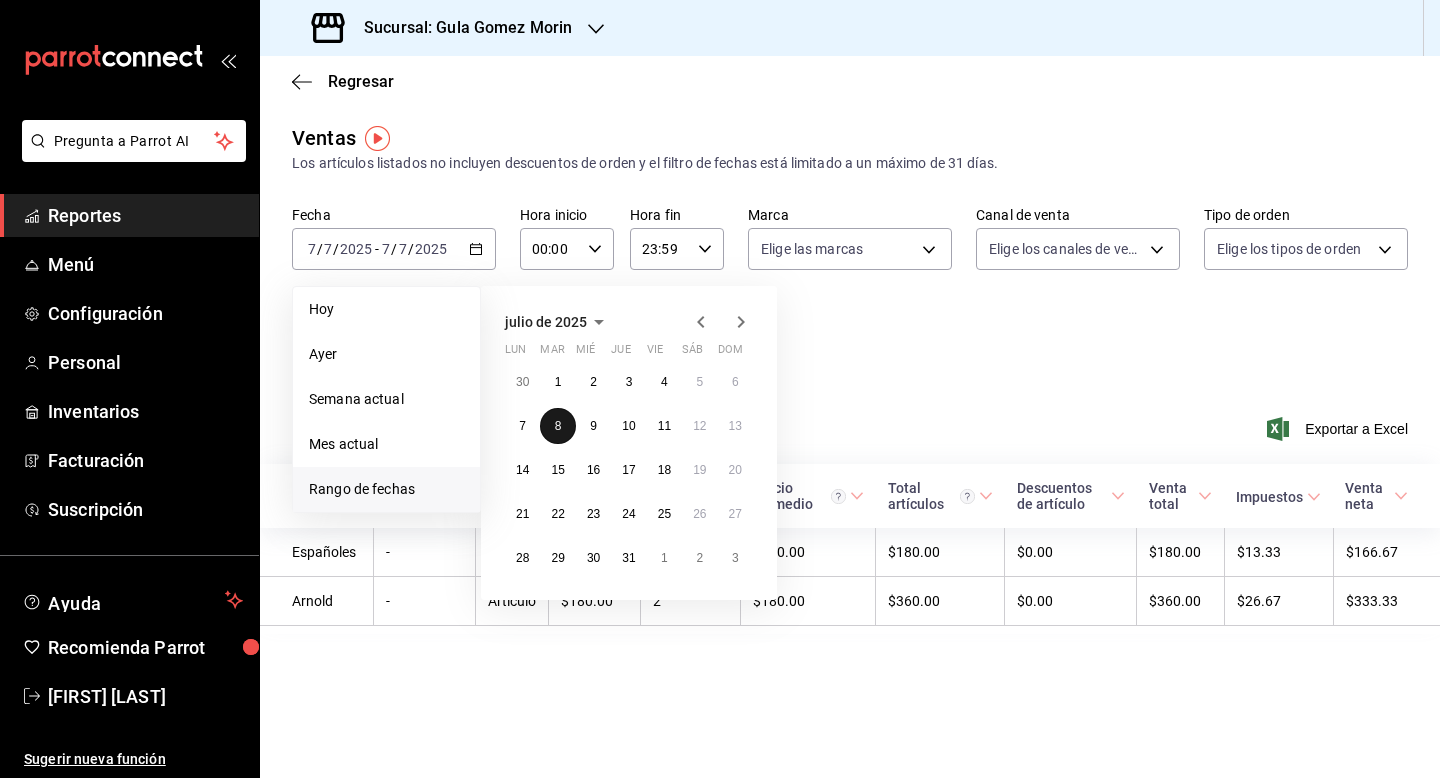 click on "8" at bounding box center (557, 426) 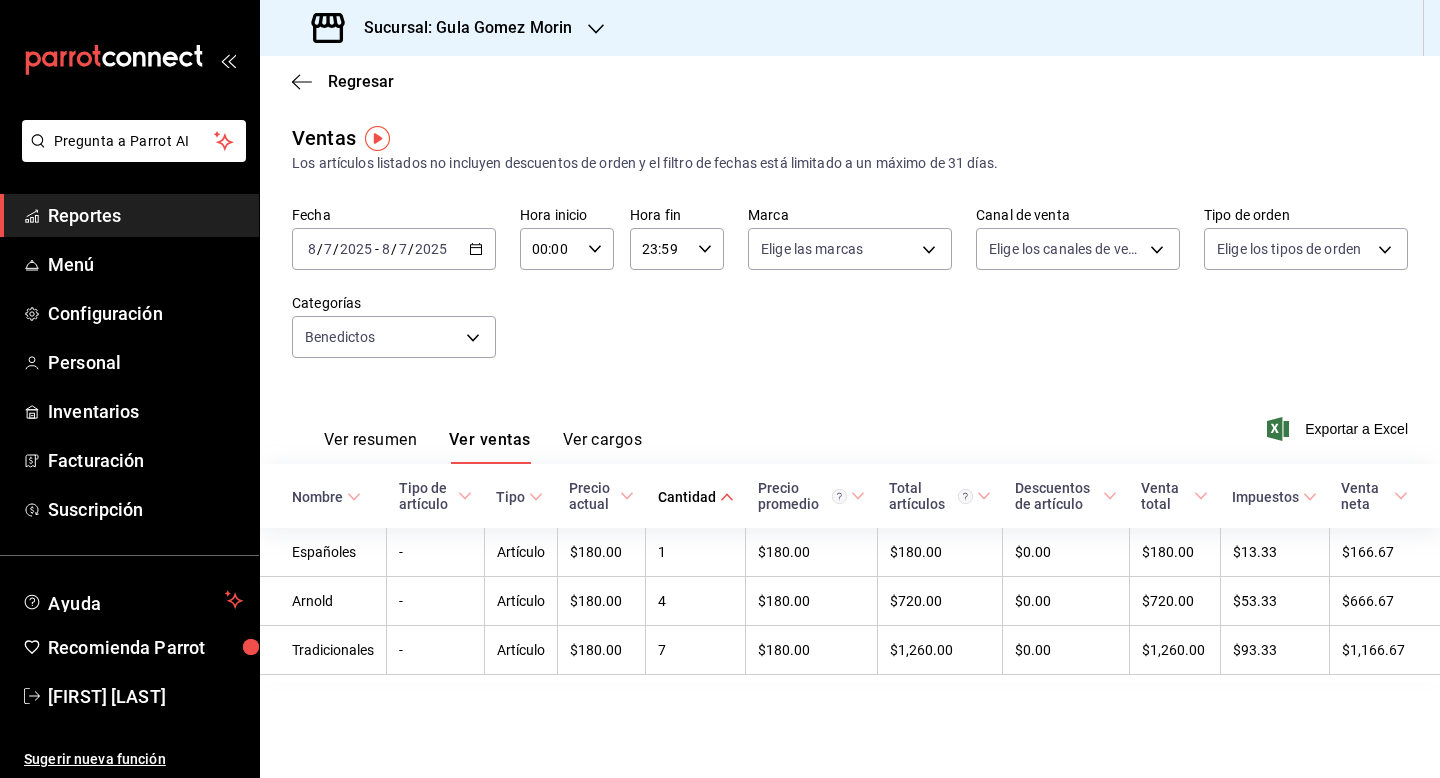 click on "[DATE] [DATE]" at bounding box center [414, 249] 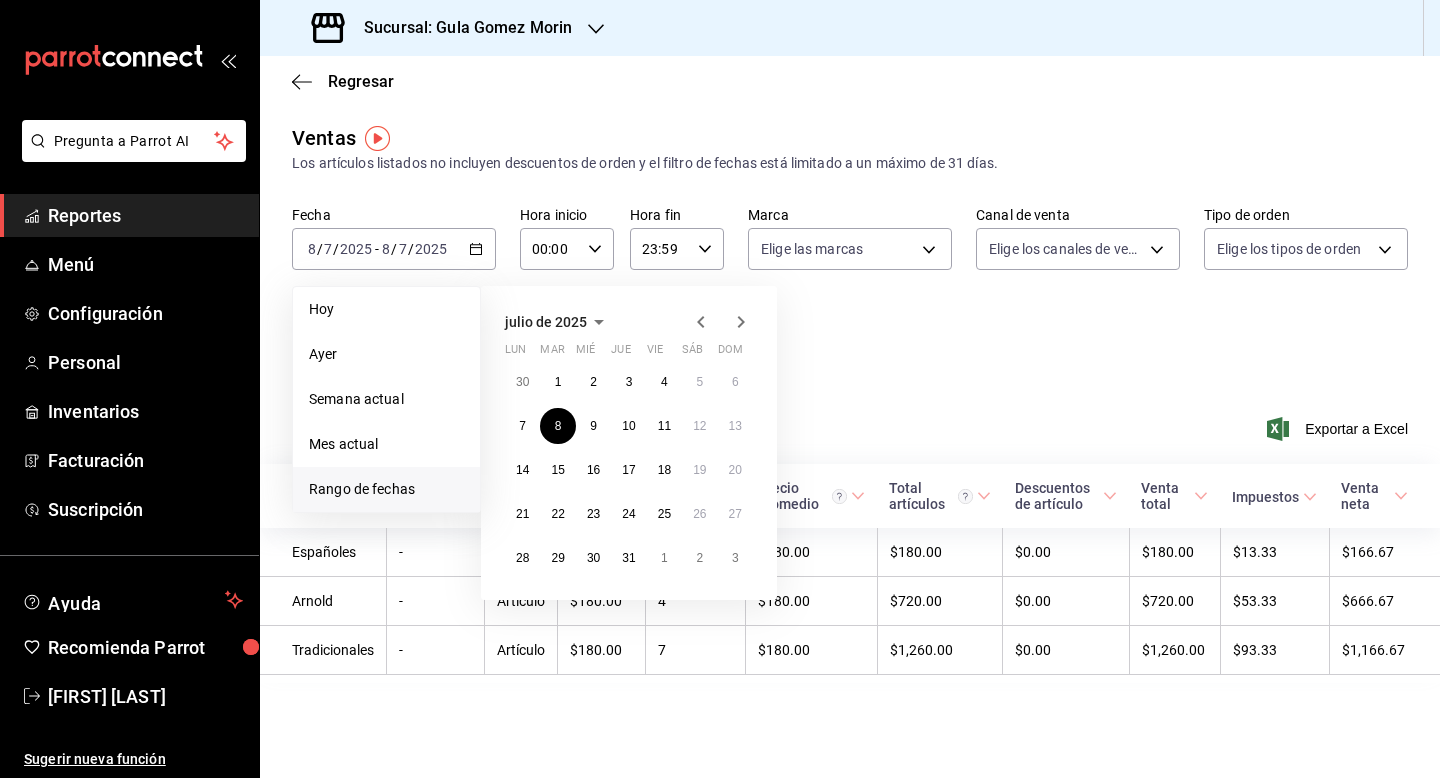 click on "Ver resumen Ver ventas Ver cargos Exportar a Excel" at bounding box center (850, 423) 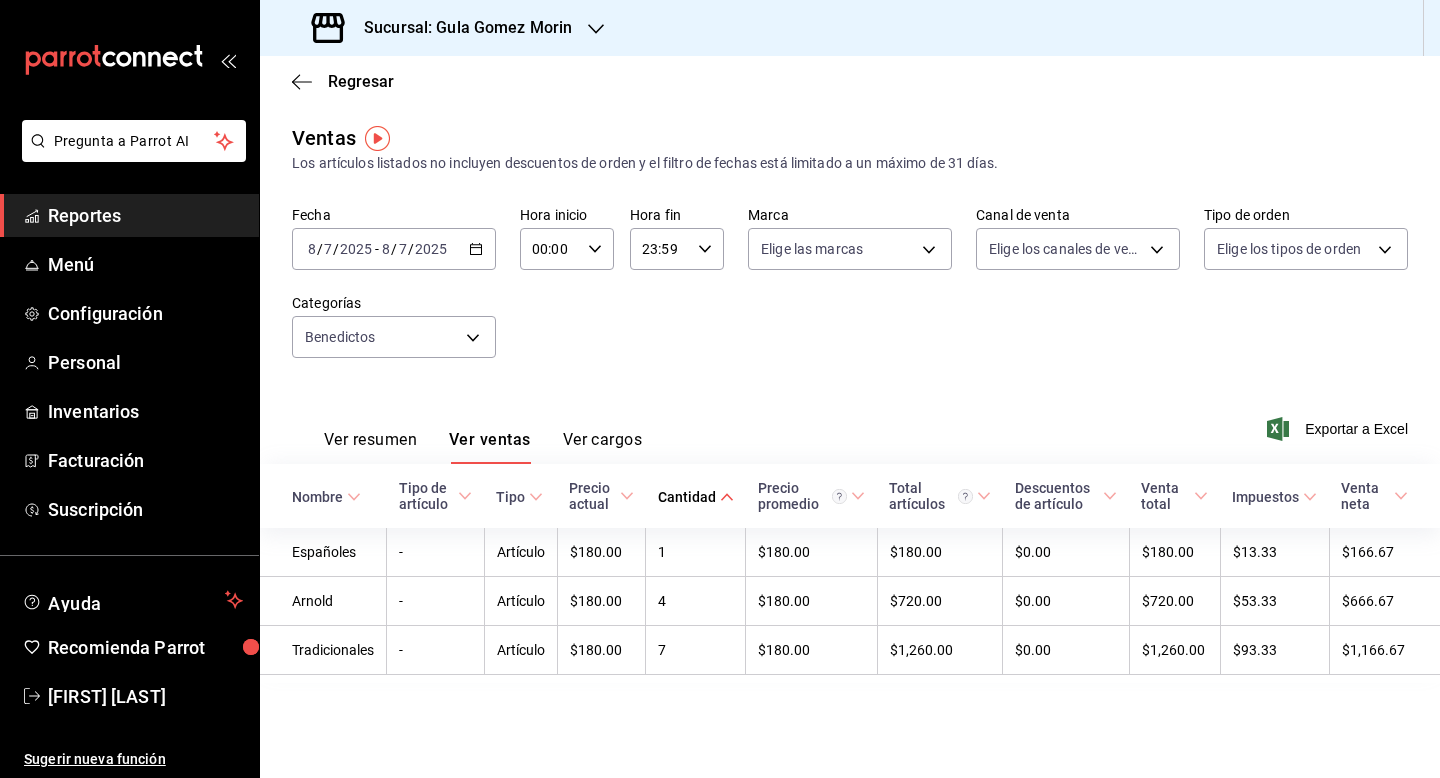 click 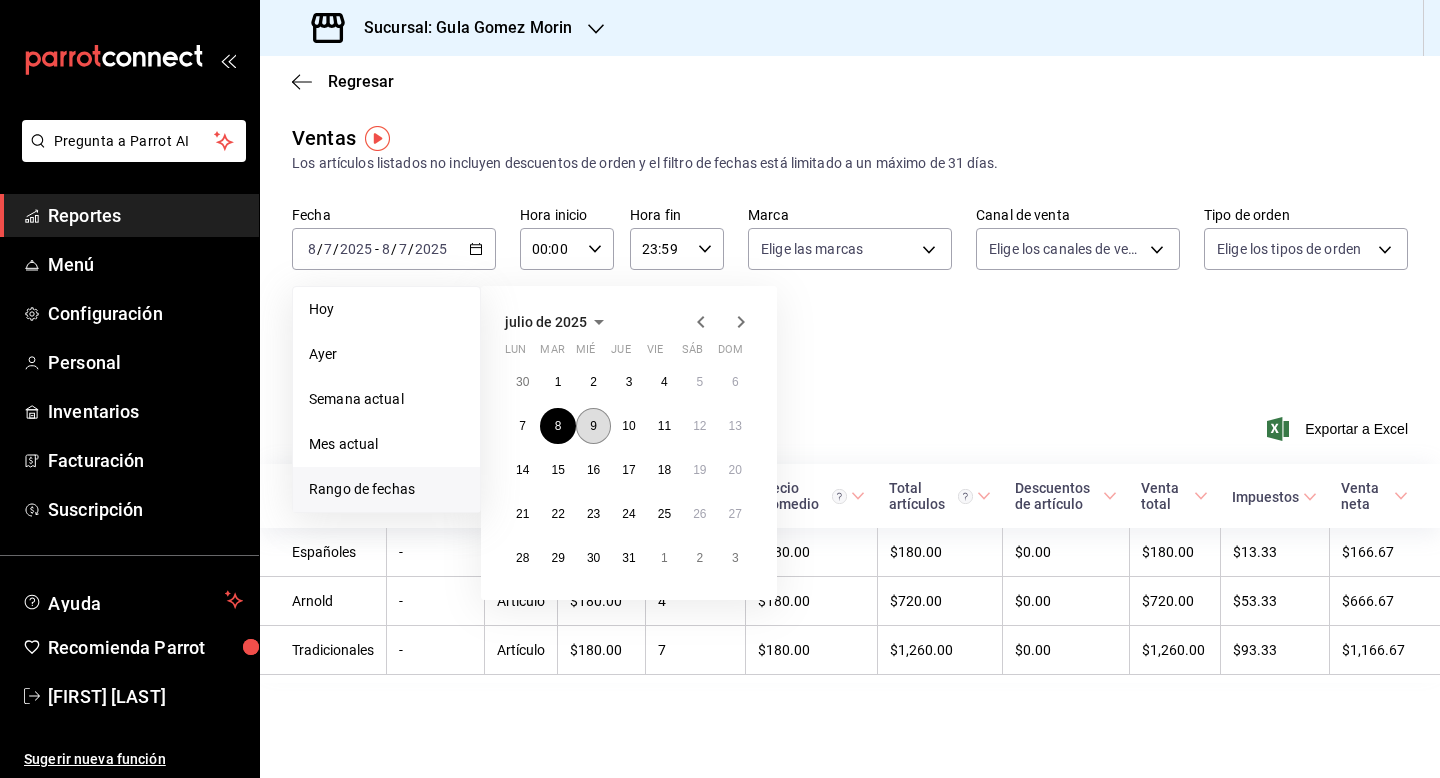 click on "9" at bounding box center (593, 426) 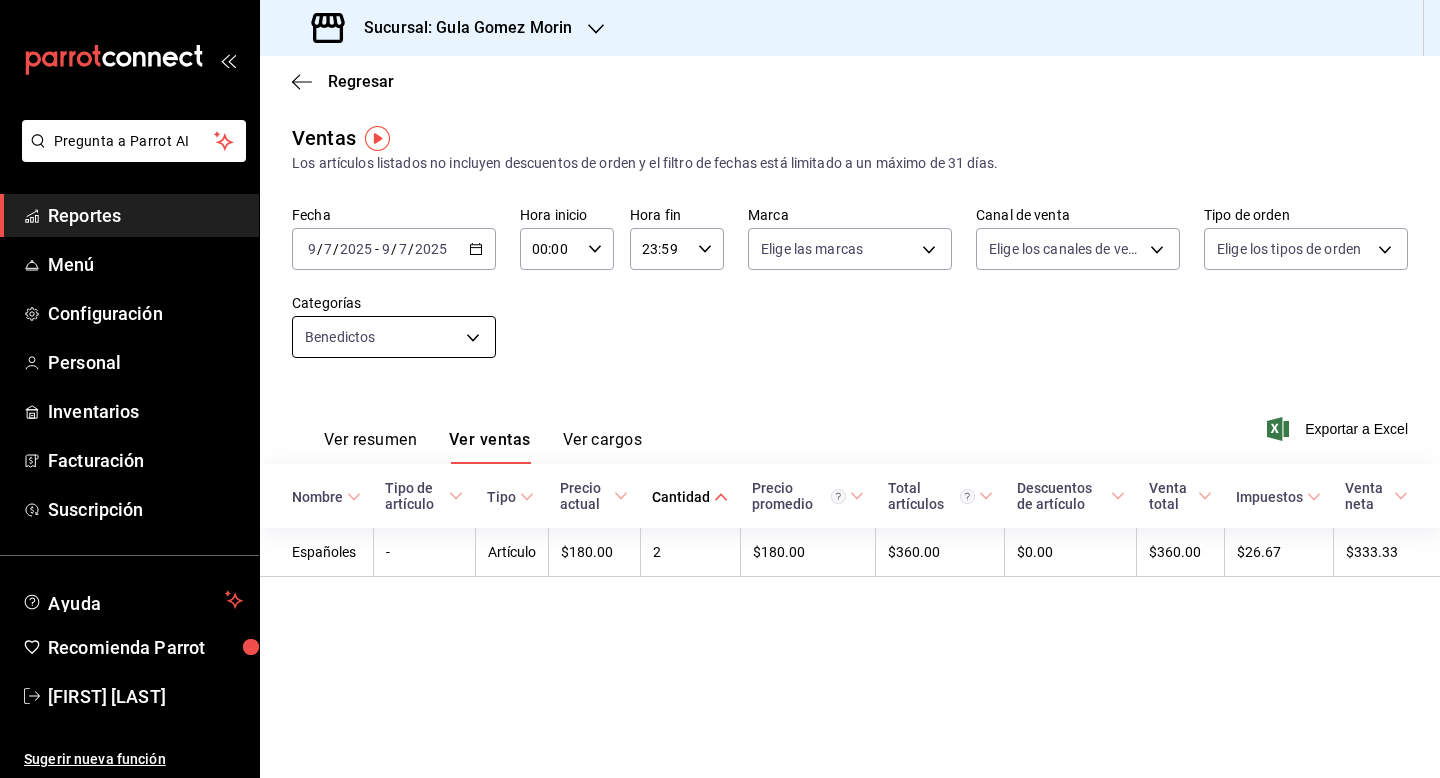 click on "Pregunta a Parrot AI Reportes   Menú   Configuración   Personal   Inventarios   Facturación   Suscripción   Ayuda   [PERSON] Pregunta a Parrot AI Reportes   Menú   Configuración   Personal   Inventarios   Facturación   Suscripción   Ayuda   [PERSON]" at bounding box center [720, 389] 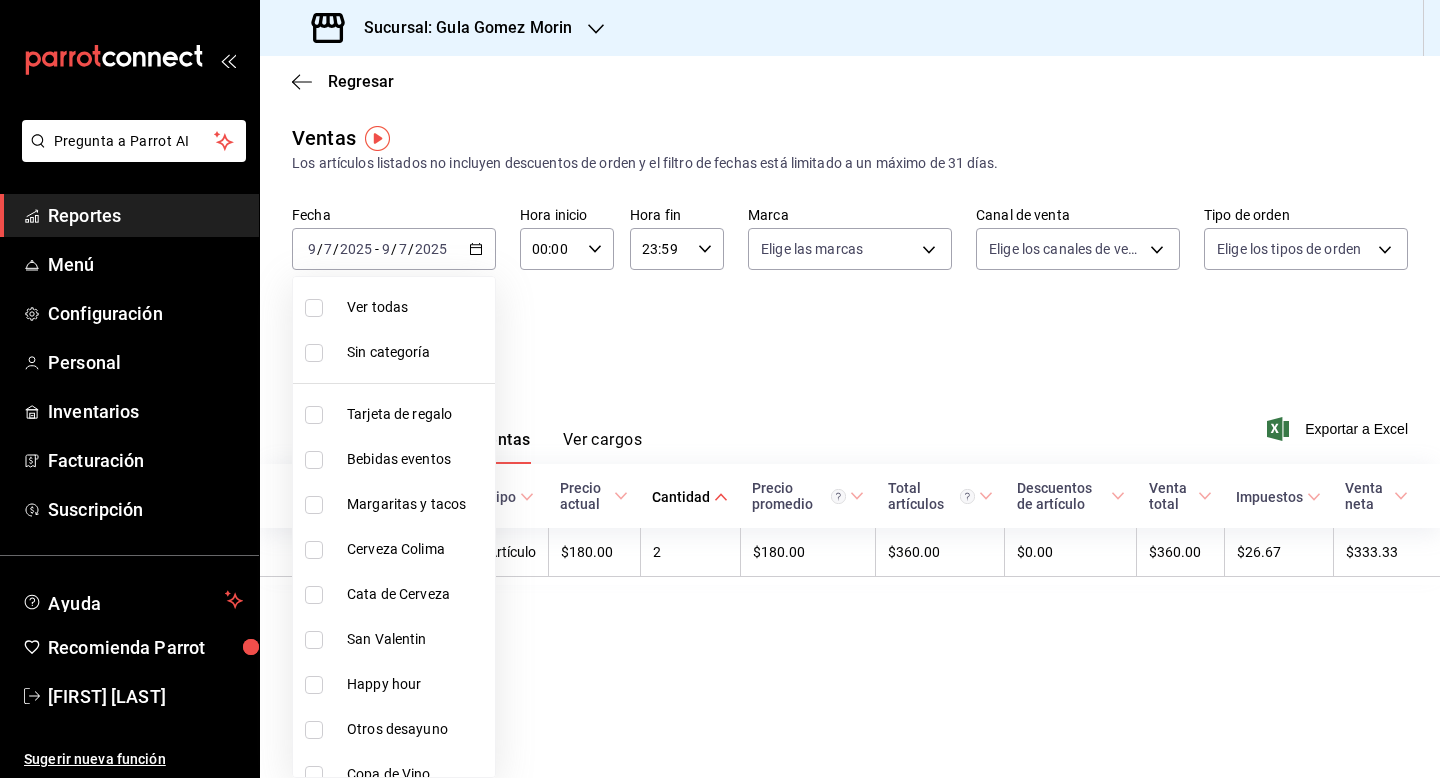 click at bounding box center [720, 389] 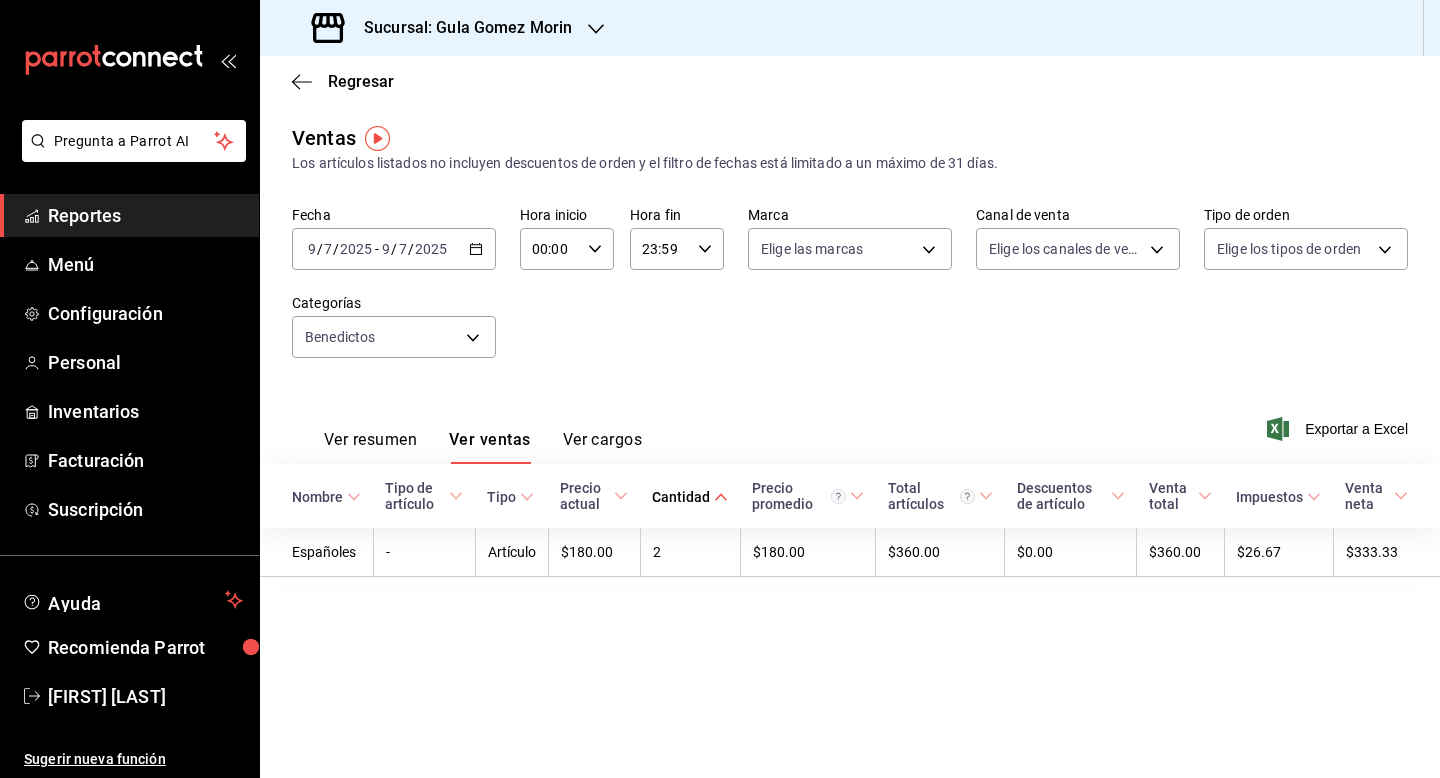 click on "[DATE] [DATE] / [DATE] / [DATE] - [DATE] [DATE] / [DATE] / [DATE]" at bounding box center [394, 249] 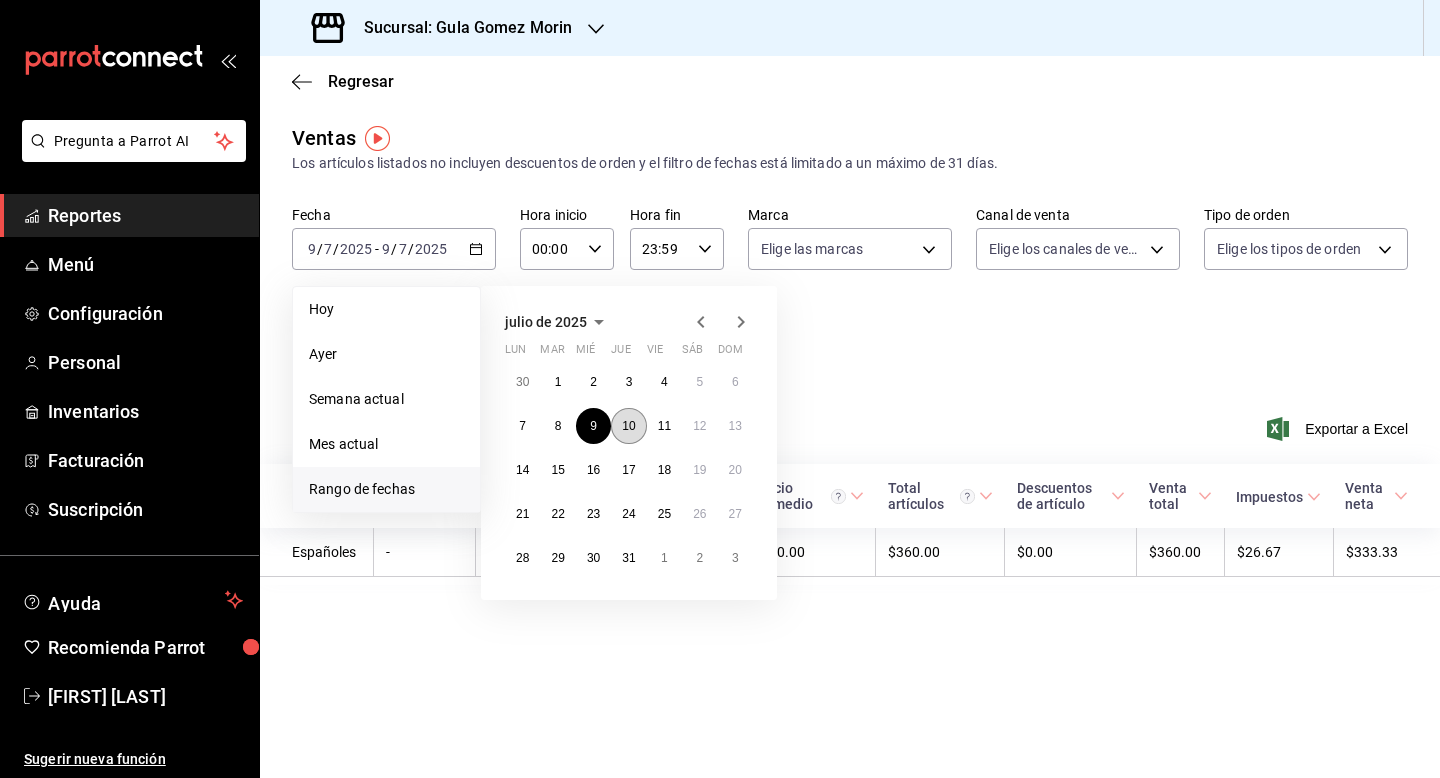 click on "10" at bounding box center (628, 426) 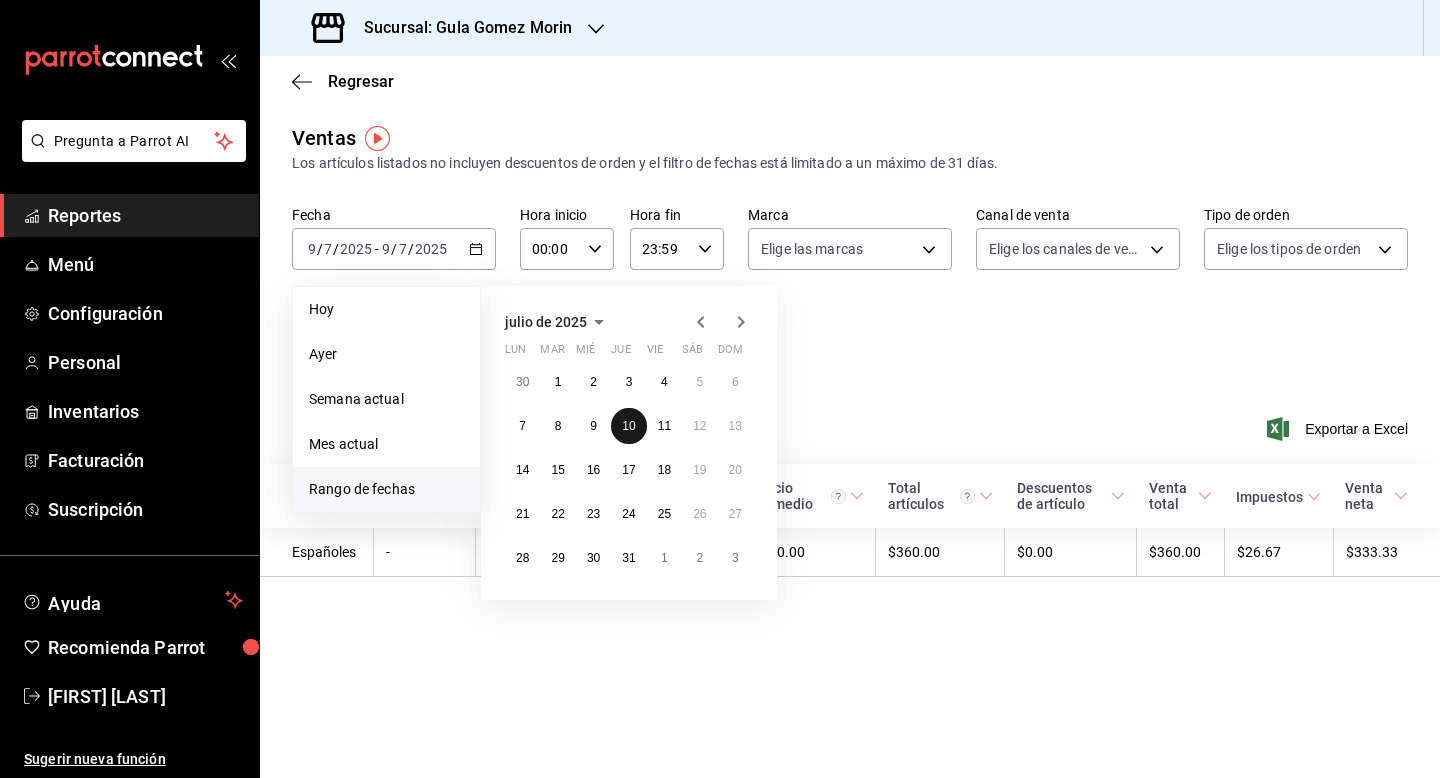 click on "10" at bounding box center (628, 426) 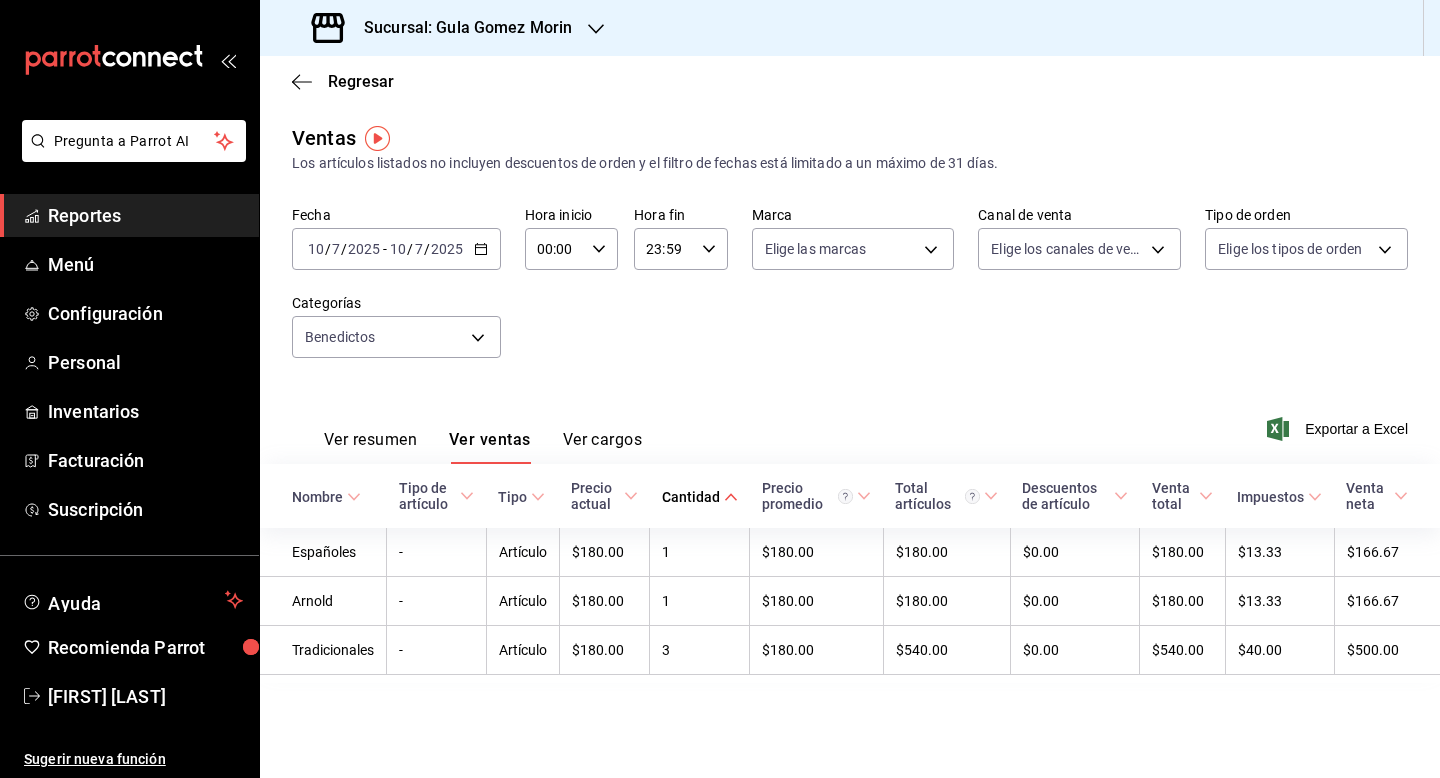 drag, startPoint x: 503, startPoint y: 250, endPoint x: 492, endPoint y: 250, distance: 11 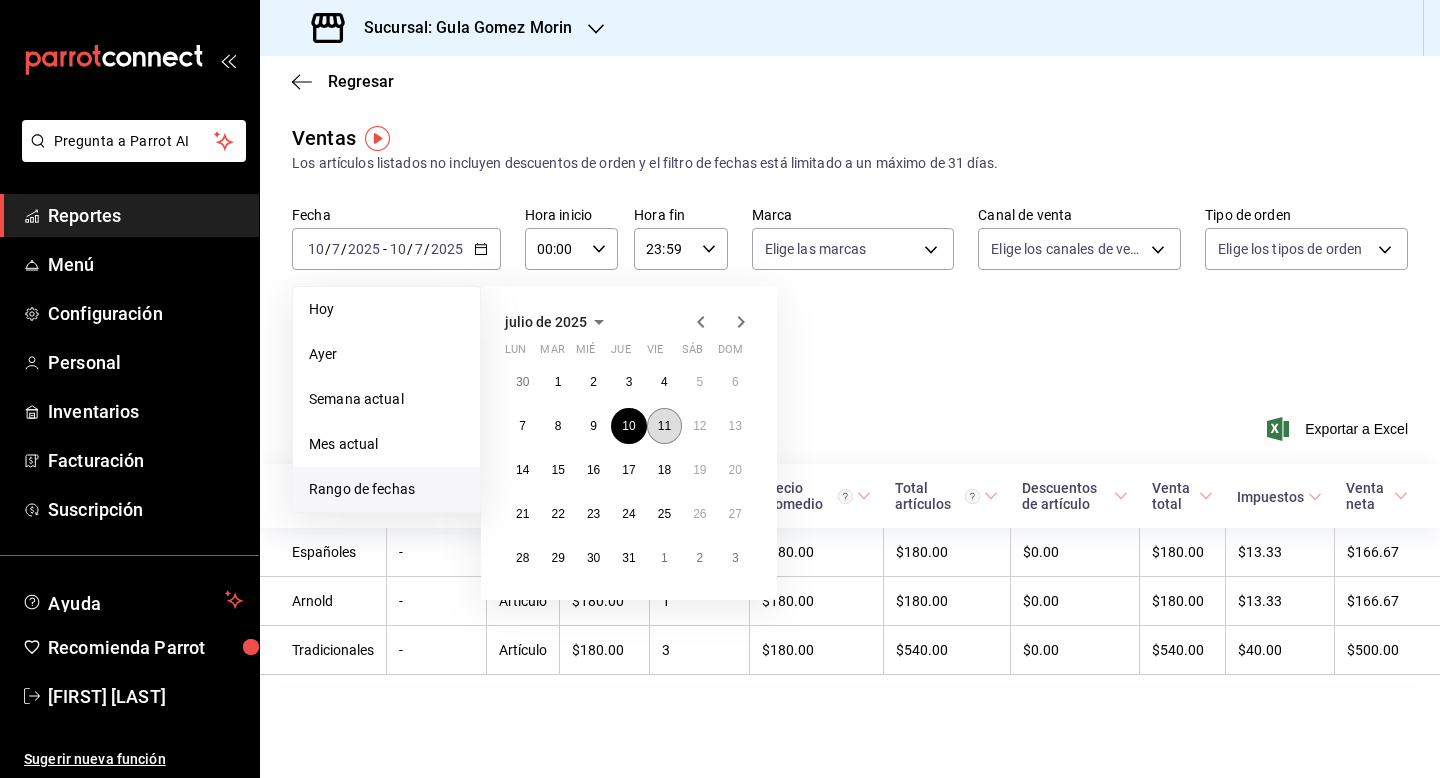 click on "11" at bounding box center (664, 426) 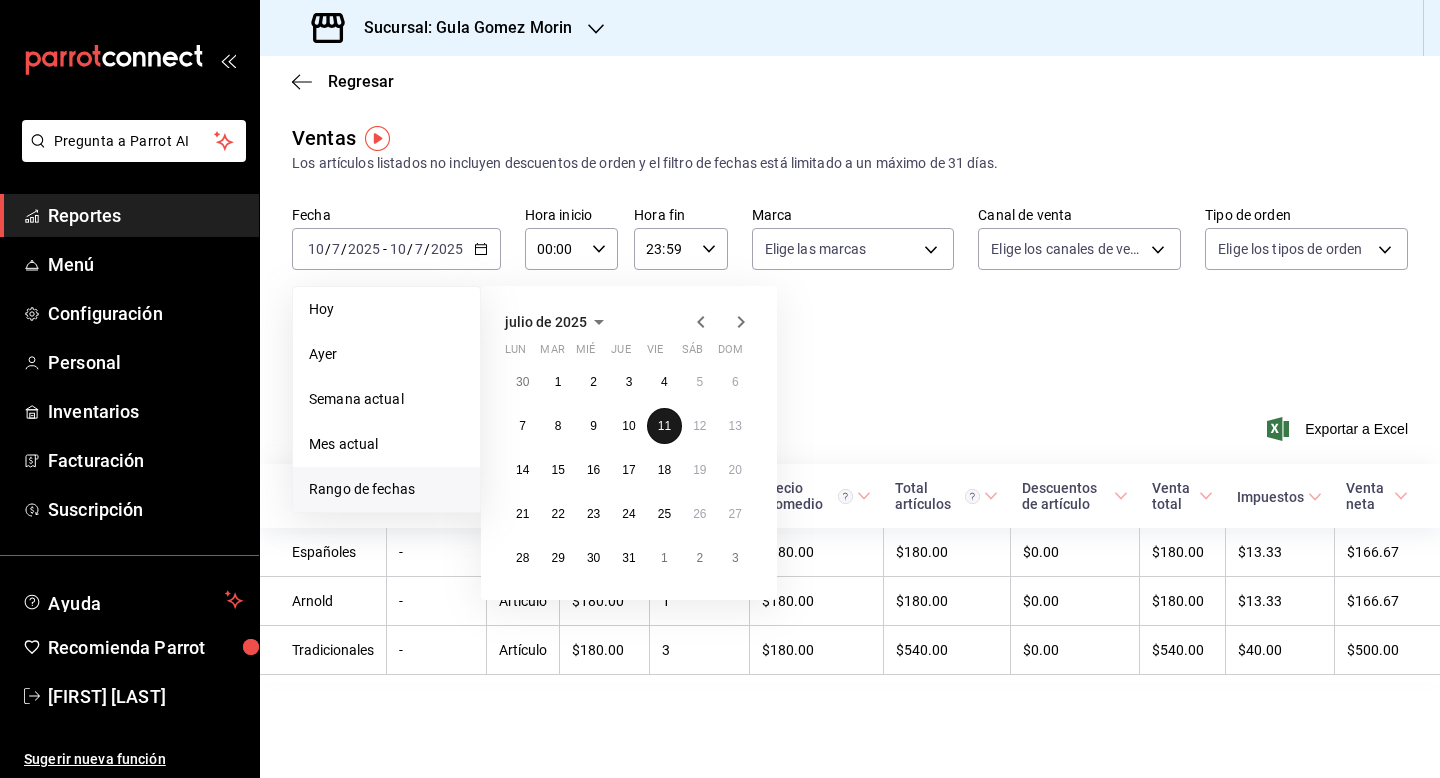 click on "11" at bounding box center (664, 426) 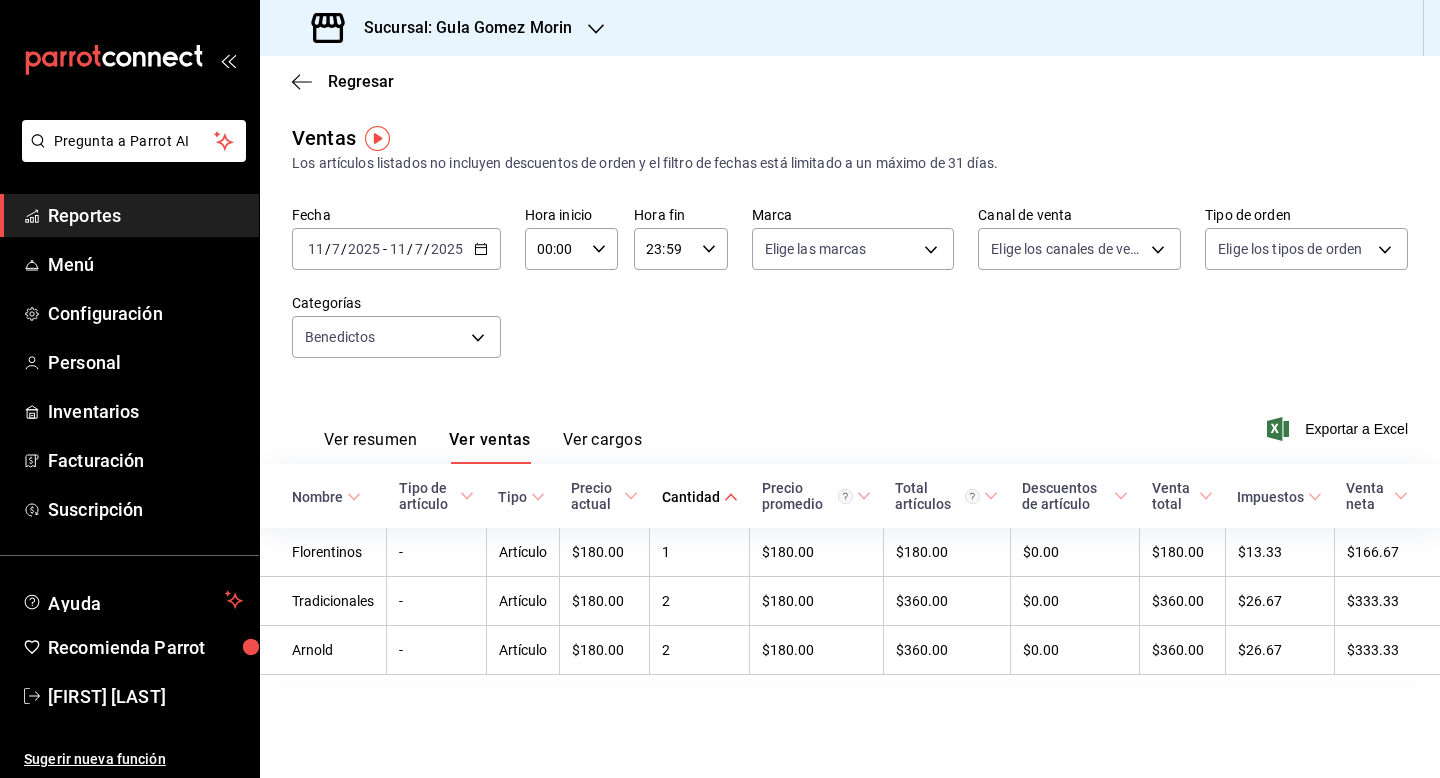 click on "[DATE] [DATE] - [DATE] [DATE]" at bounding box center [396, 249] 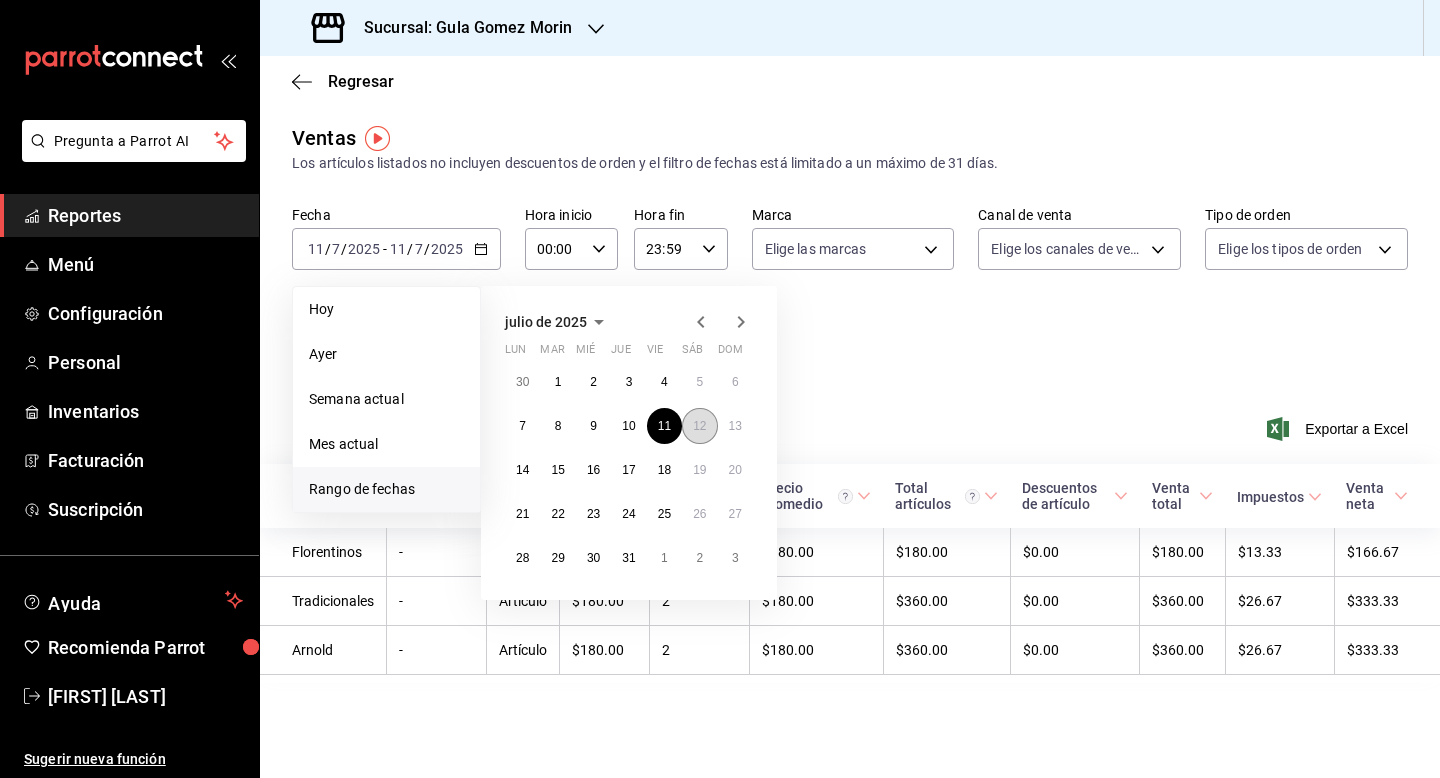 click on "12" at bounding box center [699, 426] 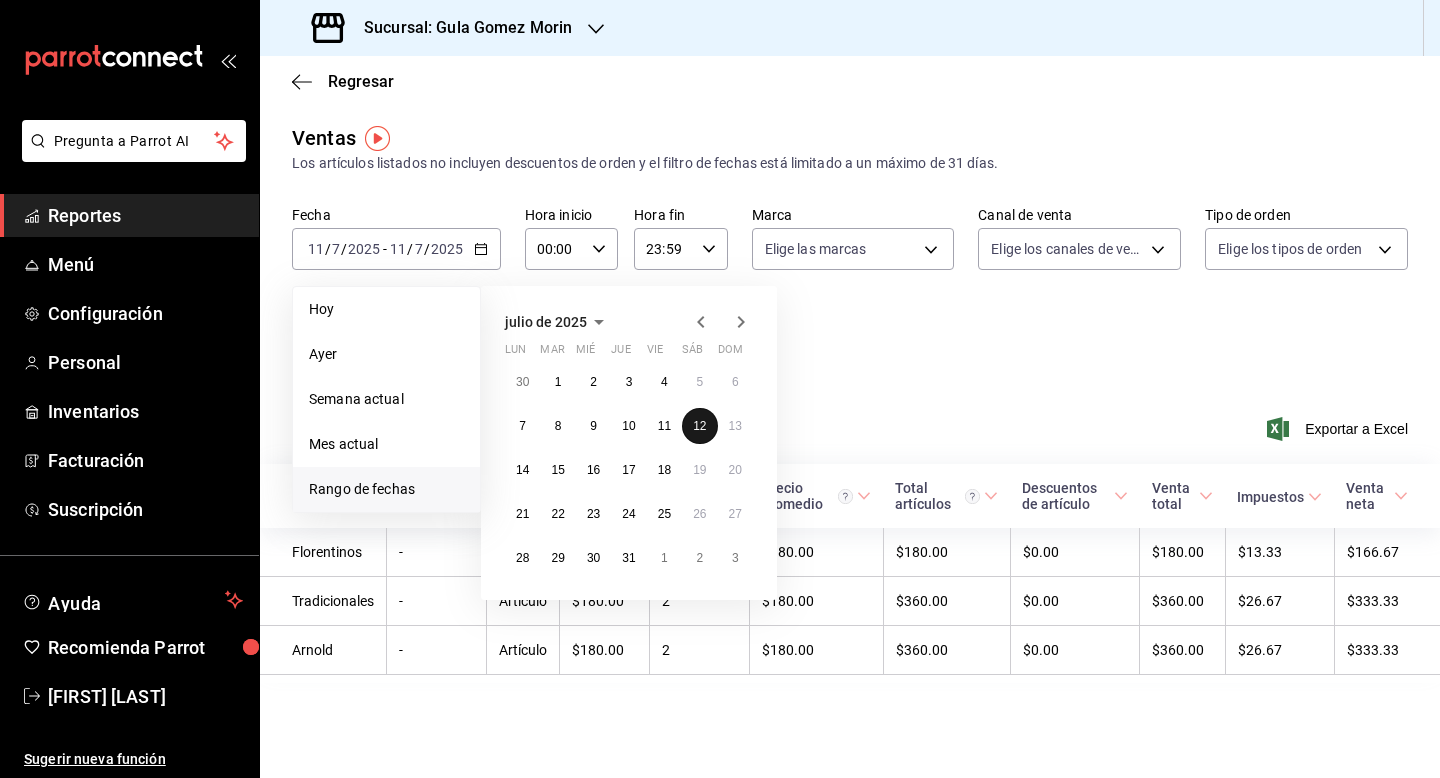 click on "12" at bounding box center (699, 426) 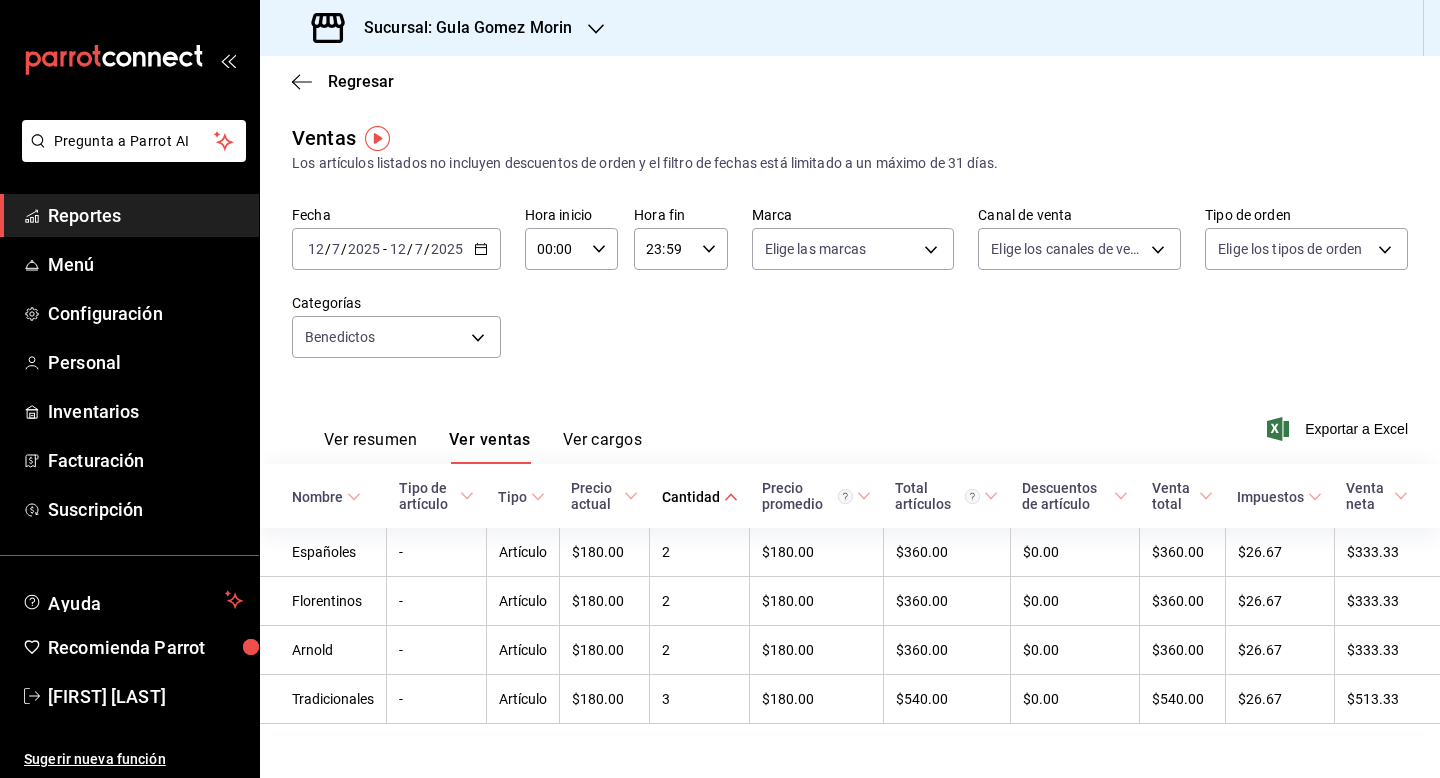 click on "[DATE] [DATE] - [DATE] [DATE]" at bounding box center (396, 249) 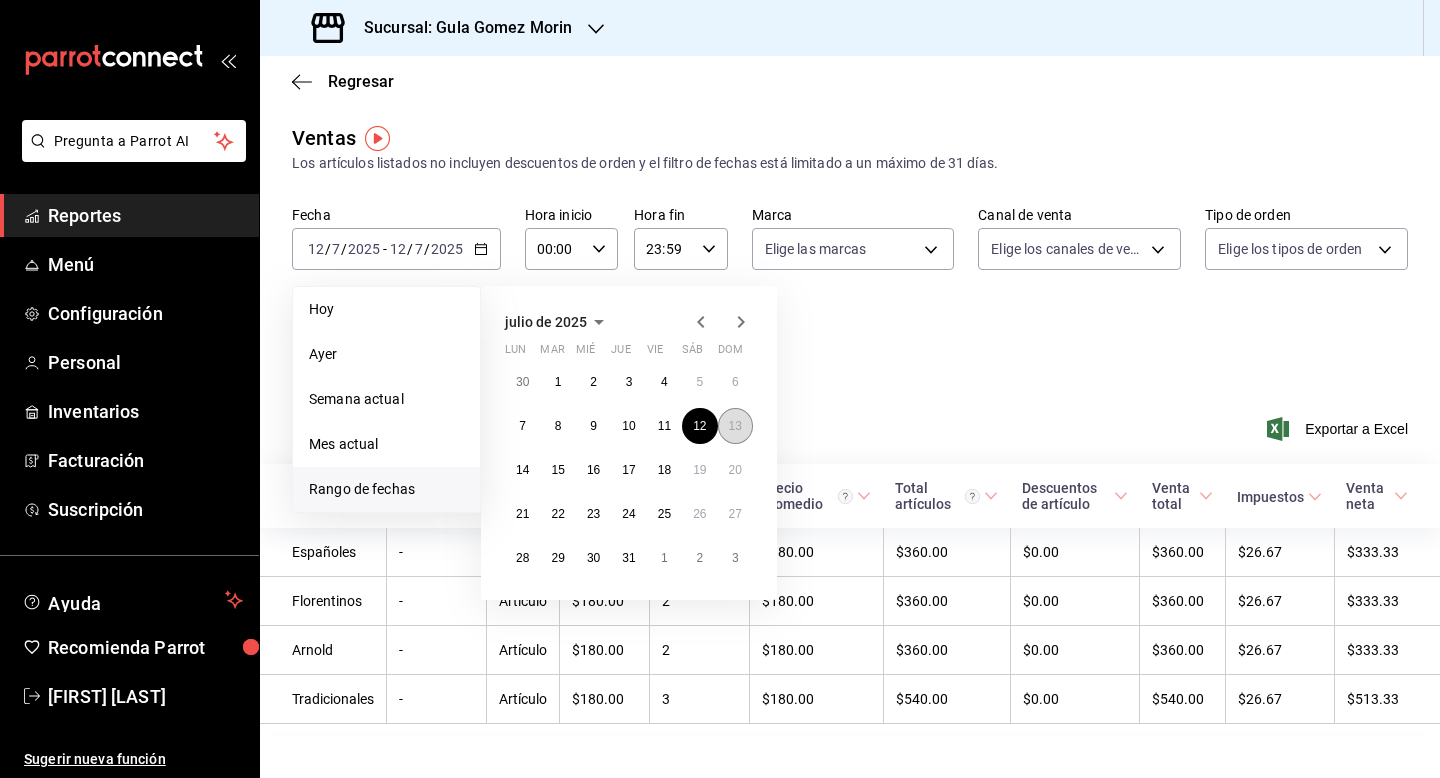 click on "13" at bounding box center [735, 426] 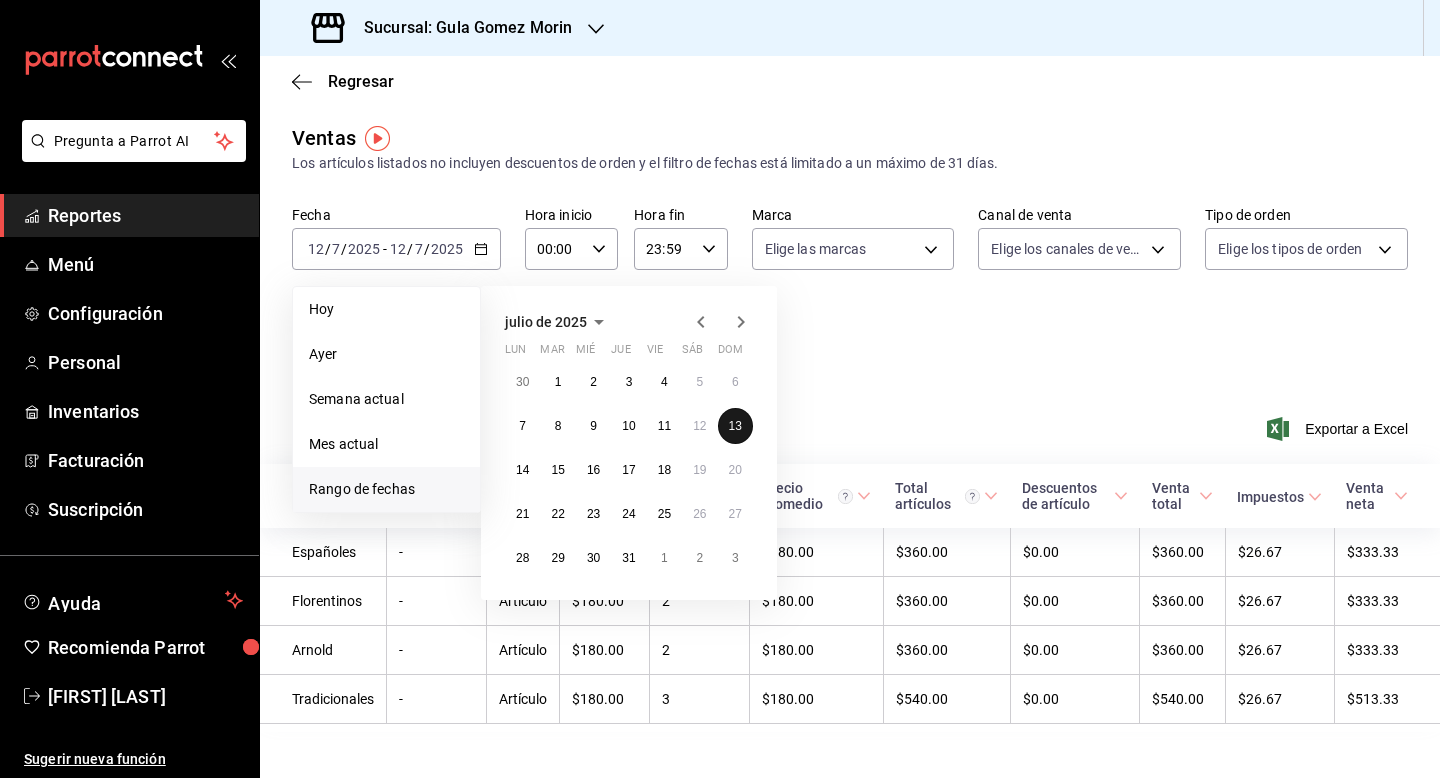 click on "13" at bounding box center (735, 426) 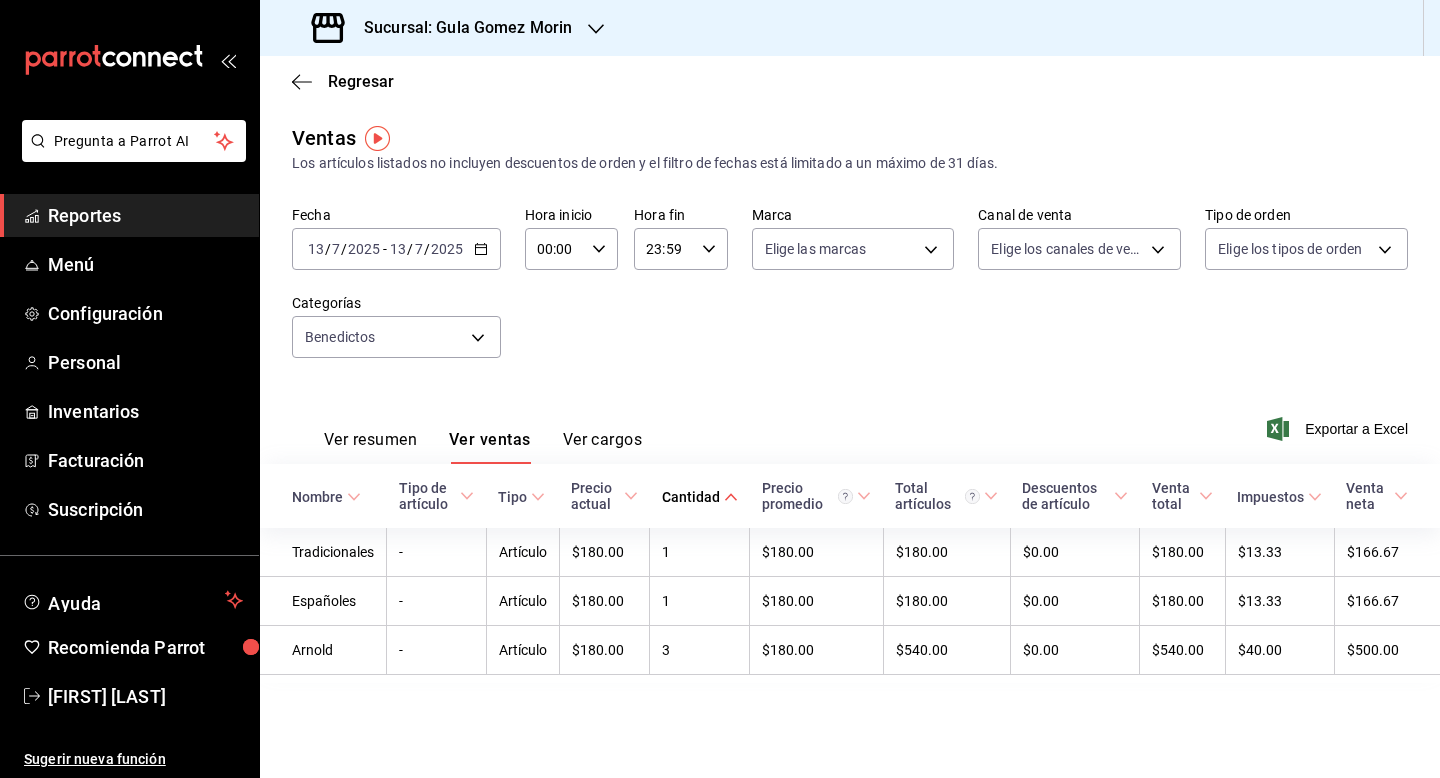 click on "2025-07-13 13 / 7 / 2025 - 2025-07-13 13 / 7 / 2025" at bounding box center [396, 249] 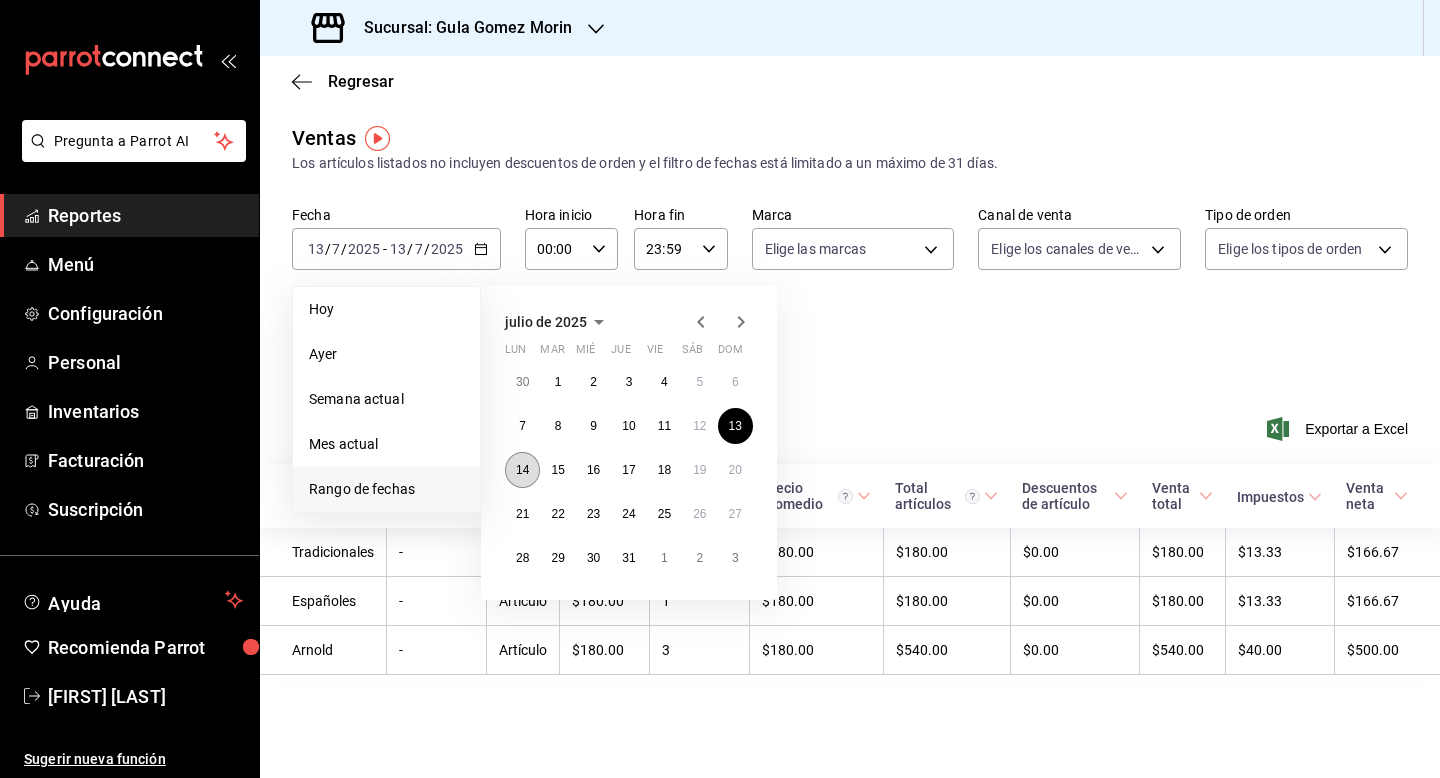 click on "14" at bounding box center (522, 470) 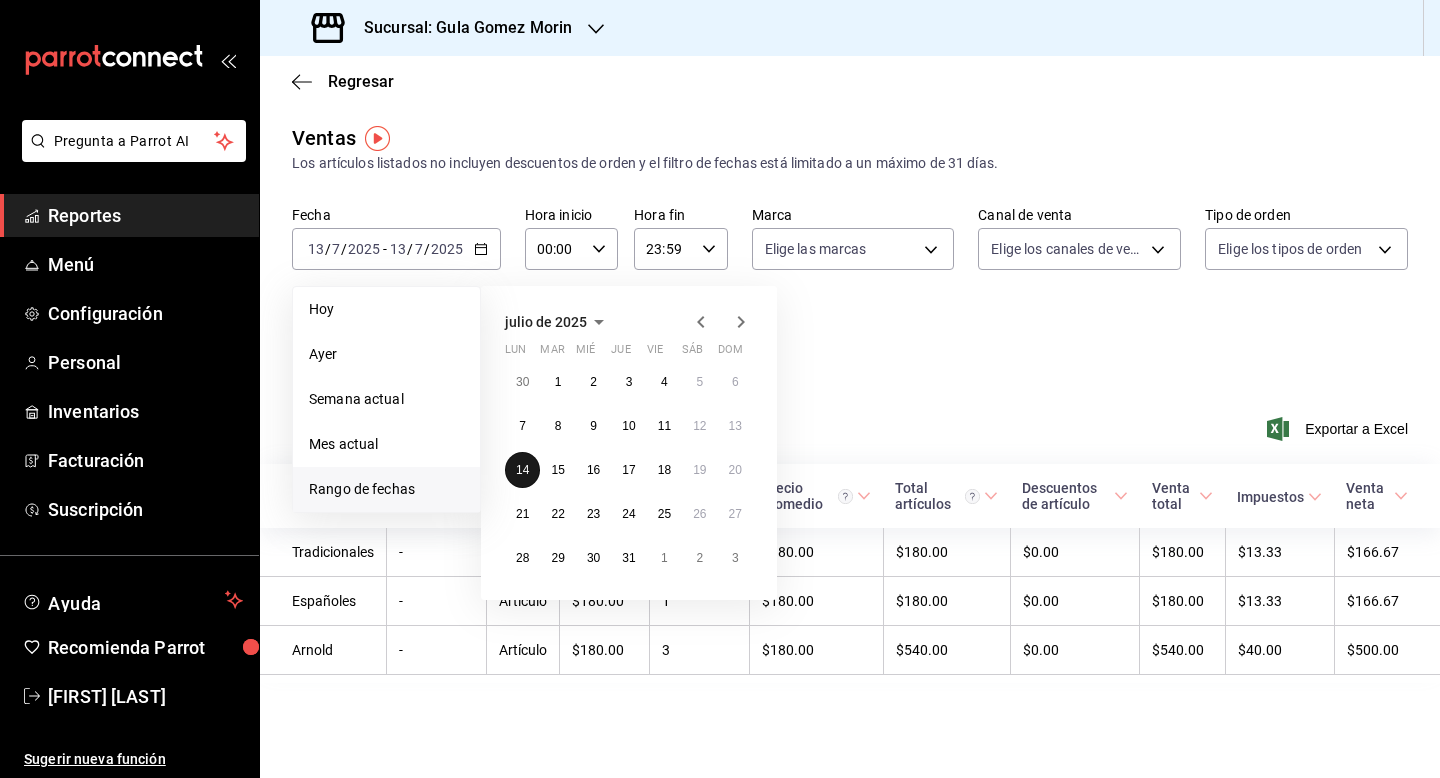 click on "14" at bounding box center [522, 470] 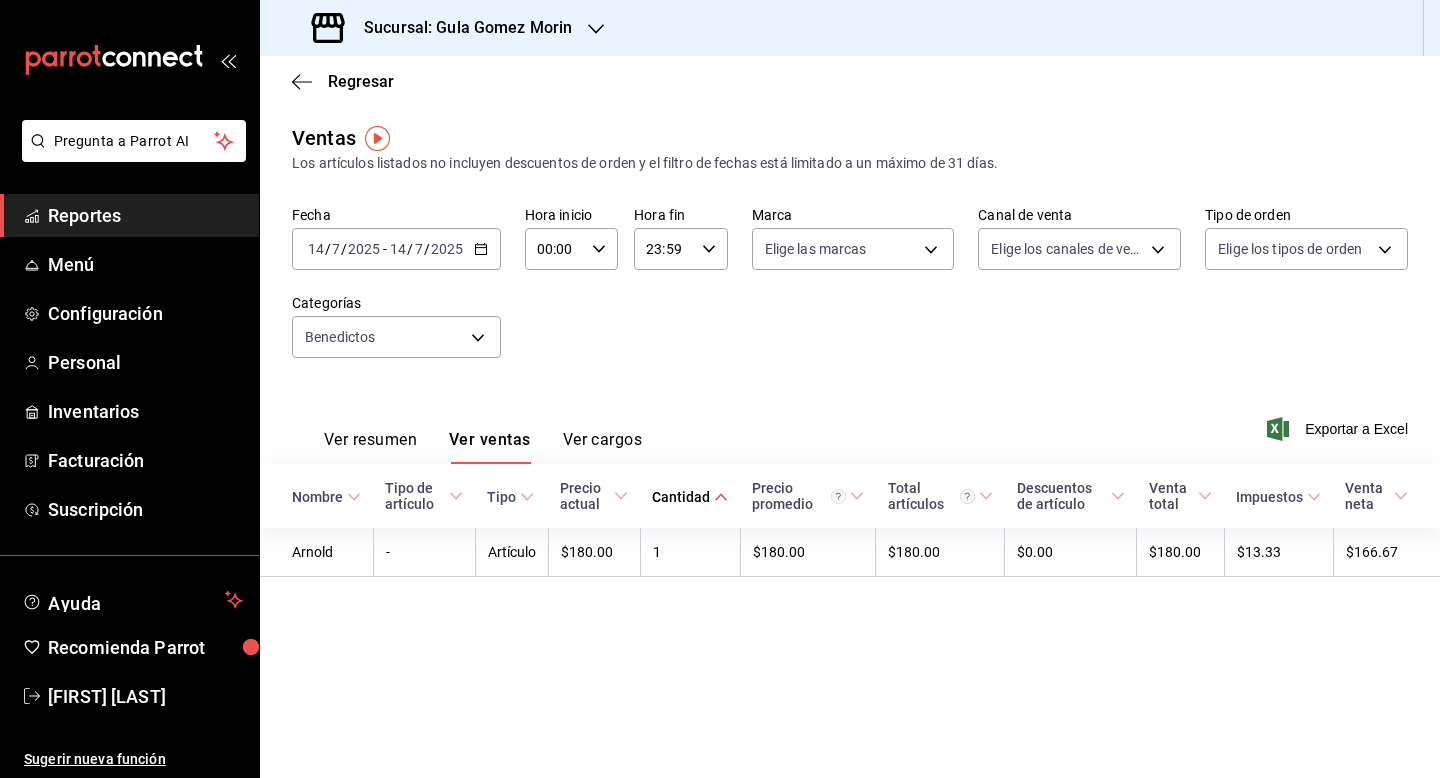 click on "2025-07-14 14 / 7 / 2025 - 2025-07-14 14 / 7 / 2025" at bounding box center (396, 249) 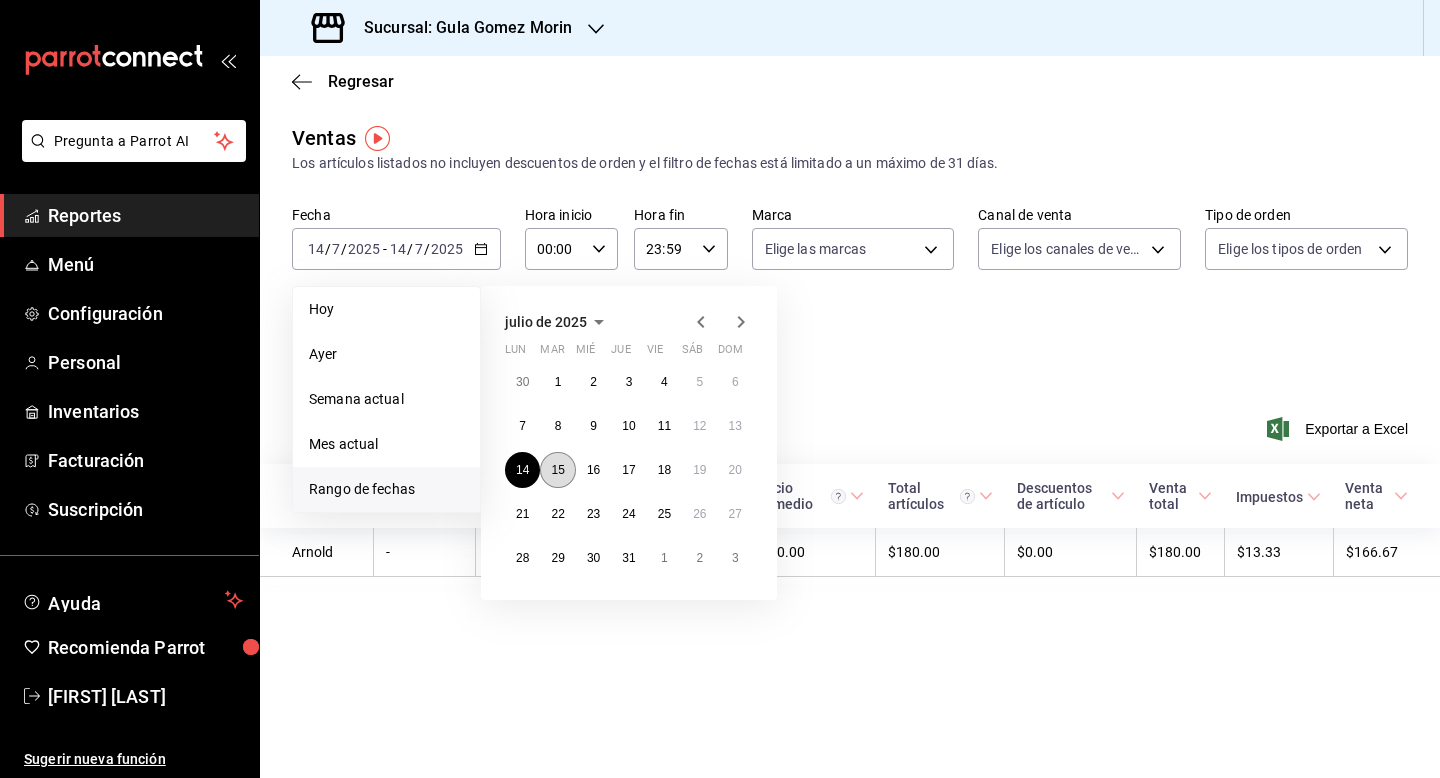 click on "15" at bounding box center (557, 470) 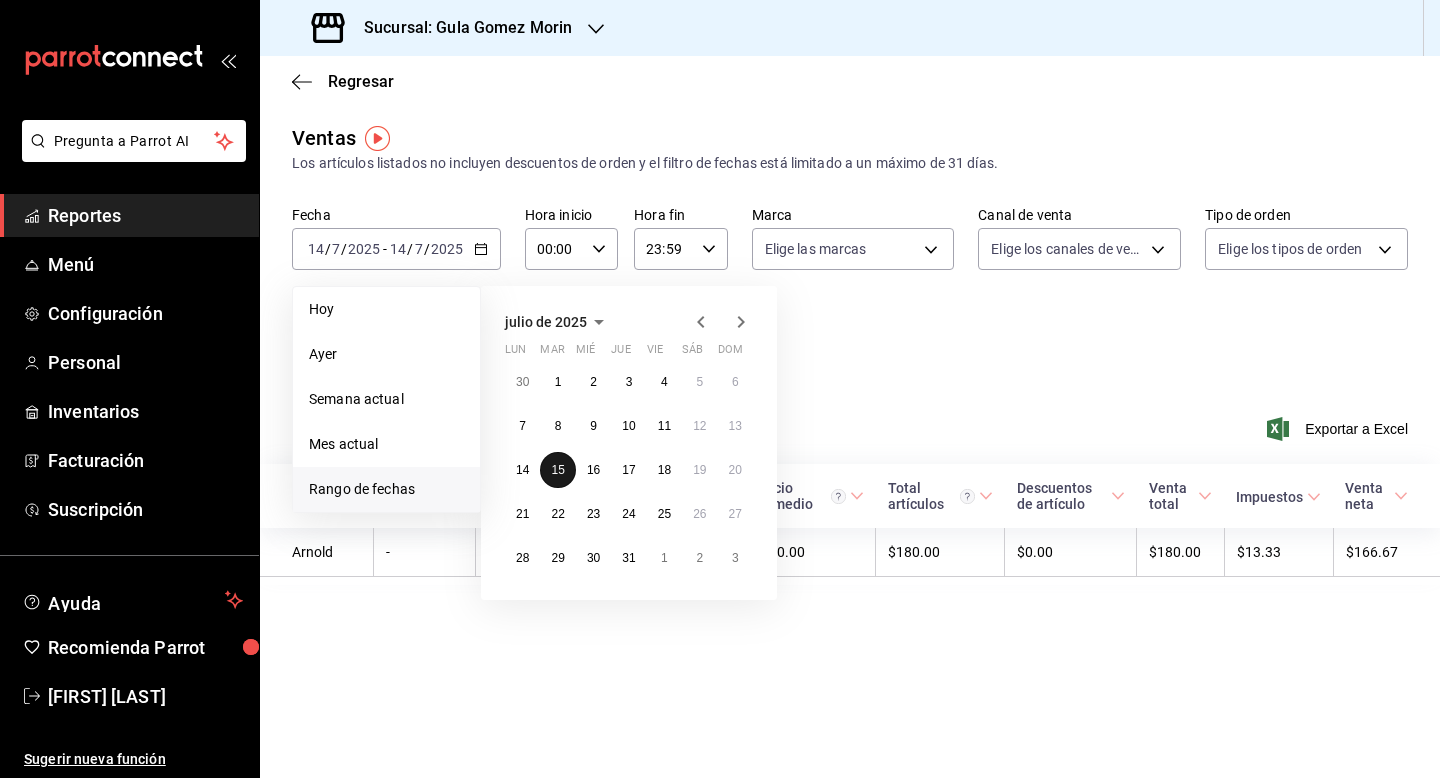 click on "15" at bounding box center (557, 470) 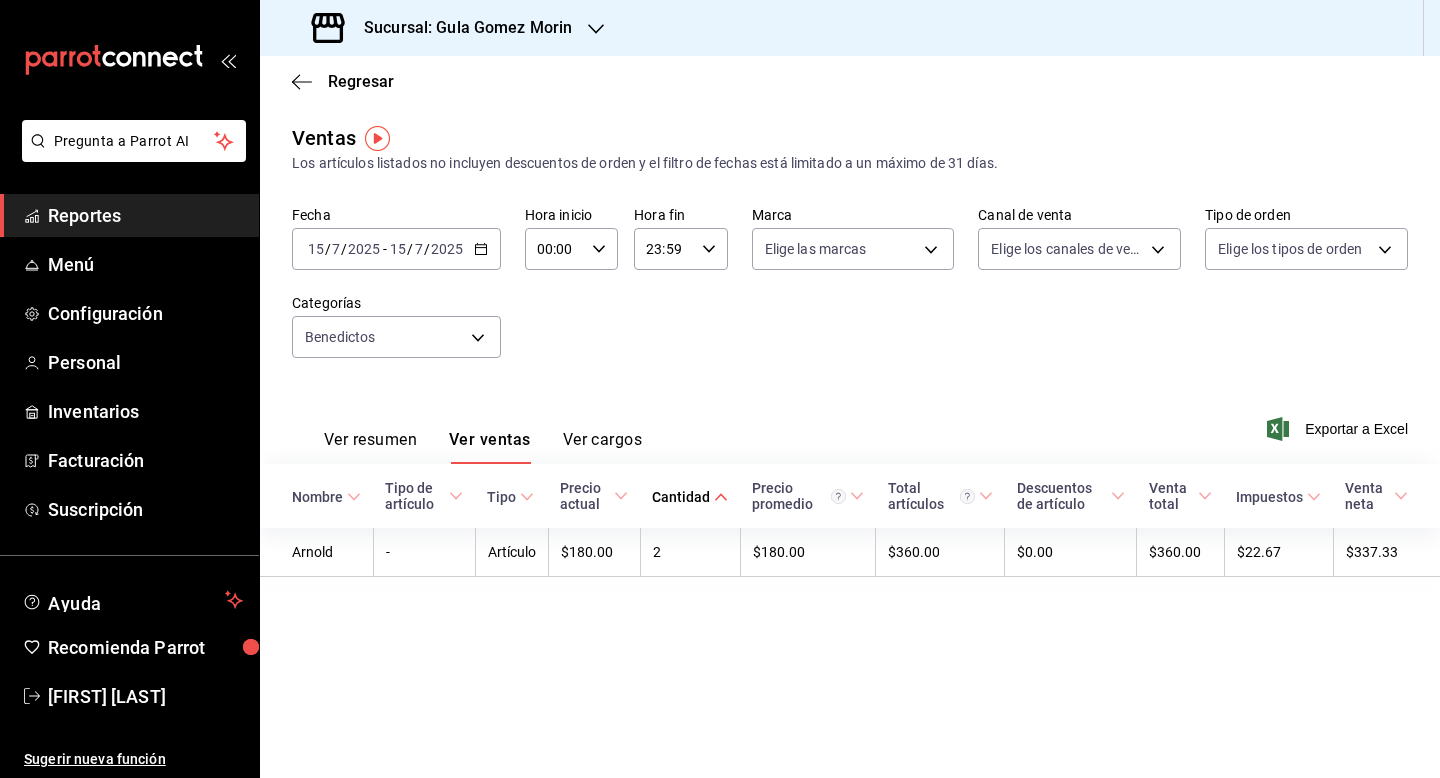 click on "[DATE] [DATE] - [DATE] [DATE]" at bounding box center (396, 249) 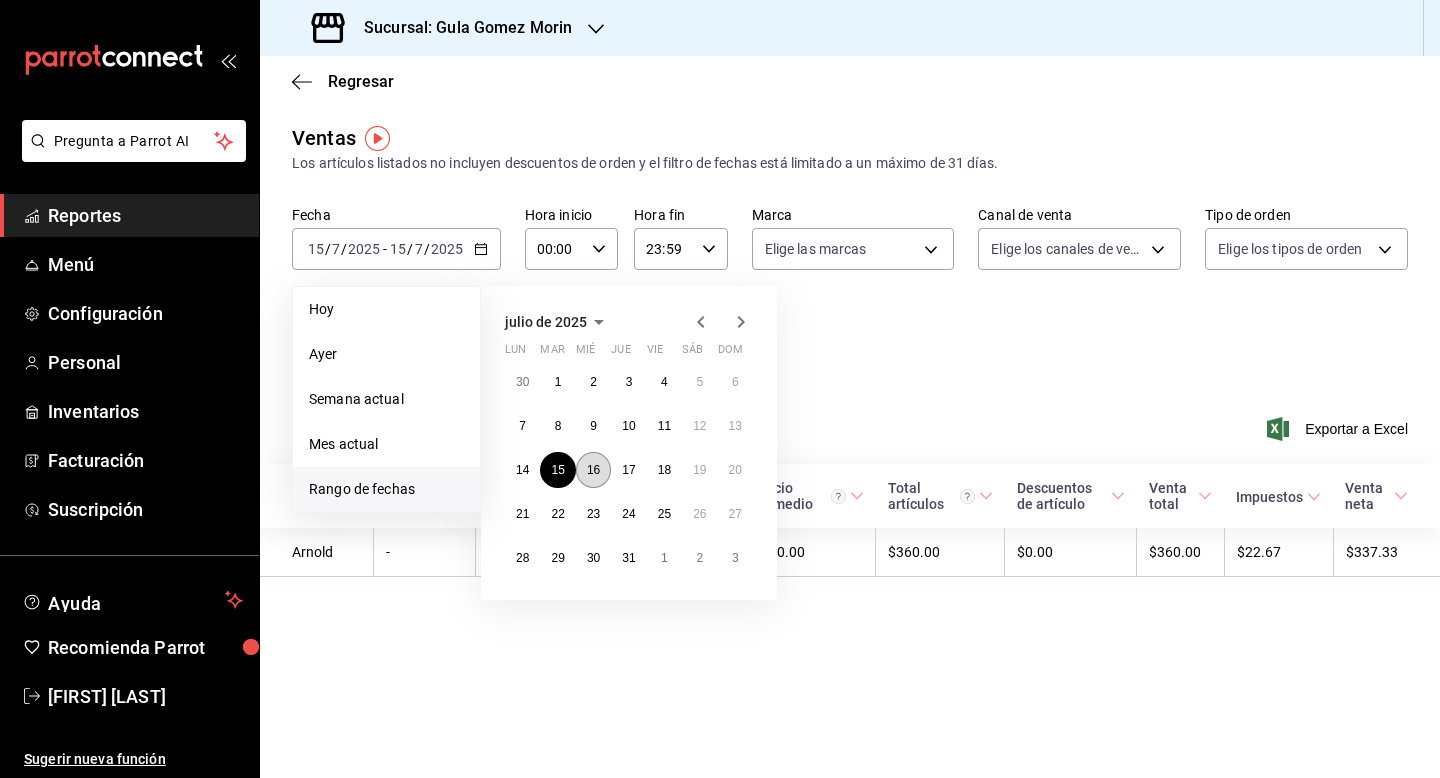 click on "16" at bounding box center (593, 470) 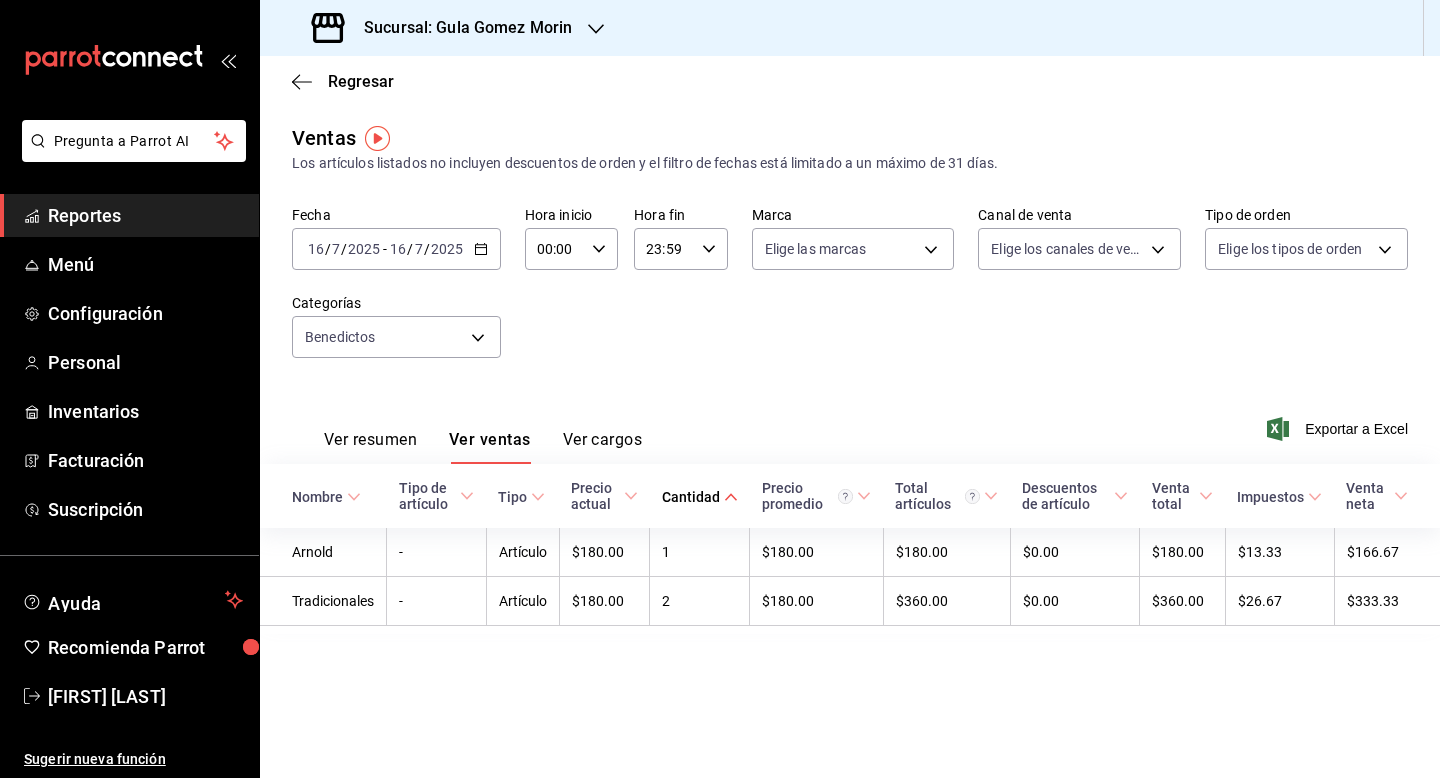 click 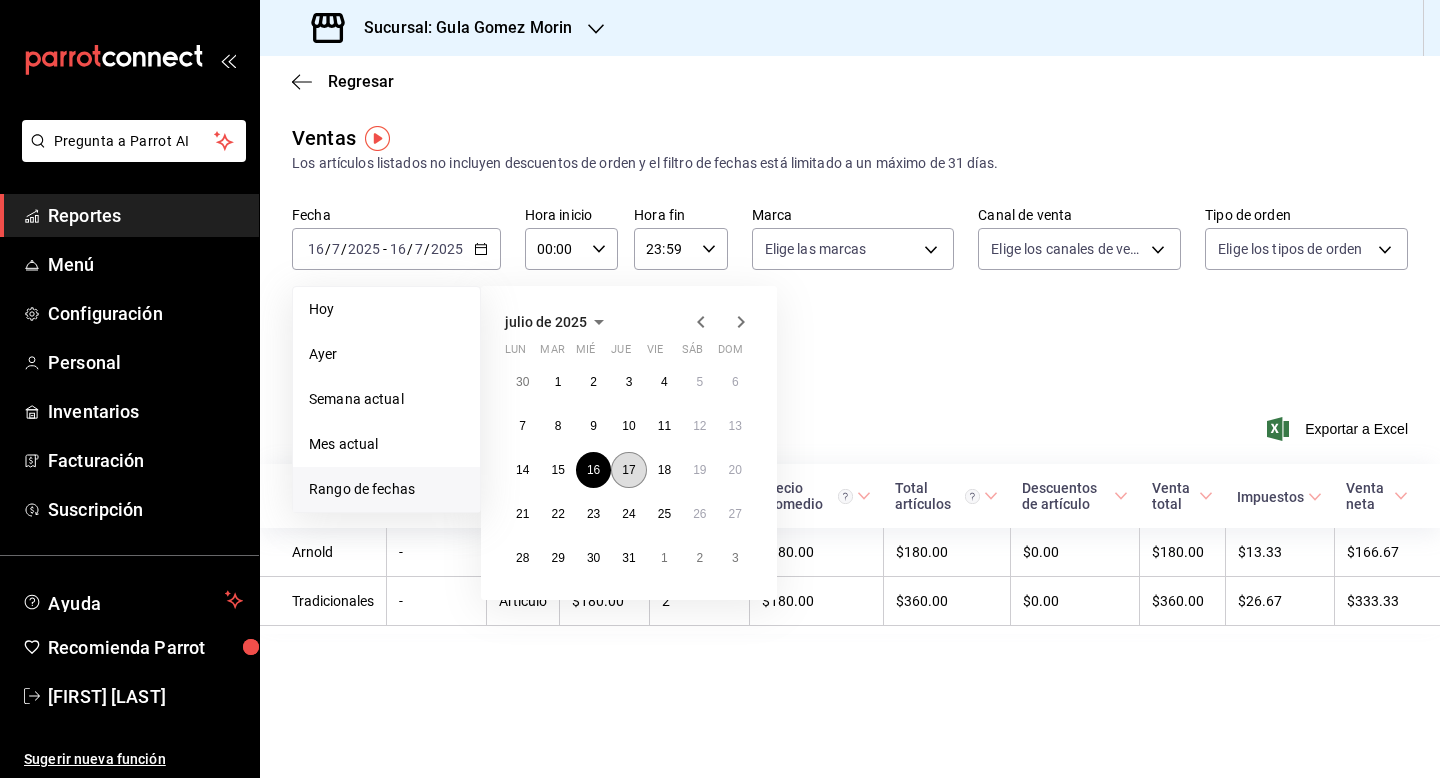 click on "17" at bounding box center [628, 470] 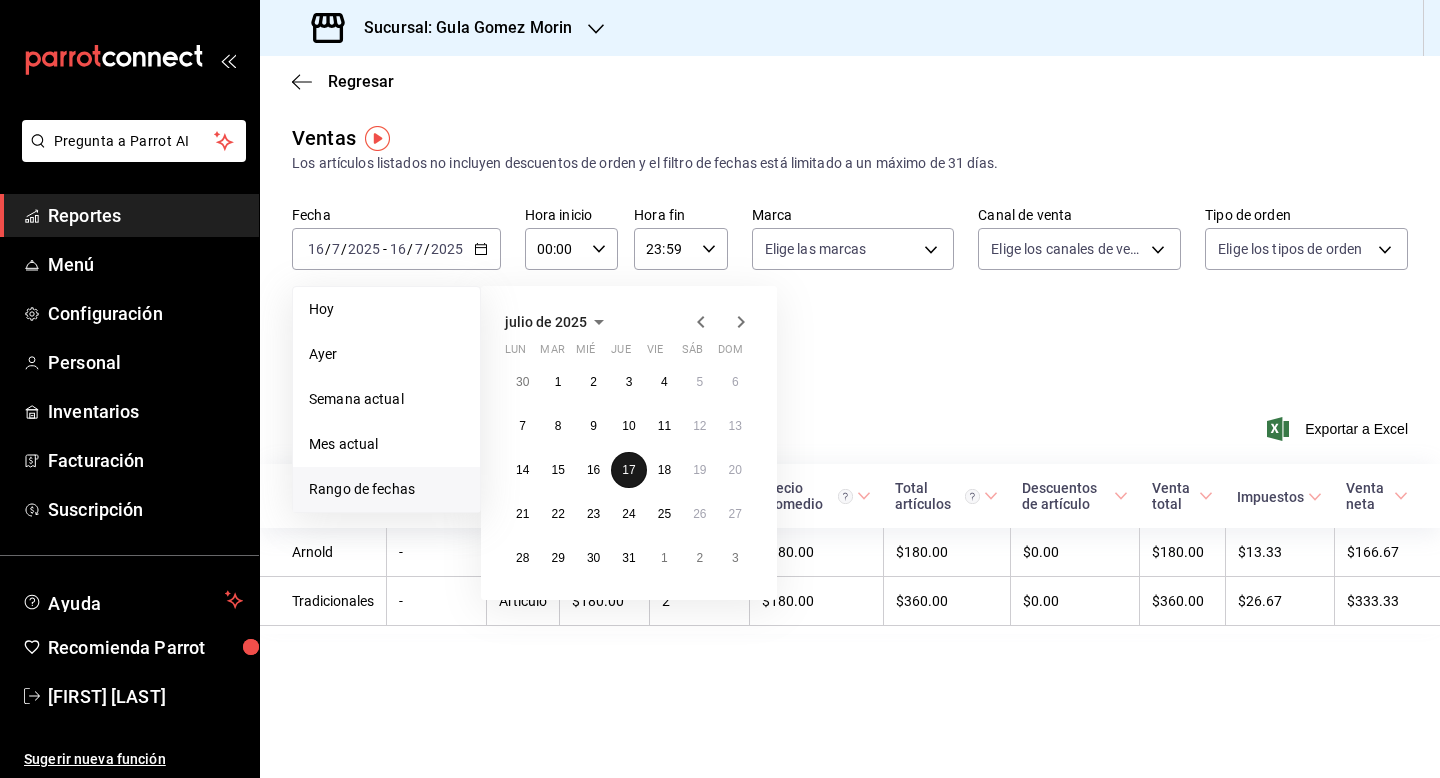 click on "17" at bounding box center [628, 470] 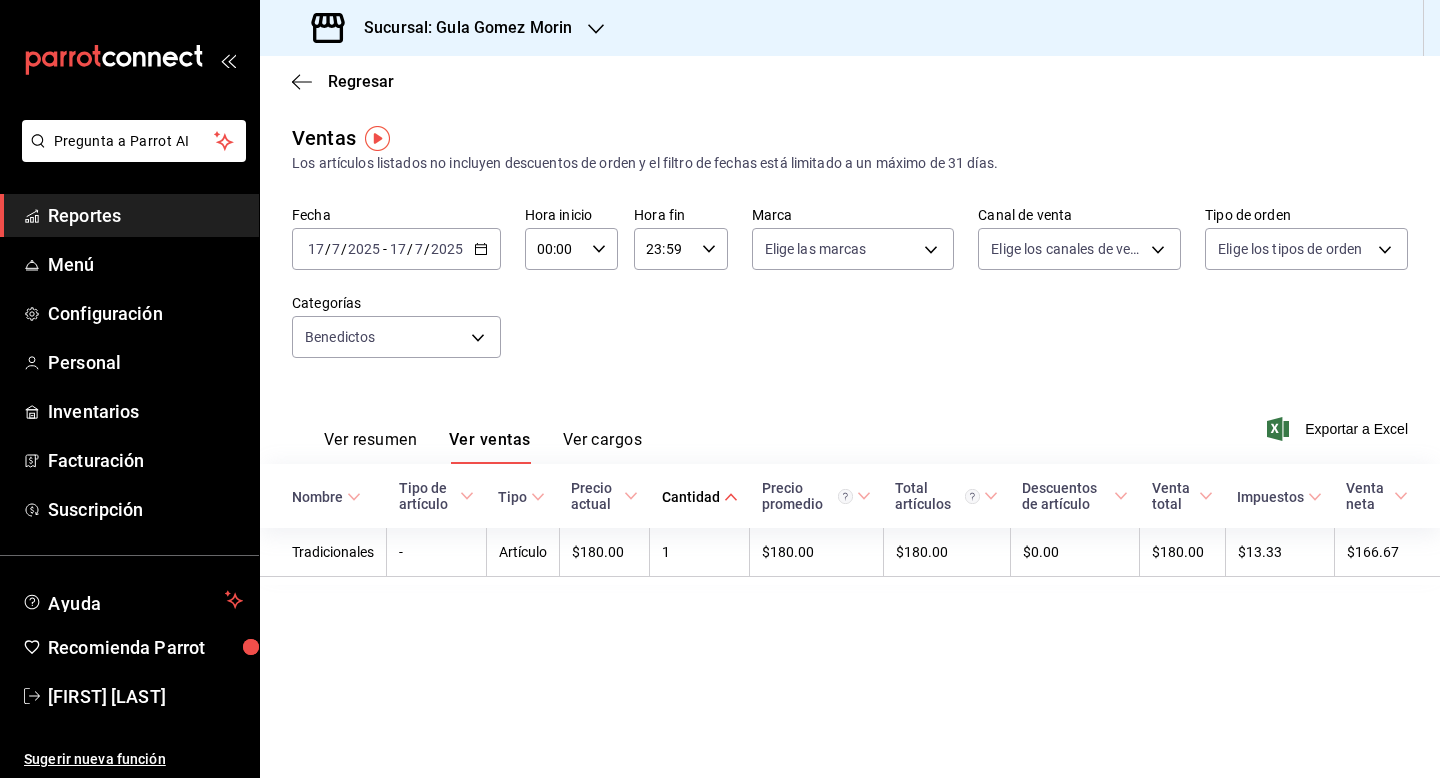 click 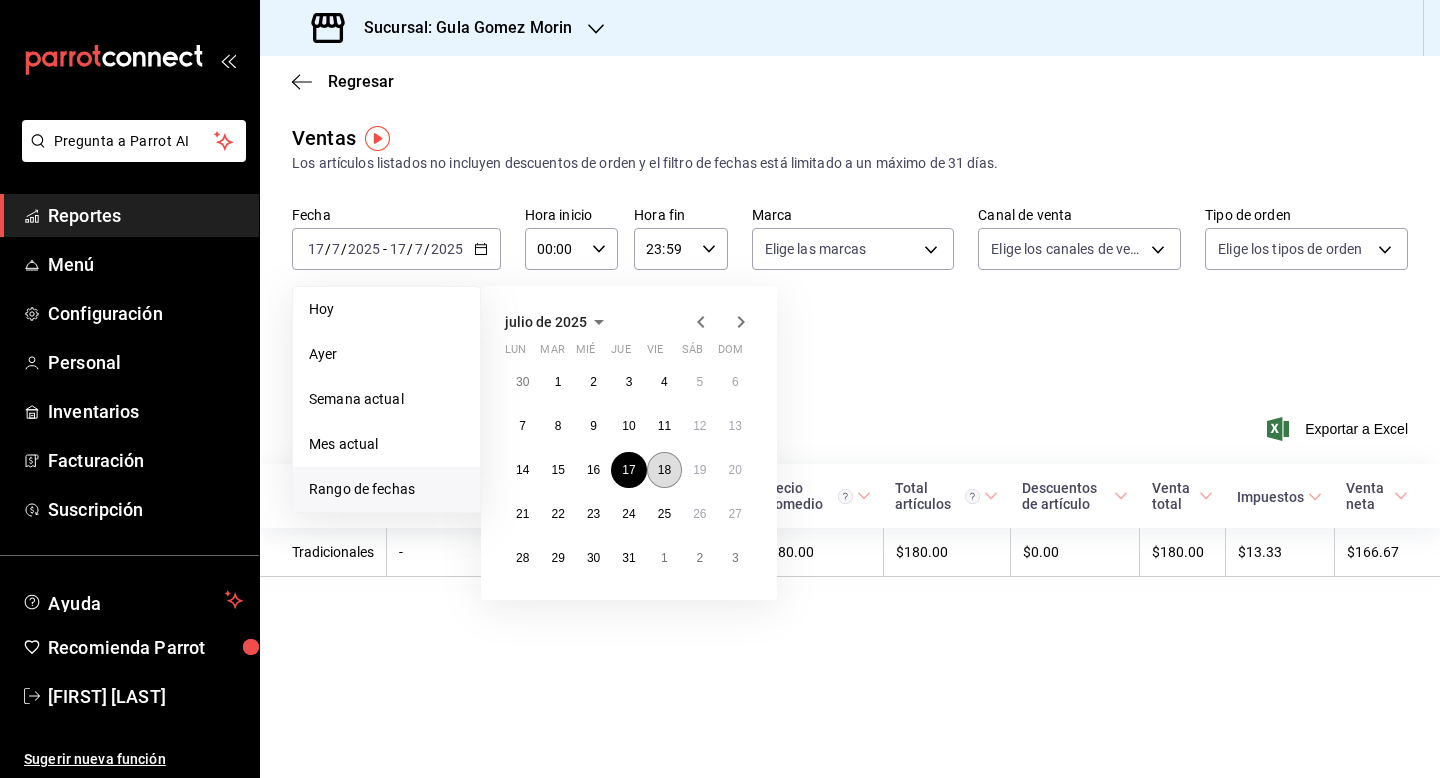 click on "18" at bounding box center [664, 470] 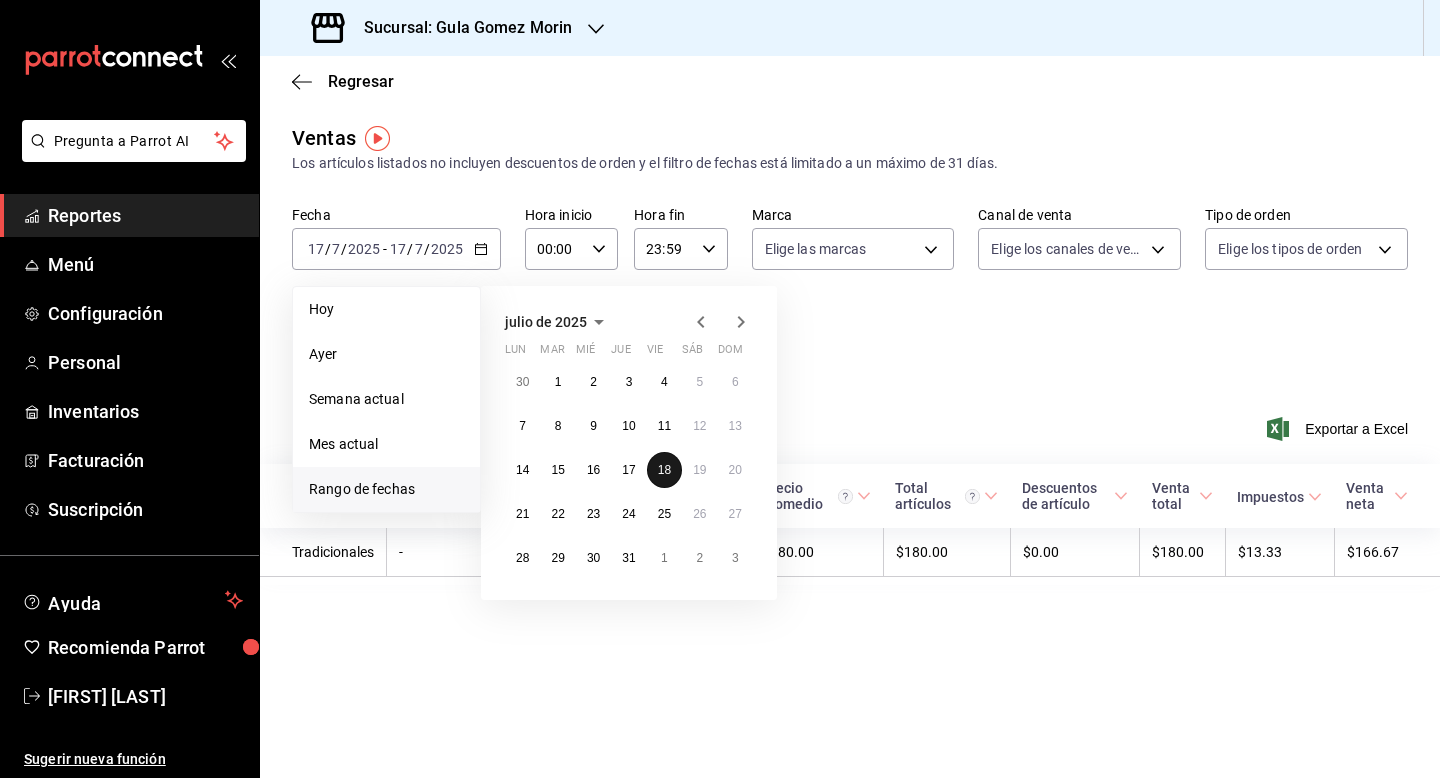 click on "18" at bounding box center (664, 470) 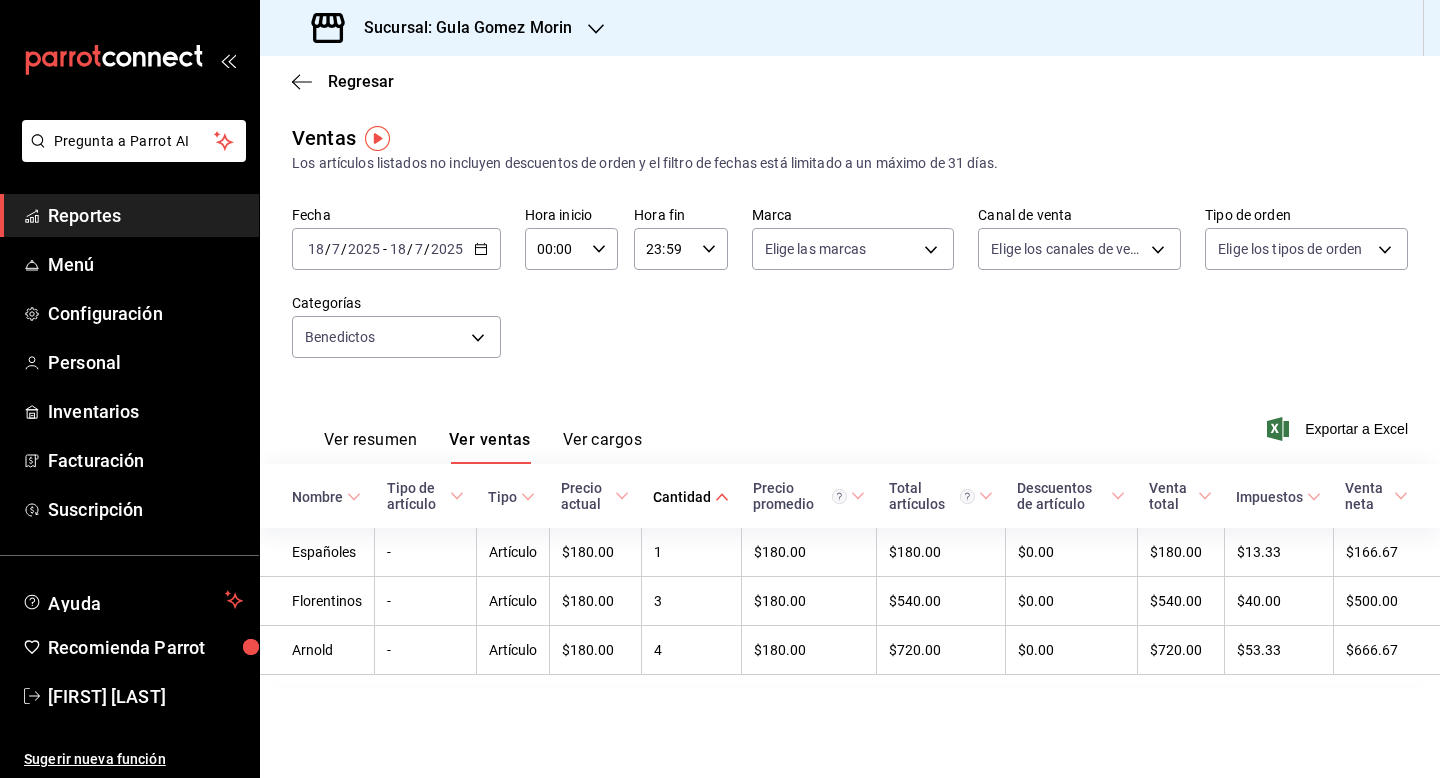 click on "[DATE] [DATE] - [DATE] [DATE]" at bounding box center [396, 249] 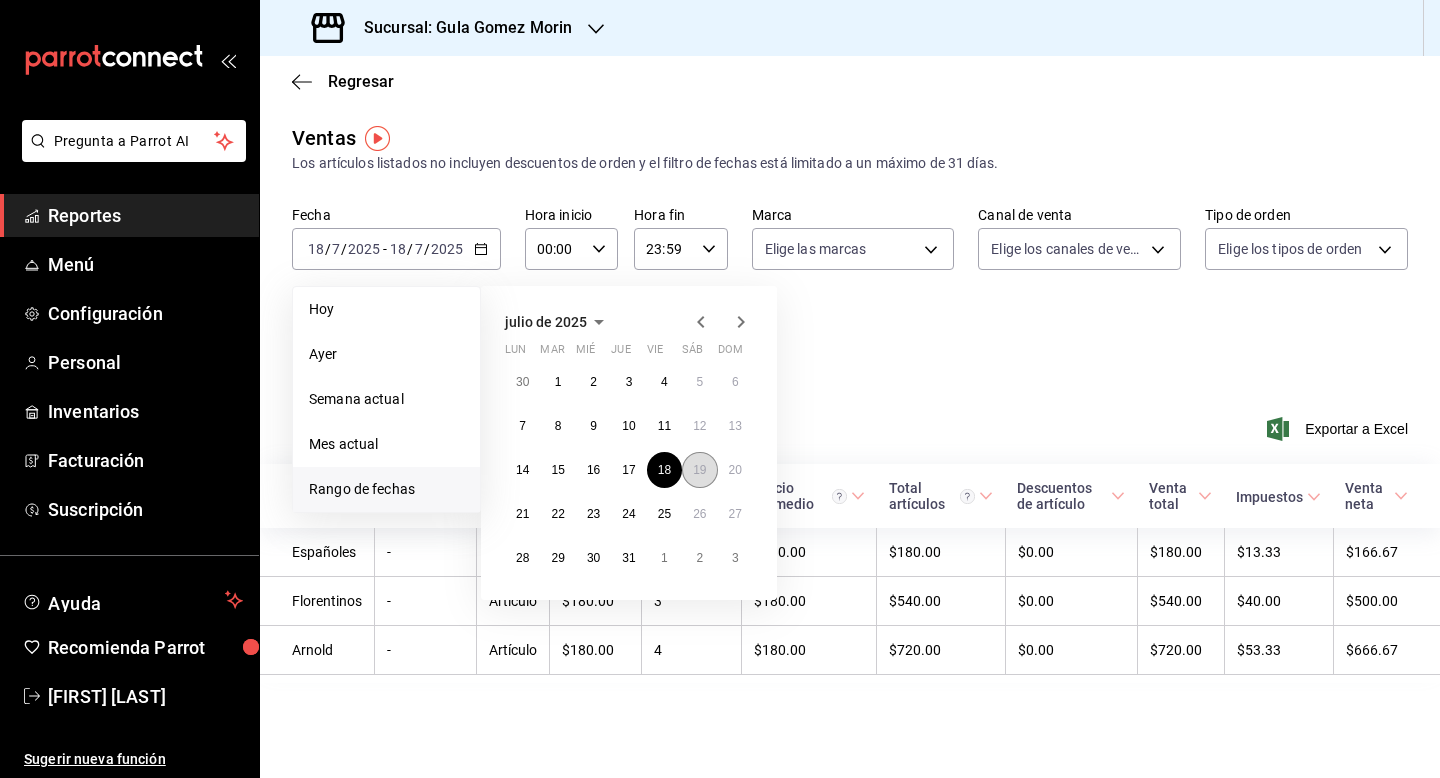 click on "19" at bounding box center (699, 470) 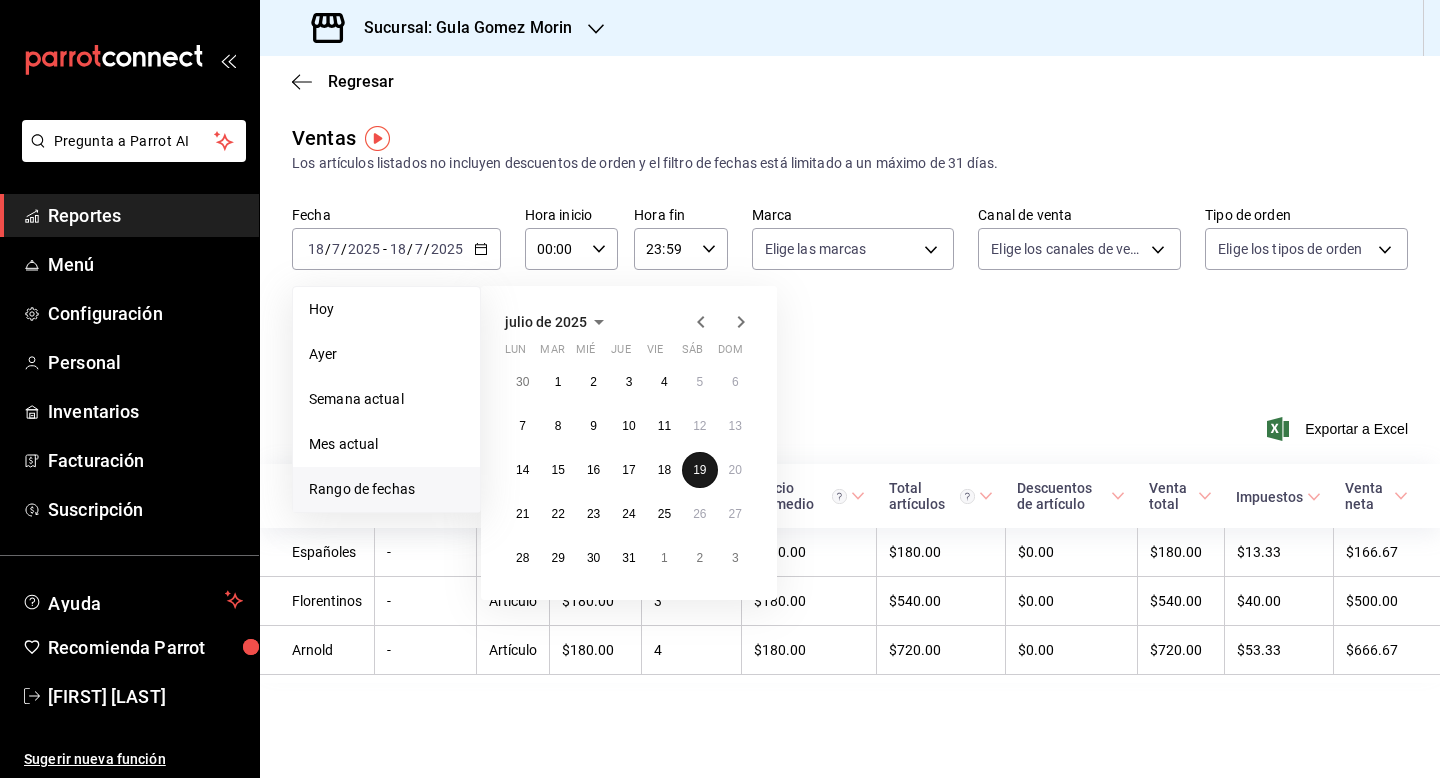 click on "19" at bounding box center [699, 470] 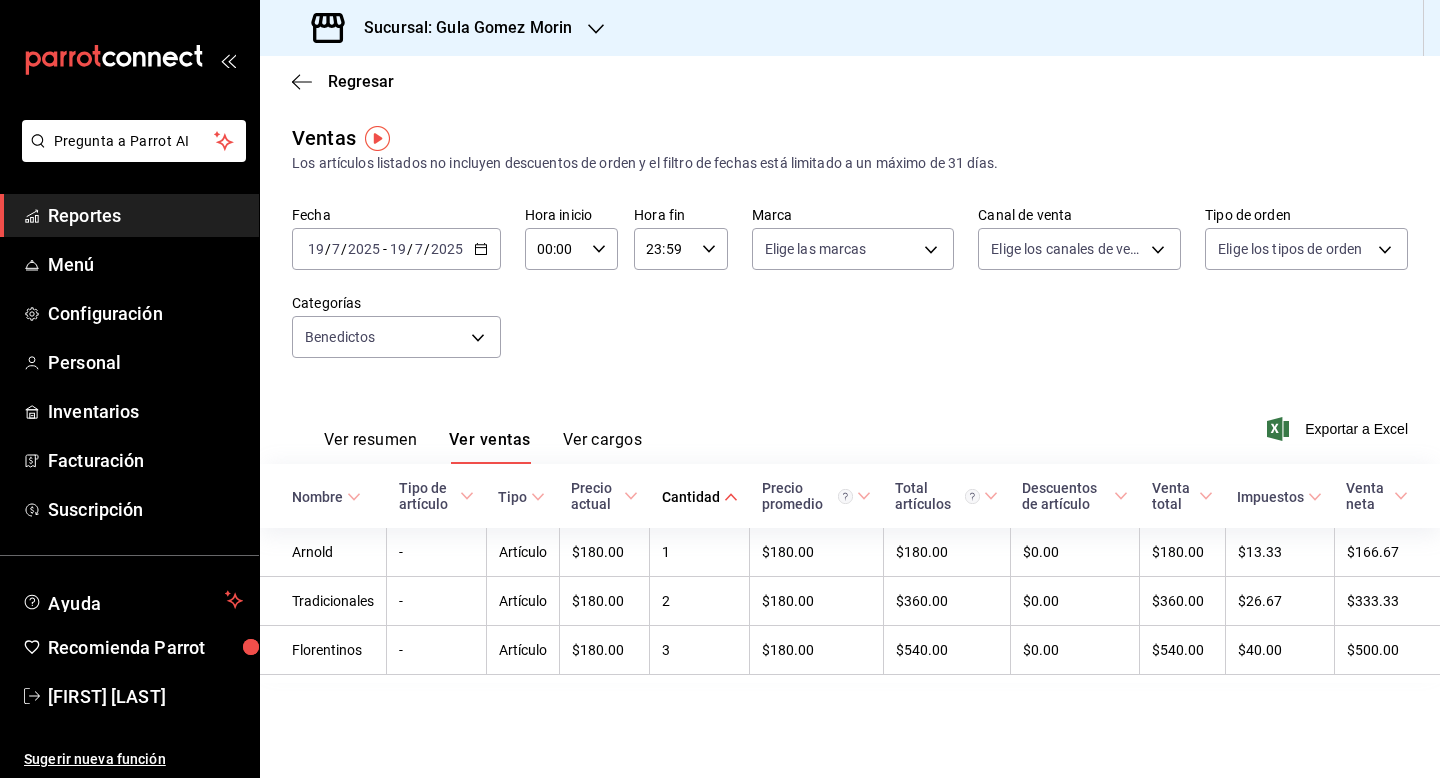 click 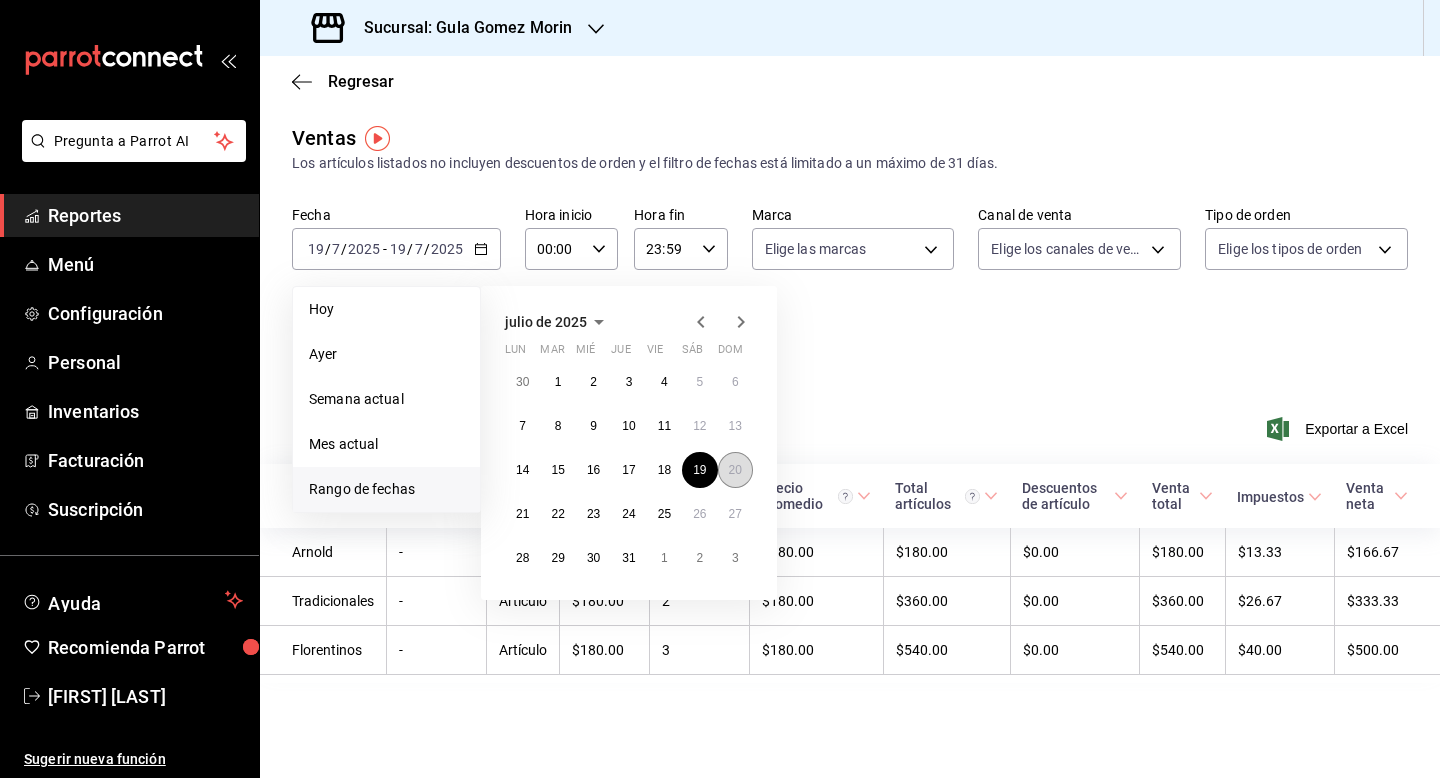 click on "20" at bounding box center [735, 470] 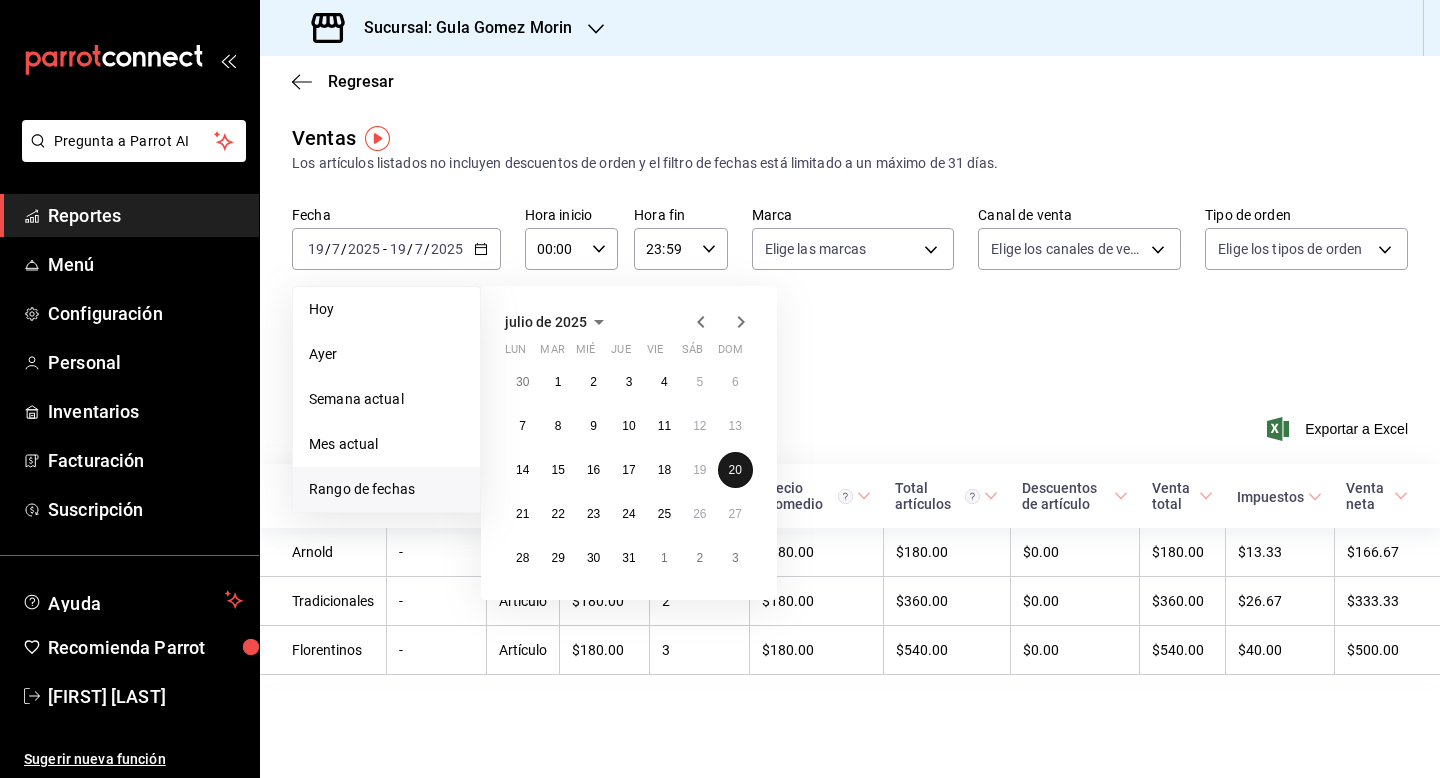 click on "20" at bounding box center [735, 470] 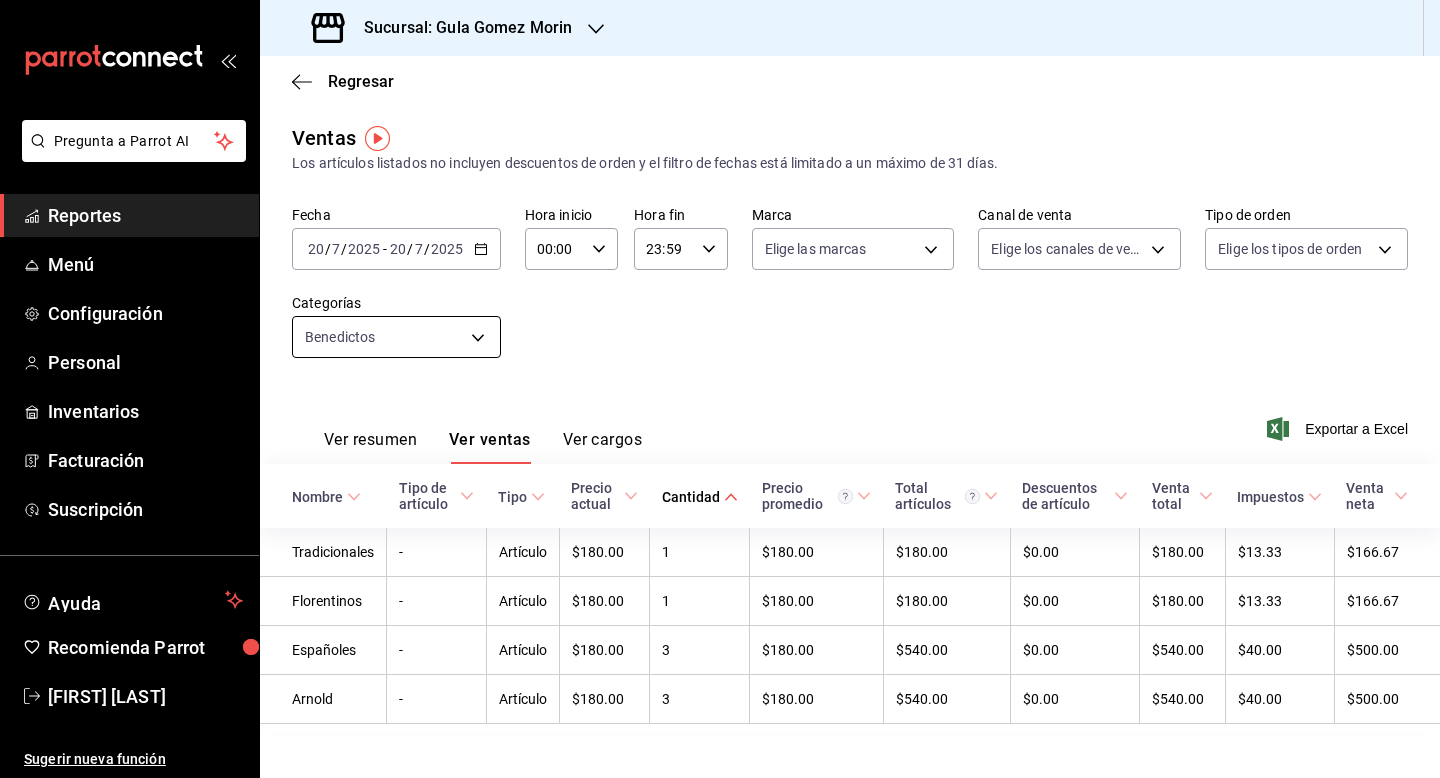 click on "Pregunta a Parrot AI Reportes   Menú   Configuración   Personal   Inventarios   Facturación   Suscripción   Ayuda Recomienda Parrot   [PERSON]   Sugerir nueva función   Sucursal: [PERSON] Regresar Ventas Los artículos listados no incluyen descuentos de orden y el filtro de fechas está limitado a un máximo de 31 días. Fecha [DATE] [DATE] / [DATE] / [DATE] - [DATE] [DATE] [DATE] / [DATE] / [DATE] Hora inicio [TIME] Hora inicio Hora fin [TIME] Hora fin Marca Elige las marcas Canal de venta Elige los canales de venta Tipo de orden Elige los tipos de orden Categorías Benedictos [UUID] Ver resumen Ver ventas Ver cargos Exportar a Excel Nombre Tipo de artículo Tipo Precio actual Cantidad Precio promedio   Total artículos   Descuentos de artículo Venta total Impuestos Venta neta Tradicionales - Artículo $180.00 1 $180.00 $180.00 $0.00 $180.00 $13.33 $166.67 Florentinos - Artículo $180.00 1 $180.00 $180.00 $0.00 $180.00 $13.33 $166.67 Españoles - Artículo $180.00 3 $180.00 $540.00" at bounding box center (720, 389) 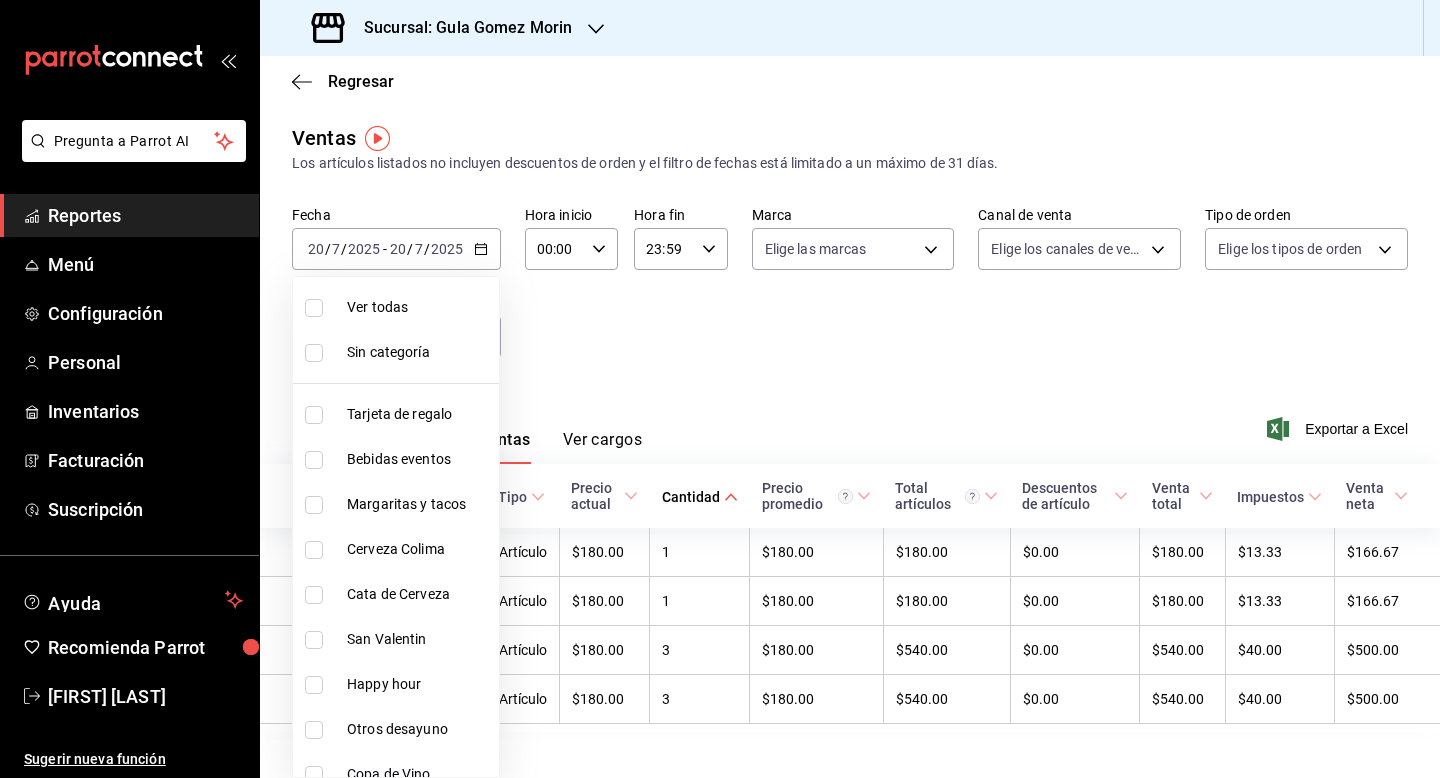 click at bounding box center [720, 389] 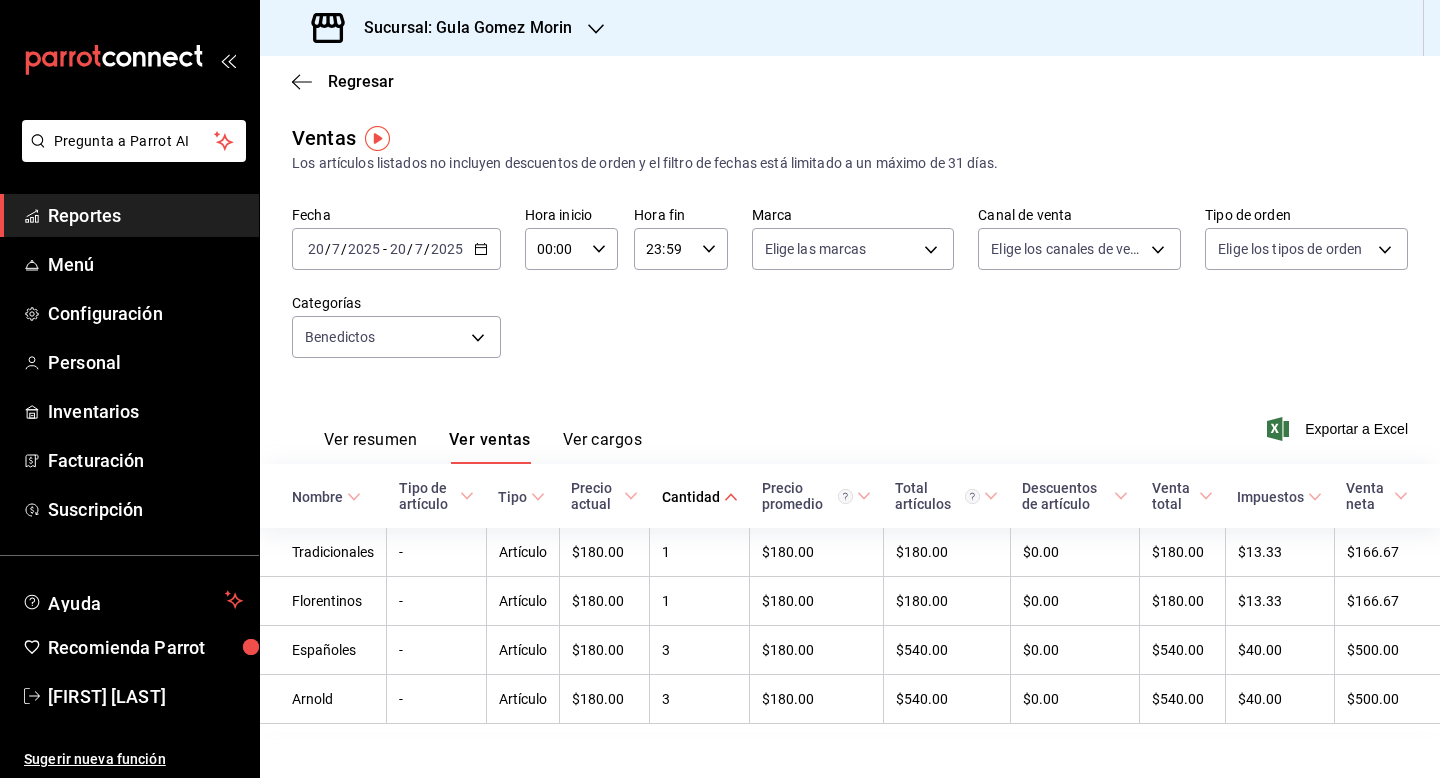 click on "2025" at bounding box center [447, 249] 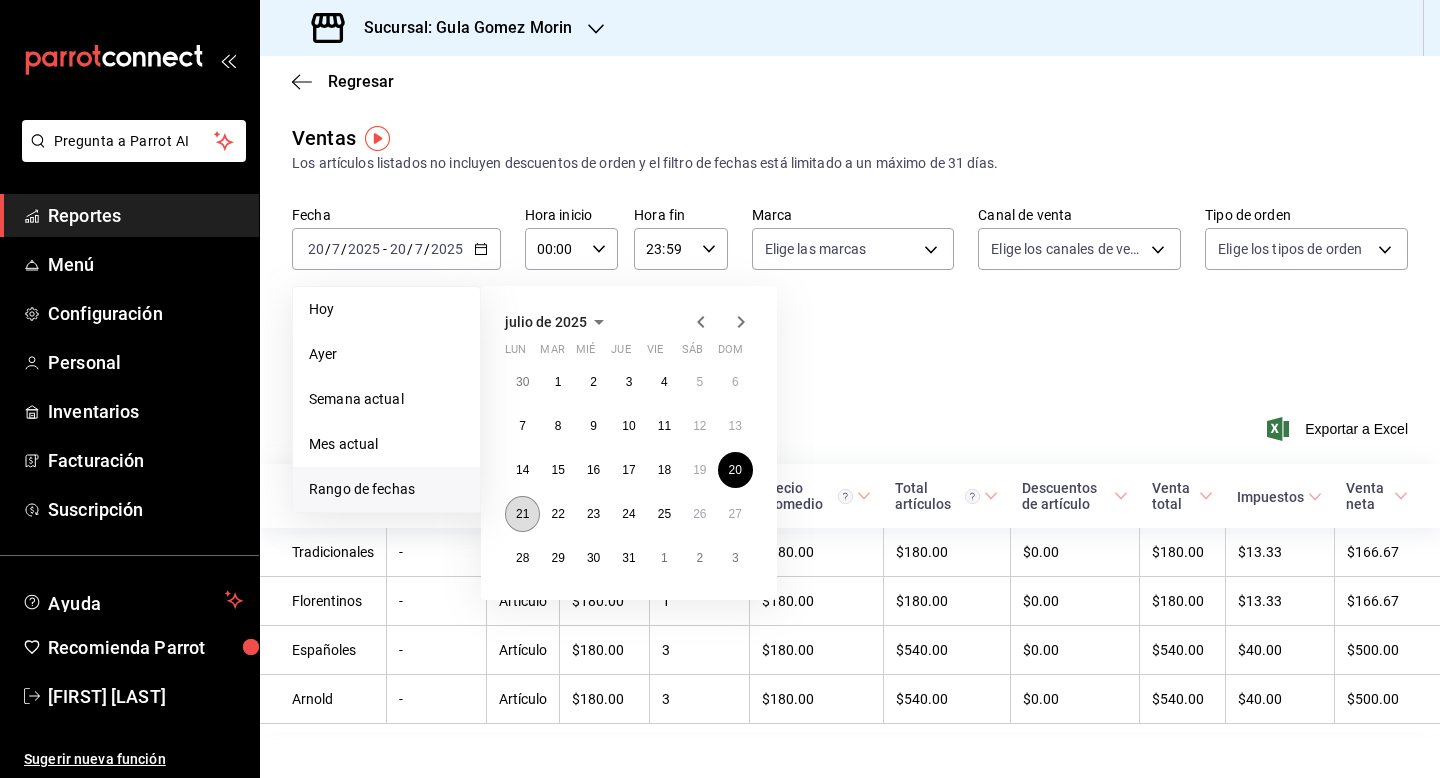 click on "21" at bounding box center [522, 514] 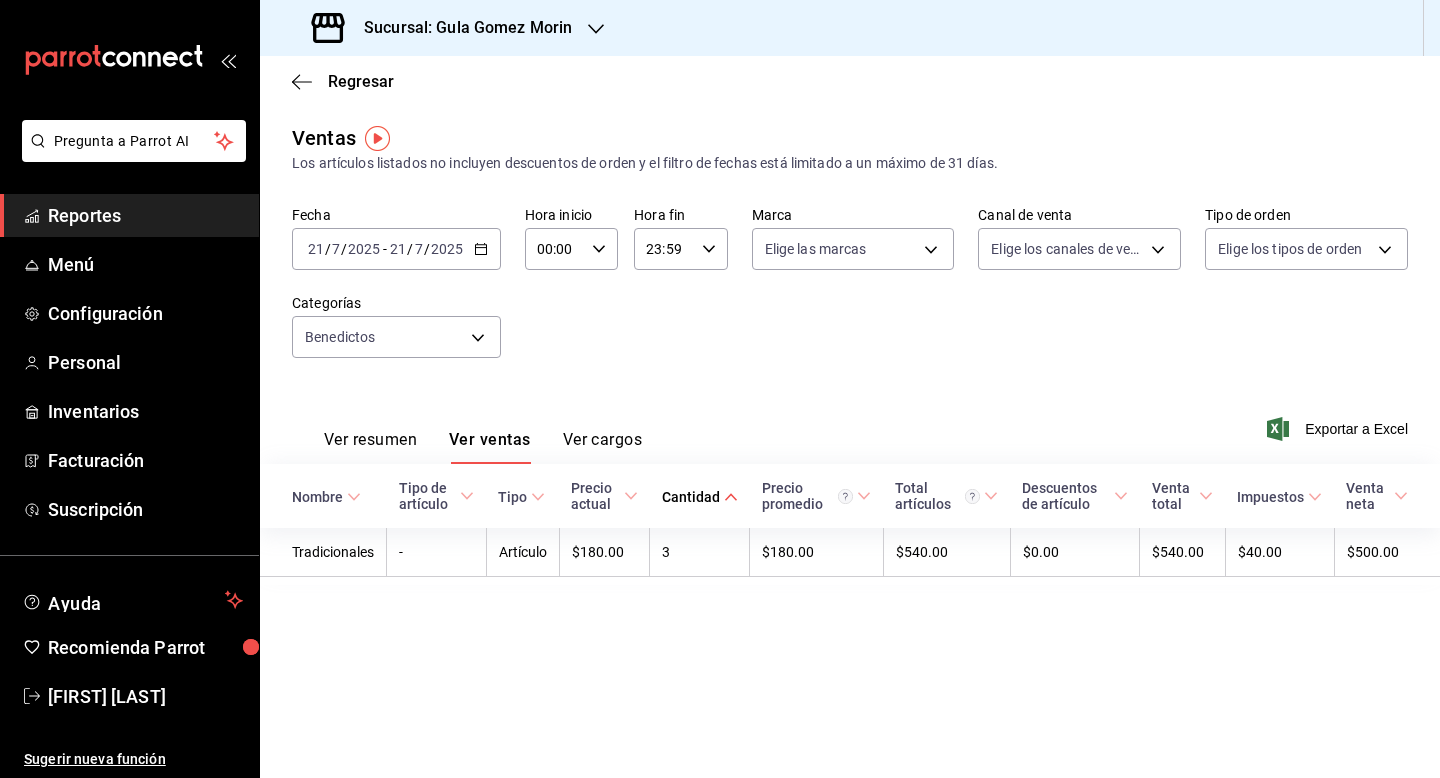 click 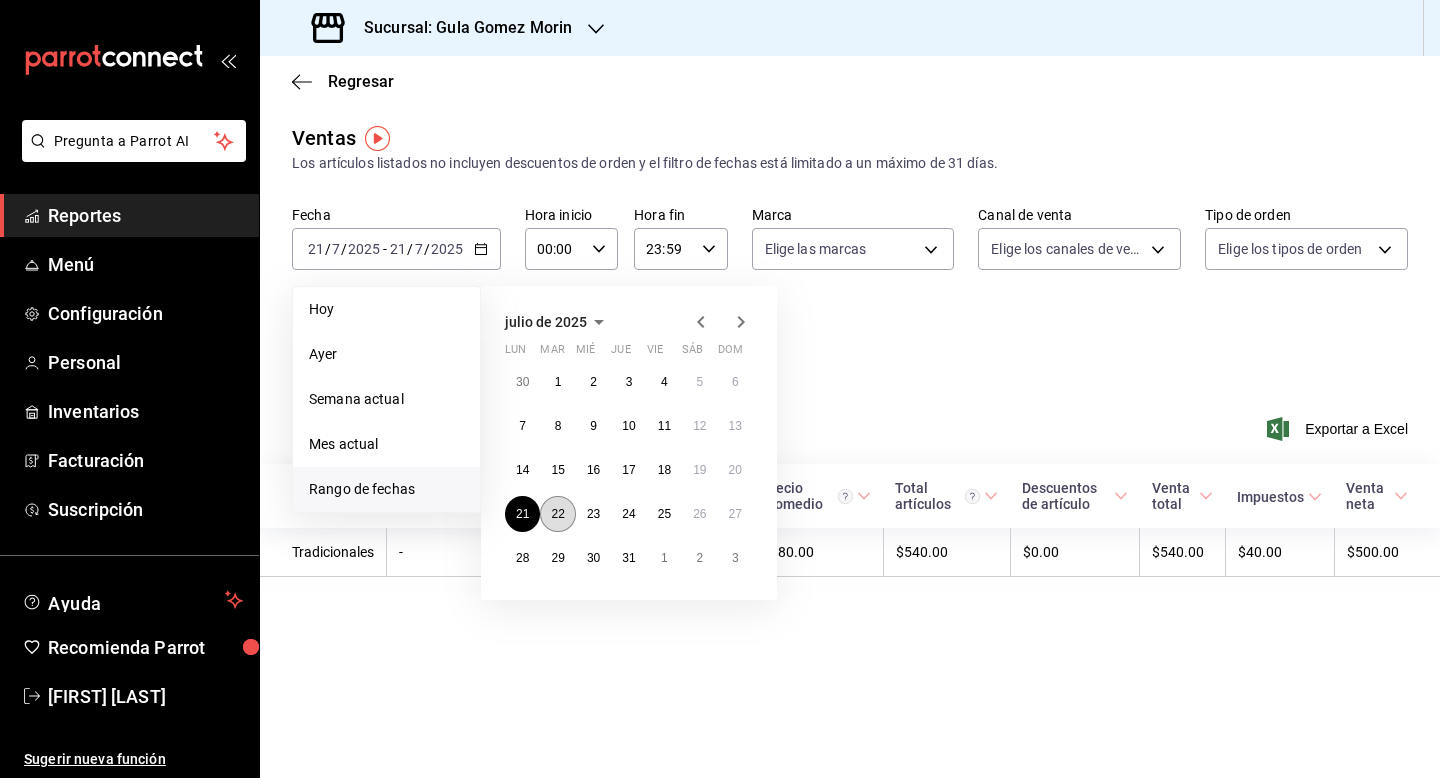 click on "22" at bounding box center [557, 514] 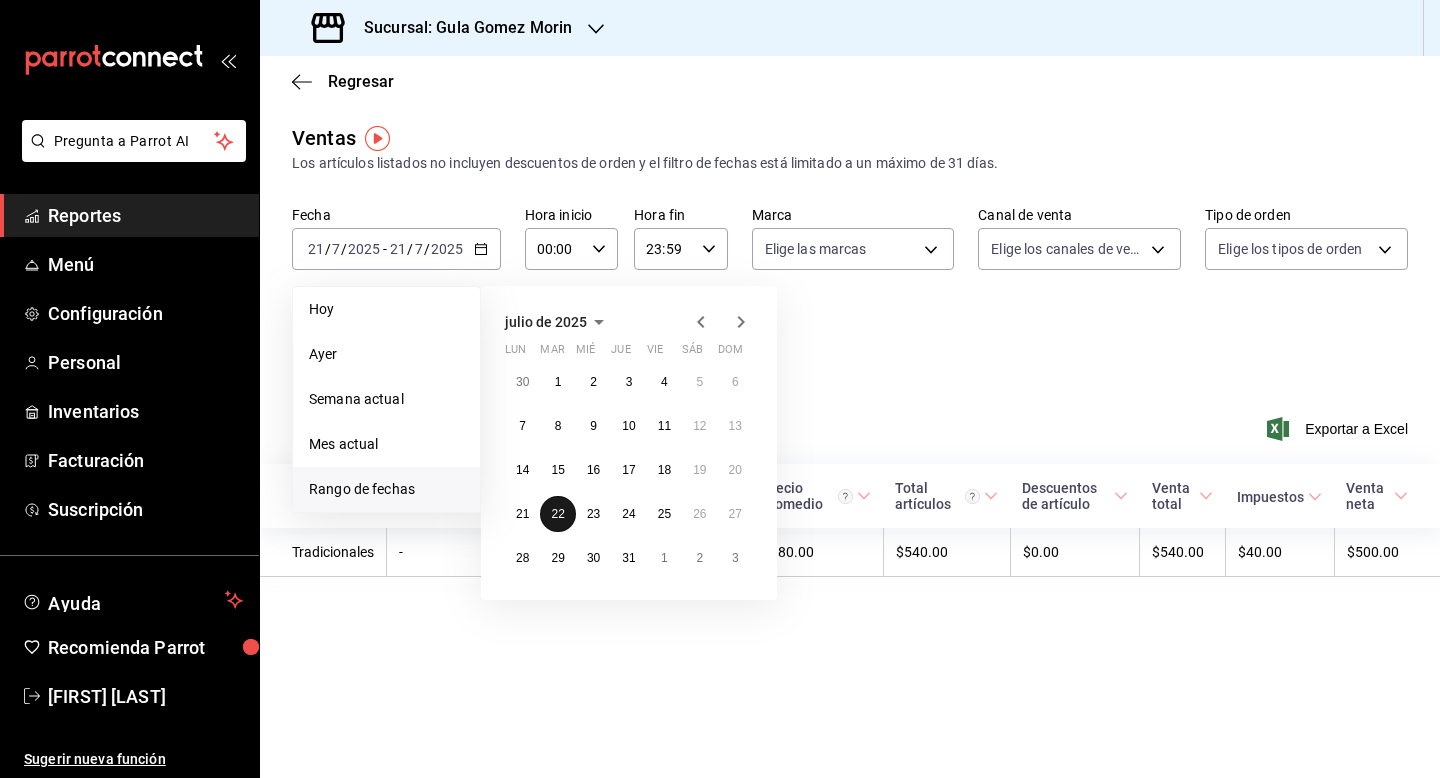 click on "22" at bounding box center (557, 514) 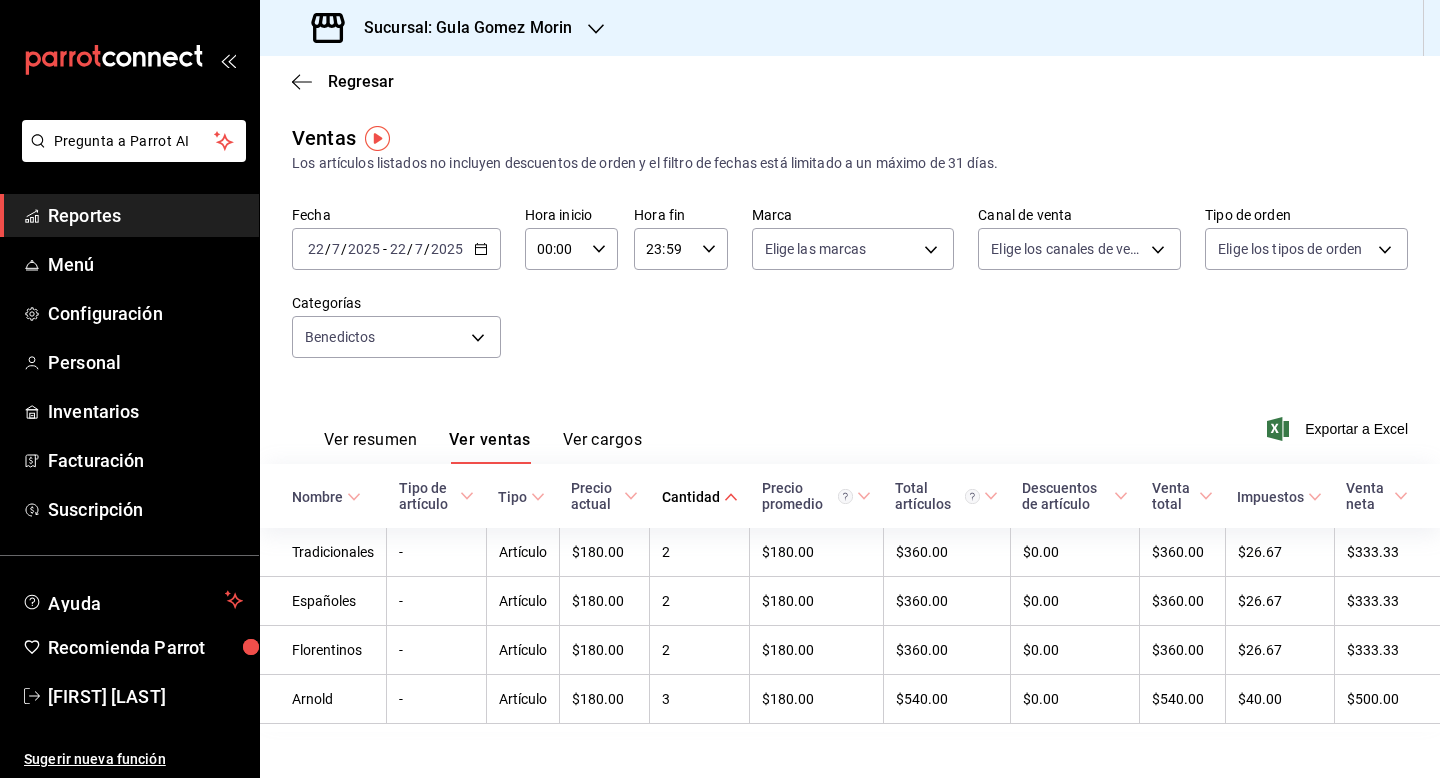 click 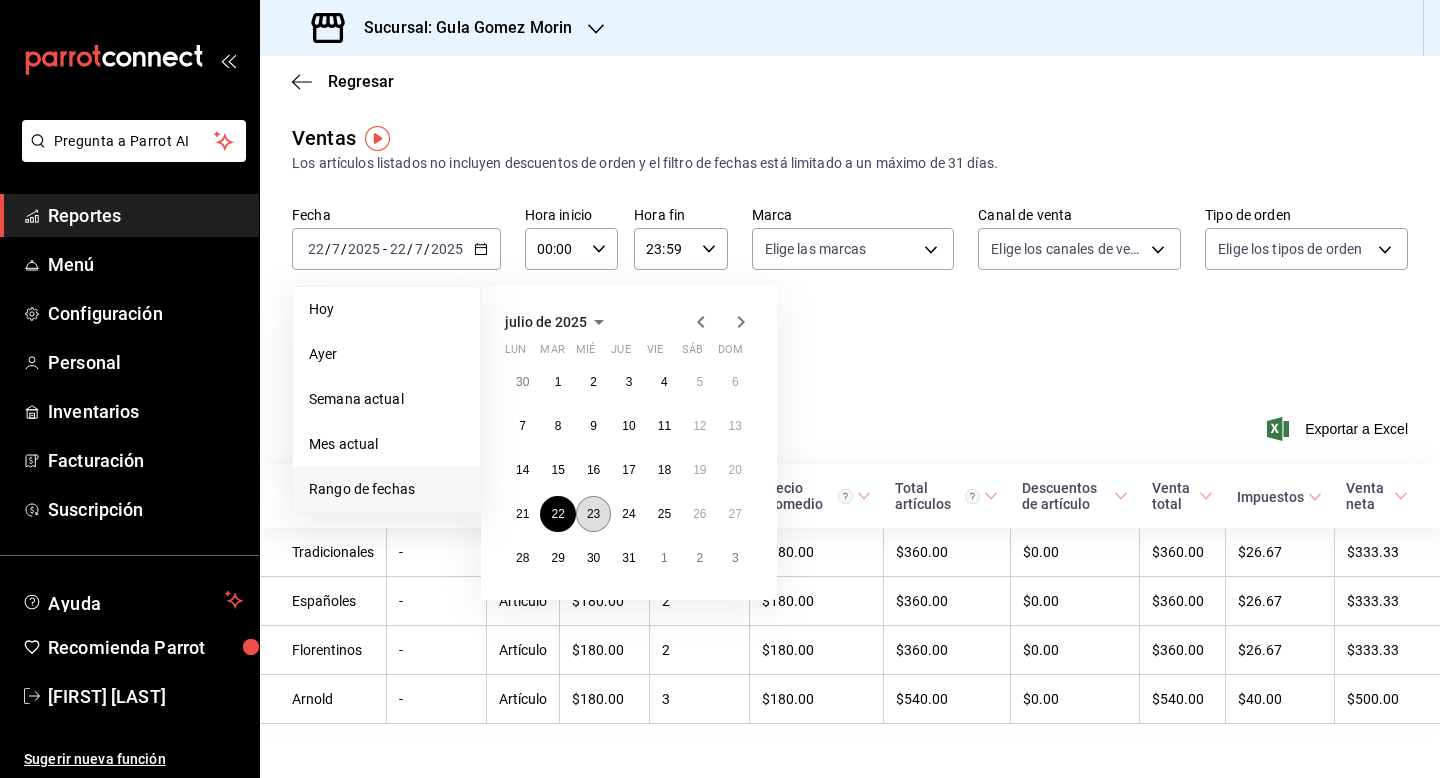 click on "23" at bounding box center [593, 514] 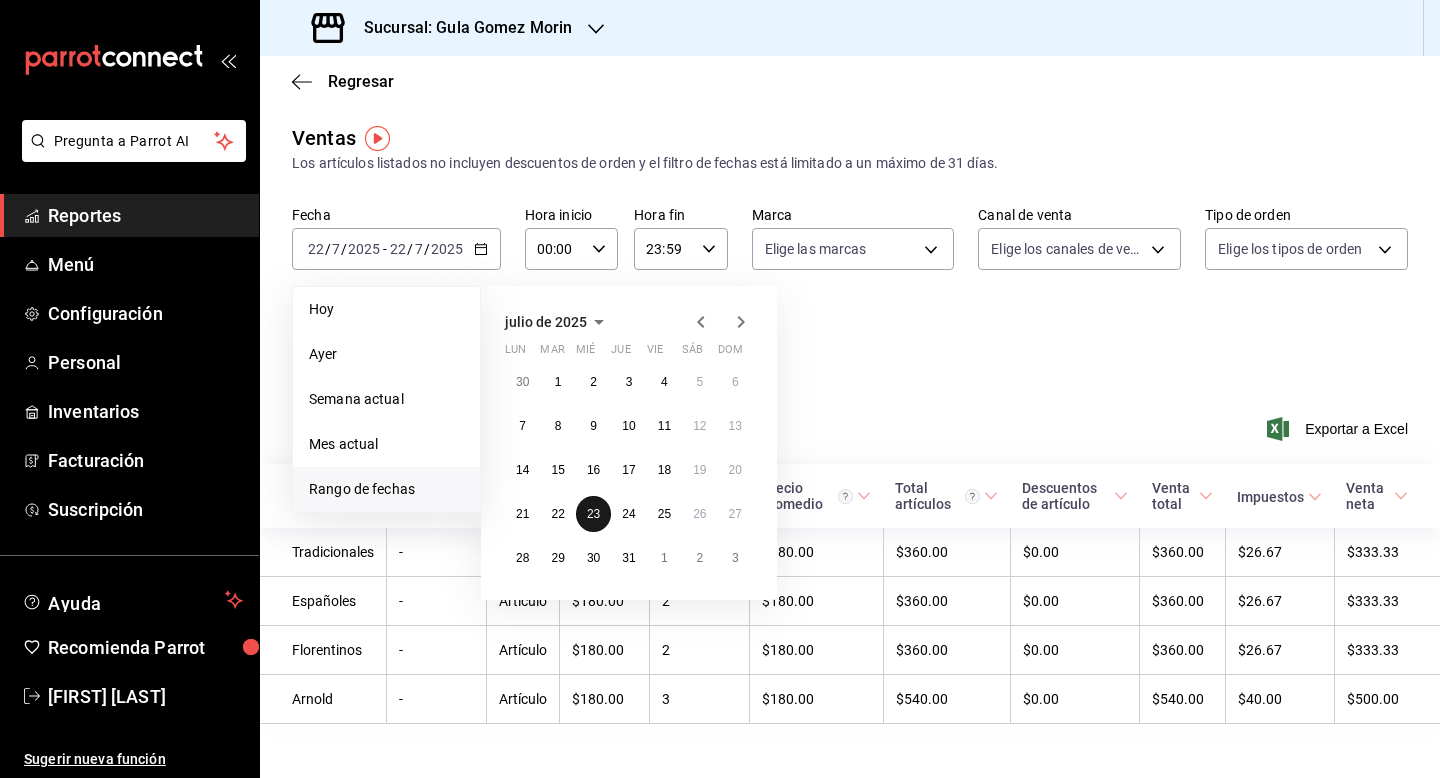 click on "23" at bounding box center (593, 514) 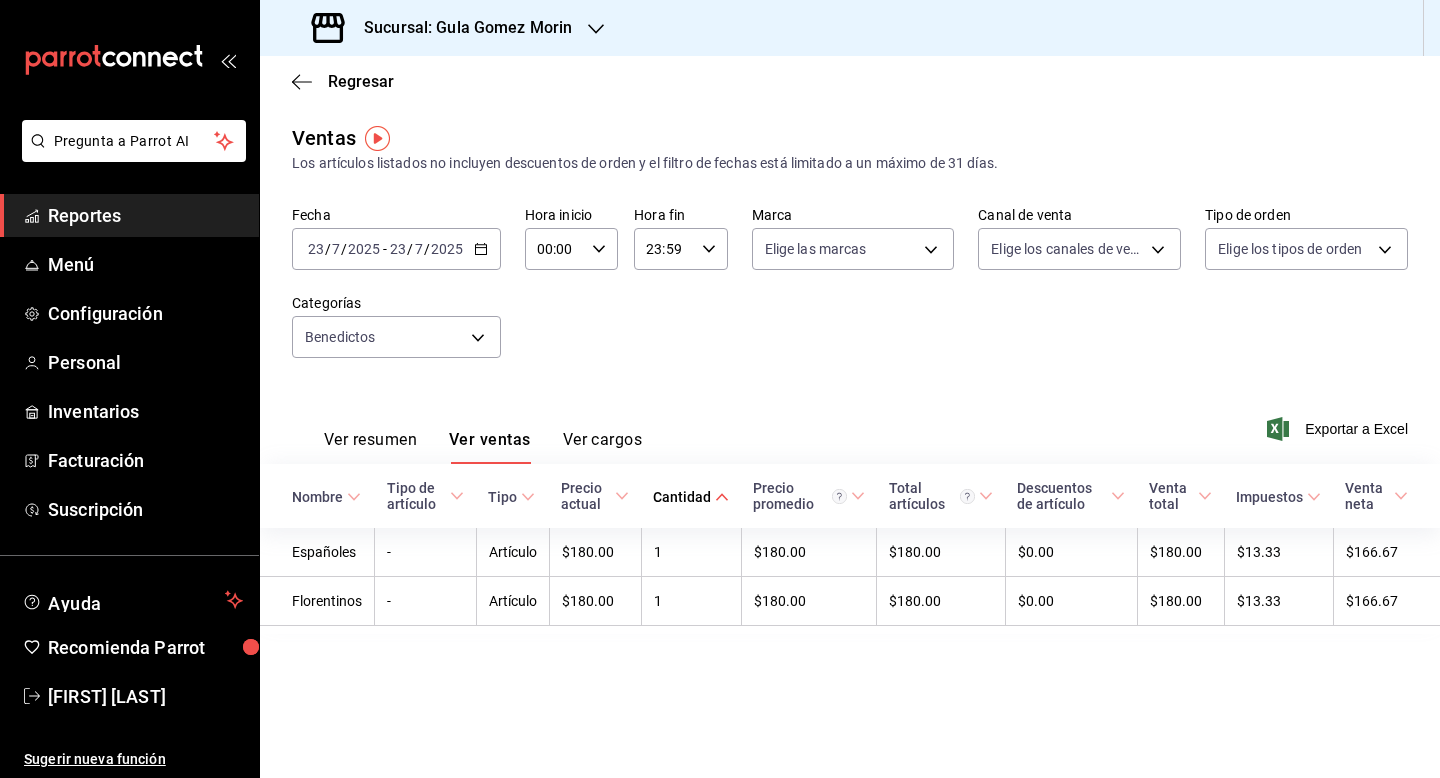 click 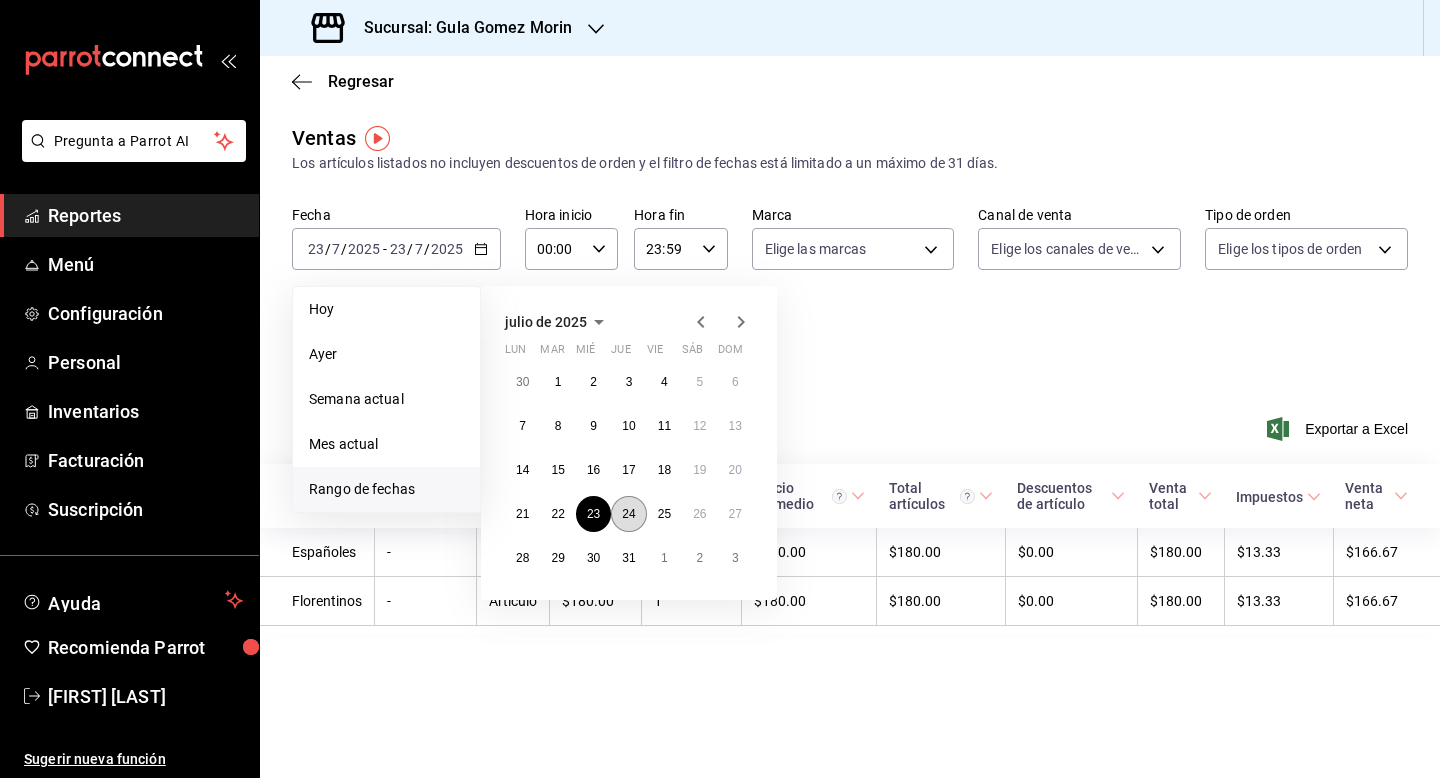 click on "24" at bounding box center (628, 514) 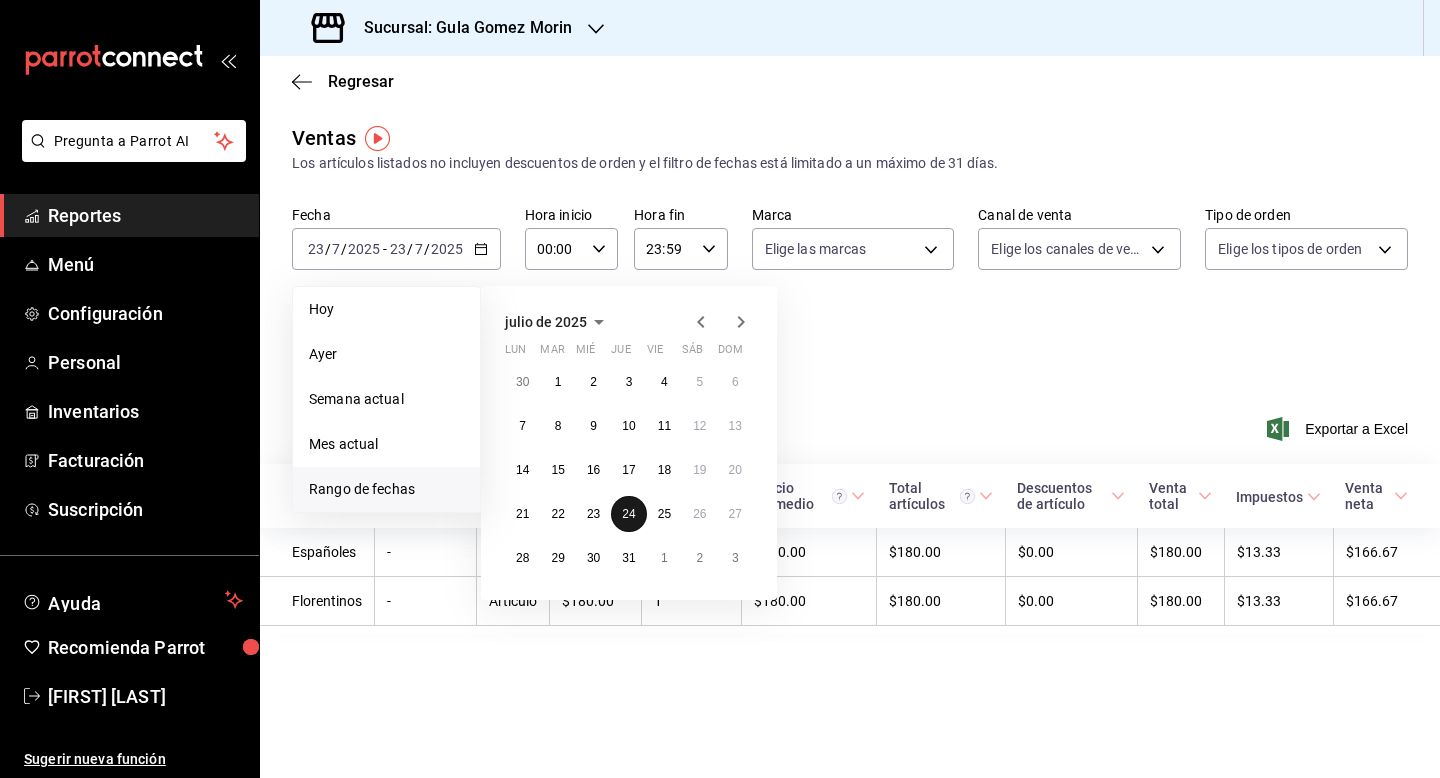 click on "24" at bounding box center (628, 514) 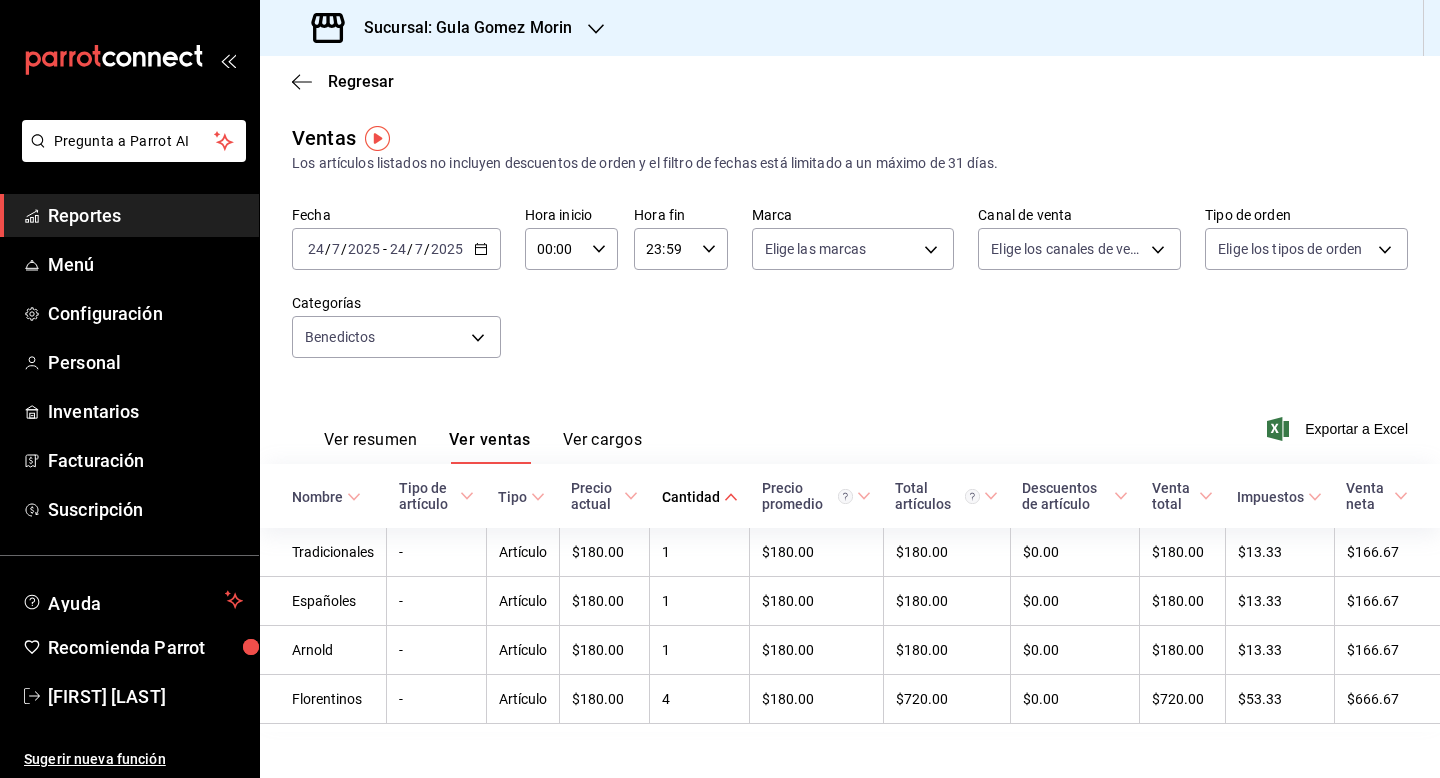 click 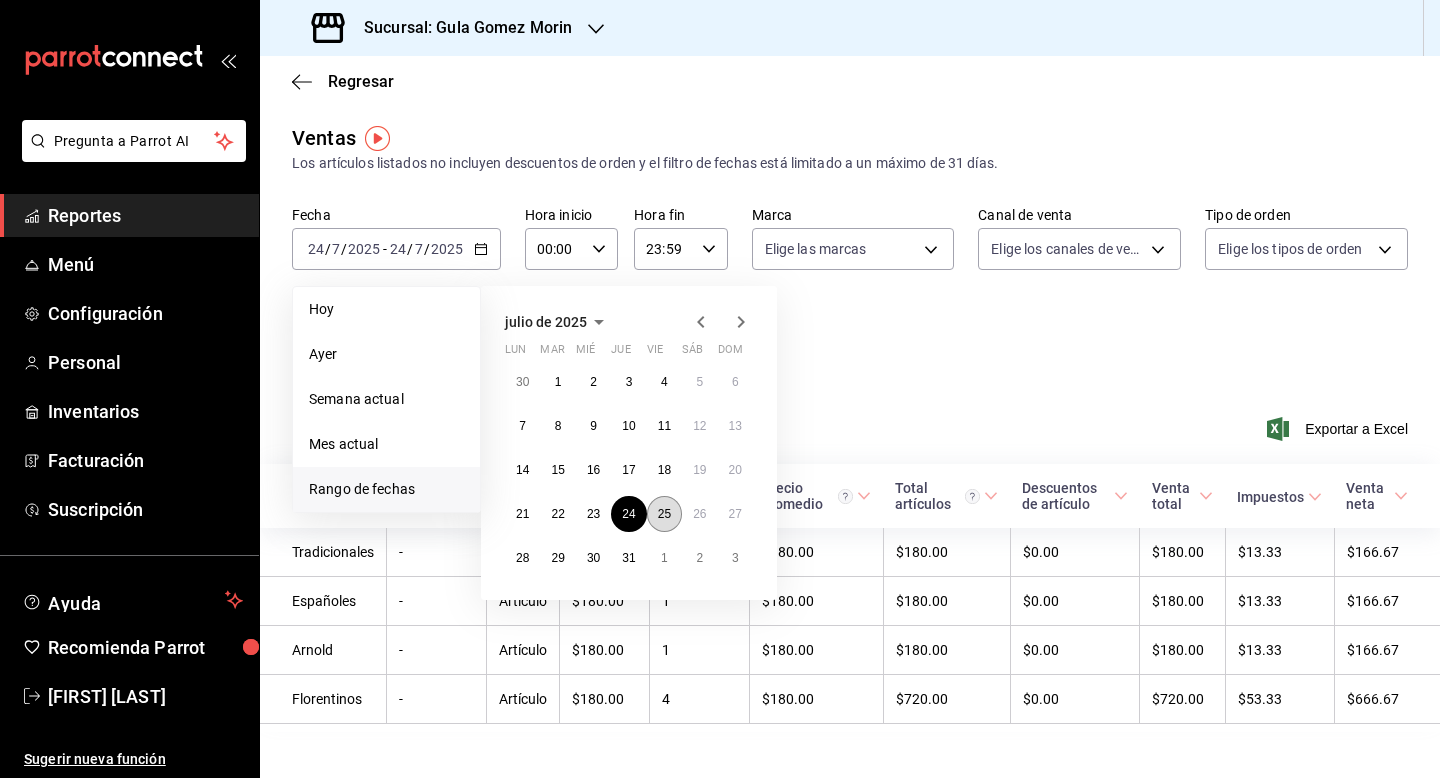 click on "25" at bounding box center (664, 514) 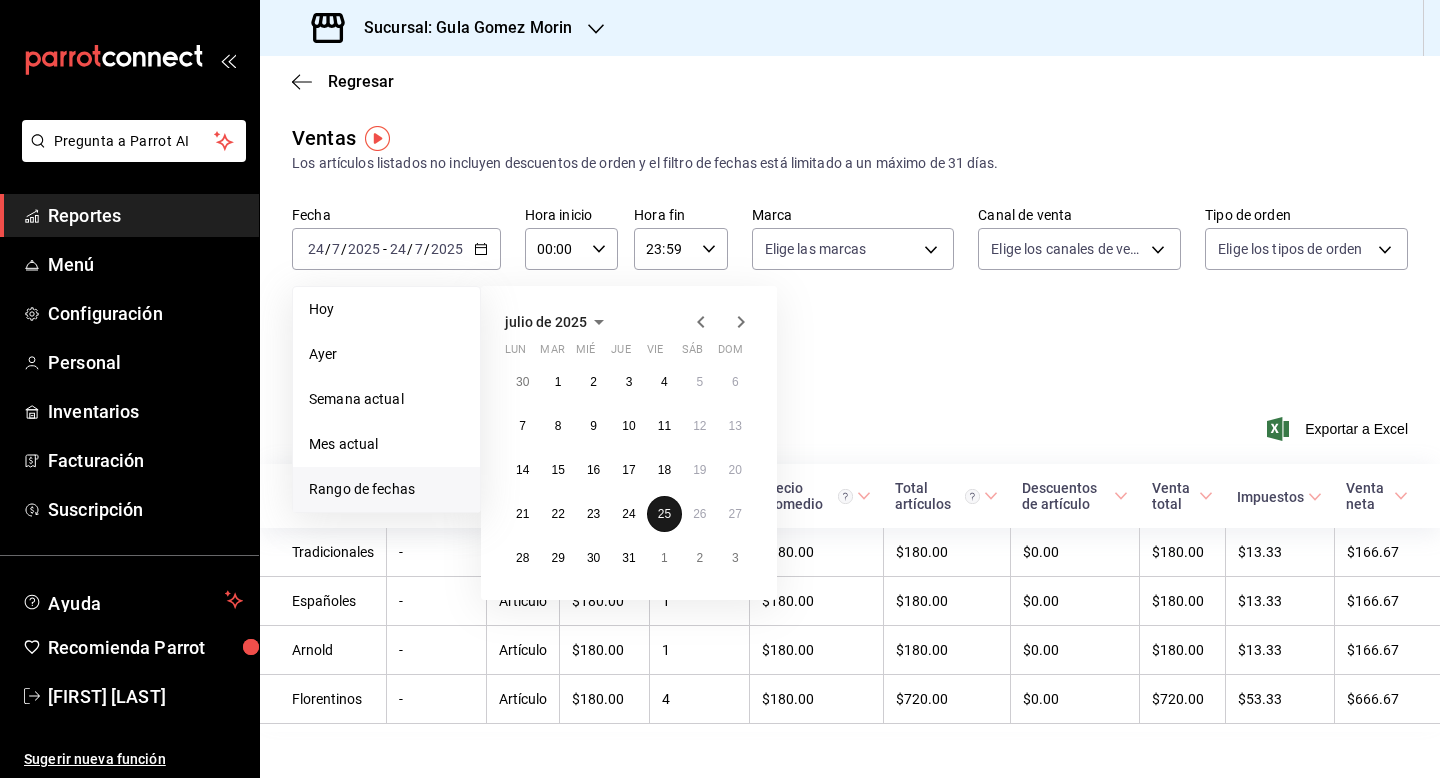 click on "25" at bounding box center (664, 514) 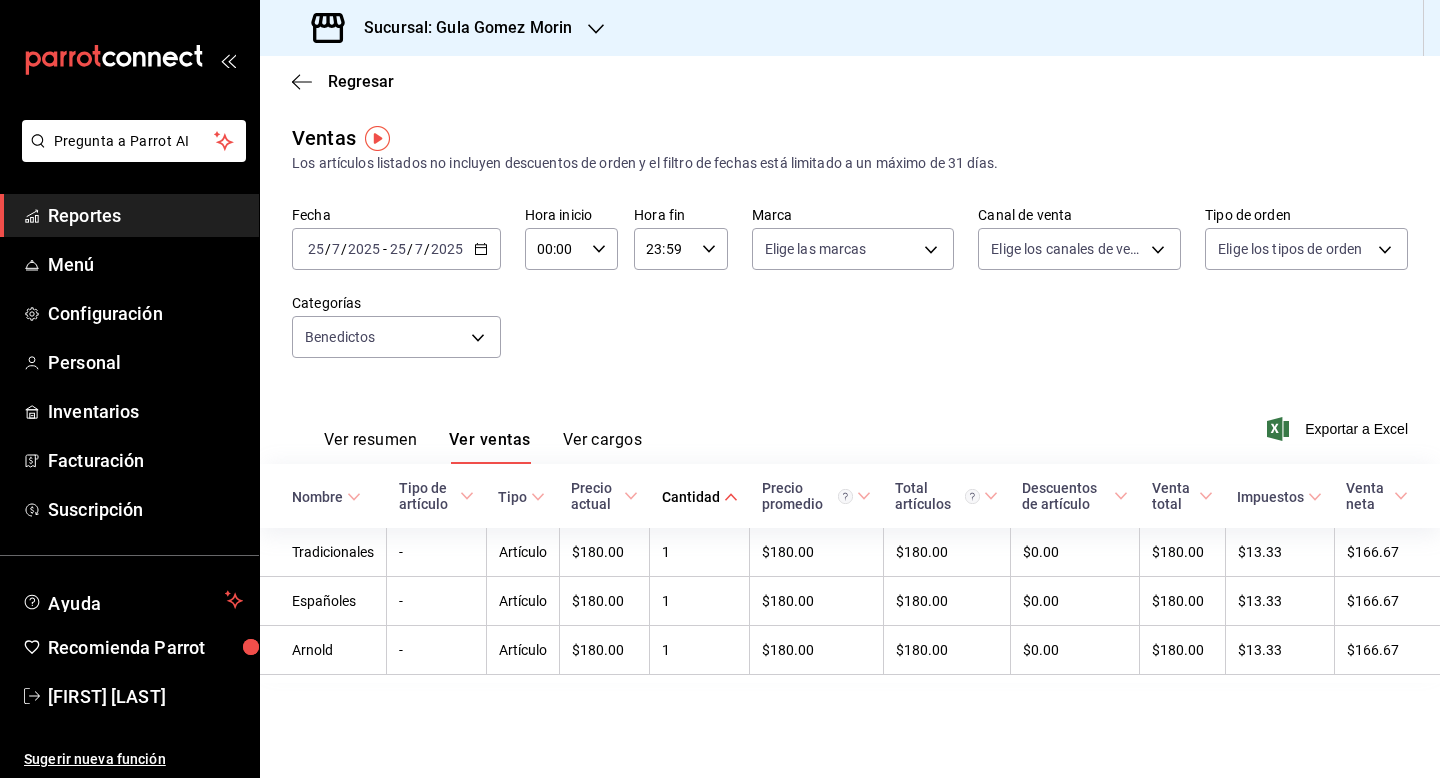 click on "2025-07-25 25 / 7 / 2025 - 2025-07-25 25 / 7 / 2025" at bounding box center (396, 249) 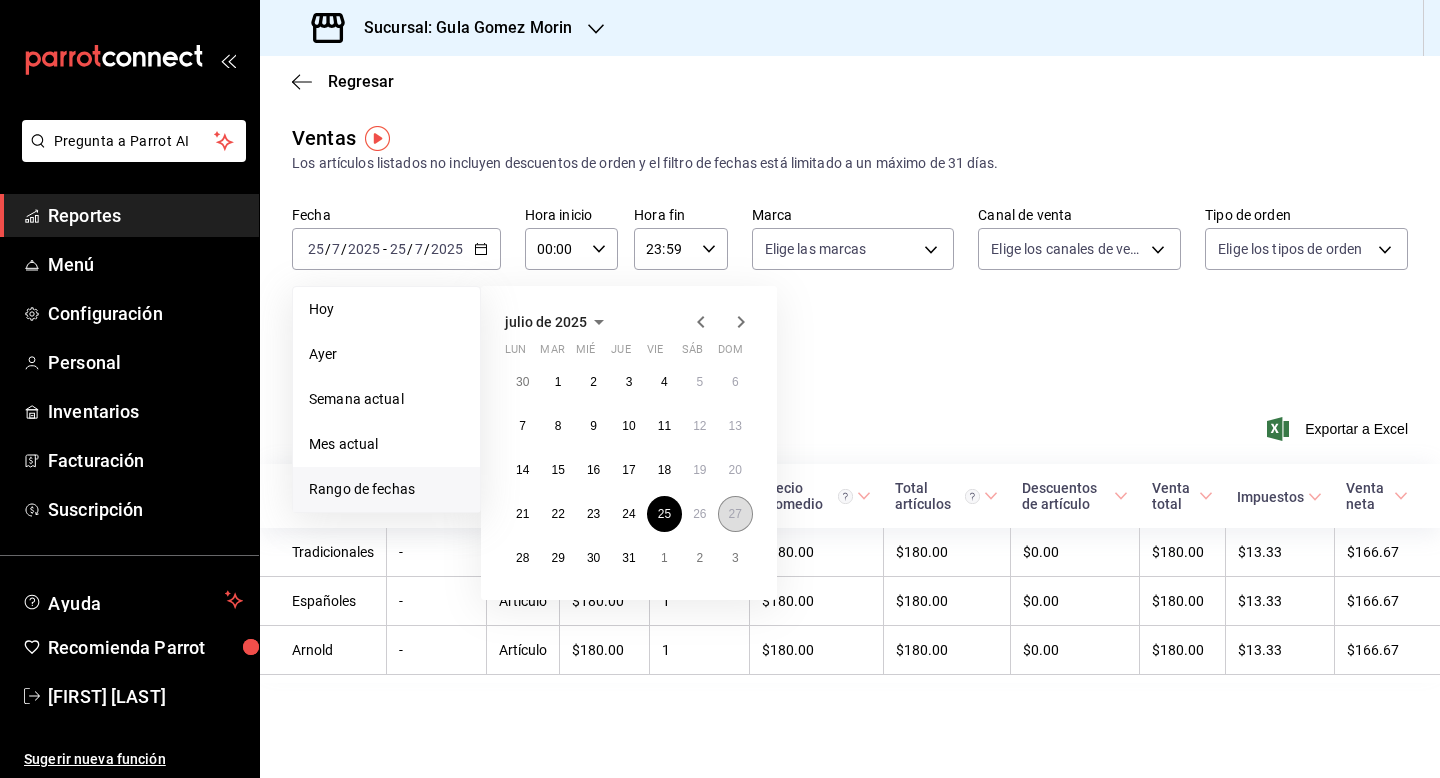click on "27" at bounding box center (735, 514) 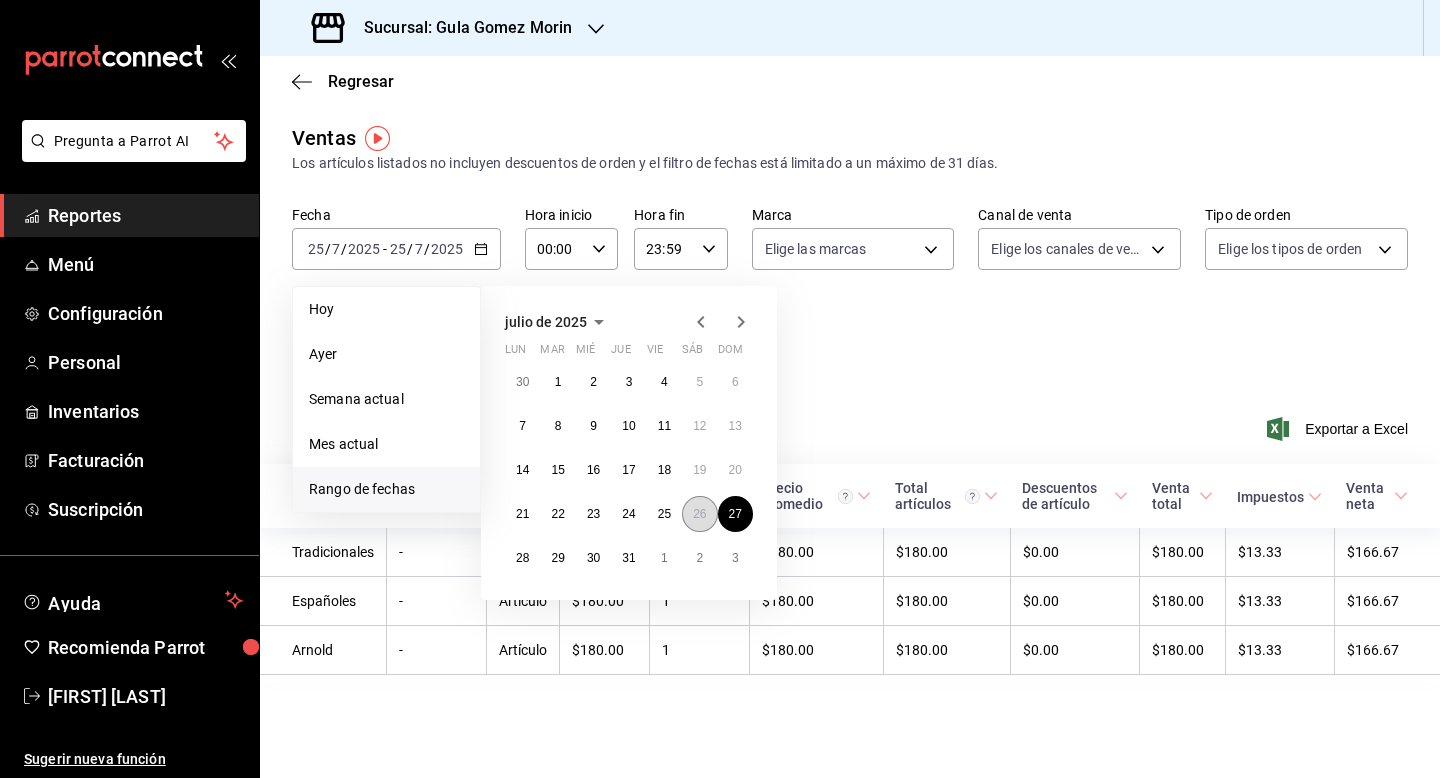 click on "26" at bounding box center [699, 514] 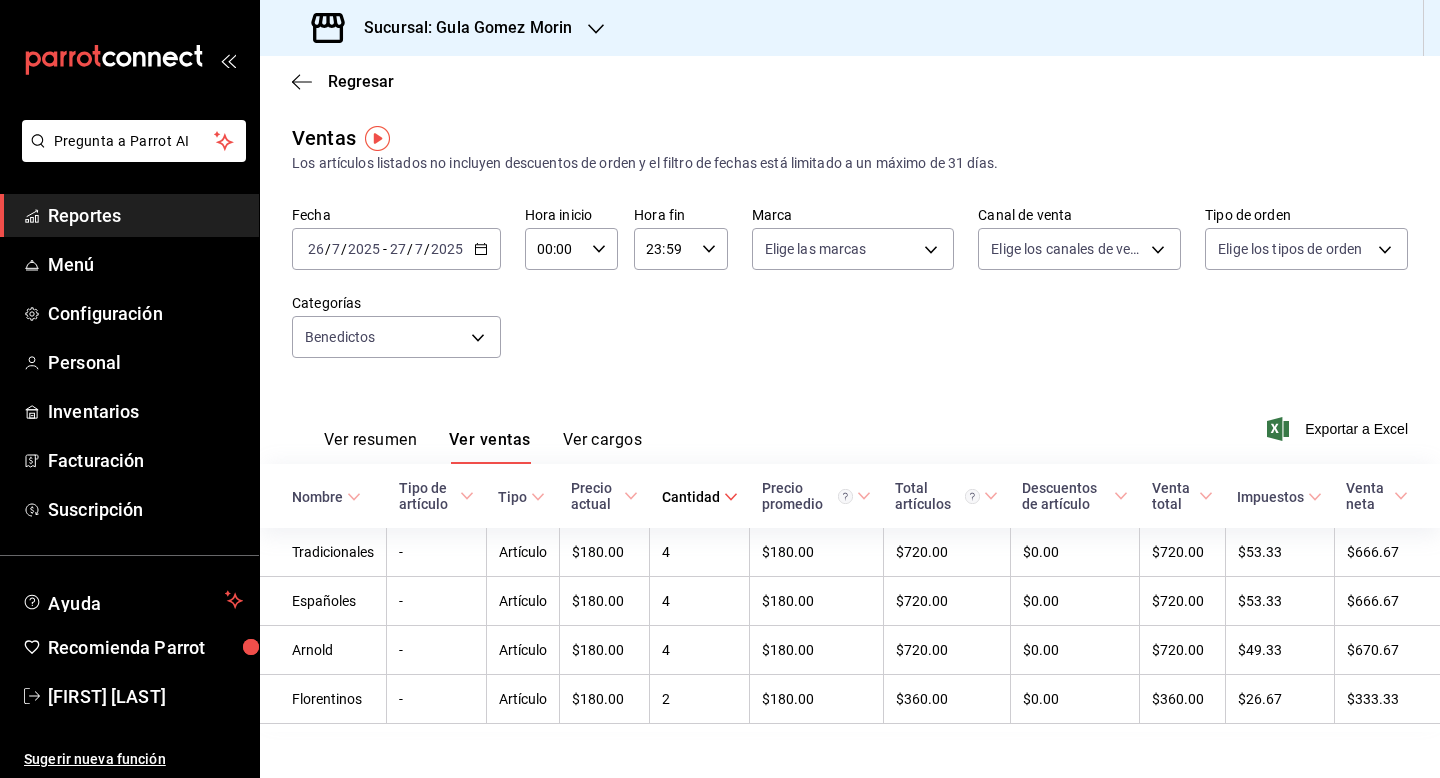 click 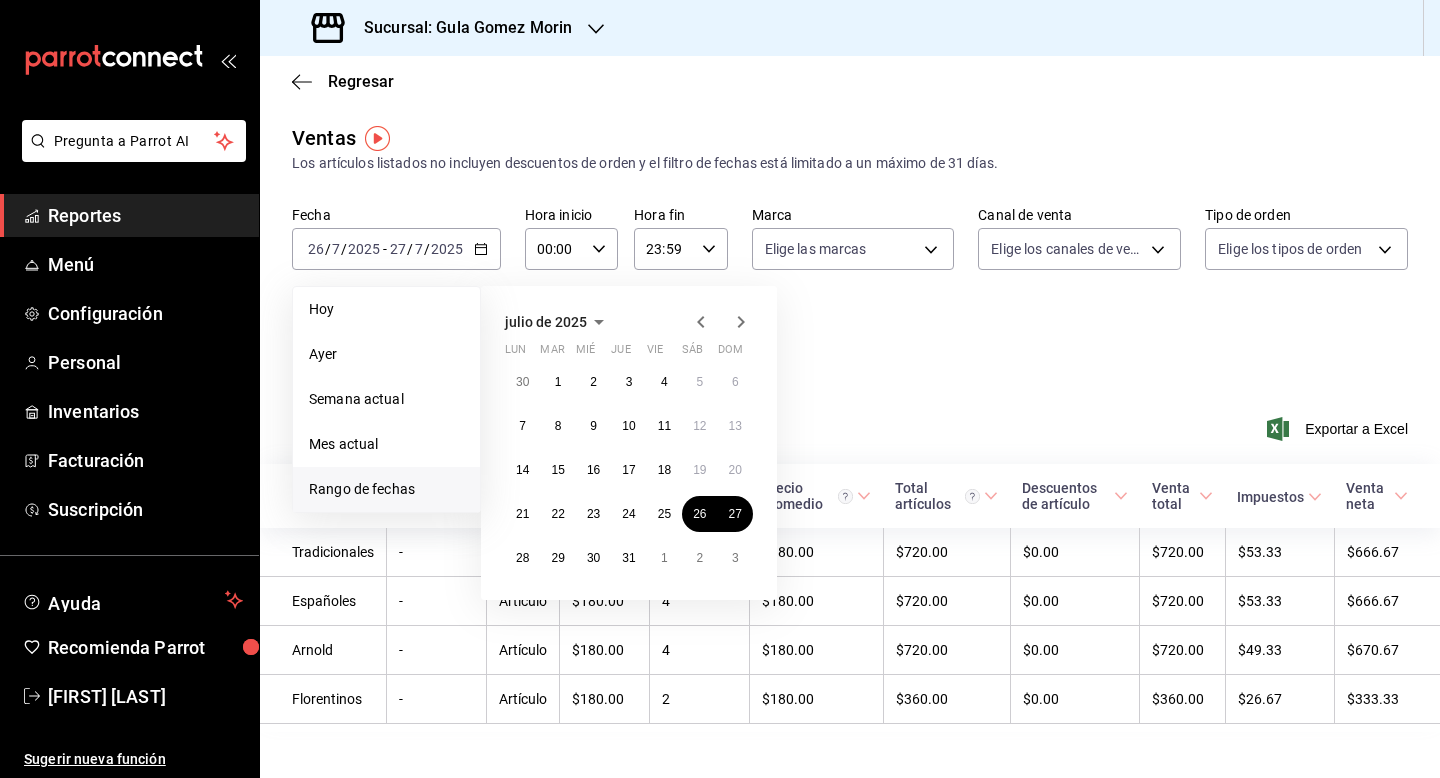 click on "Ver resumen Ver ventas Ver cargos Exportar a Excel" at bounding box center [850, 423] 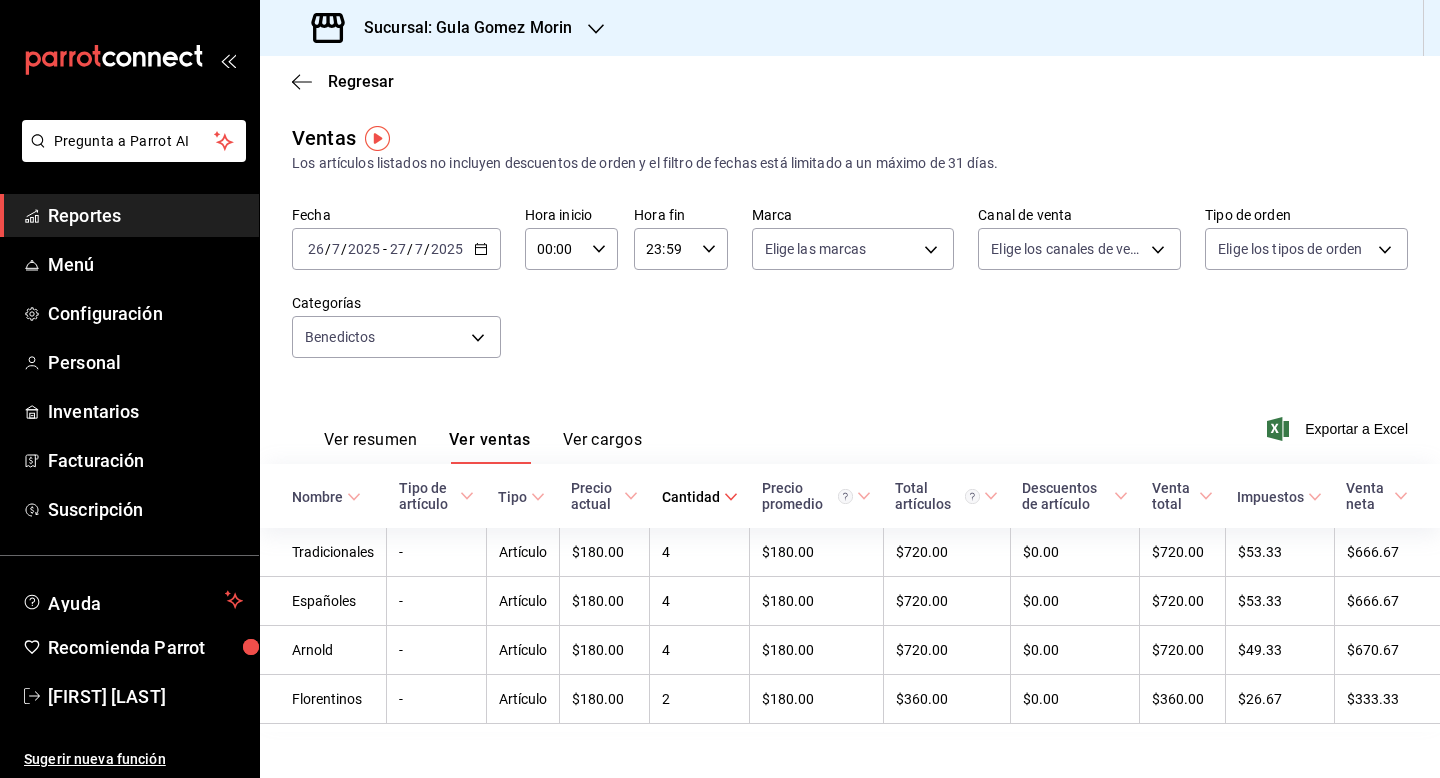 click on "[DATE] [DATE]" at bounding box center [426, 249] 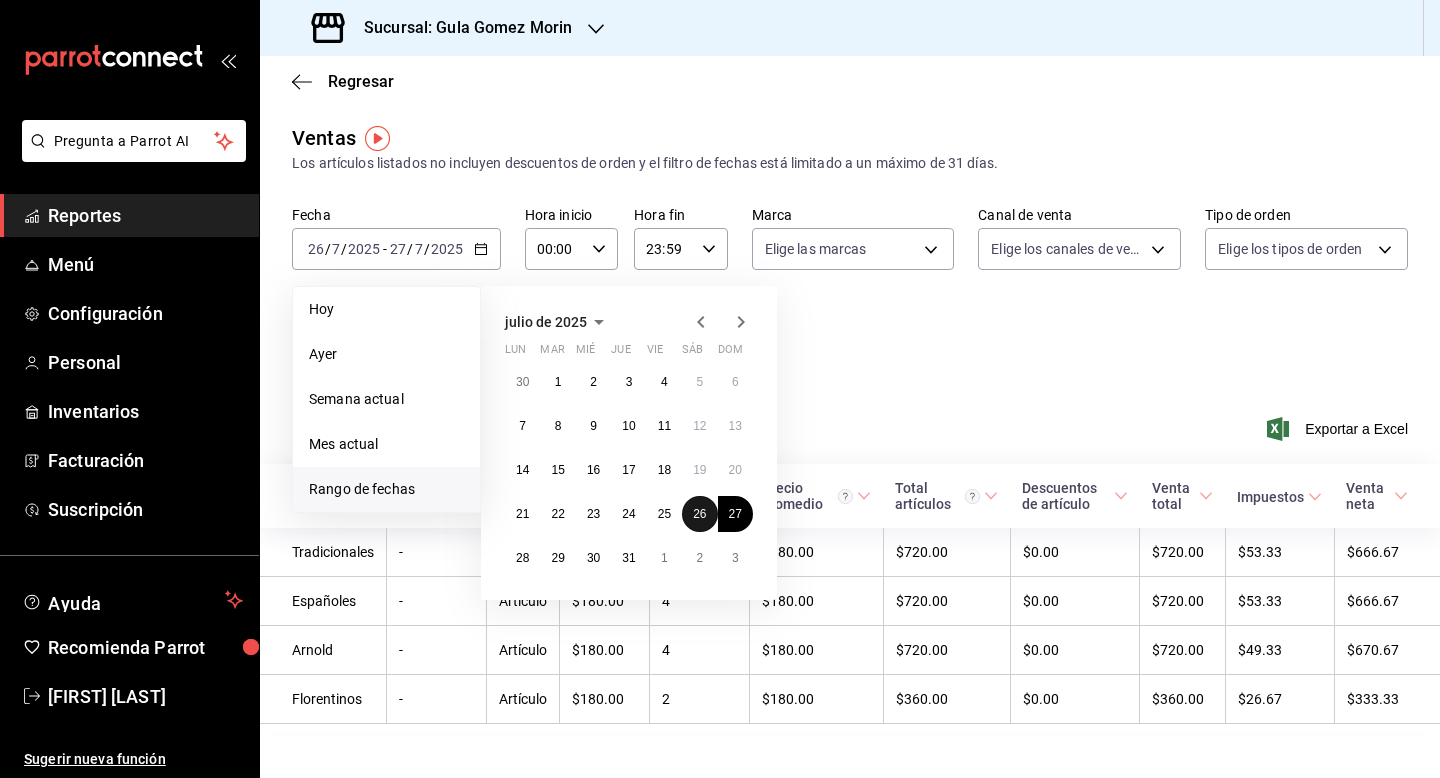 click on "26" at bounding box center [699, 514] 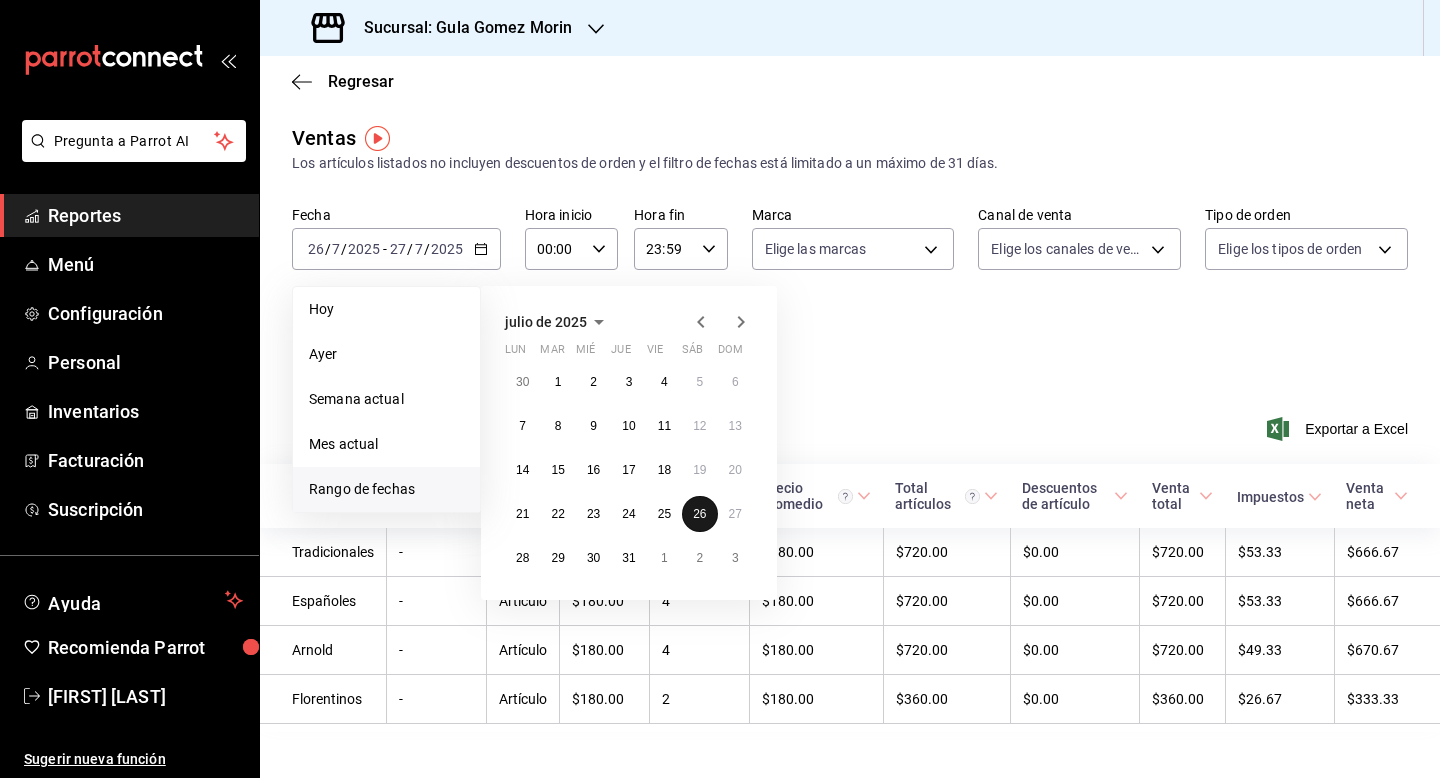 click on "26" at bounding box center [699, 514] 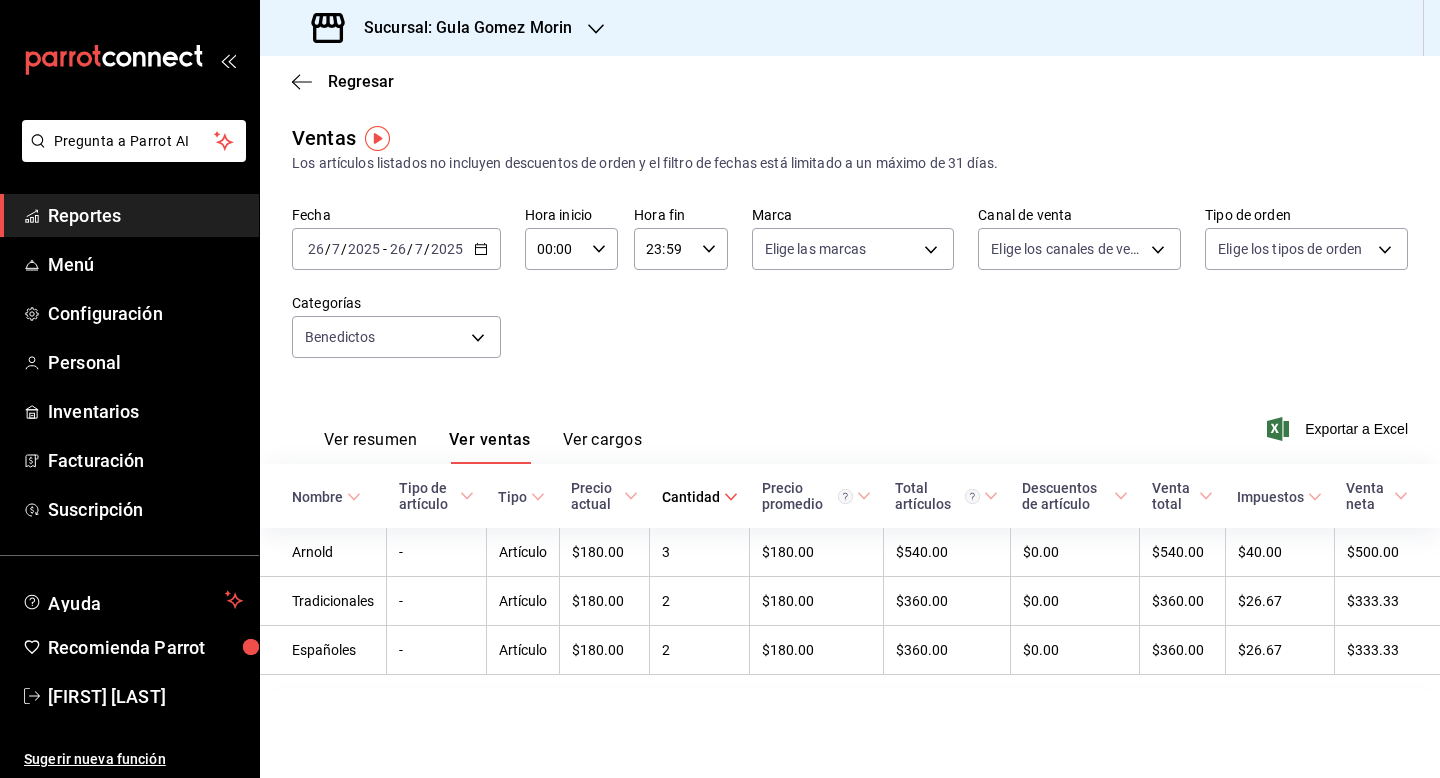 click 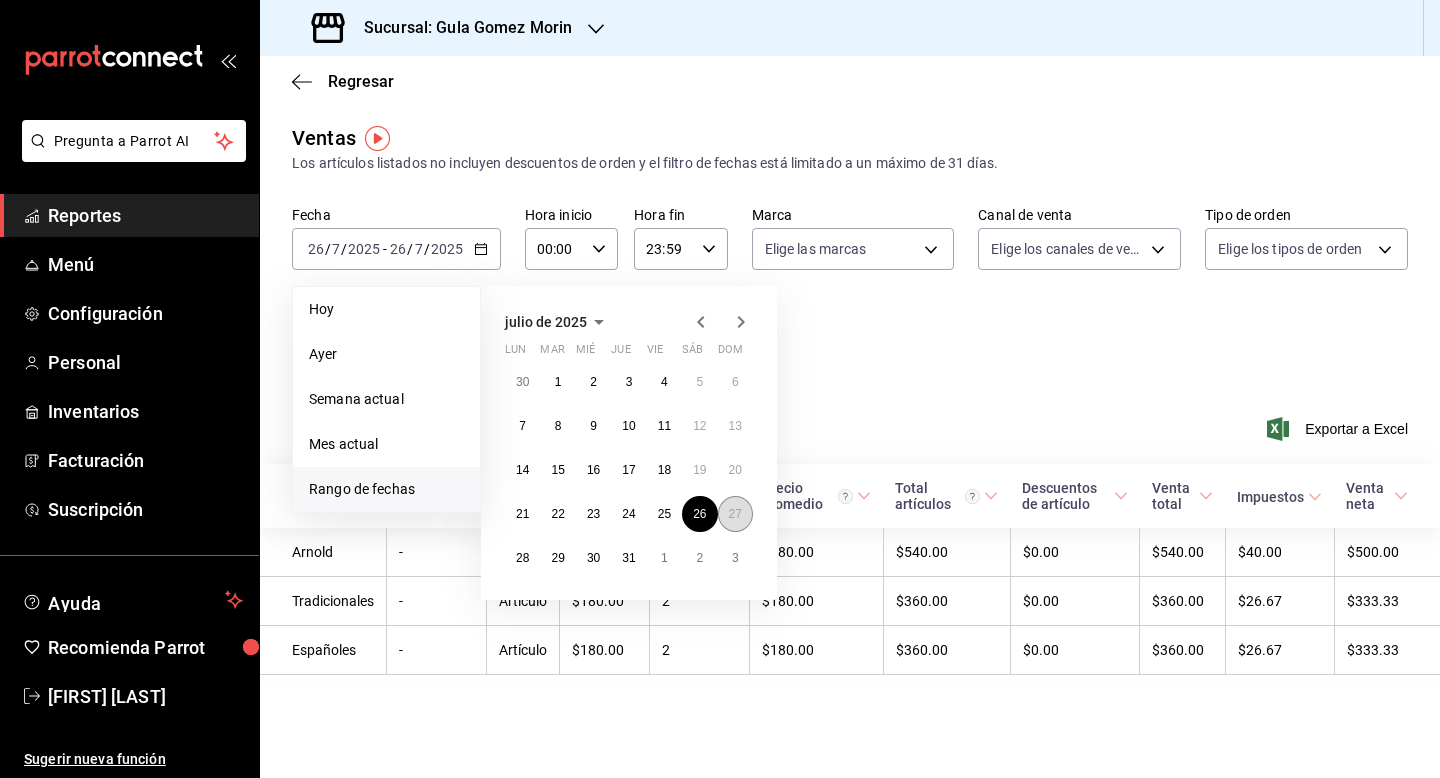 click on "27" at bounding box center [735, 514] 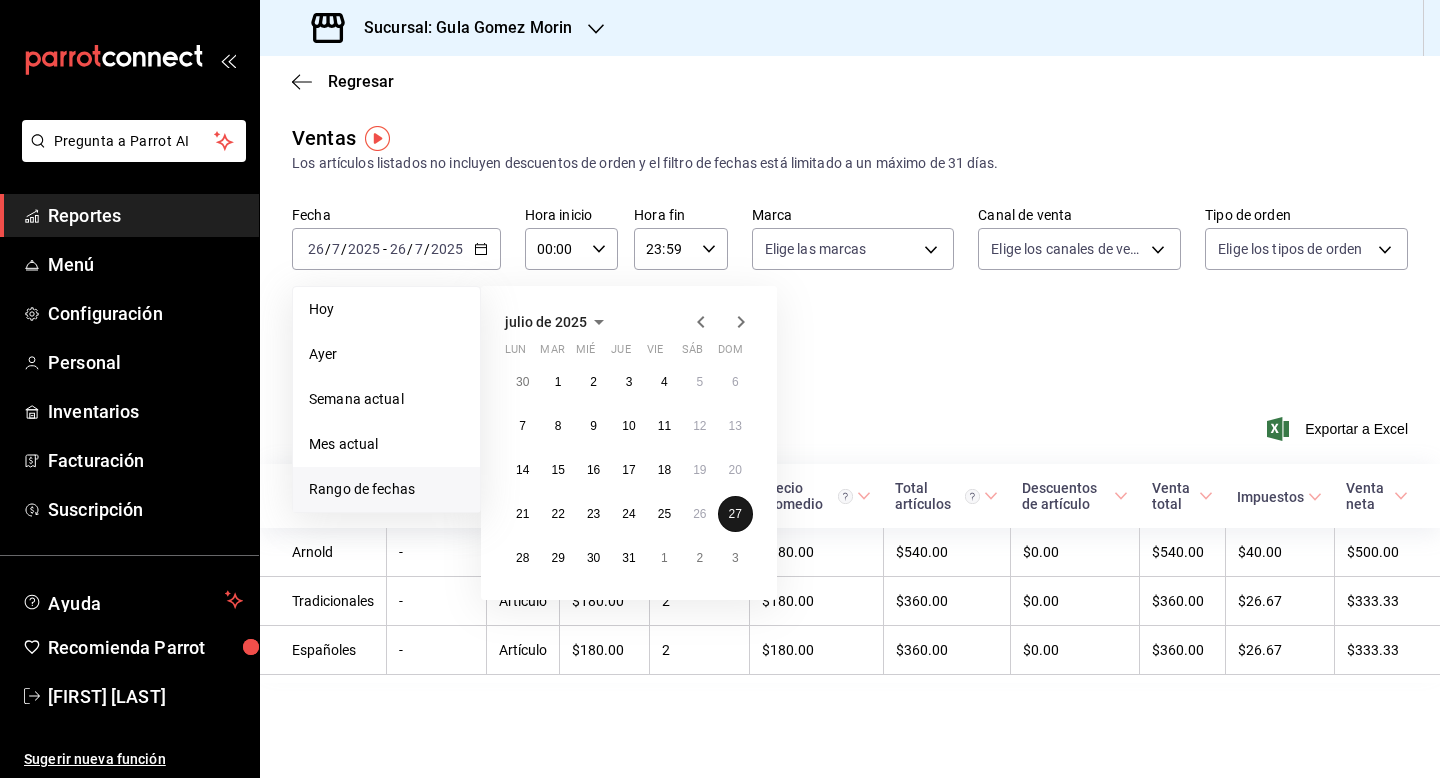 click on "27" at bounding box center (735, 514) 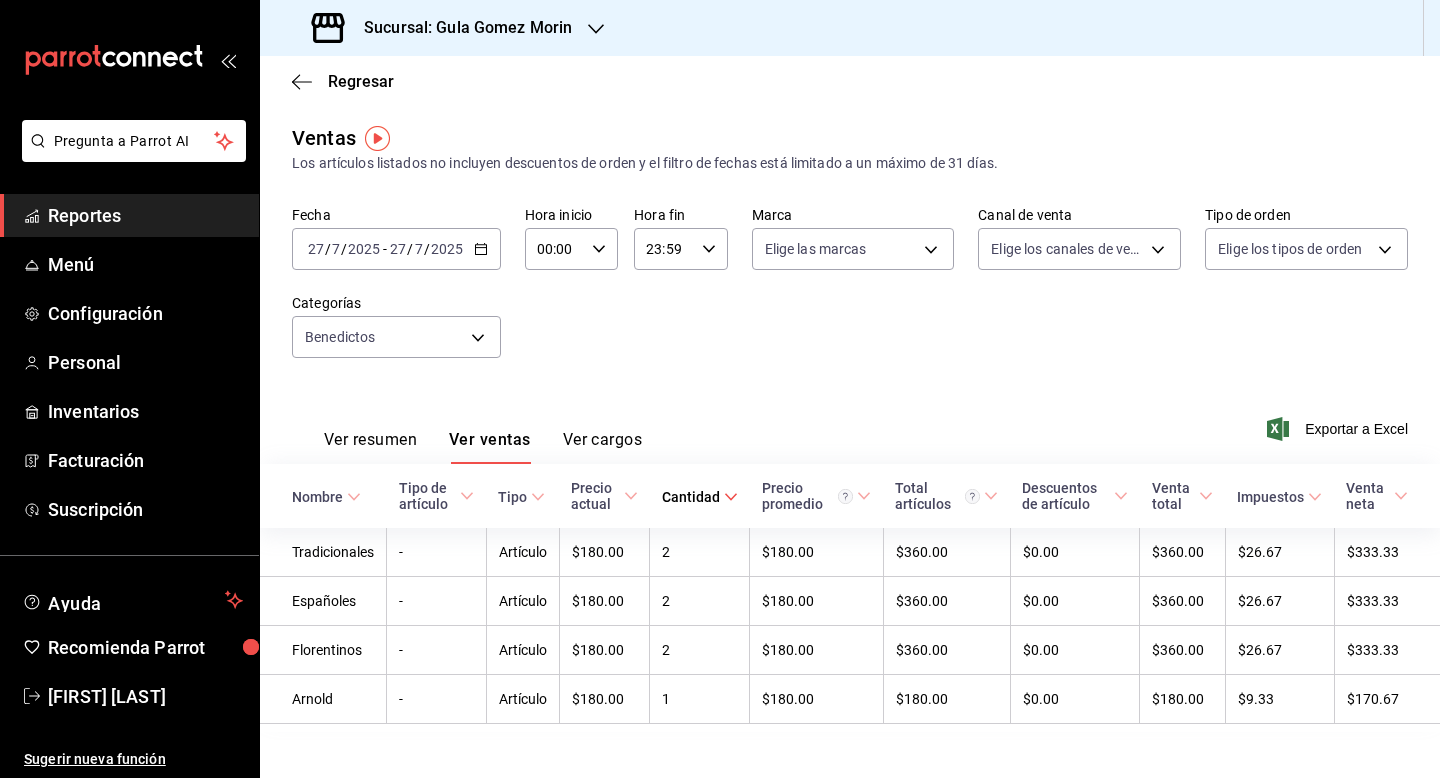 click 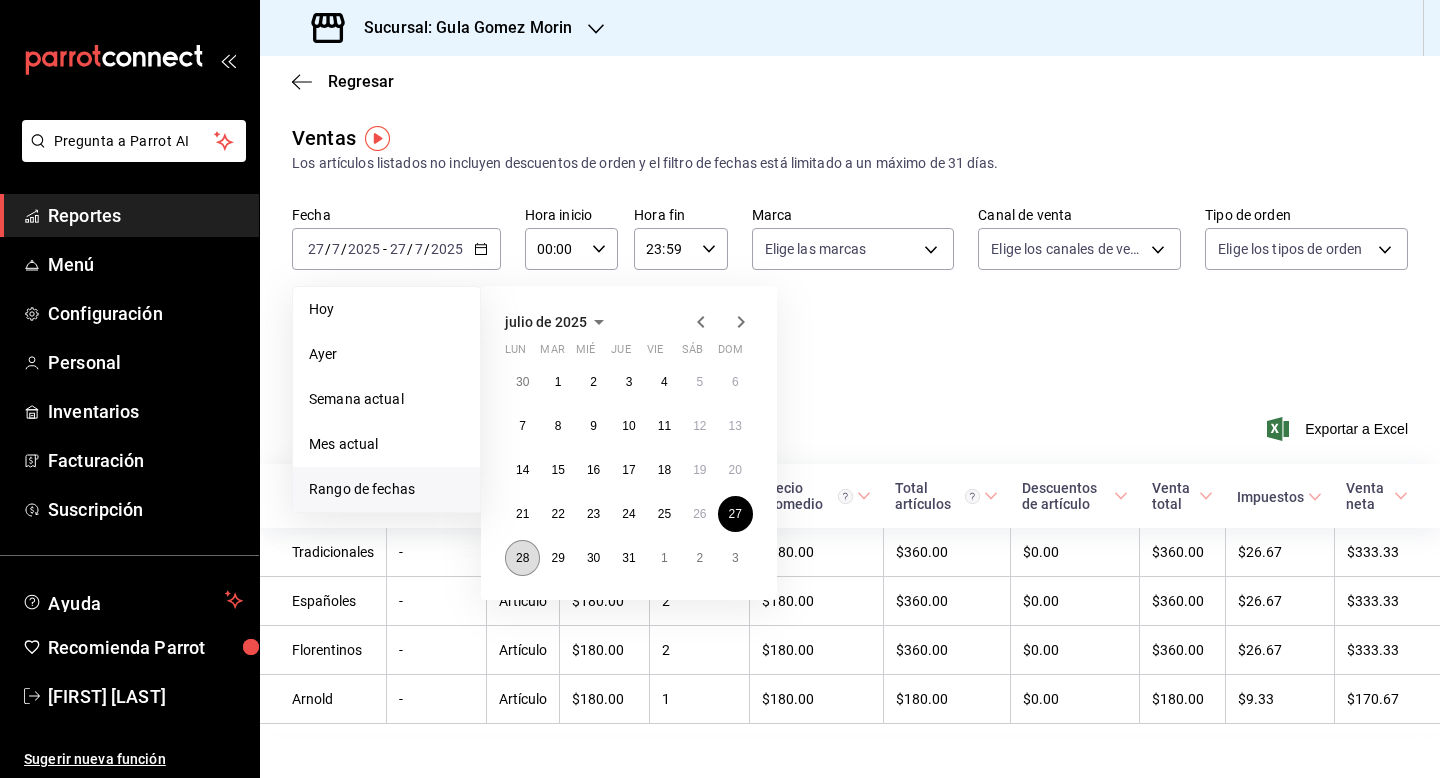 click on "28" at bounding box center [522, 558] 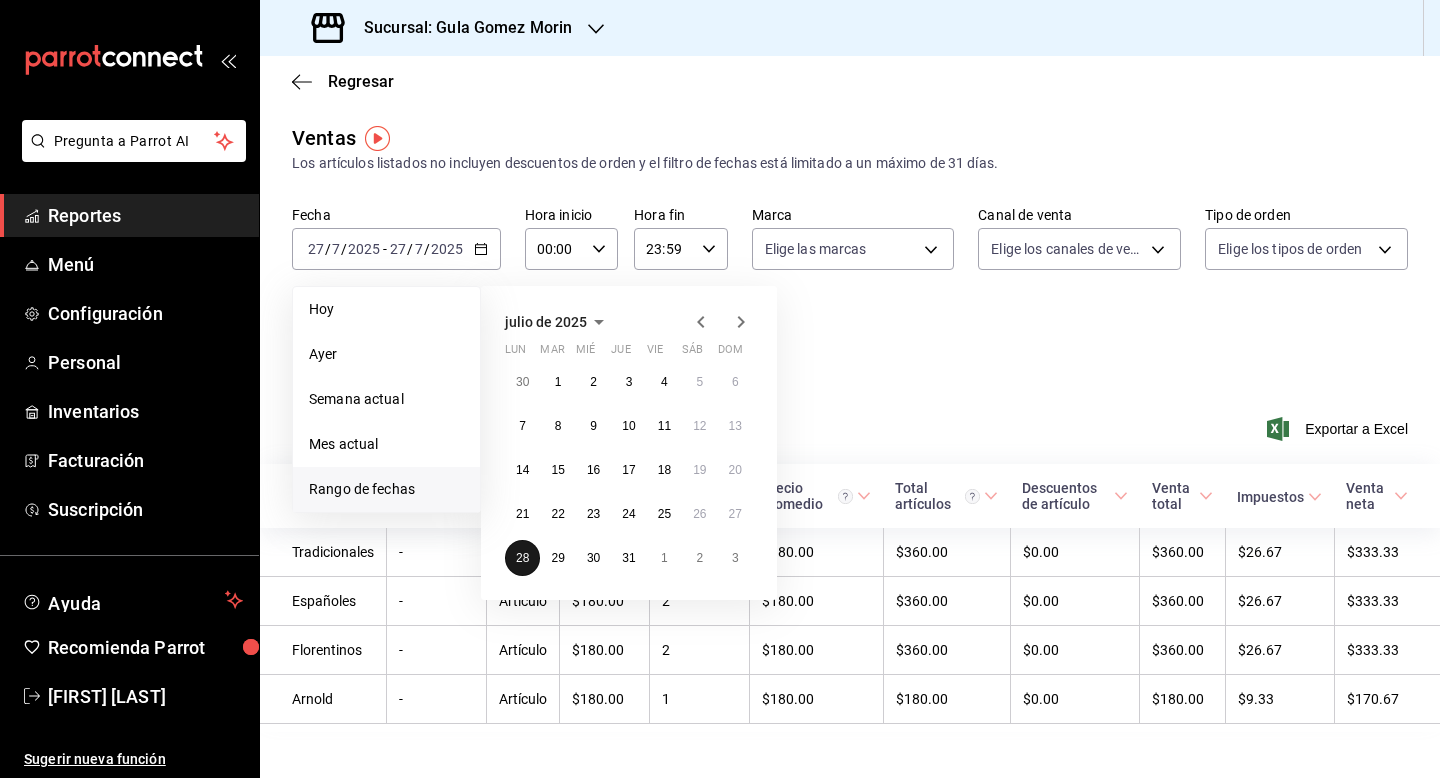 click on "28" at bounding box center (522, 558) 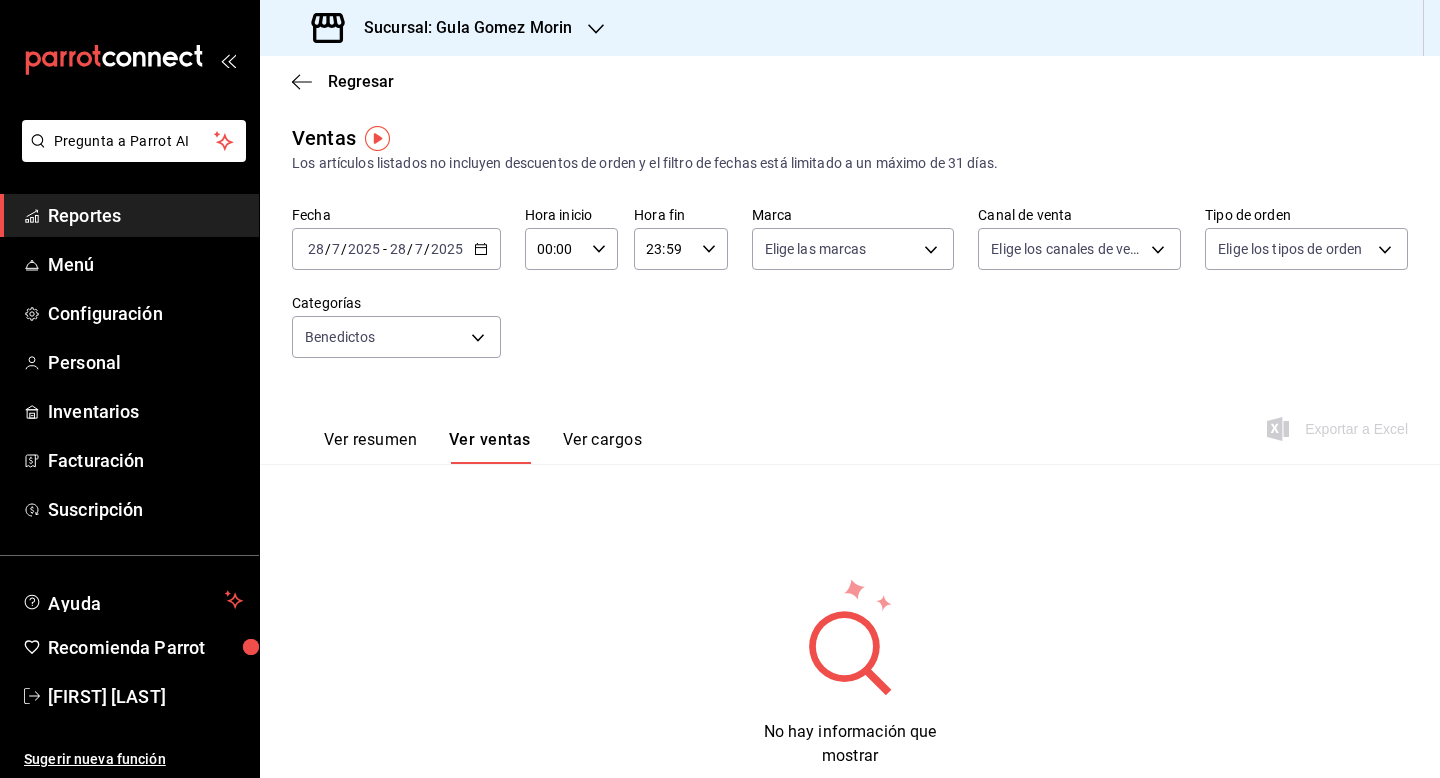 click 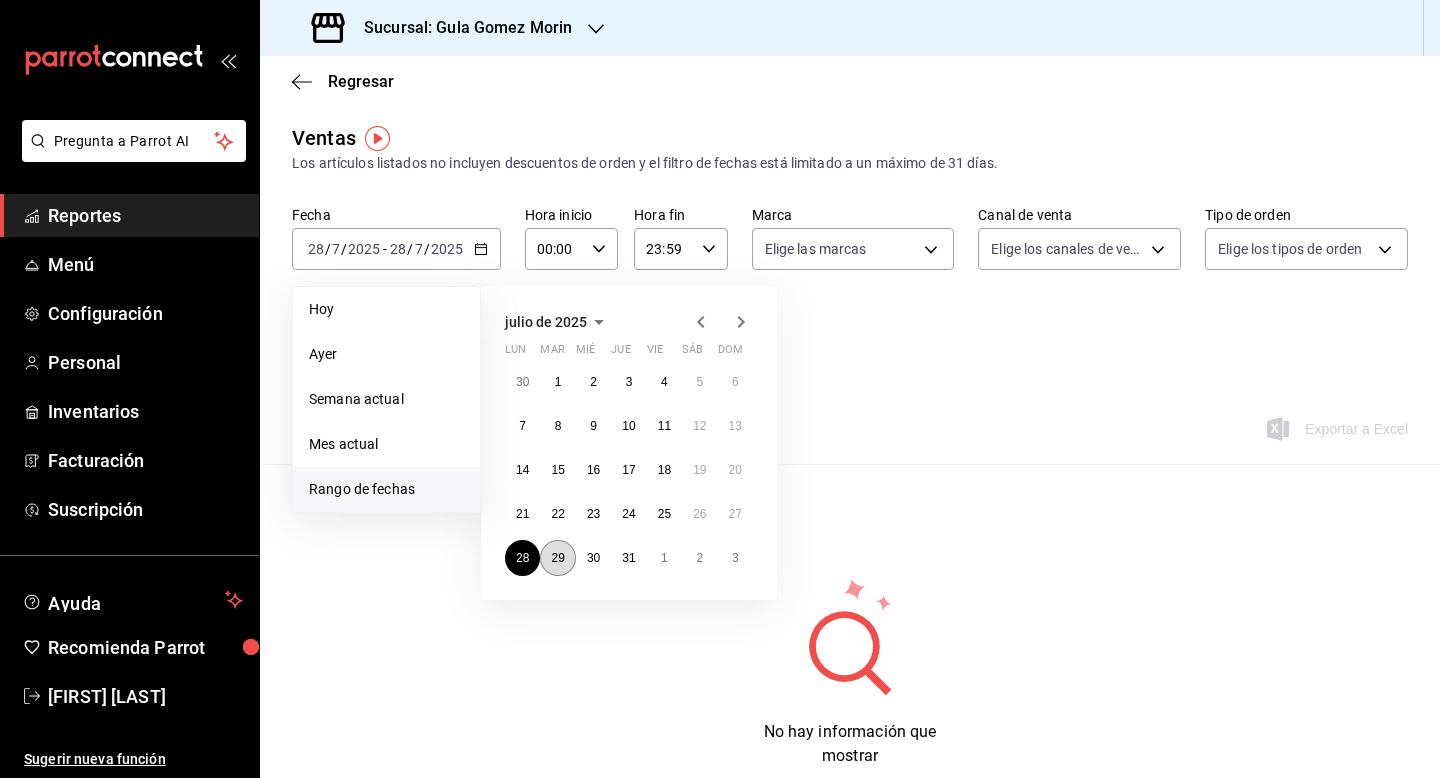 click on "29" at bounding box center [557, 558] 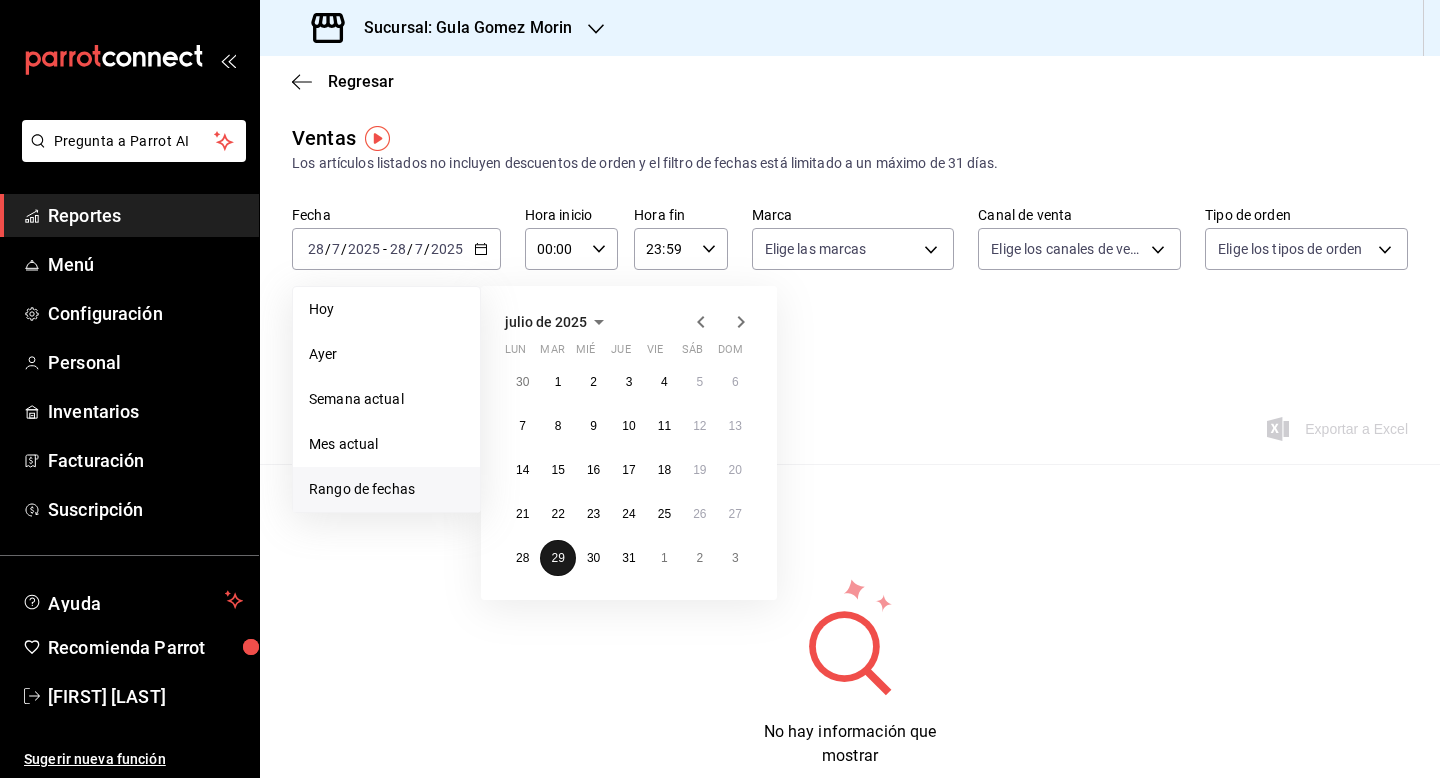 click on "29" at bounding box center (557, 558) 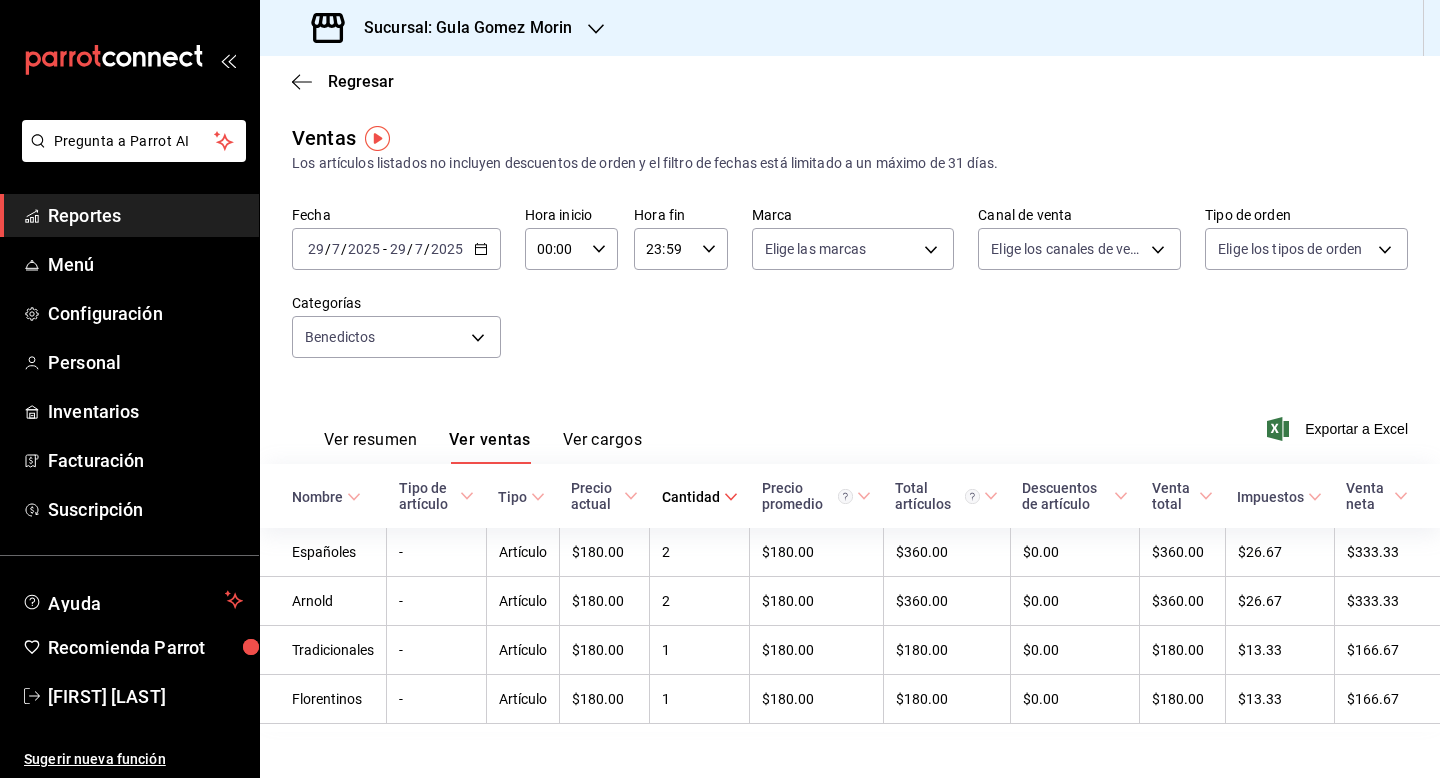 click 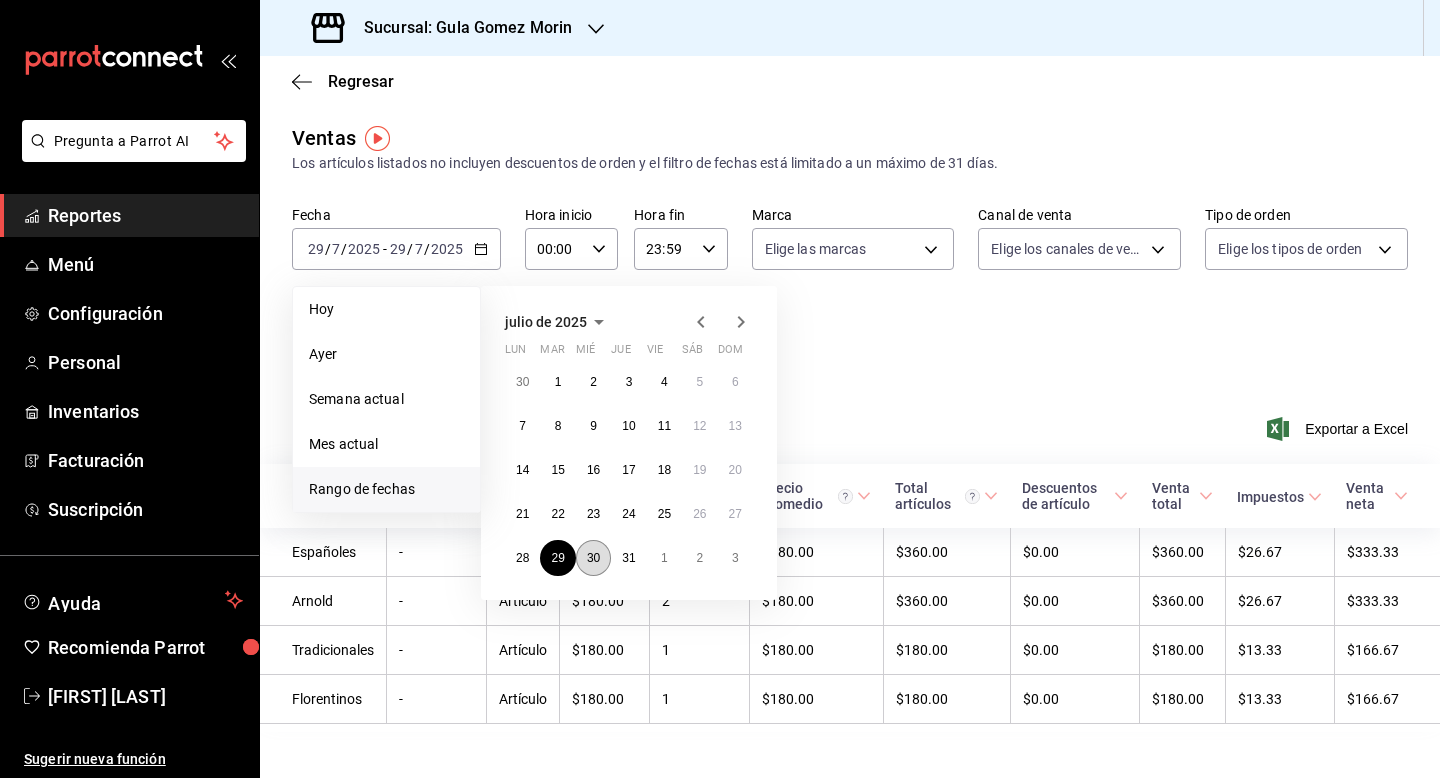 click on "30" at bounding box center [593, 558] 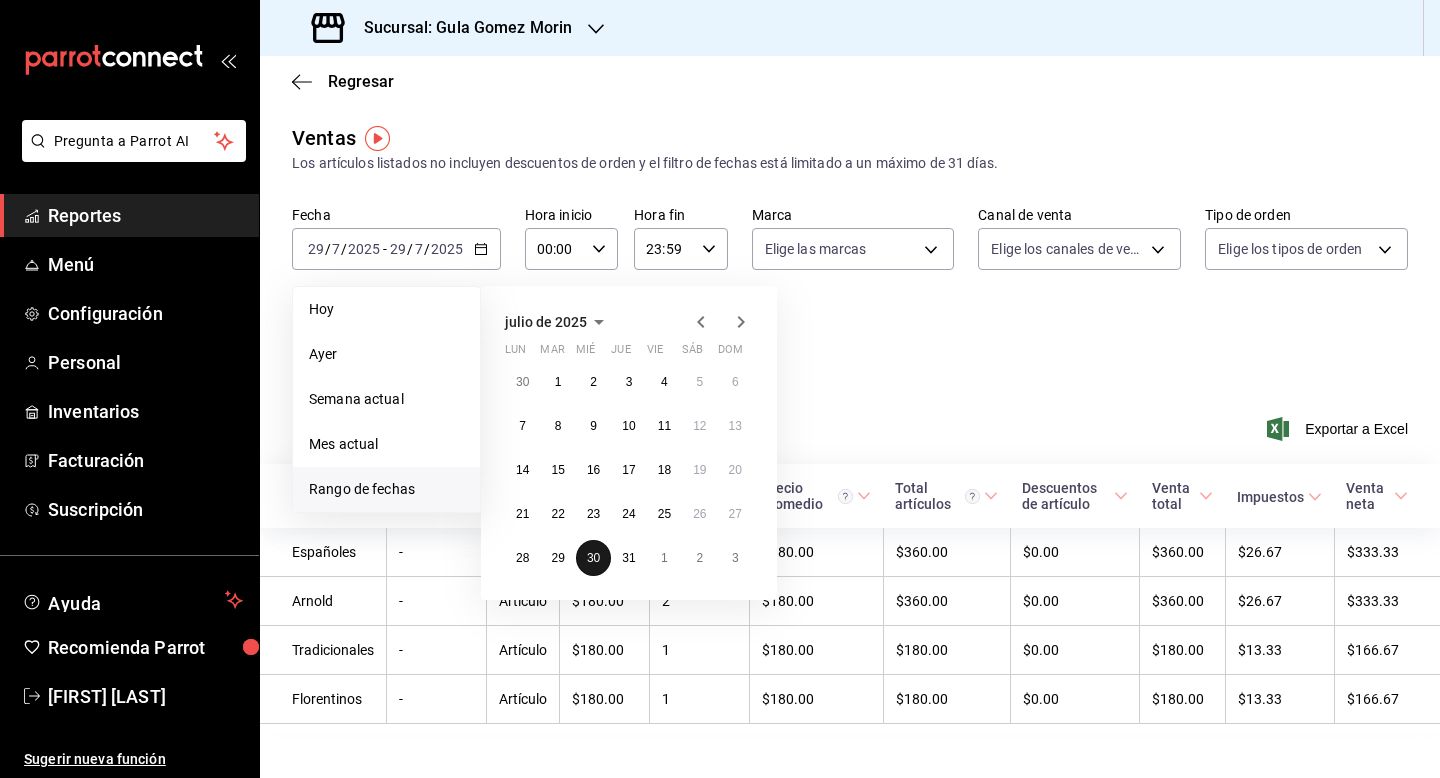 click on "30" at bounding box center [593, 558] 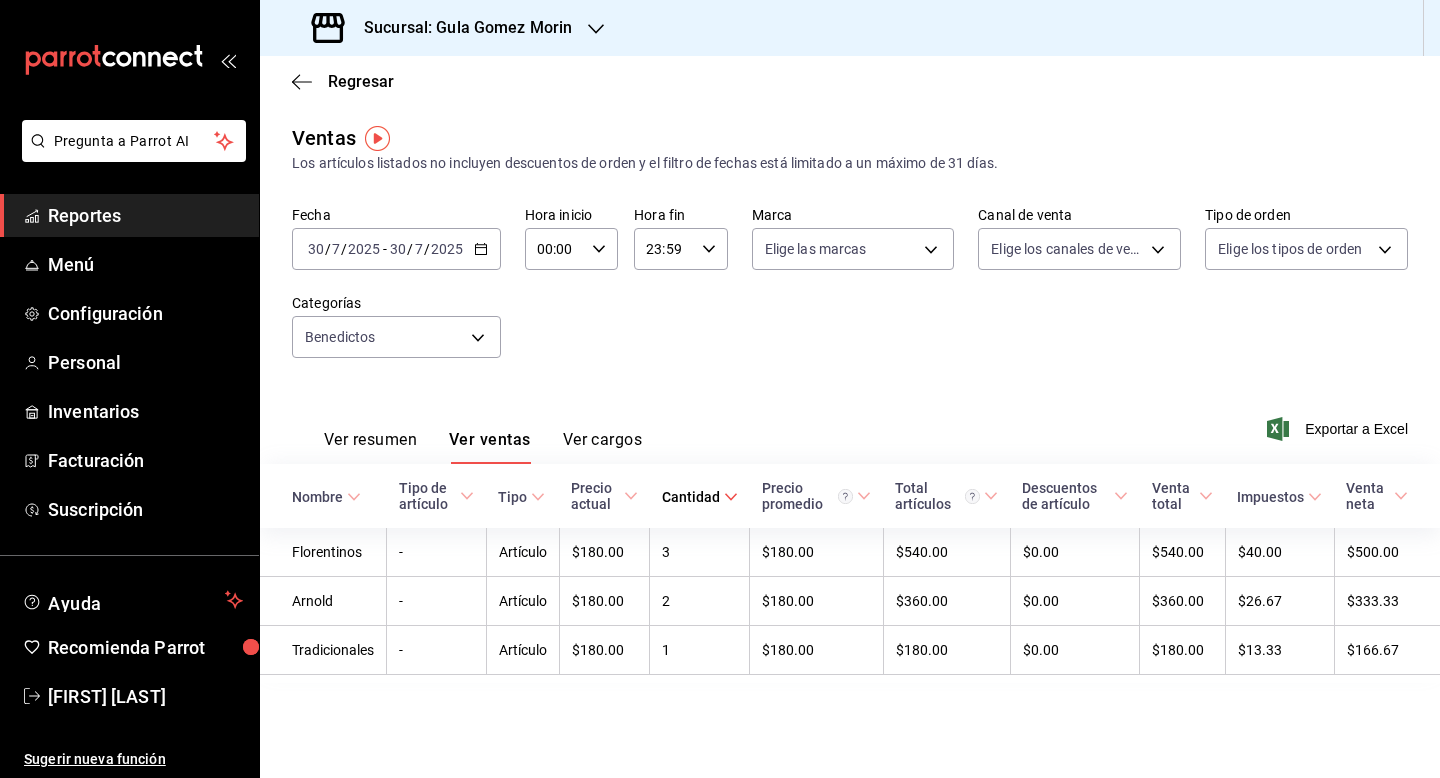 click 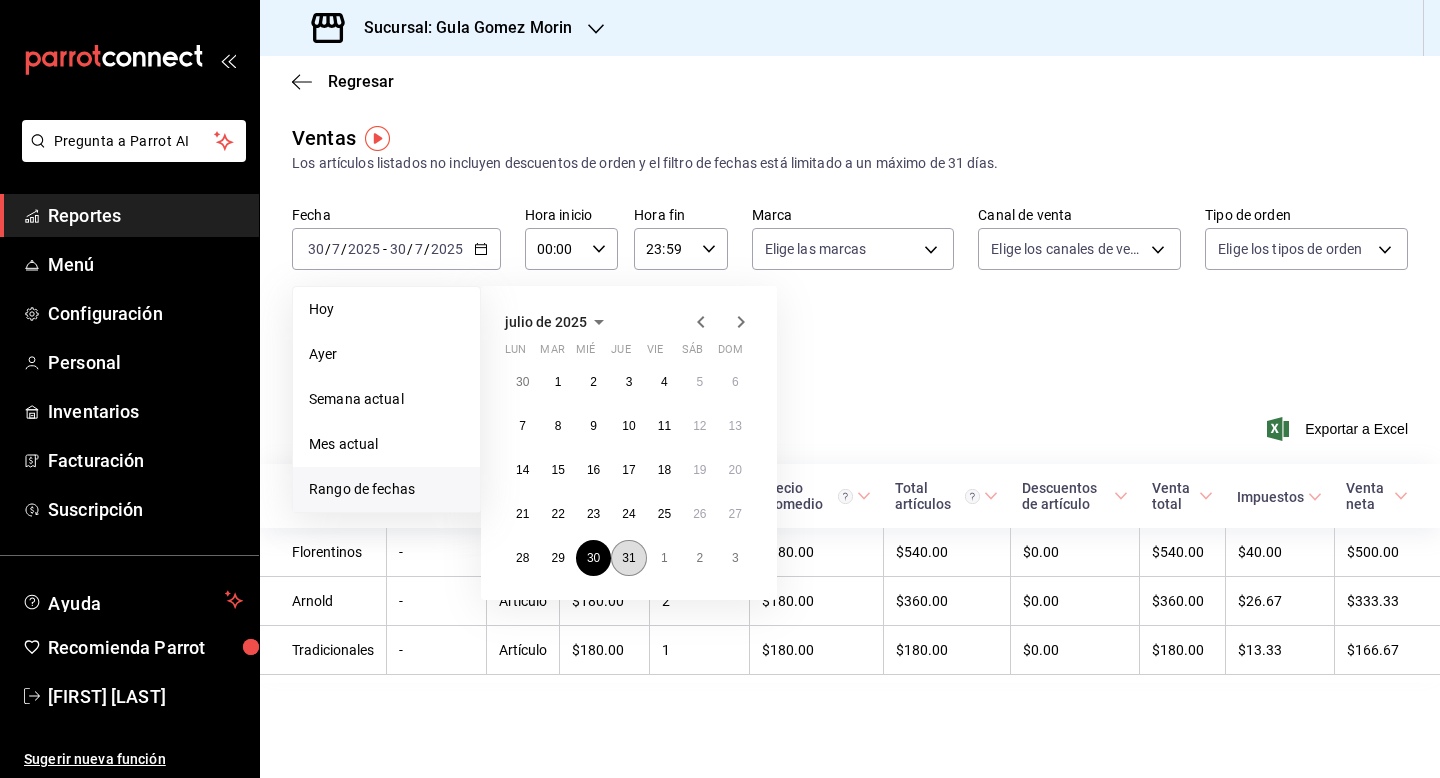 click on "31" at bounding box center [628, 558] 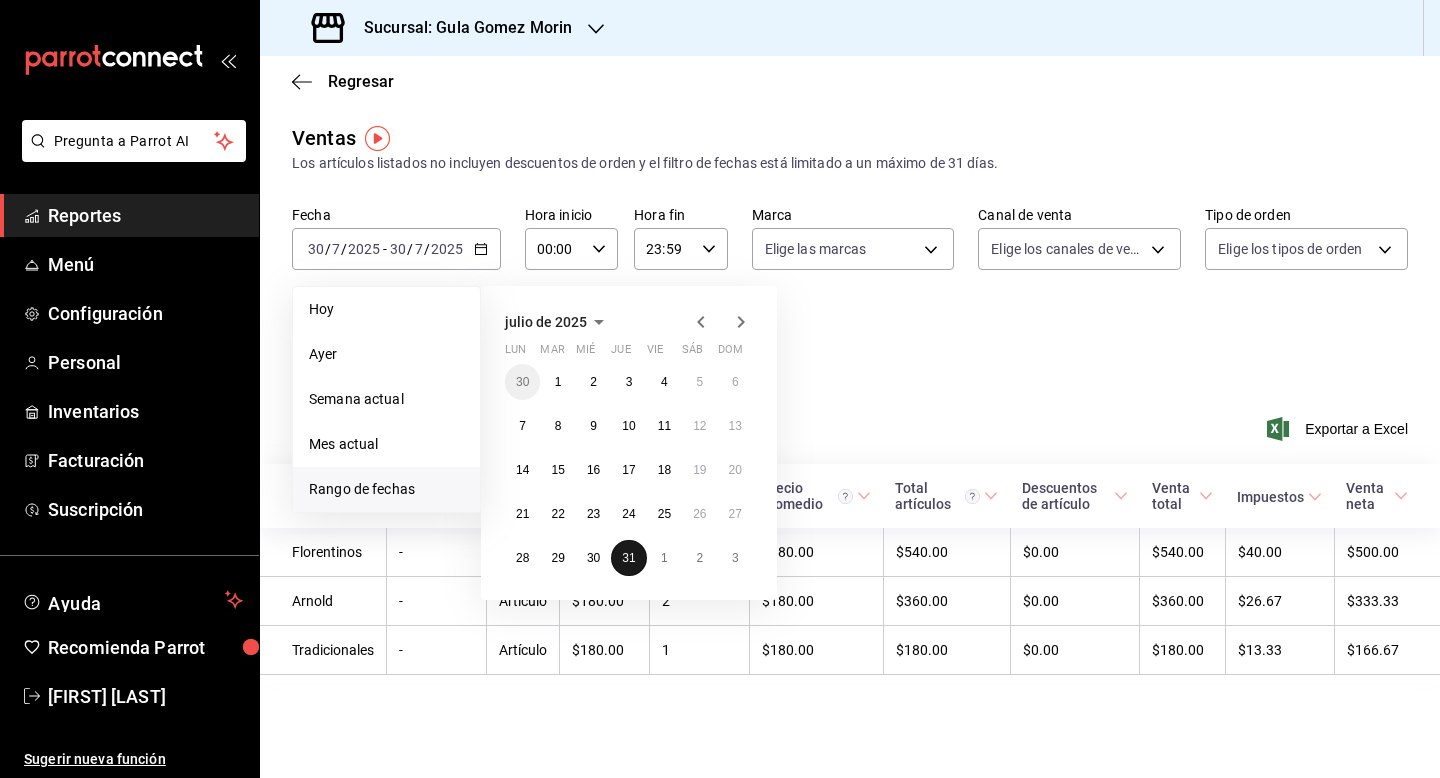 click on "31" at bounding box center (628, 558) 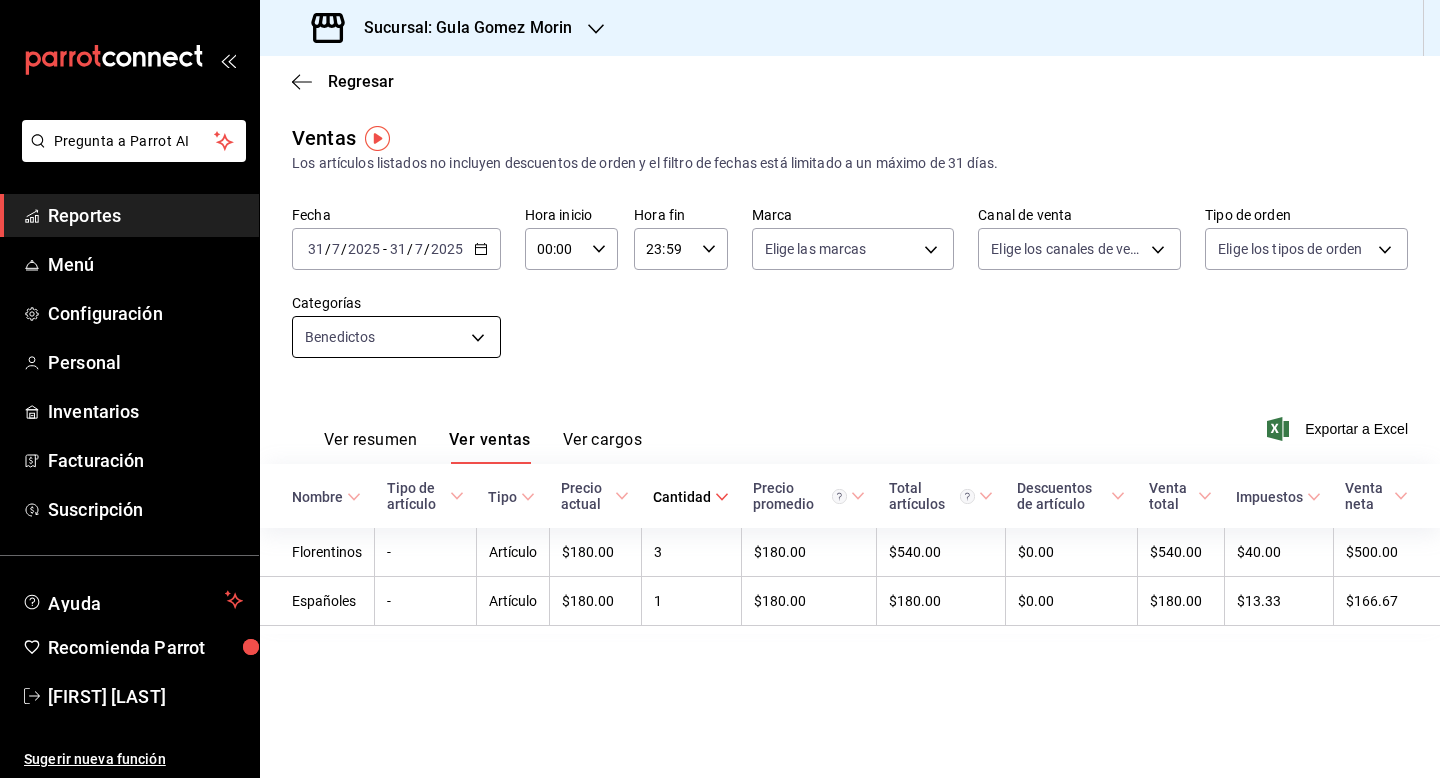 click on "Pregunta a Parrot AI Reportes   Menú   Configuración   Personal   Inventarios   Facturación   Suscripción   Ayuda Recomienda Parrot   [FIRST] [LAST]   Sugerir nueva función   Sucursal: [NAME] Regresar Ventas Los artículos listados no incluyen descuentos de orden y el filtro de fechas está limitado a un máximo de 31 días. Fecha [DATE] [DATE] - [DATE] [DATE] Hora inicio 00:00 Hora inicio Hora fin 23:59 Hora fin Marca Elige las marcas Canal de venta Elige los canales de venta Tipo de orden Elige los tipos de orden Categorías Benedictos 5cf6f5d8-fe46-4b97-9738-30c3ed21aa64 Ver resumen Ver ventas Ver cargos Exportar a Excel Nombre Tipo de artículo Tipo Precio actual Cantidad Precio promedio   Total artículos   Descuentos de artículo Venta total Impuestos Venta neta Florentinos - Artículo $180.00 3 $180.00 $540.00 $0.00 $540.00 $40.00 $500.00 Españoles - Artículo $180.00 1 $180.00 $180.00 $0.00 $180.00 $13.33 $166.67 Pregunta a Parrot AI Reportes   Menú     Personal" at bounding box center [720, 389] 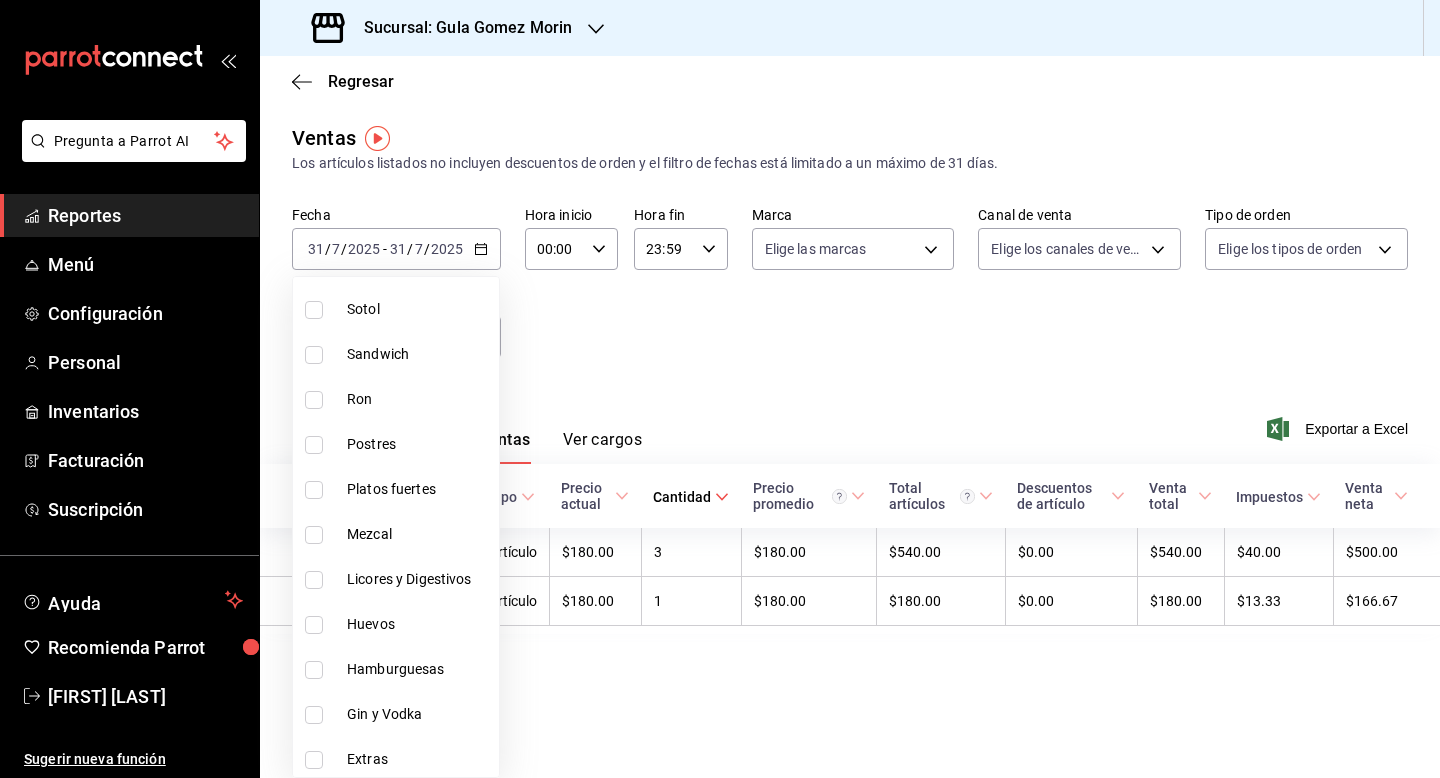 scroll, scrollTop: 1000, scrollLeft: 0, axis: vertical 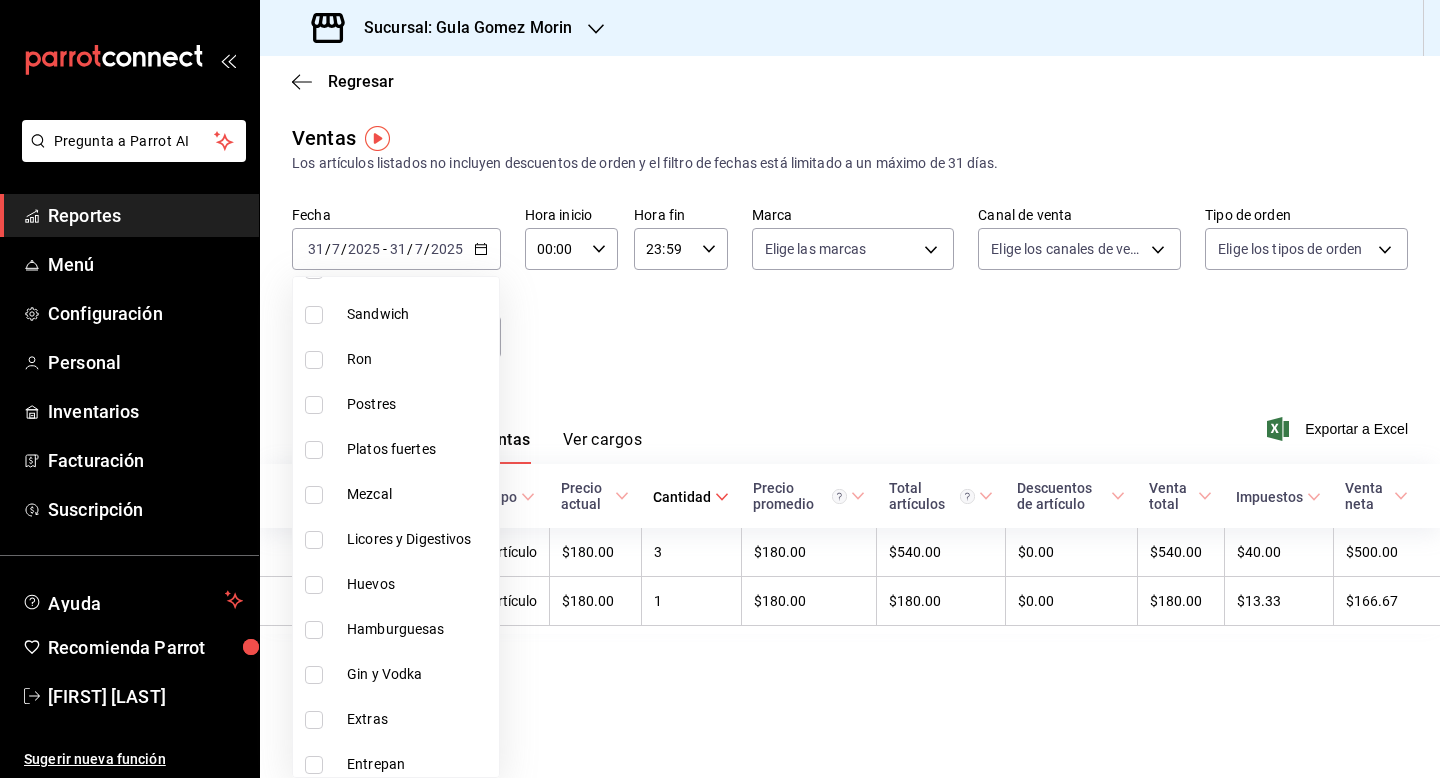 click on "Huevos" at bounding box center (396, 584) 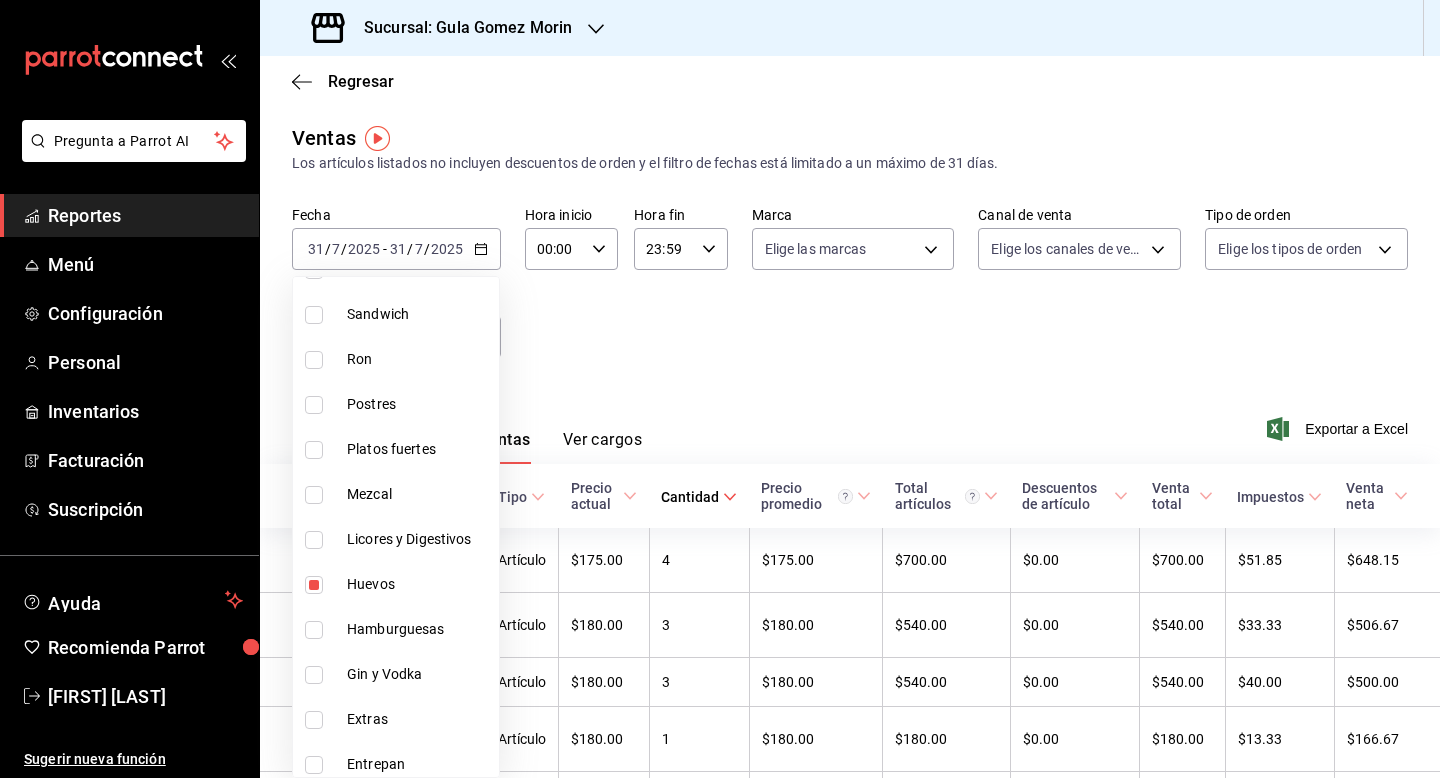 click at bounding box center (720, 389) 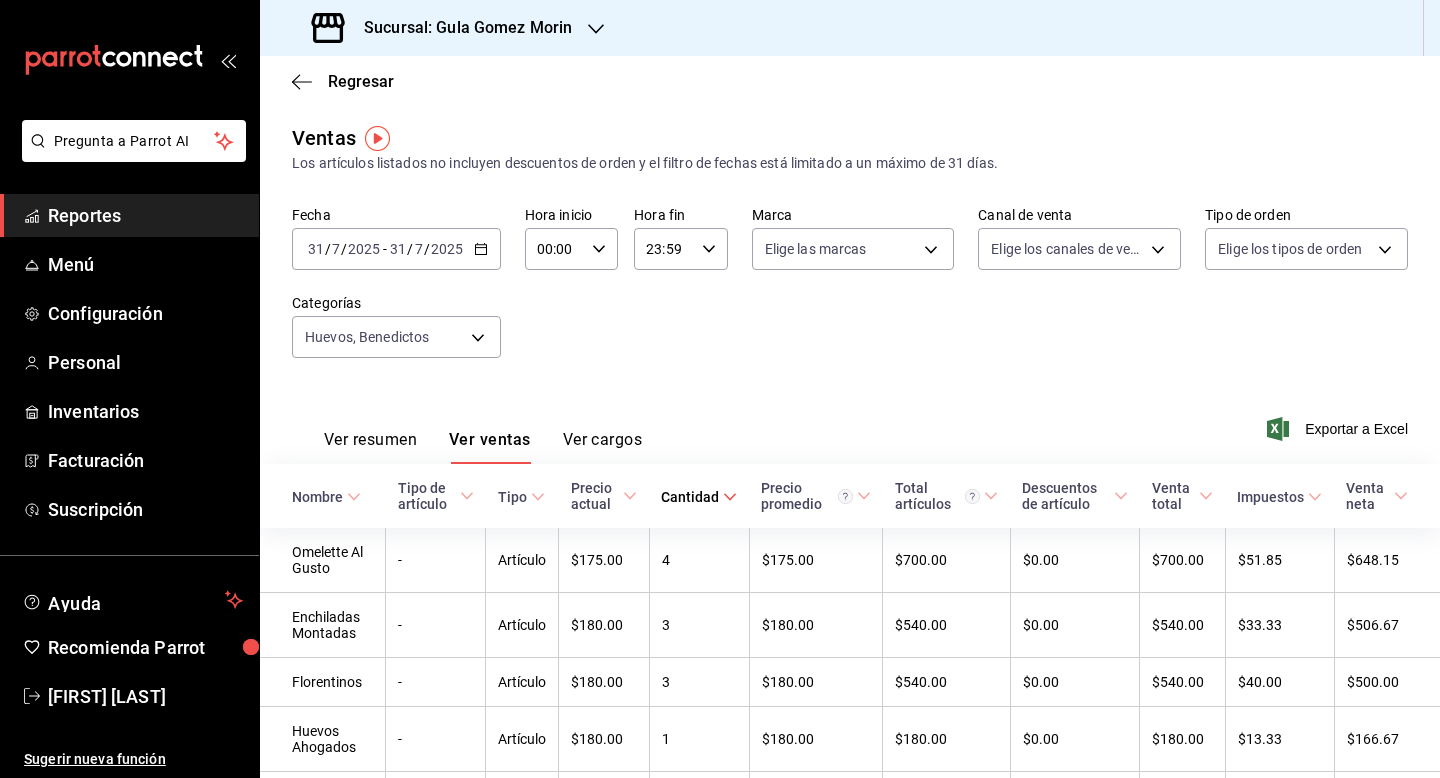 click on "2025-07-31 31 / 7 / 2025 - 2025-07-31 31 / 7 / 2025" at bounding box center [396, 249] 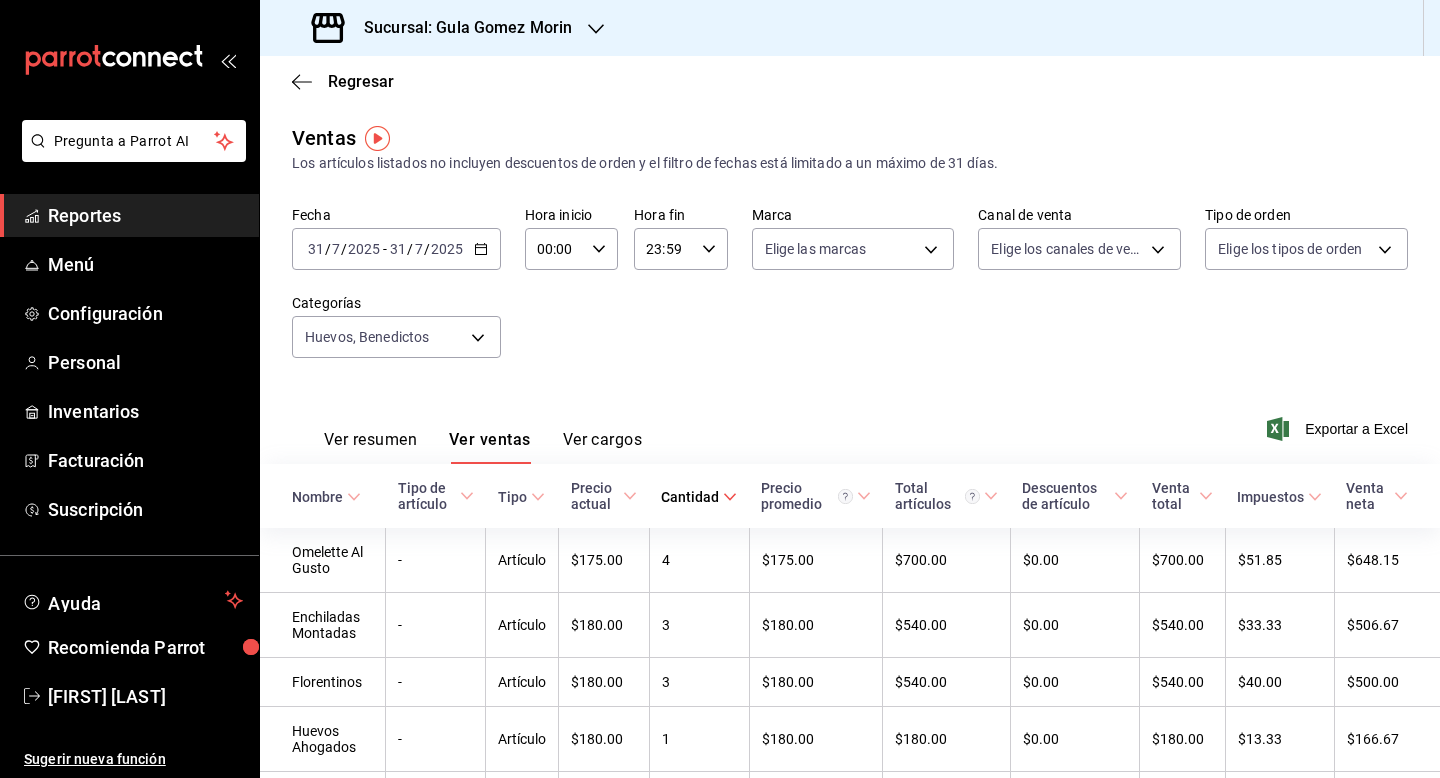 click on "Fecha [DATE] [DATE] / [DATE] / [DATE] - [DATE] [DATE] / [DATE] / [DATE] Hora inicio [TIME] Hora inicio Hora fin [TIME] Hora fin Marca Elige las marcas Canal de venta Elige los canales de venta Tipo de orden Elige los tipos de orden Categorías Huevos [UUID], [UUID]" at bounding box center [850, 294] 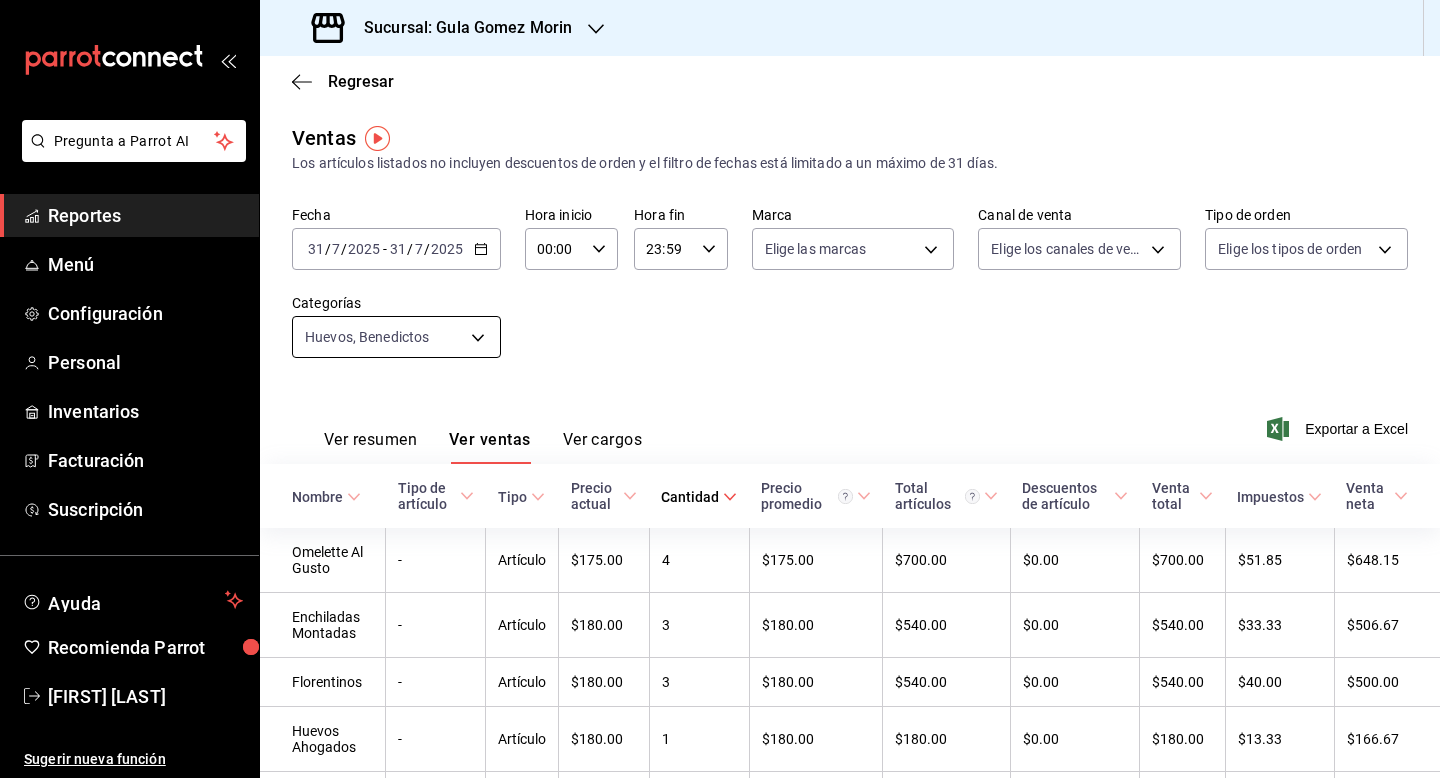 click on "Pregunta a Parrot AI Reportes   Menú   Configuración   Personal   Inventarios   Facturación   Suscripción   Ayuda Recomienda Parrot   [FIRST] [LAST]   Sugerir nueva función   Sucursal: [NAME] Regresar Ventas Los artículos listados no incluyen descuentos de orden y el filtro de fechas está limitado a un máximo de 31 días. Fecha [DATE] [DATE] - [DATE] [DATE] Hora inicio 00:00 Hora inicio Hora fin 23:59 Hora fin Marca Elige las marcas Canal de venta Elige los canales de venta Tipo de orden Elige los tipos de orden Categorías Huevos f783d270-300a-46cc-8230-586aca58e4e1,f783d270-300a-46cc-8230-586aca58e4e1 Ver resumen Ver ventas Ver cargos Exportar a Excel Nombre Tipo de artículo Tipo Precio actual Cantidad Precio promedio   Total artículos   Descuentos de artículo Venta total Impuestos Venta neta Omelette Al Gusto - Artículo $175.00 4 $175.00 $700.00 $0.00 $700.00 $51.85 $648.15 Enchiladas Montadas - Artículo $180.00 3 $180.00 $540.00 $0.00 $540.00 $33.33" at bounding box center [720, 389] 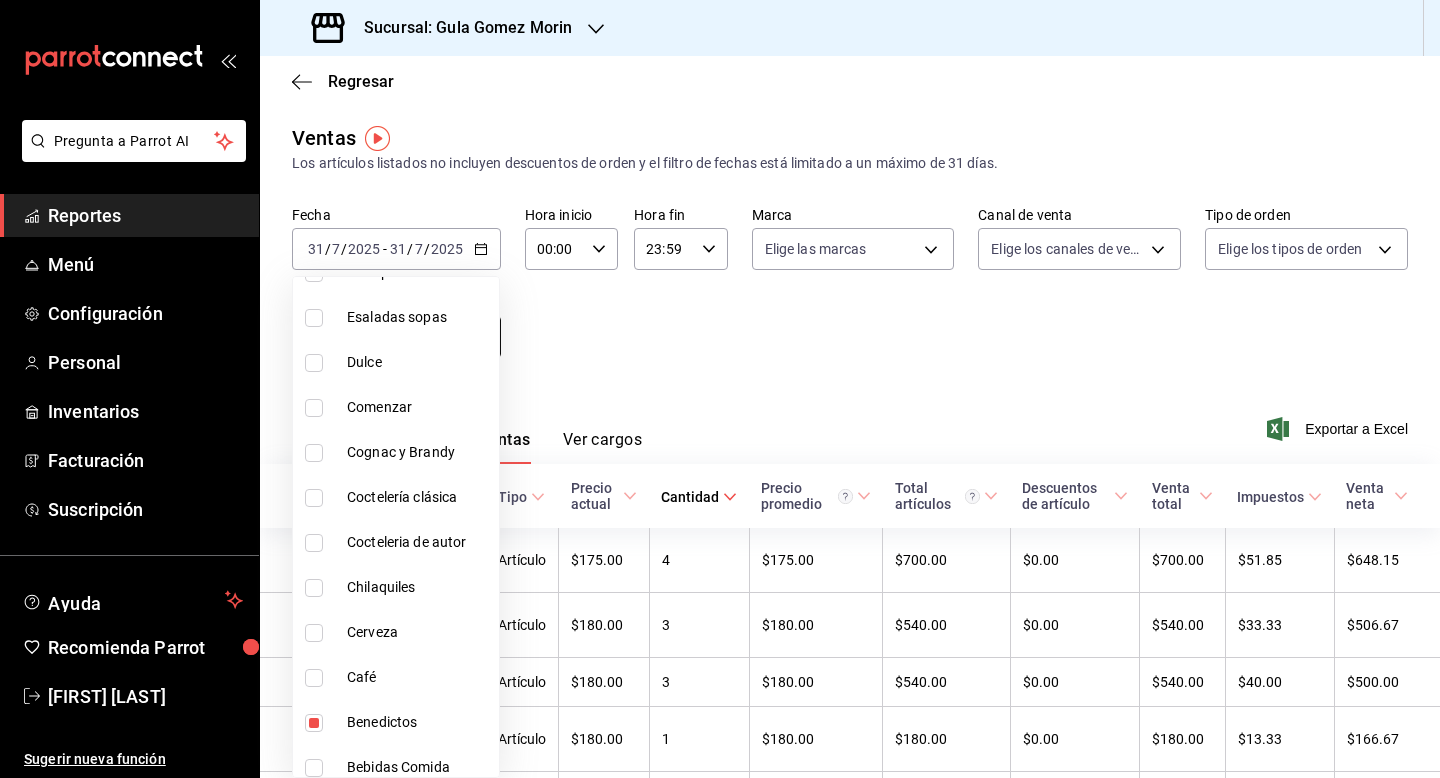 scroll, scrollTop: 1550, scrollLeft: 0, axis: vertical 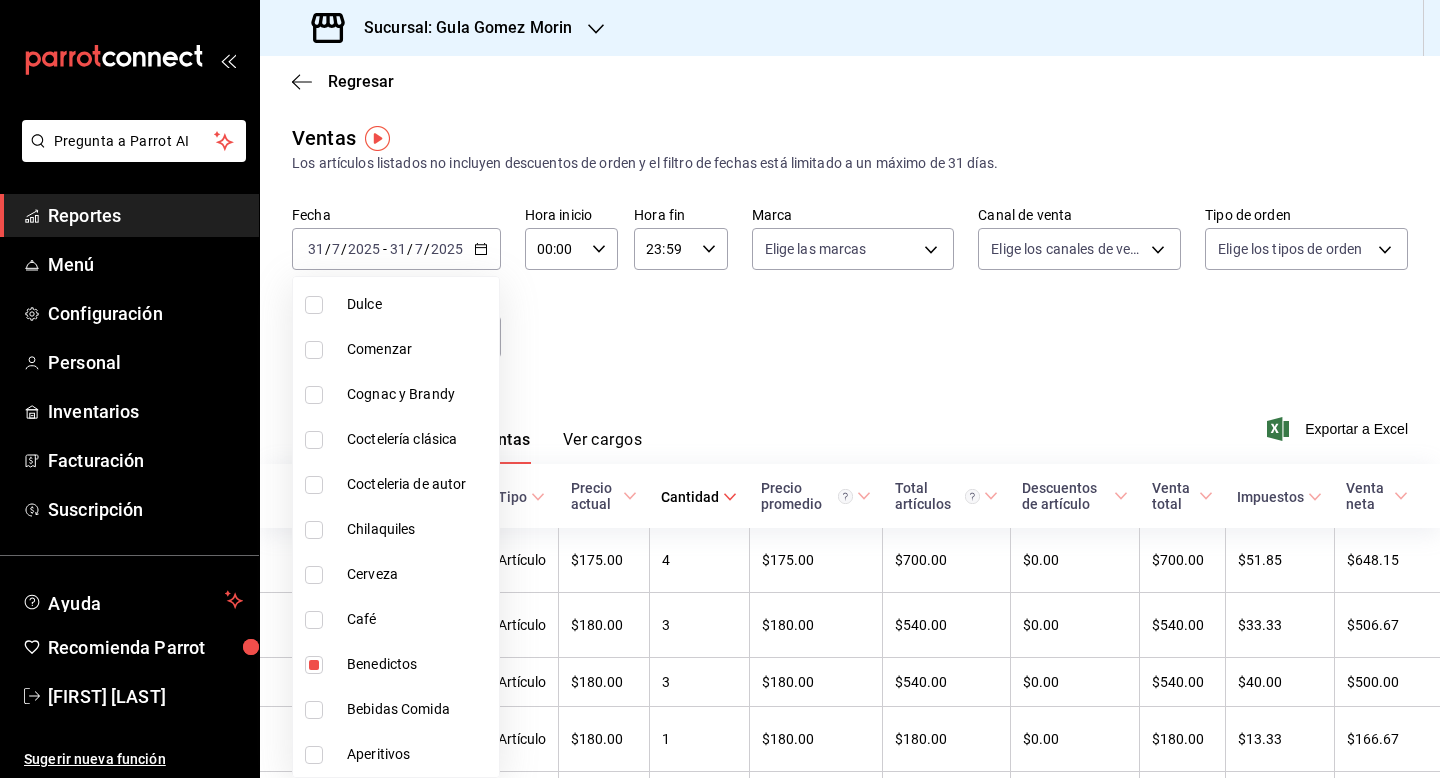 click at bounding box center (314, 665) 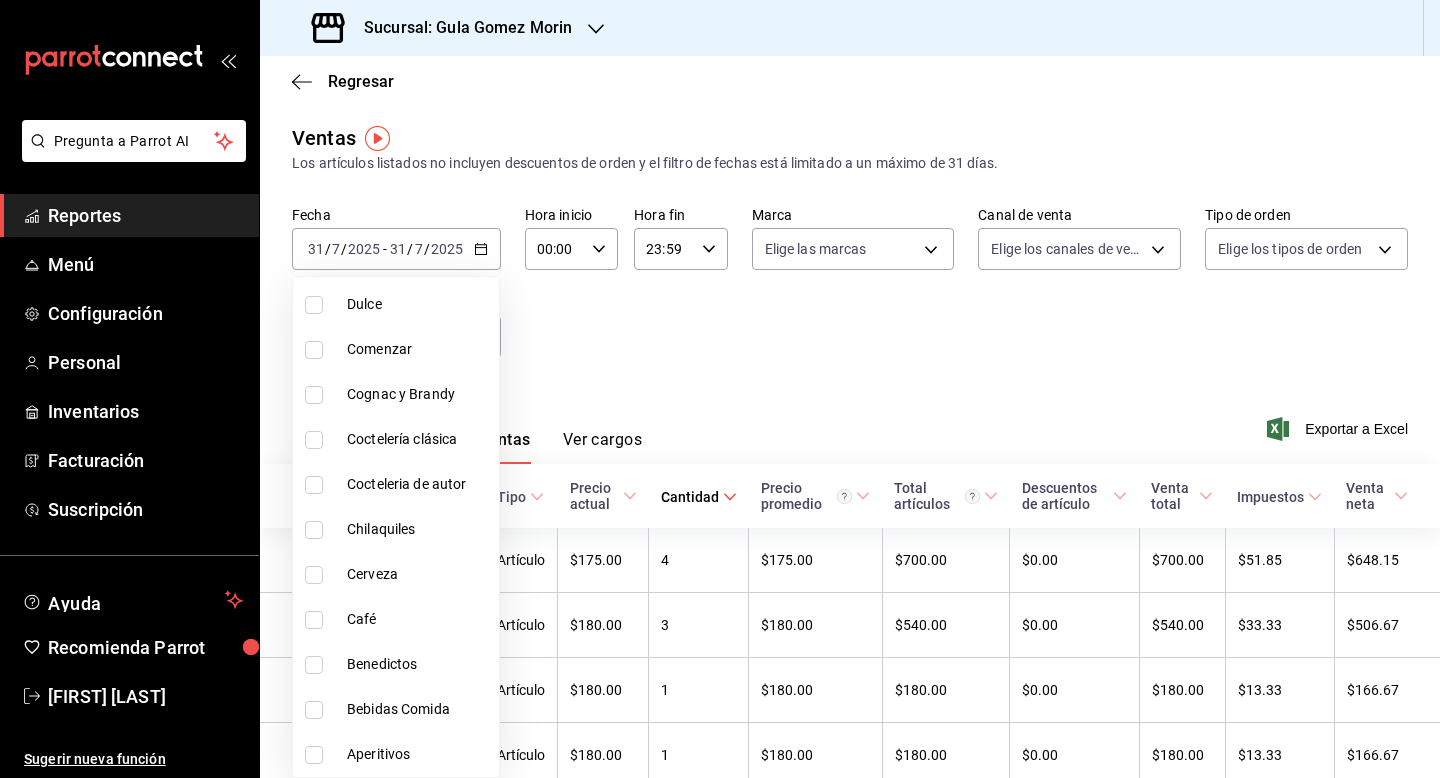 click at bounding box center [720, 389] 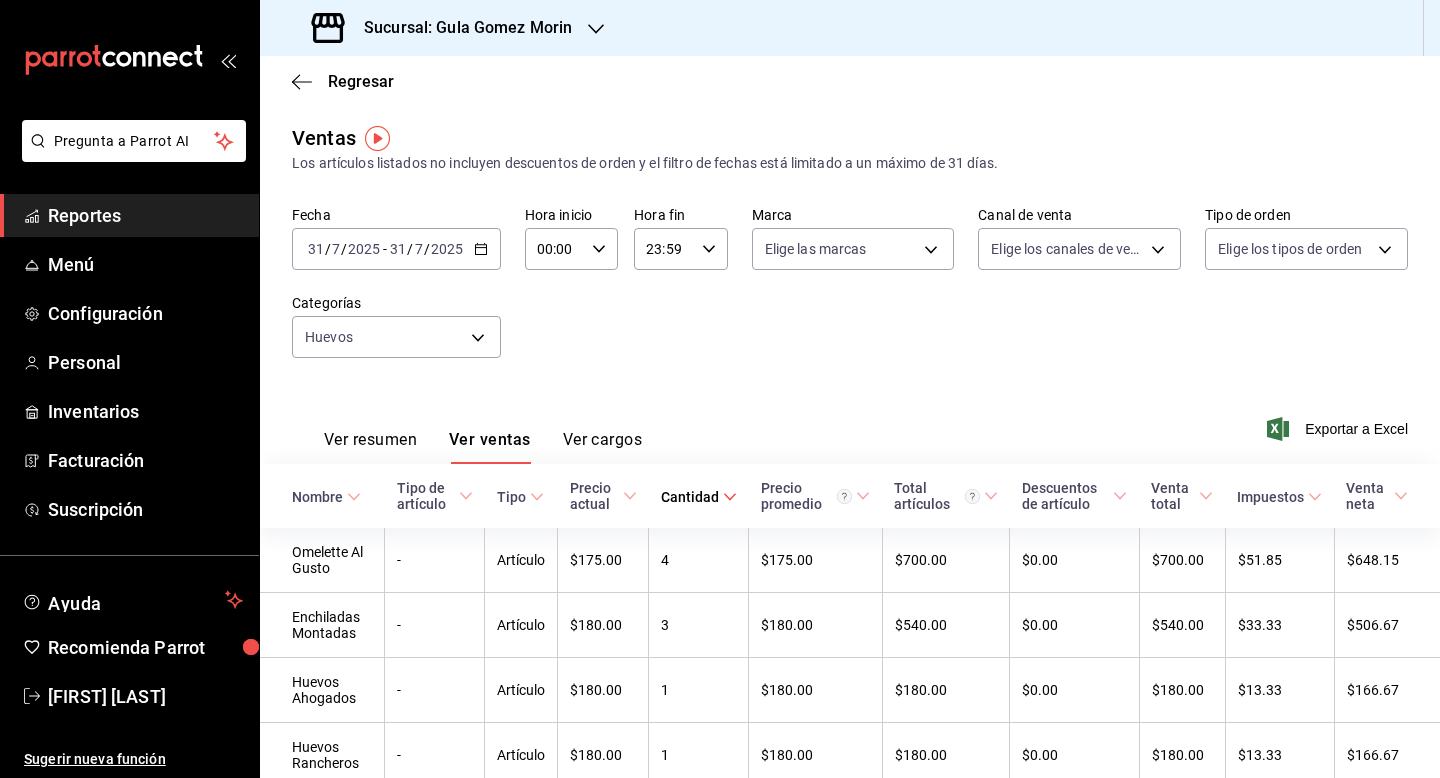 click on "Fecha [DATE] [DATE] / [DATE] / [DATE] - [DATE] [DATE] / [DATE] / [DATE] Hora inicio [TIME] Hora inicio Hora fin [TIME] Hora fin Marca Elige las marcas Canal de venta Elige los canales de venta Tipo de orden Elige los tipos de orden Categorías Huevos [UUID]" at bounding box center (850, 294) 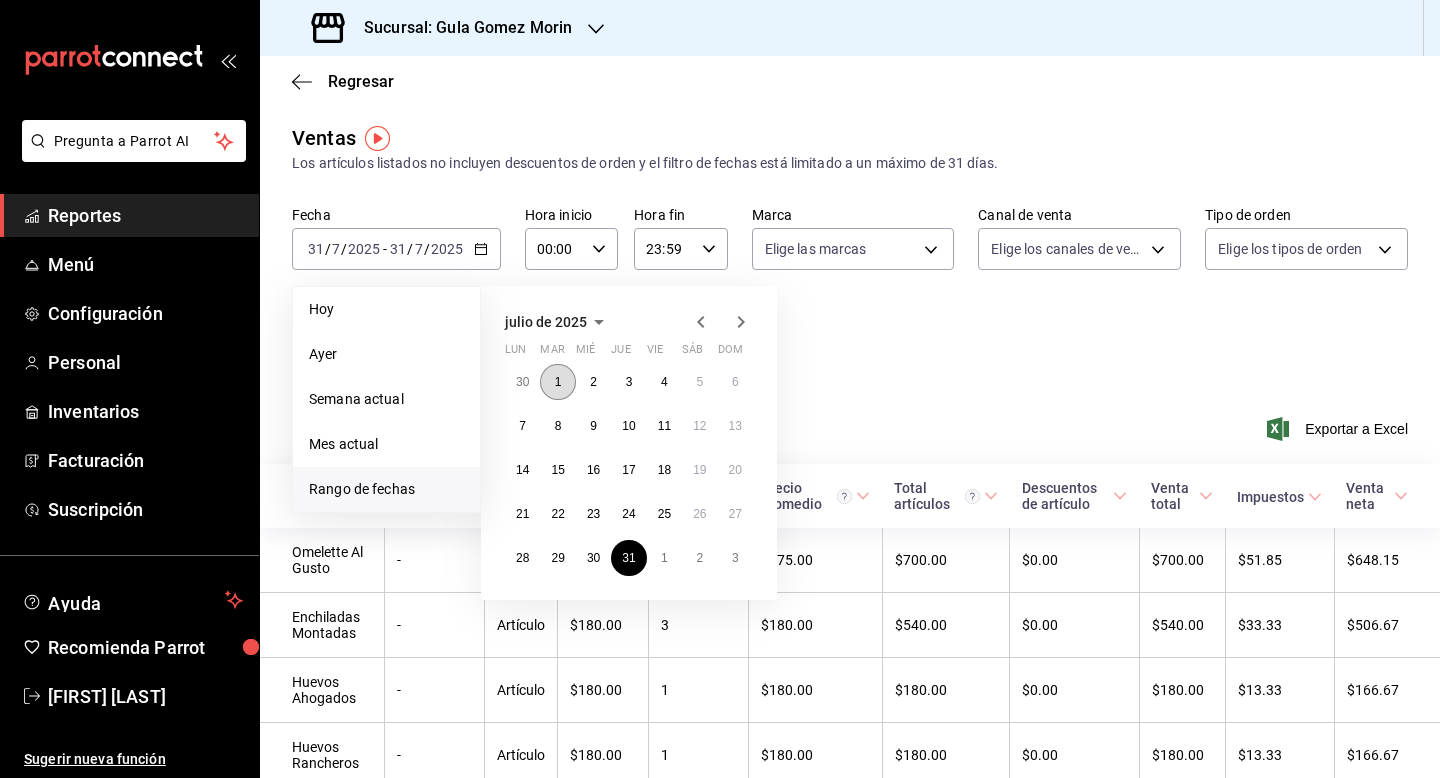 click on "1" at bounding box center (557, 382) 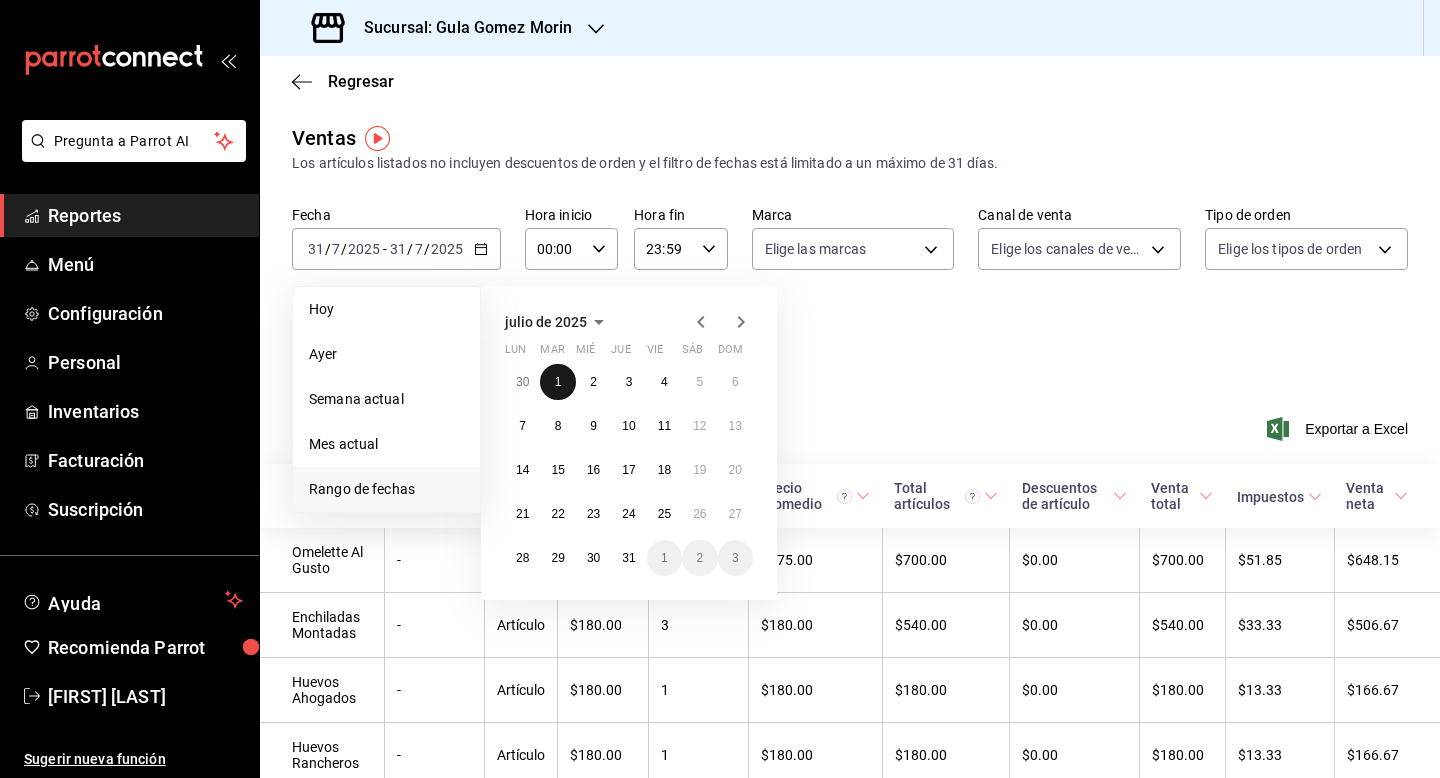click on "1" at bounding box center (557, 382) 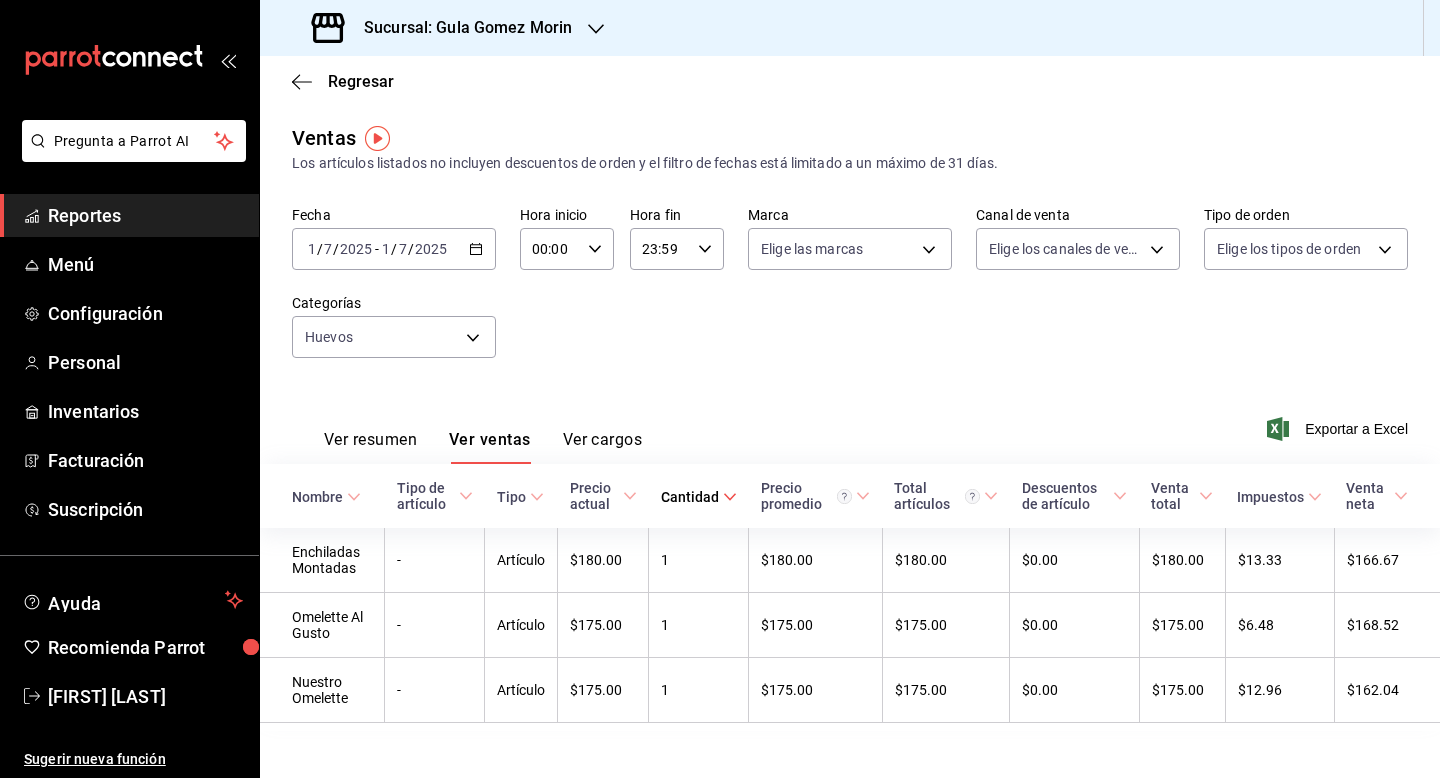 click on "2025-07-01 1 / 7 / 2025 - 2025-07-01 1 / 7 / 2025" at bounding box center [394, 249] 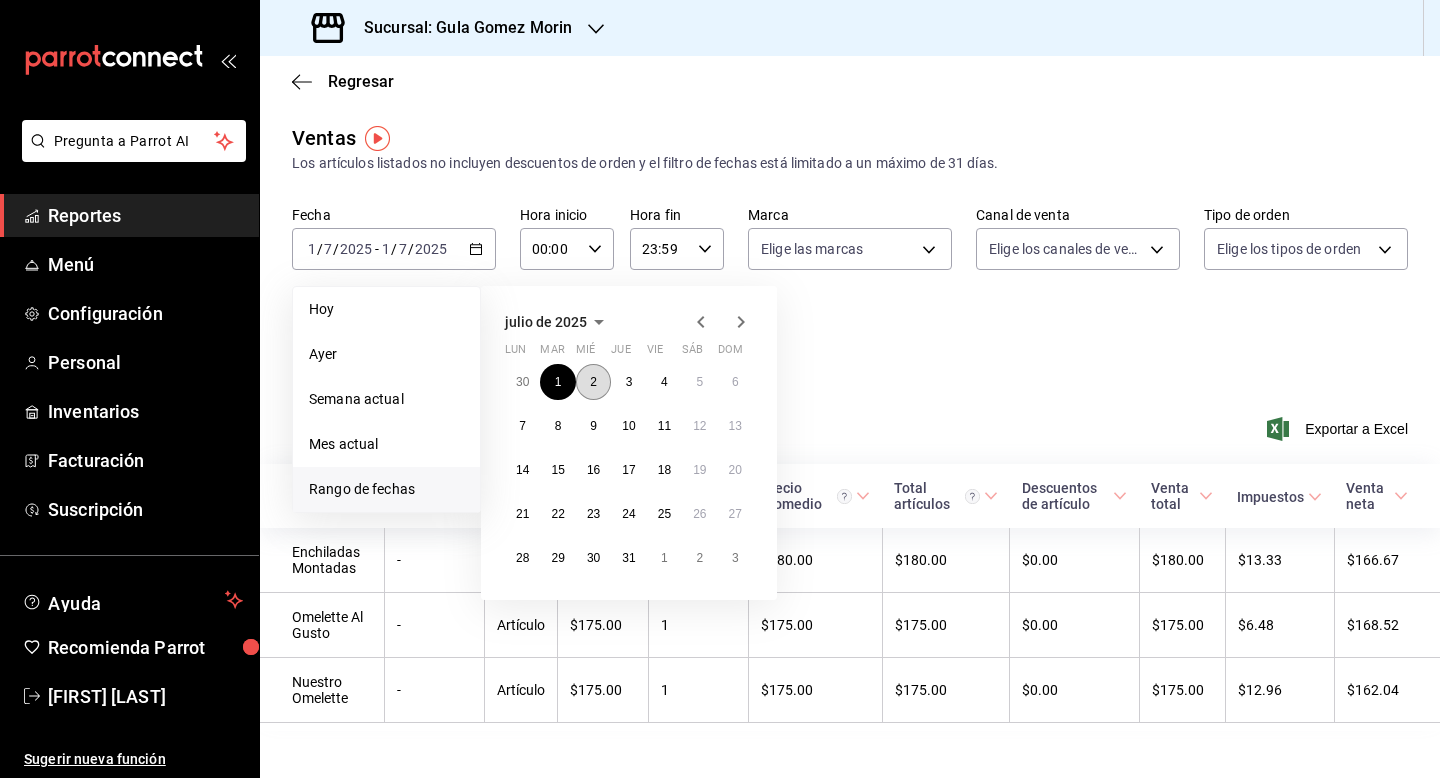 click on "2" at bounding box center (593, 382) 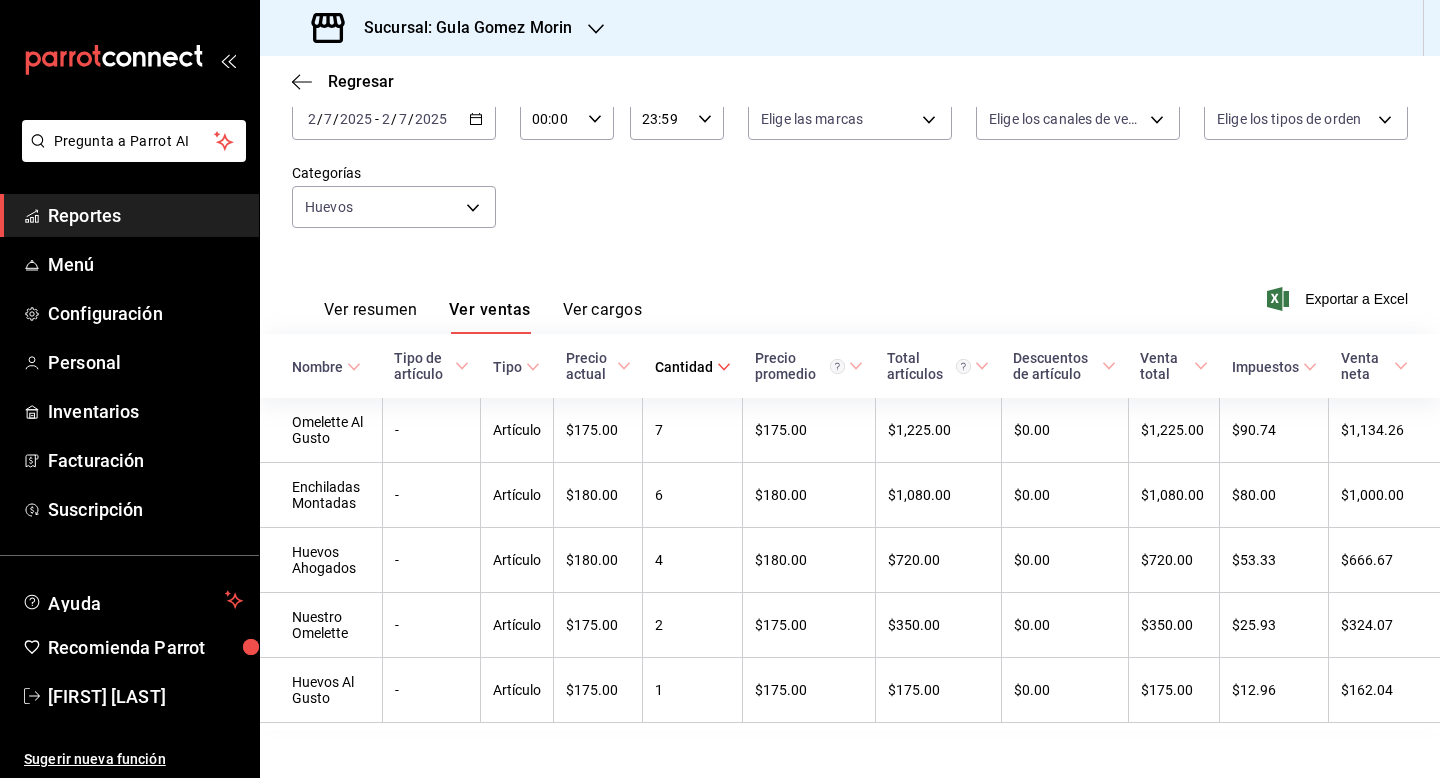 scroll, scrollTop: 147, scrollLeft: 0, axis: vertical 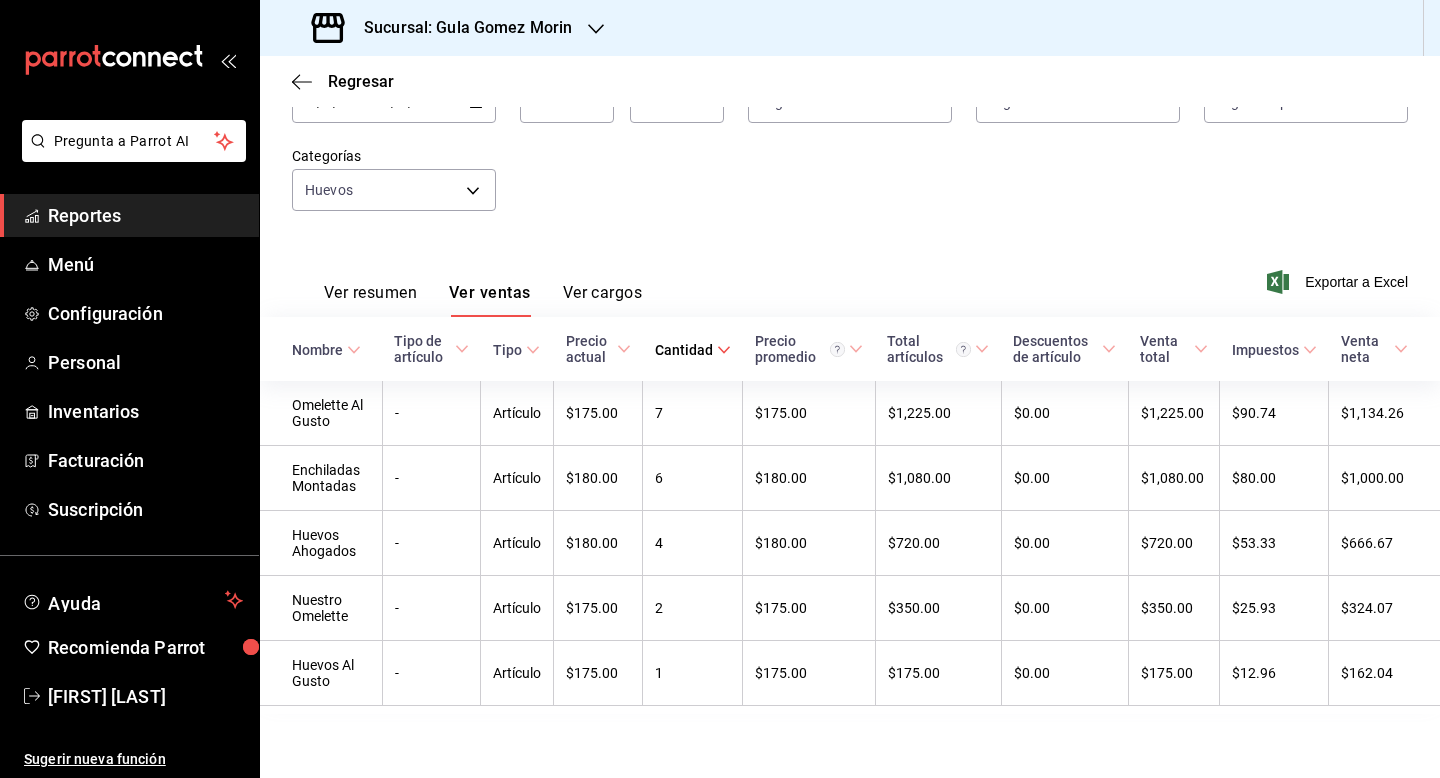 click on "Ver resumen Ver ventas Ver cargos Exportar a Excel" at bounding box center (850, 276) 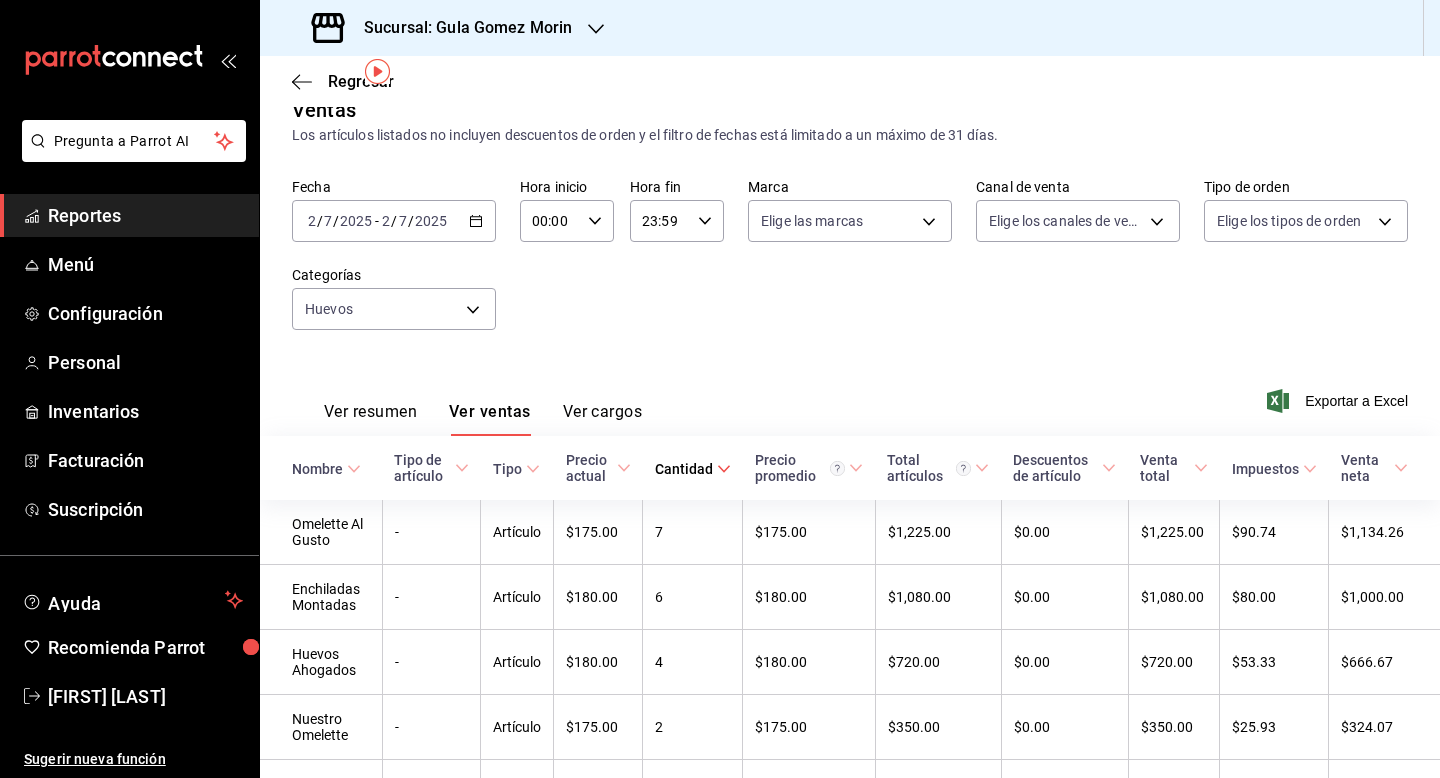 scroll, scrollTop: 27, scrollLeft: 0, axis: vertical 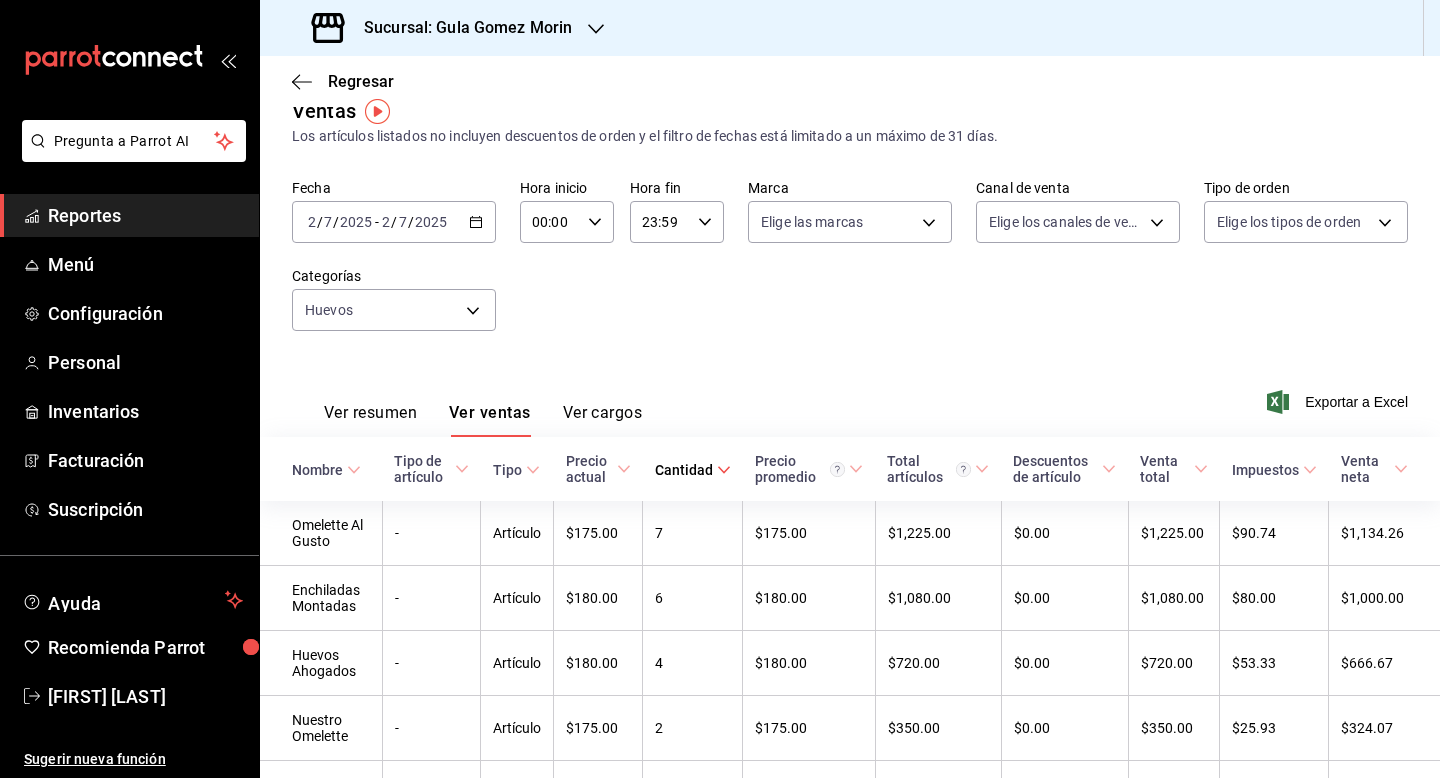 click on "2025-07-02 2 / 7 / 2025 - 2025-07-02 2 / 7 / 2025" at bounding box center [394, 222] 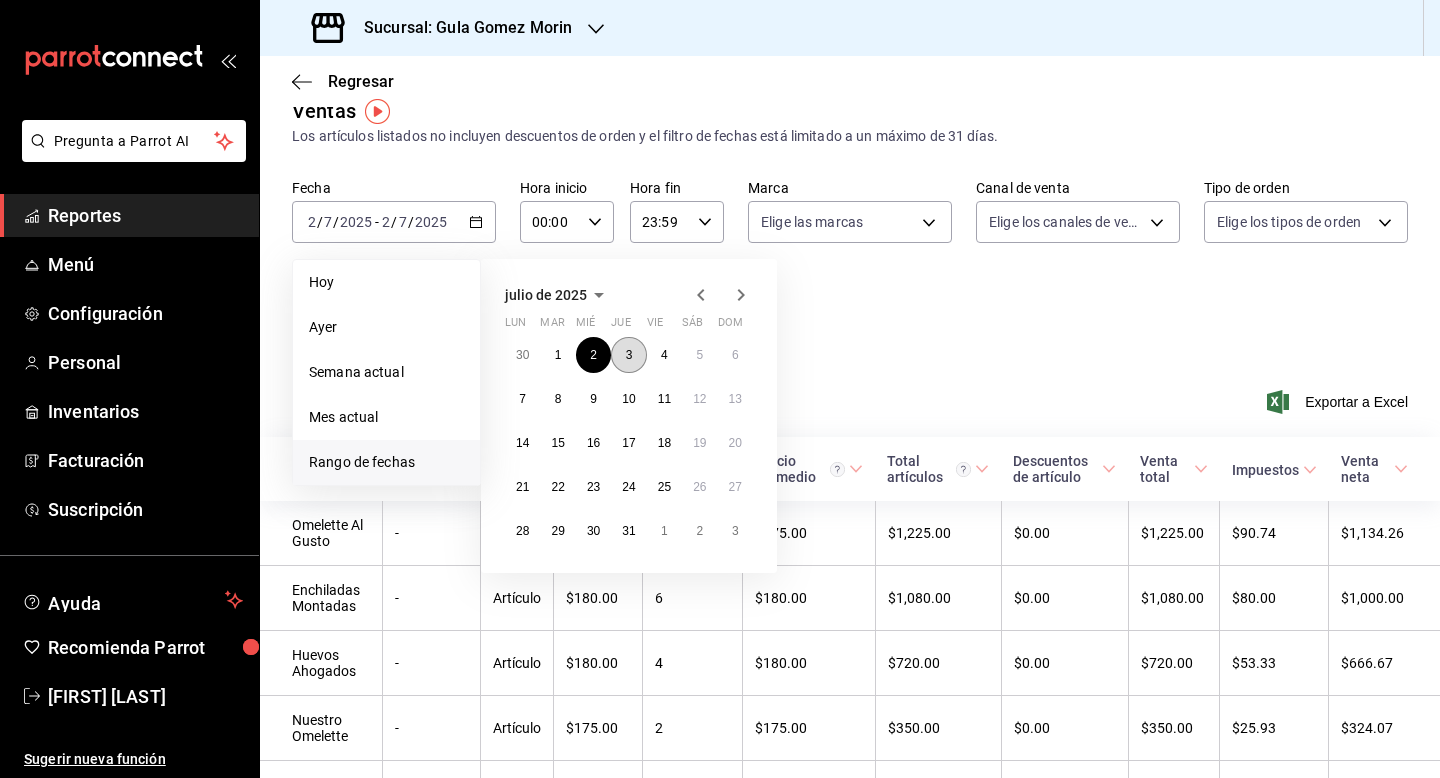 click on "3" at bounding box center [628, 355] 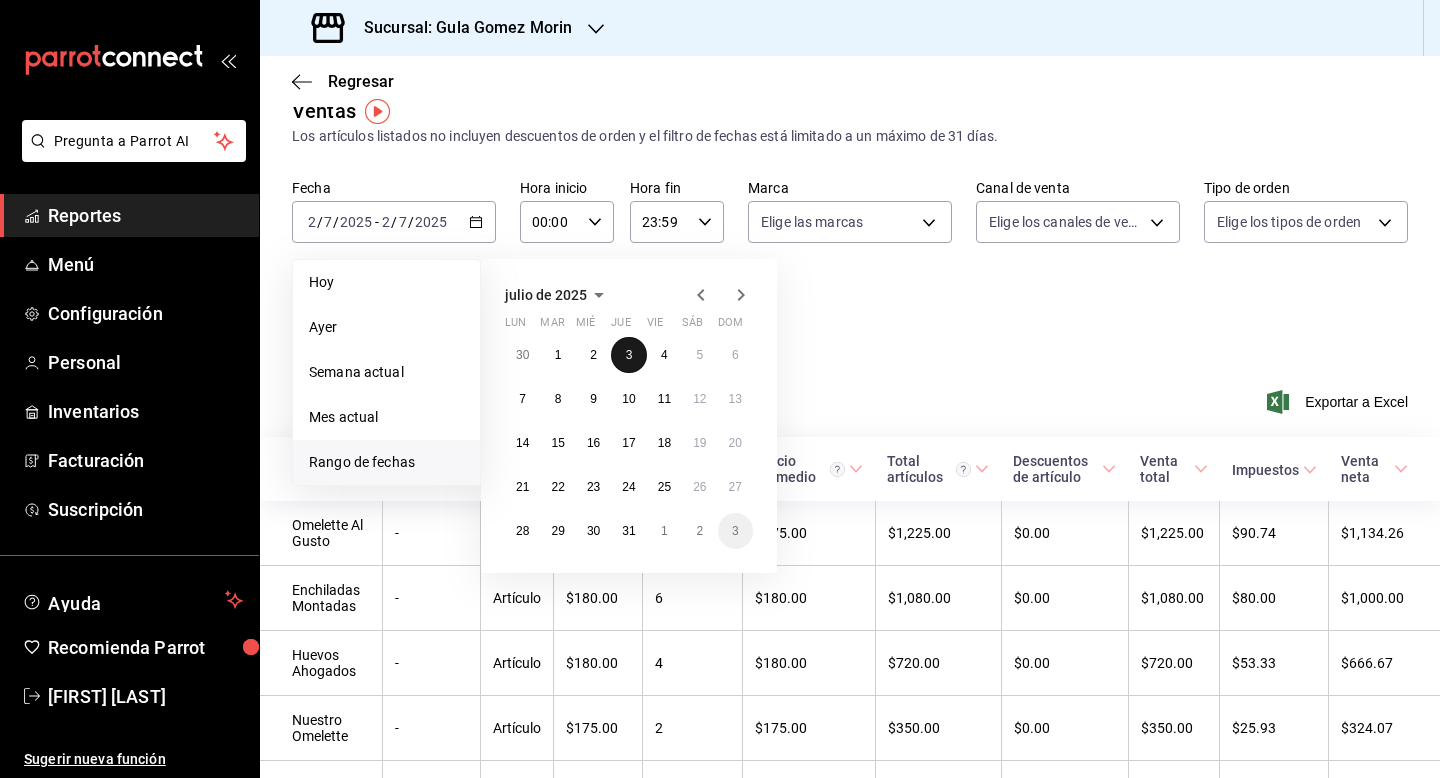 click on "3" at bounding box center [628, 355] 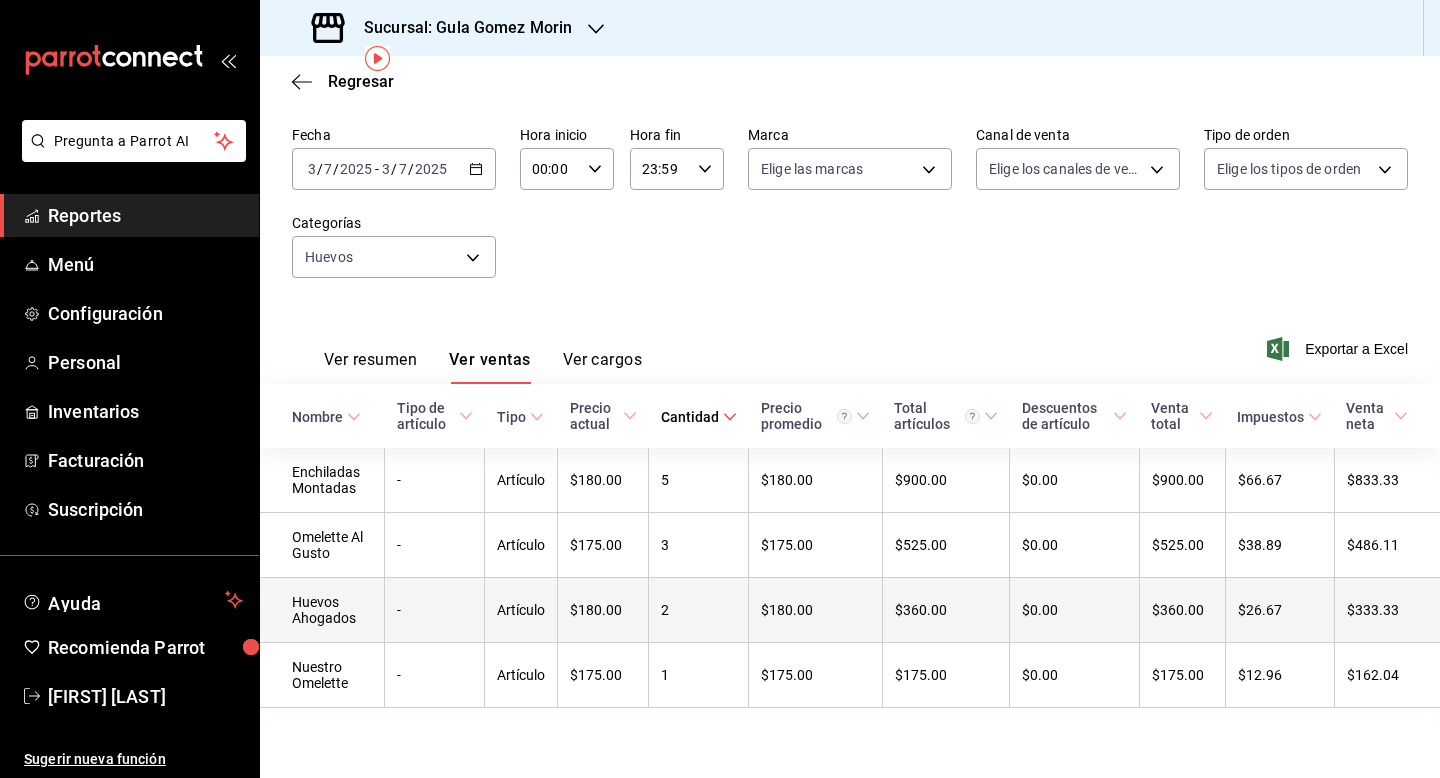 scroll, scrollTop: 82, scrollLeft: 0, axis: vertical 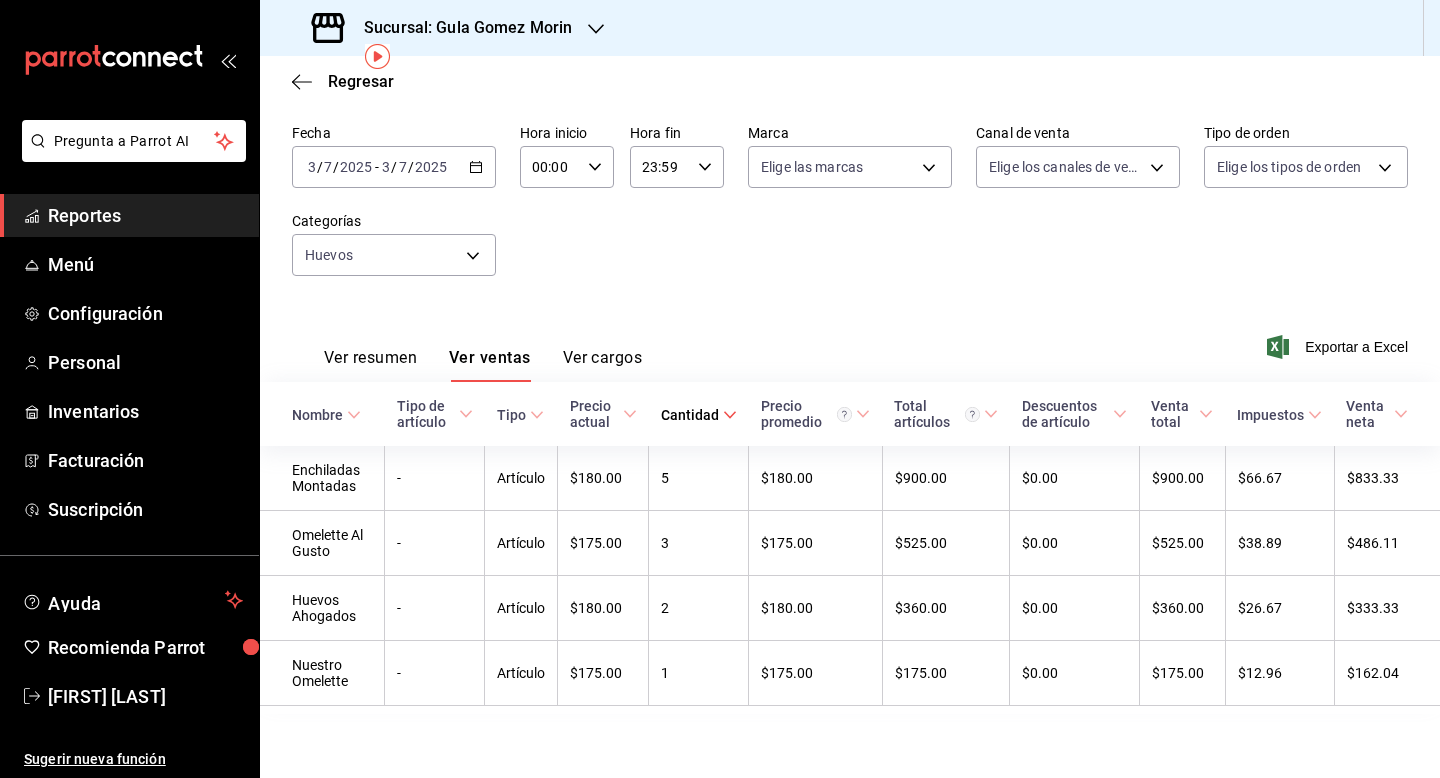 click on "[DATE] [DATE] - [DATE] [DATE]" at bounding box center (394, 167) 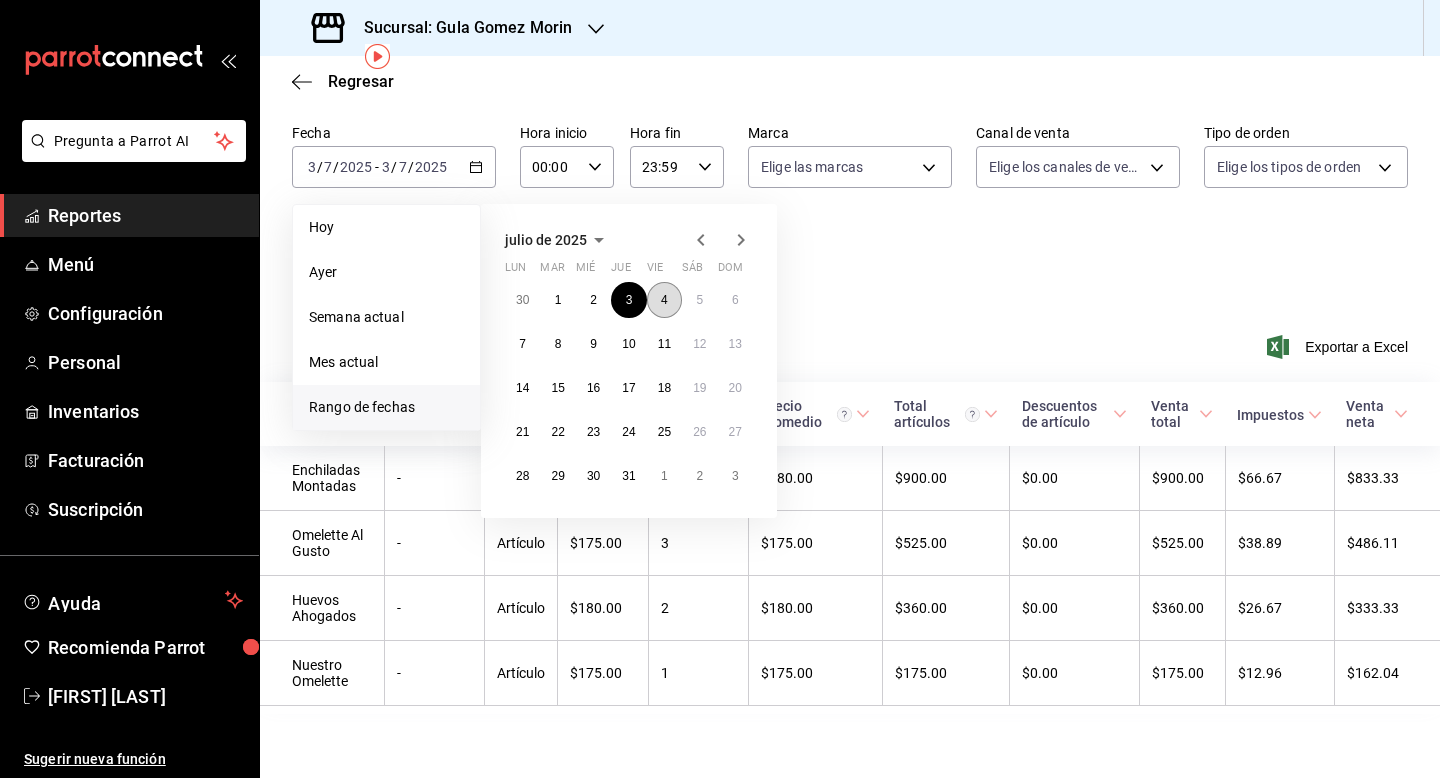 click on "4" at bounding box center [664, 300] 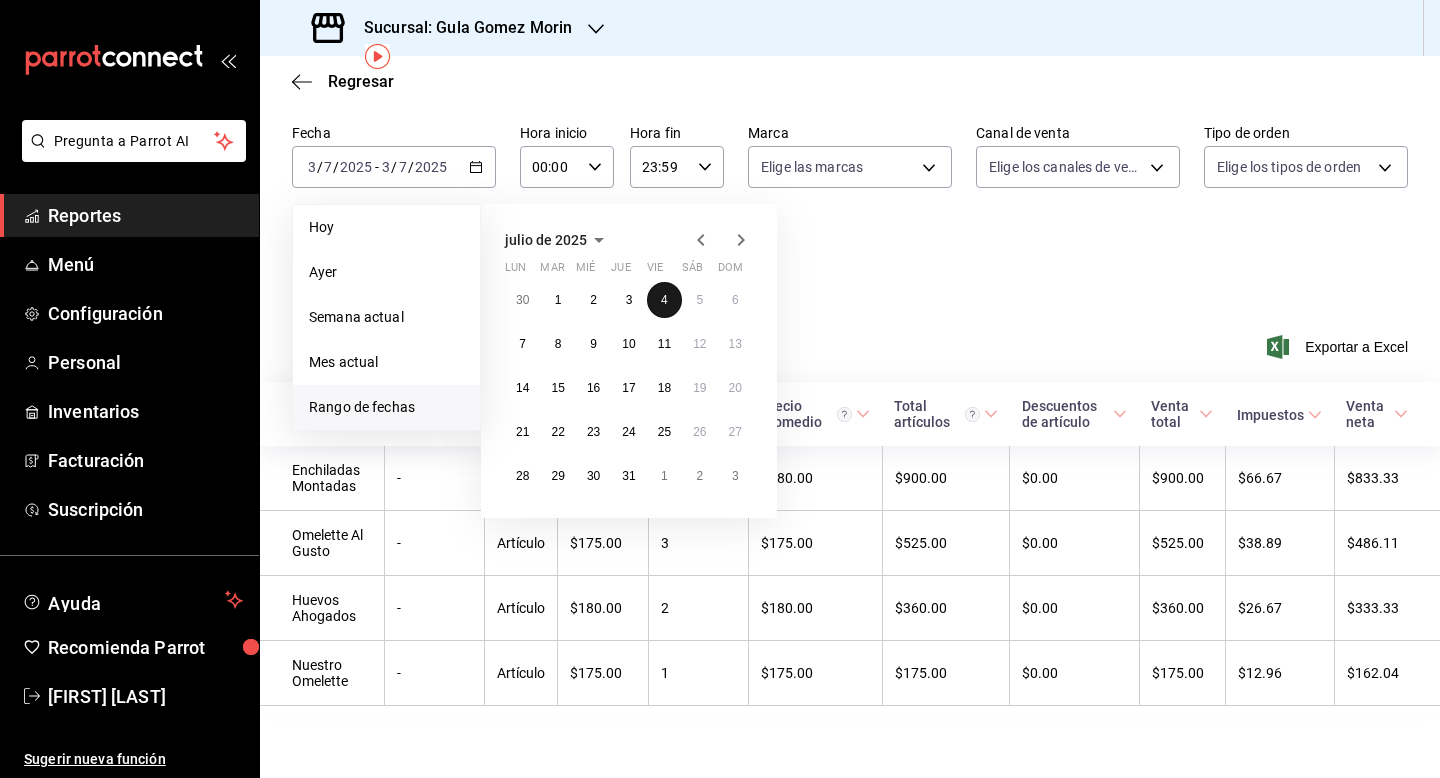 click on "4" at bounding box center (664, 300) 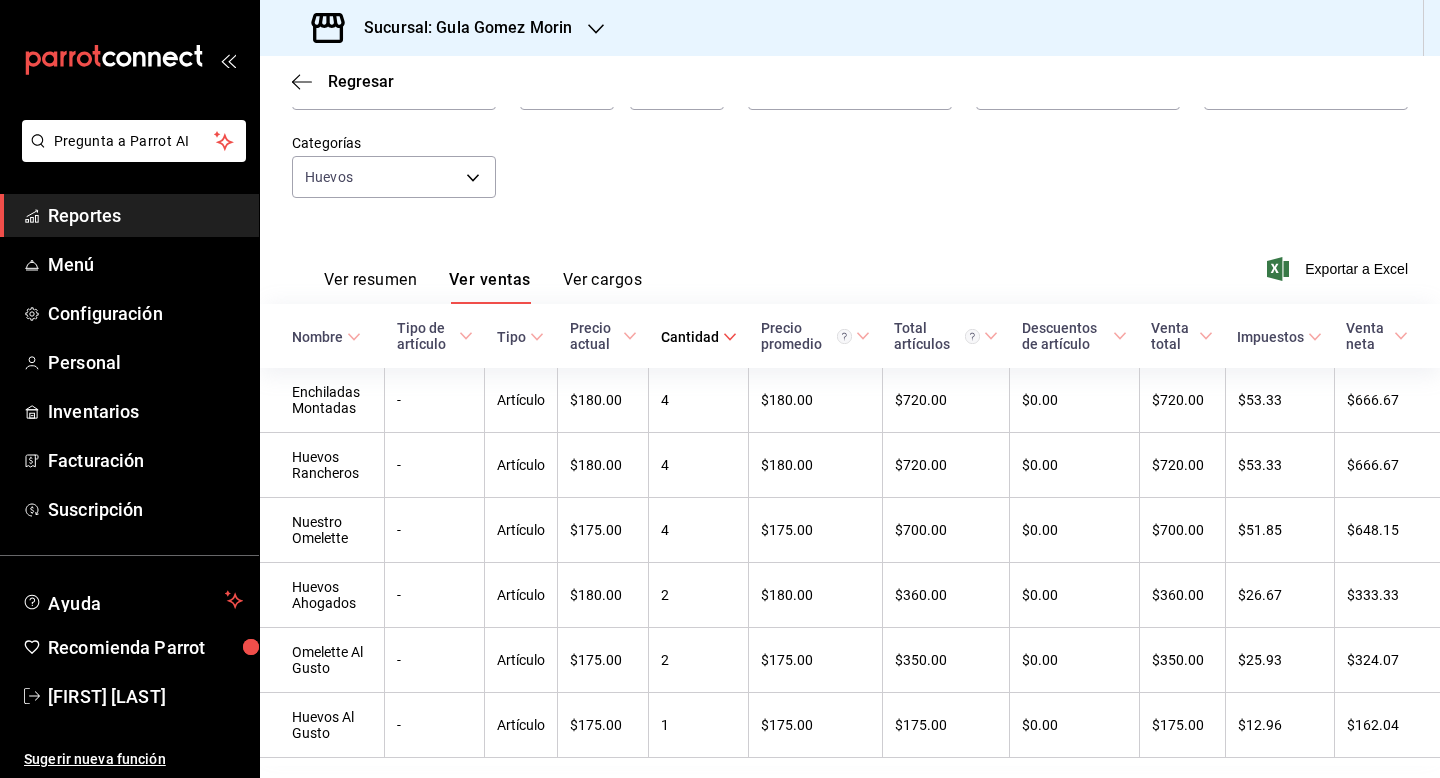 scroll, scrollTop: 200, scrollLeft: 0, axis: vertical 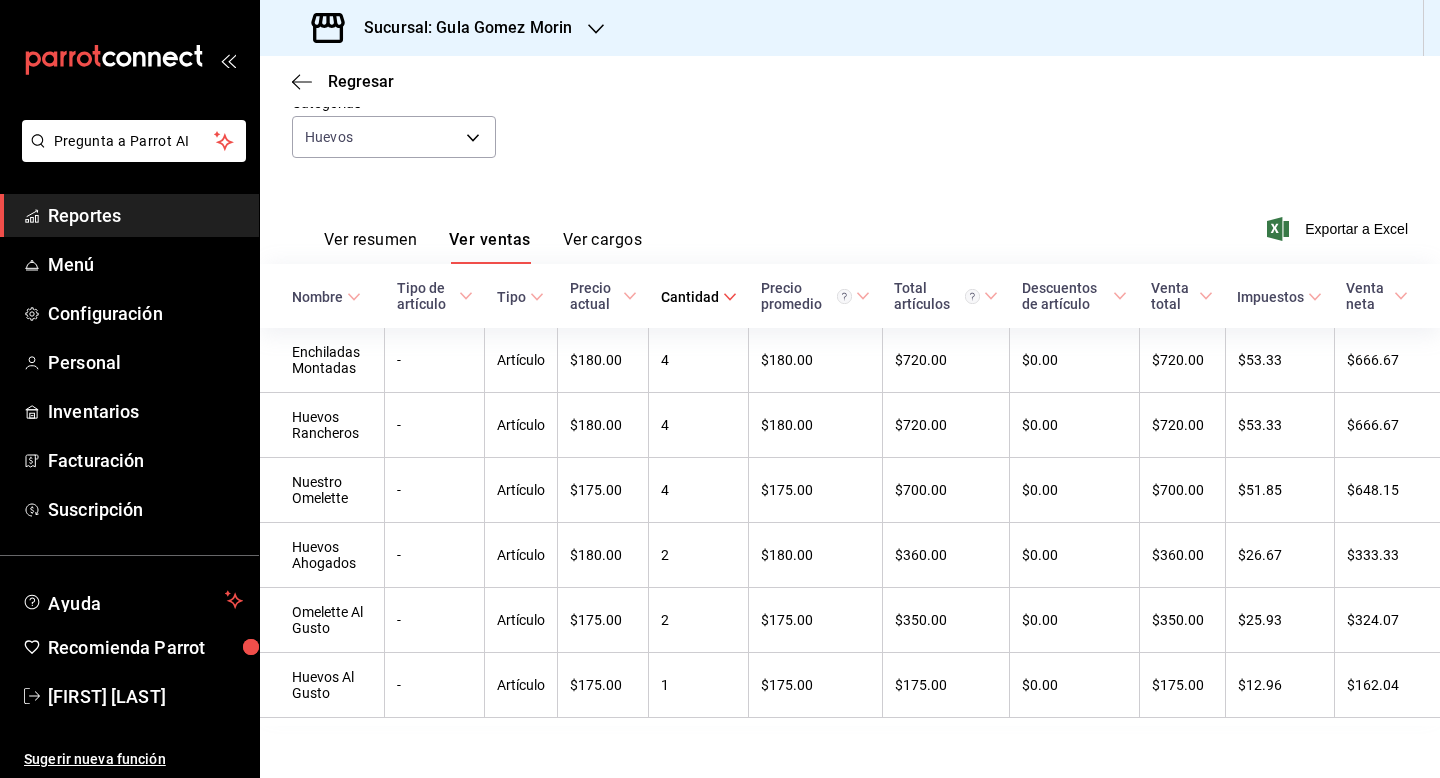 click on "Fecha [DATE] [DATE] - [DATE] [DATE] Hora inicio 00:00 Hora inicio Hora fin 23:59 Hora fin Marca Elige las marcas Canal de venta Elige los canales de venta Tipo de orden Elige los tipos de orden Categorías Huevos f783d270-300a-46cc-8230-586aca58e4e1" at bounding box center [850, 94] 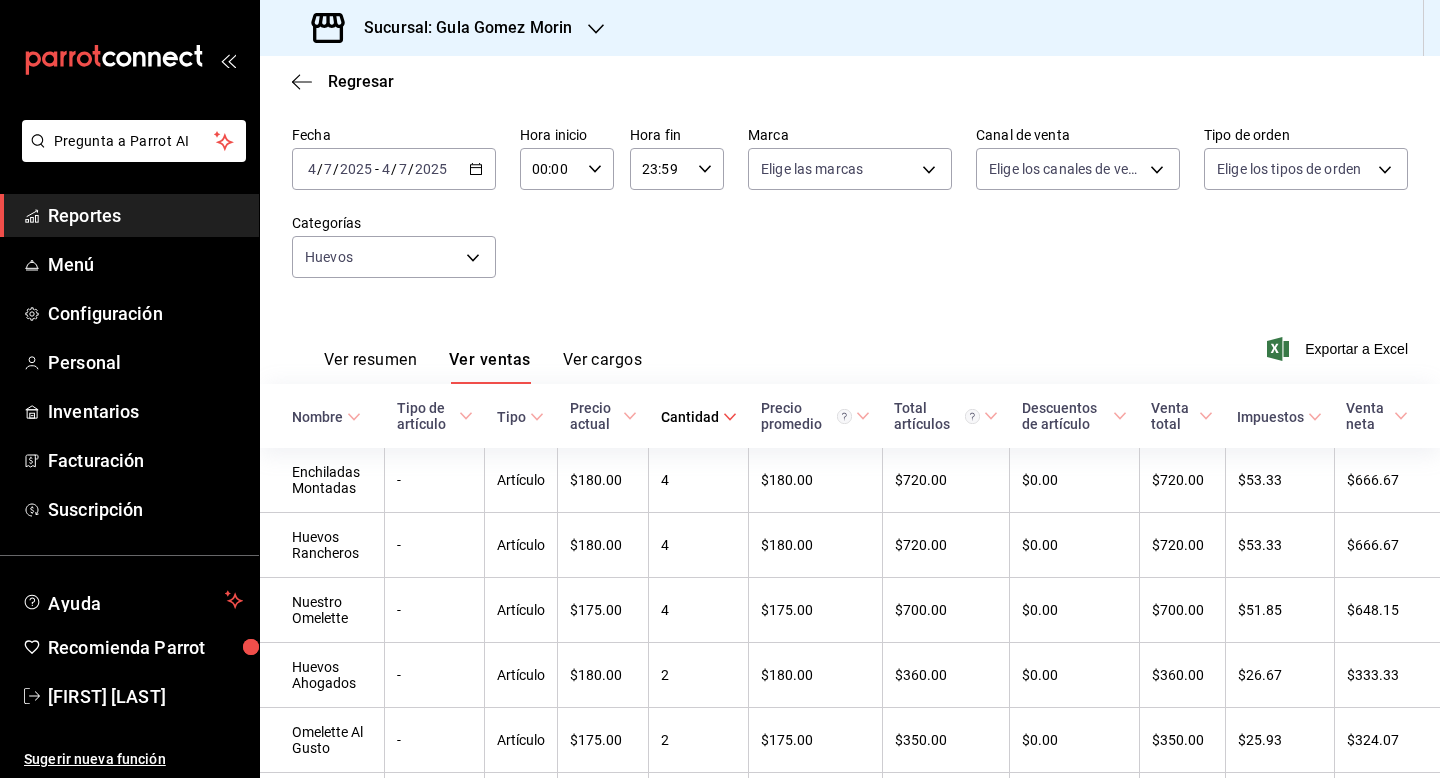 scroll, scrollTop: 120, scrollLeft: 0, axis: vertical 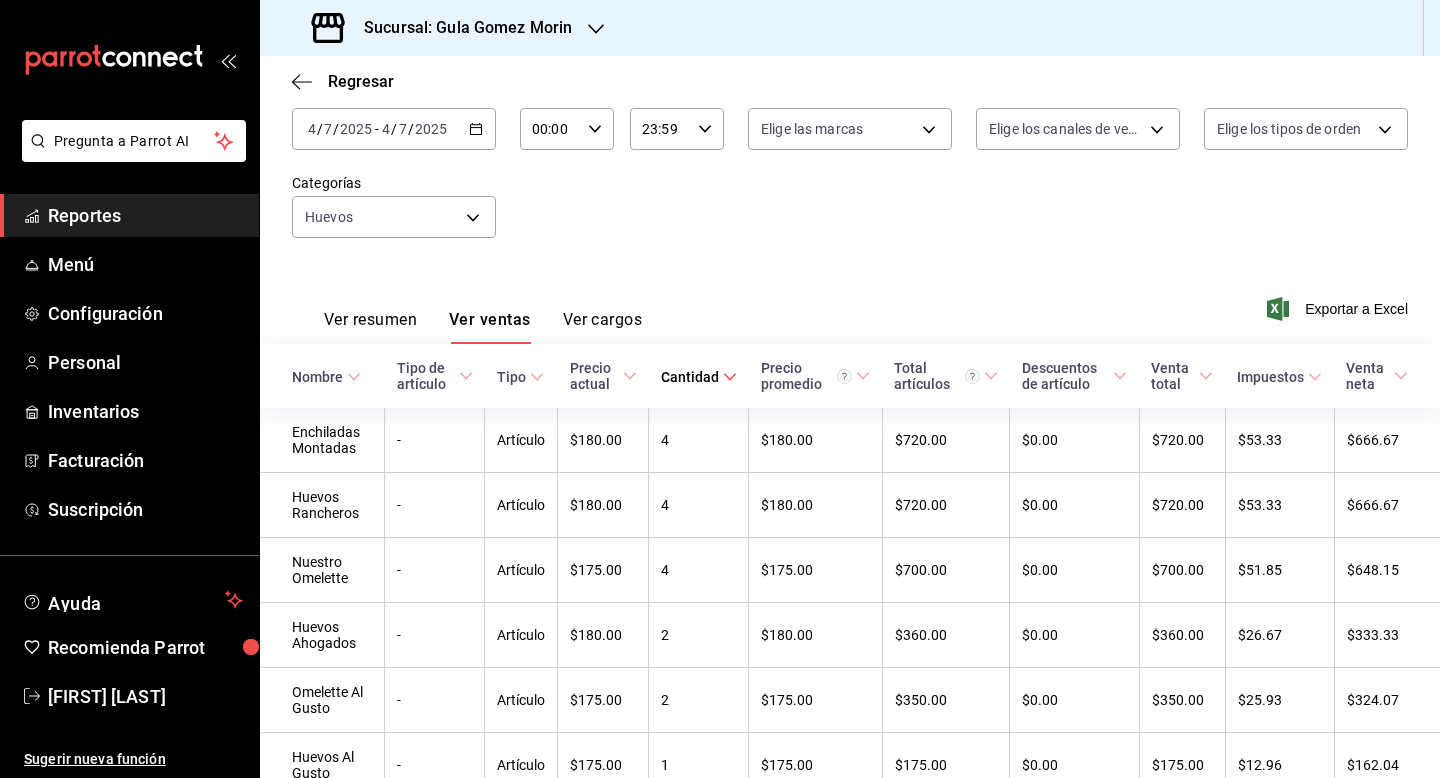click on "2025" at bounding box center (431, 129) 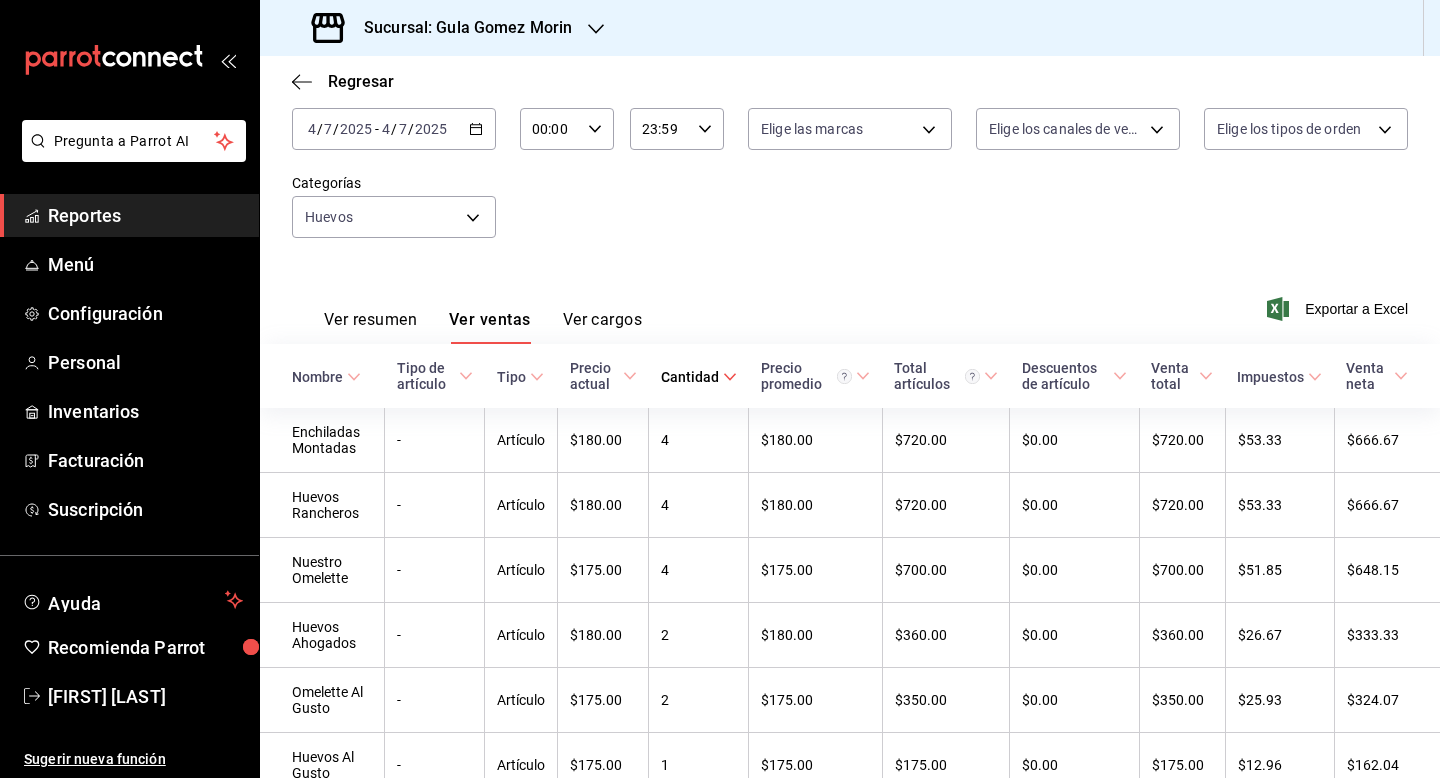 click 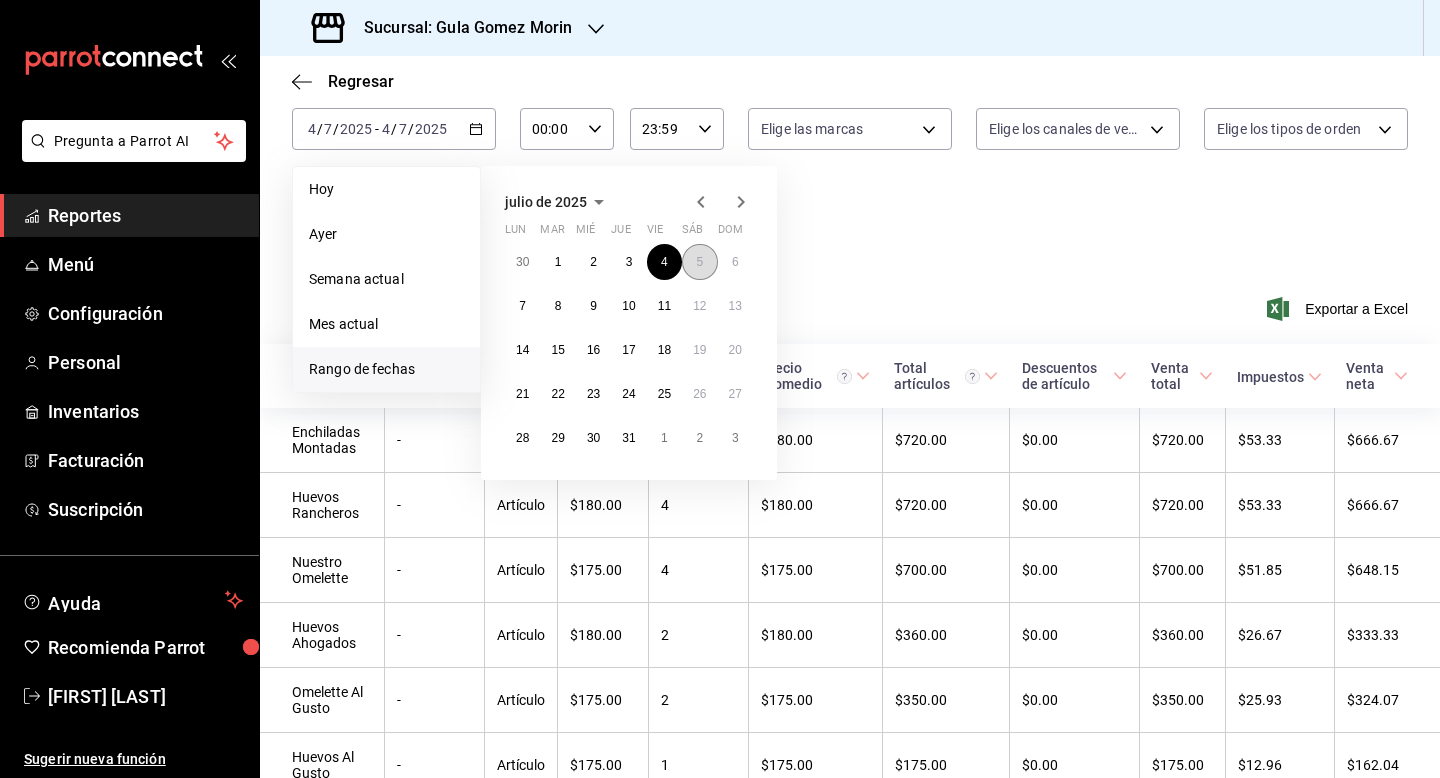 click on "5" at bounding box center (699, 262) 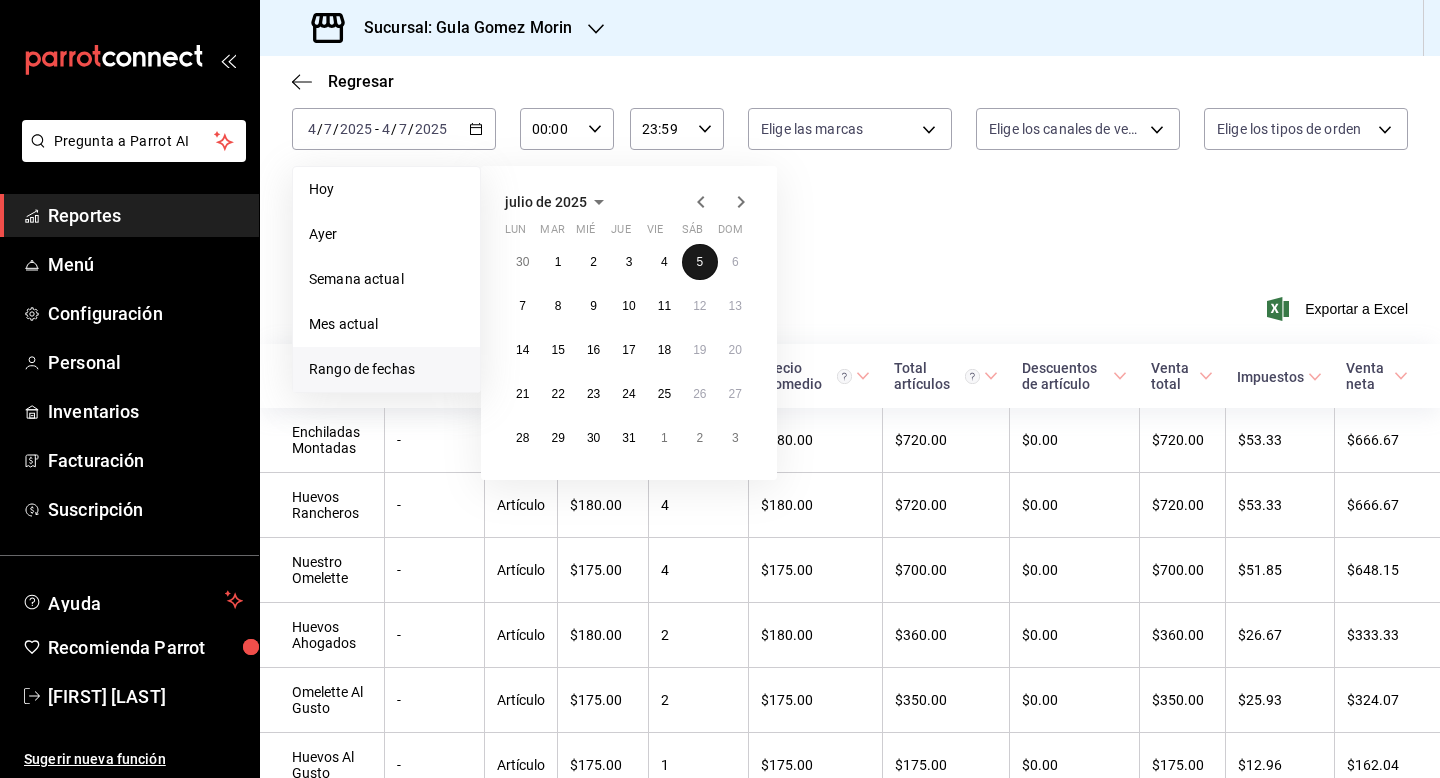 click on "5" at bounding box center [699, 262] 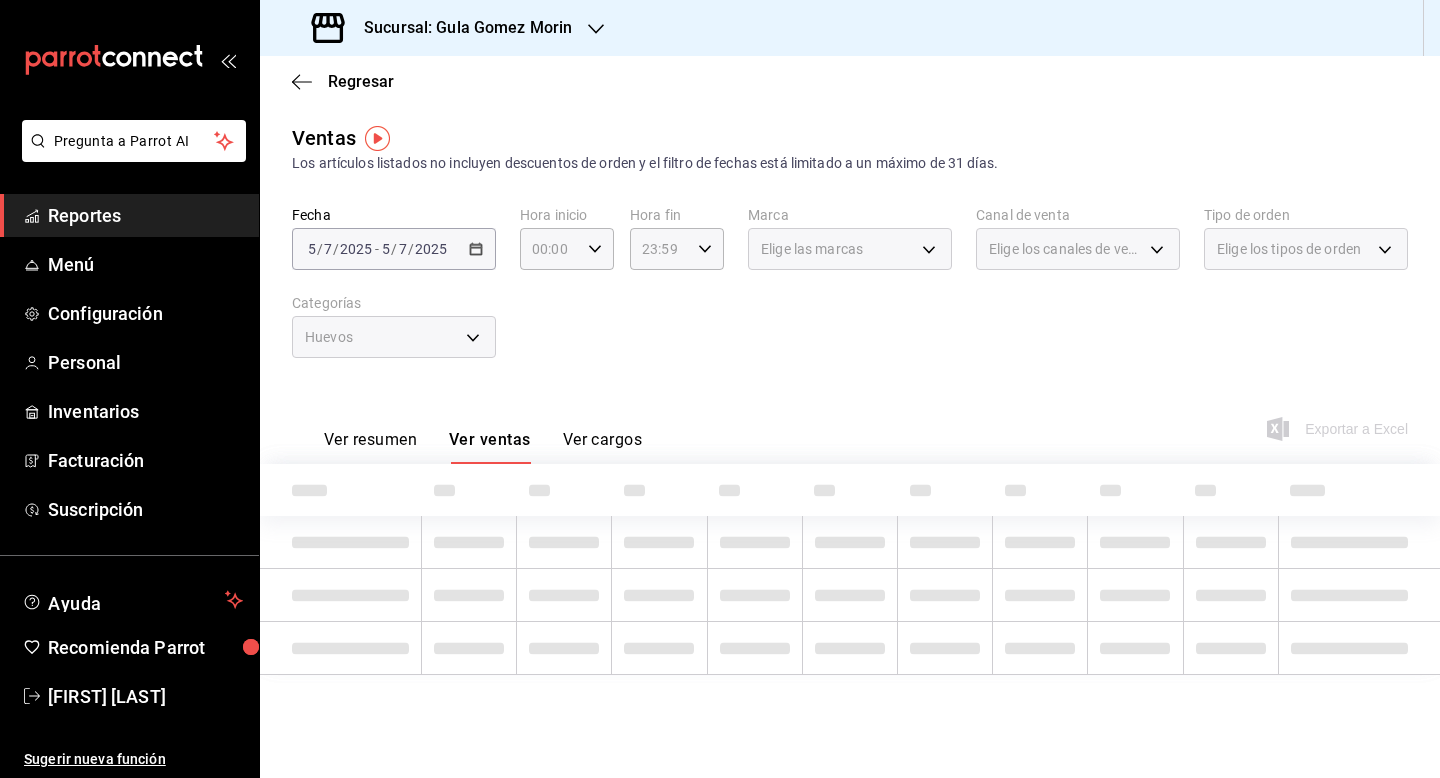 scroll, scrollTop: 0, scrollLeft: 0, axis: both 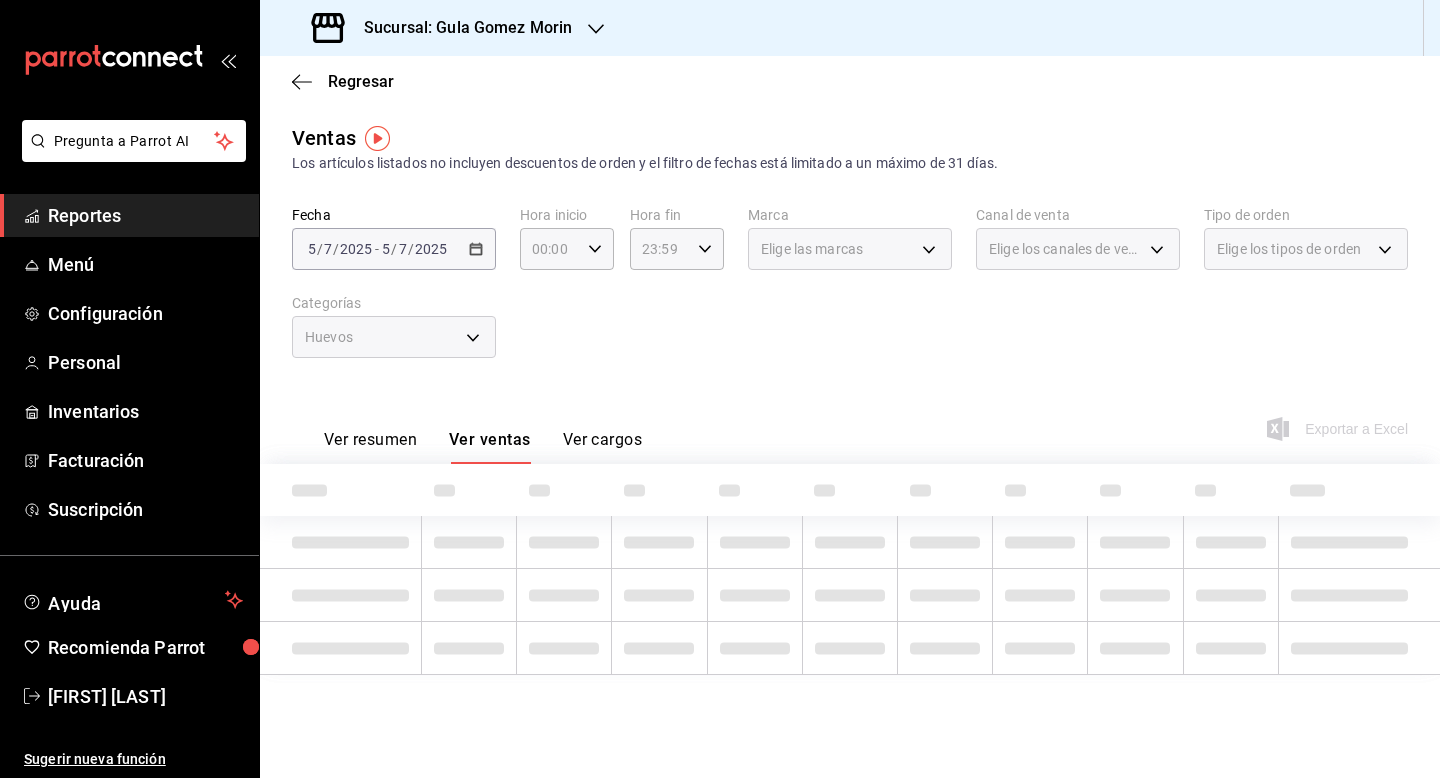 click on "Fecha [DATE] [DATE] / [DATE] / [DATE] - [DATE] [DATE] / [DATE] / [DATE] Hora inicio [TIME] Hora inicio Hora fin [TIME] Hora fin Marca Elige las marcas Canal de venta Elige los canales de venta Tipo de orden Elige los tipos de orden Categorías Huevos [UUID]" at bounding box center [850, 294] 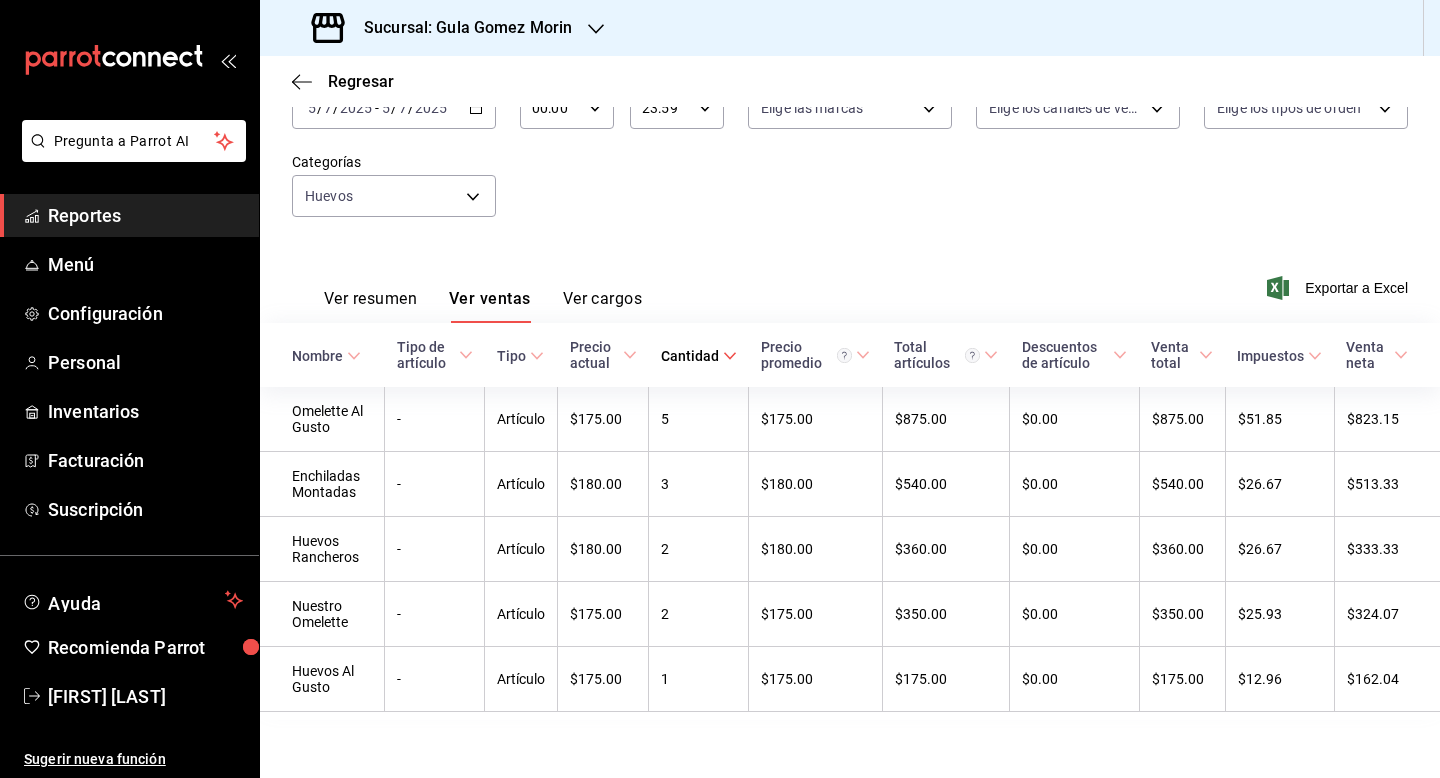 scroll, scrollTop: 147, scrollLeft: 0, axis: vertical 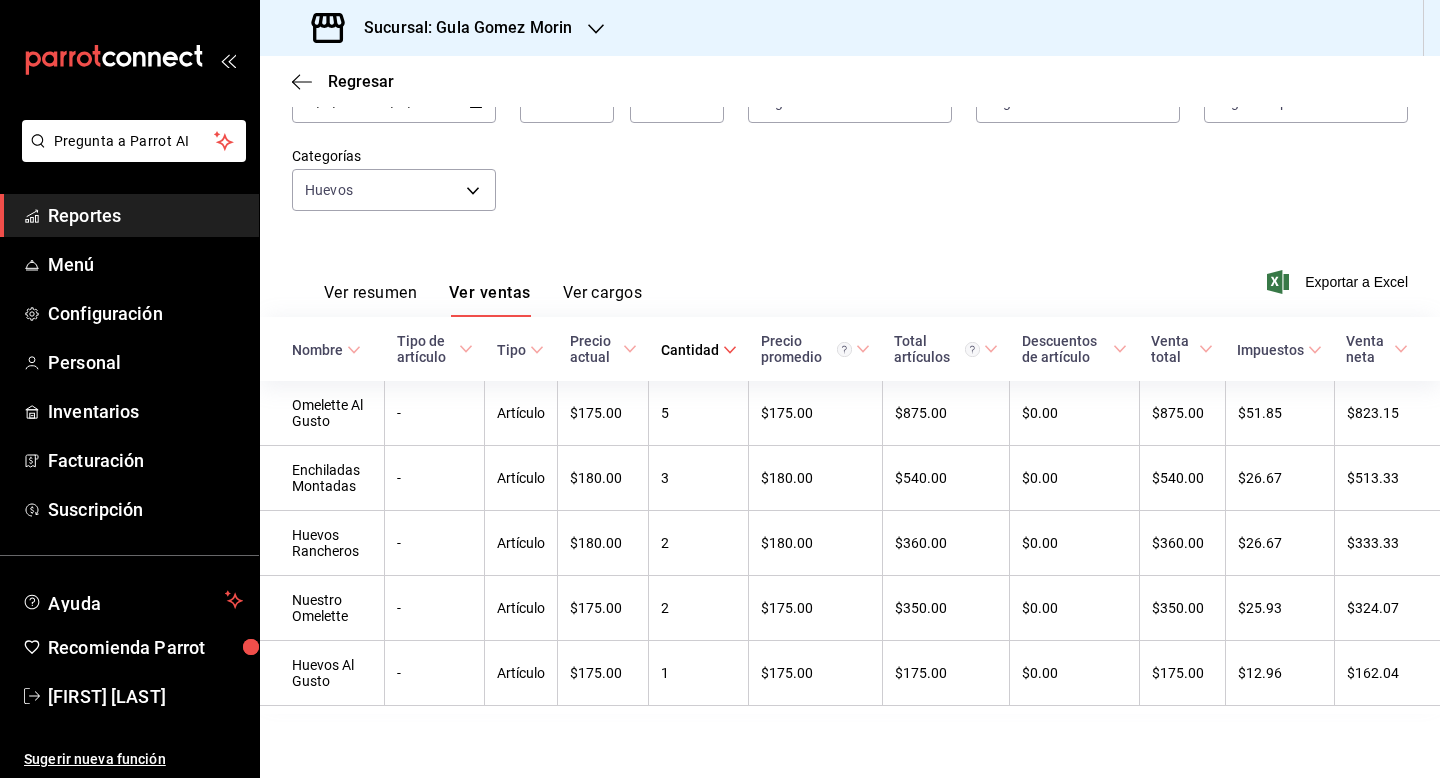 click on "Ver resumen Ver ventas Ver cargos" at bounding box center (467, 288) 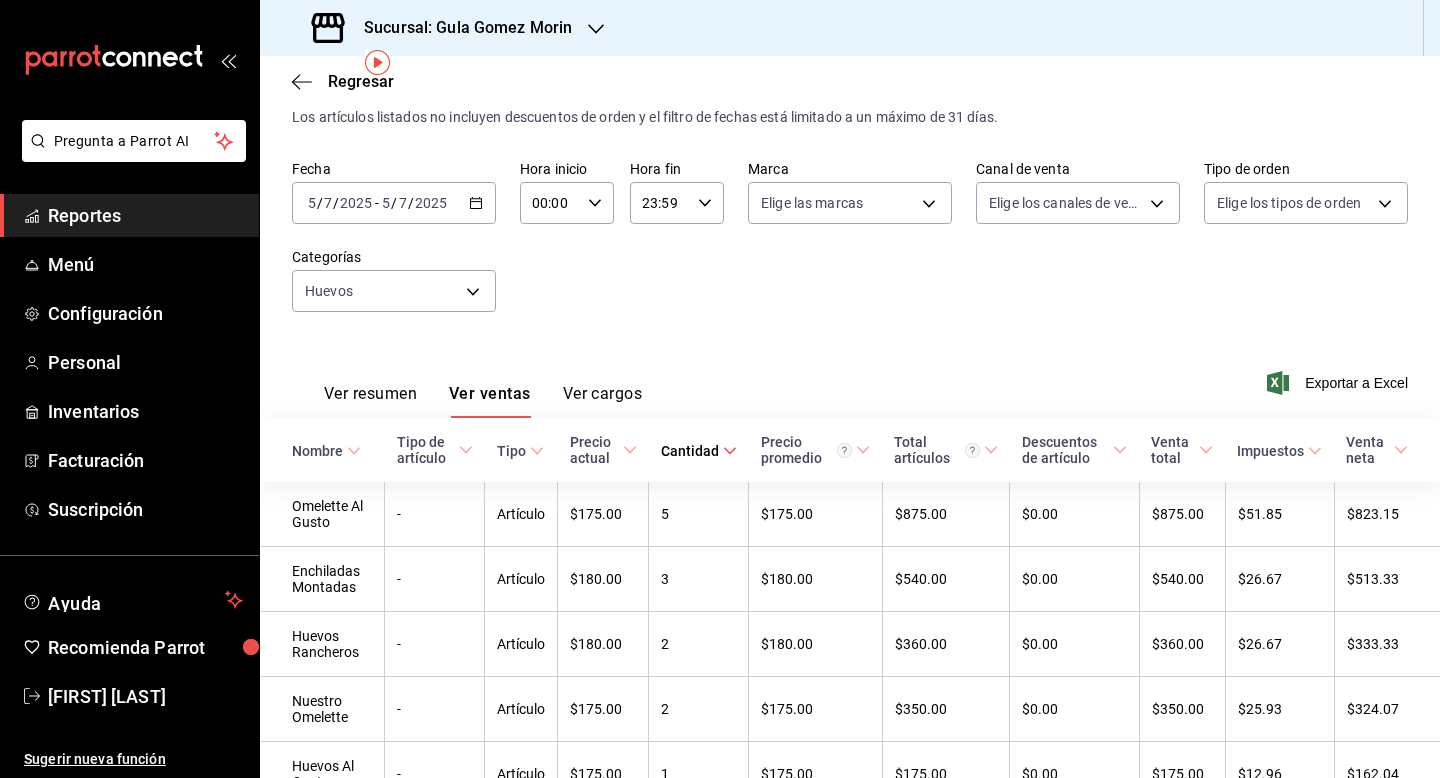 scroll, scrollTop: 27, scrollLeft: 0, axis: vertical 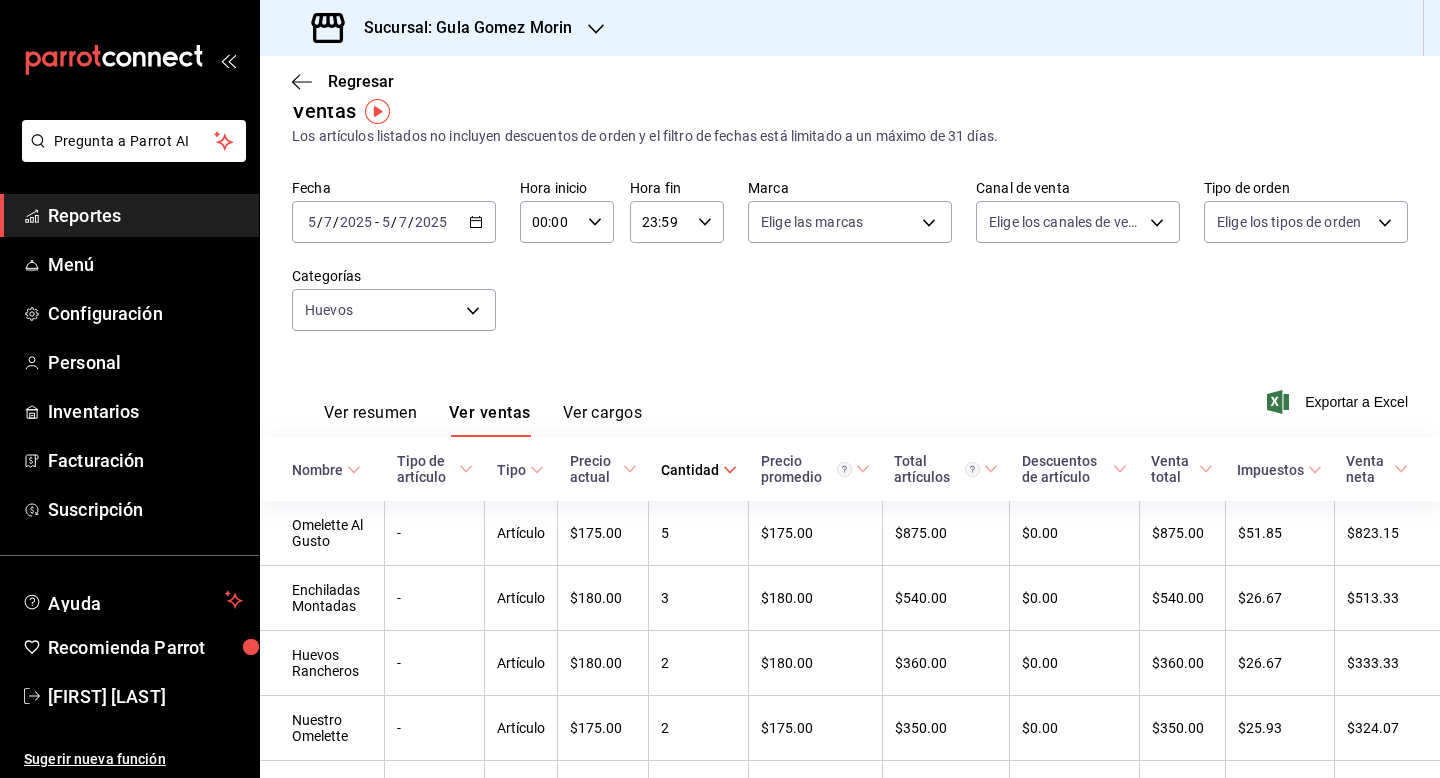 click 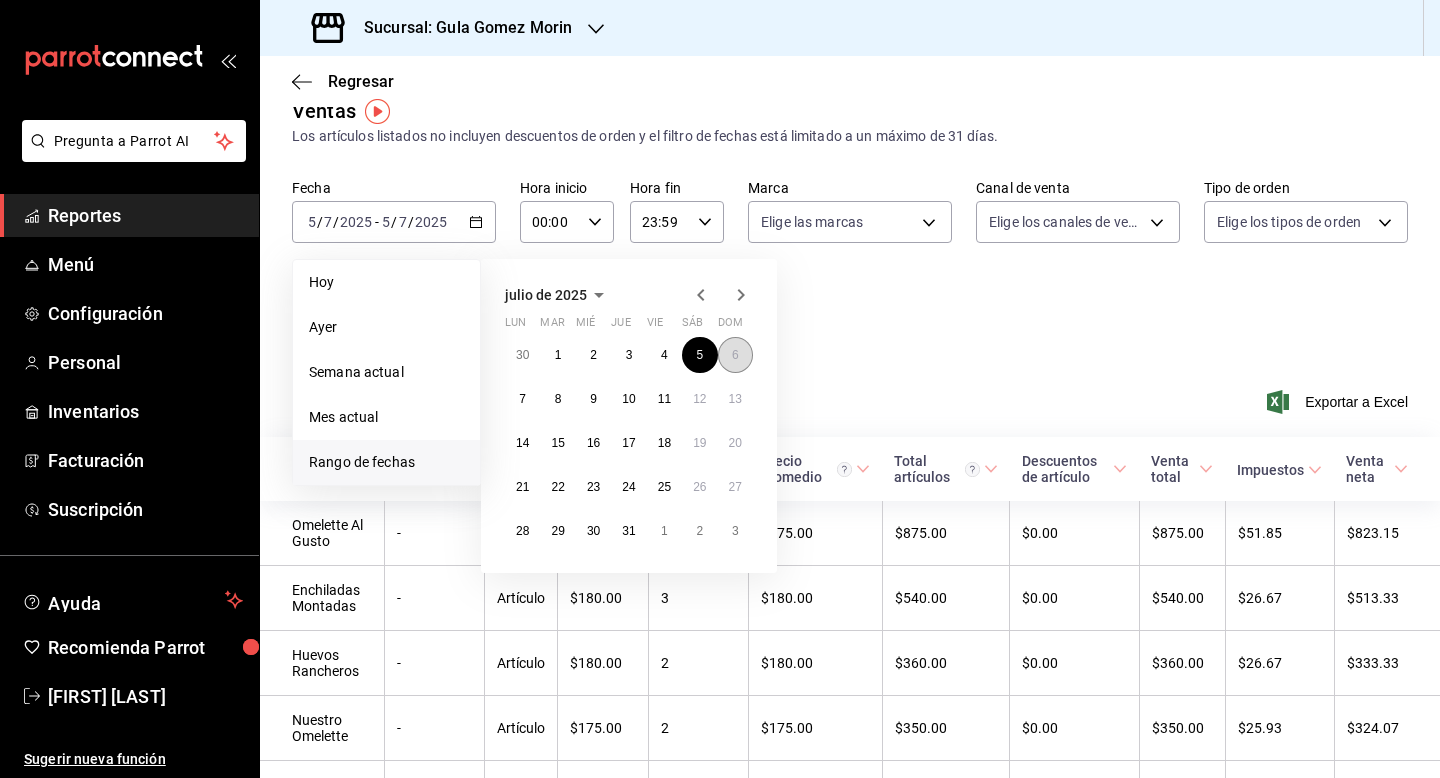 click on "6" at bounding box center (735, 355) 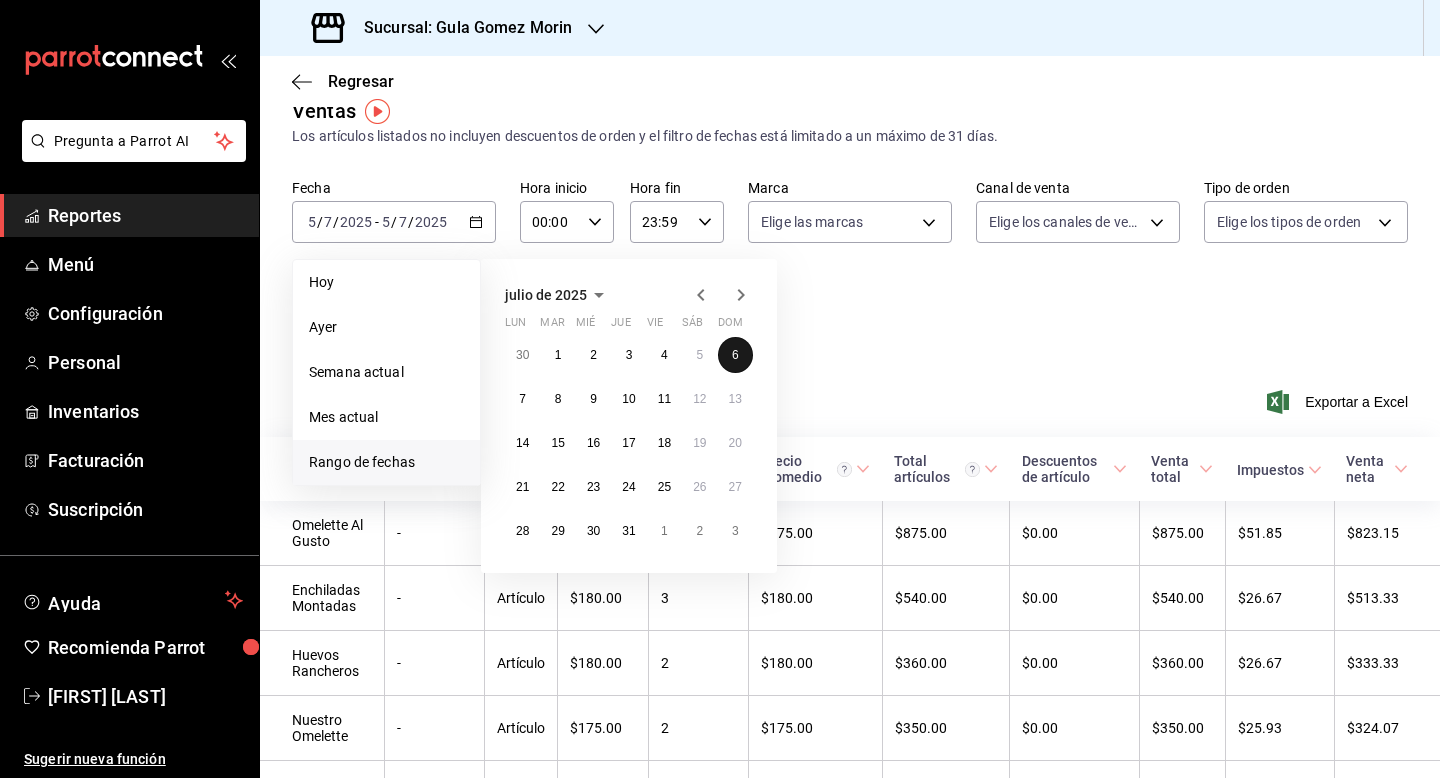 click on "6" at bounding box center [735, 355] 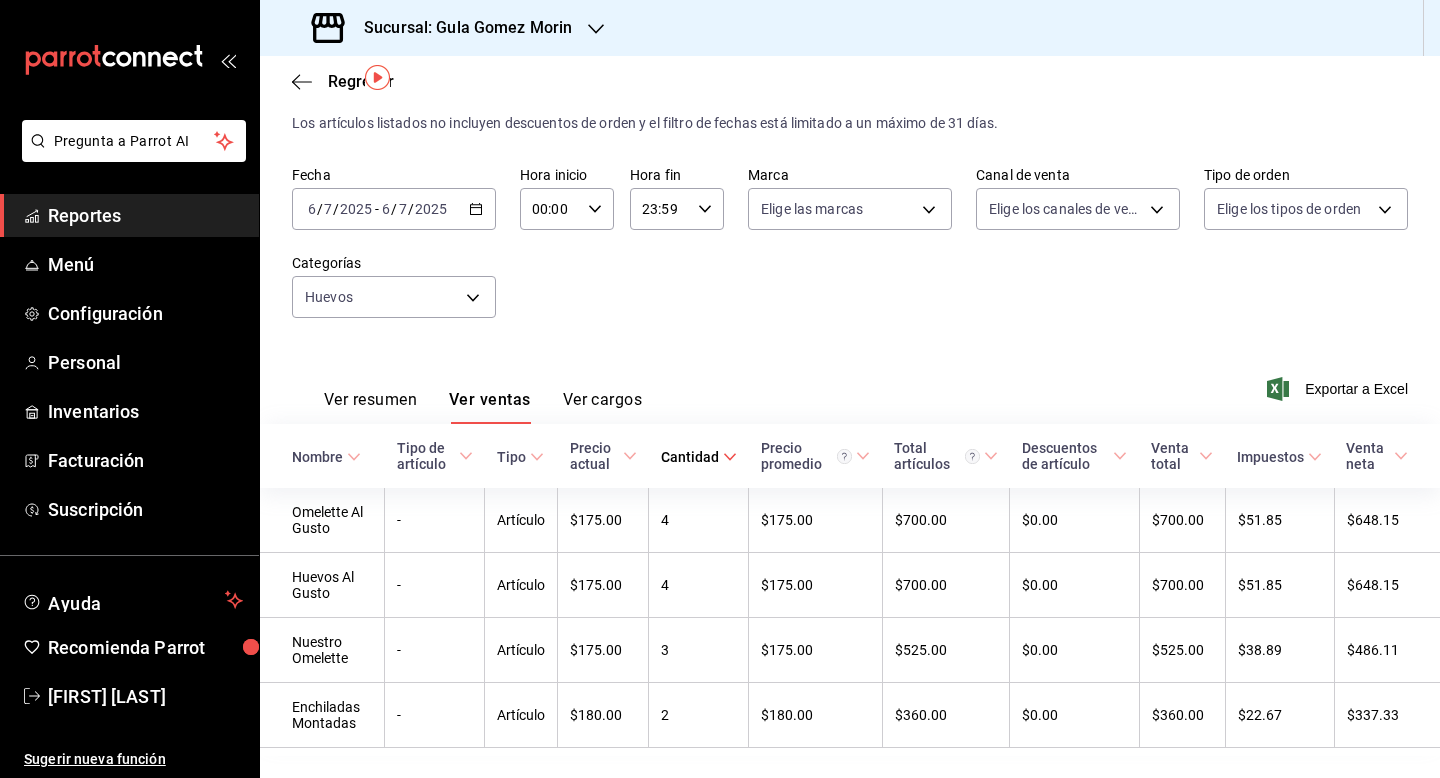 scroll, scrollTop: 80, scrollLeft: 0, axis: vertical 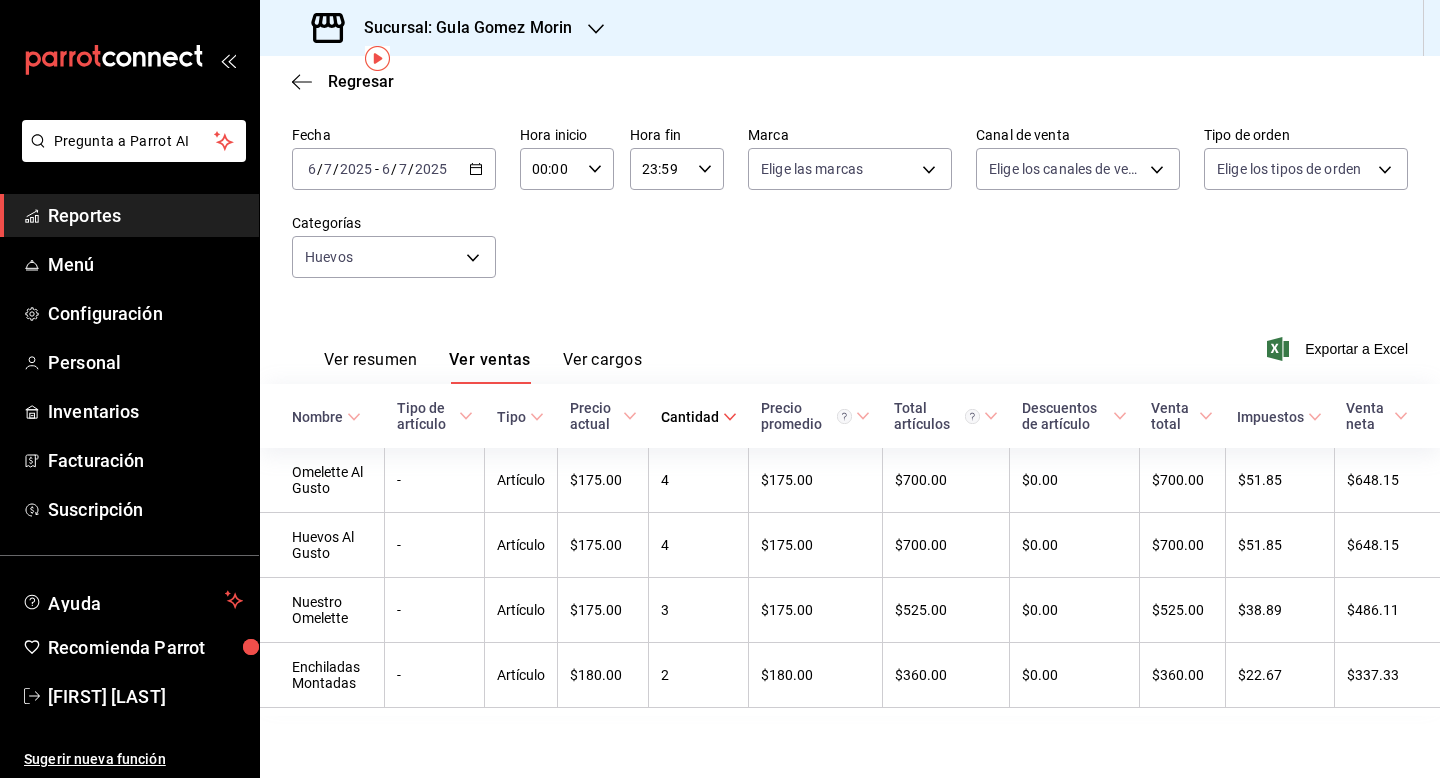click 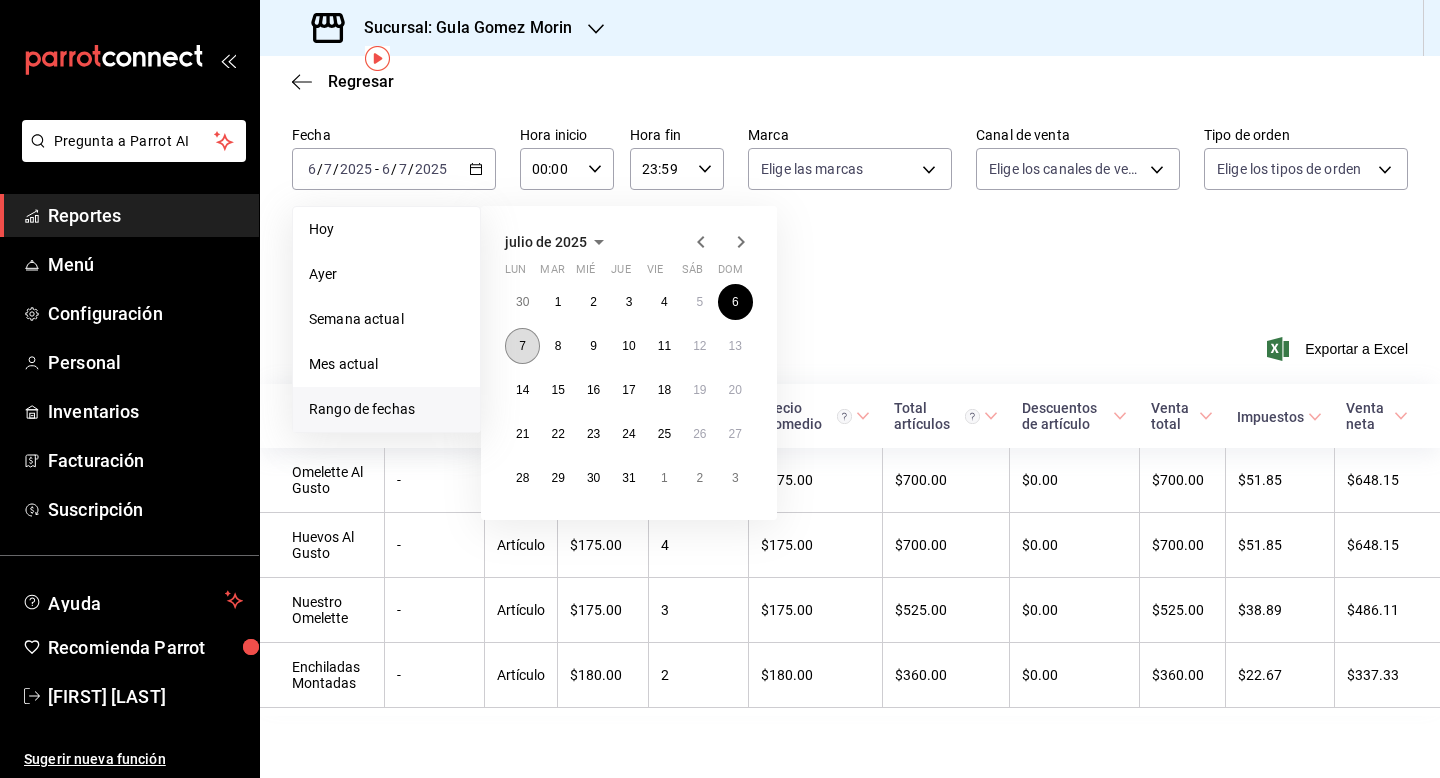 click on "7" at bounding box center (522, 346) 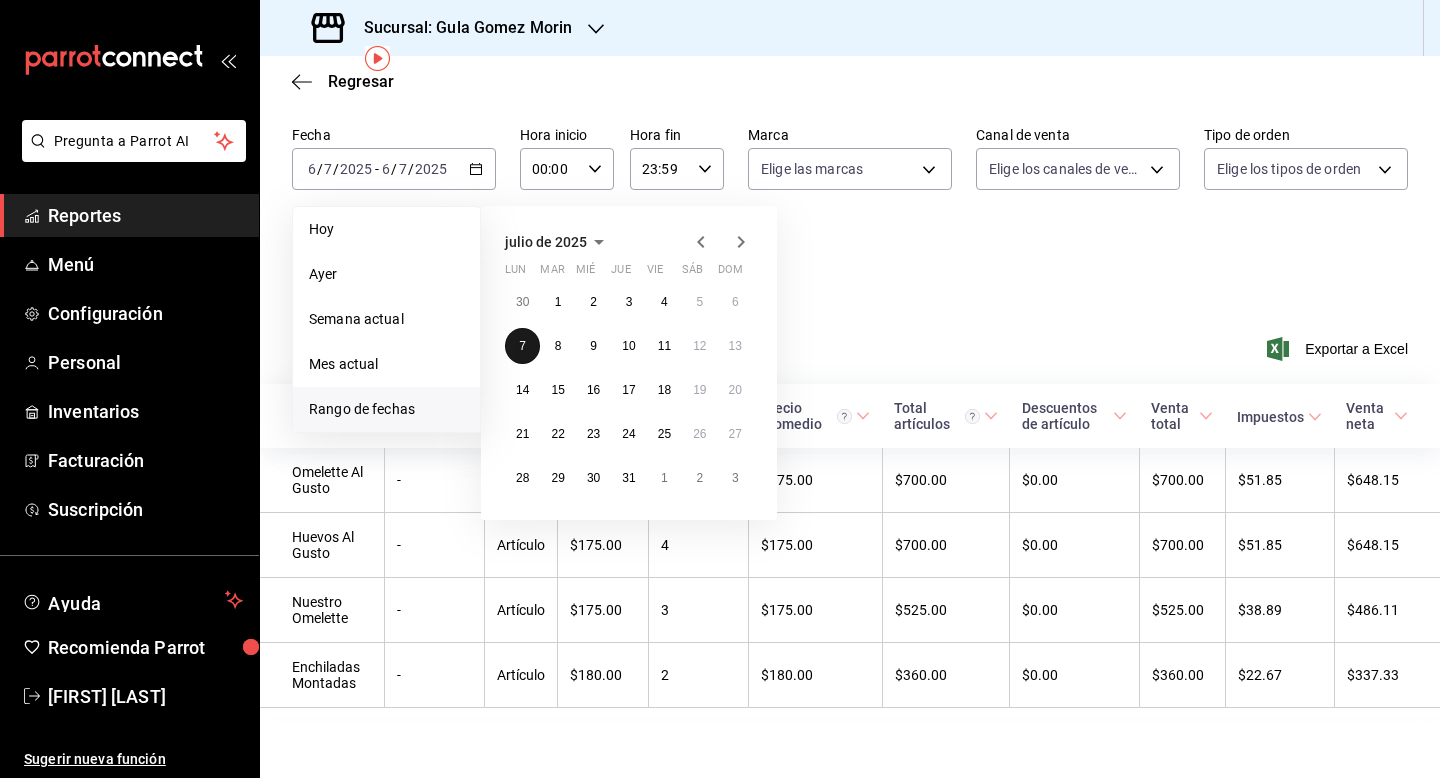 click on "7" at bounding box center (522, 346) 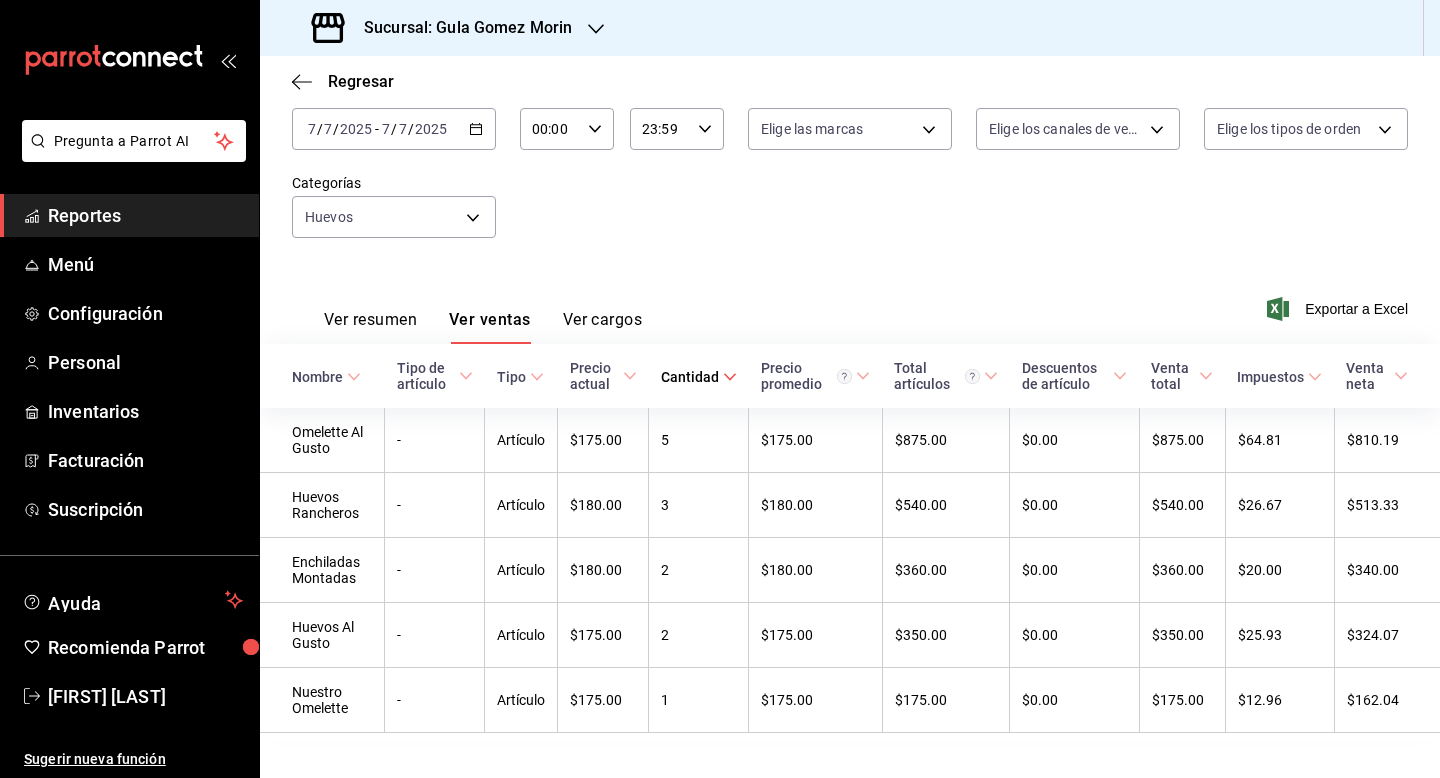 scroll, scrollTop: 147, scrollLeft: 0, axis: vertical 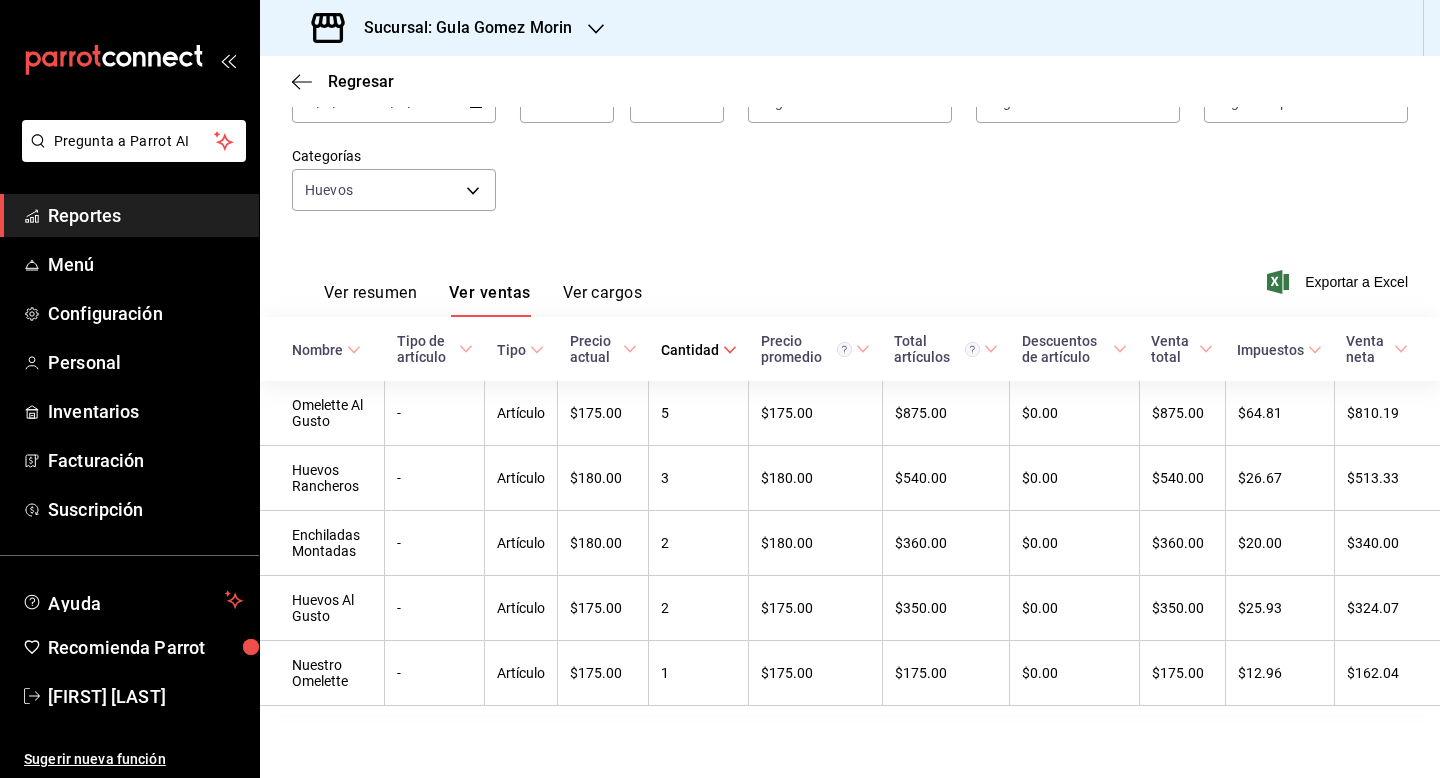 click on "Fecha [DATE] [DATE] / [DATE] / [DATE] - [DATE] [DATE] / [DATE] / [DATE] Hora inicio [TIME] Hora inicio Hora fin [TIME] Hora fin Marca Elige las marcas Canal de venta Elige los canales de venta Tipo de orden Elige los tipos de orden Categorías Huevos [UUID]" at bounding box center (850, 147) 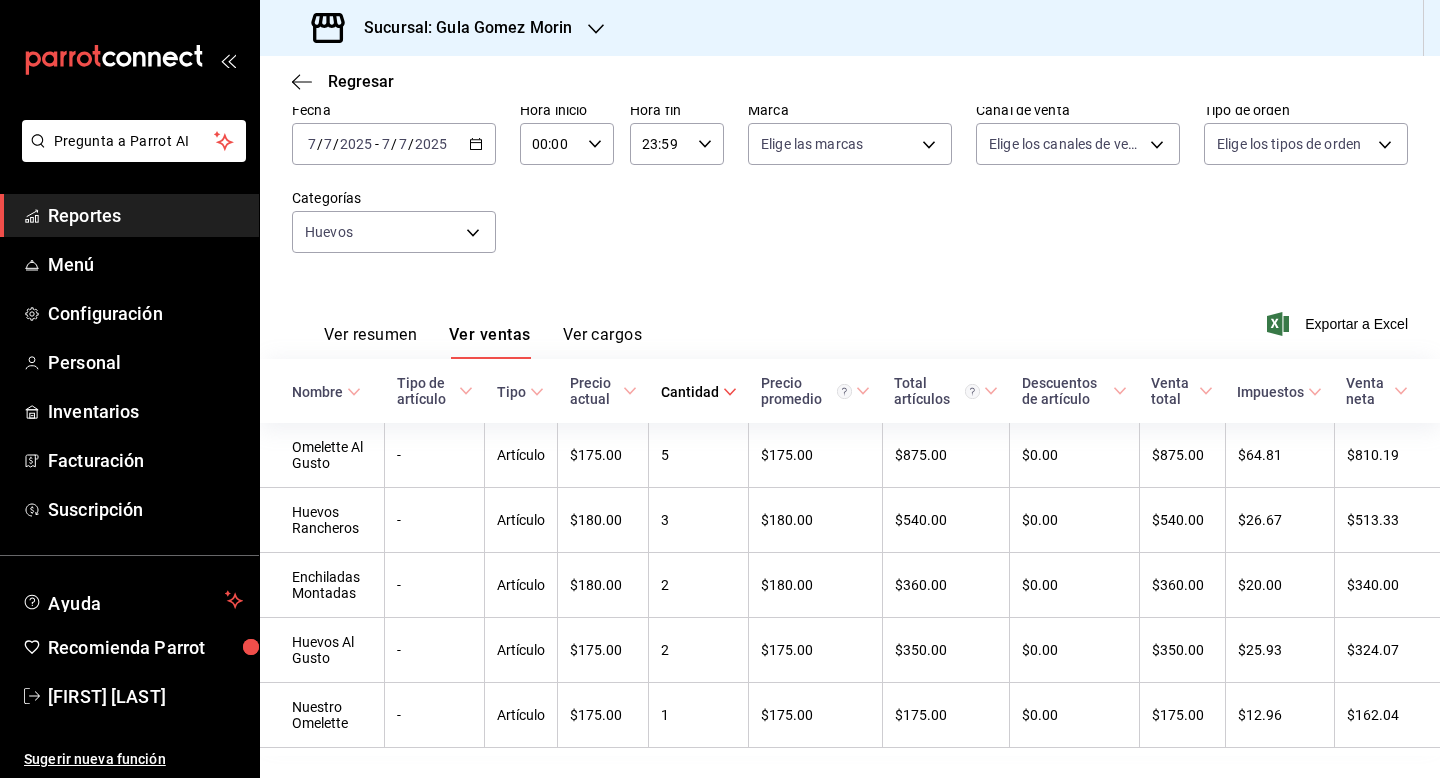 scroll, scrollTop: 67, scrollLeft: 0, axis: vertical 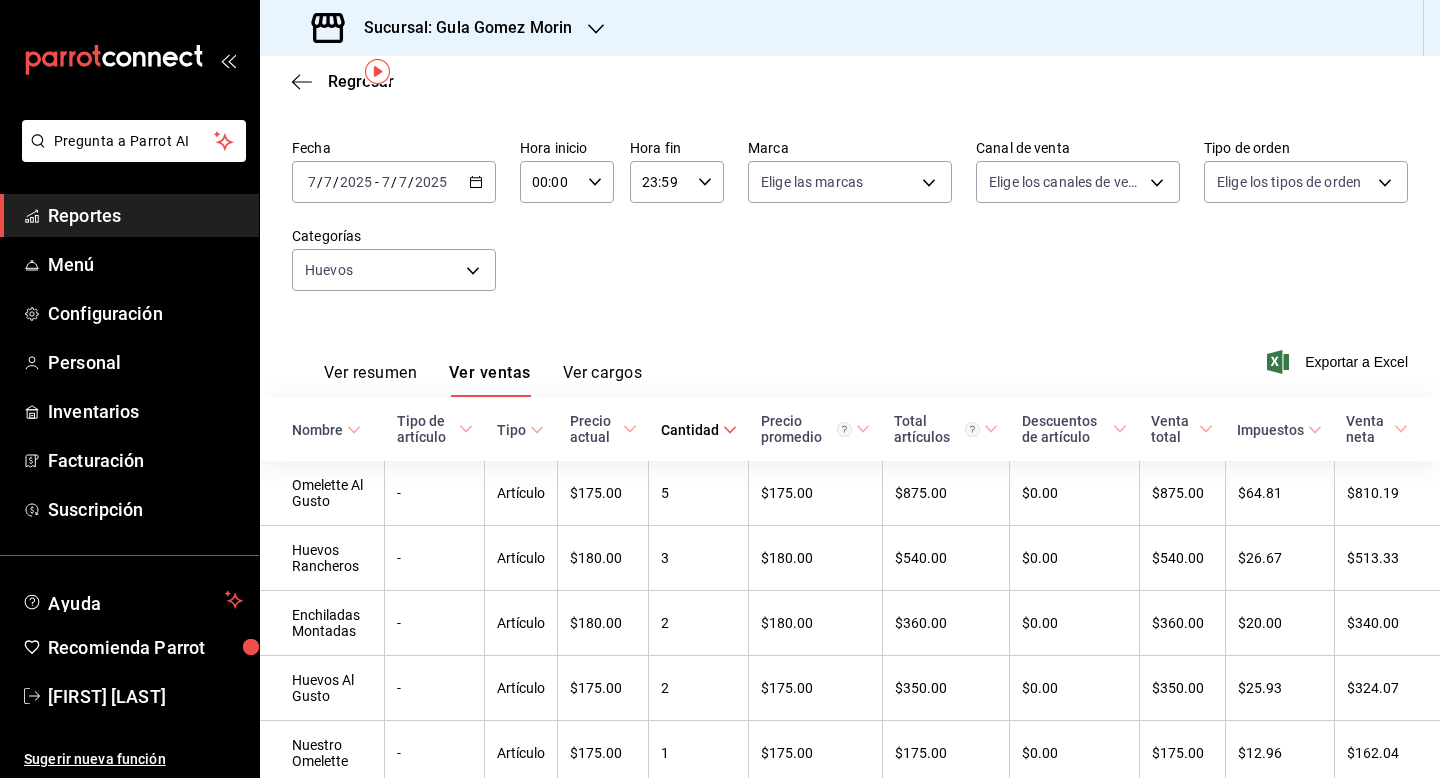click on "[DATE] [DATE] - [DATE] [DATE]" at bounding box center [394, 182] 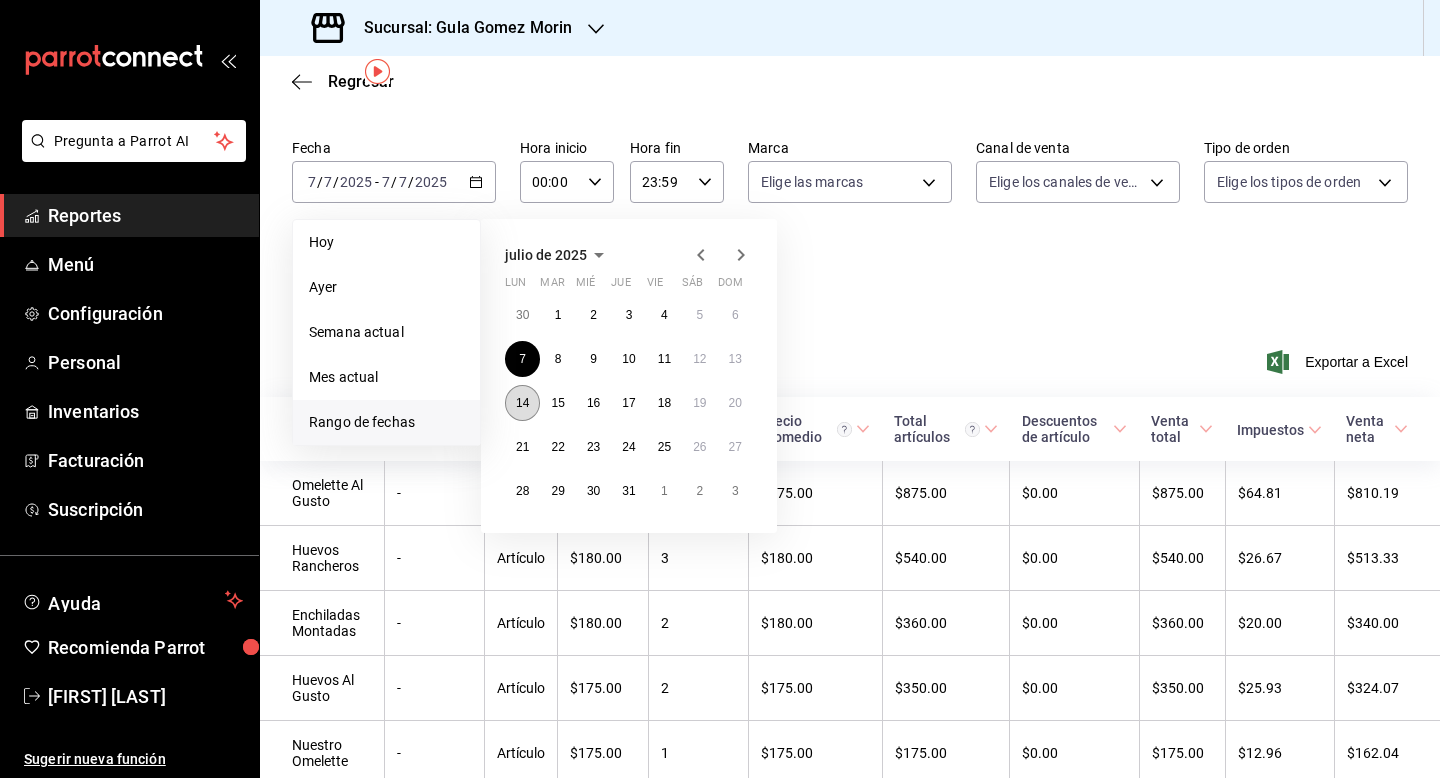 click on "14" at bounding box center [522, 403] 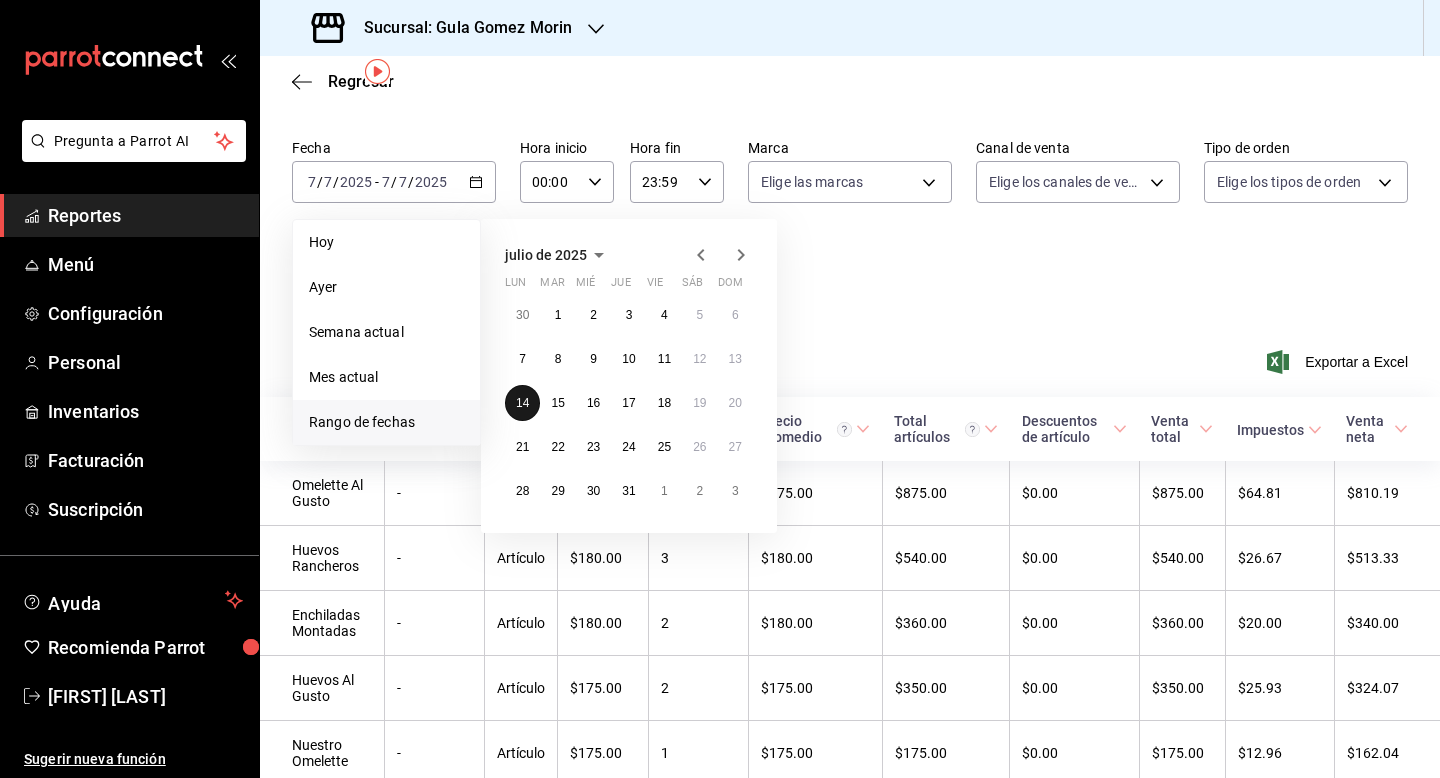 click on "14" at bounding box center [522, 403] 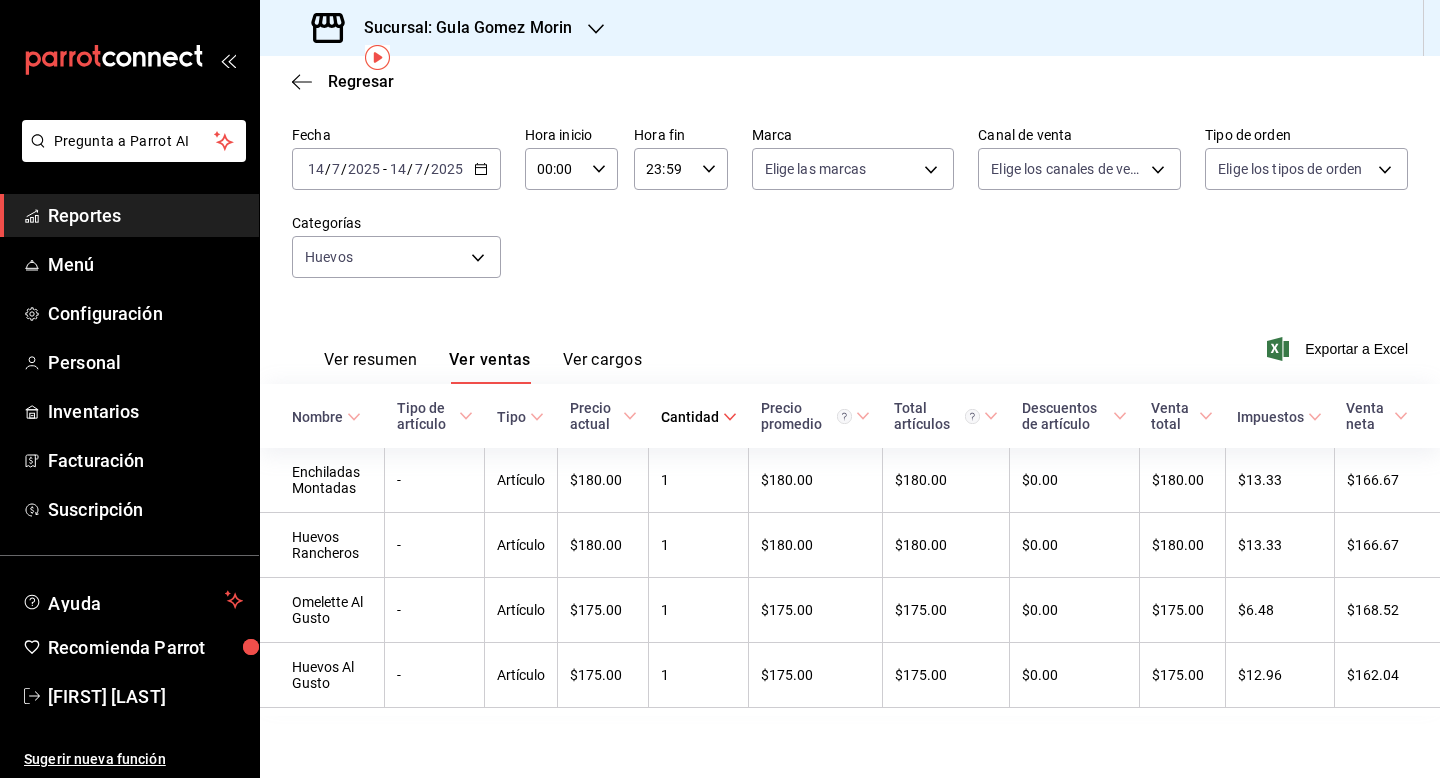 scroll, scrollTop: 82, scrollLeft: 0, axis: vertical 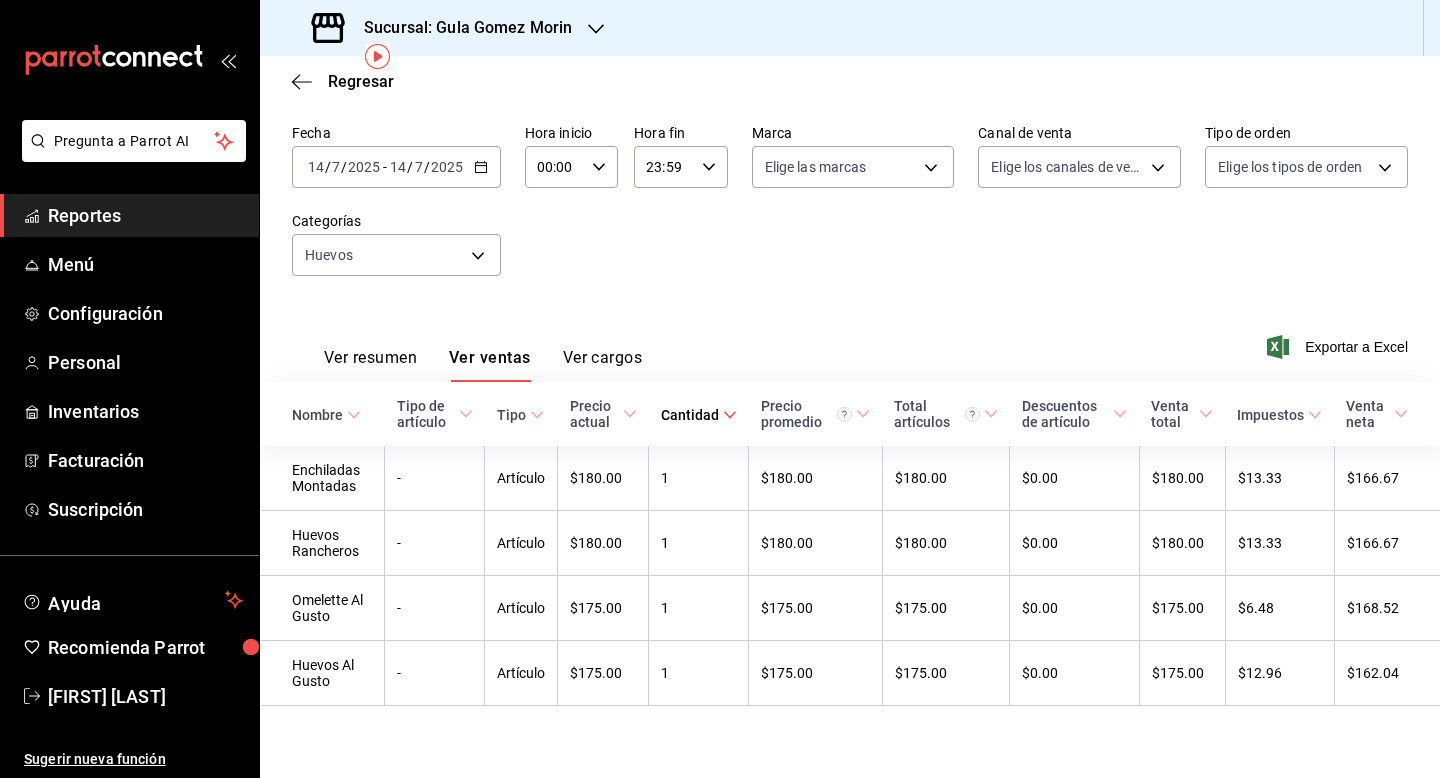 click on "2025-07-14 14 / 7 / 2025 - 2025-07-14 14 / 7 / 2025" at bounding box center [396, 167] 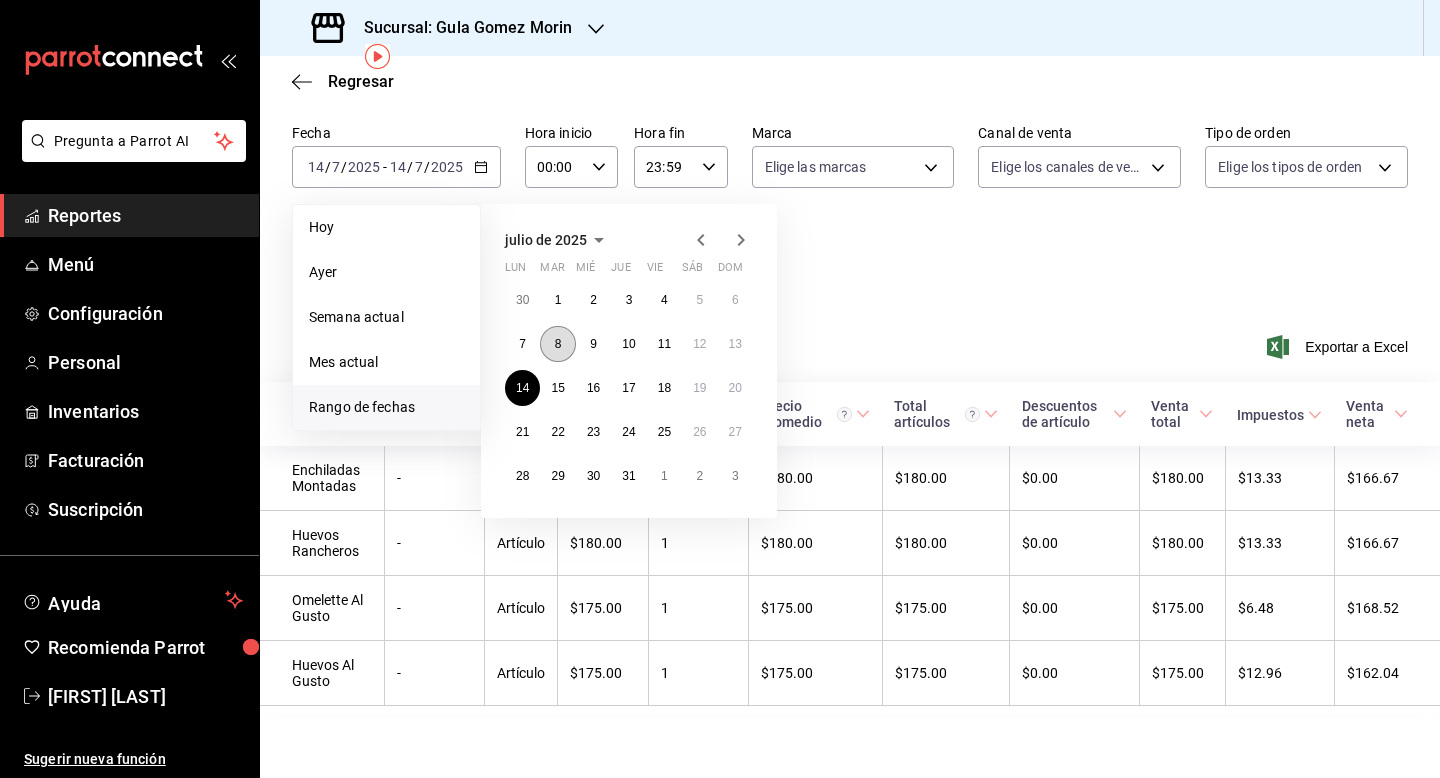 click on "8" at bounding box center [557, 344] 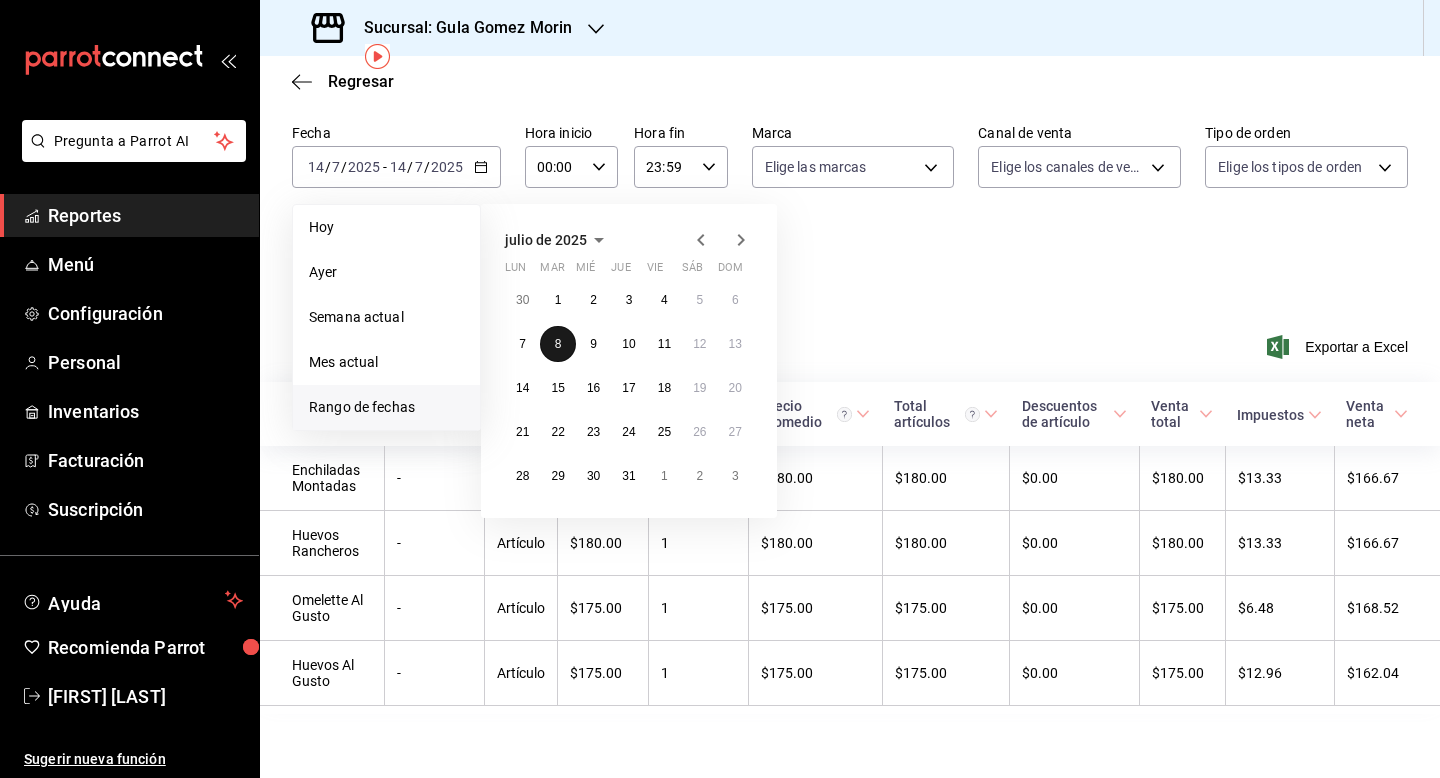 click on "8" at bounding box center (557, 344) 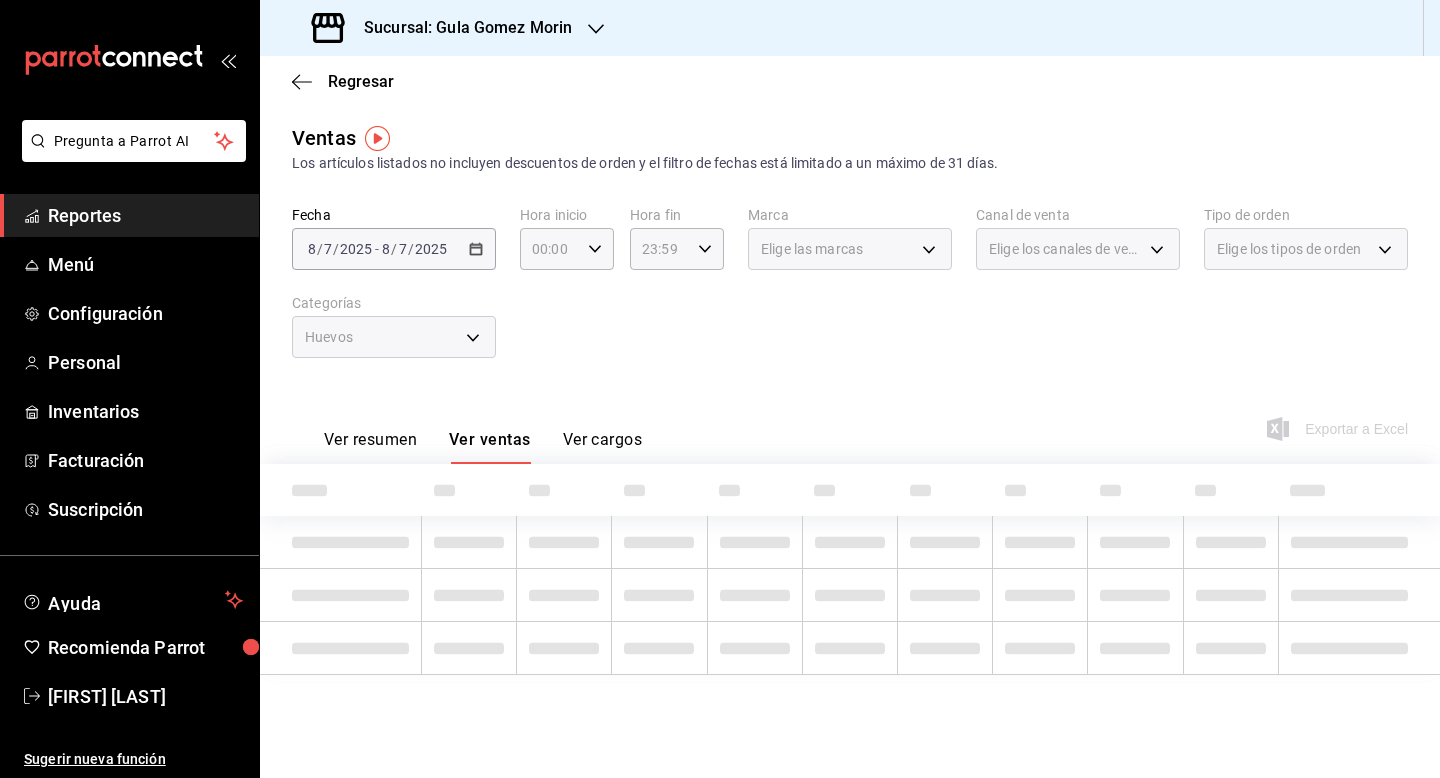 scroll, scrollTop: 0, scrollLeft: 0, axis: both 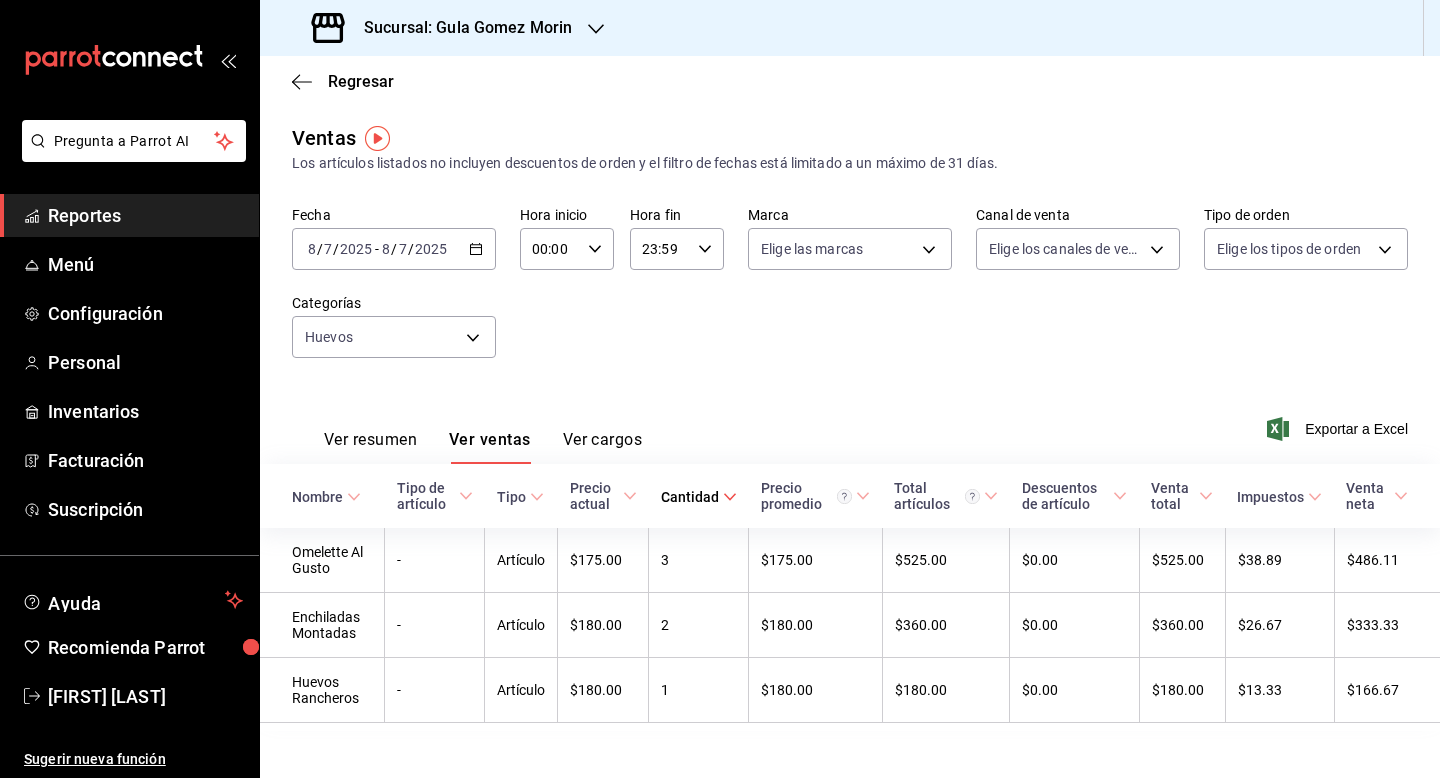 click on "2025-07-08 8 / 7 / 2025 - 2025-07-08 8 / 7 / 2025" at bounding box center (394, 249) 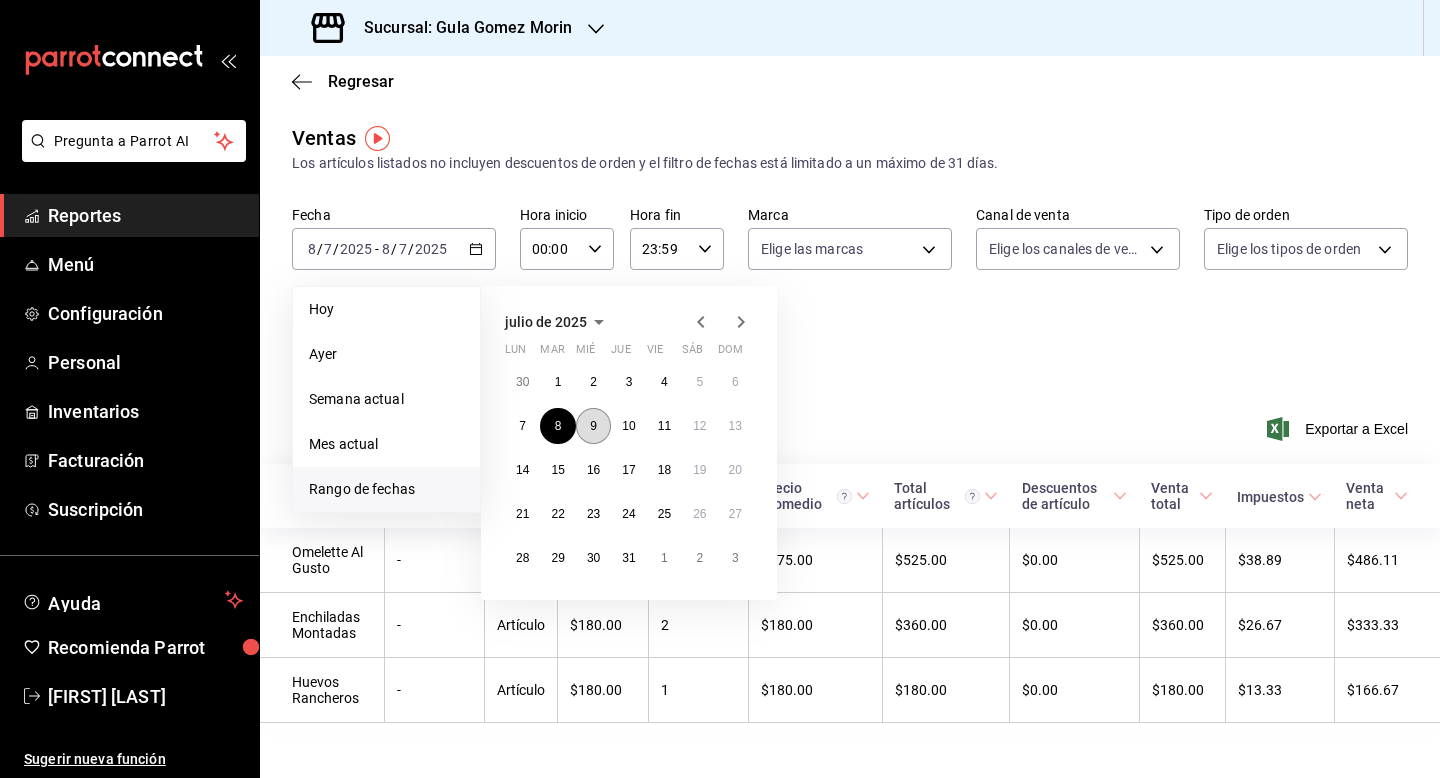 click on "9" at bounding box center (593, 426) 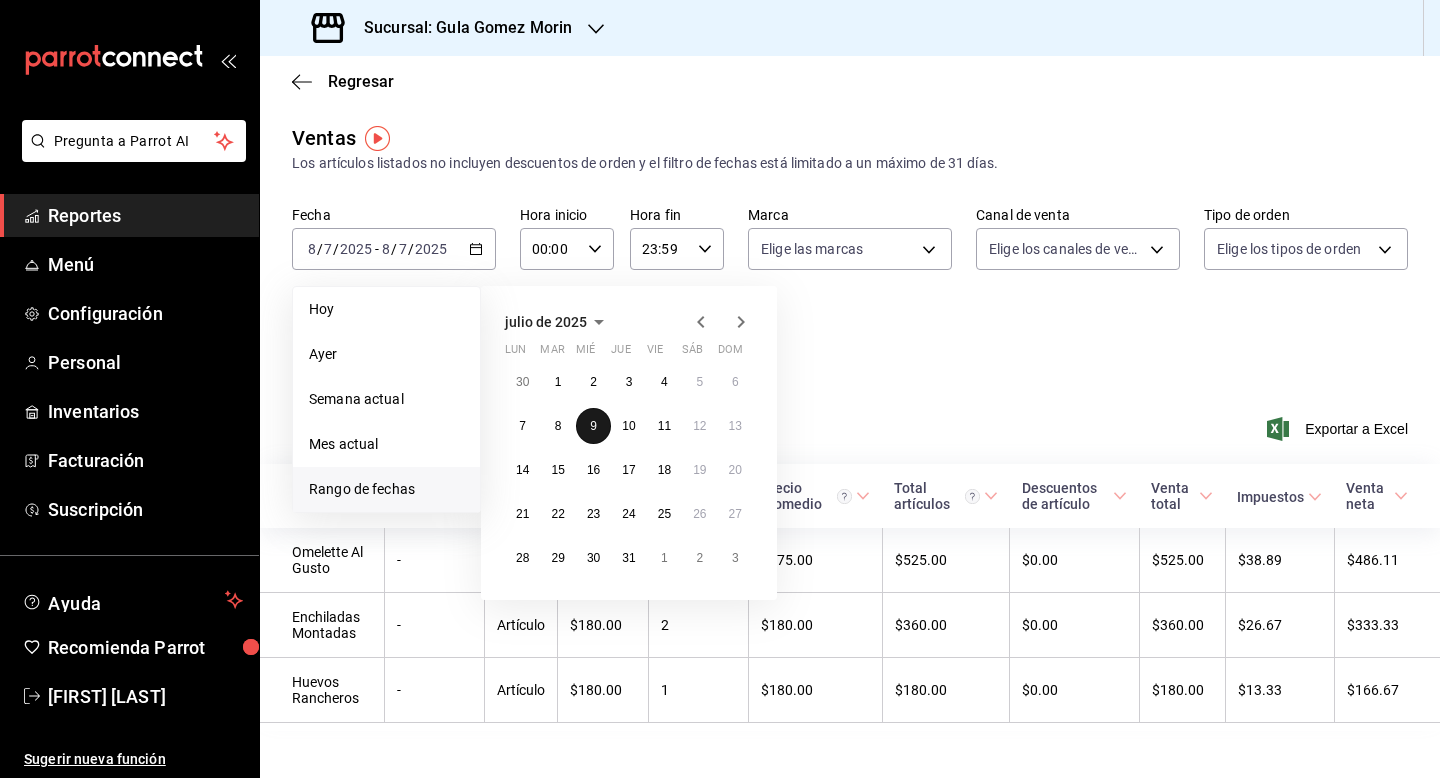 click on "9" at bounding box center (593, 426) 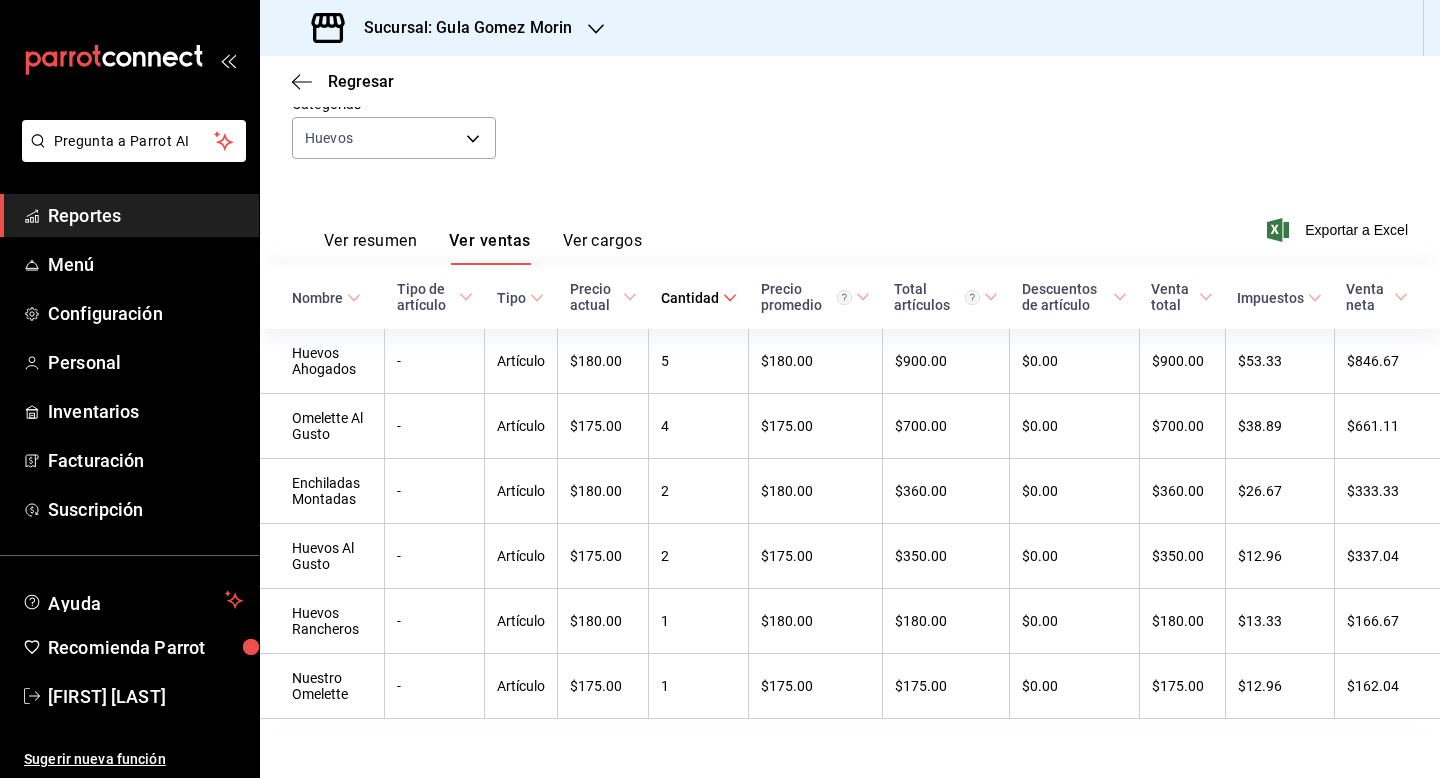 scroll, scrollTop: 200, scrollLeft: 0, axis: vertical 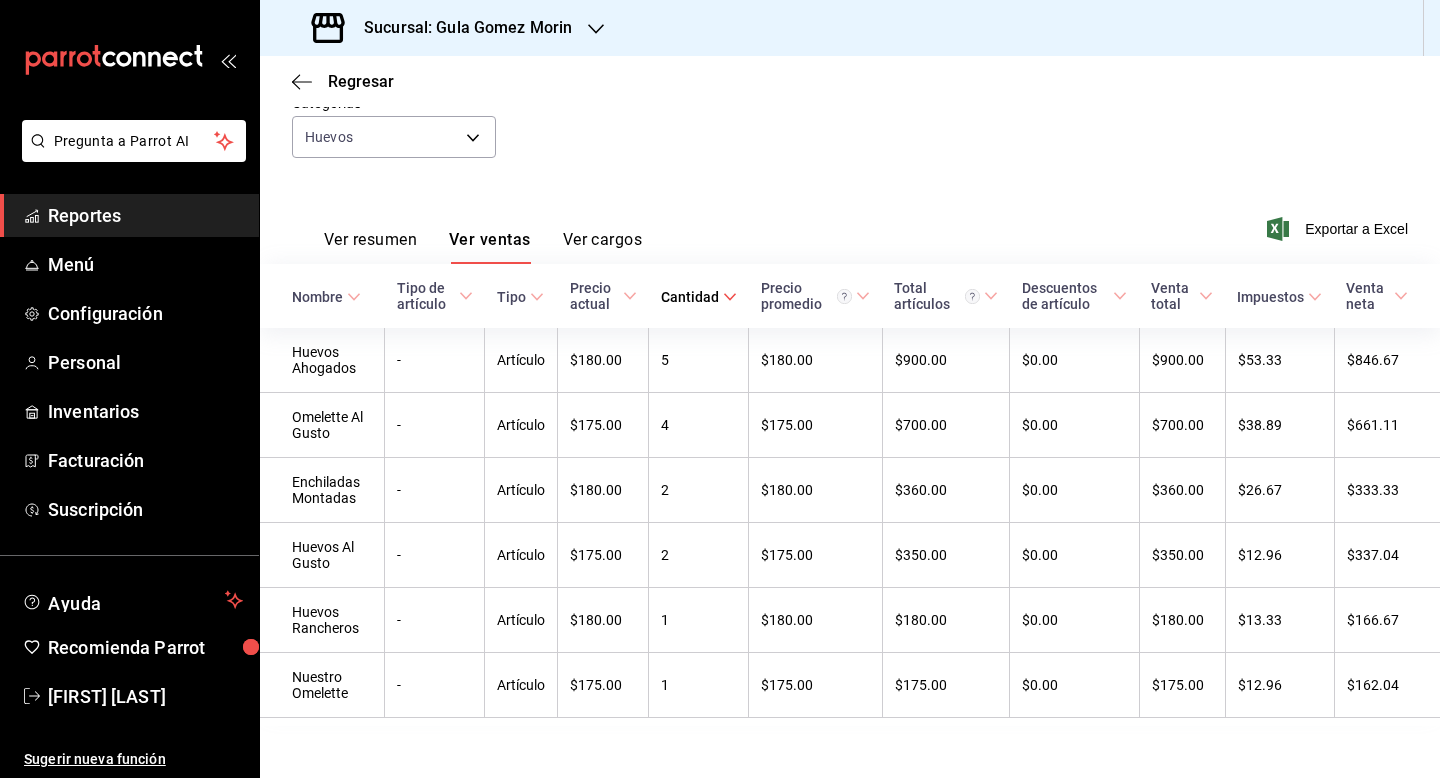 click on "Ver resumen Ver ventas Ver cargos Exportar a Excel" at bounding box center (850, 223) 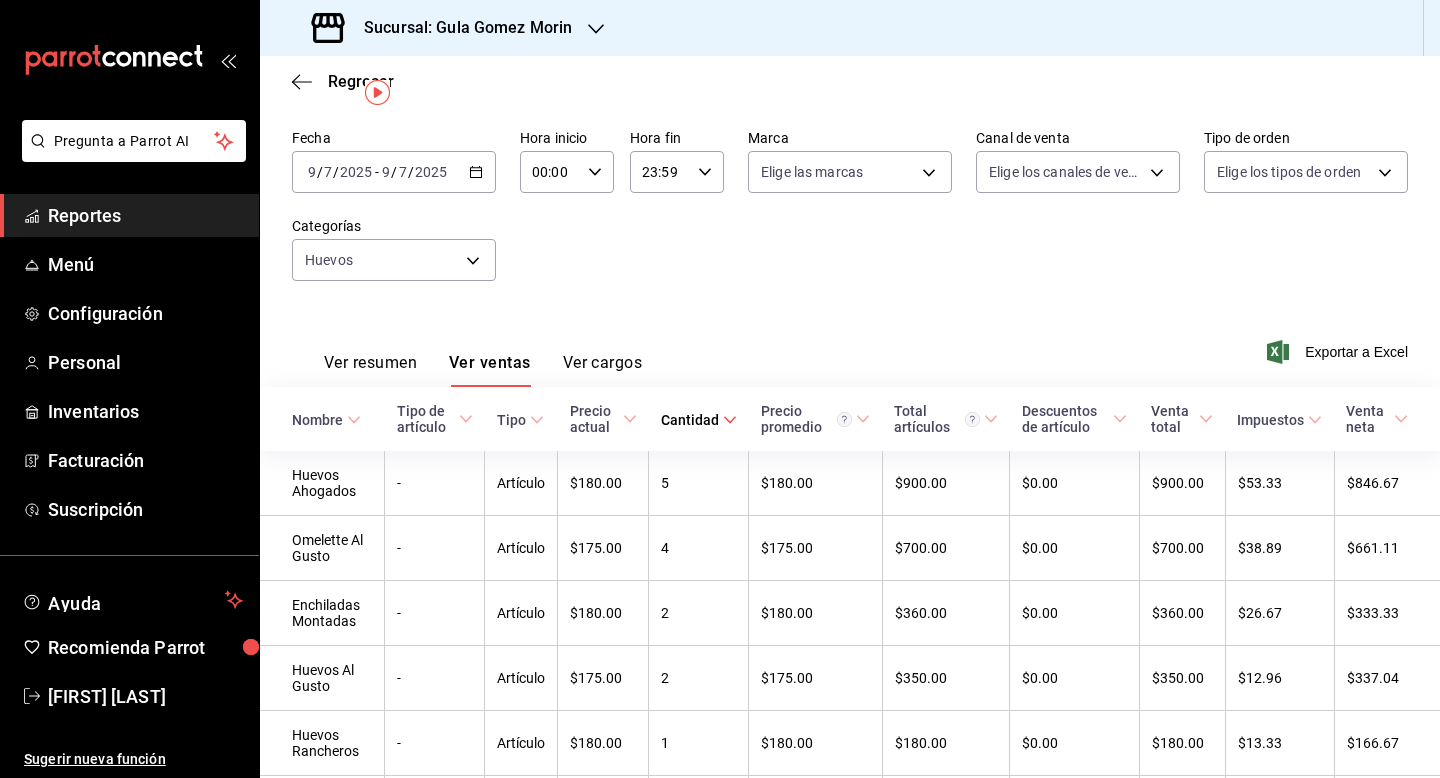 scroll, scrollTop: 40, scrollLeft: 0, axis: vertical 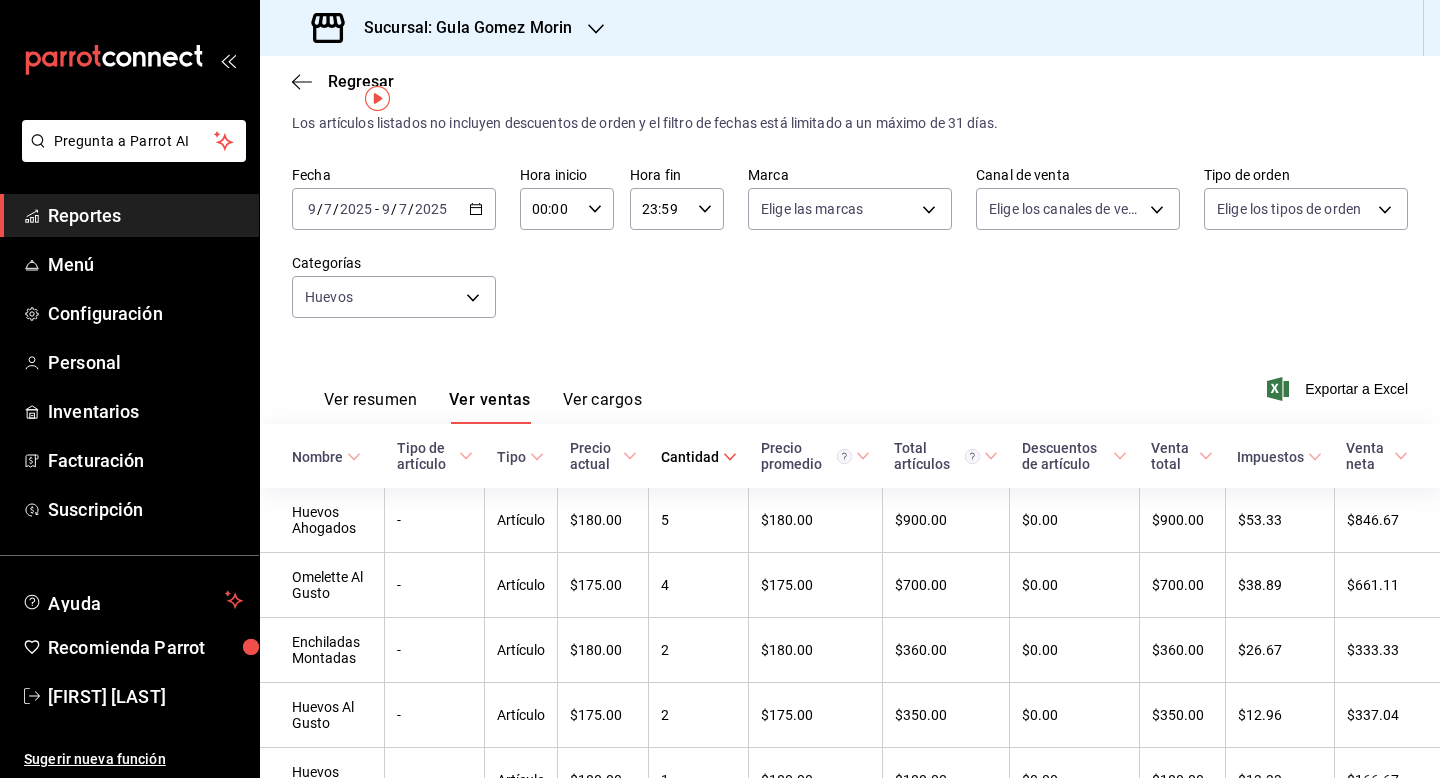 click 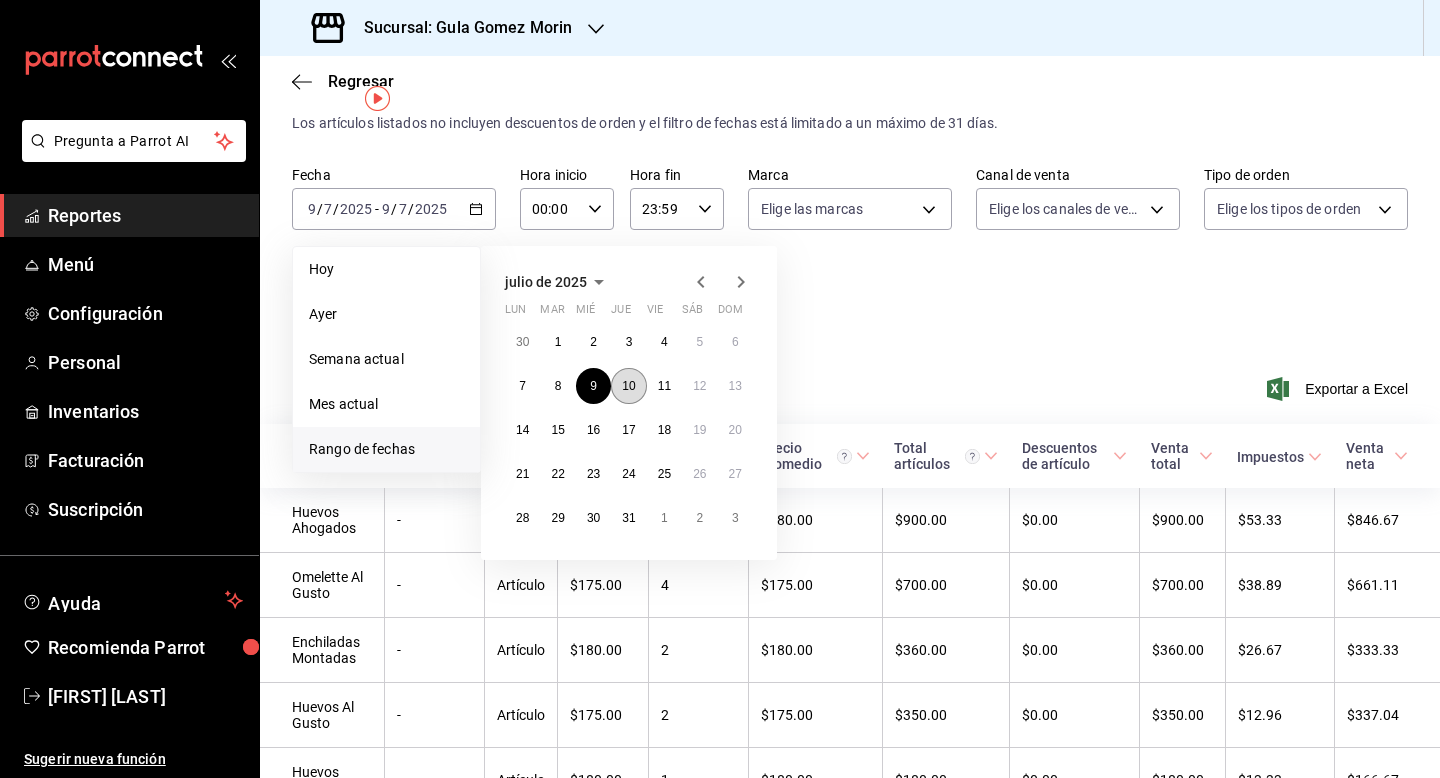 click on "10" at bounding box center [628, 386] 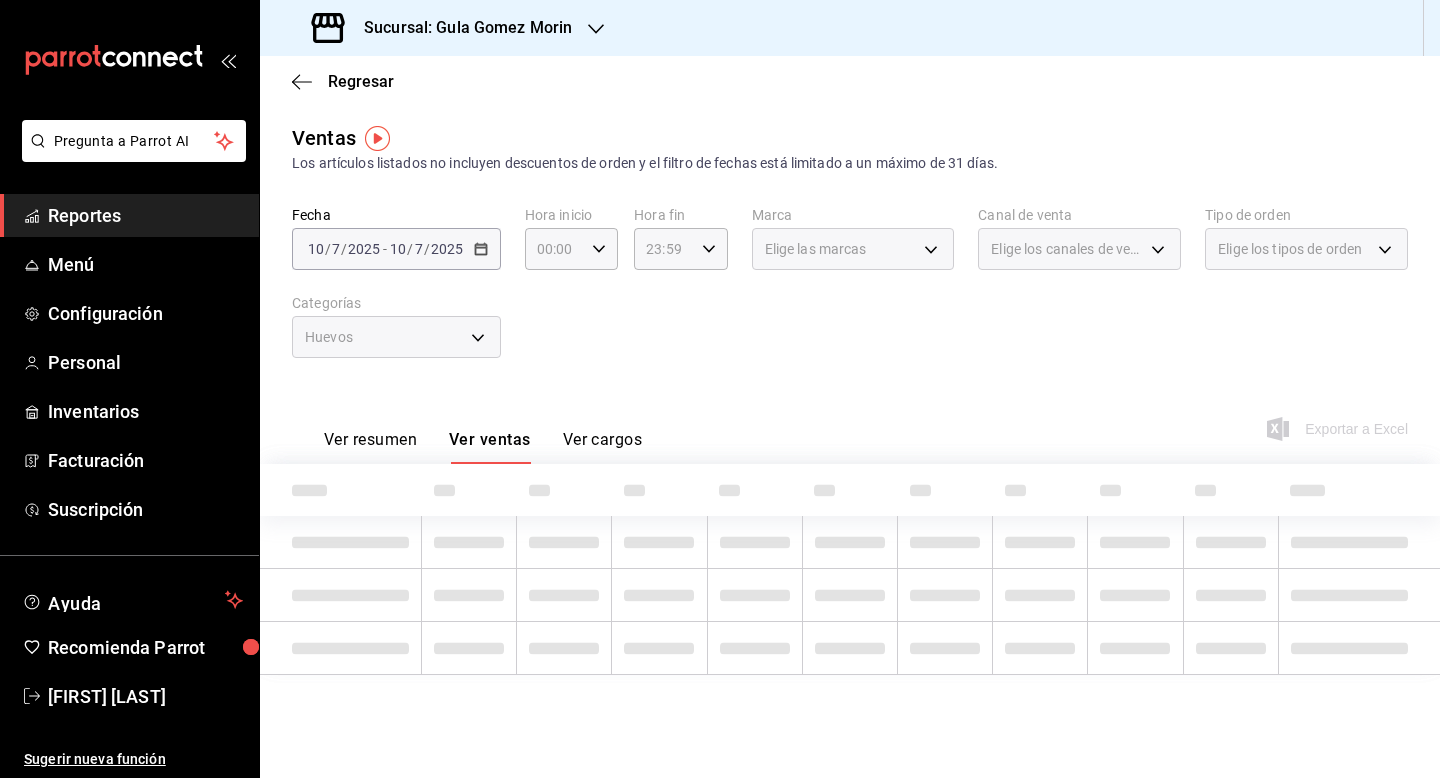 scroll, scrollTop: 0, scrollLeft: 0, axis: both 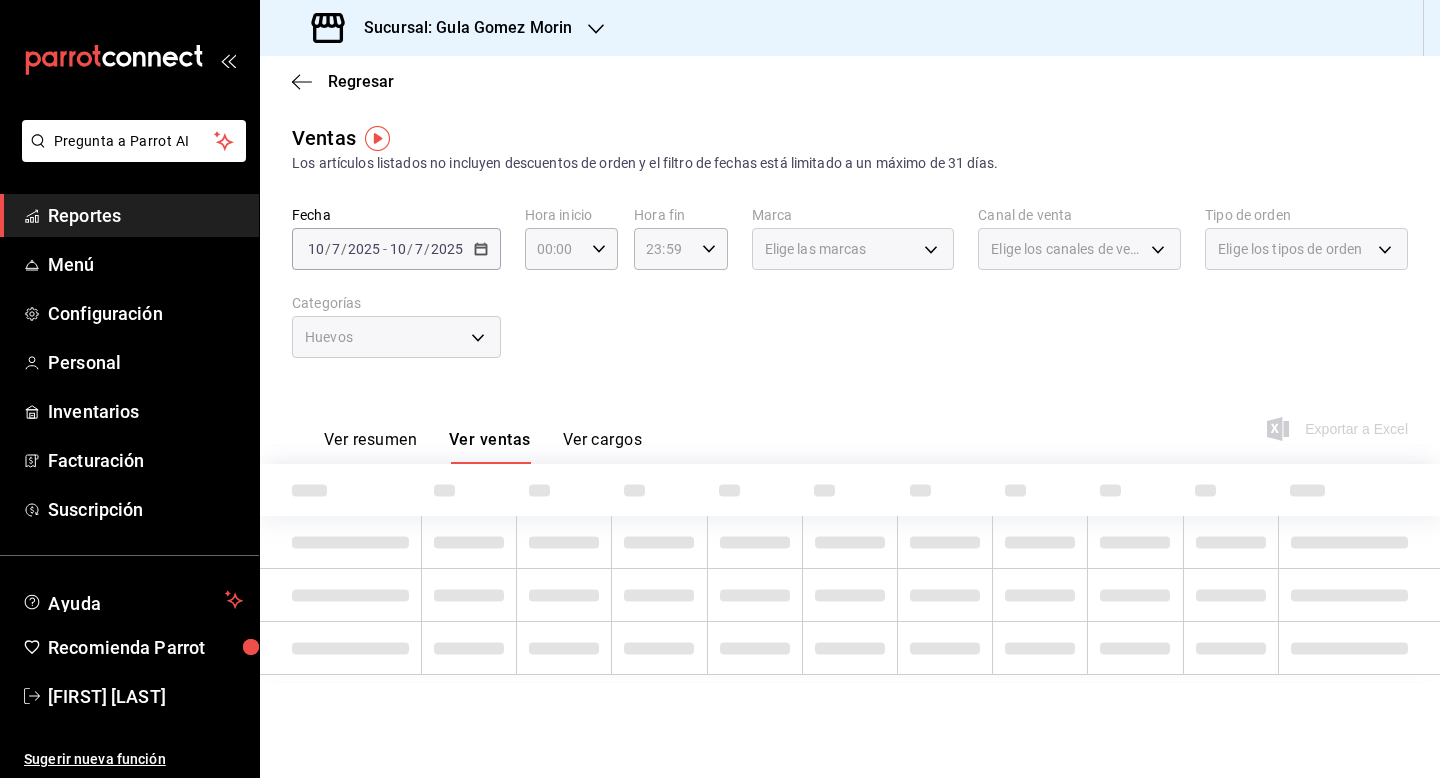 click on "Fecha [DATE] [DATE] / [DATE] / [DATE] - [DATE] [DATE] / [DATE] / [DATE] Hora inicio [TIME] Hora inicio Hora fin [TIME] Hora fin Marca Elige las marcas Canal de venta Elige los canales de venta Tipo de orden Elige los tipos de orden Categorías Huevos [UUID]" at bounding box center (850, 294) 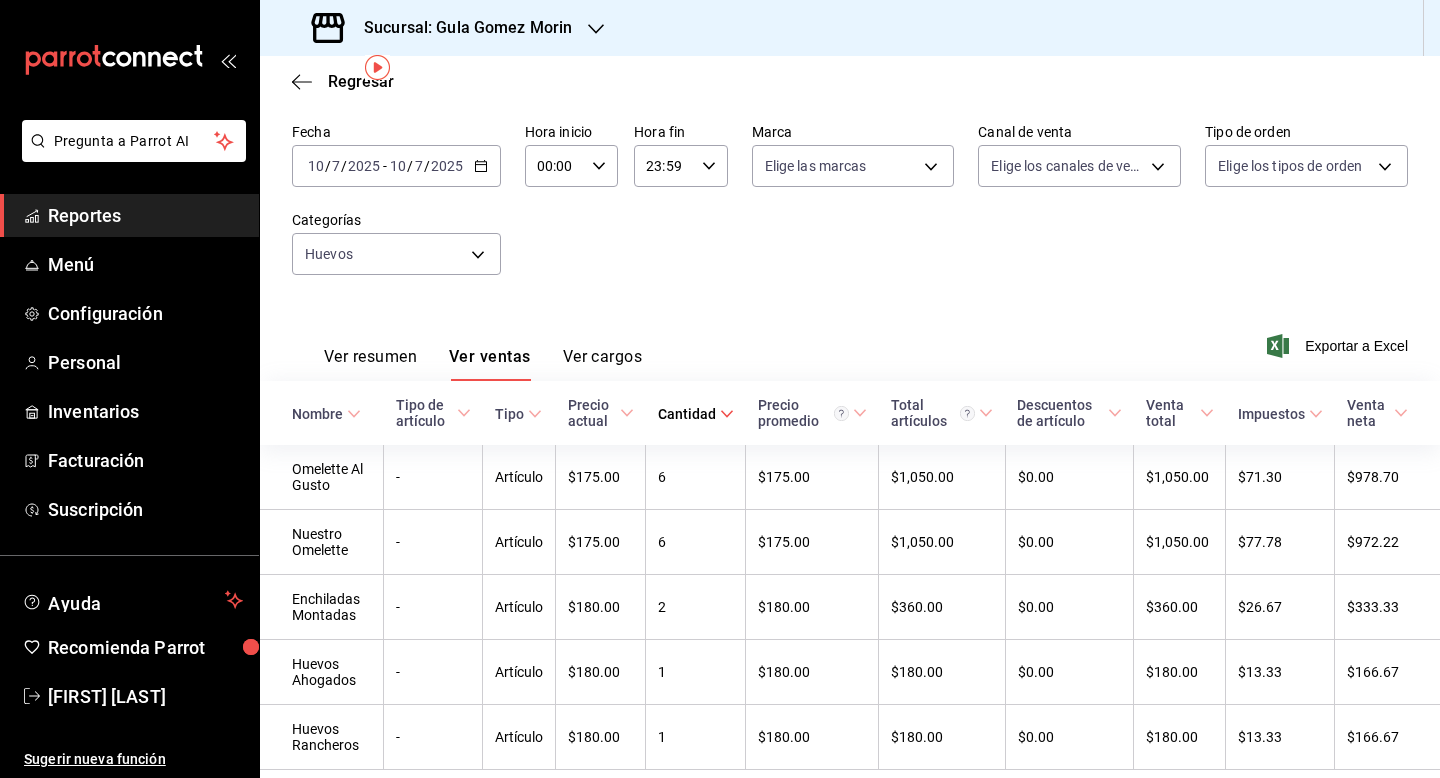 scroll, scrollTop: 67, scrollLeft: 0, axis: vertical 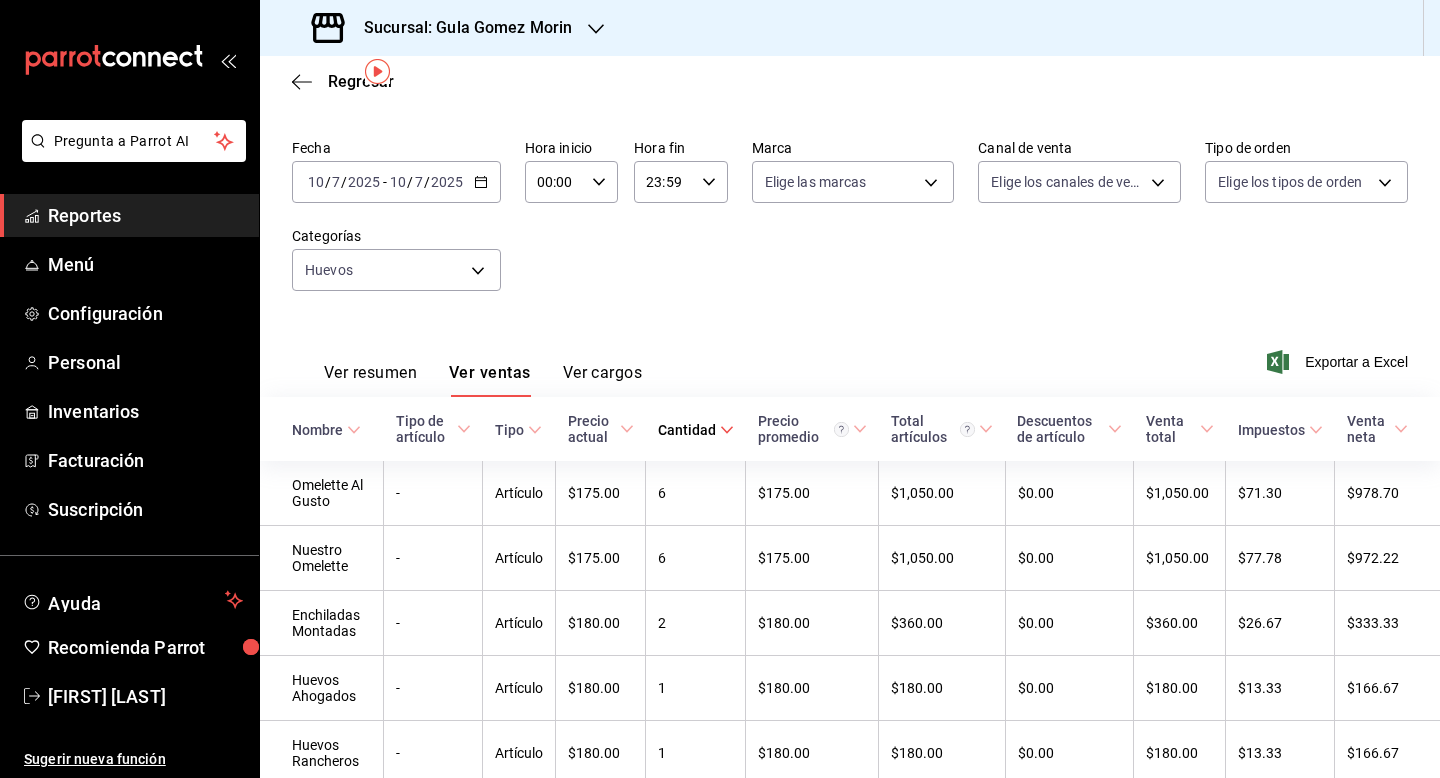 click 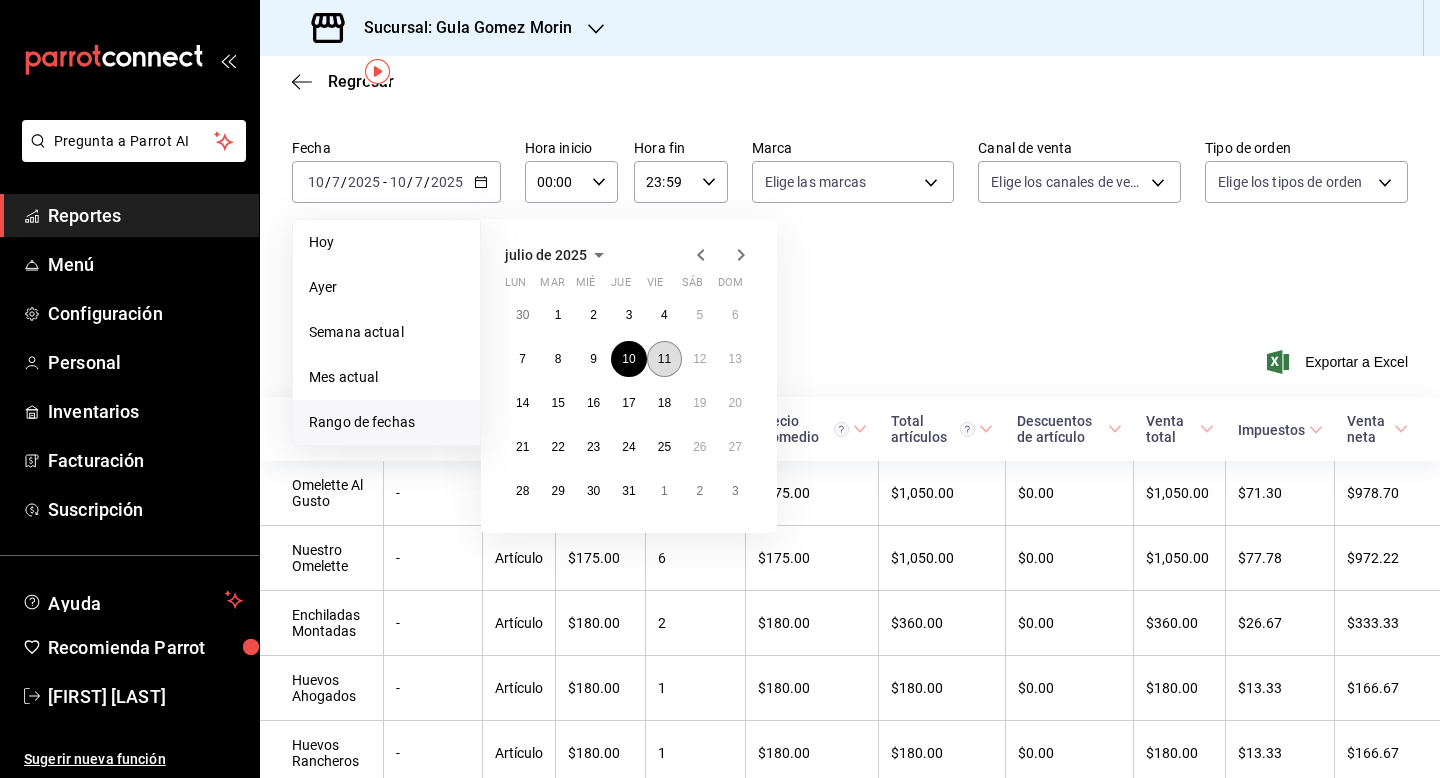 click on "11" at bounding box center (664, 359) 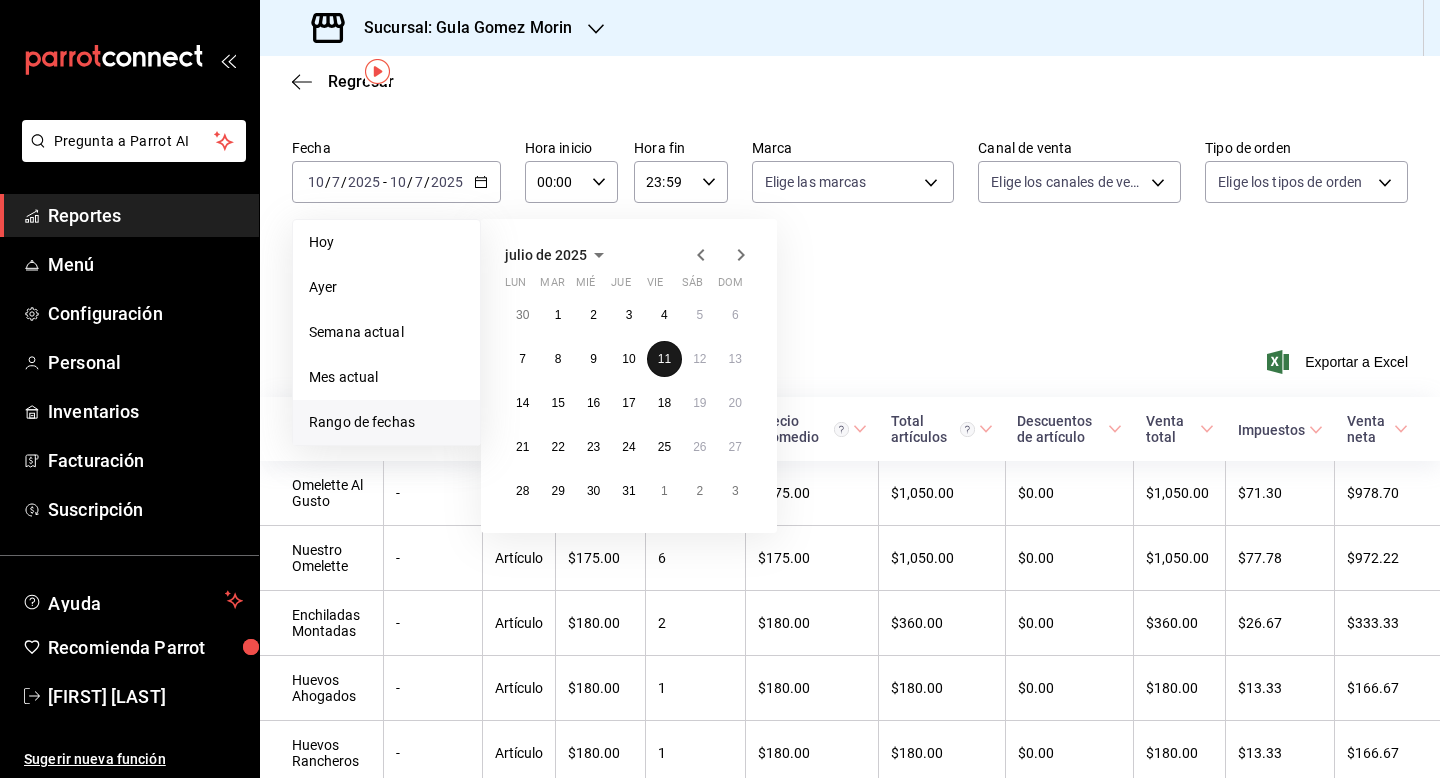 click on "11" at bounding box center (664, 359) 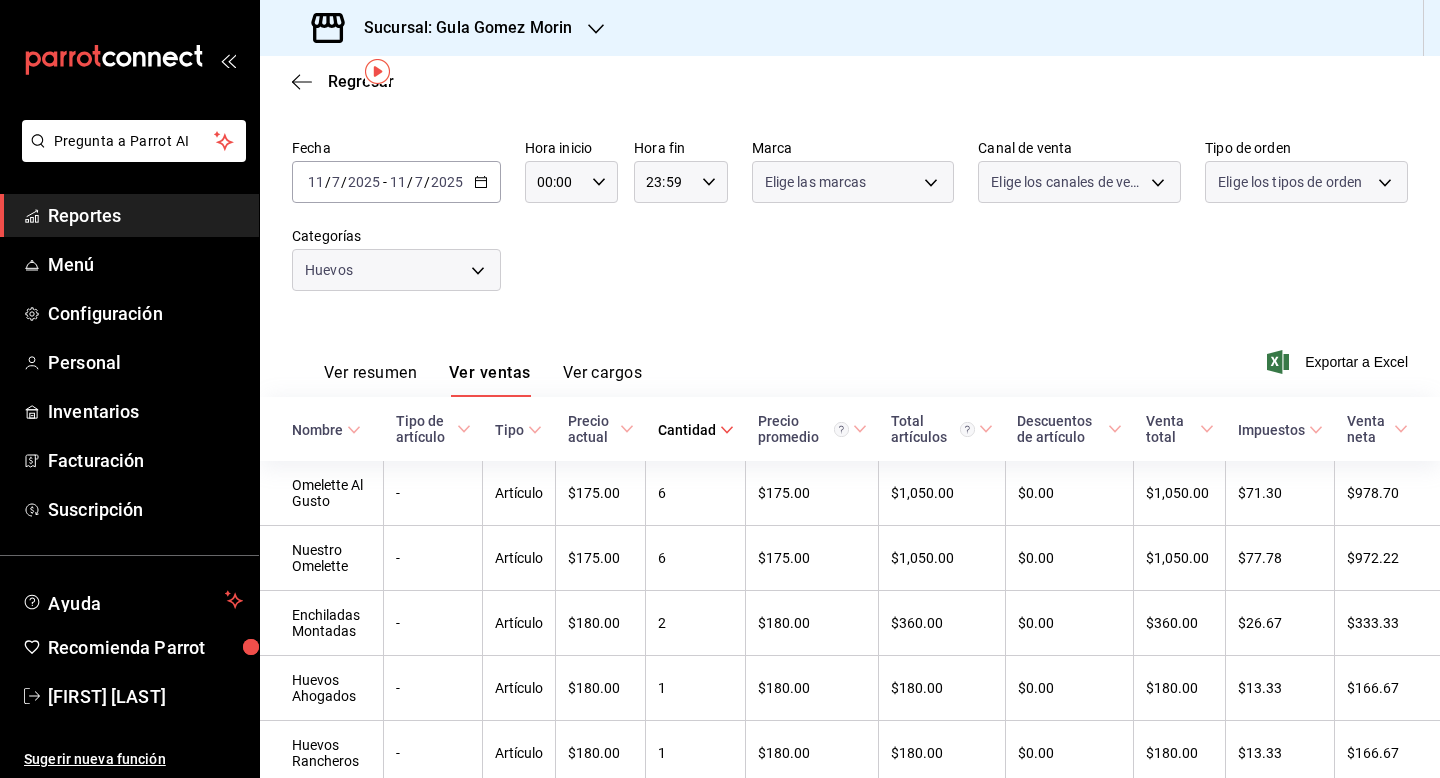 scroll, scrollTop: 0, scrollLeft: 0, axis: both 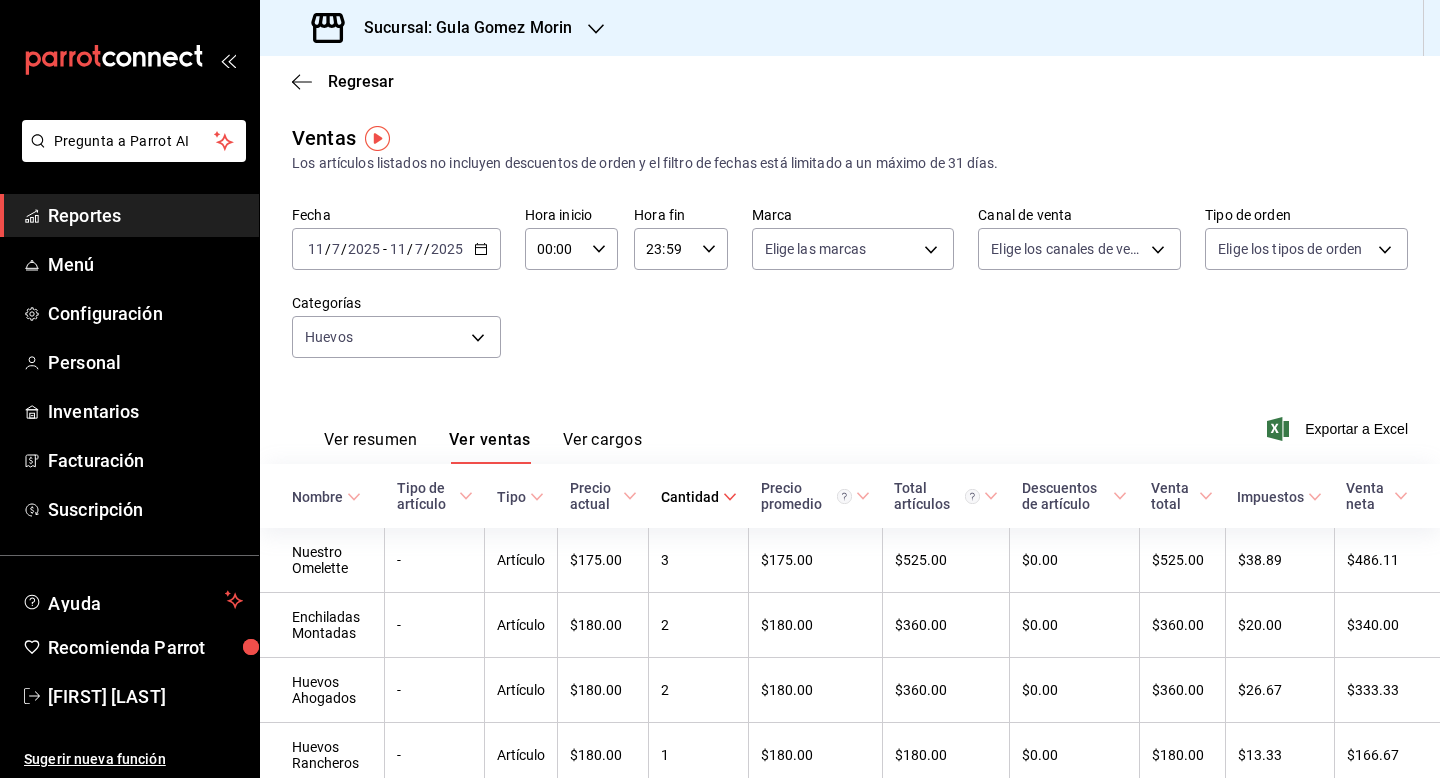 click on "Fecha [DATE] [TIME] / [DATE] - [DATE] [TIME] / [DATE] Hora inicio [TIME] Hora inicio Hora fin [TIME] Hora fin Marca Elige las marcas Canal de venta Elige los canales de venta Tipo de orden Elige los tipos de orden Categorías Huevos [UUID]" at bounding box center (850, 294) 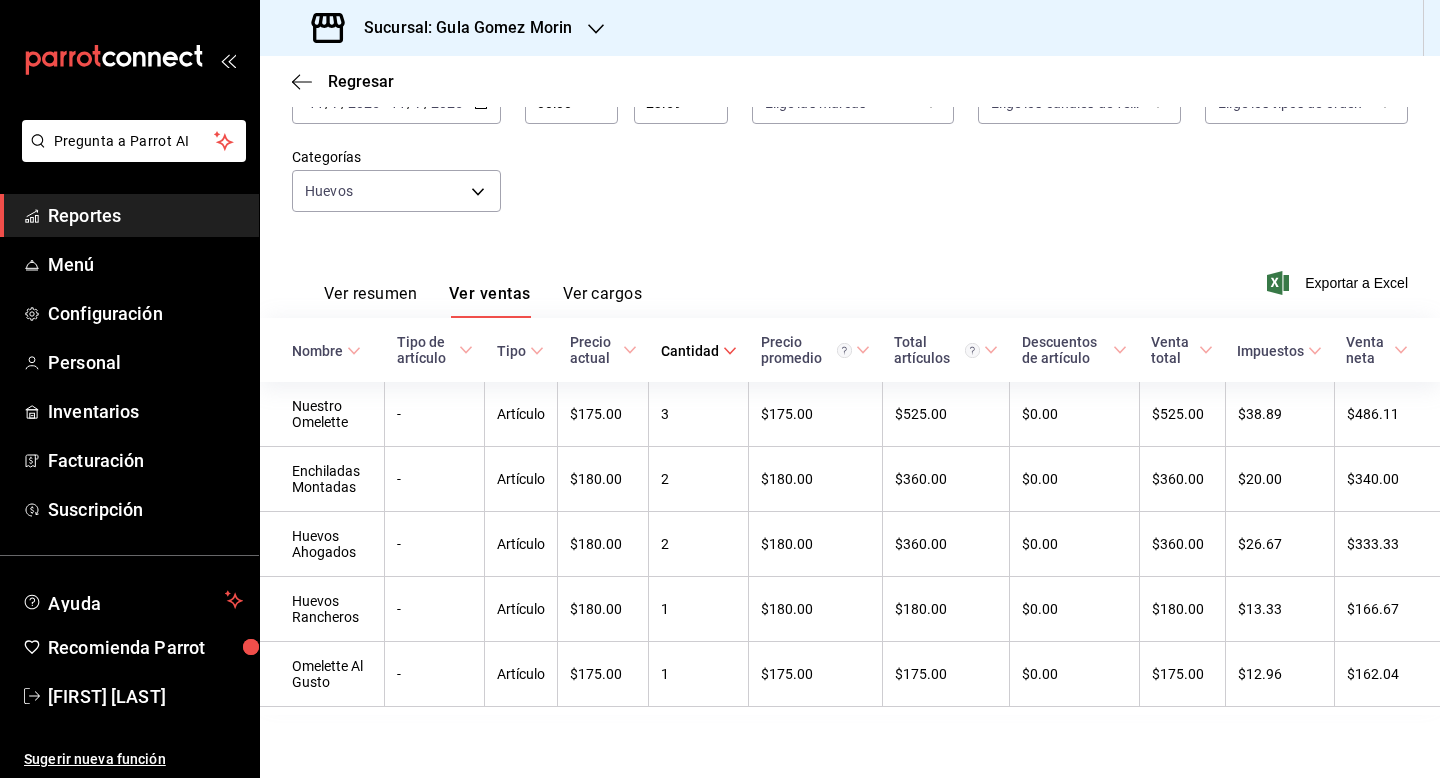 scroll, scrollTop: 147, scrollLeft: 0, axis: vertical 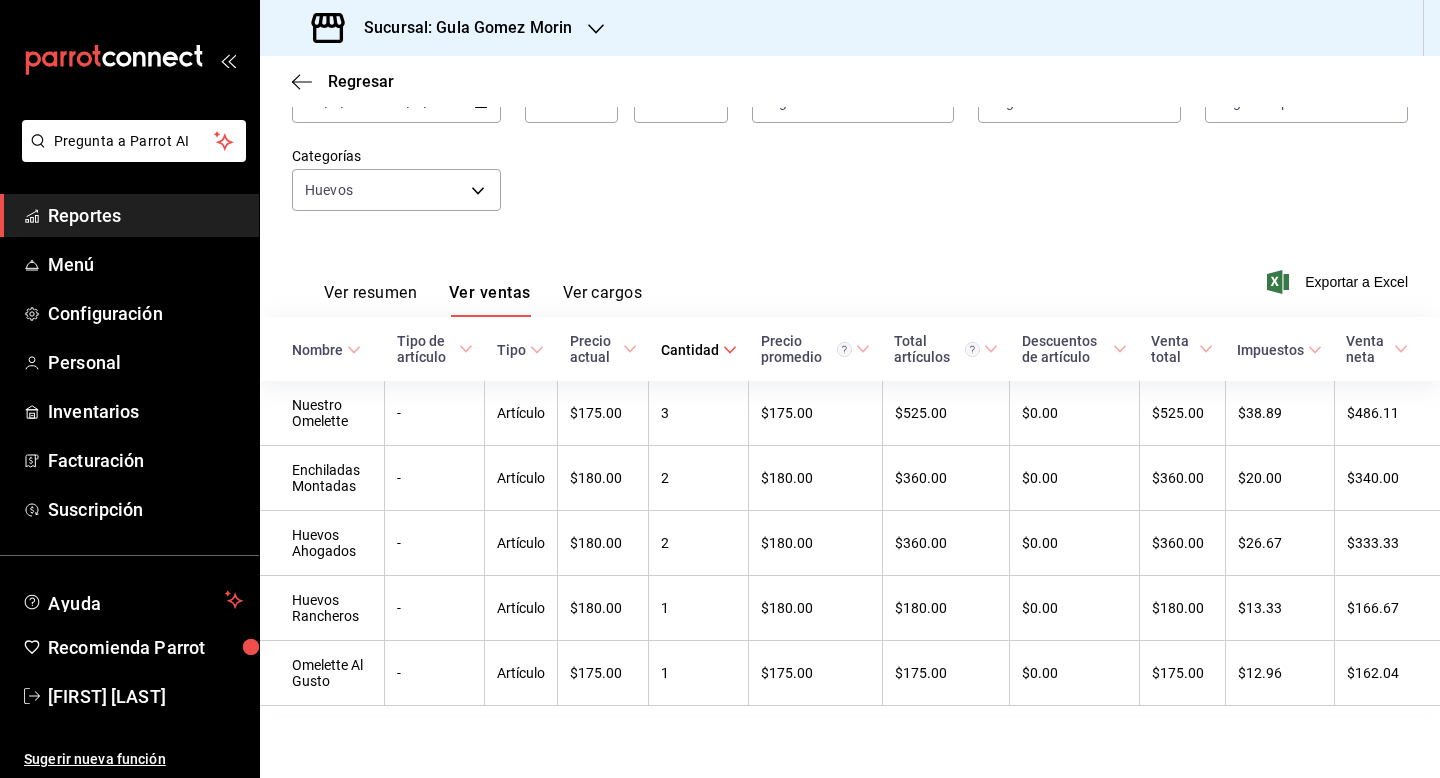 click on "Fecha [DATE] [TIME] / [DATE] - [DATE] [TIME] / [DATE] Hora inicio [TIME] Hora inicio Hora fin [TIME] Hora fin Marca Elige las marcas Canal de venta Elige los canales de venta Tipo de orden Elige los tipos de orden Categorías Huevos [UUID]" at bounding box center [850, 147] 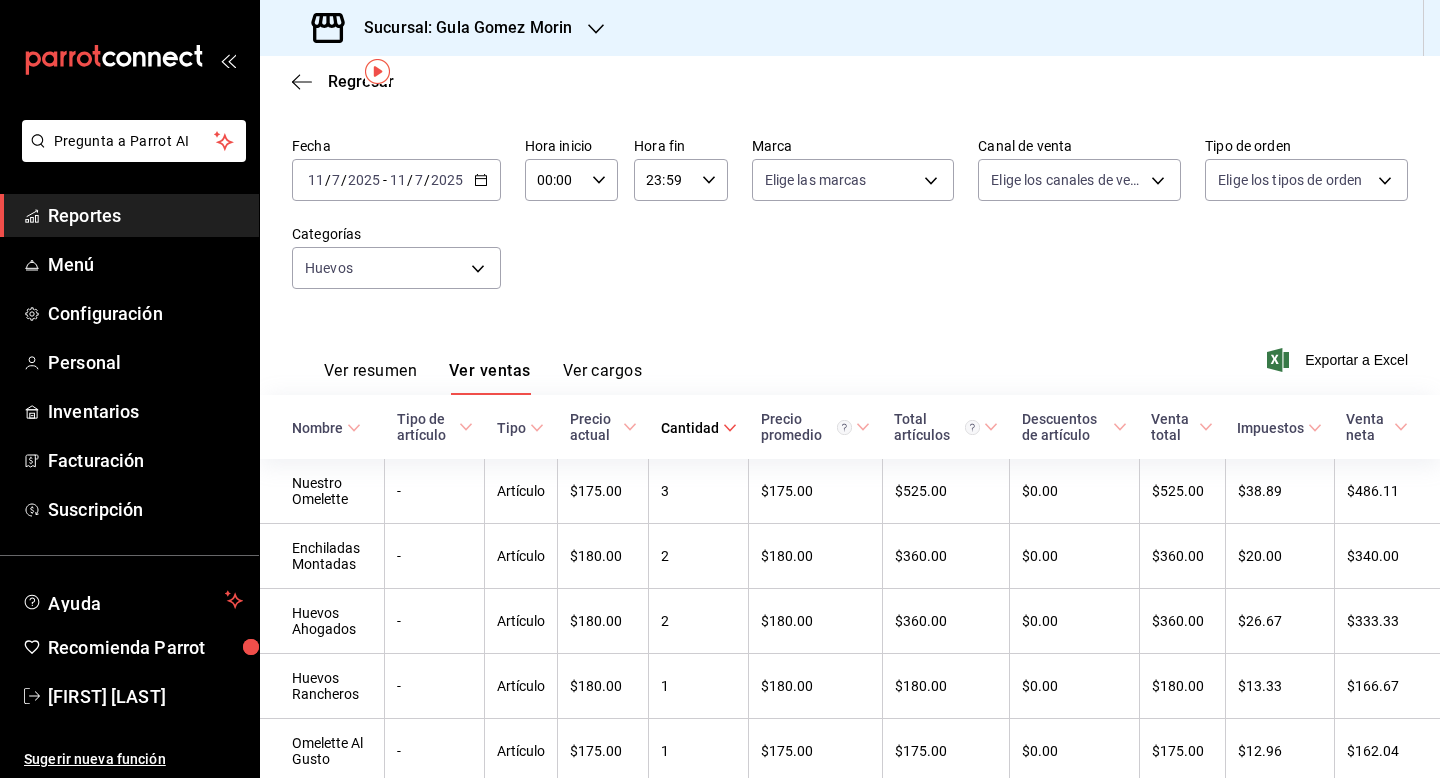 scroll, scrollTop: 67, scrollLeft: 0, axis: vertical 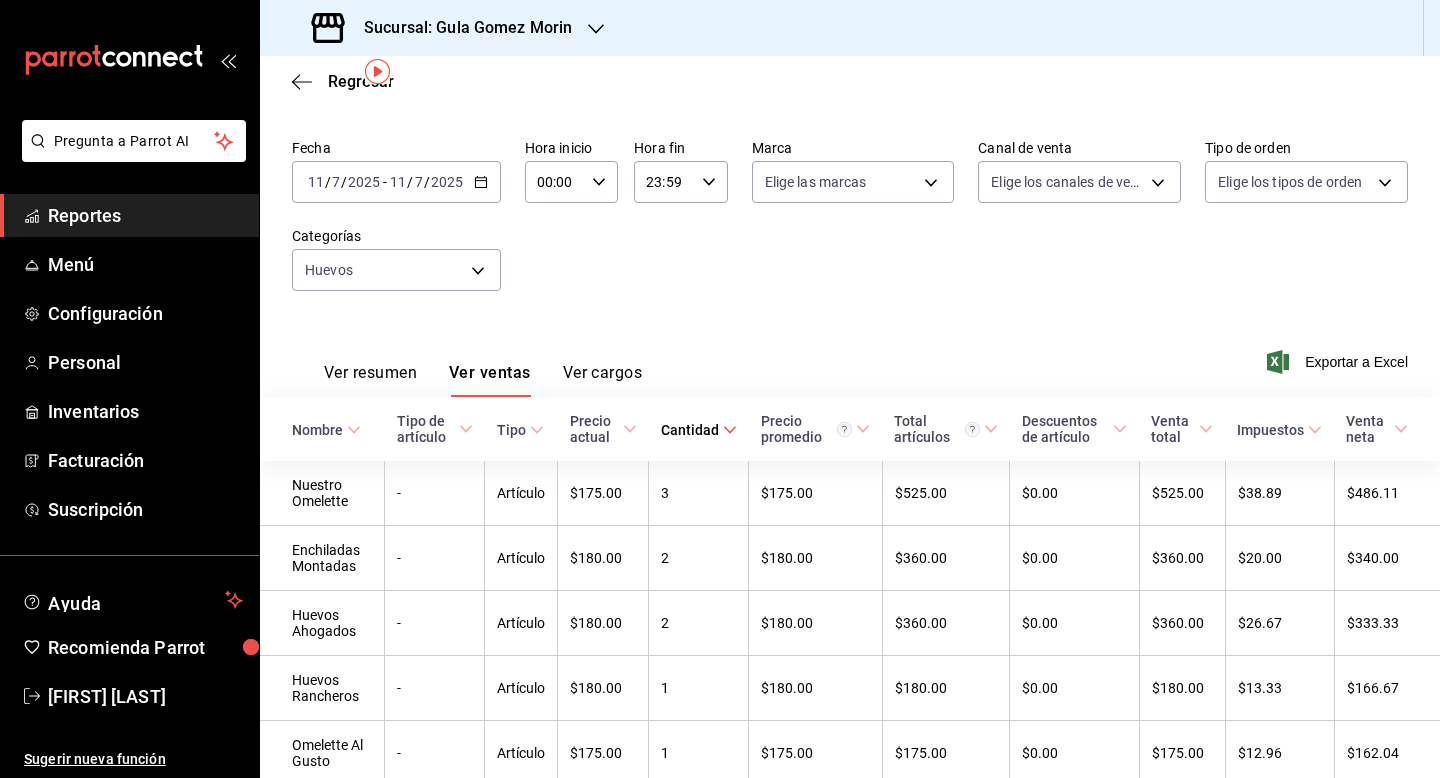 click on "2025" at bounding box center (447, 182) 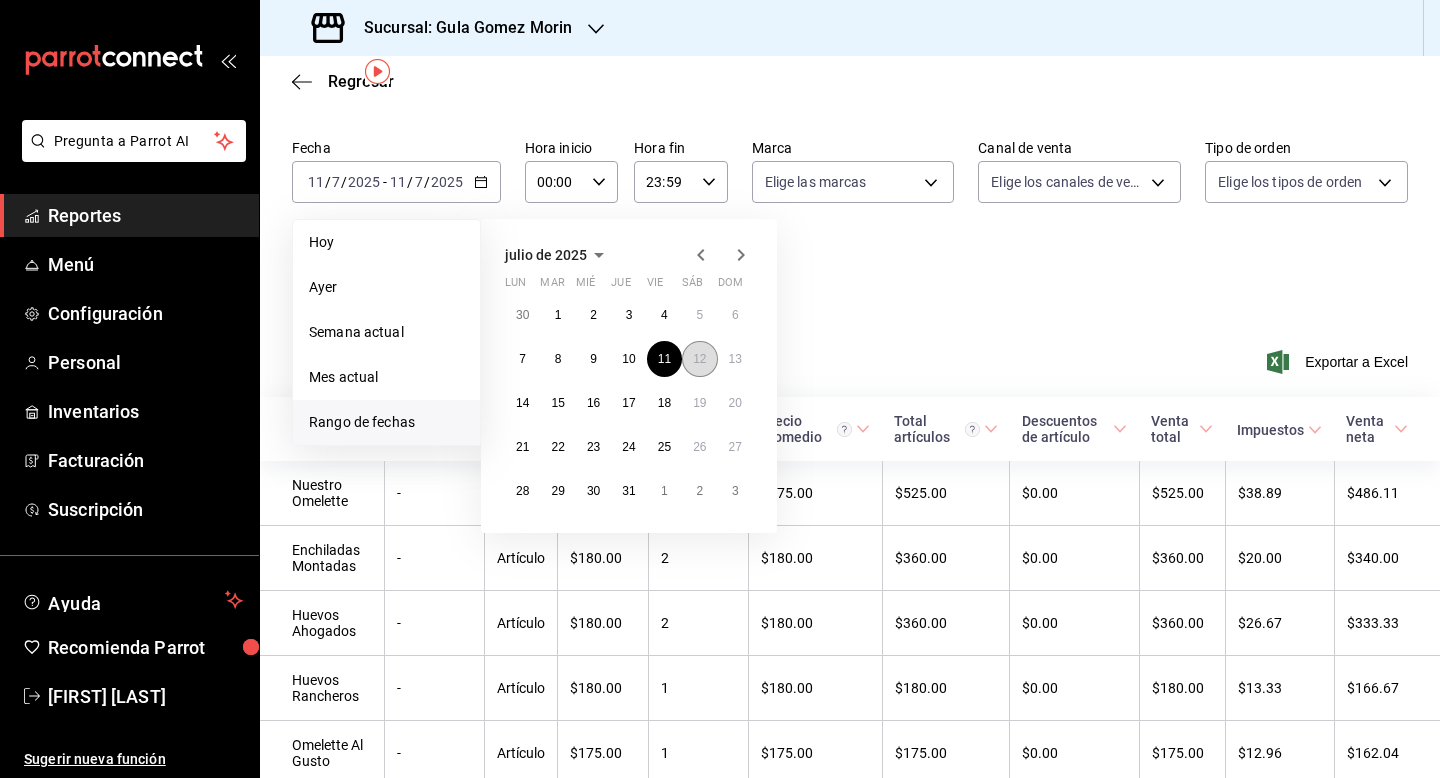 click on "12" at bounding box center (699, 359) 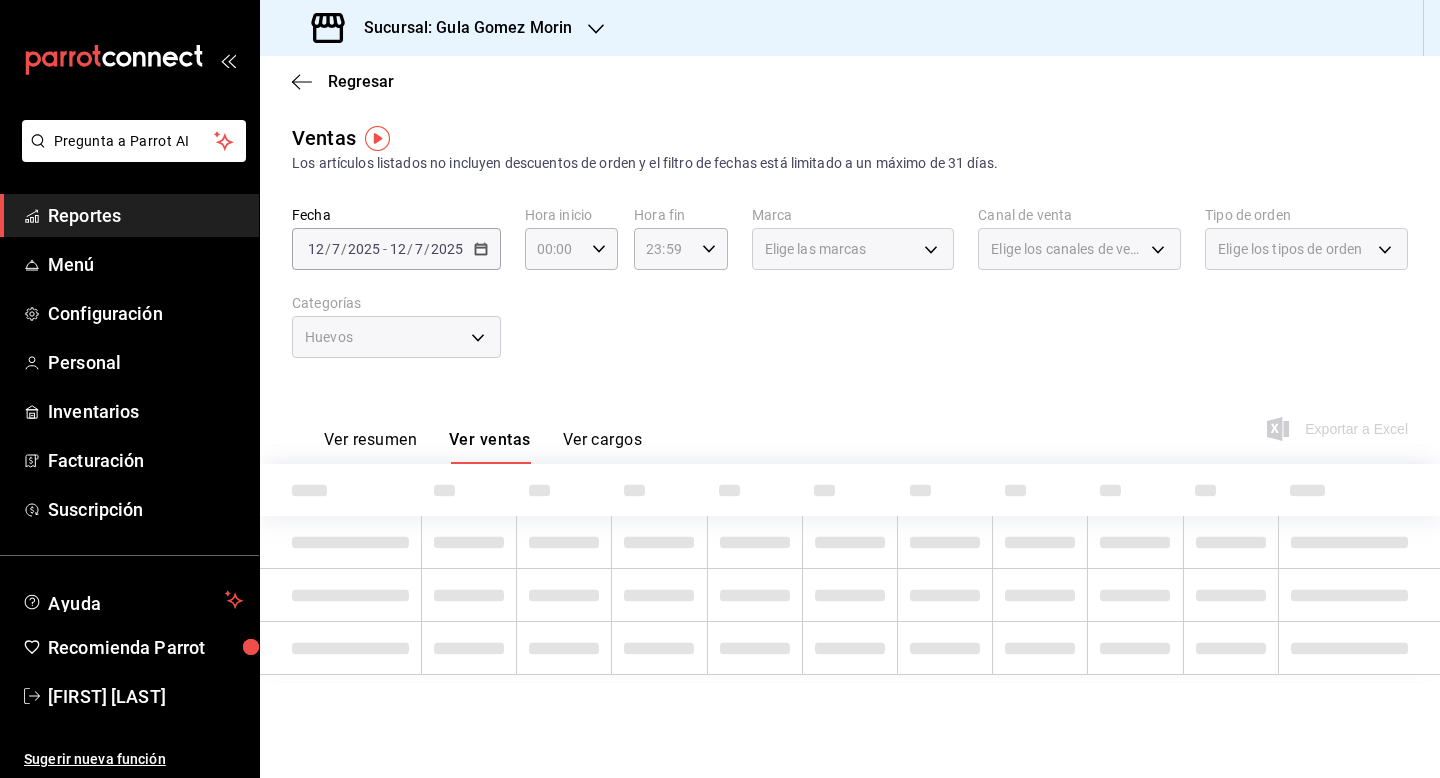 scroll, scrollTop: 0, scrollLeft: 0, axis: both 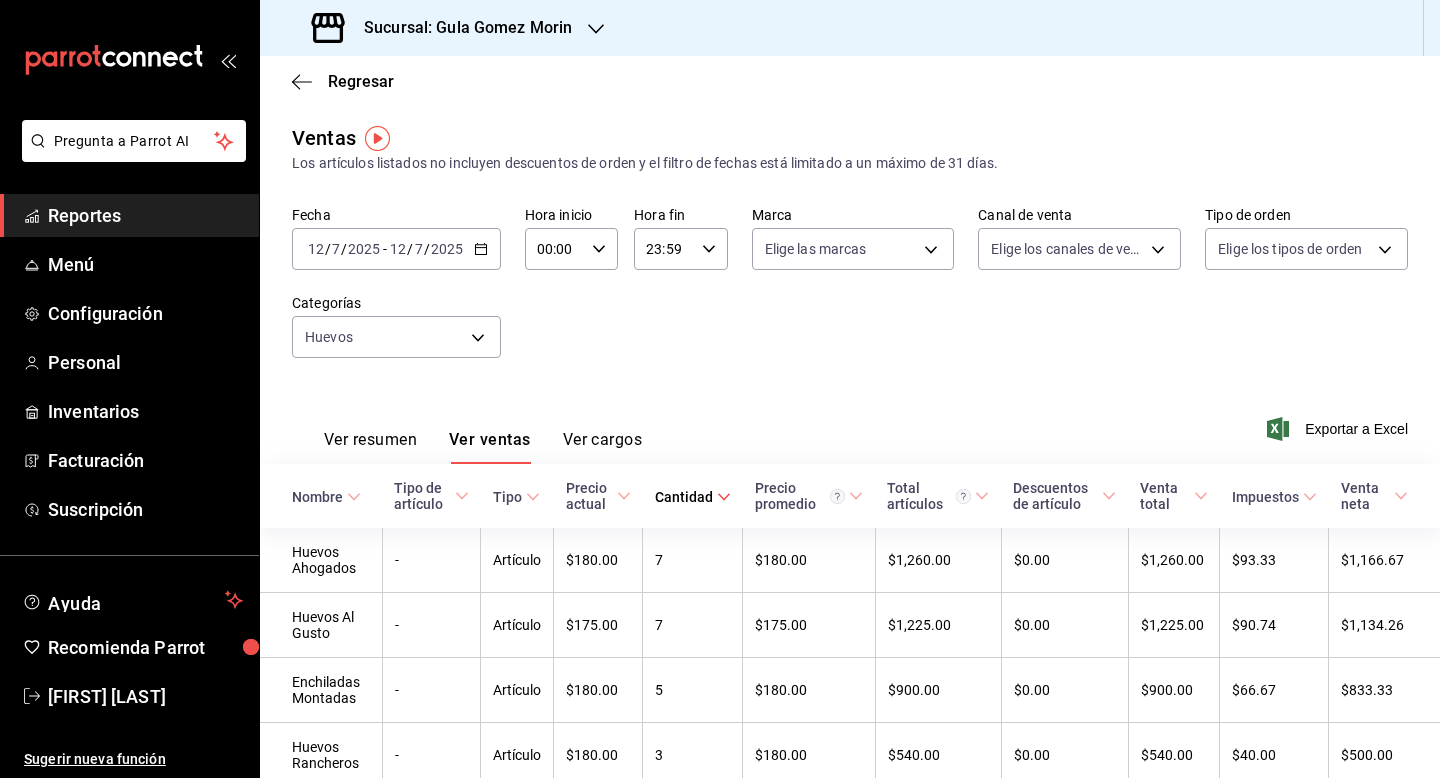 click on "Fecha [DATE] [DATE] - [DATE] [DATE] Hora inicio 00:00 Hora inicio Hora fin 23:59 Hora fin Marca Elige las marcas Canal de venta Elige los canales de venta Tipo de orden Elige los tipos de orden Categorías Huevos f783d270-300a-46cc-8230-586aca58e4e1" at bounding box center [850, 294] 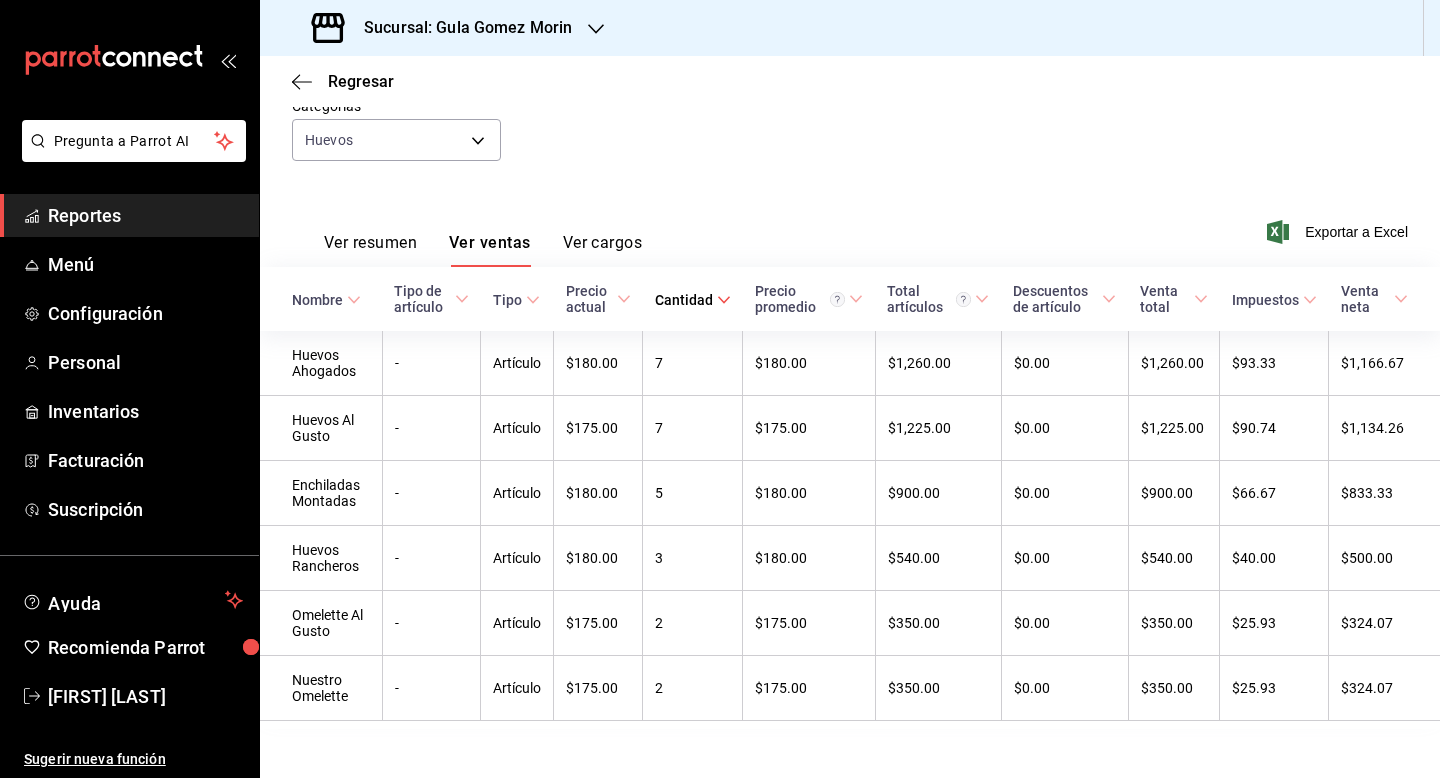 scroll, scrollTop: 200, scrollLeft: 0, axis: vertical 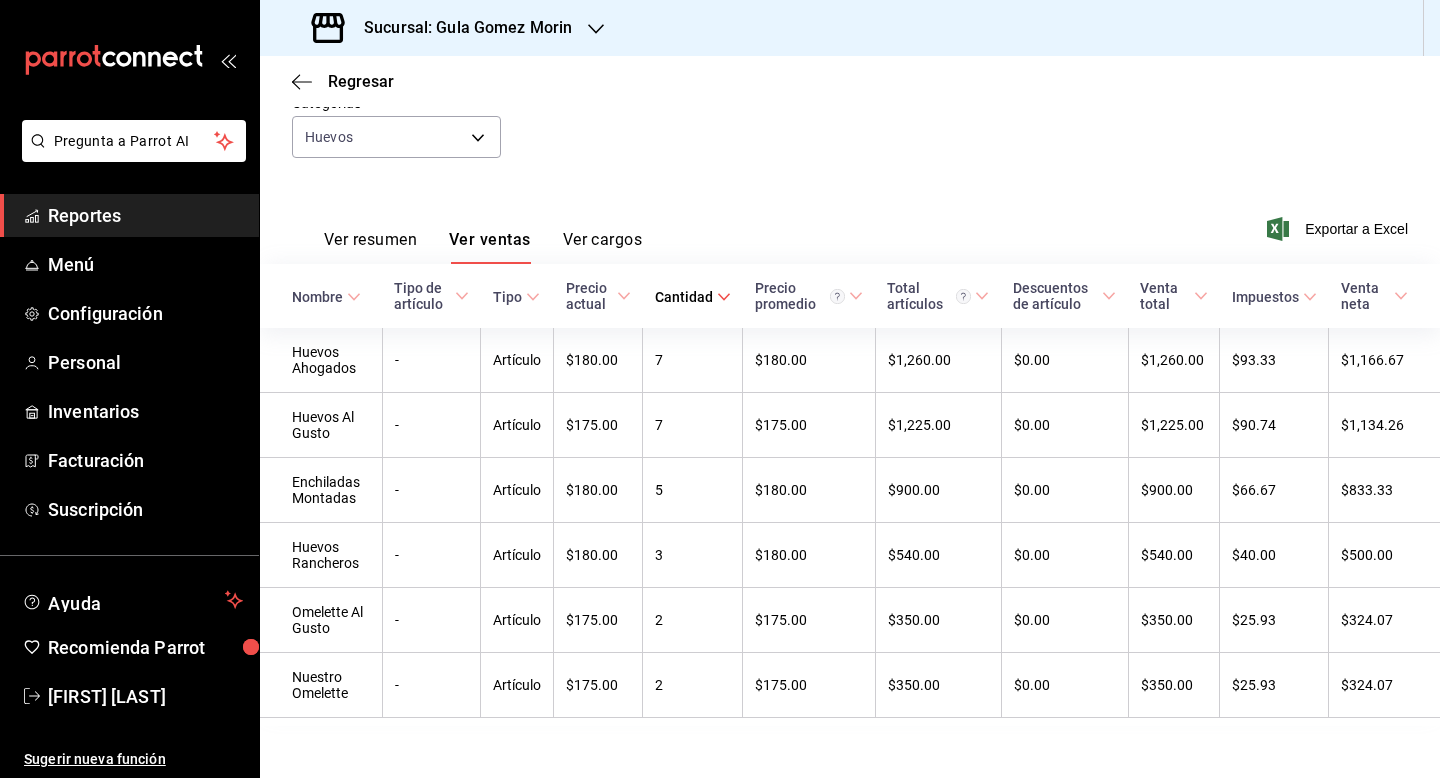 click on "Ver resumen Ver ventas Ver cargos" at bounding box center [467, 235] 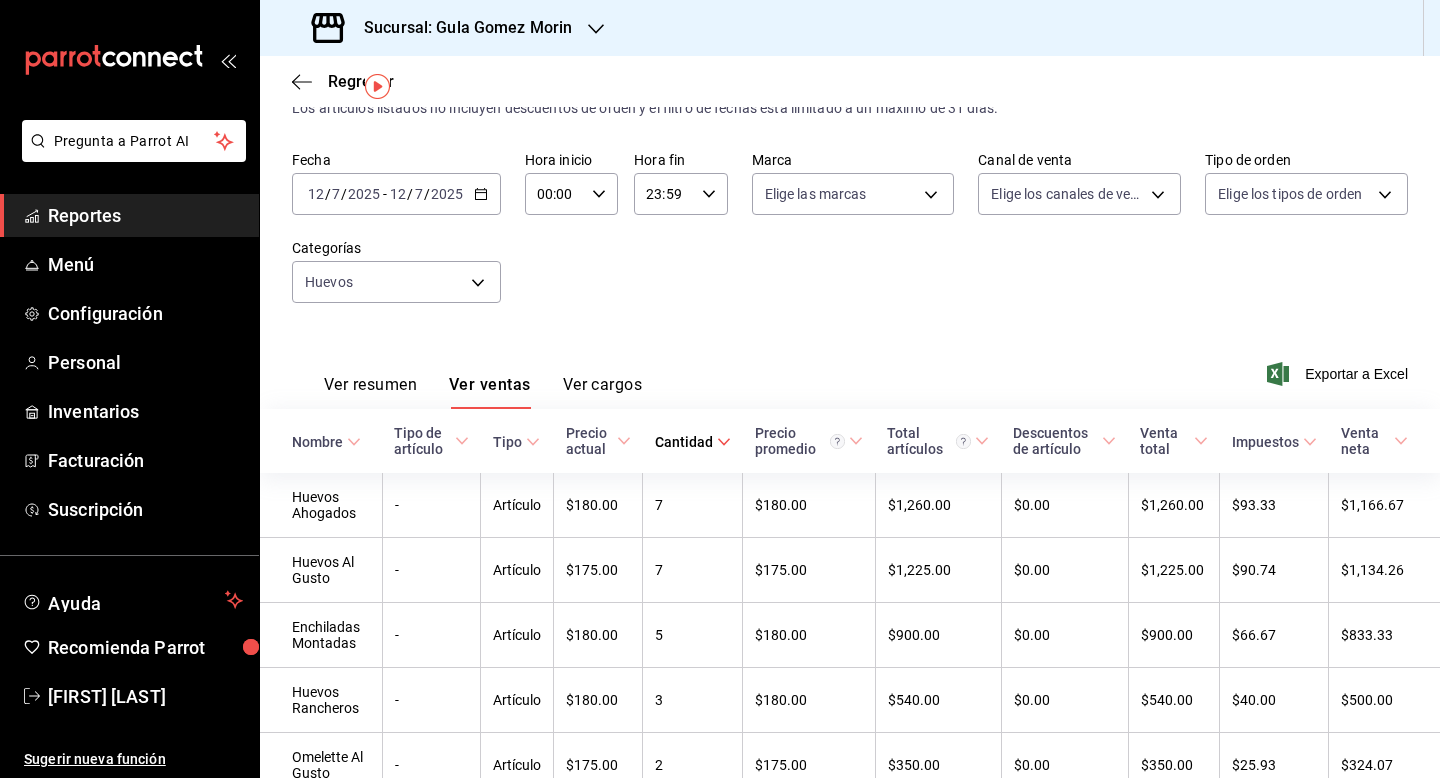 scroll, scrollTop: 52, scrollLeft: 0, axis: vertical 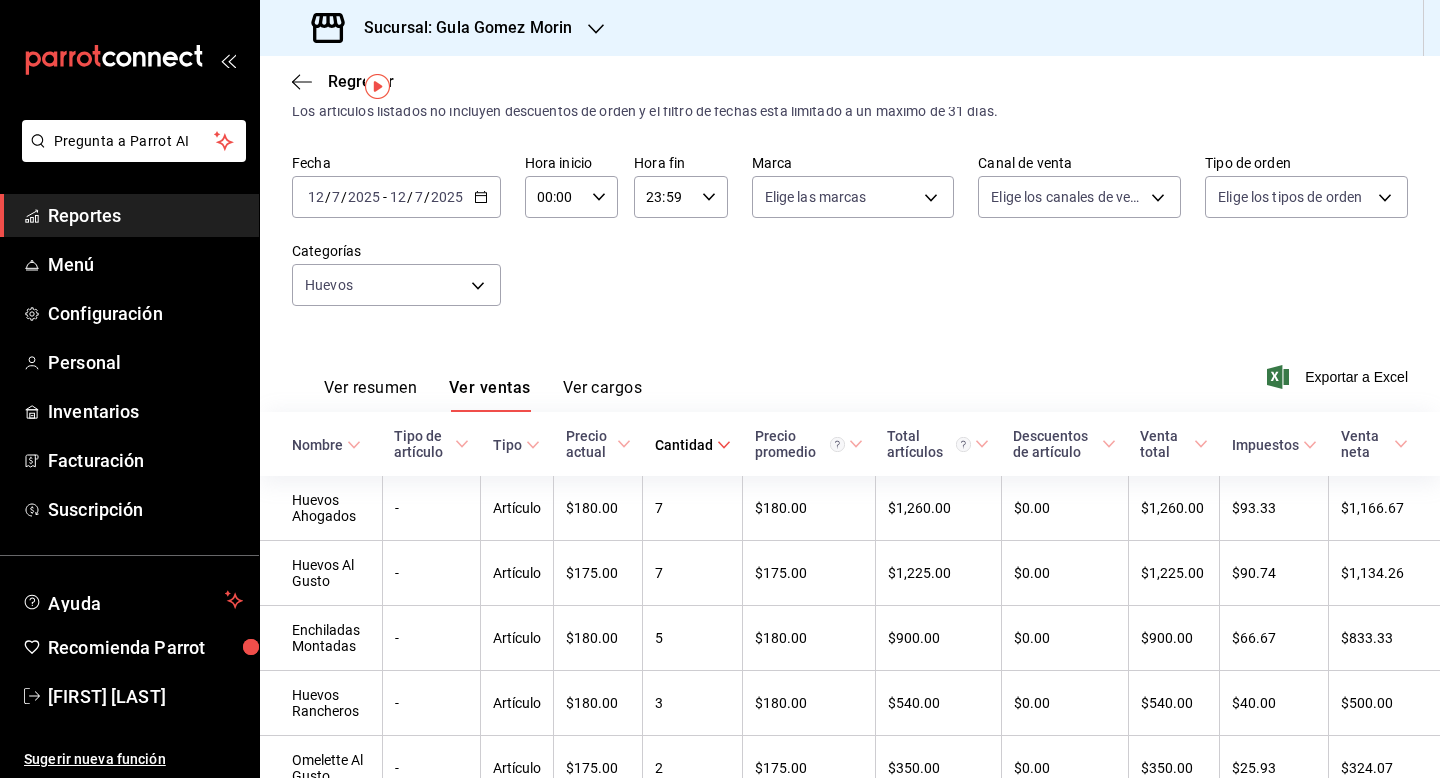 click on "[DATE] [DATE] - [DATE] [DATE]" at bounding box center (396, 197) 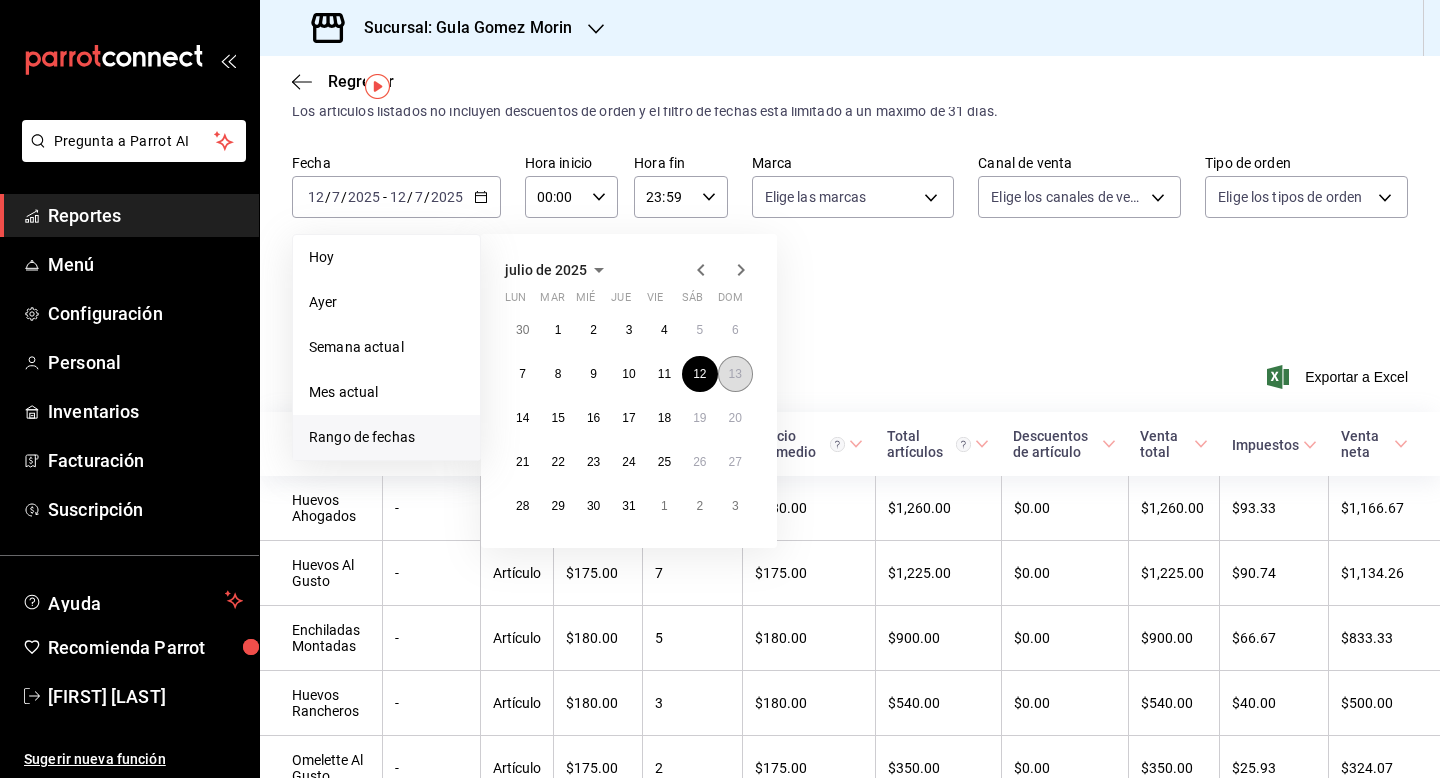 click on "13" at bounding box center [735, 374] 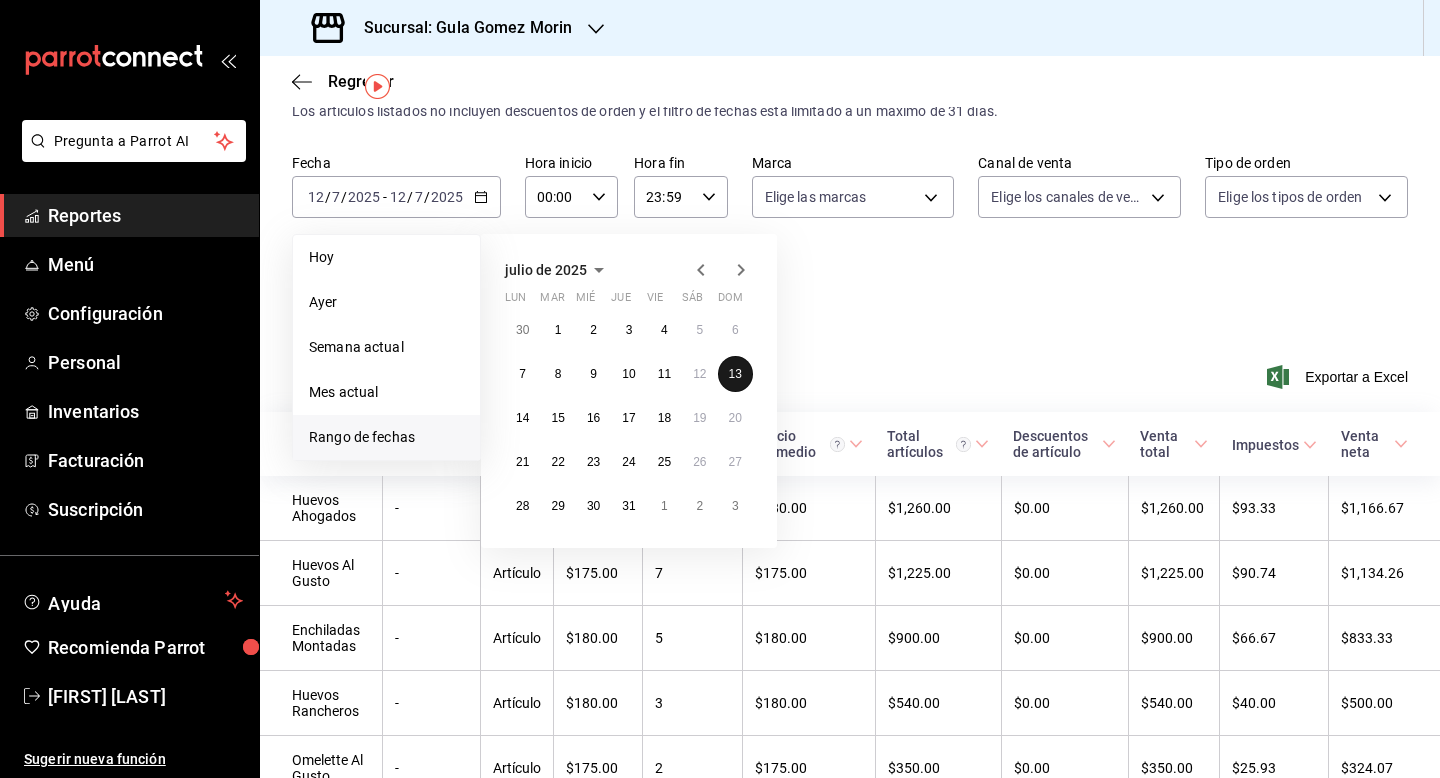 click on "13" at bounding box center (735, 374) 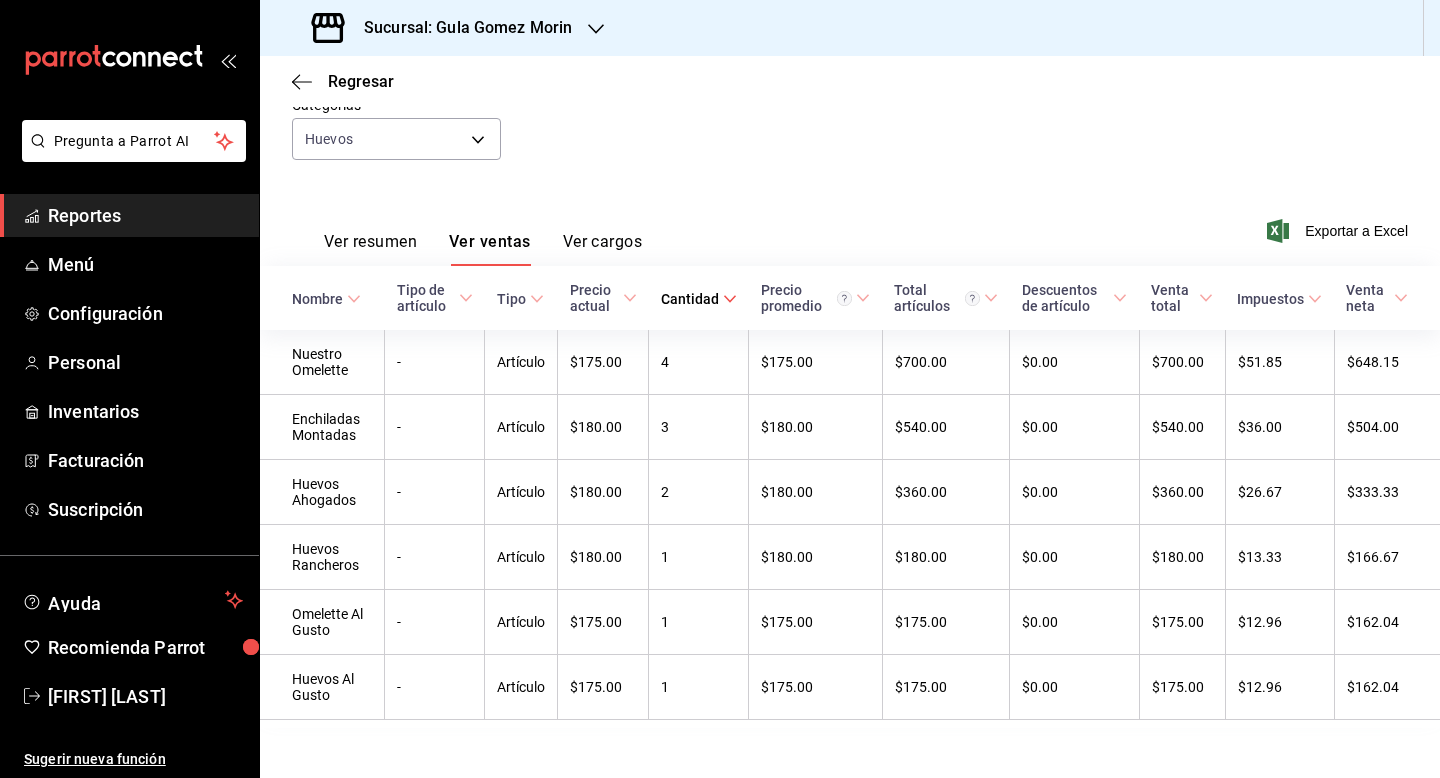 scroll, scrollTop: 200, scrollLeft: 0, axis: vertical 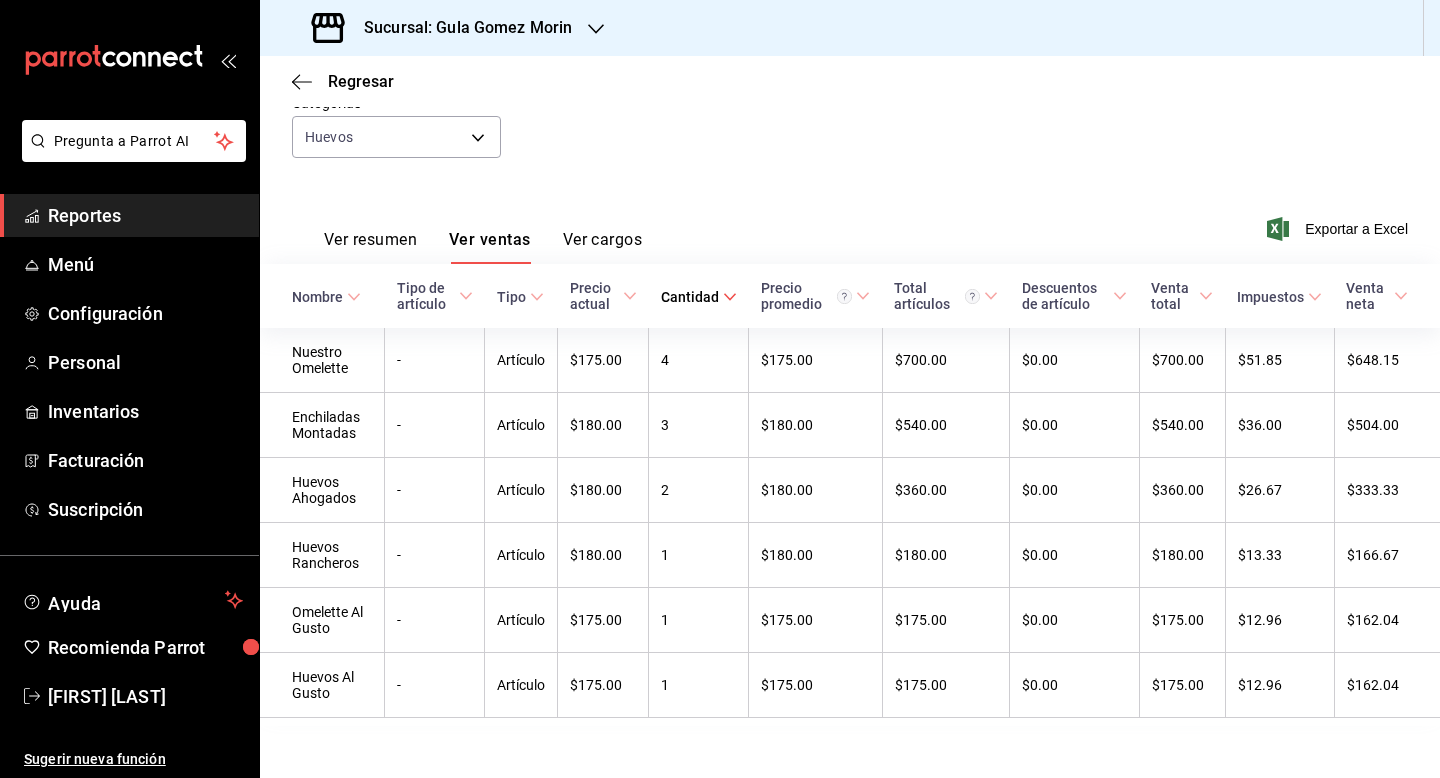 click on "Fecha [DATE] [DATE] - [DATE] [DATE] Hora inicio 00:00 Hora inicio Hora fin 23:59 Hora fin Marca Elige las marcas Canal de venta Elige los canales de venta Tipo de orden Elige los tipos de orden Categorías Huevos f783d270-300a-46cc-8230-586aca58e4e1" at bounding box center (850, 94) 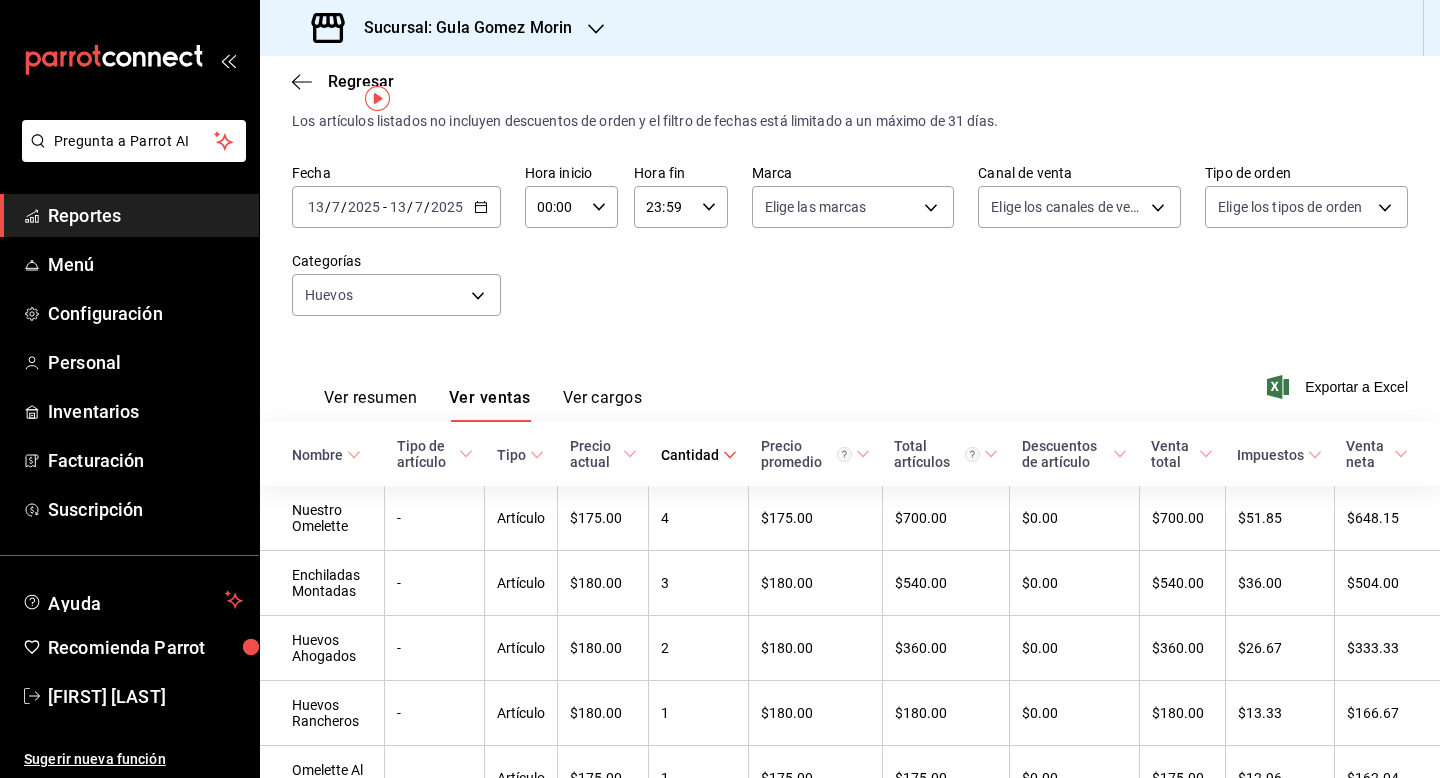 scroll, scrollTop: 40, scrollLeft: 0, axis: vertical 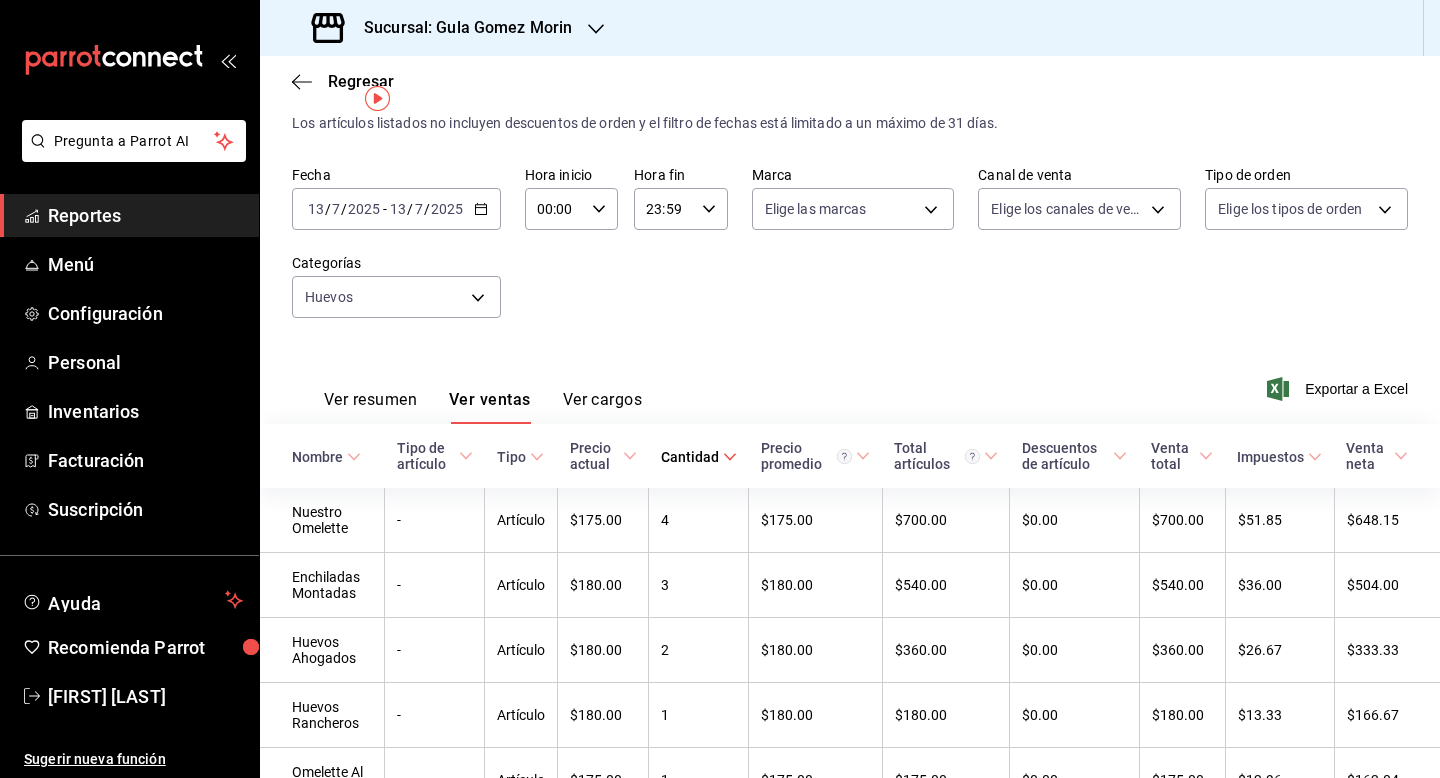 click 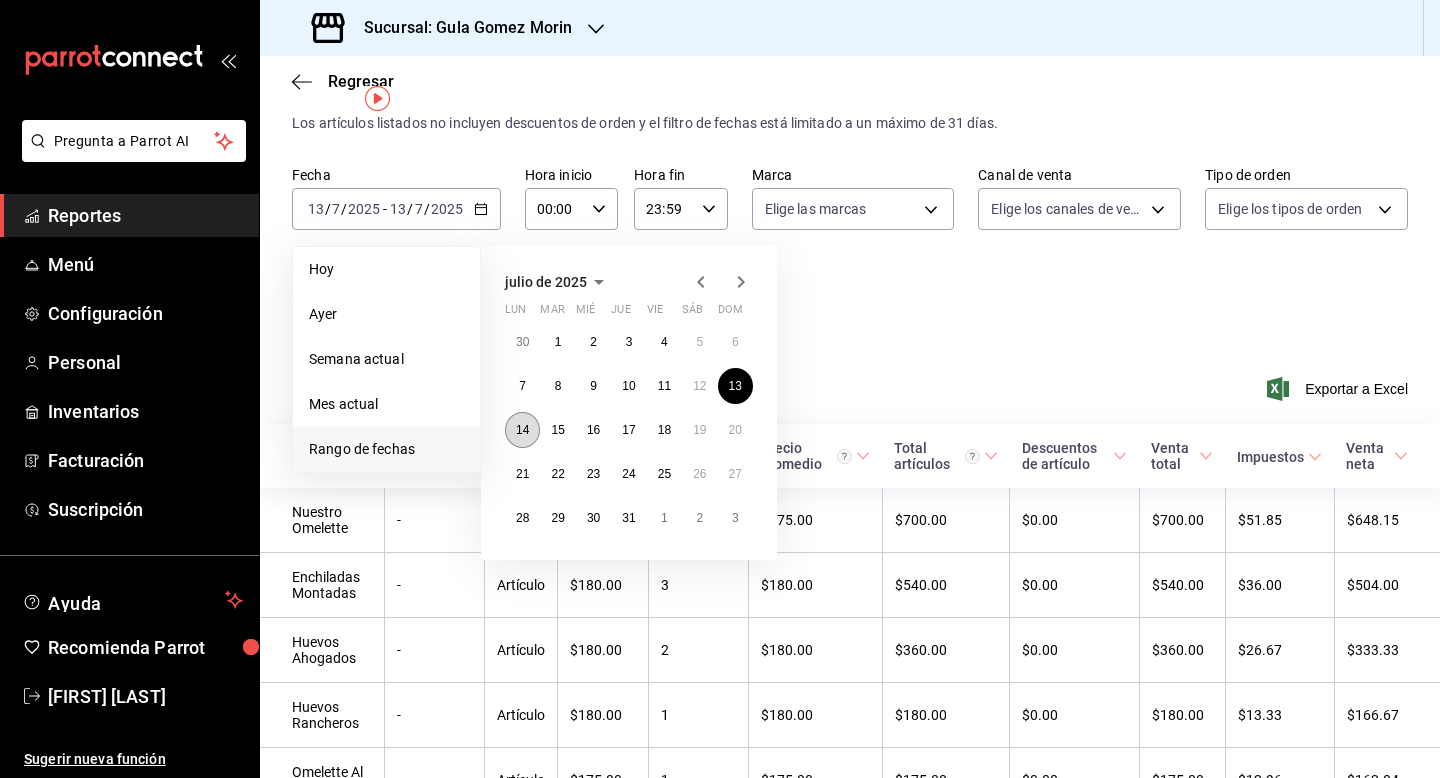 click on "14" at bounding box center (522, 430) 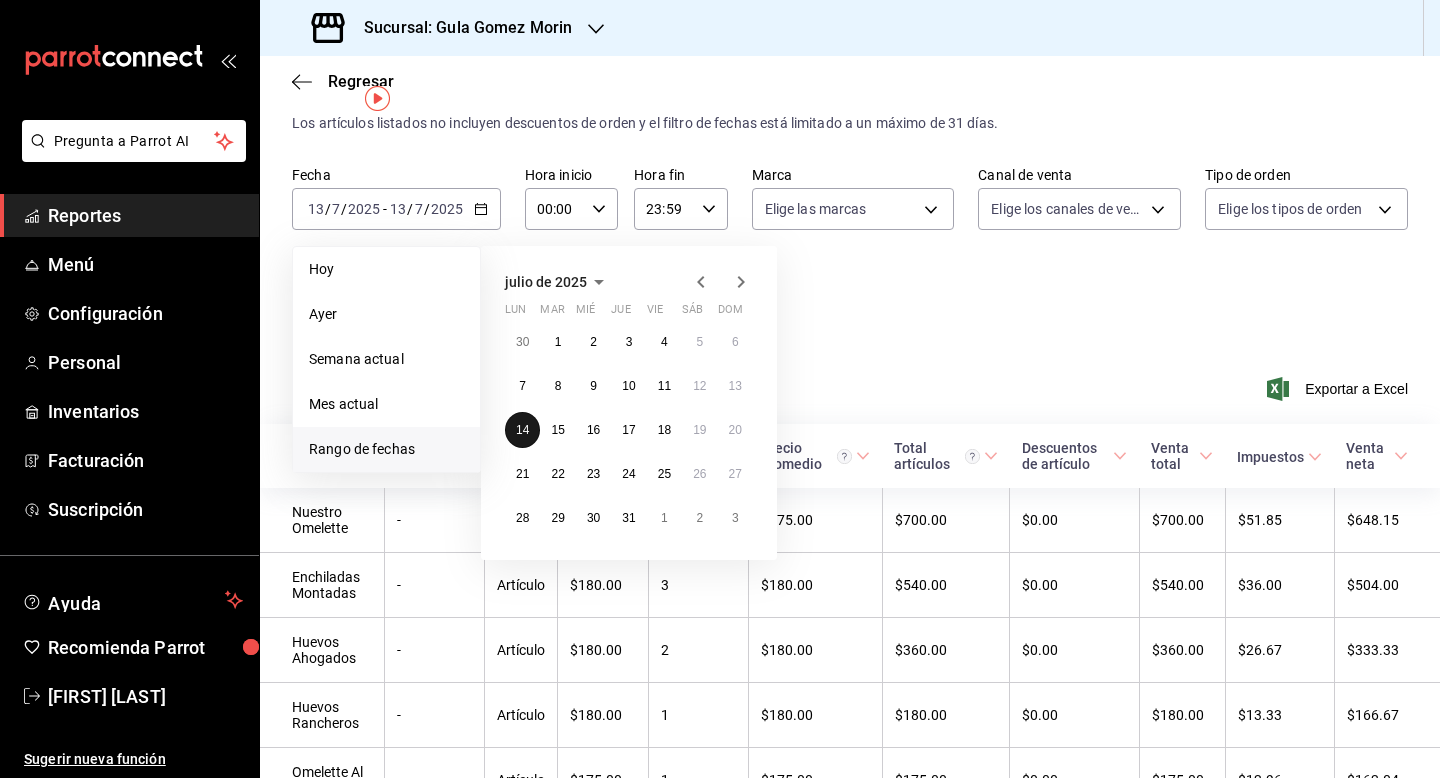 click on "14" at bounding box center (522, 430) 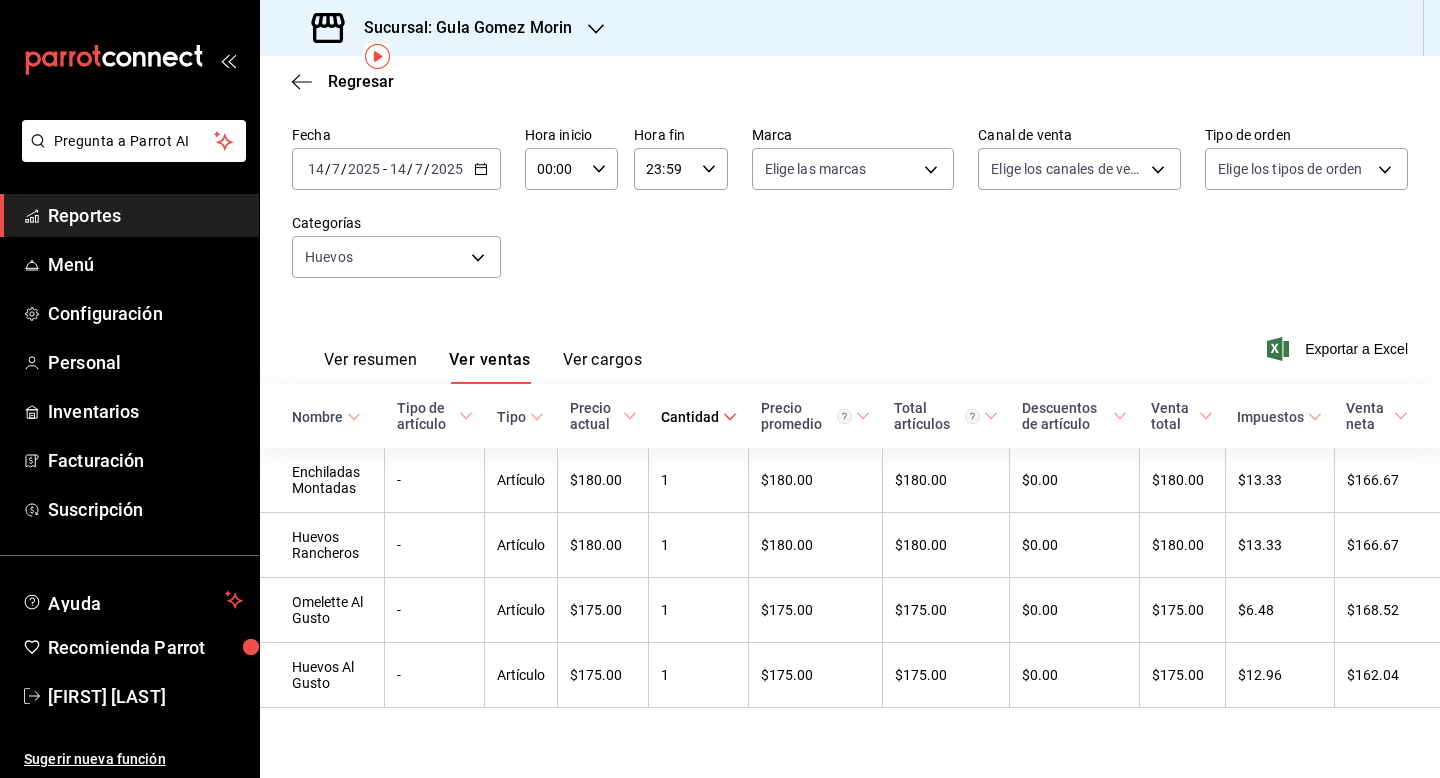 scroll, scrollTop: 82, scrollLeft: 0, axis: vertical 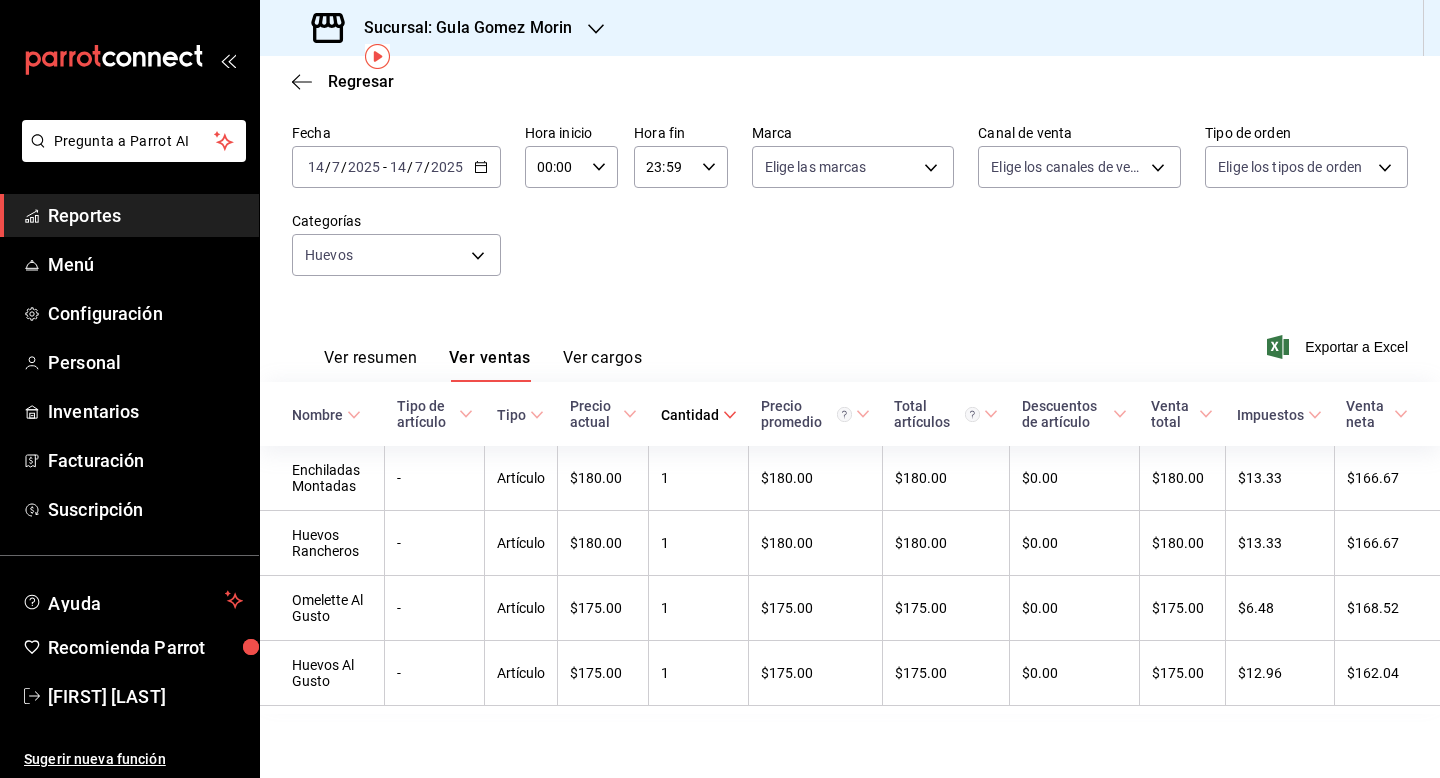 click on "2025-07-14 14 / 7 / 2025 - 2025-07-14 14 / 7 / 2025" at bounding box center [396, 167] 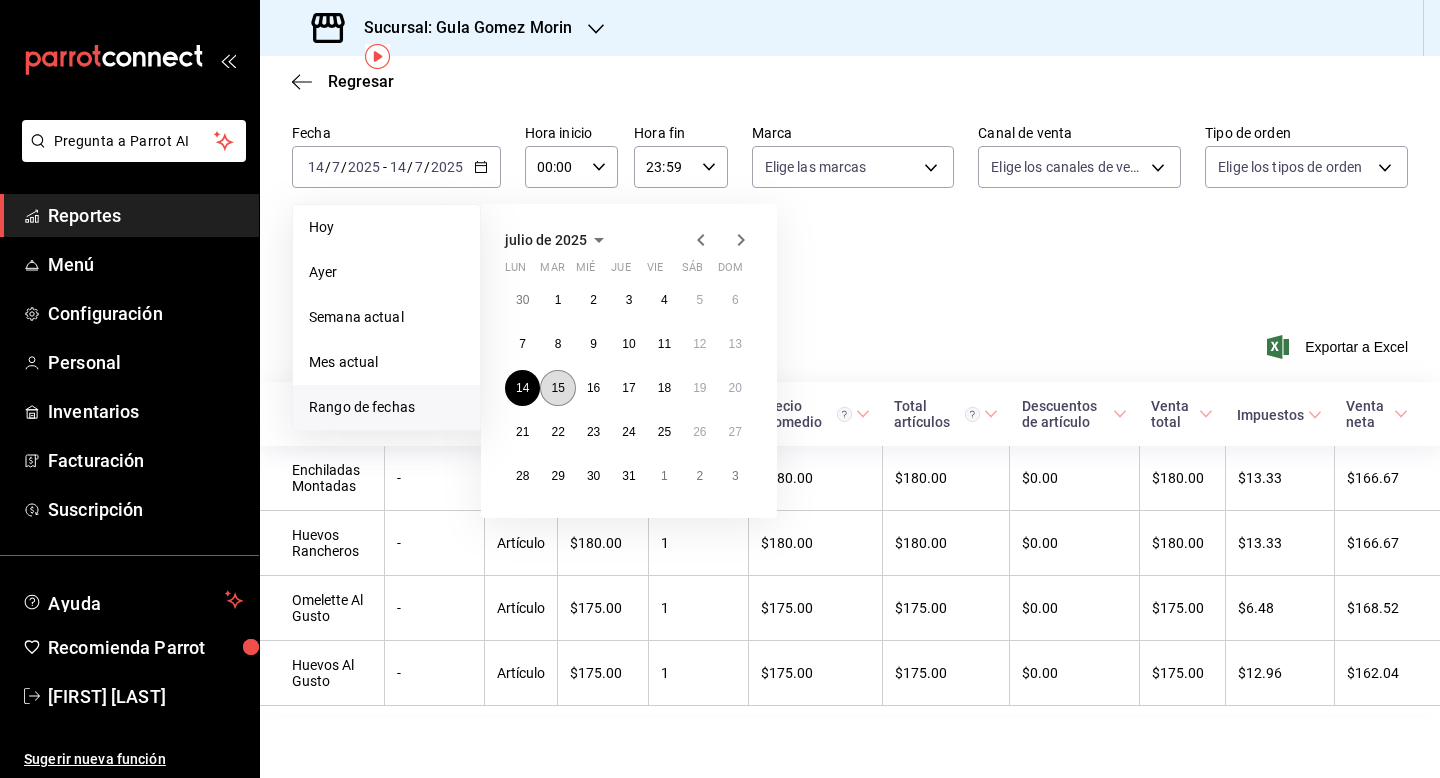 click on "15" at bounding box center [557, 388] 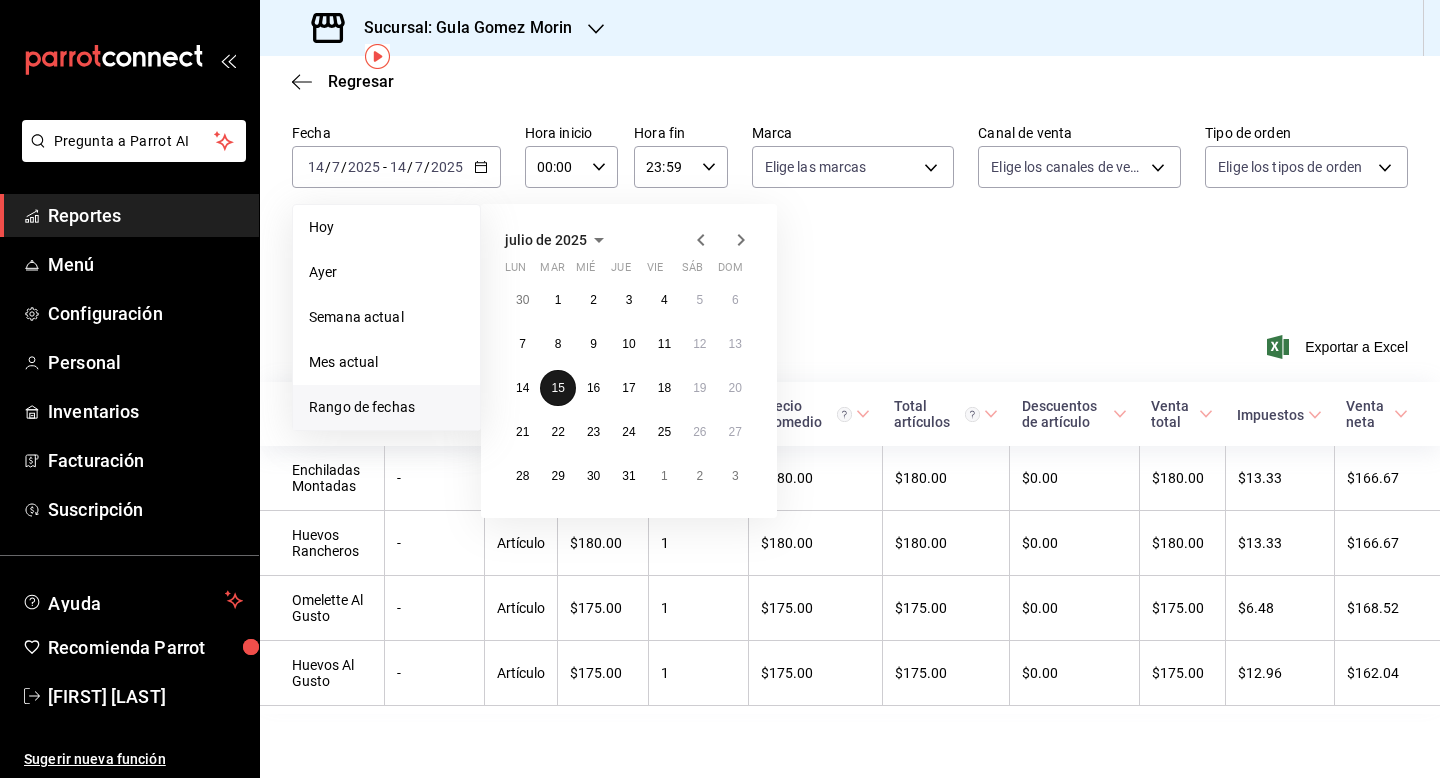 click on "15" at bounding box center [557, 388] 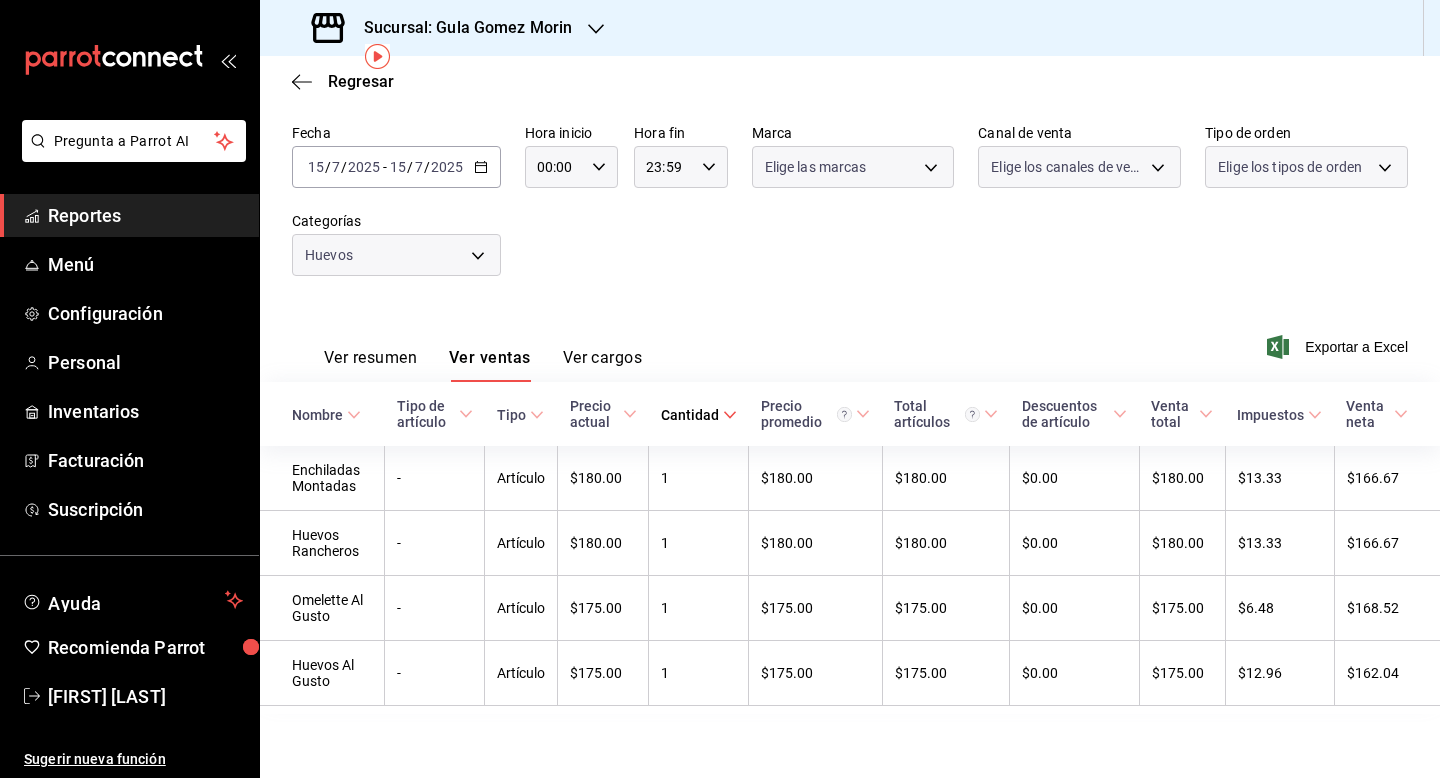 scroll, scrollTop: 0, scrollLeft: 0, axis: both 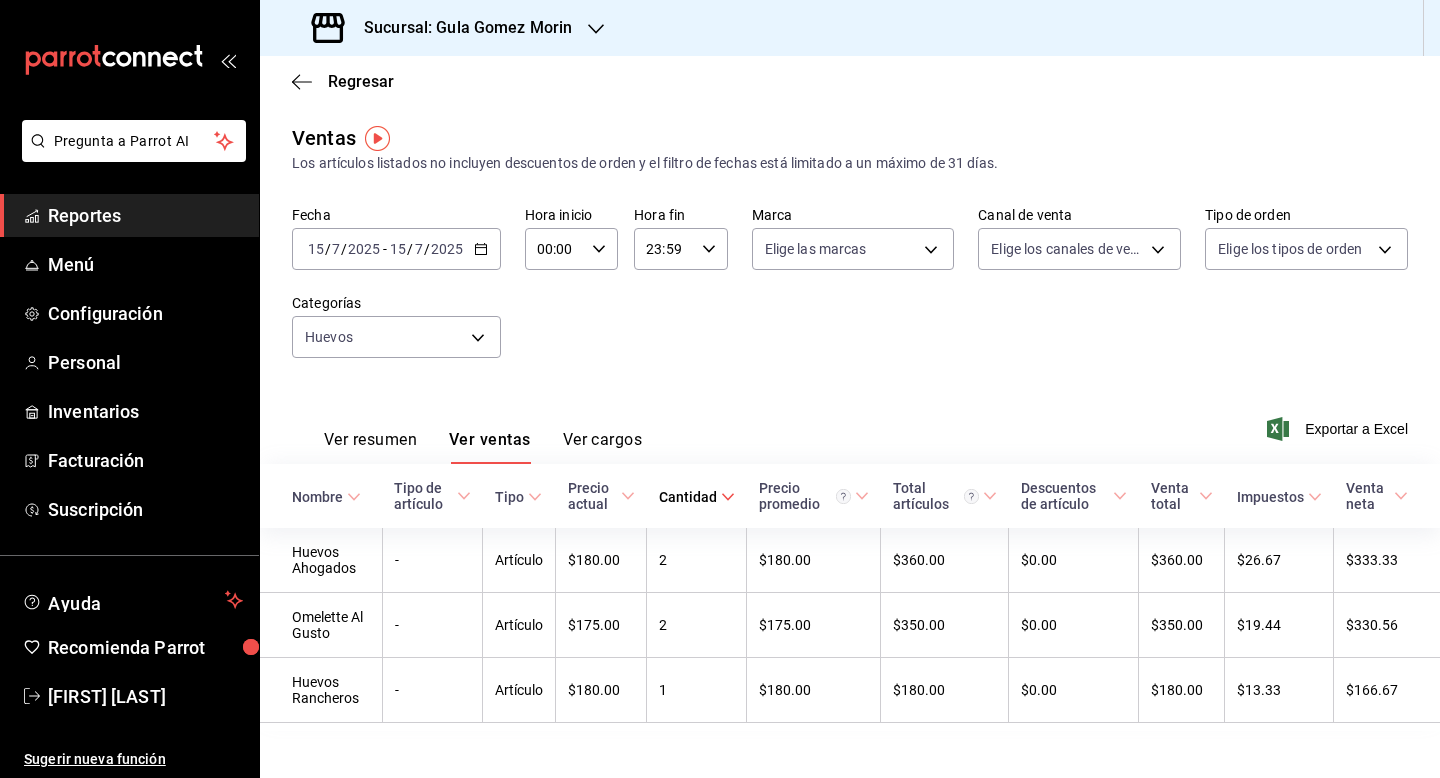 click 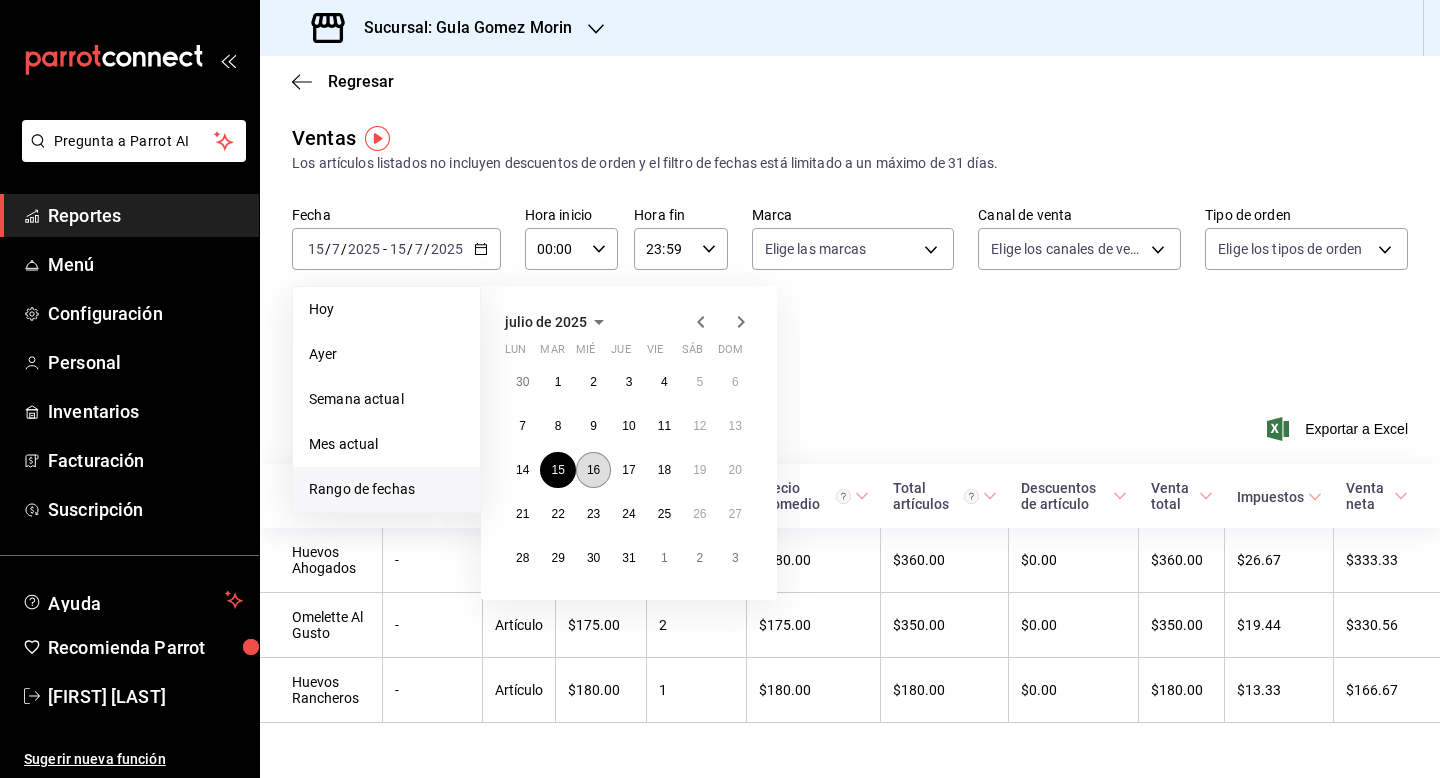 click on "16" at bounding box center (593, 470) 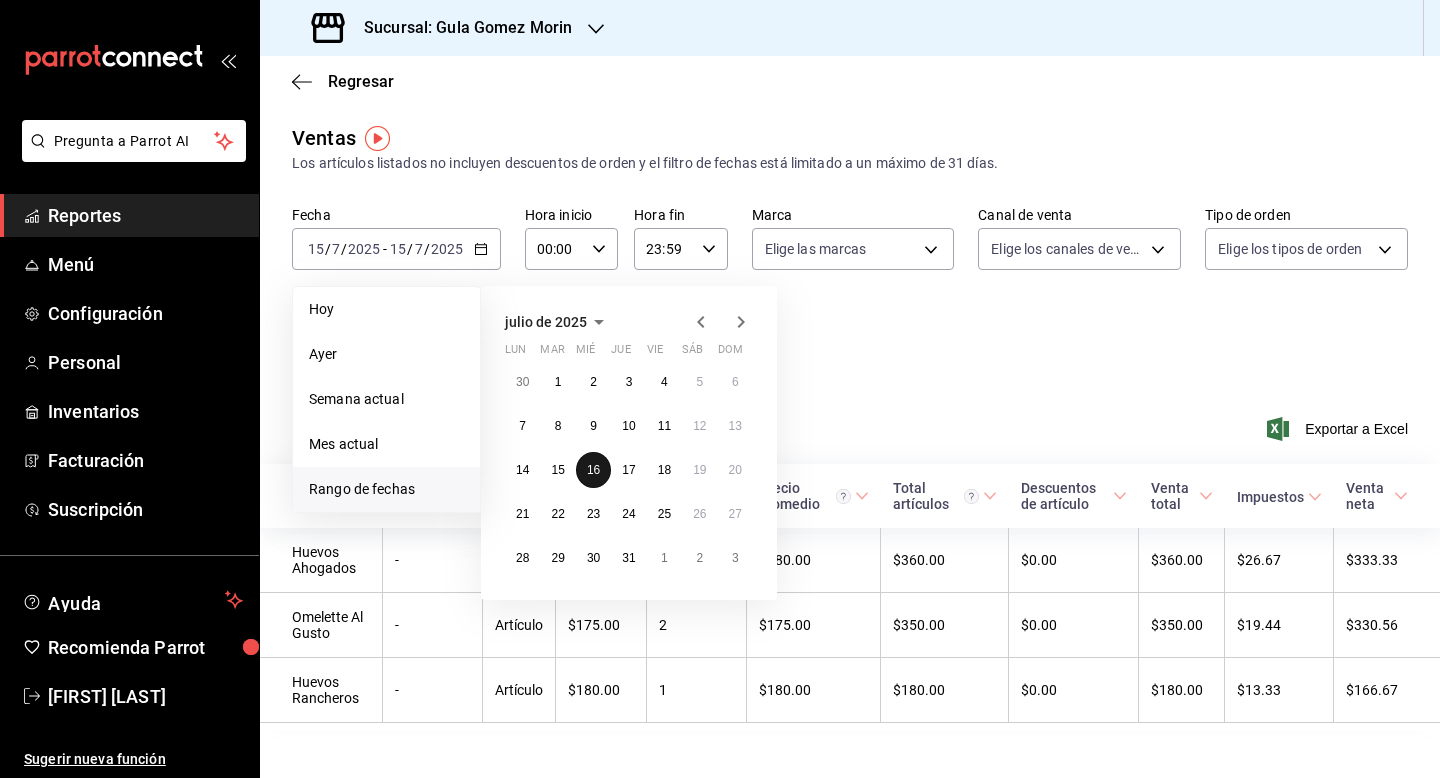 click on "16" at bounding box center [593, 470] 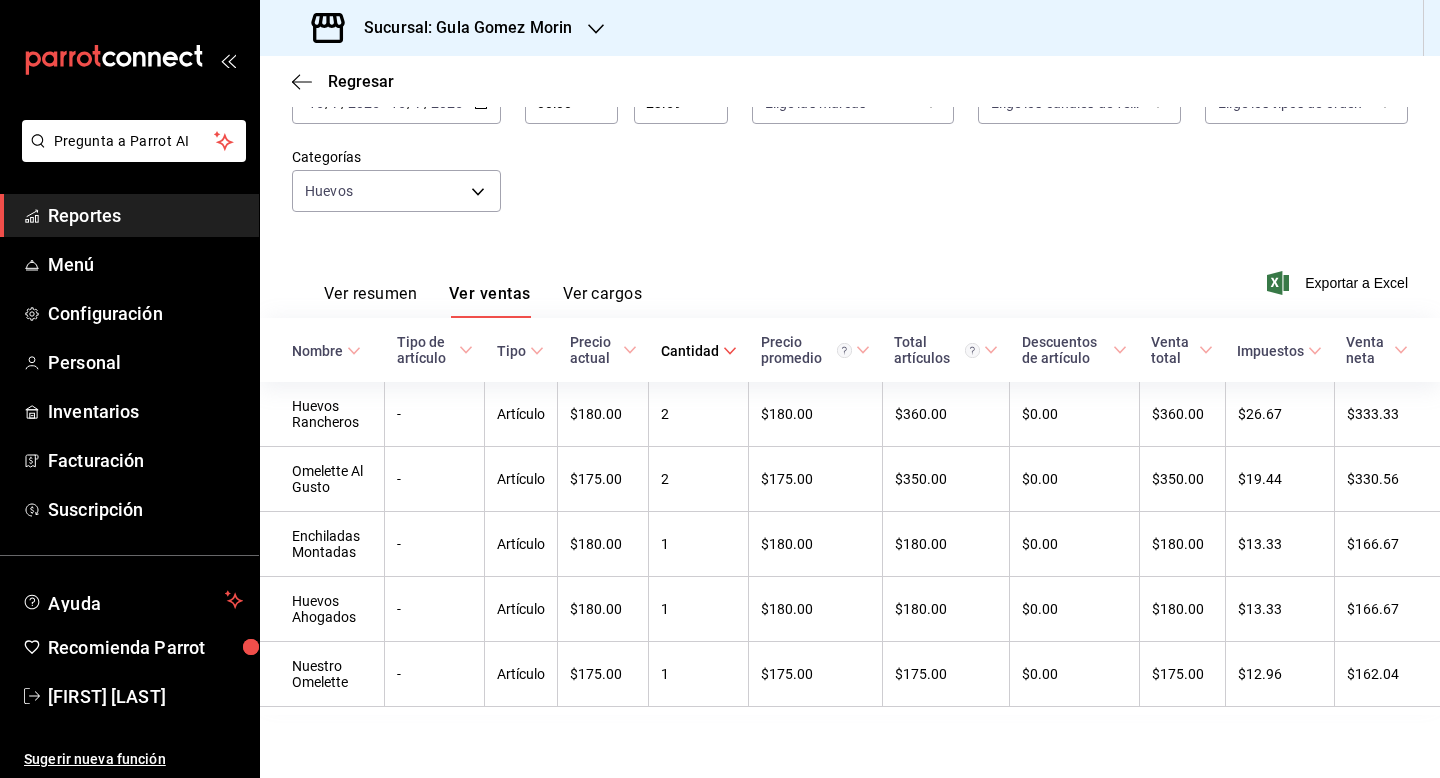 scroll, scrollTop: 147, scrollLeft: 0, axis: vertical 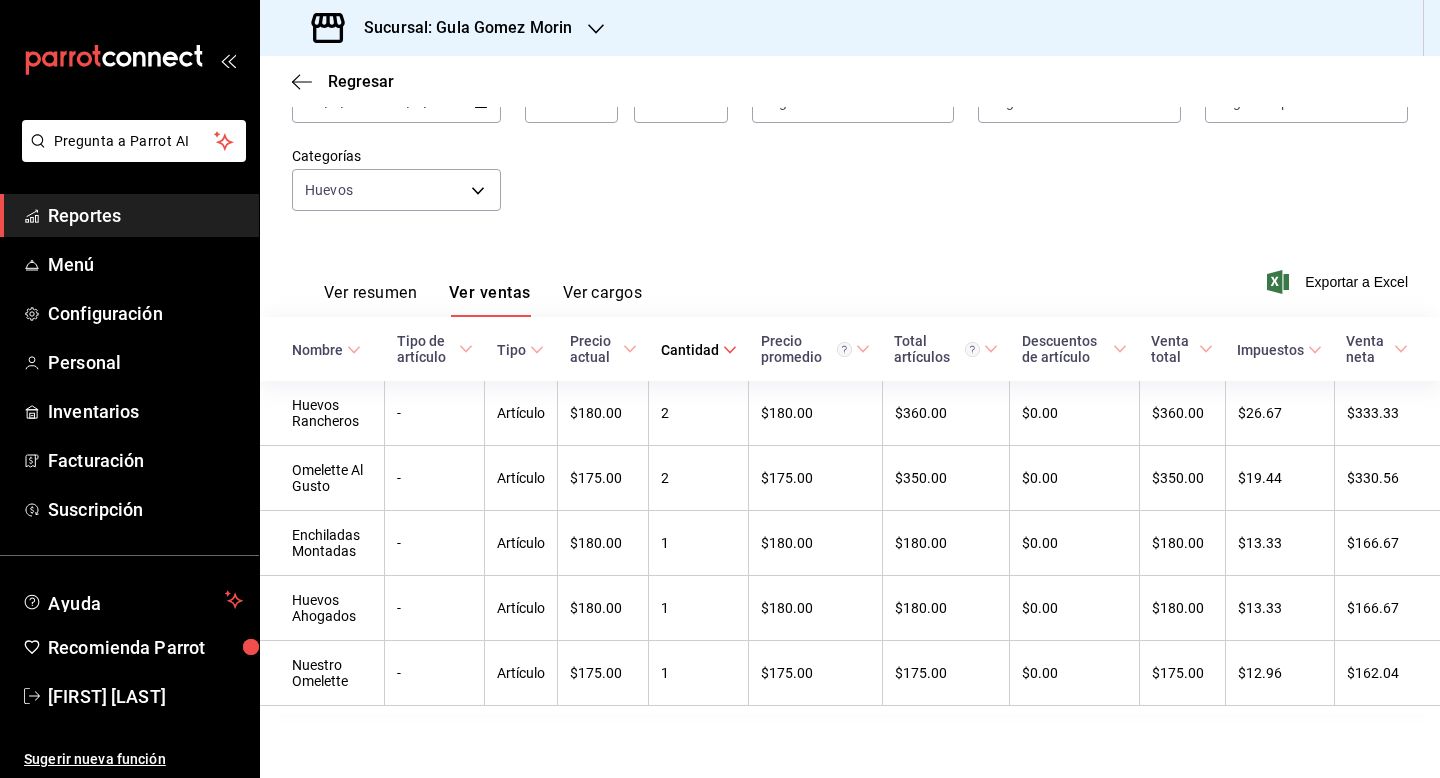click on "Ver resumen Ver ventas Ver cargos" at bounding box center [467, 288] 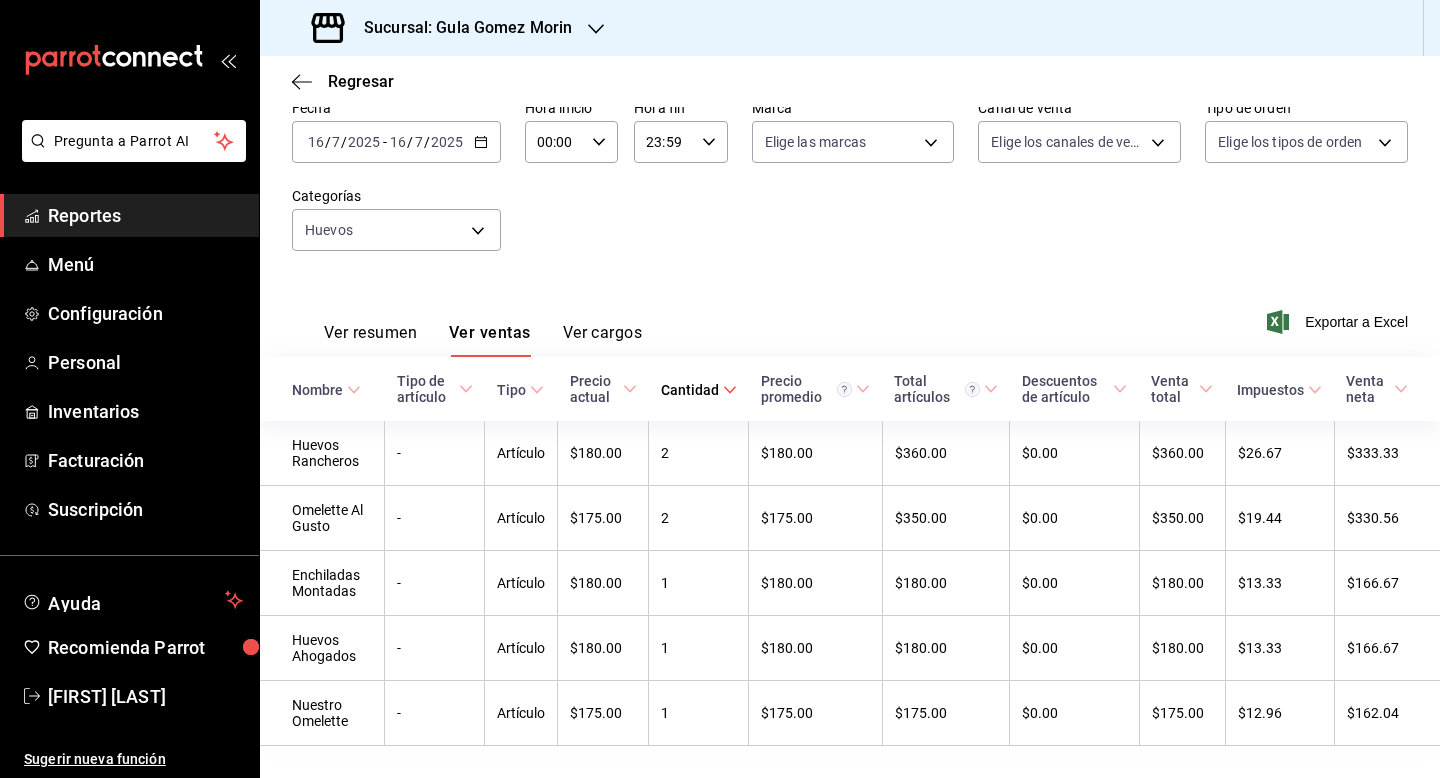 scroll, scrollTop: 67, scrollLeft: 0, axis: vertical 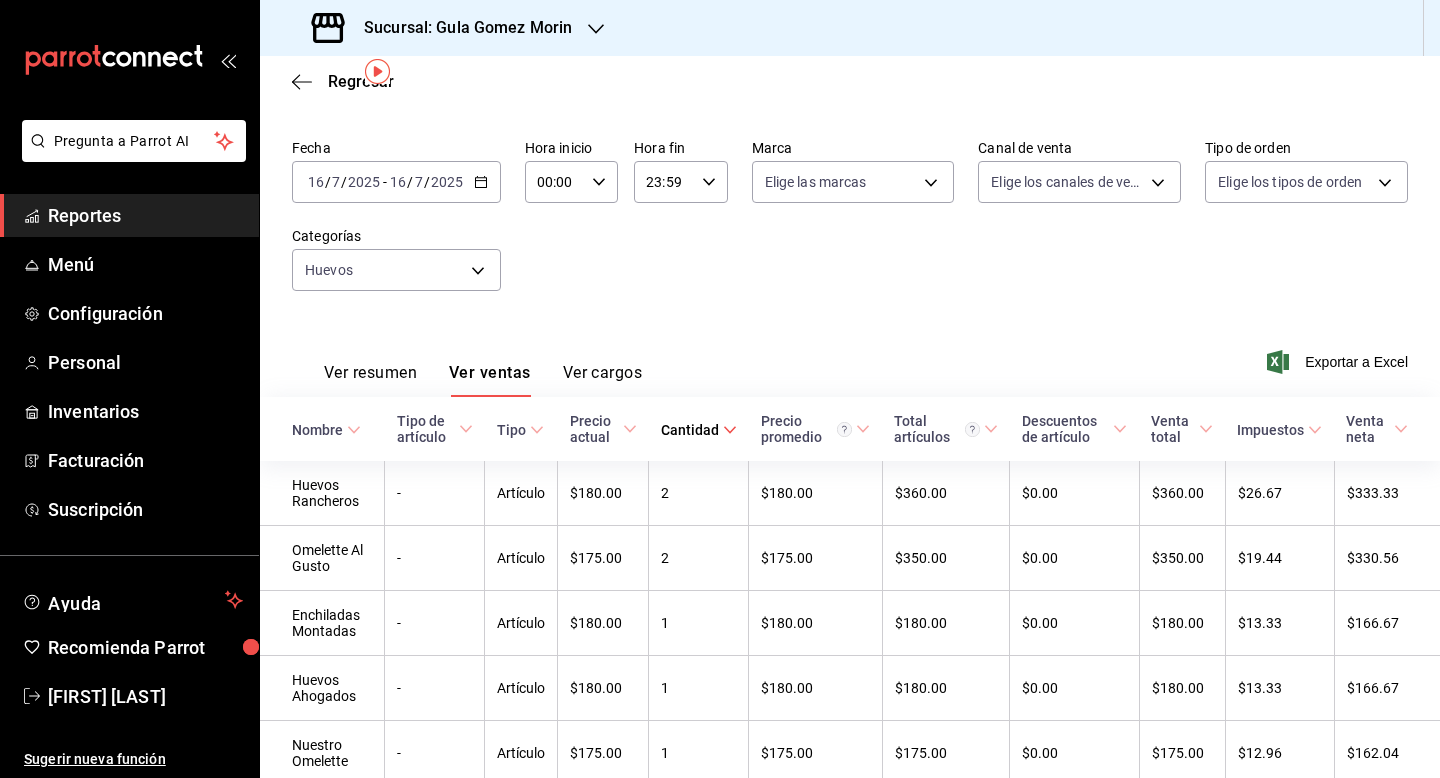 click on "[DATE] [DATE] - [DATE] [DATE]" at bounding box center (396, 182) 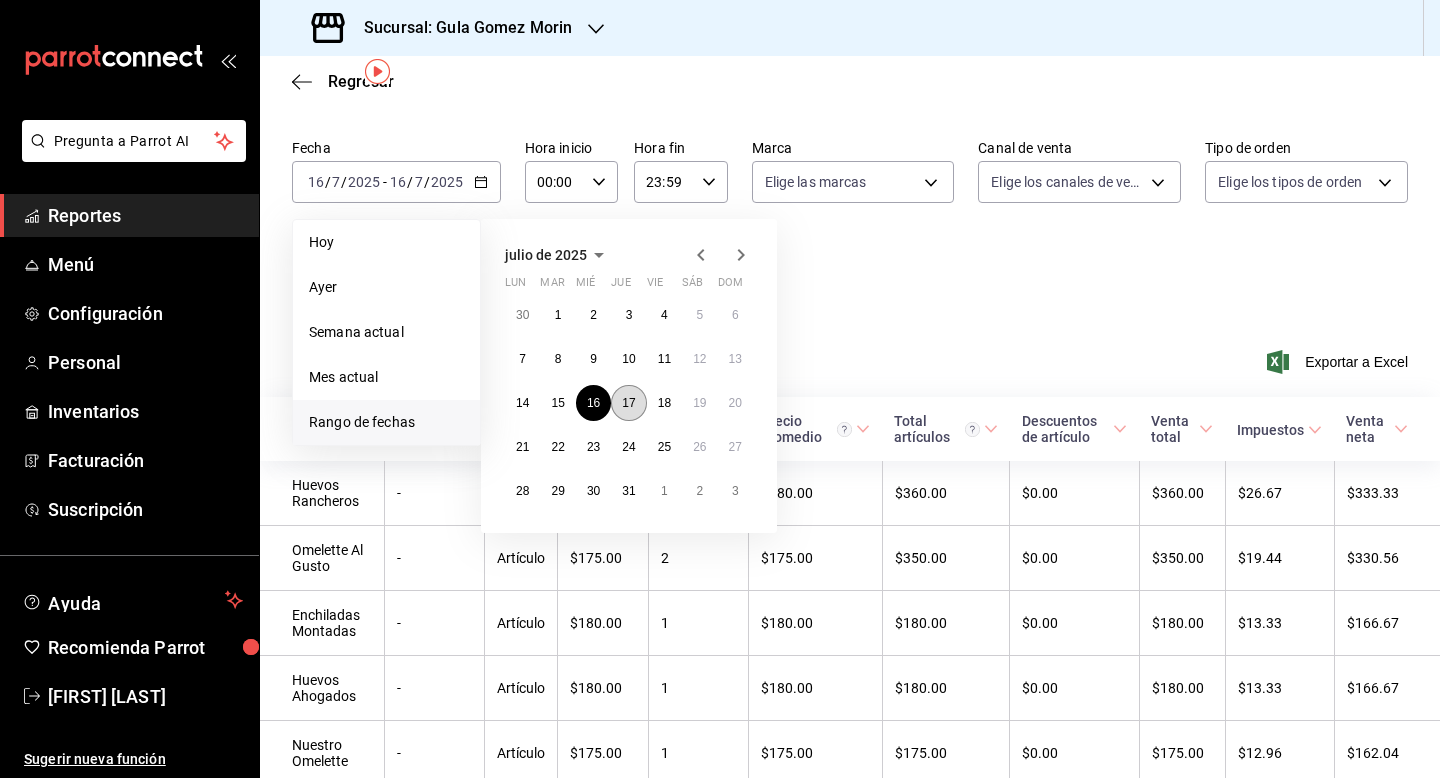 click on "17" at bounding box center [628, 403] 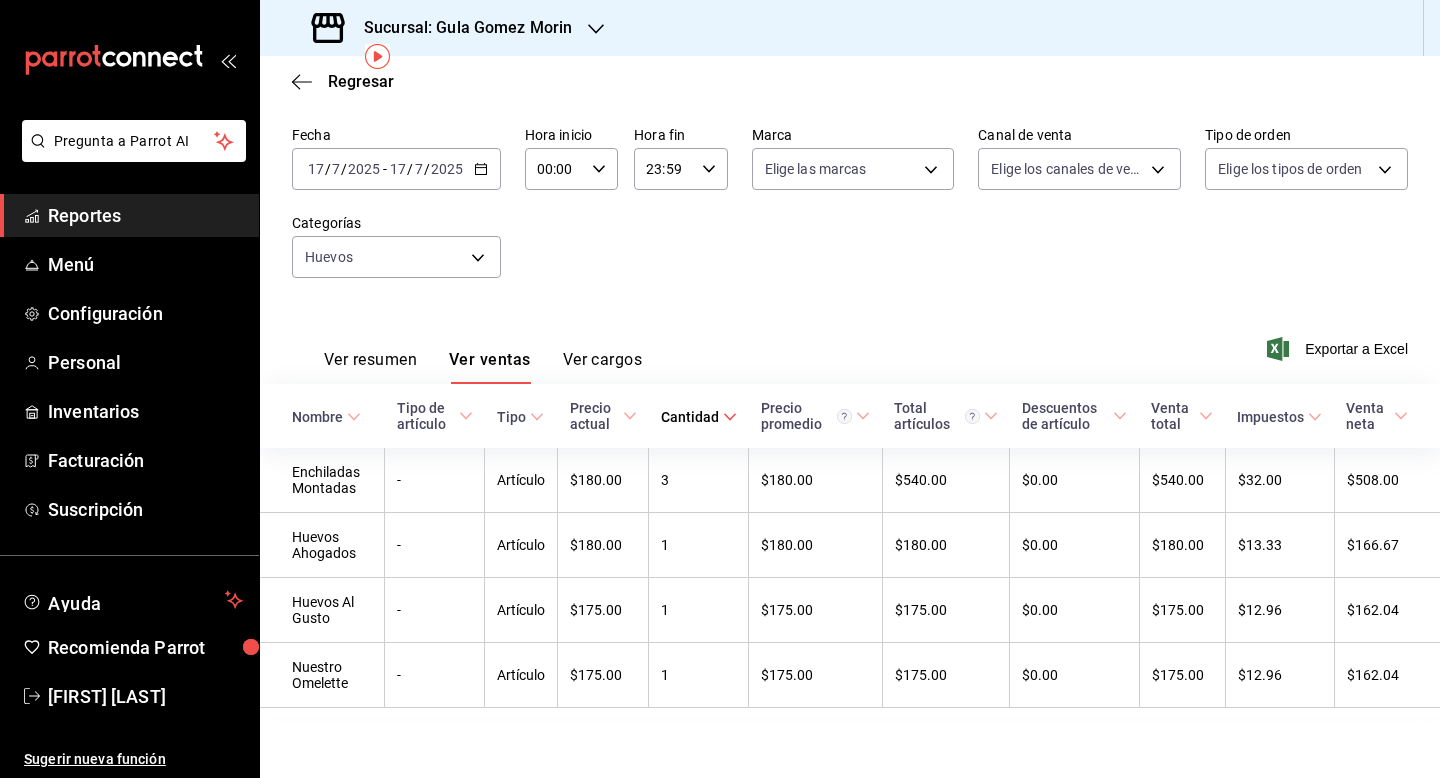 scroll, scrollTop: 82, scrollLeft: 0, axis: vertical 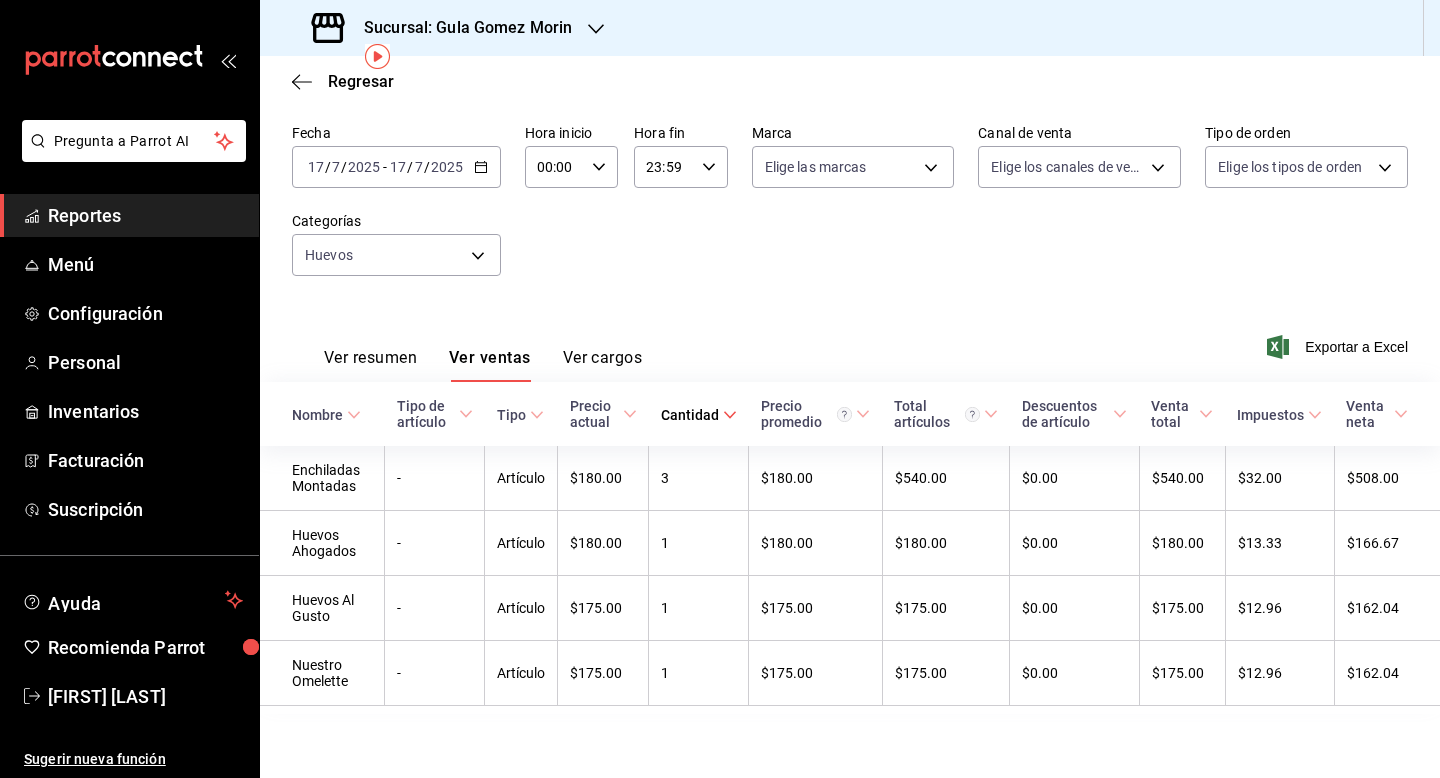 click on "2025-07-17 17 / 7 / 2025 - 2025-07-17 17 / 7 / 2025" at bounding box center (396, 167) 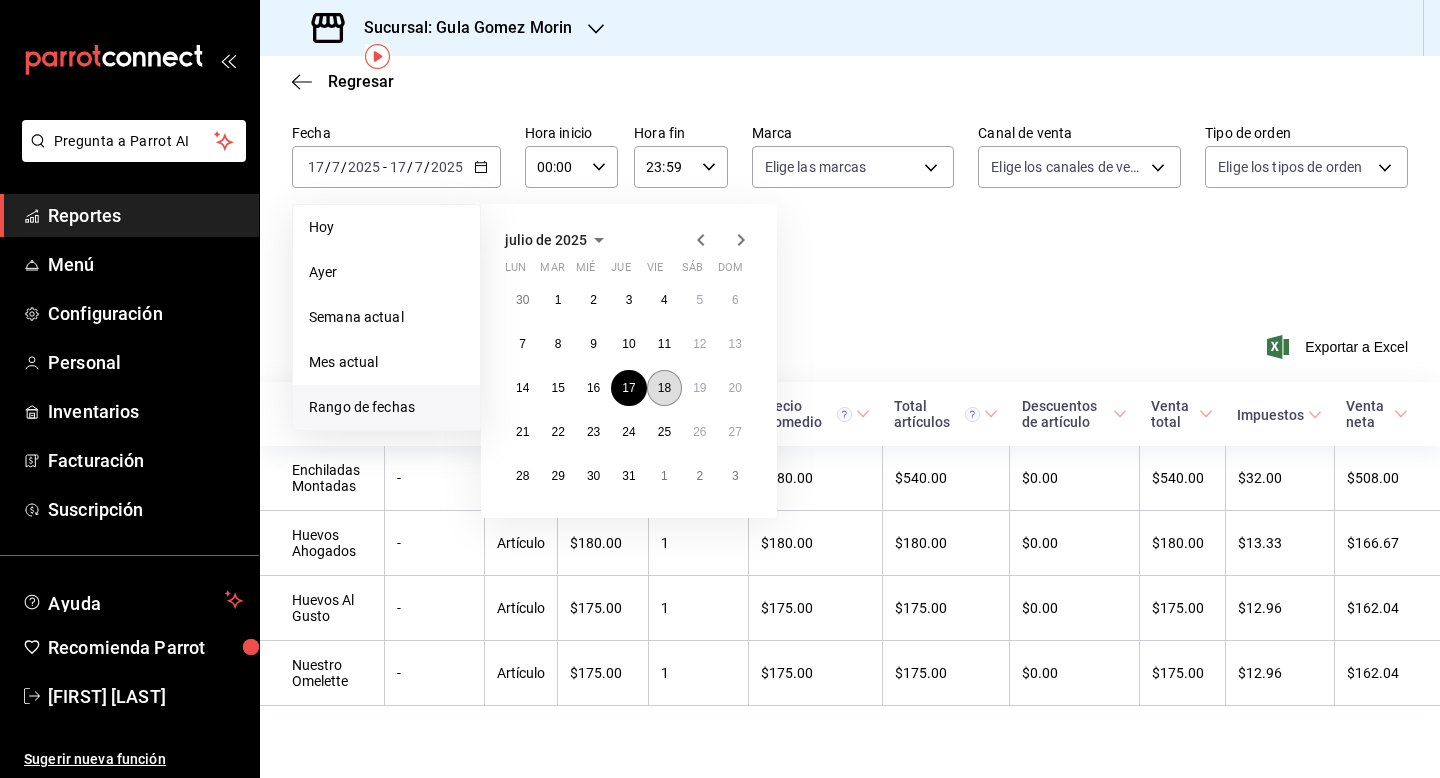click on "18" at bounding box center (664, 388) 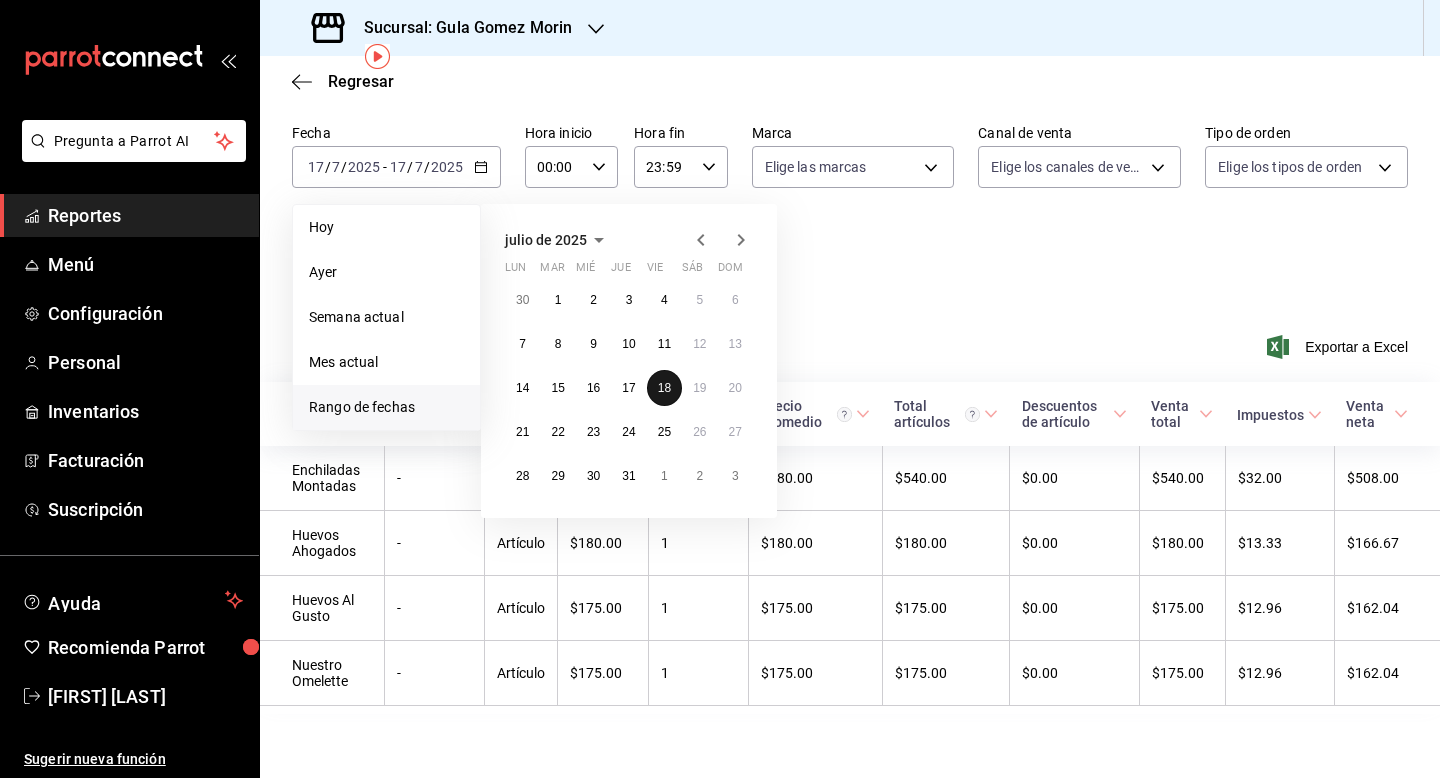 click on "18" at bounding box center (664, 388) 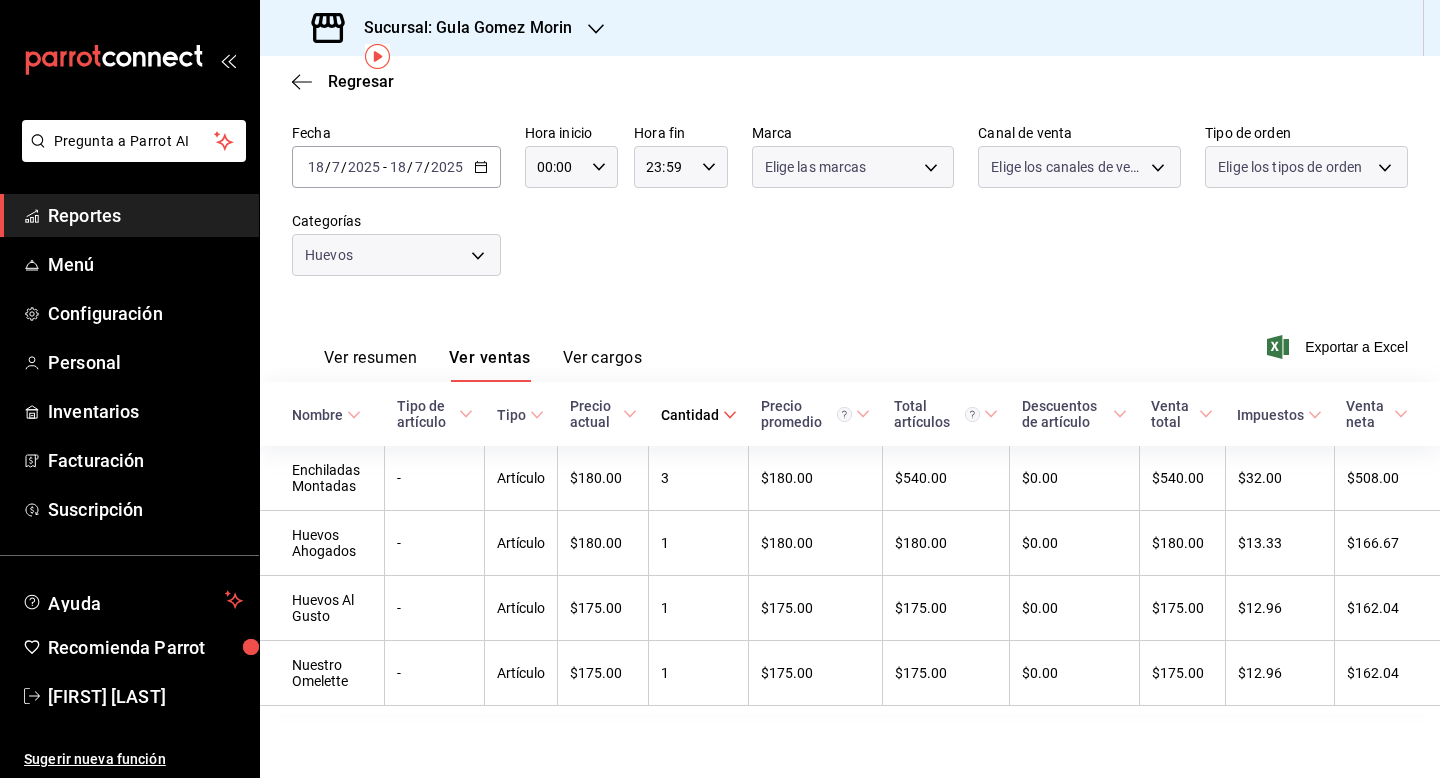 scroll, scrollTop: 0, scrollLeft: 0, axis: both 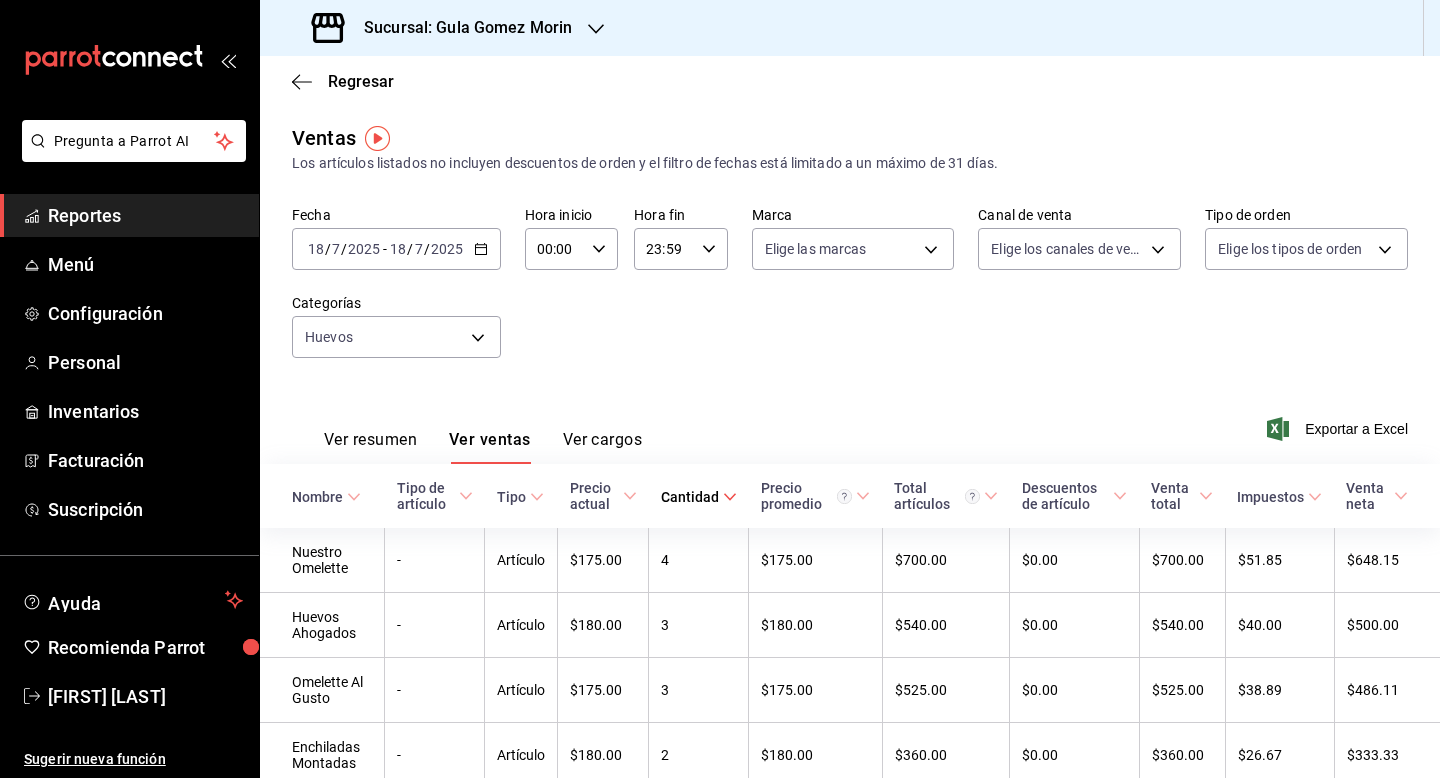click on "Fecha [DATE] [DATE] - [DATE] [DATE] Hora inicio 00:00 Hora inicio Hora fin 23:59 Hora fin Marca Elige las marcas Canal de venta Elige los canales de venta Tipo de orden Elige los tipos de orden Categorías Huevos f783d270-300a-46cc-8230-586aca58e4e1" at bounding box center (850, 294) 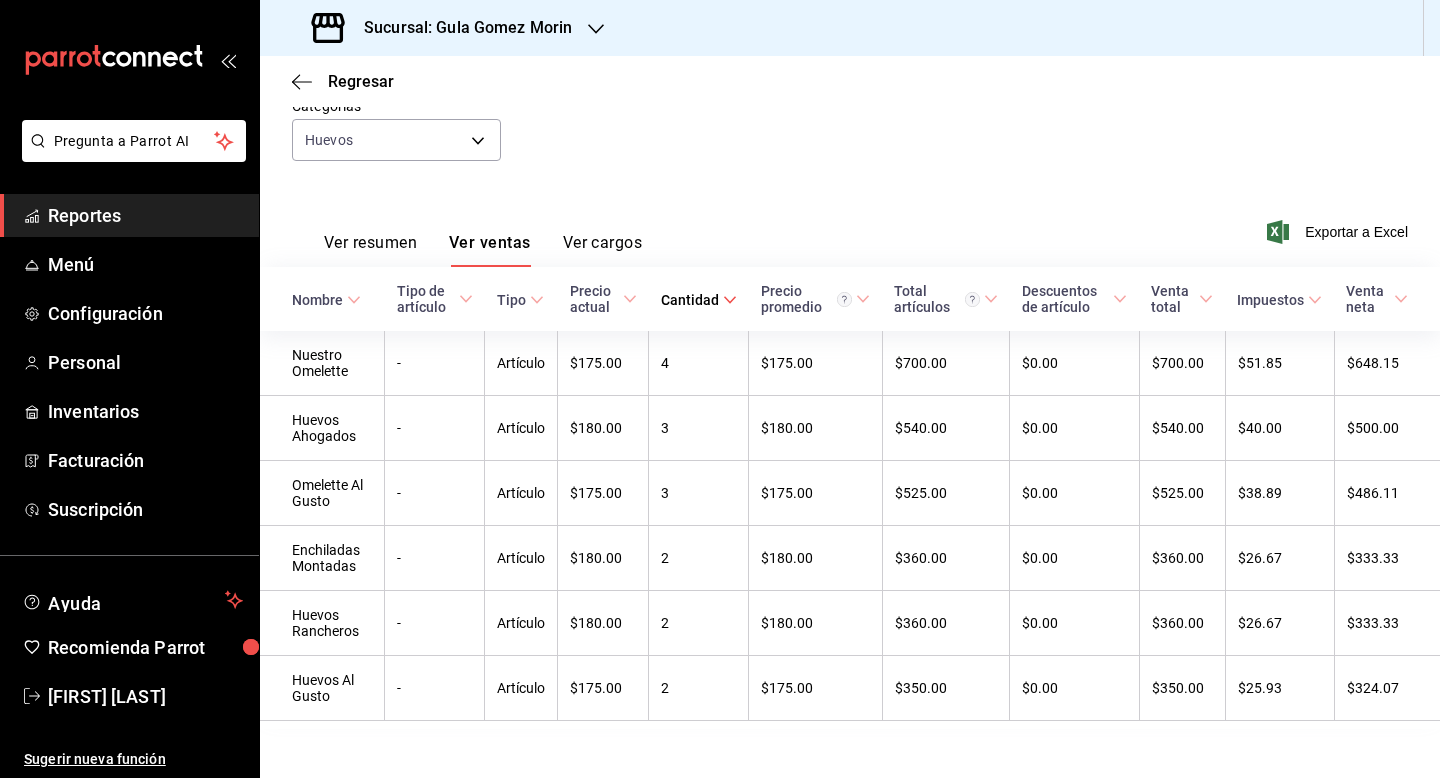 scroll, scrollTop: 212, scrollLeft: 0, axis: vertical 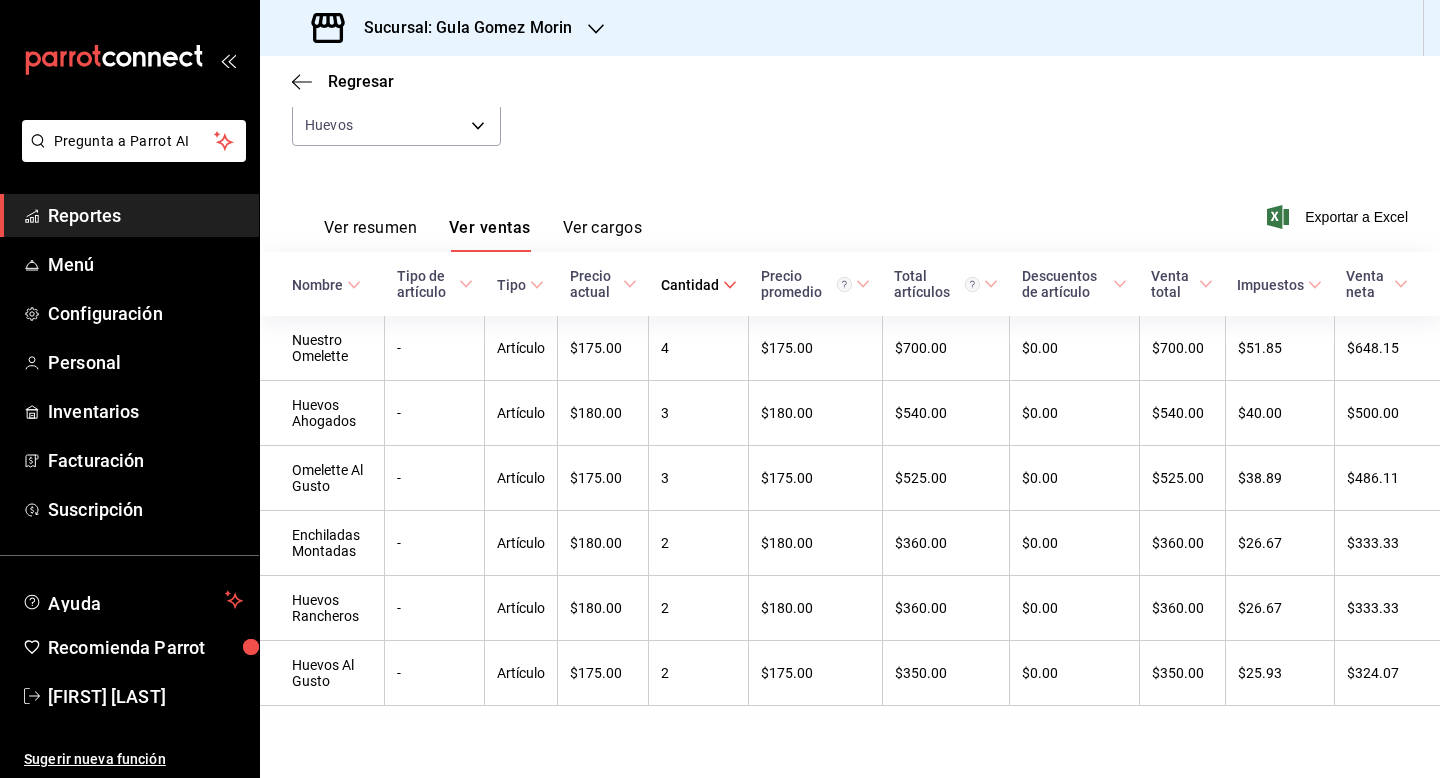 click on "Ver resumen Ver ventas Ver cargos Exportar a Excel" at bounding box center [850, 211] 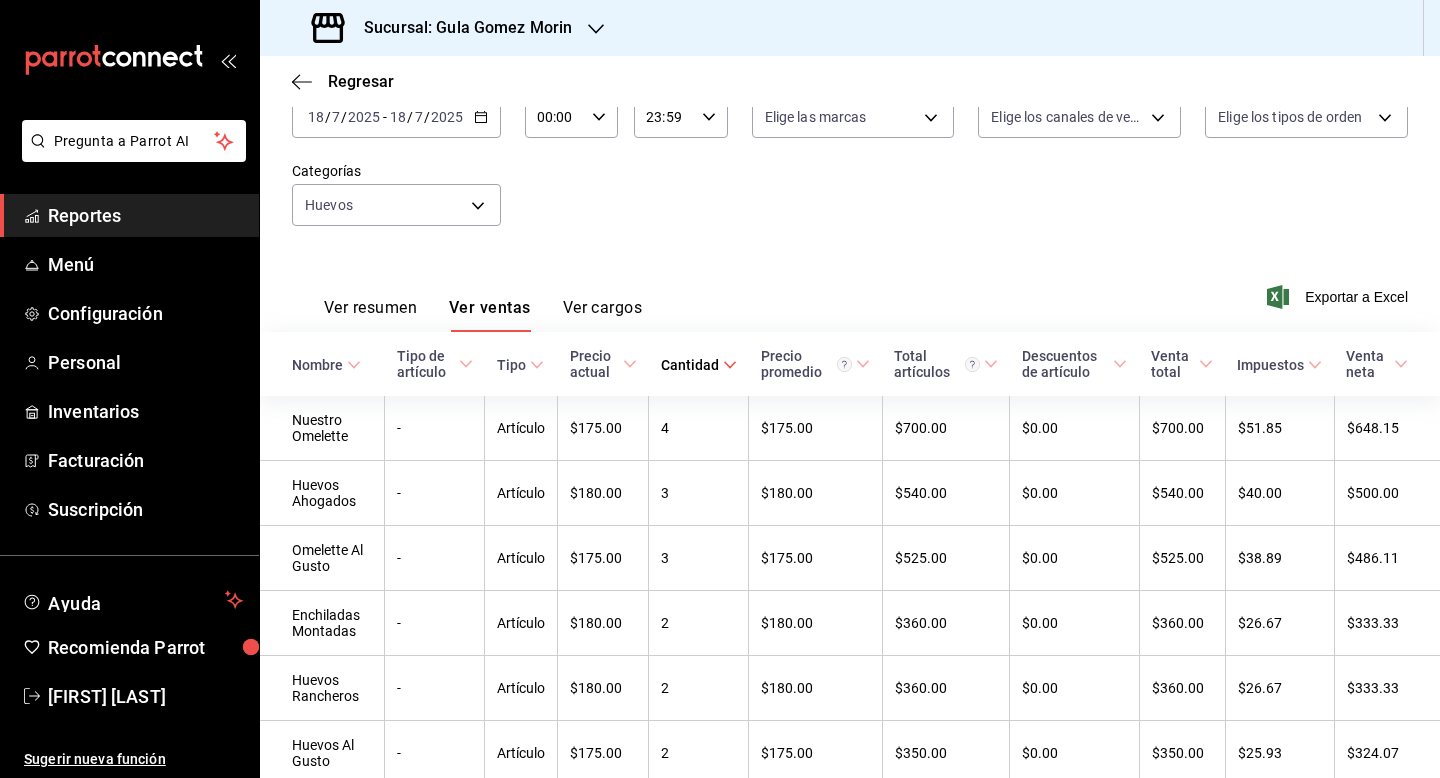 scroll, scrollTop: 92, scrollLeft: 0, axis: vertical 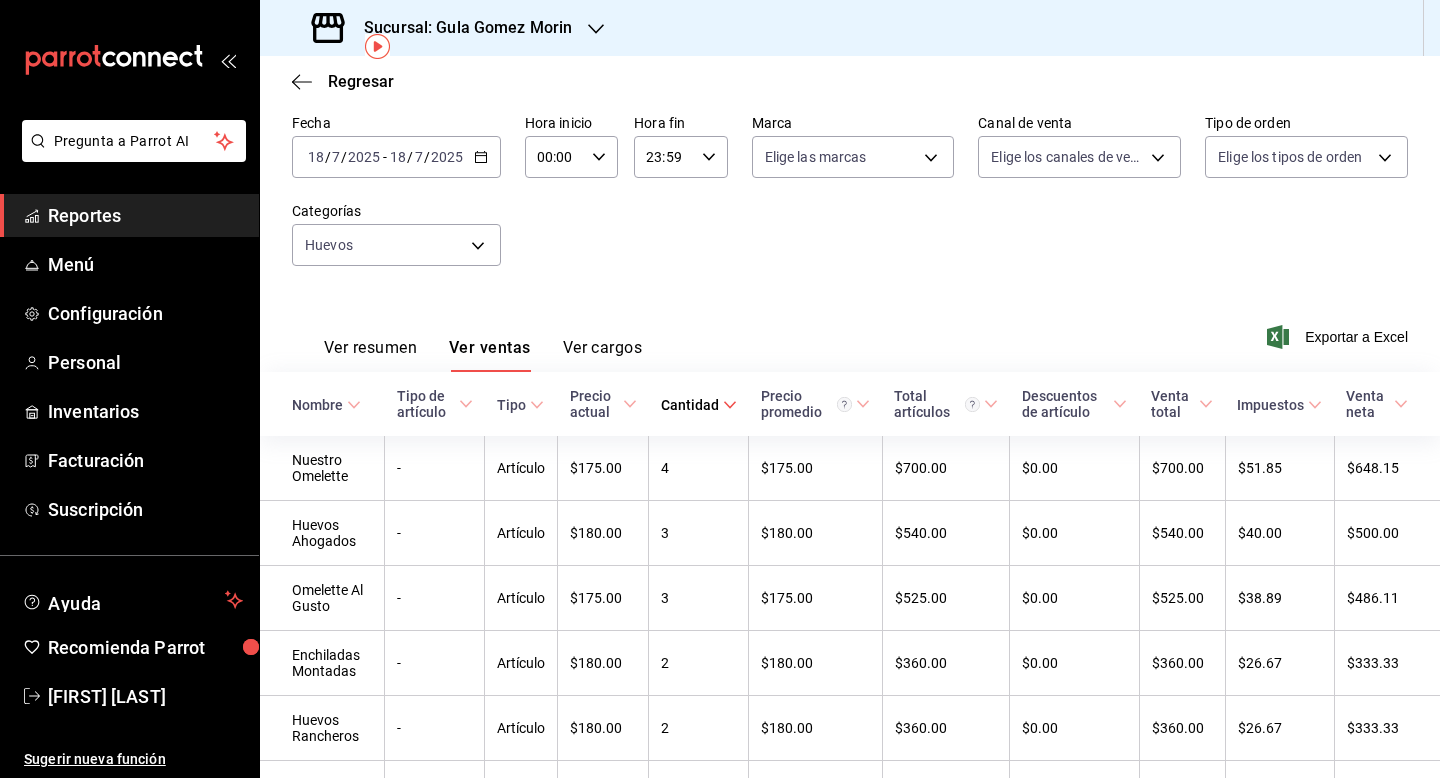 click 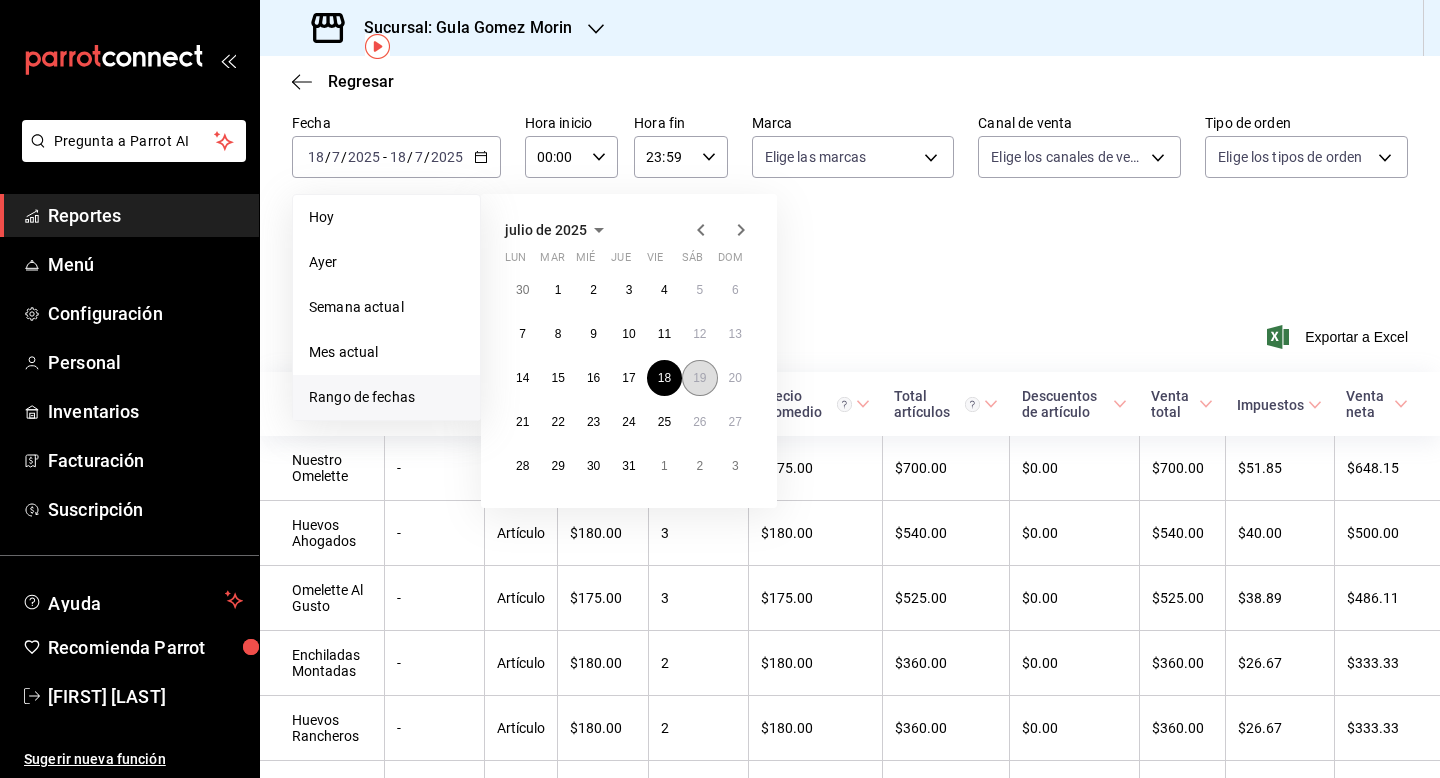 click on "19" at bounding box center (699, 378) 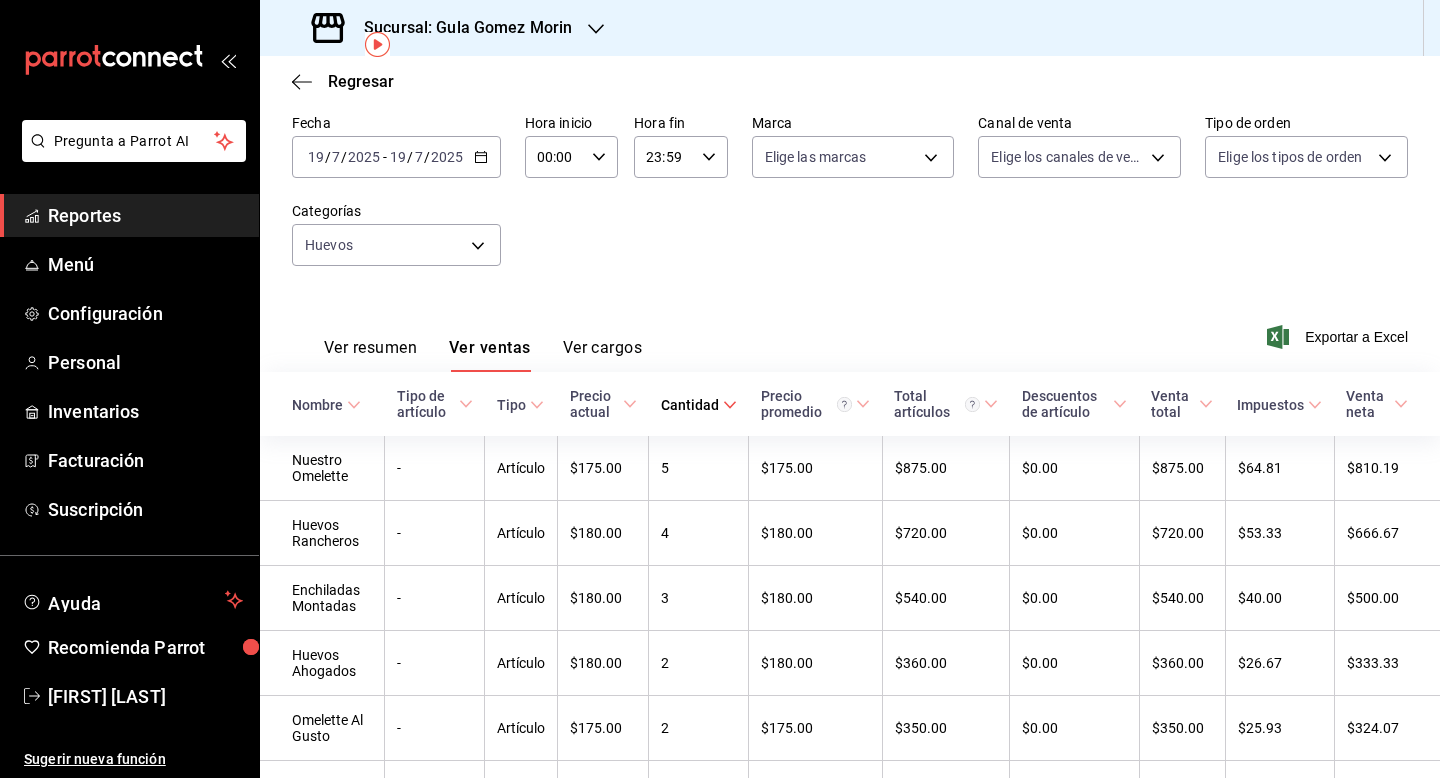 scroll, scrollTop: 132, scrollLeft: 0, axis: vertical 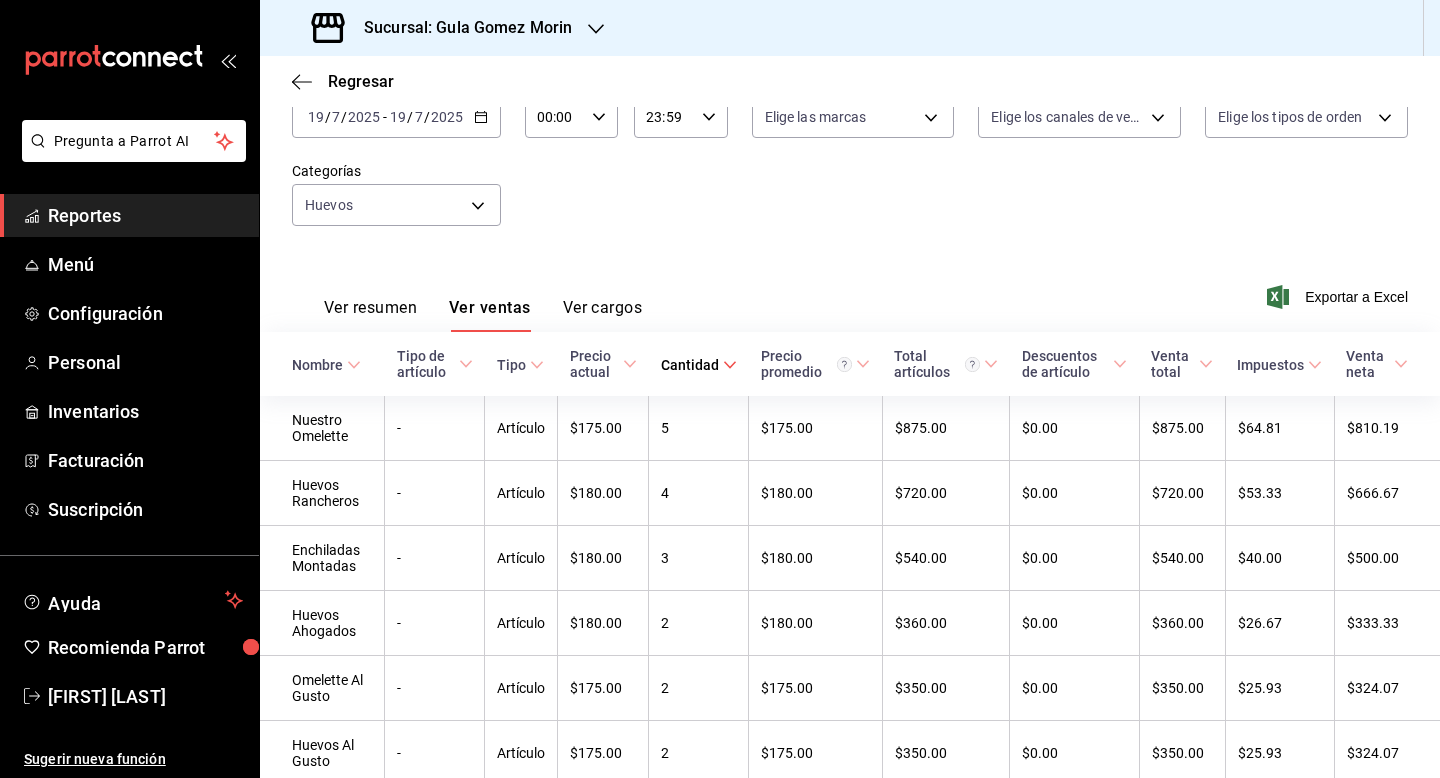 click on "[DATE] [DATE] - [DATE] [DATE]" at bounding box center [396, 117] 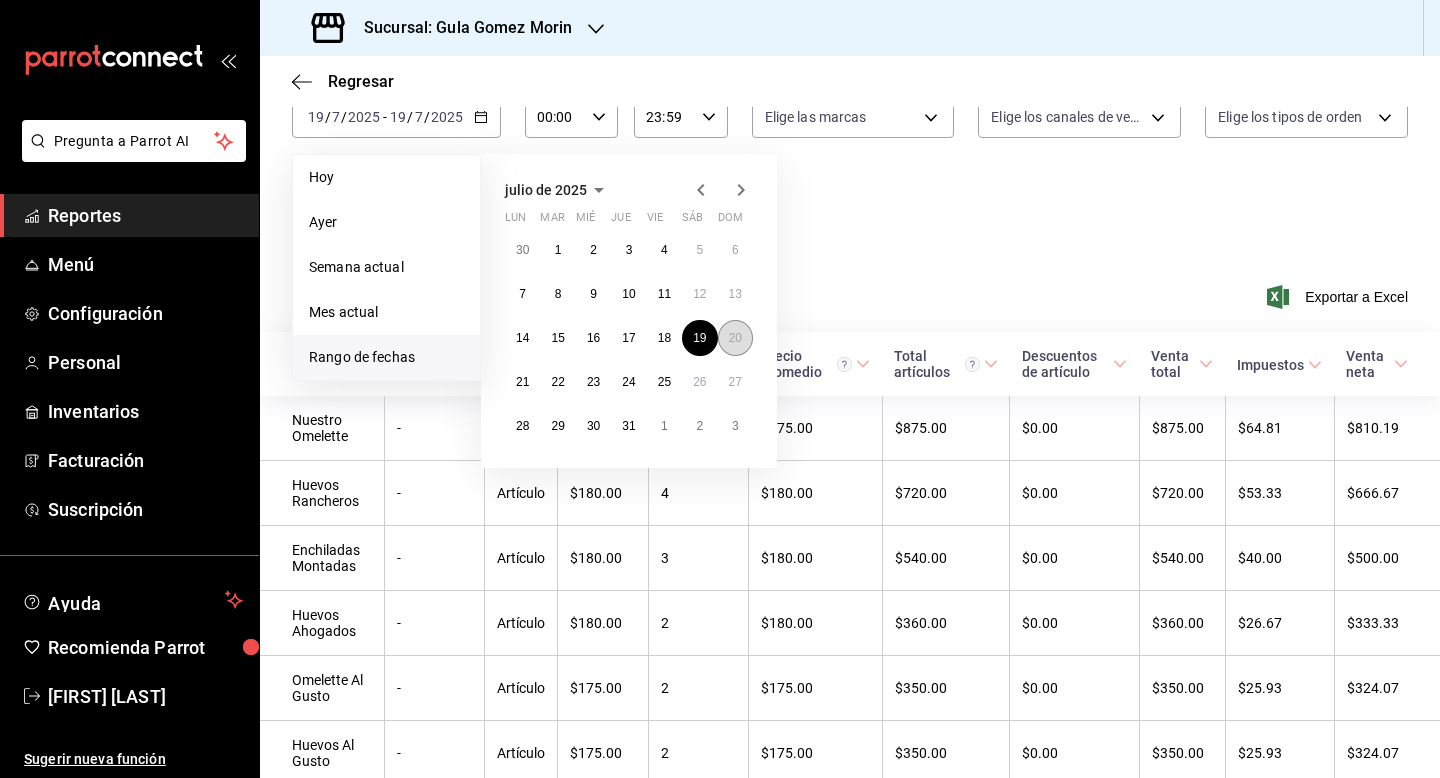 click on "20" at bounding box center [735, 338] 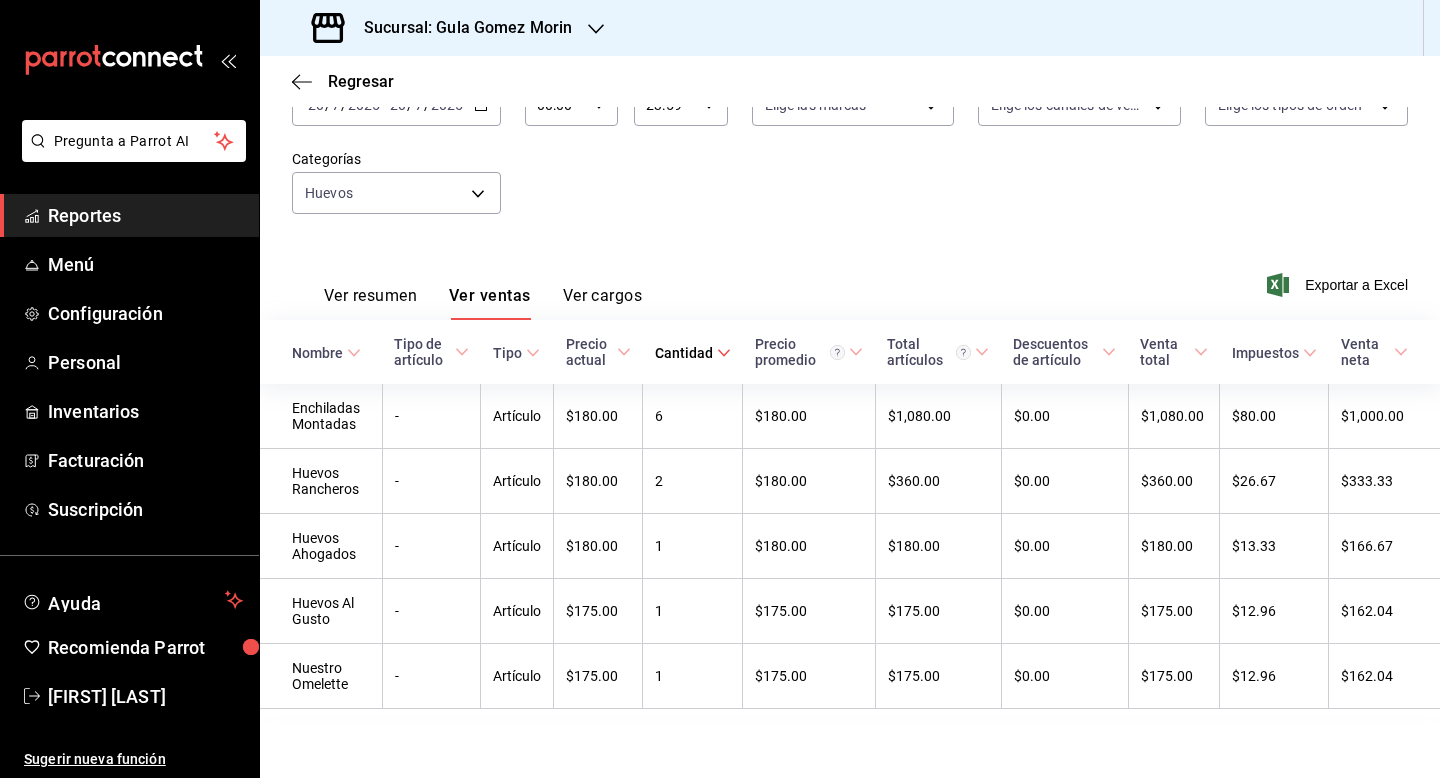 scroll, scrollTop: 147, scrollLeft: 0, axis: vertical 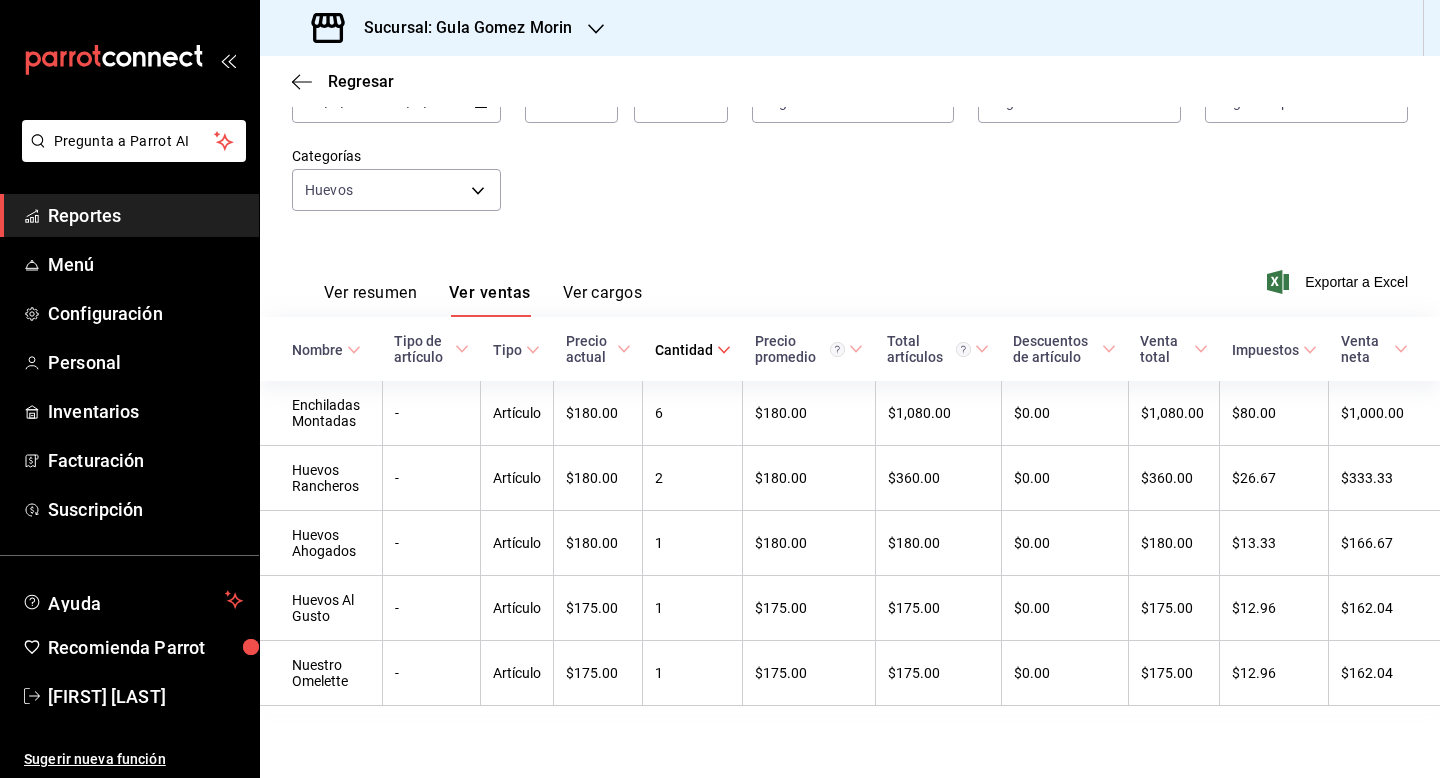 click on "Fecha [DATE] [DATE] - [DATE] [DATE] Hora inicio 00:00 Hora inicio Hora fin 23:59 Hora fin Marca Elige las marcas Canal de venta Elige los canales de venta Tipo de orden Elige los tipos de orden Categorías Huevos f783d270-300a-46cc-8230-586aca58e4e1" at bounding box center (850, 147) 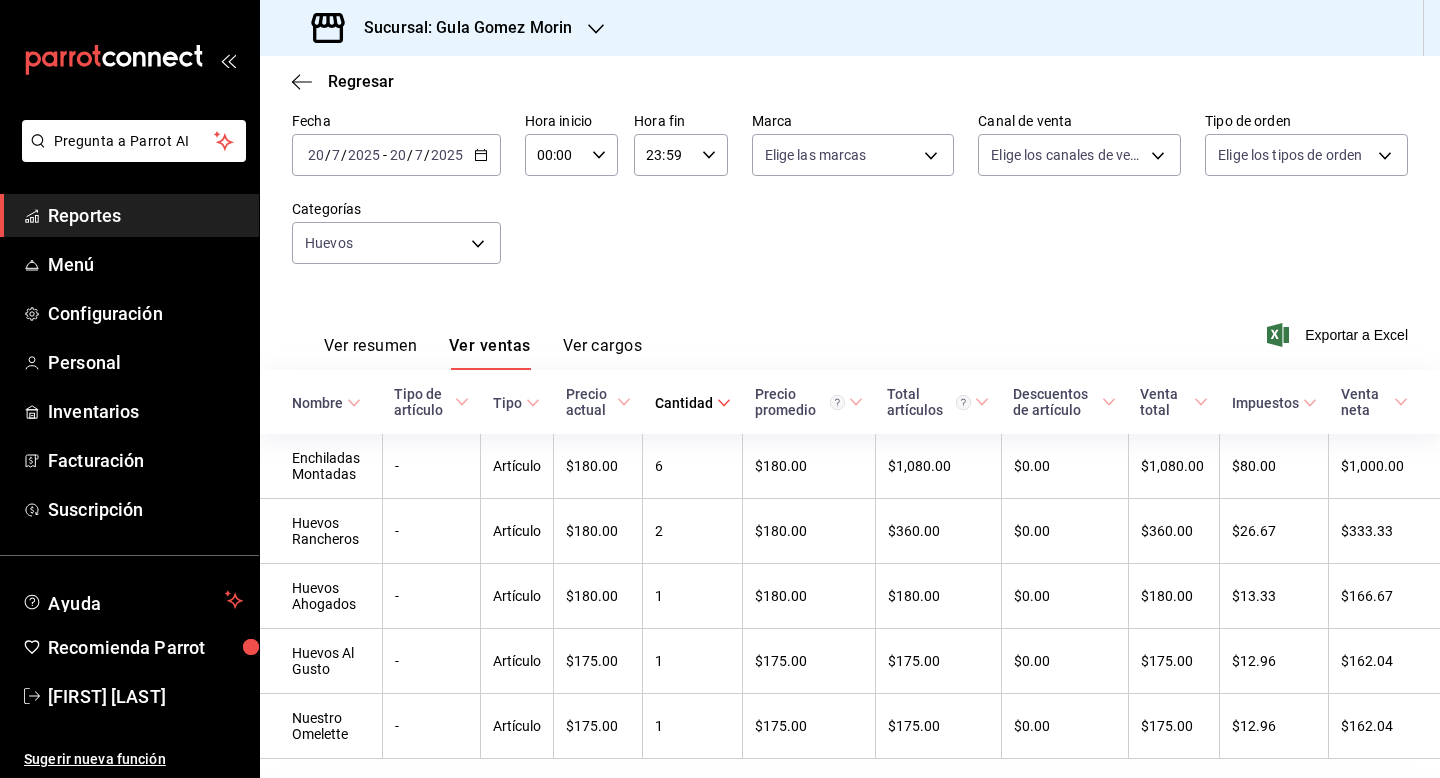 scroll, scrollTop: 67, scrollLeft: 0, axis: vertical 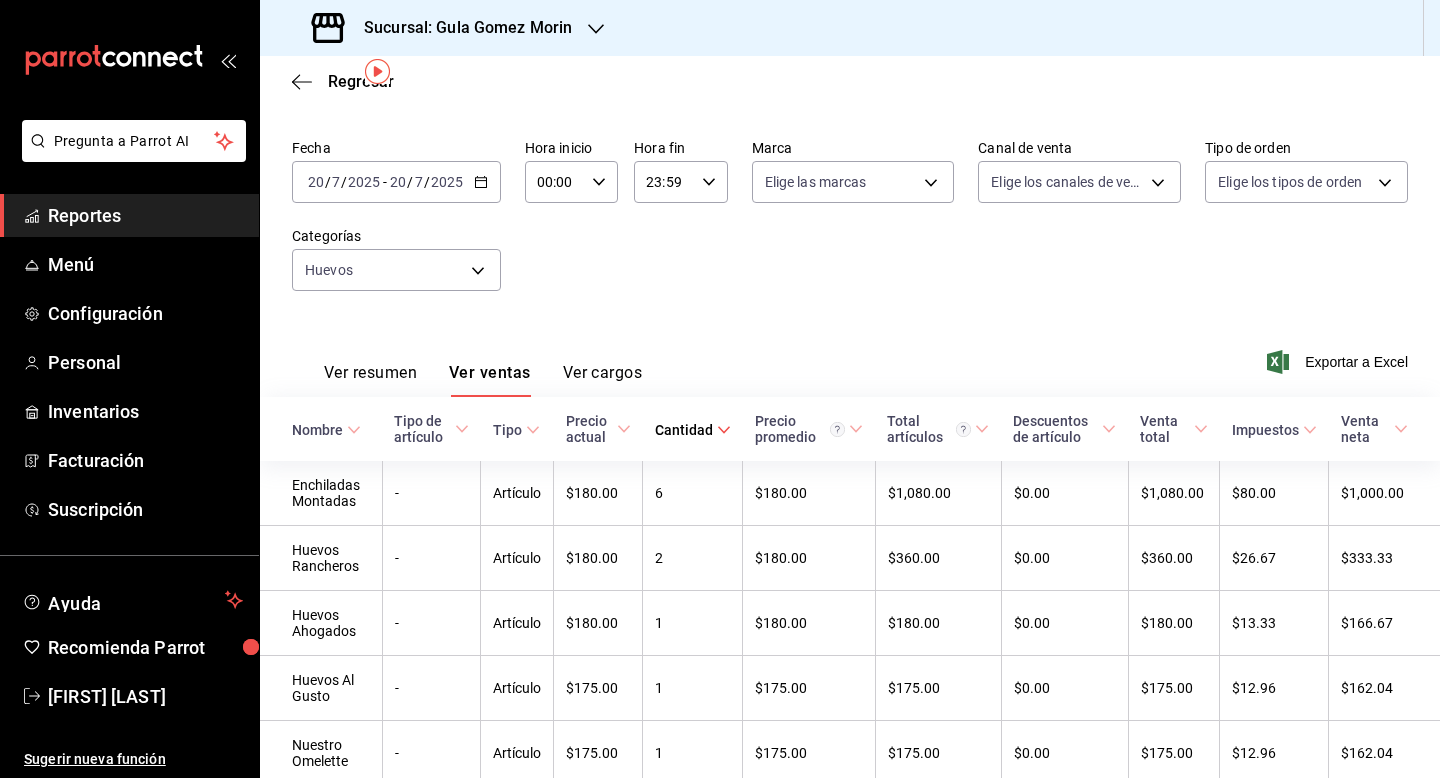 click on "2025" at bounding box center (447, 182) 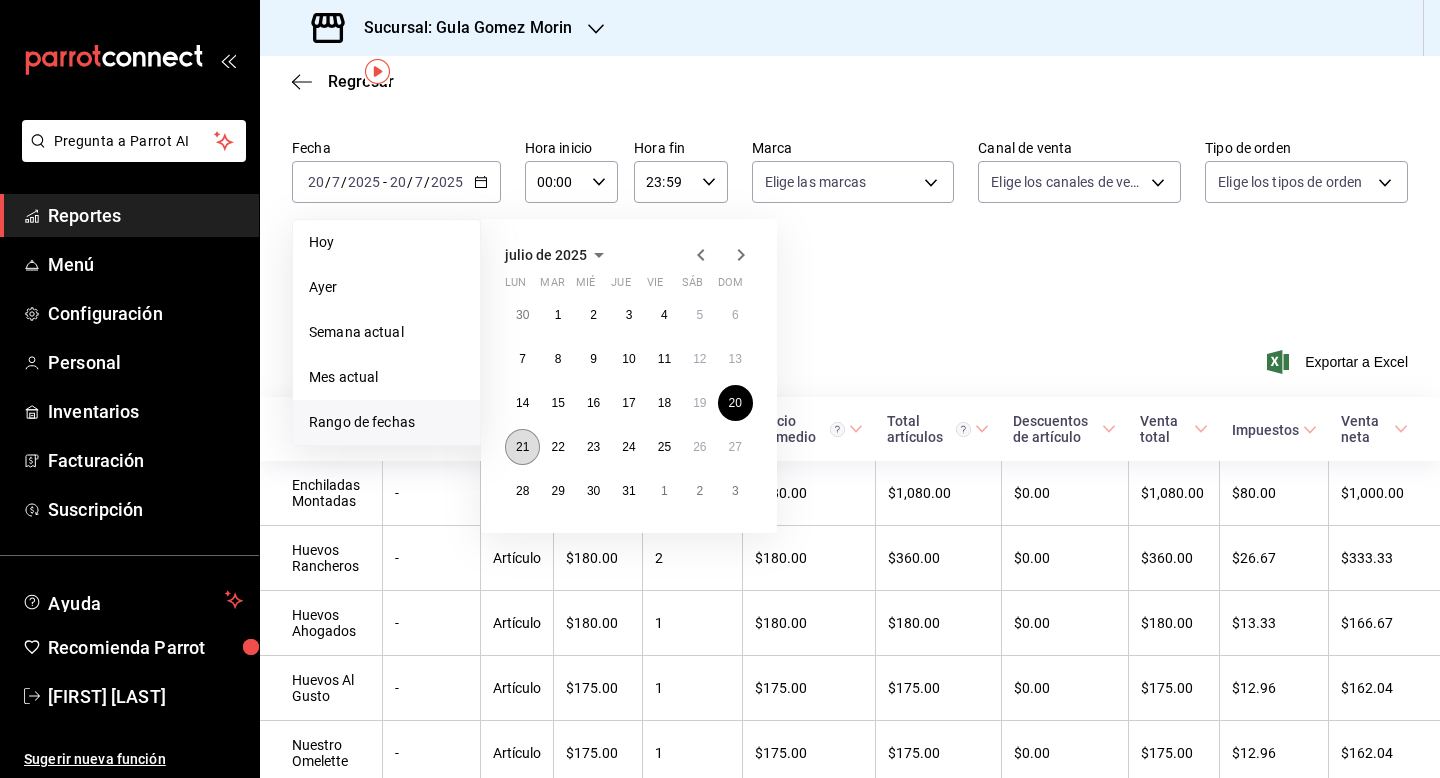 click on "21" at bounding box center (522, 447) 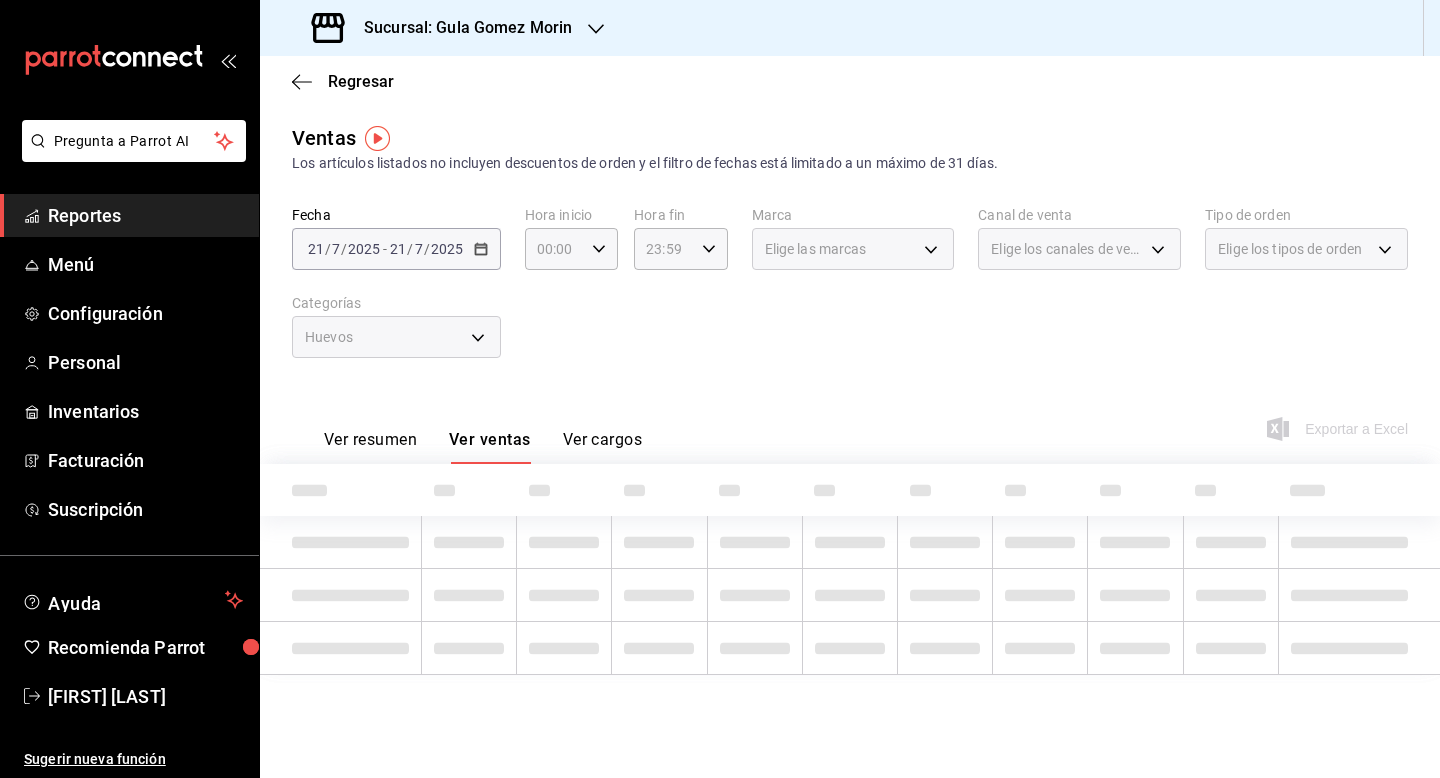 scroll, scrollTop: 0, scrollLeft: 0, axis: both 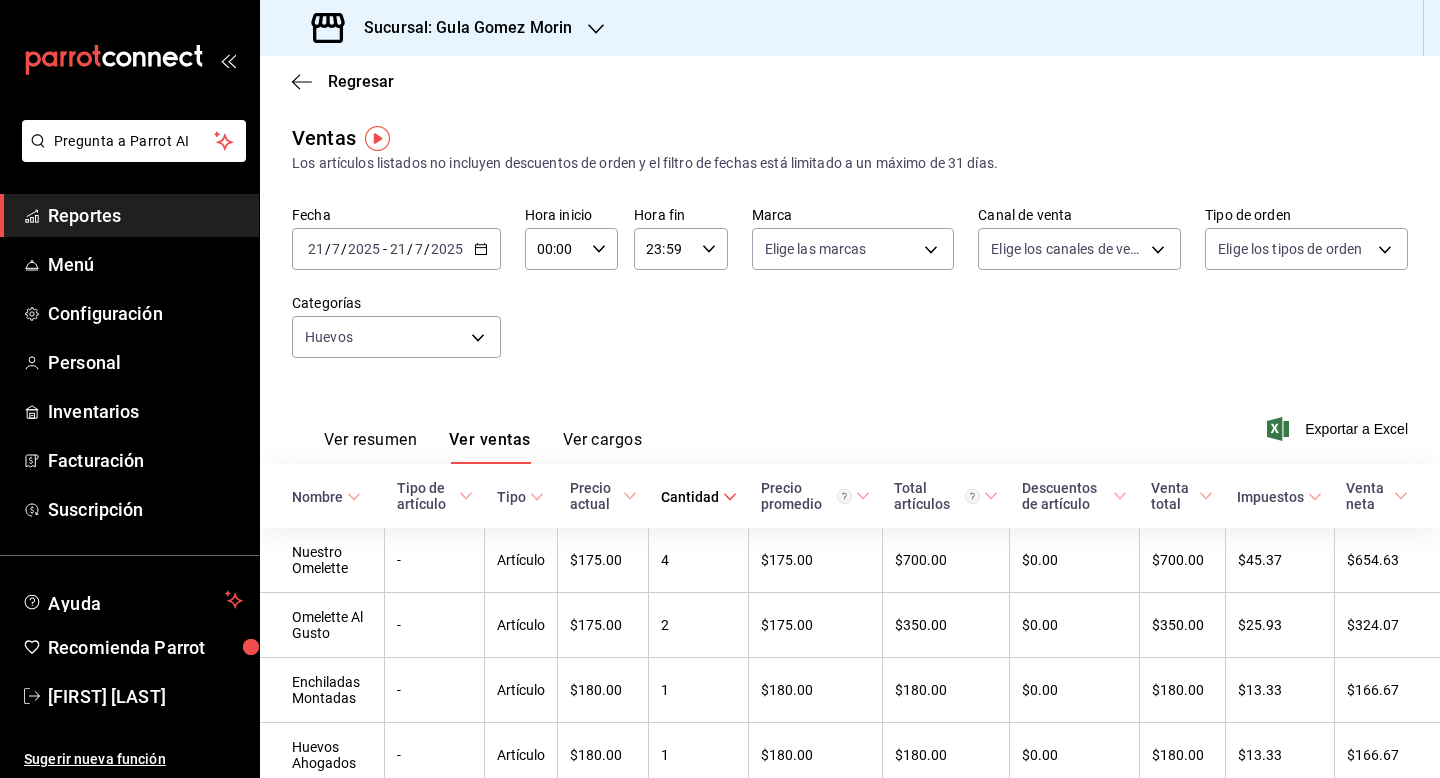 click on "Fecha [DATE] [DATE] - [DATE] [DATE] Hora inicio 00:00 Hora inicio Hora fin 23:59 Hora fin Marca Elige las marcas Canal de venta Elige los canales de venta Tipo de orden Elige los tipos de orden Categorías Huevos f783d270-300a-46cc-8230-586aca58e4e1" at bounding box center [850, 294] 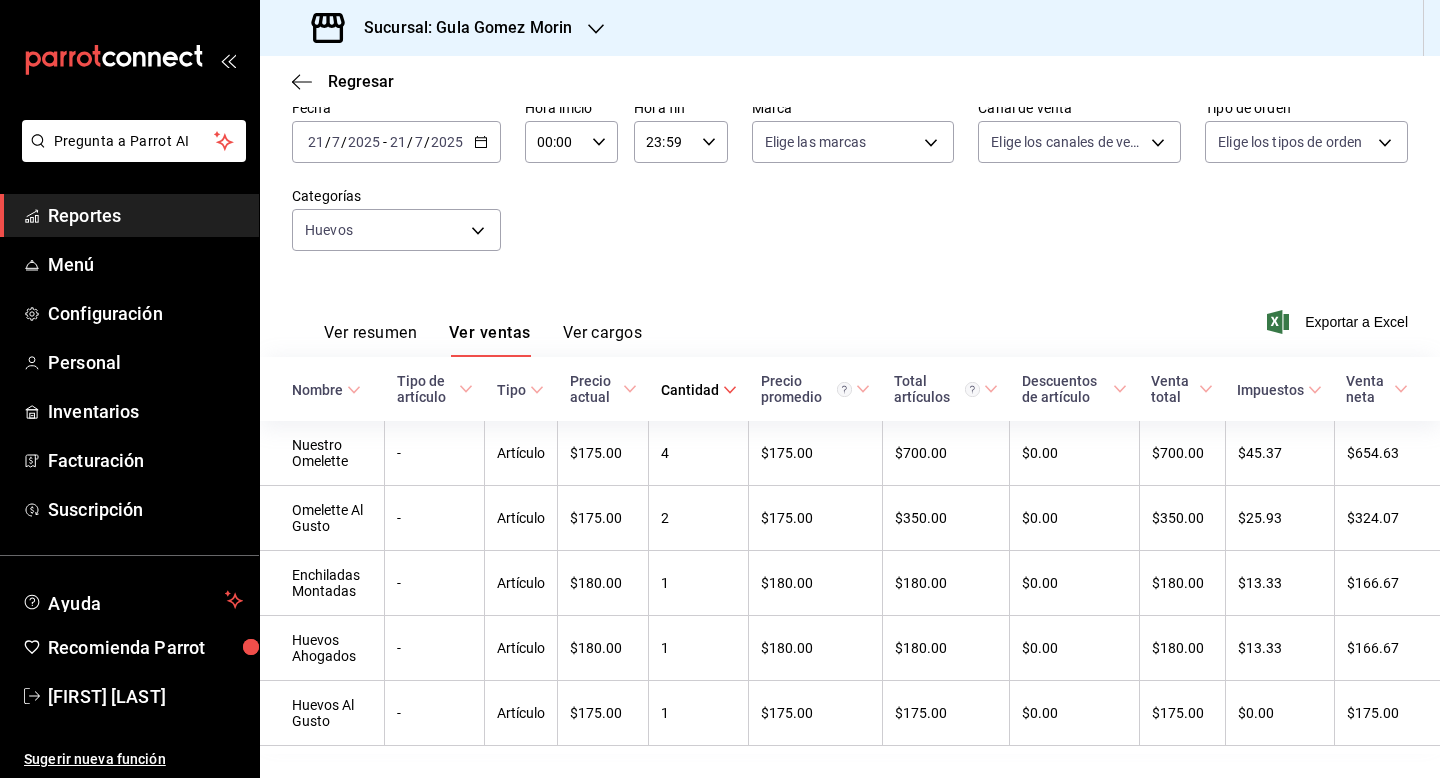 scroll, scrollTop: 135, scrollLeft: 0, axis: vertical 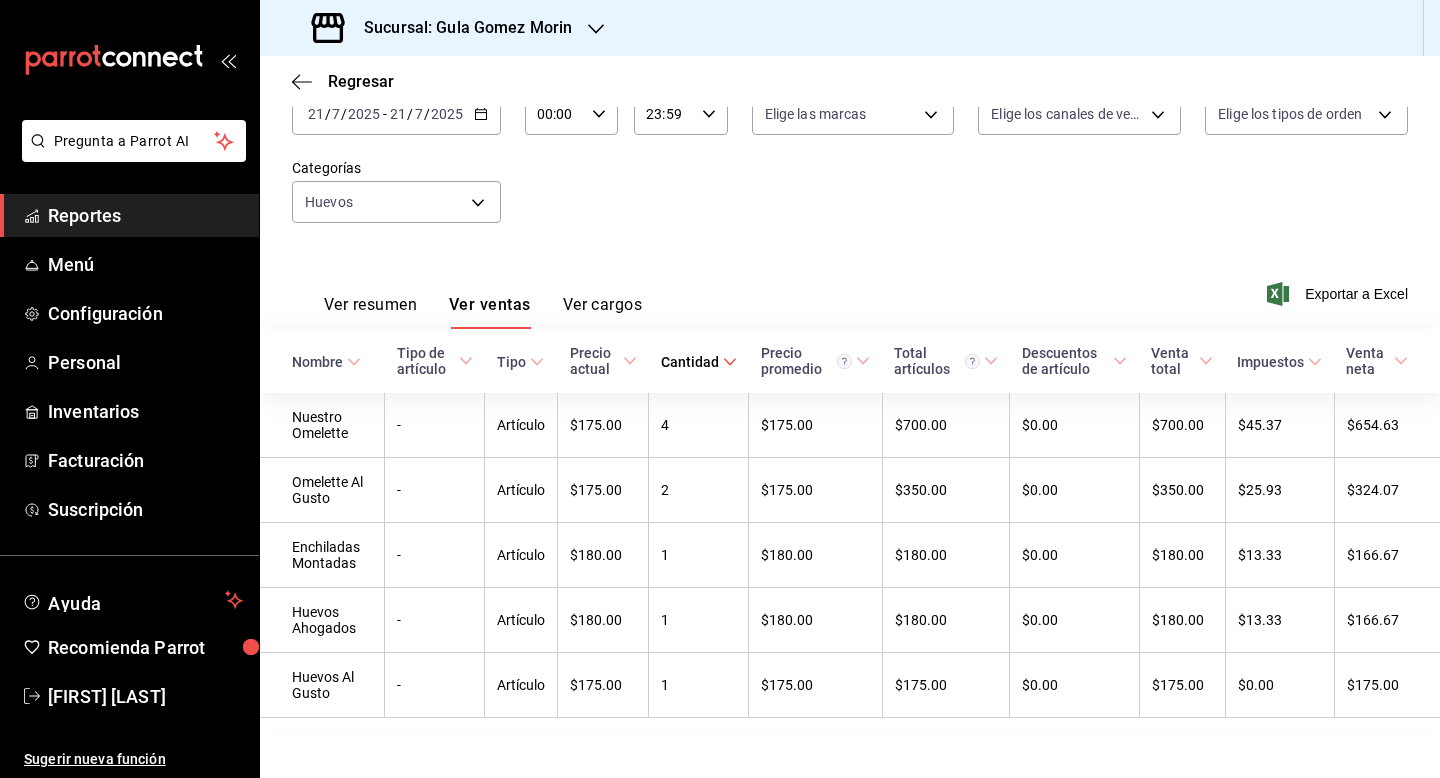click on "Categorías Huevos f783d270-300a-46cc-8230-586aca58e4e1" at bounding box center (396, 191) 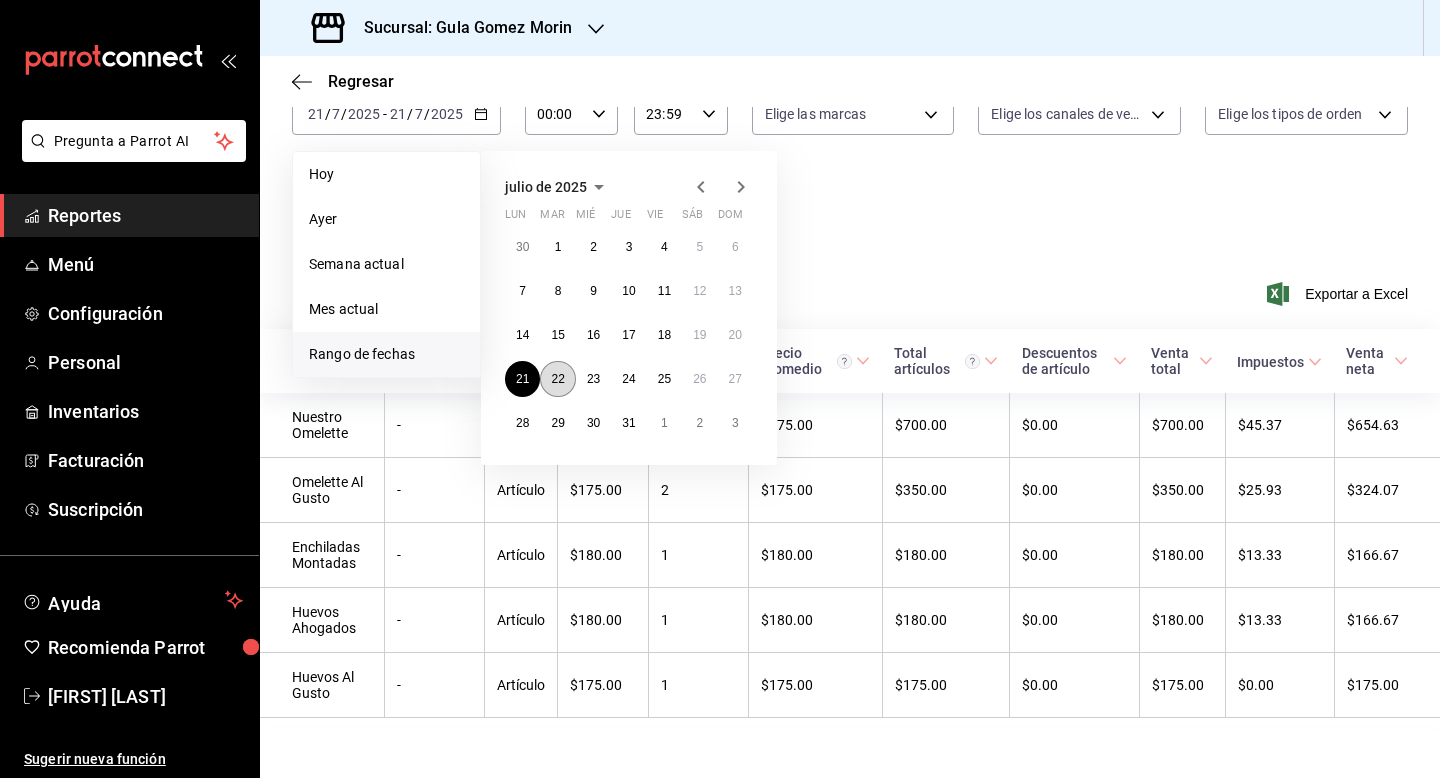 click on "22" at bounding box center (557, 379) 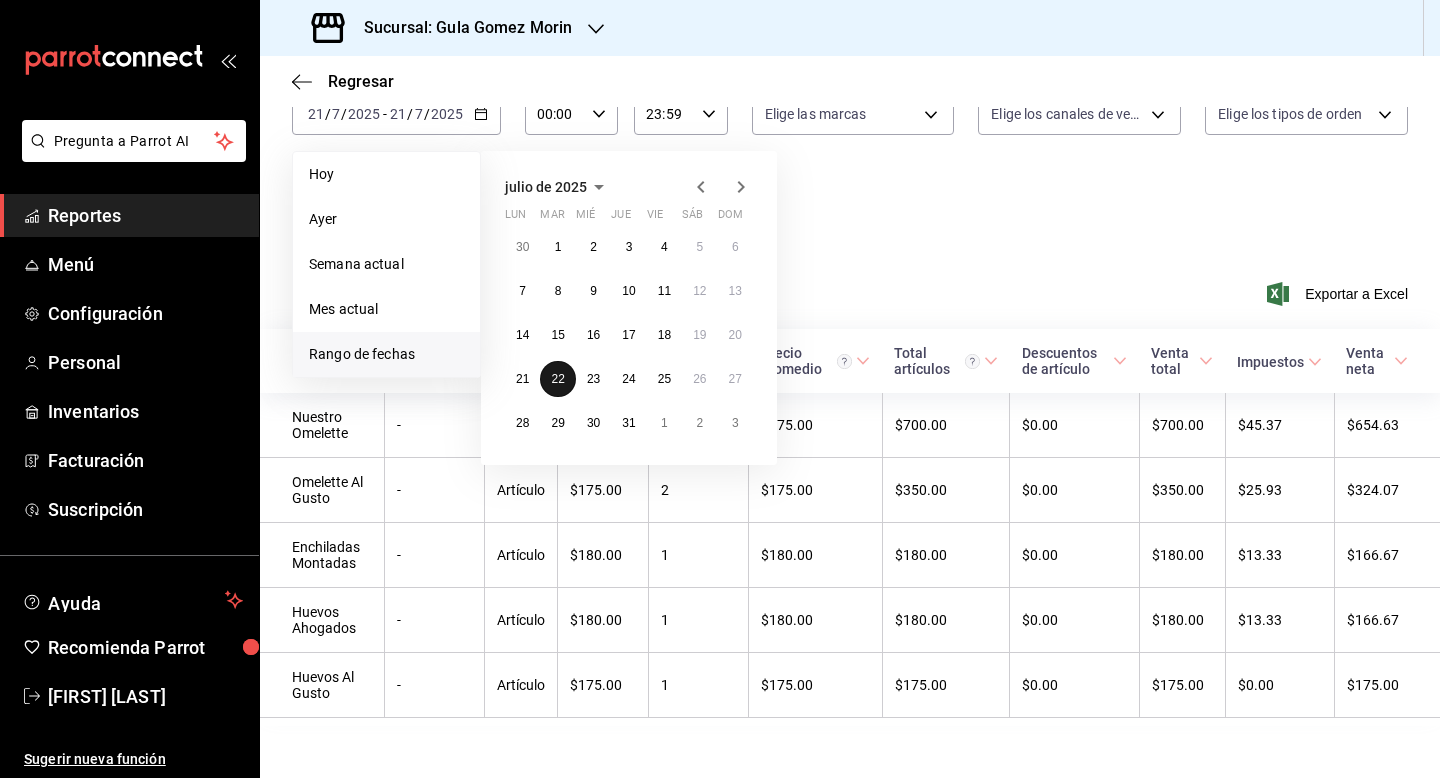 click on "22" at bounding box center [557, 379] 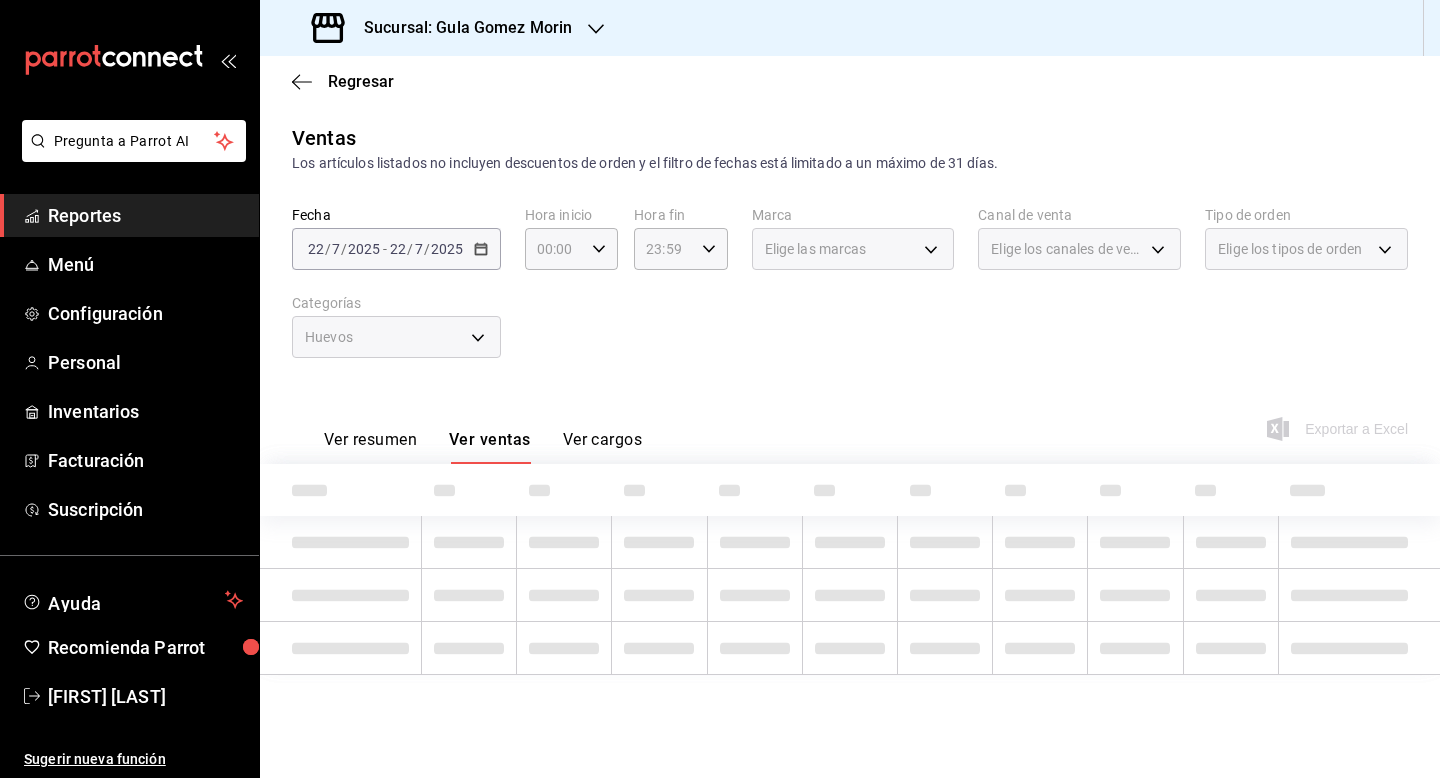 scroll, scrollTop: 0, scrollLeft: 0, axis: both 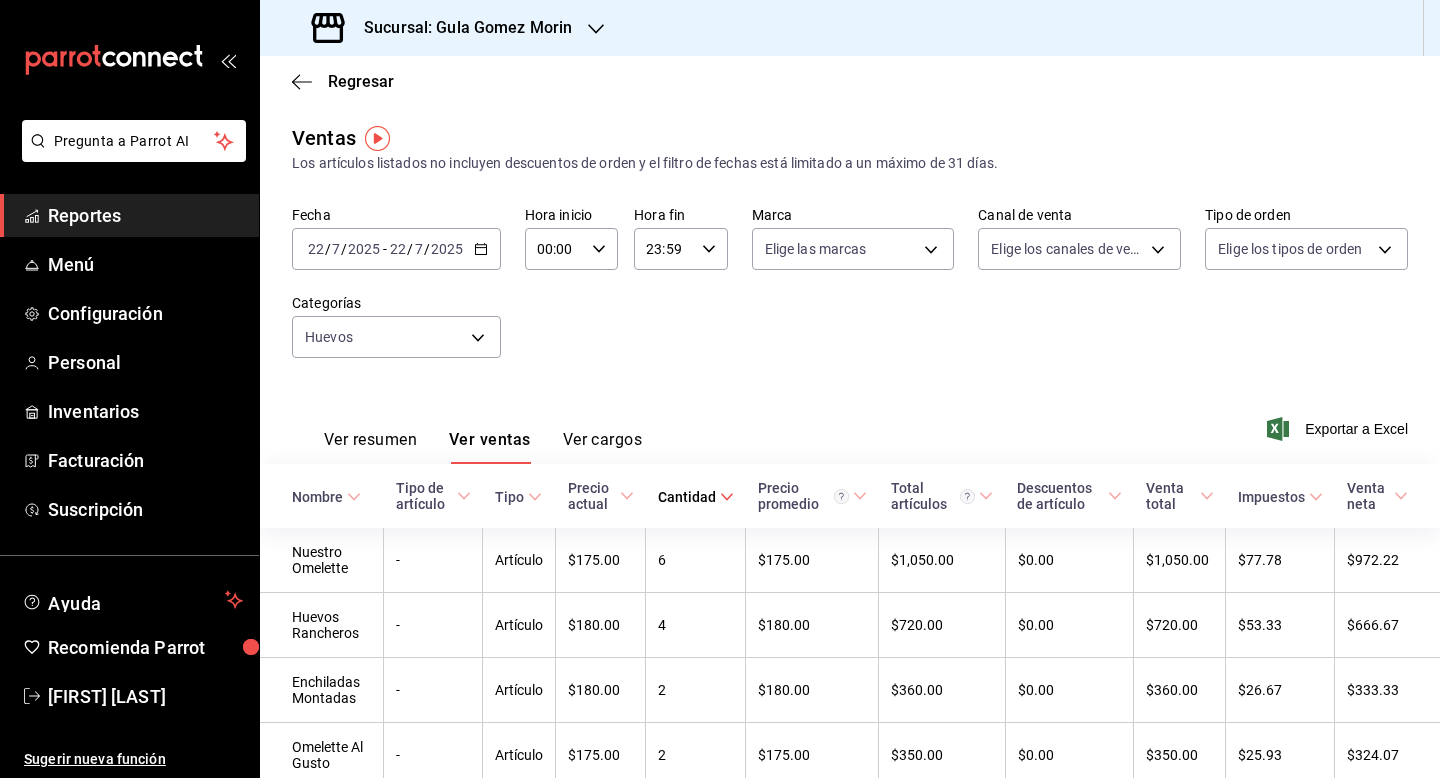 click on "Fecha [DATE] [DATE] - [DATE] [DATE] Hora inicio 00:00 Hora inicio Hora fin 23:59 Hora fin Marca Elige las marcas Canal de venta Elige los canales de venta Tipo de orden Elige los tipos de orden Categorías Huevos f783d270-300a-46cc-8230-586aca58e4e1" at bounding box center [850, 294] 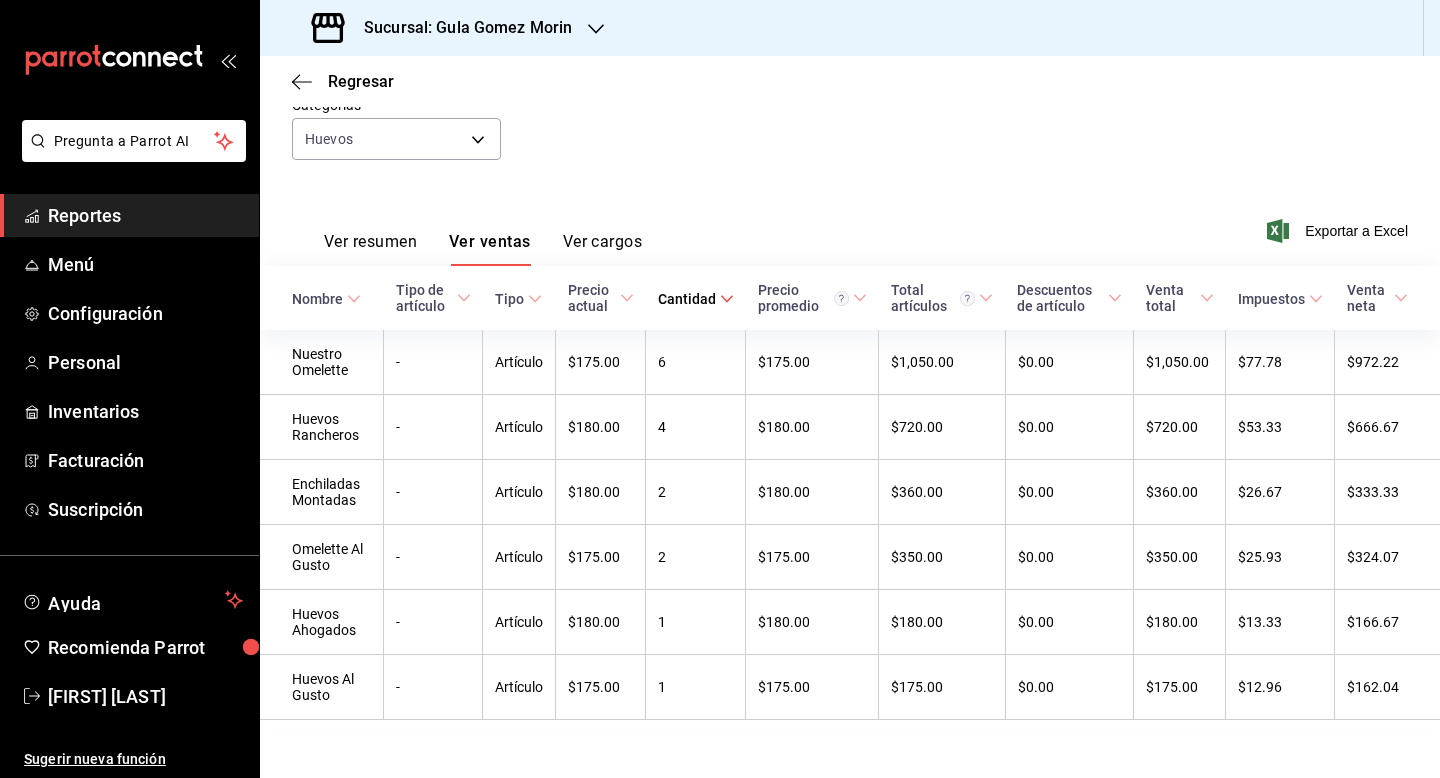scroll, scrollTop: 200, scrollLeft: 0, axis: vertical 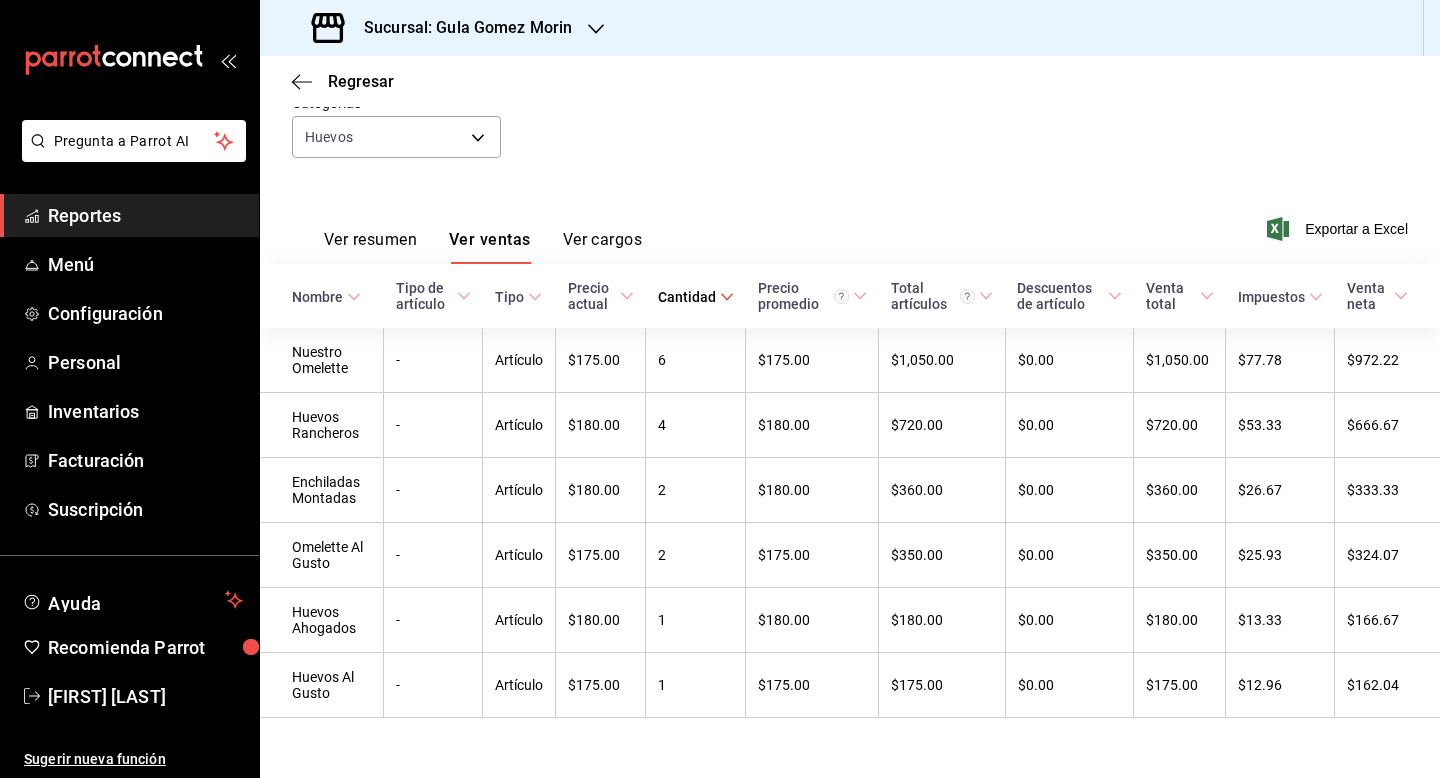 click on "Ver resumen Ver ventas Ver cargos Exportar a Excel" at bounding box center (850, 223) 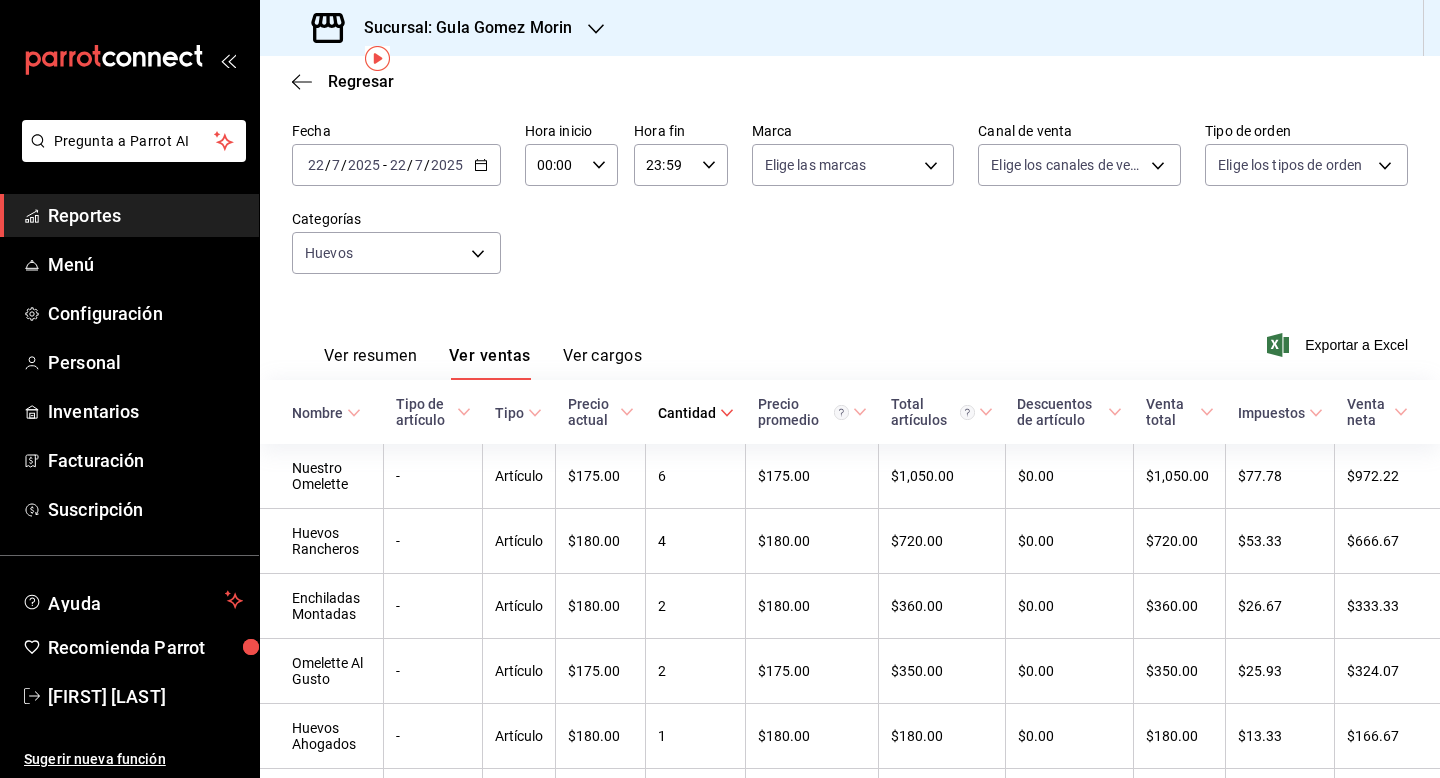 scroll, scrollTop: 80, scrollLeft: 0, axis: vertical 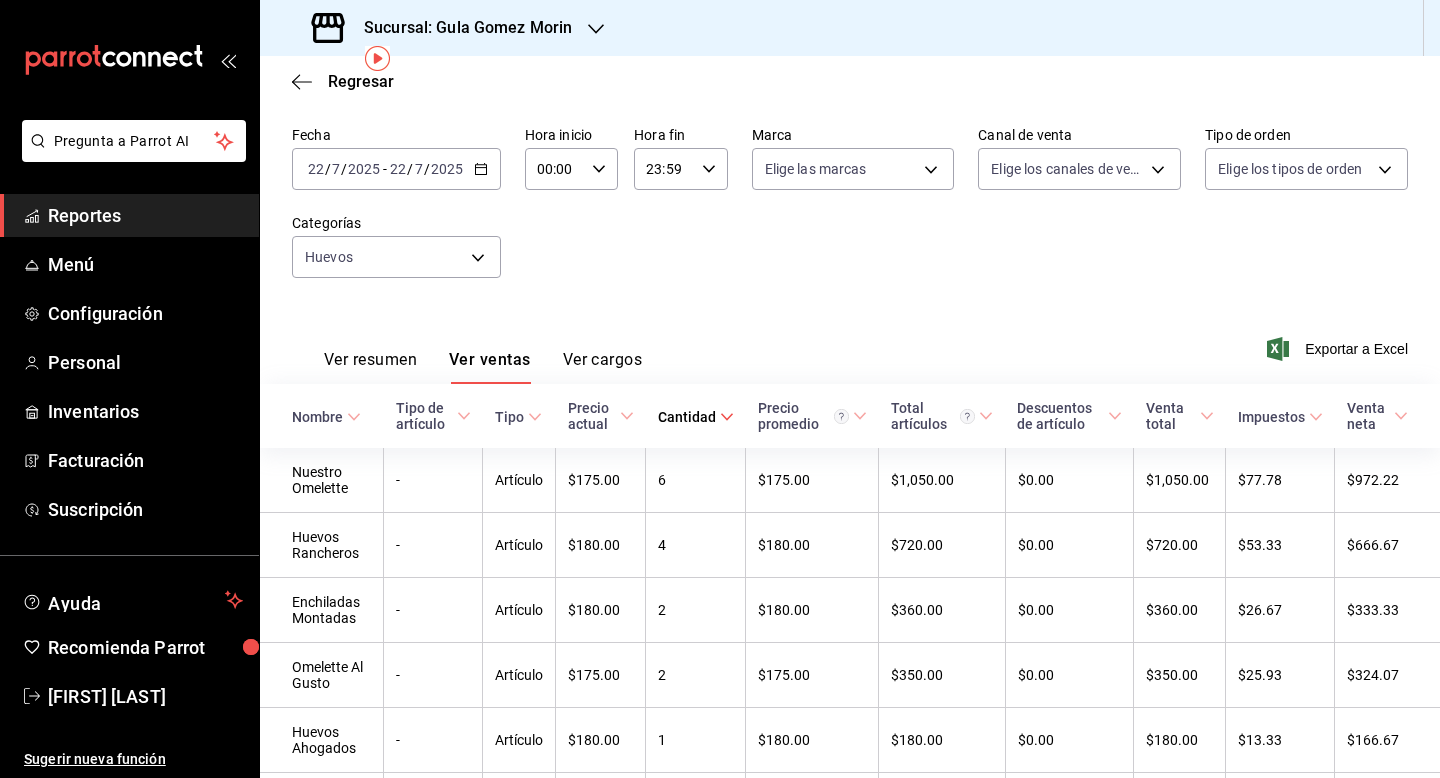 click 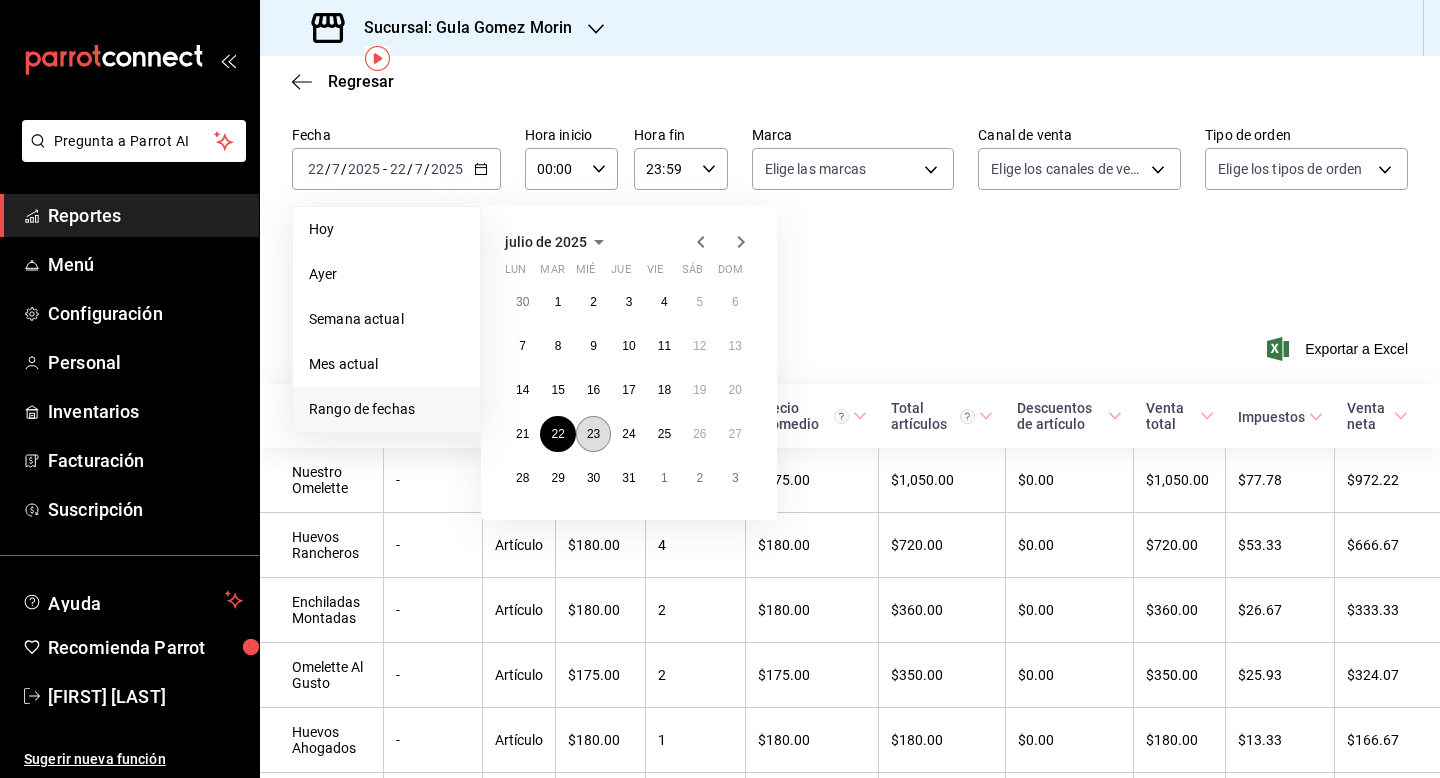 click on "23" at bounding box center [593, 434] 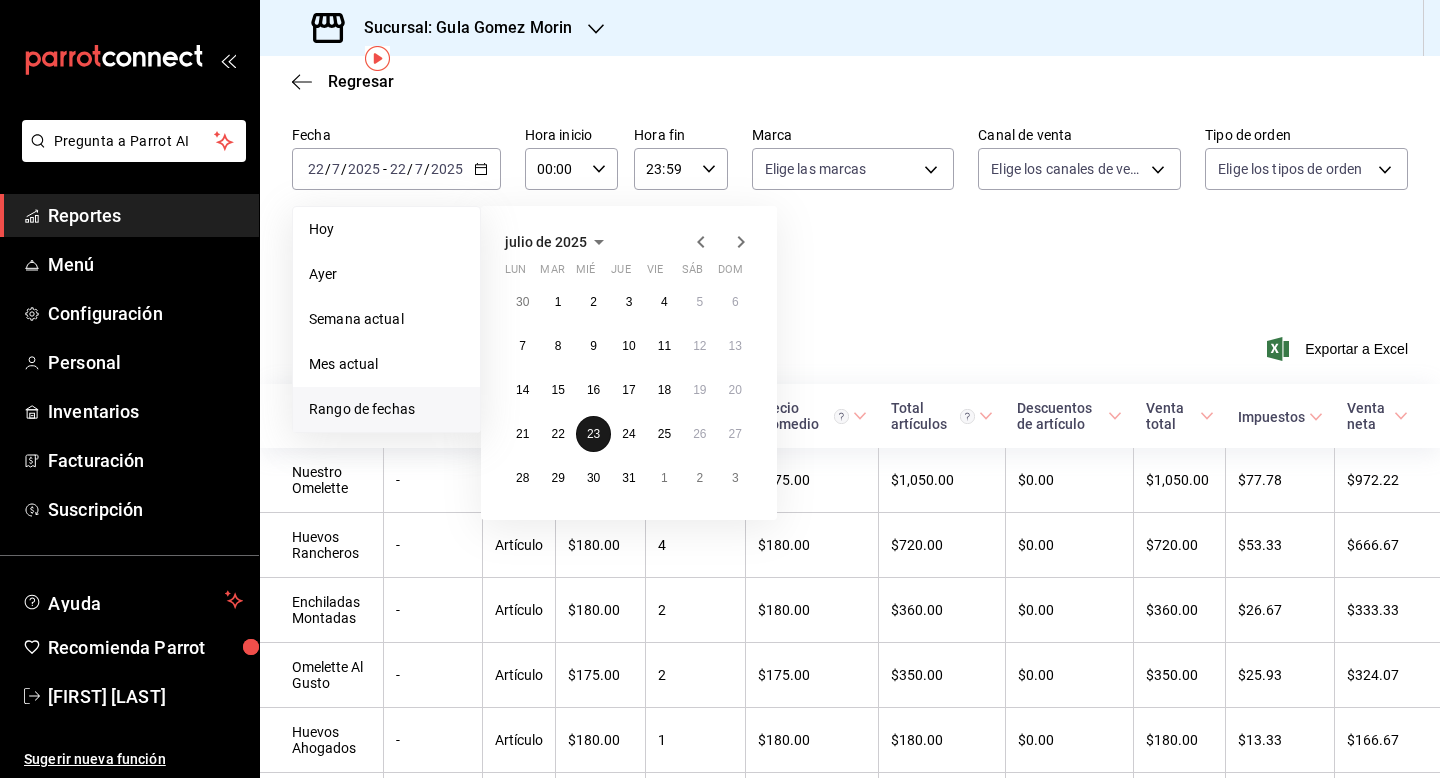 click on "23" at bounding box center [593, 434] 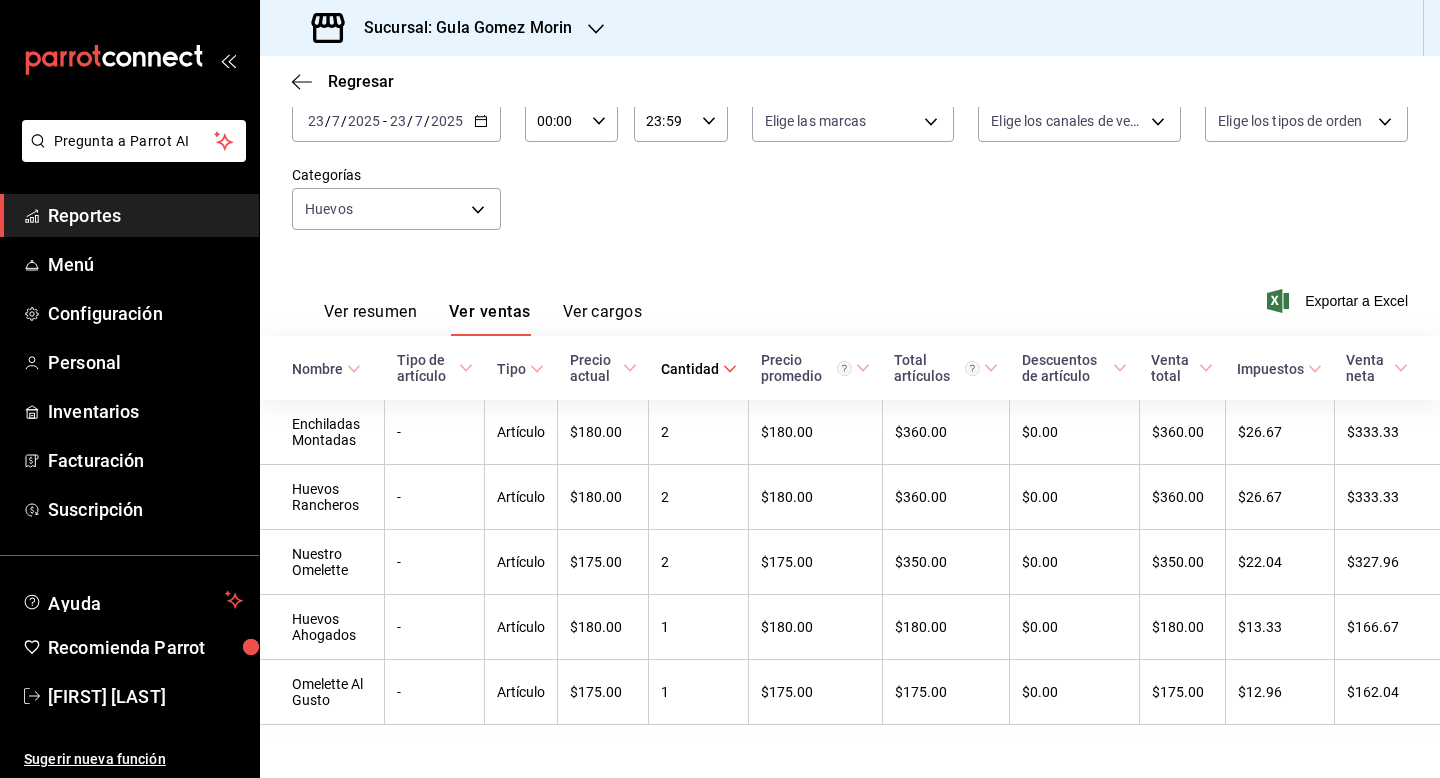 scroll, scrollTop: 147, scrollLeft: 0, axis: vertical 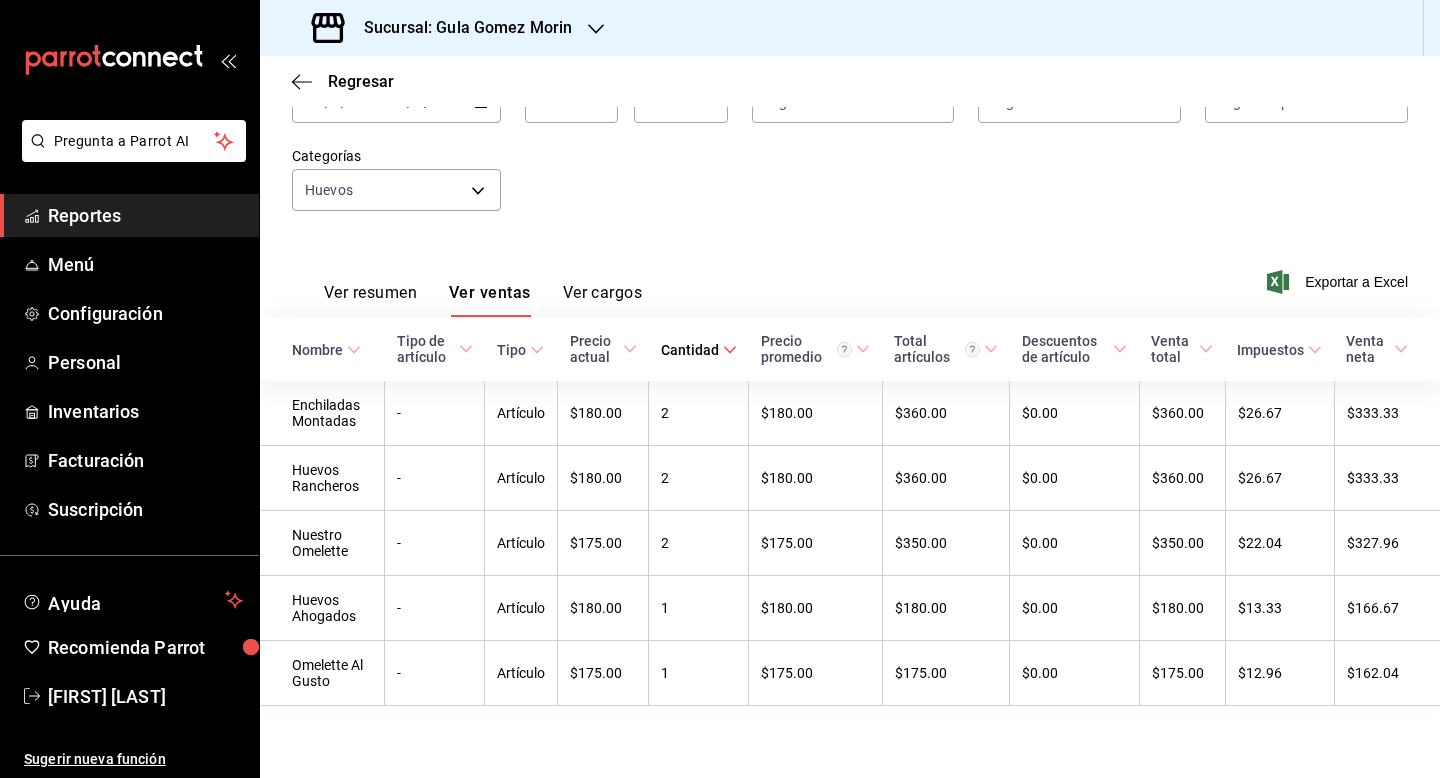 click on "Ver resumen Ver ventas Ver cargos" at bounding box center (467, 288) 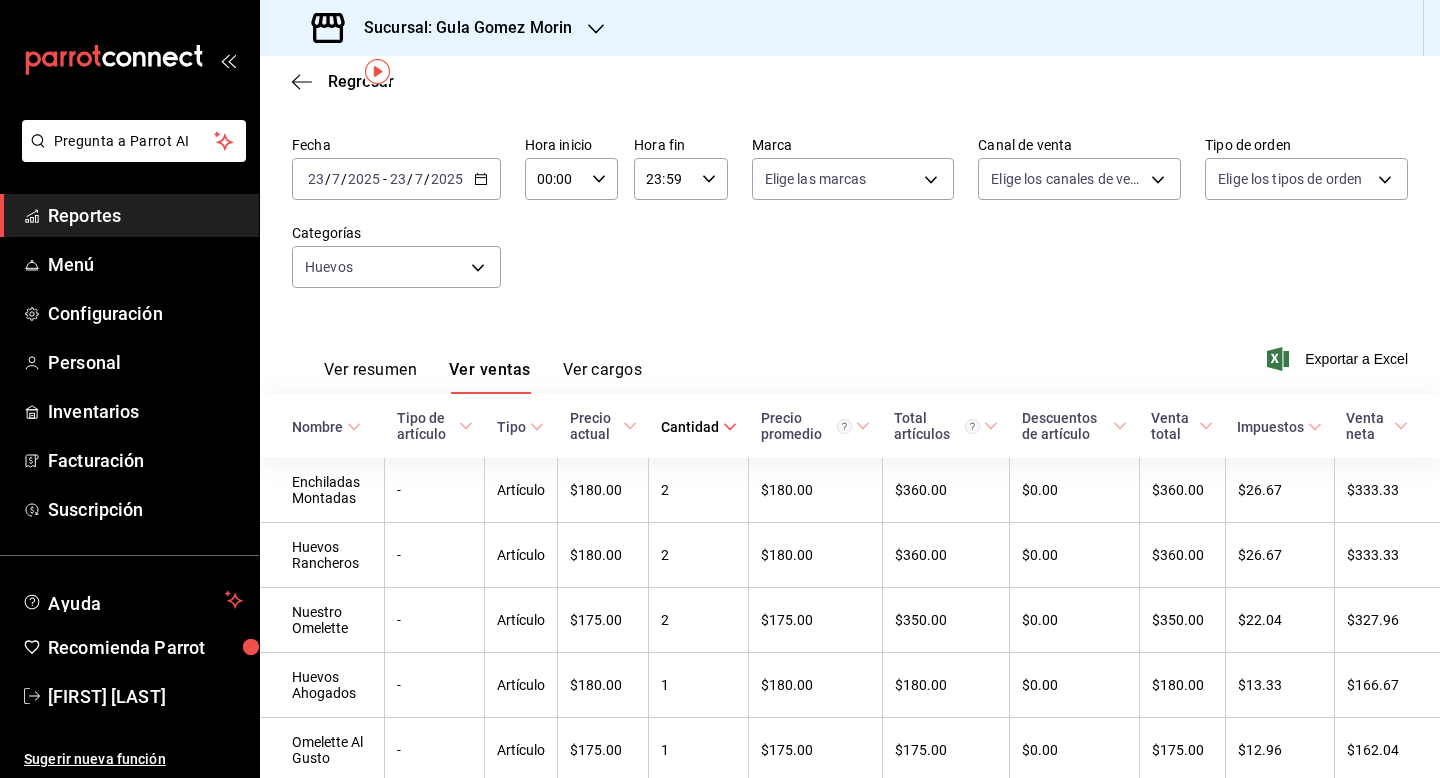 scroll, scrollTop: 67, scrollLeft: 0, axis: vertical 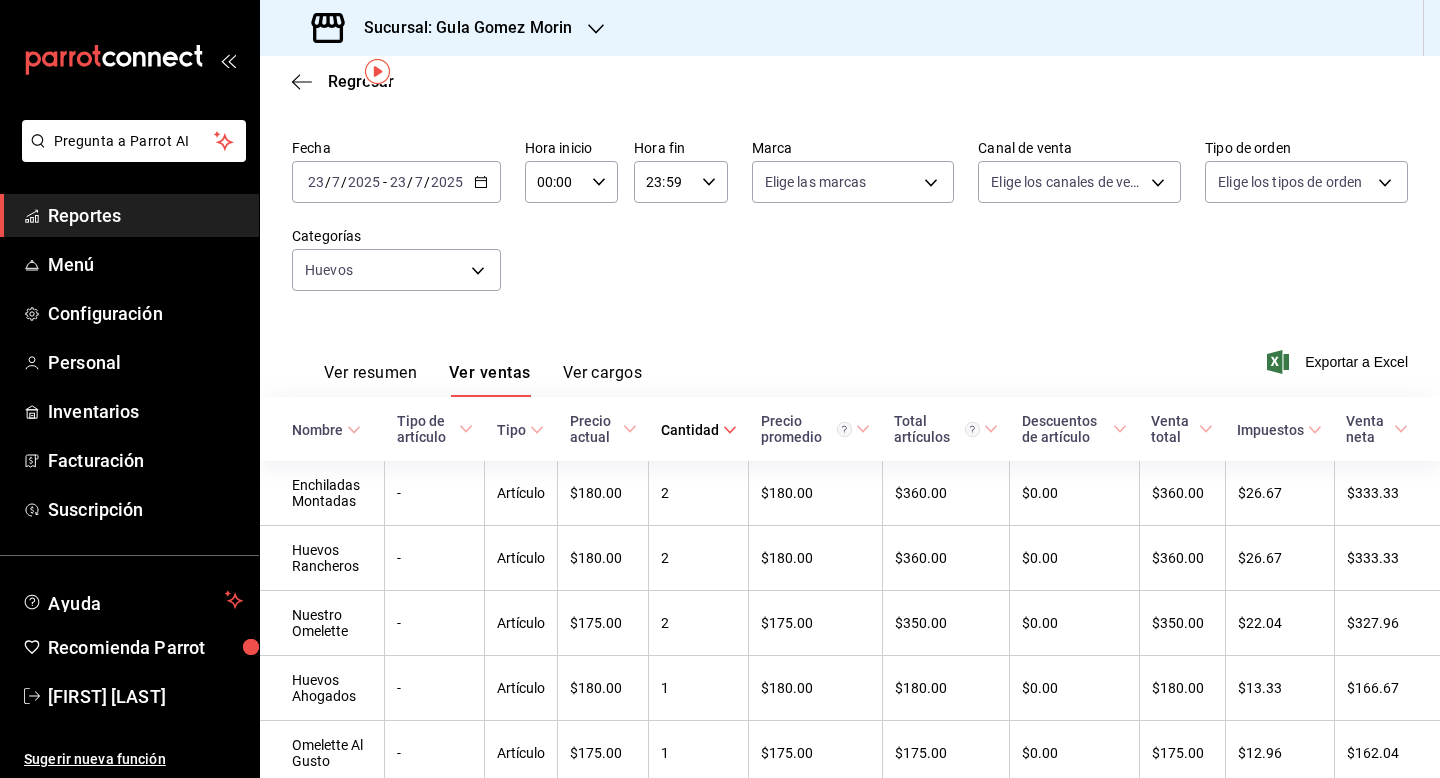 click 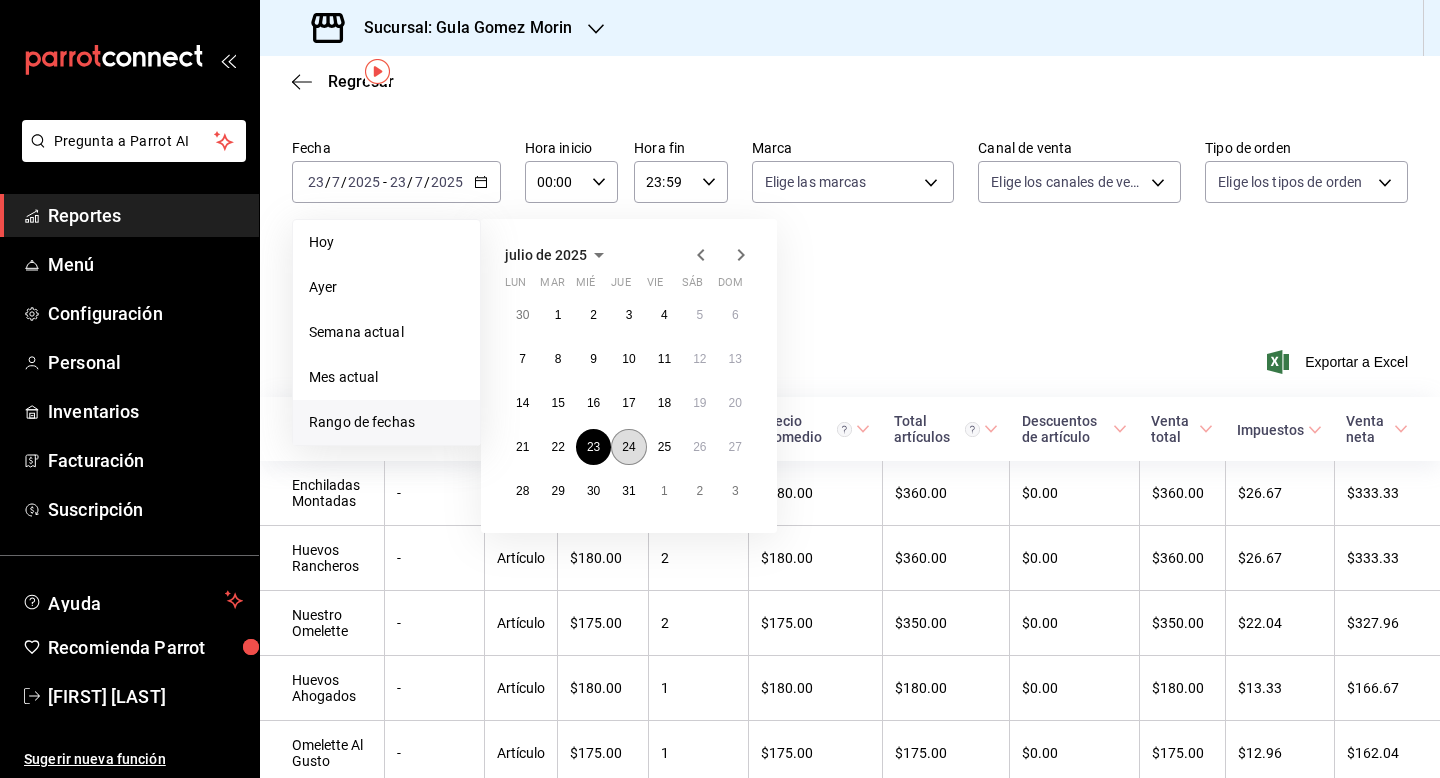 click on "24" at bounding box center [628, 447] 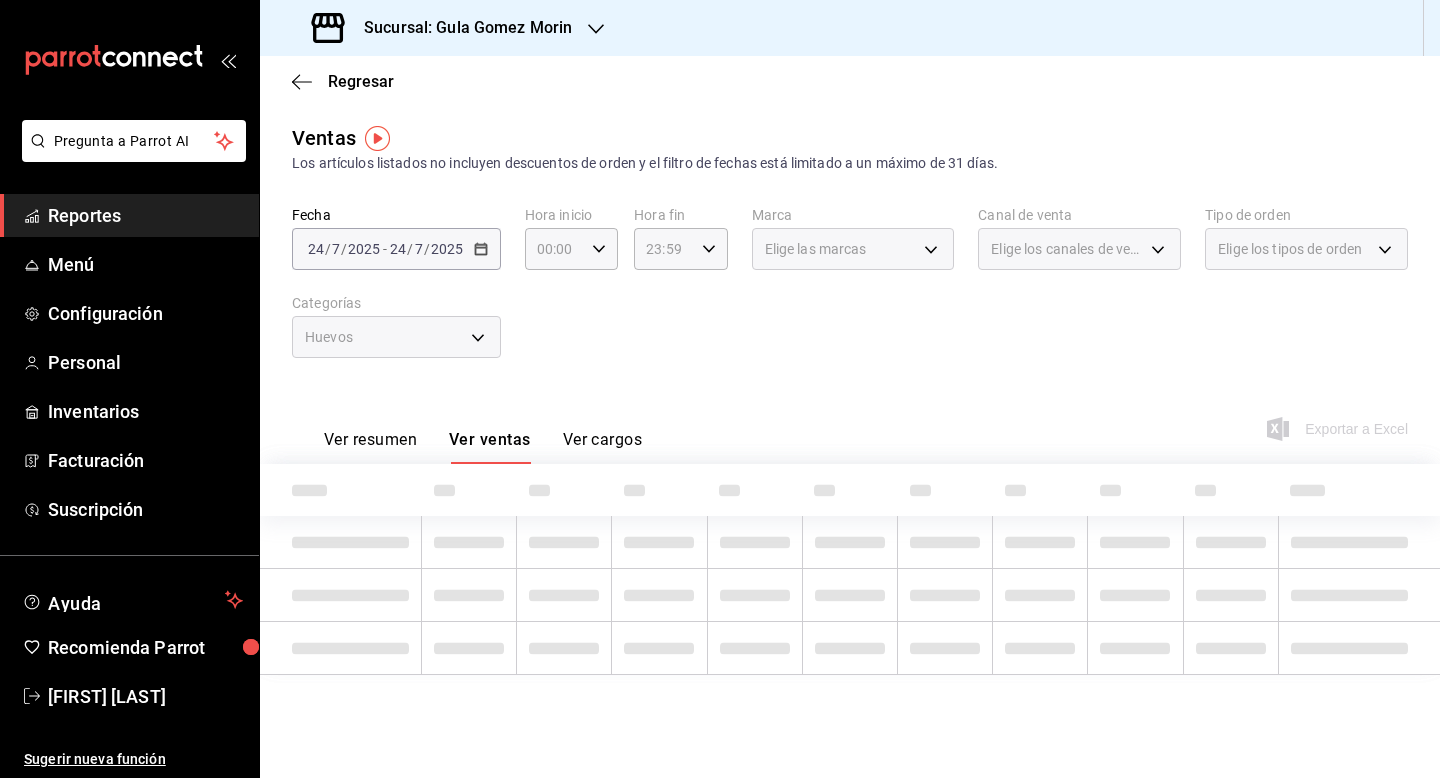 scroll, scrollTop: 0, scrollLeft: 0, axis: both 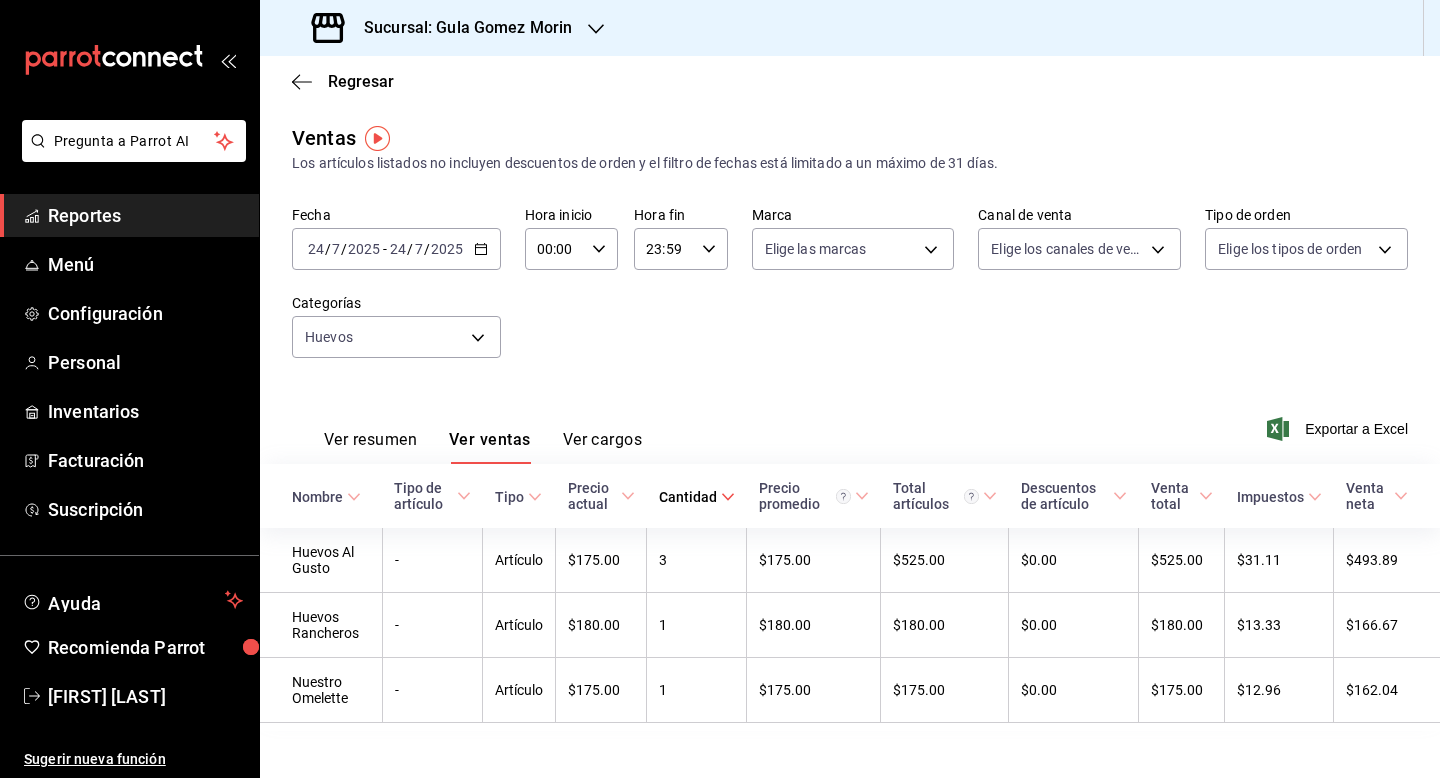 click 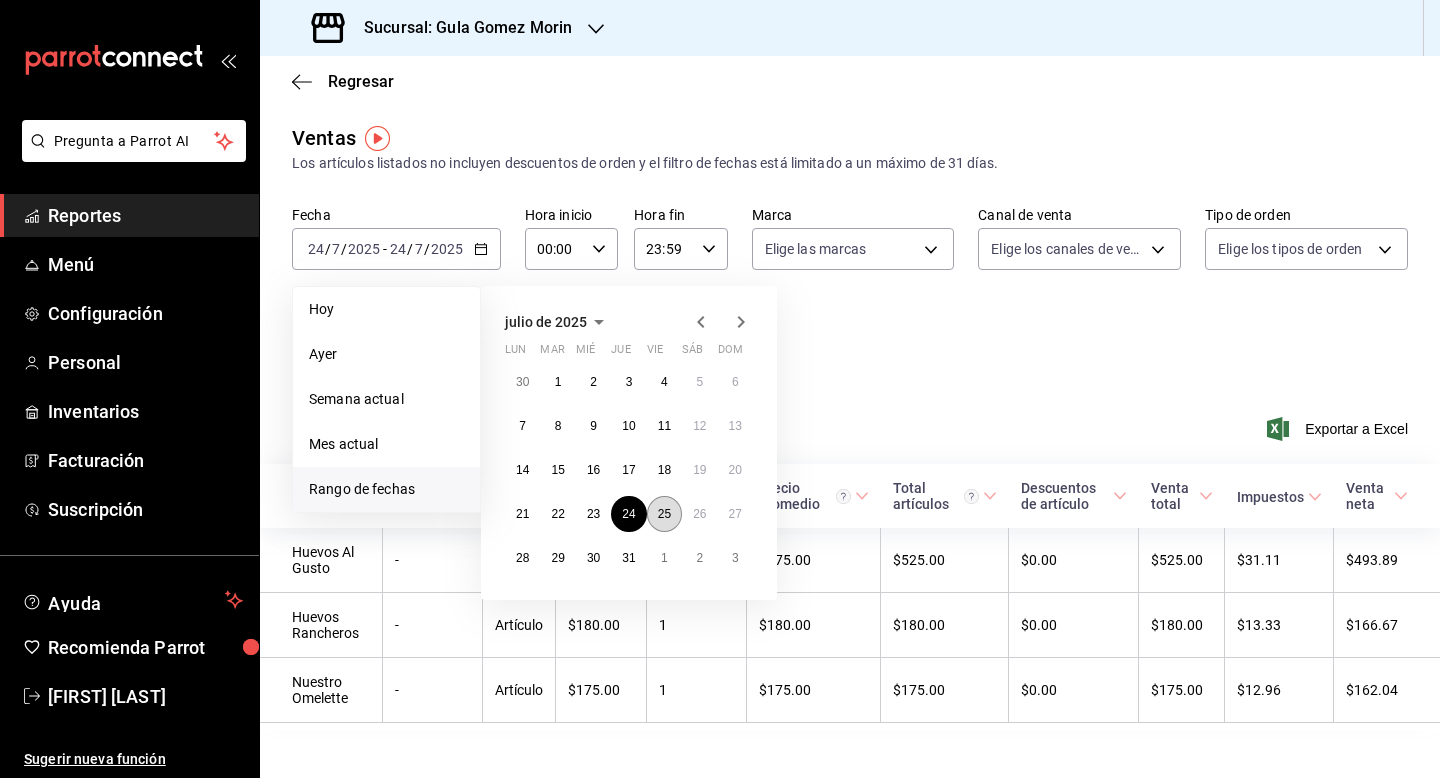 click on "25" at bounding box center (664, 514) 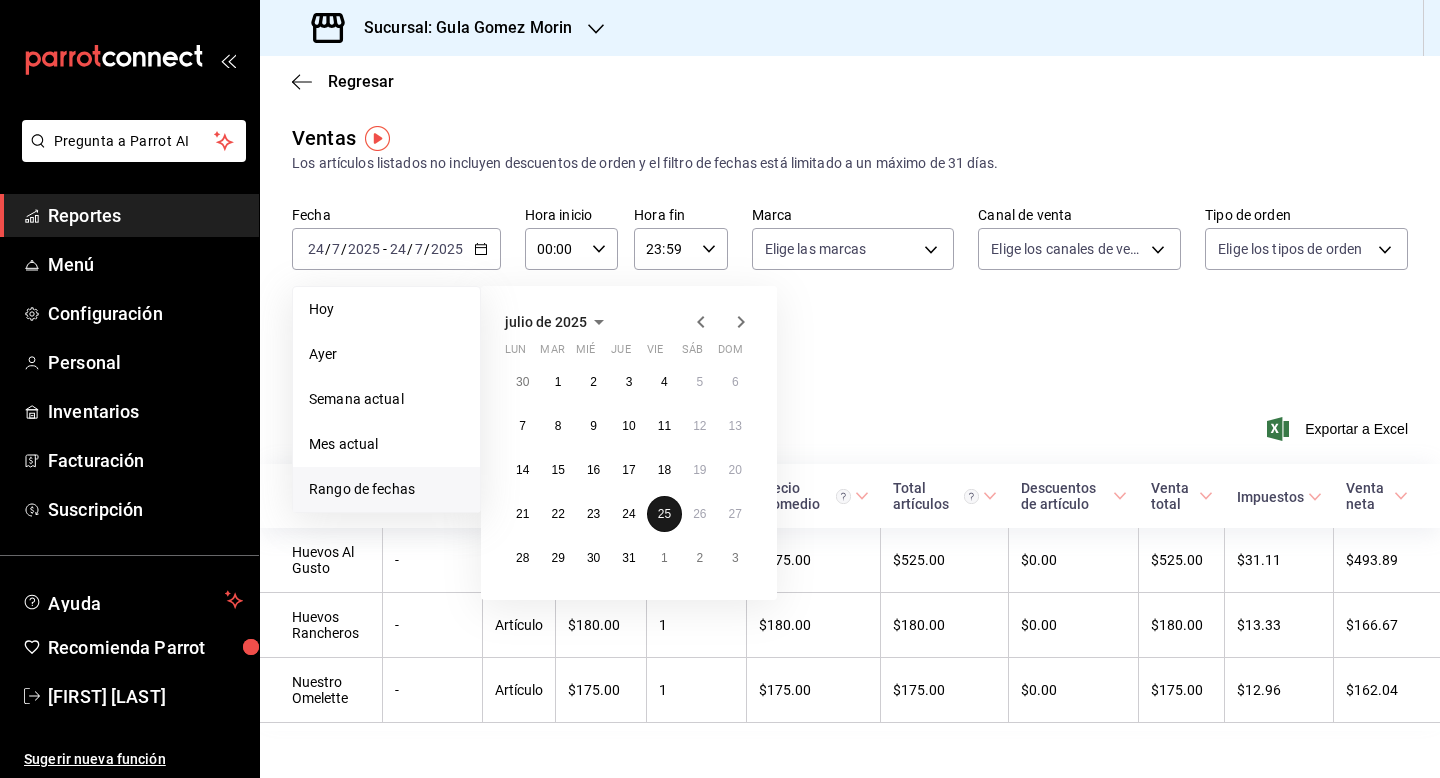 click on "25" at bounding box center [664, 514] 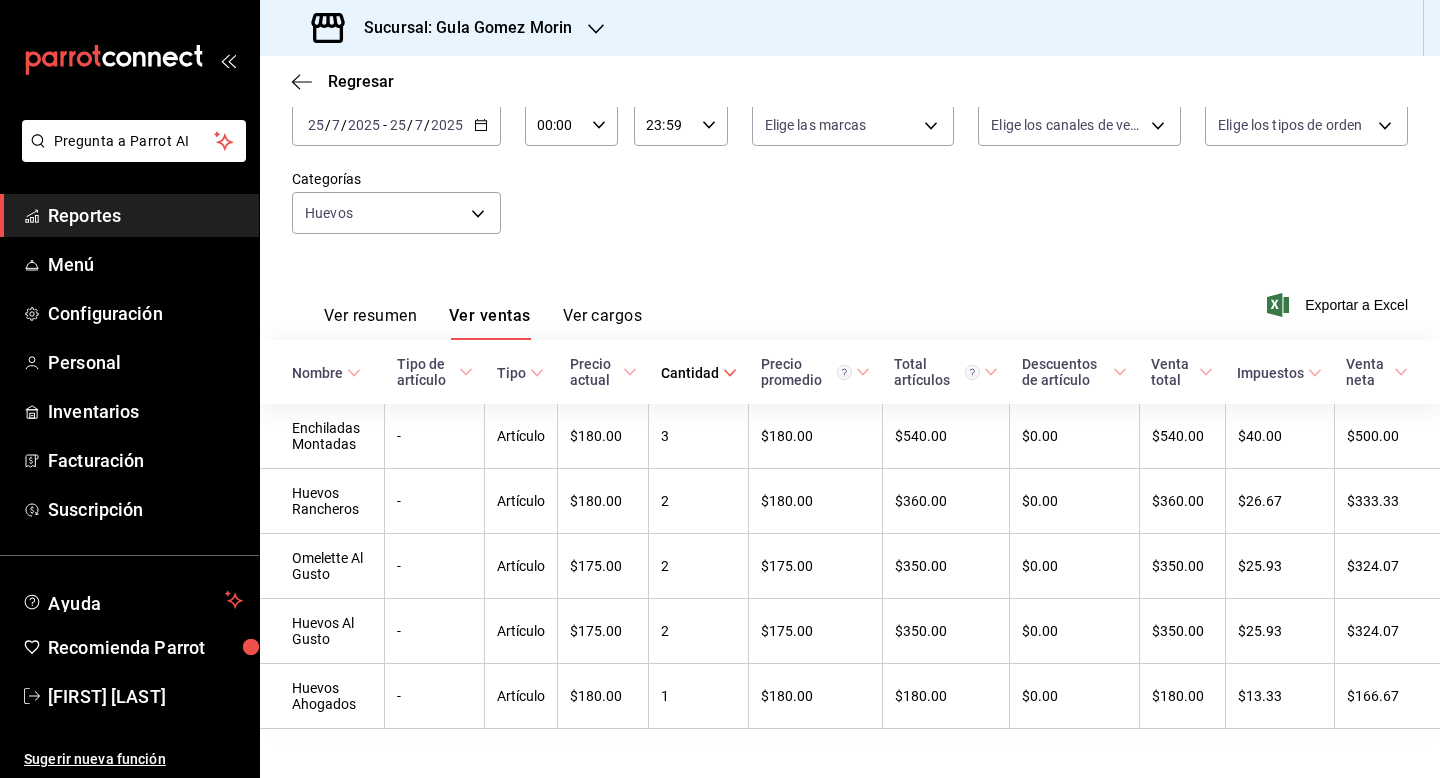 scroll, scrollTop: 147, scrollLeft: 0, axis: vertical 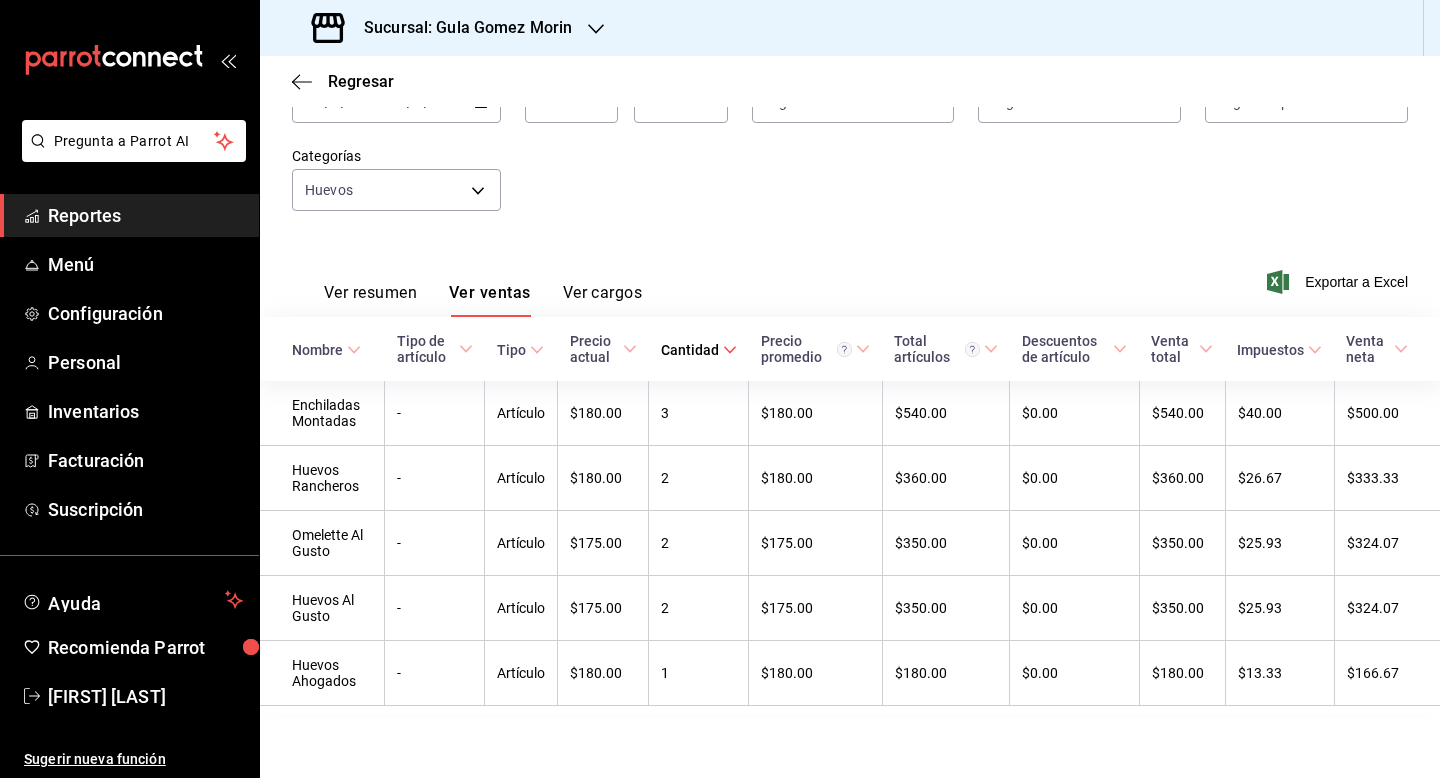 click on "Fecha [DATE] [DATE] - [DATE] [DATE] Hora inicio 00:00 Hora inicio Hora fin 23:59 Hora fin Marca Elige las marcas Canal de venta Elige los canales de venta Tipo de orden Elige los tipos de orden Categorías Huevos f783d270-300a-46cc-8230-586aca58e4e1" at bounding box center (850, 147) 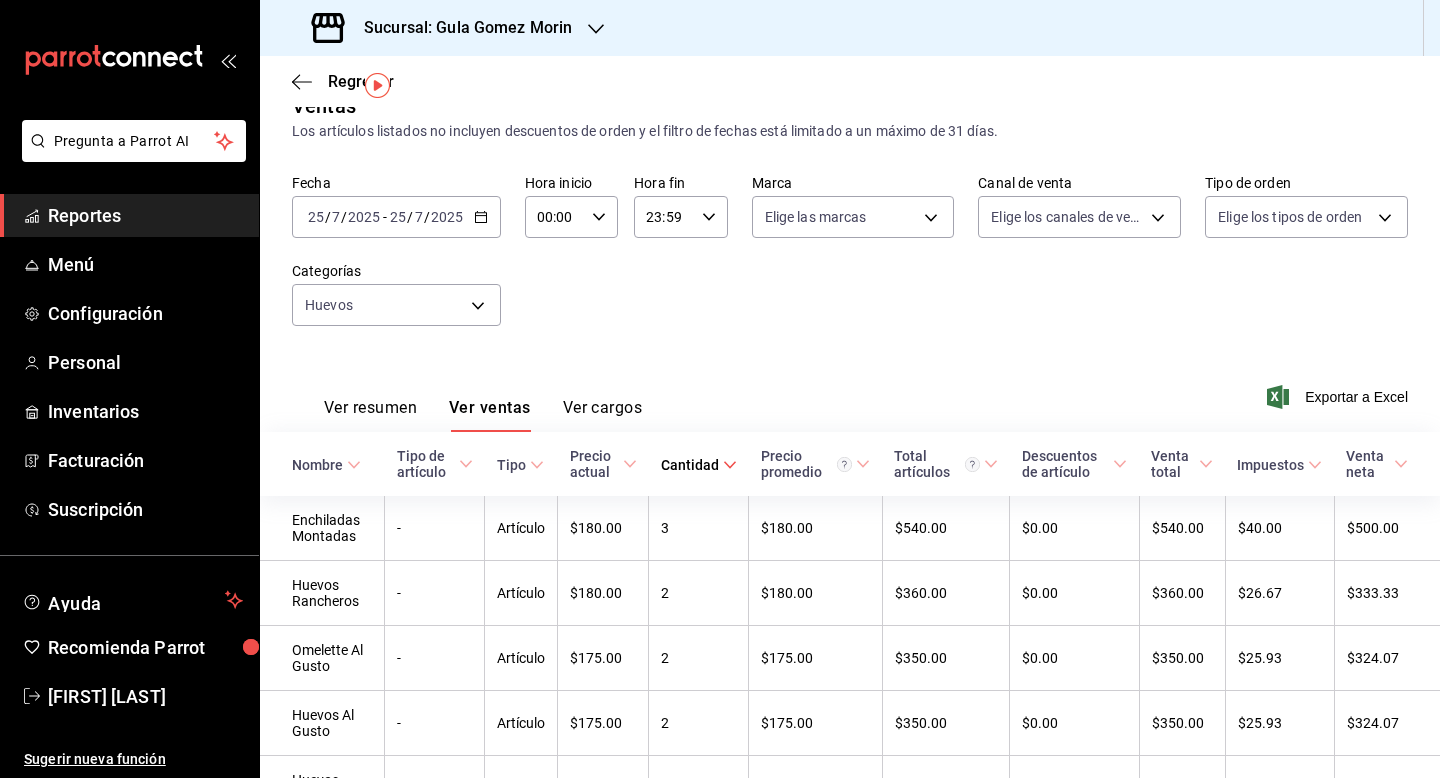 scroll, scrollTop: 27, scrollLeft: 0, axis: vertical 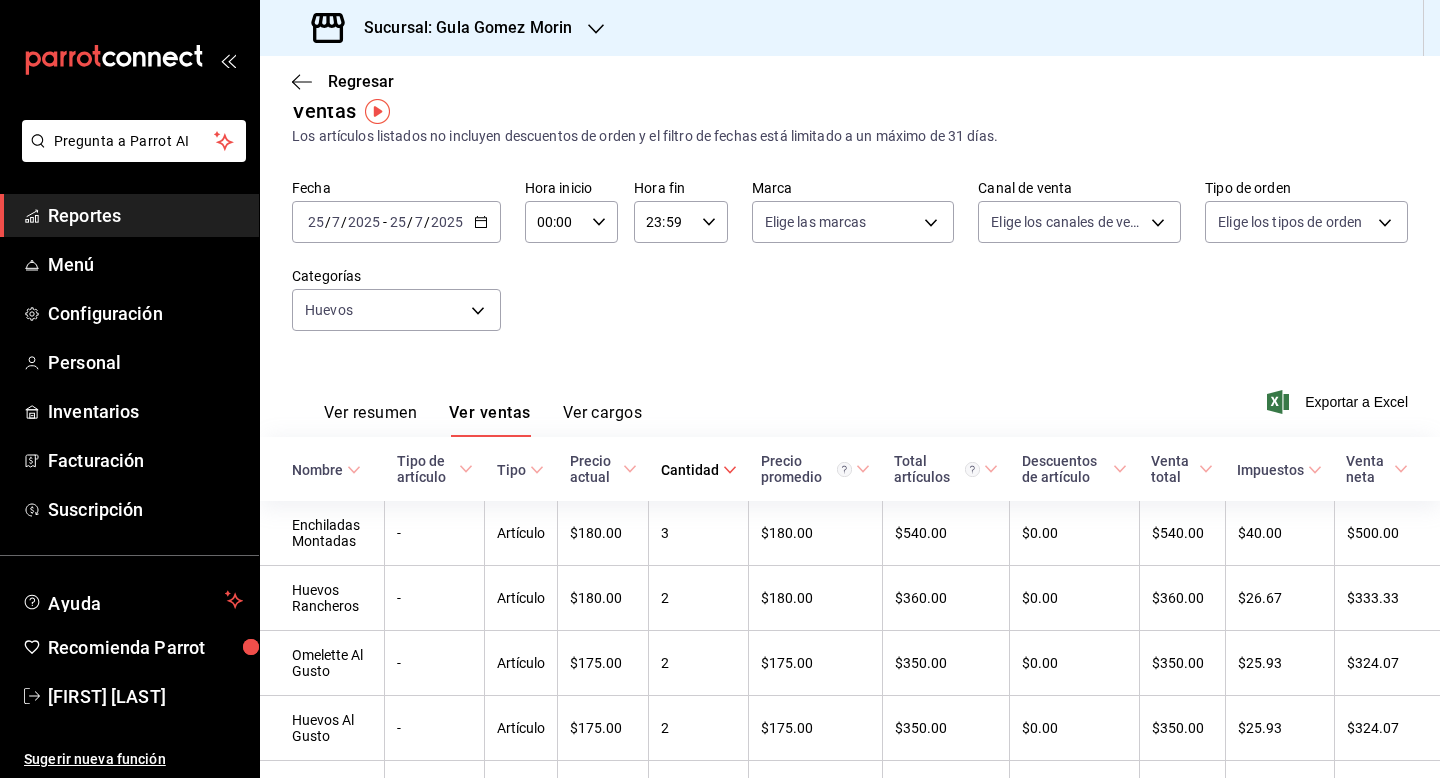click 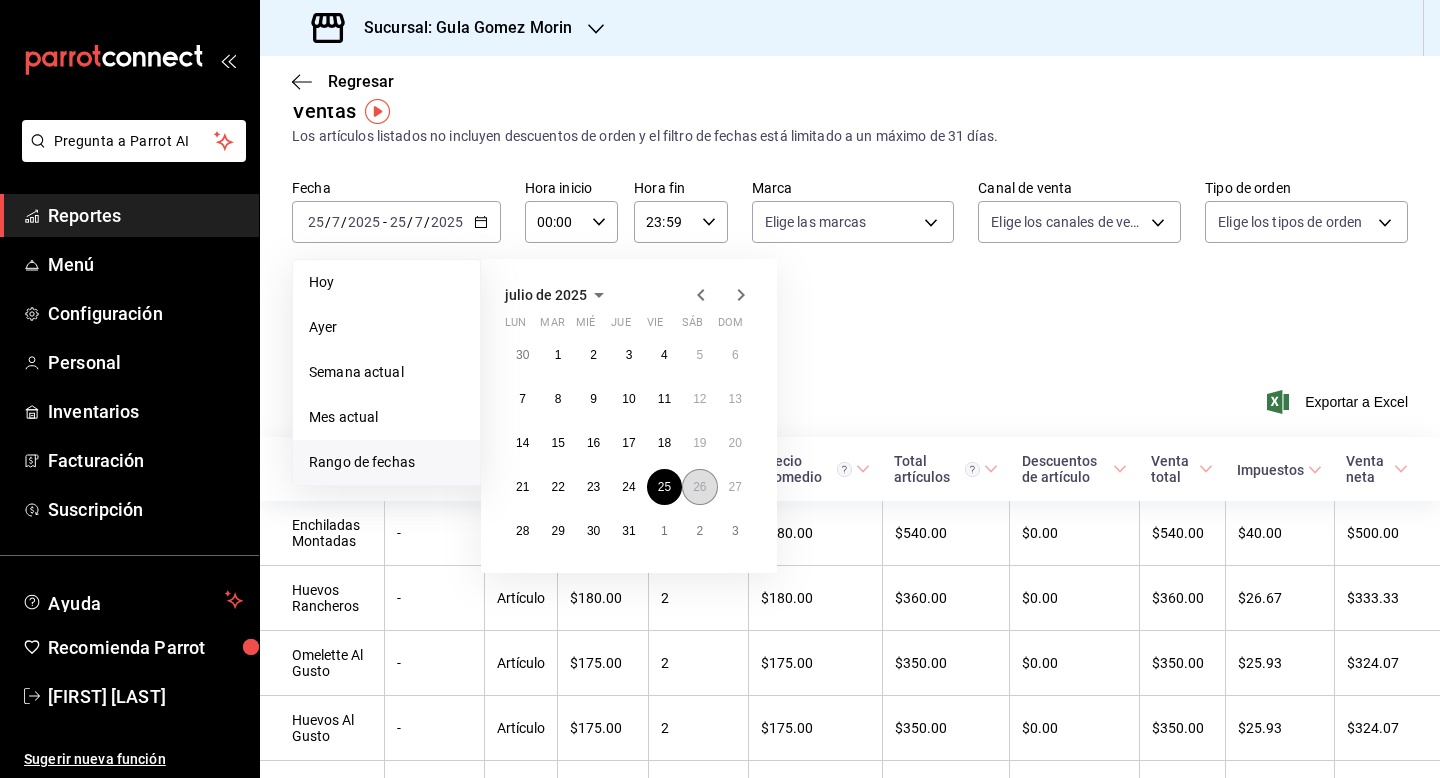 click on "26" at bounding box center [699, 487] 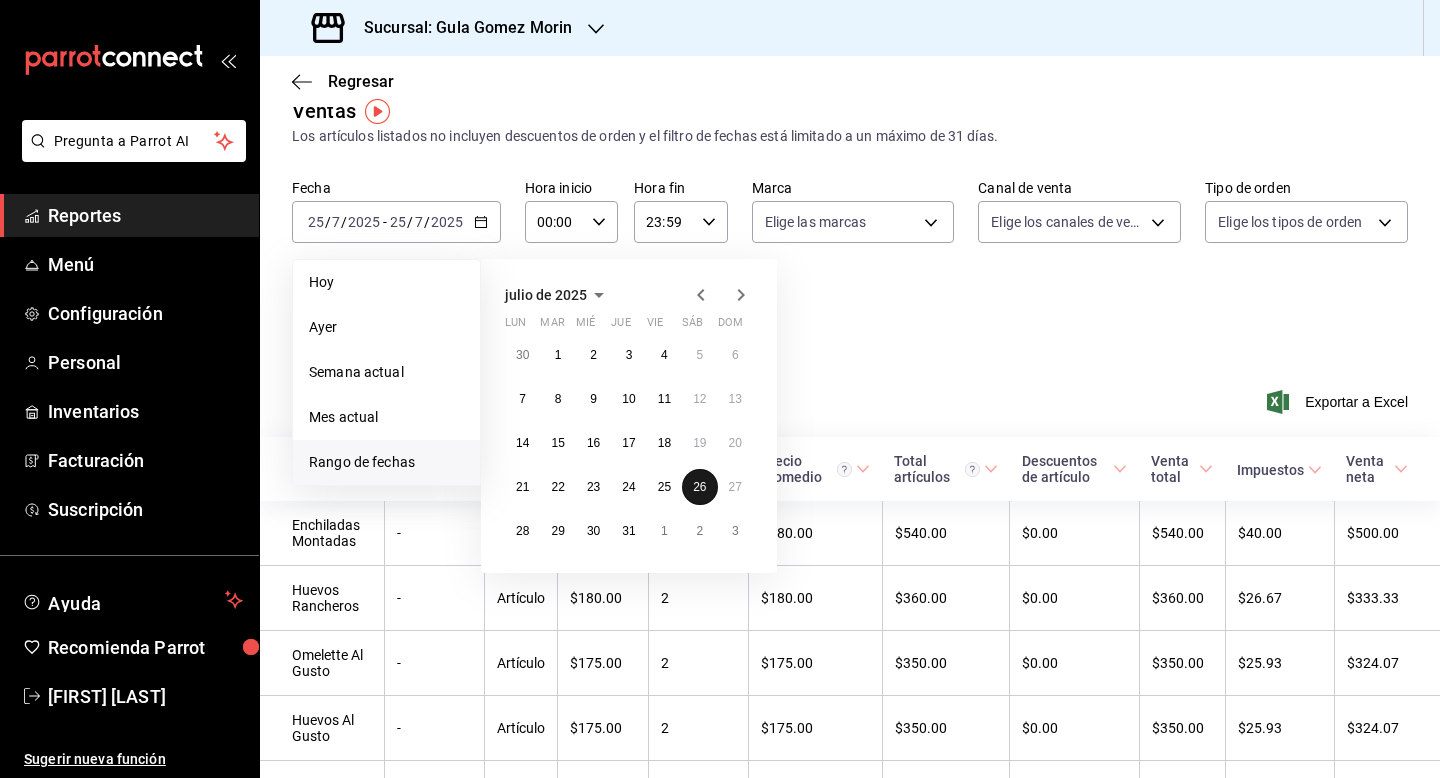 click on "26" at bounding box center [699, 487] 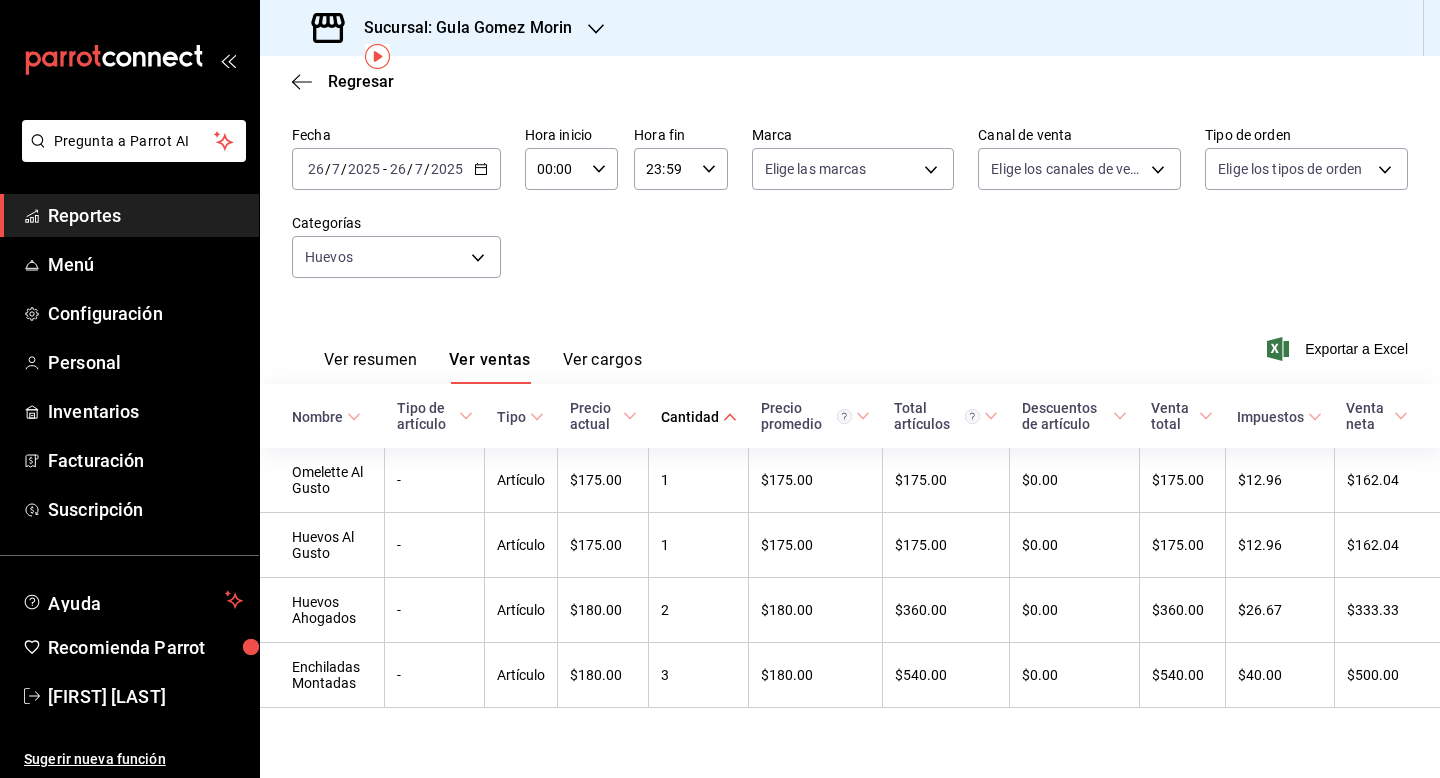 scroll, scrollTop: 82, scrollLeft: 0, axis: vertical 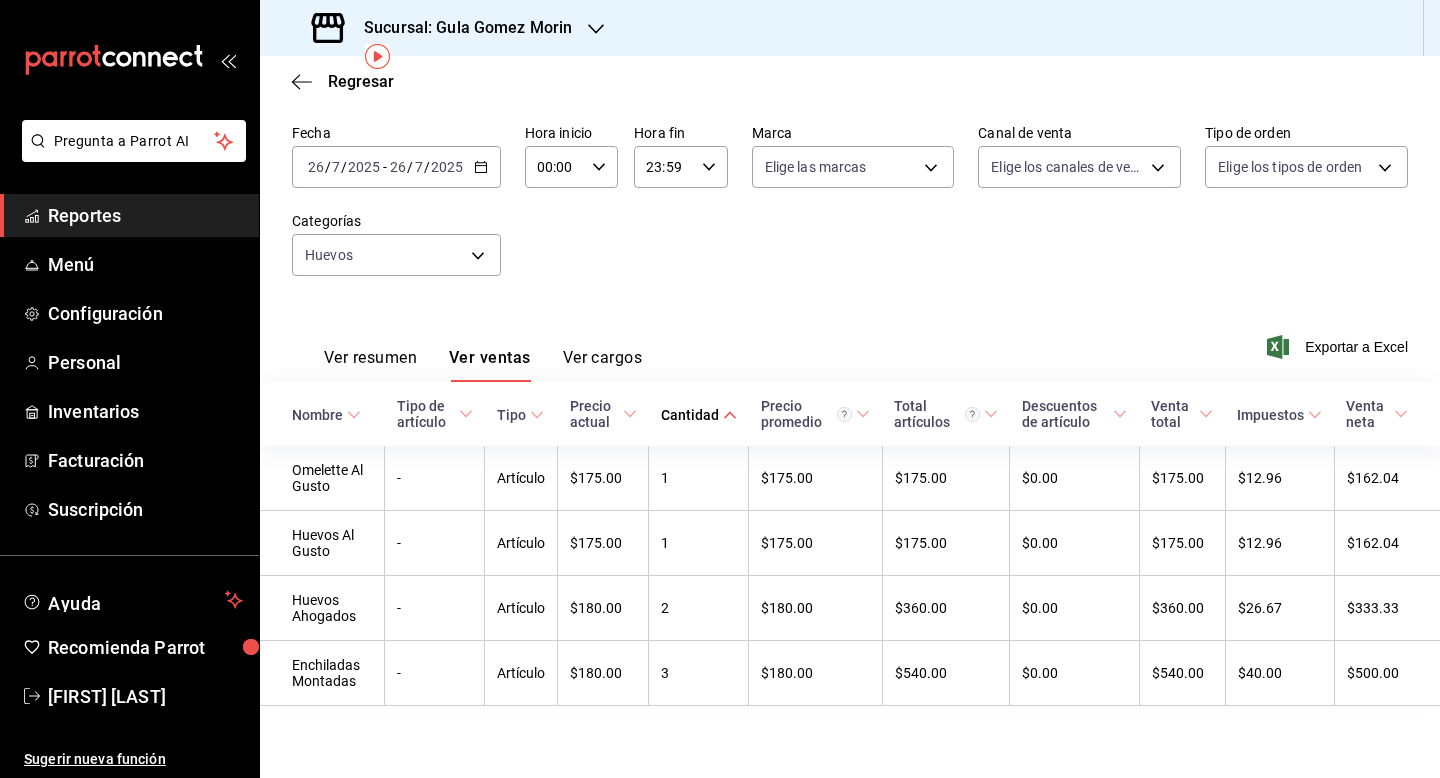 click 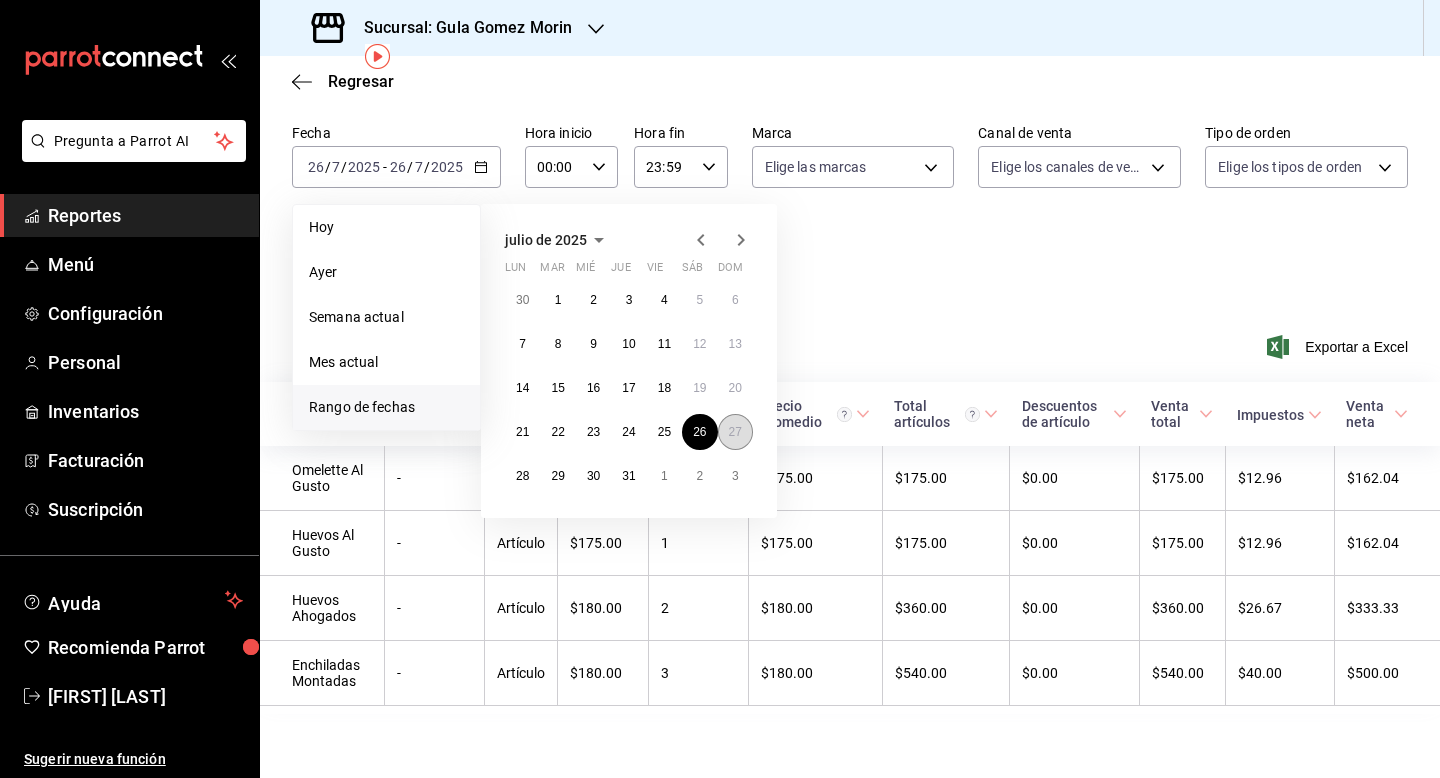 click on "27" at bounding box center (735, 432) 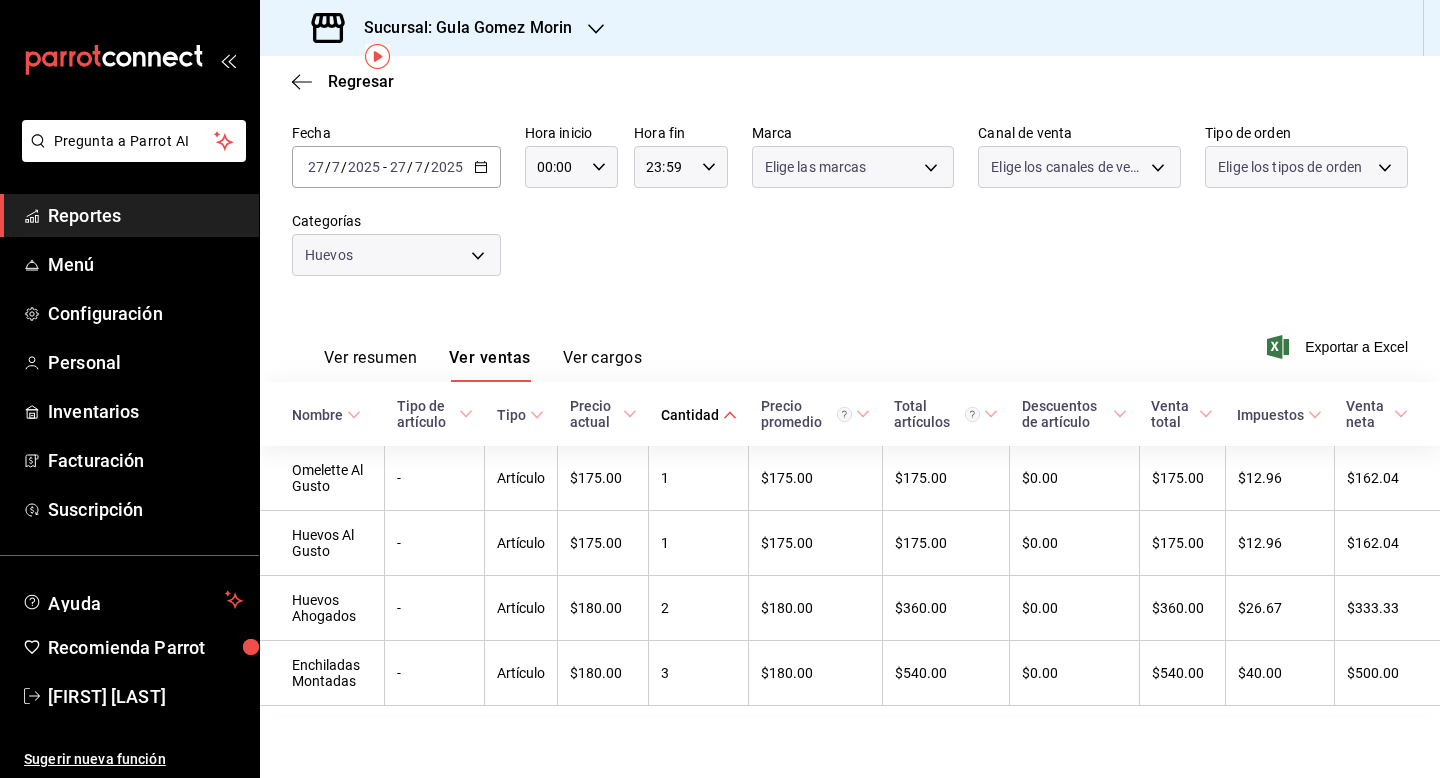 scroll, scrollTop: 0, scrollLeft: 0, axis: both 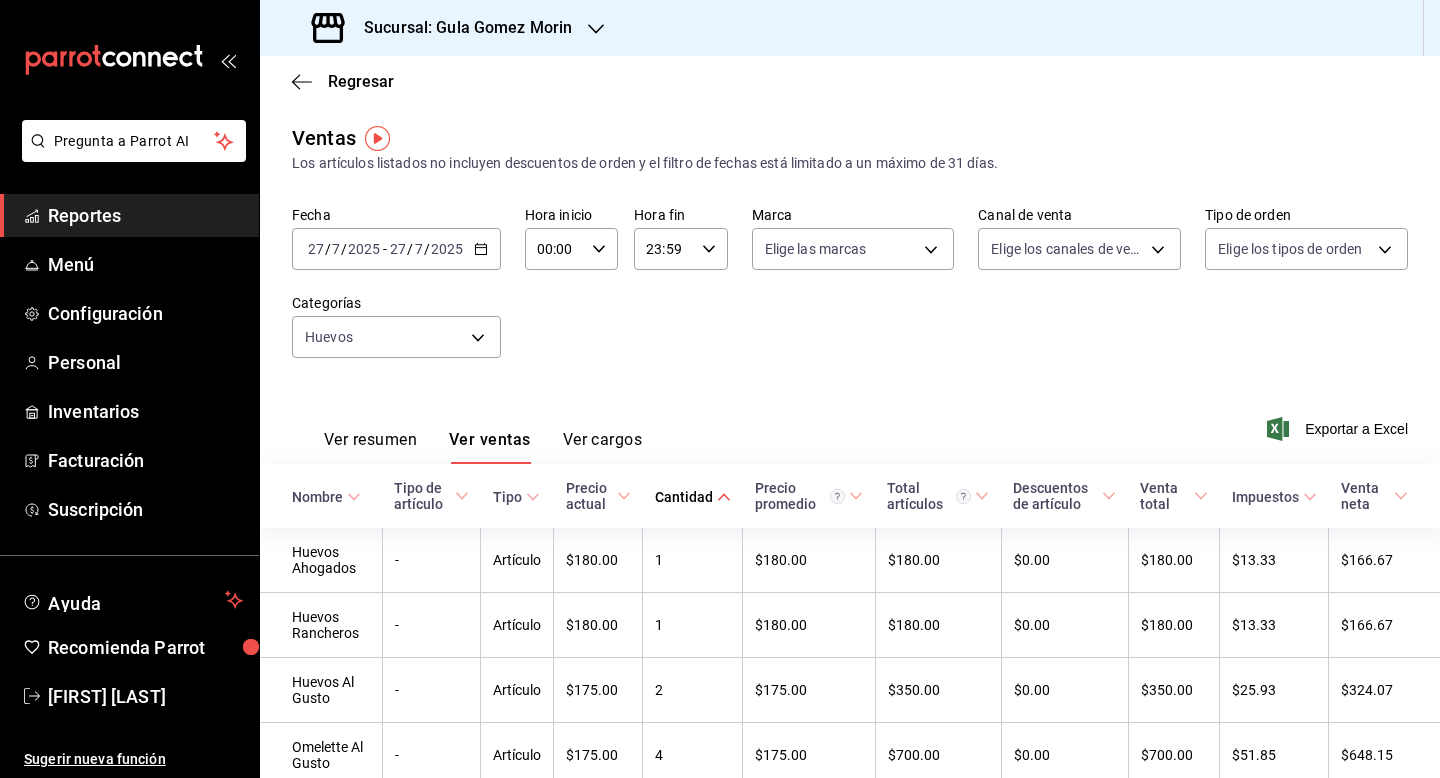 click on "Fecha [DATE] [DATE] - [DATE] [DATE] Hora inicio 00:00 Hora inicio Hora fin 23:59 Hora fin Marca Elige las marcas Canal de venta Elige los canales de venta Tipo de orden Elige los tipos de orden Categorías Huevos f783d270-300a-46cc-8230-586aca58e4e1" at bounding box center [850, 294] 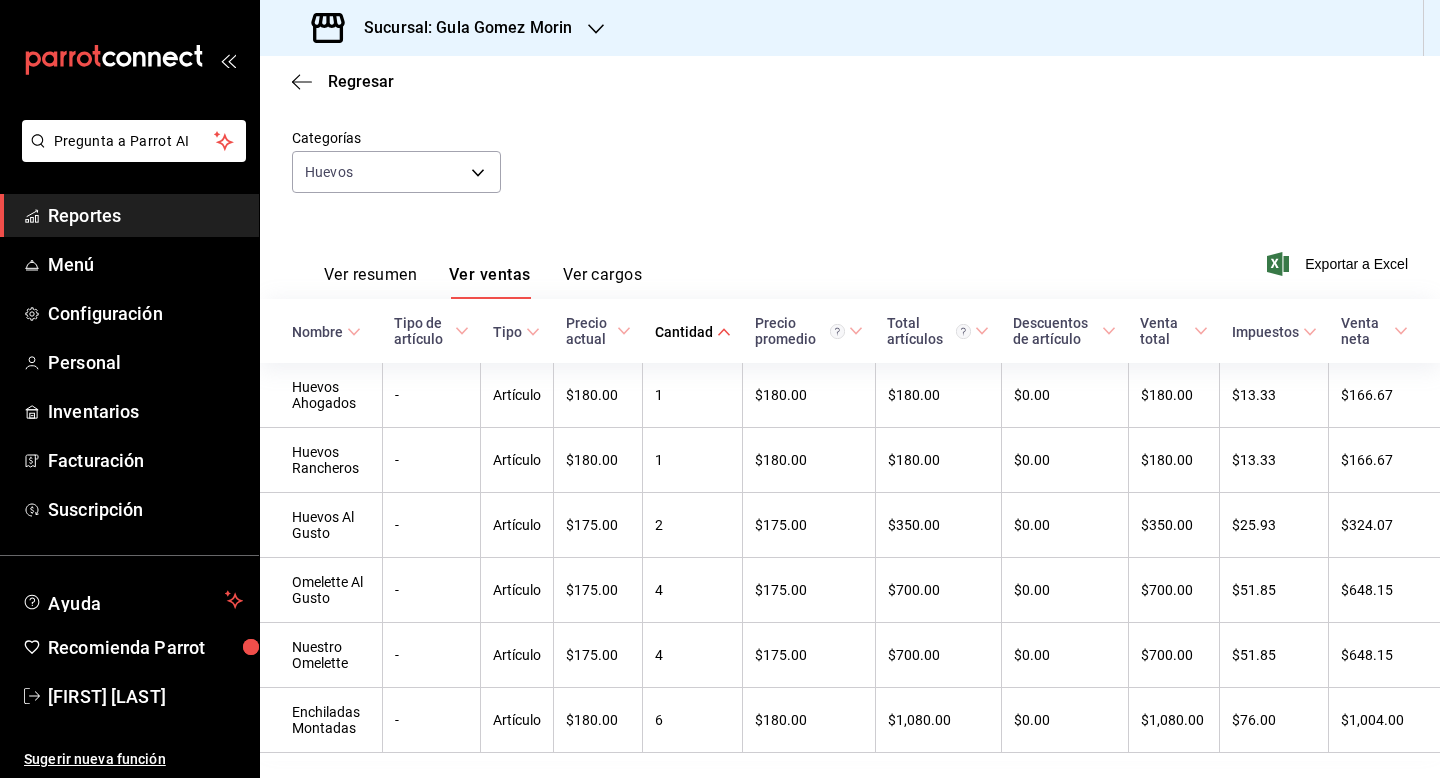 scroll, scrollTop: 200, scrollLeft: 0, axis: vertical 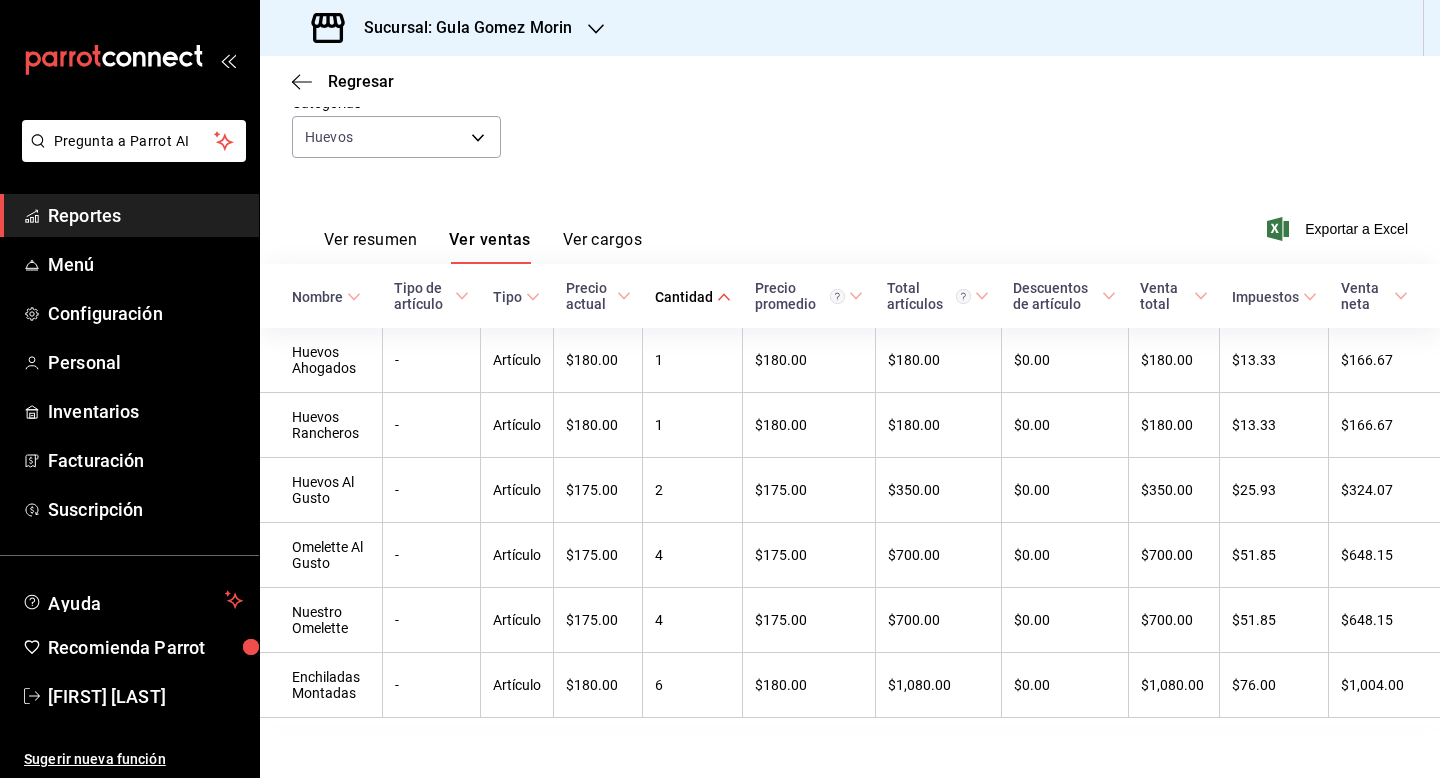 click on "Ver resumen Ver ventas Ver cargos Exportar a Excel" at bounding box center (850, 223) 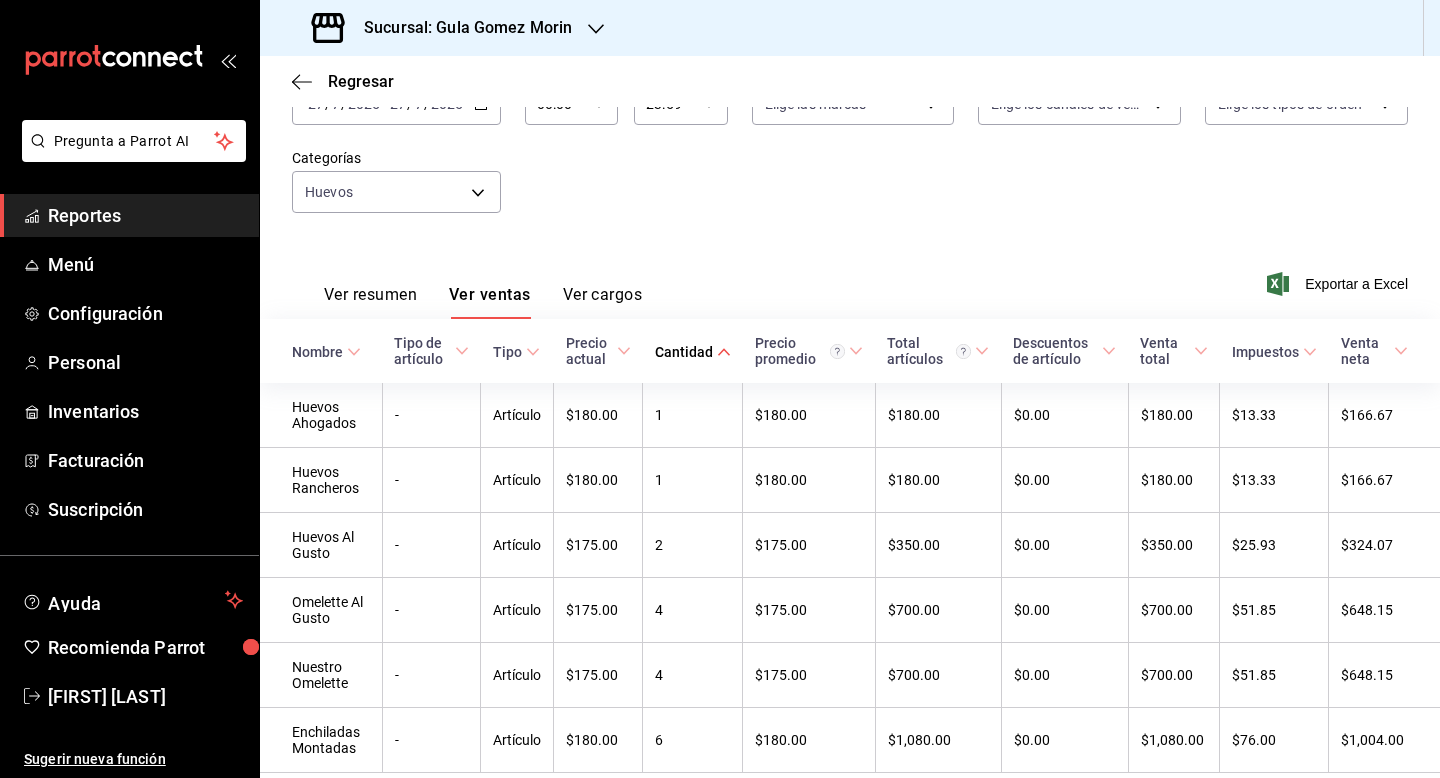 scroll, scrollTop: 120, scrollLeft: 0, axis: vertical 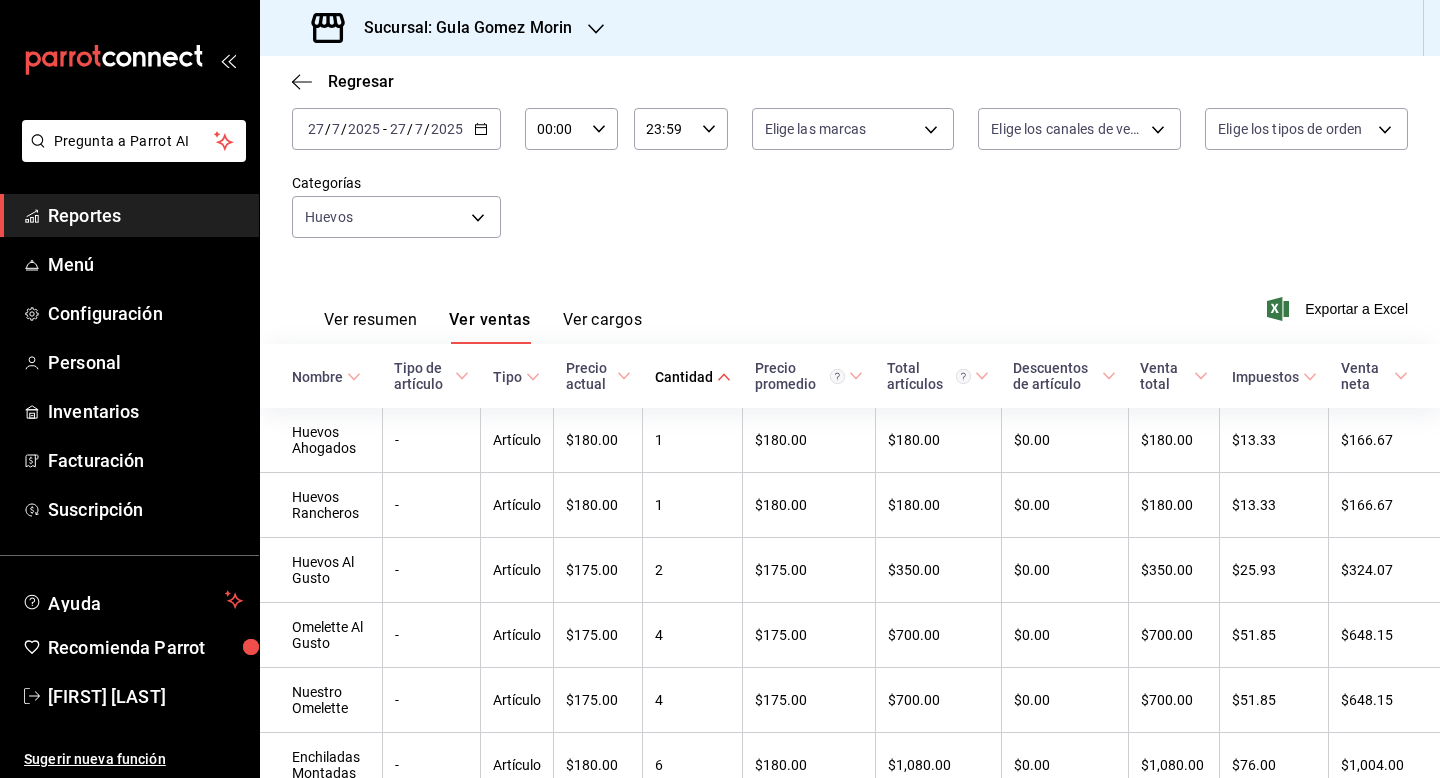 click 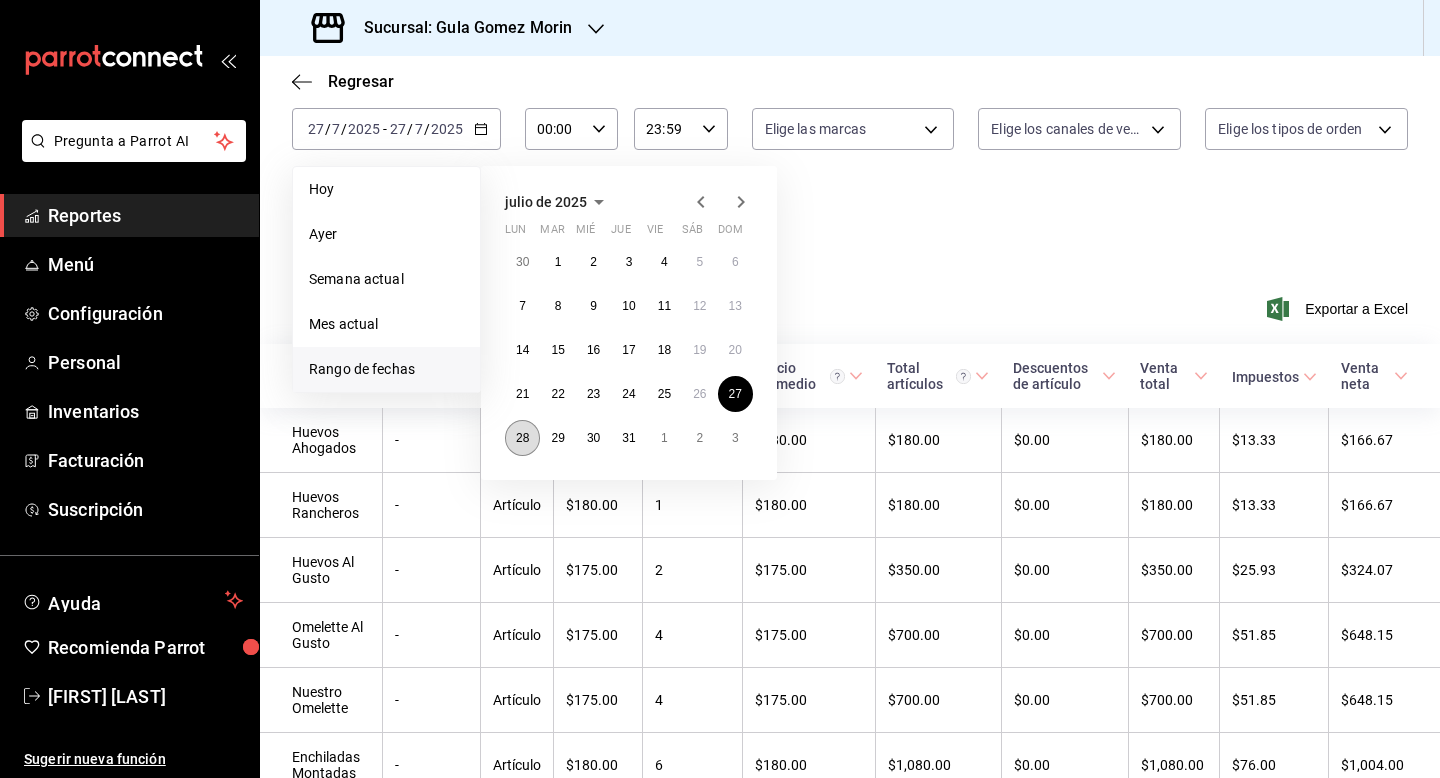 click on "28" at bounding box center (522, 438) 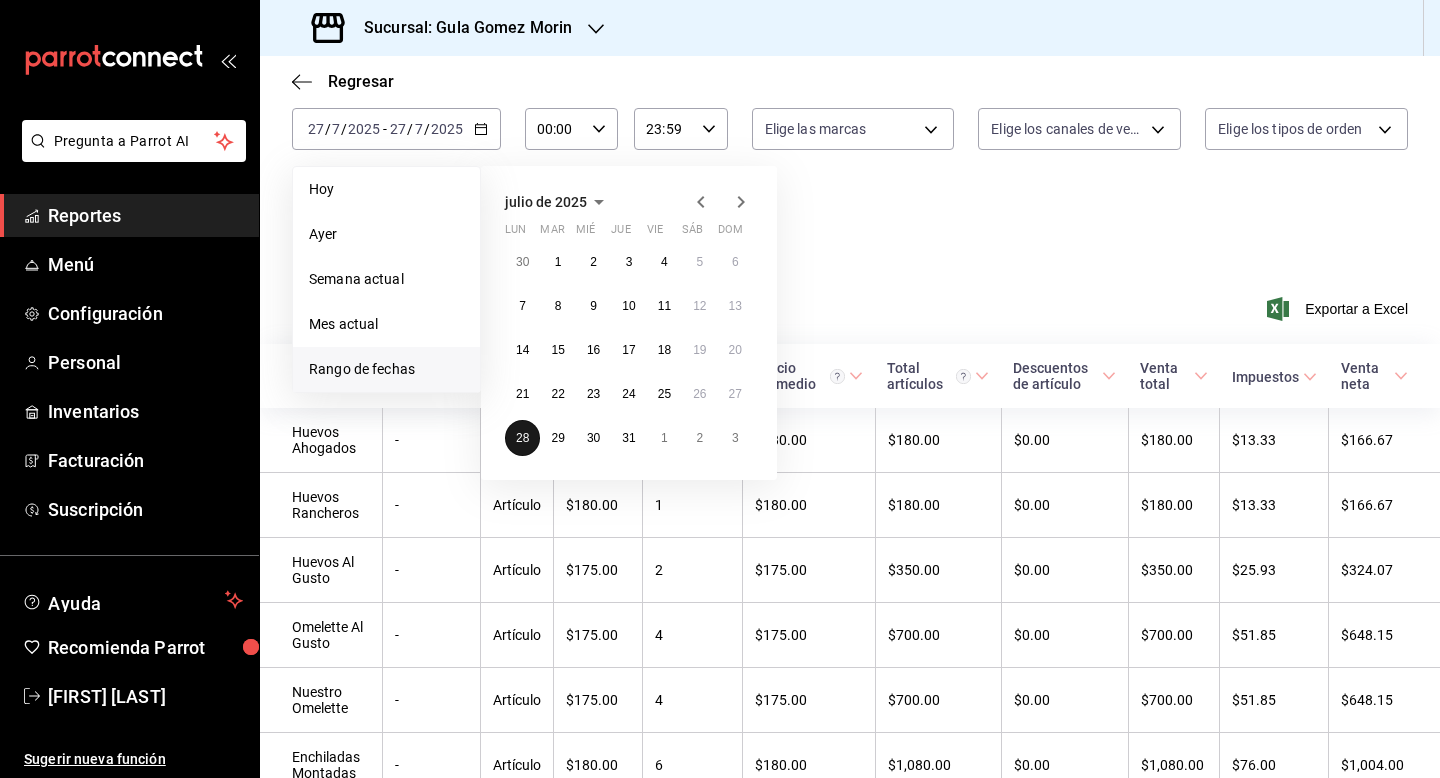 click on "28" at bounding box center (522, 438) 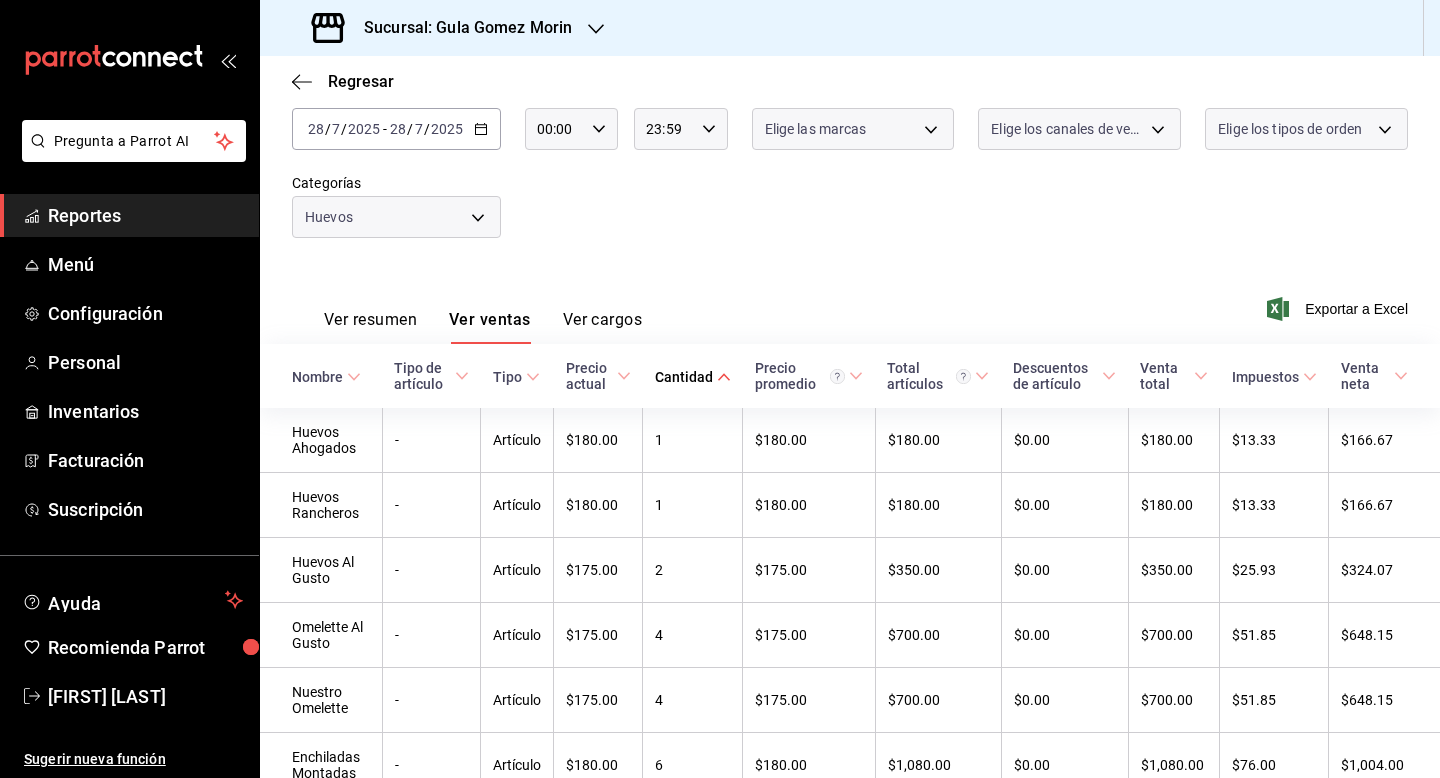 scroll, scrollTop: 0, scrollLeft: 0, axis: both 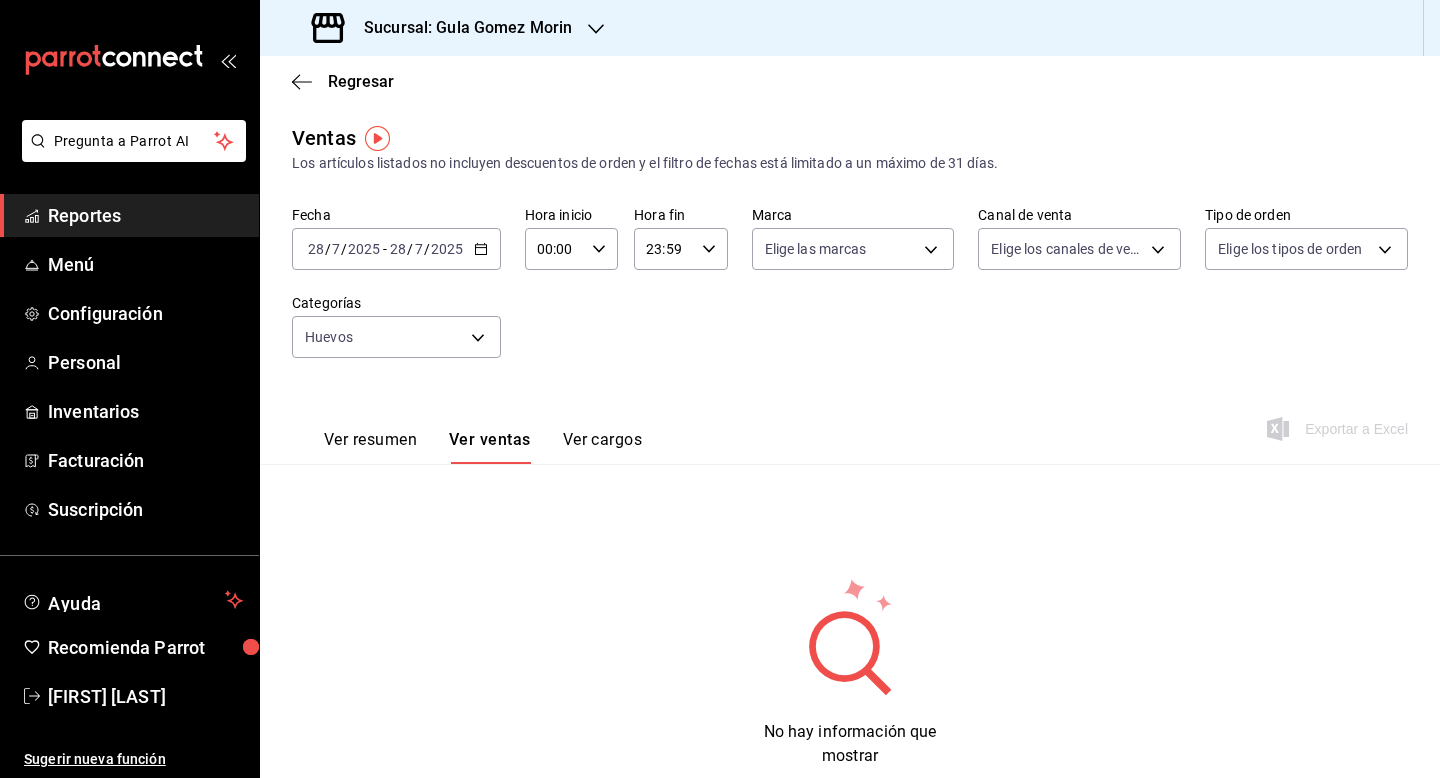 click 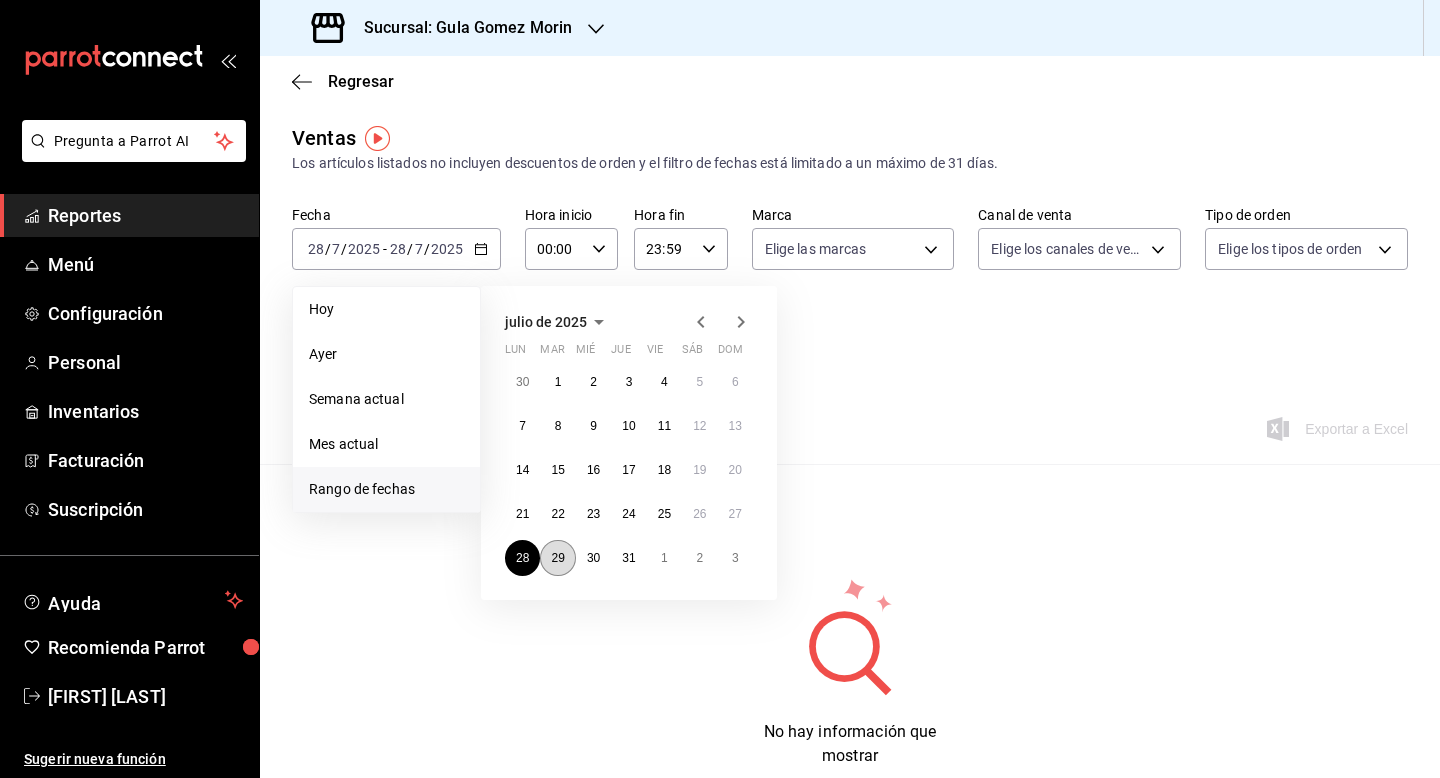 click on "29" at bounding box center (557, 558) 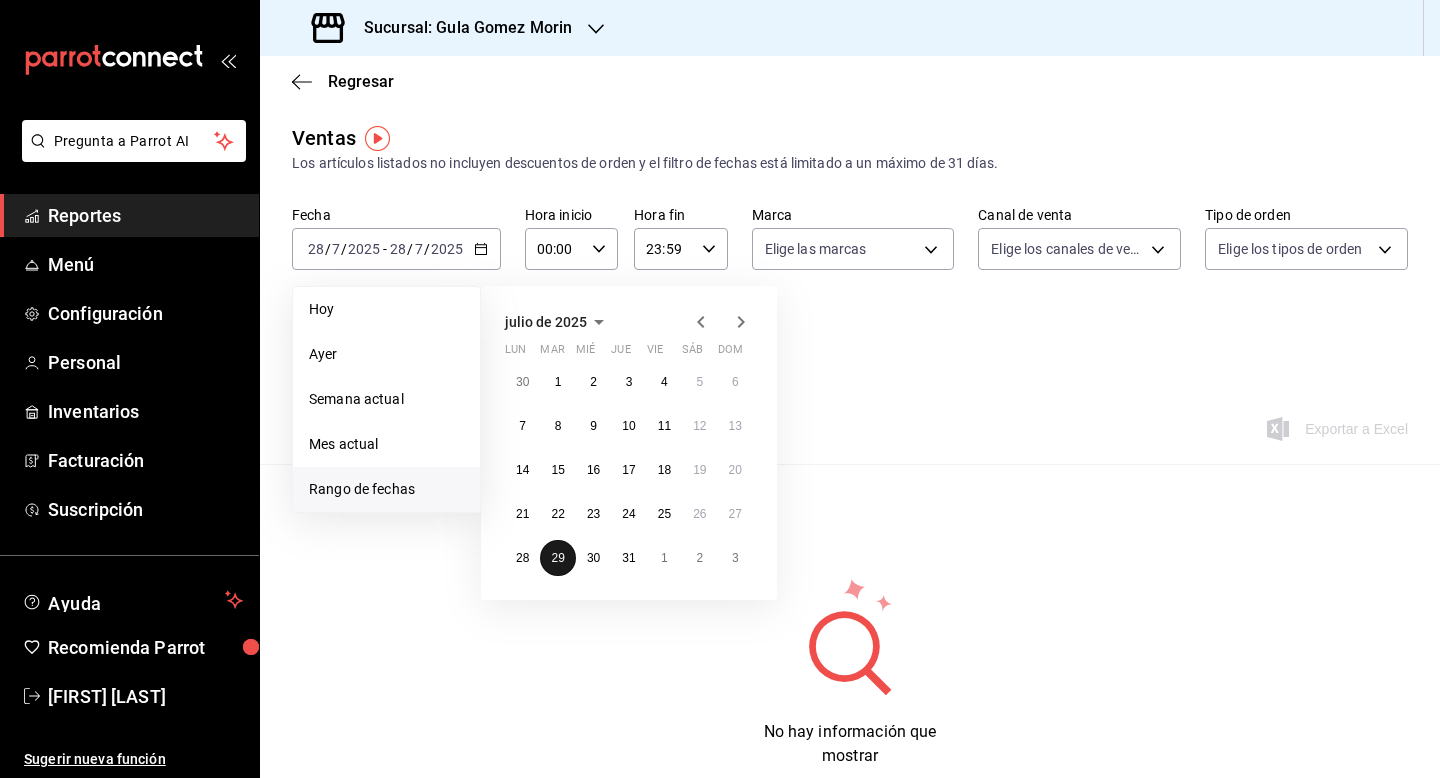 click on "29" at bounding box center (557, 558) 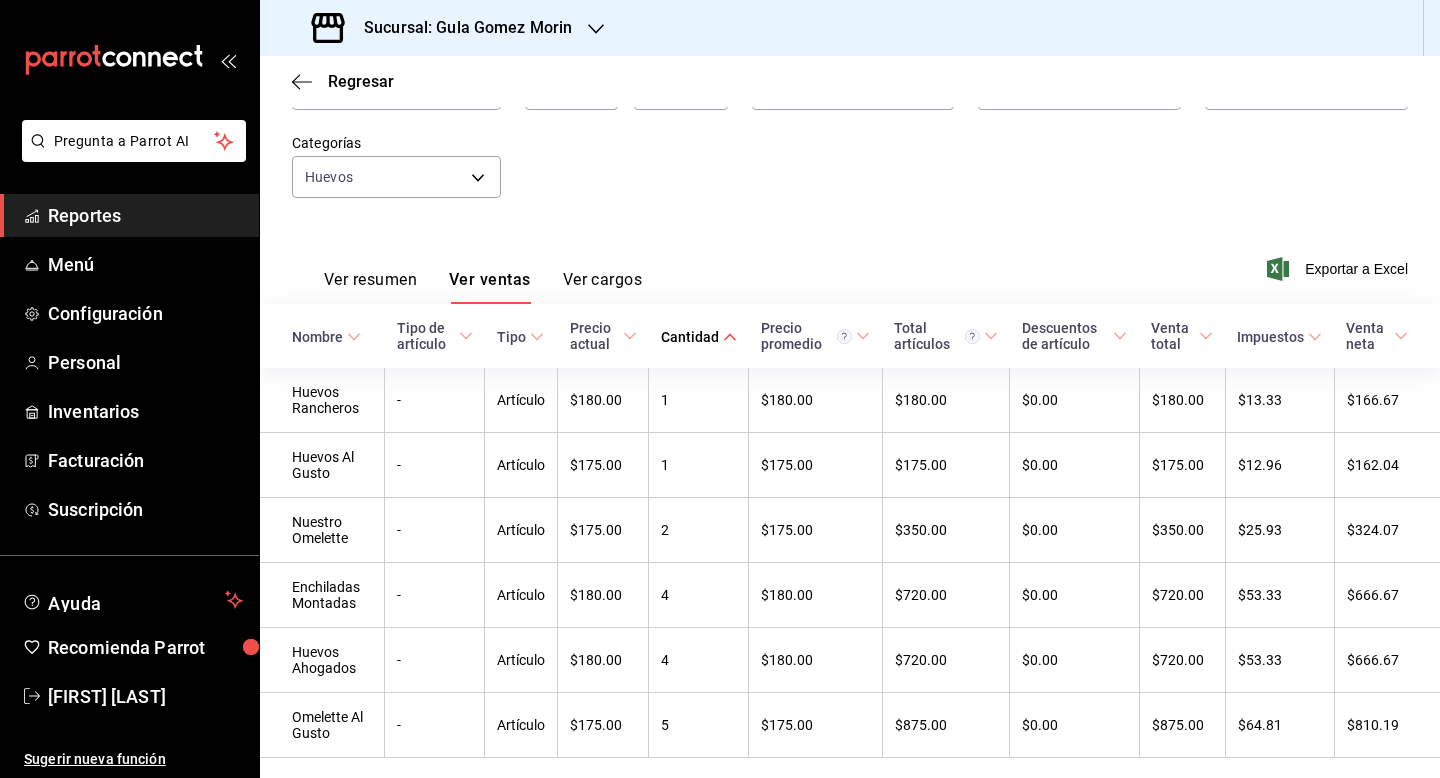 scroll, scrollTop: 200, scrollLeft: 0, axis: vertical 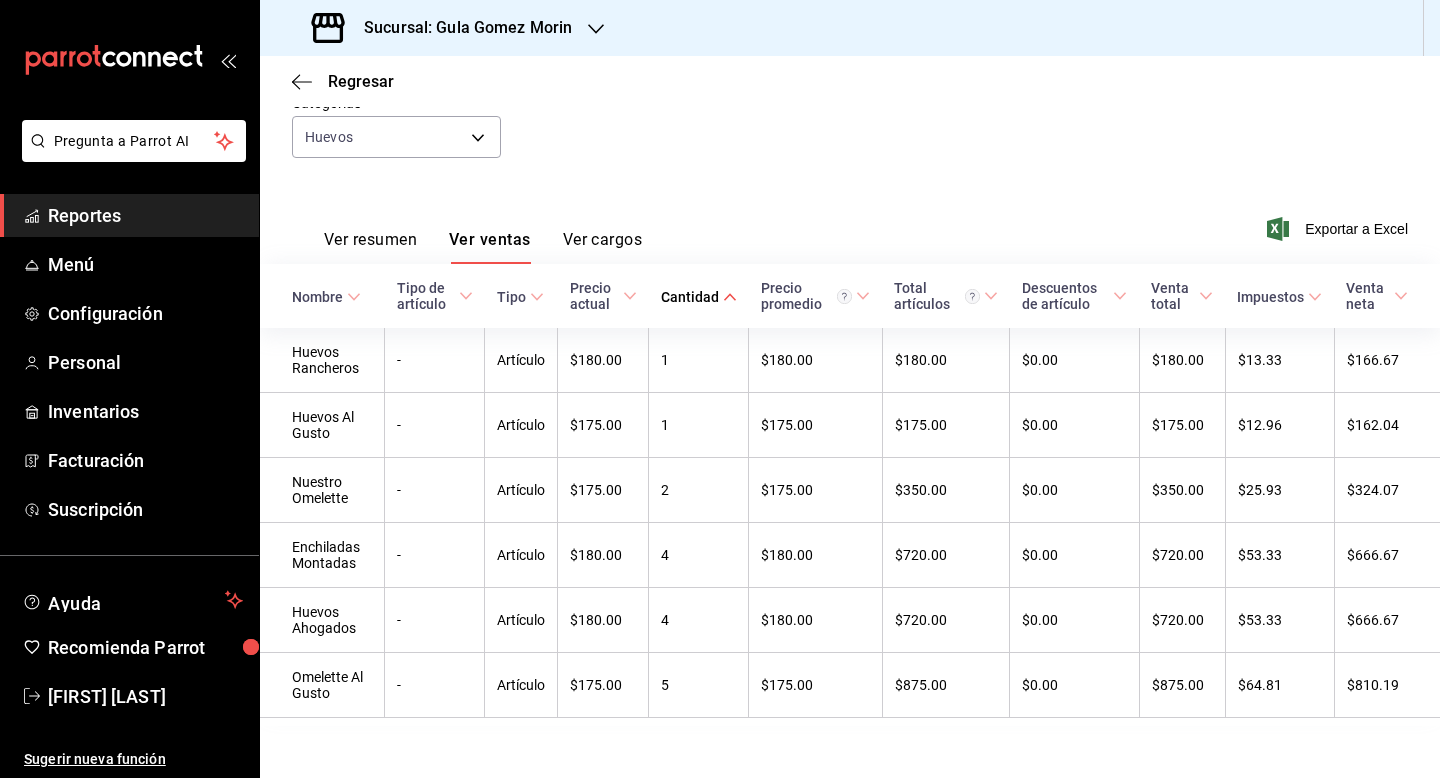 click on "Ver resumen Ver ventas Ver cargos Exportar a Excel" at bounding box center (850, 223) 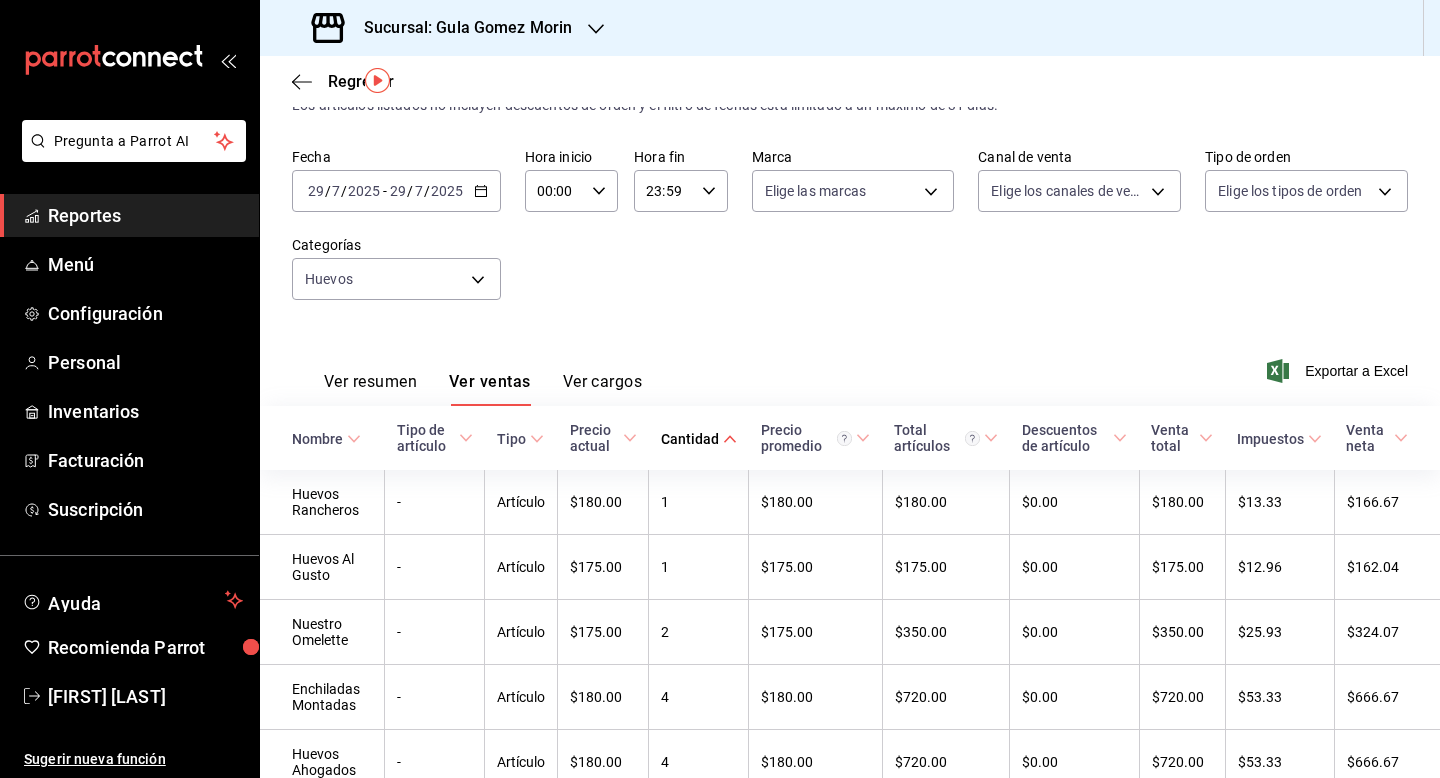 scroll, scrollTop: 40, scrollLeft: 0, axis: vertical 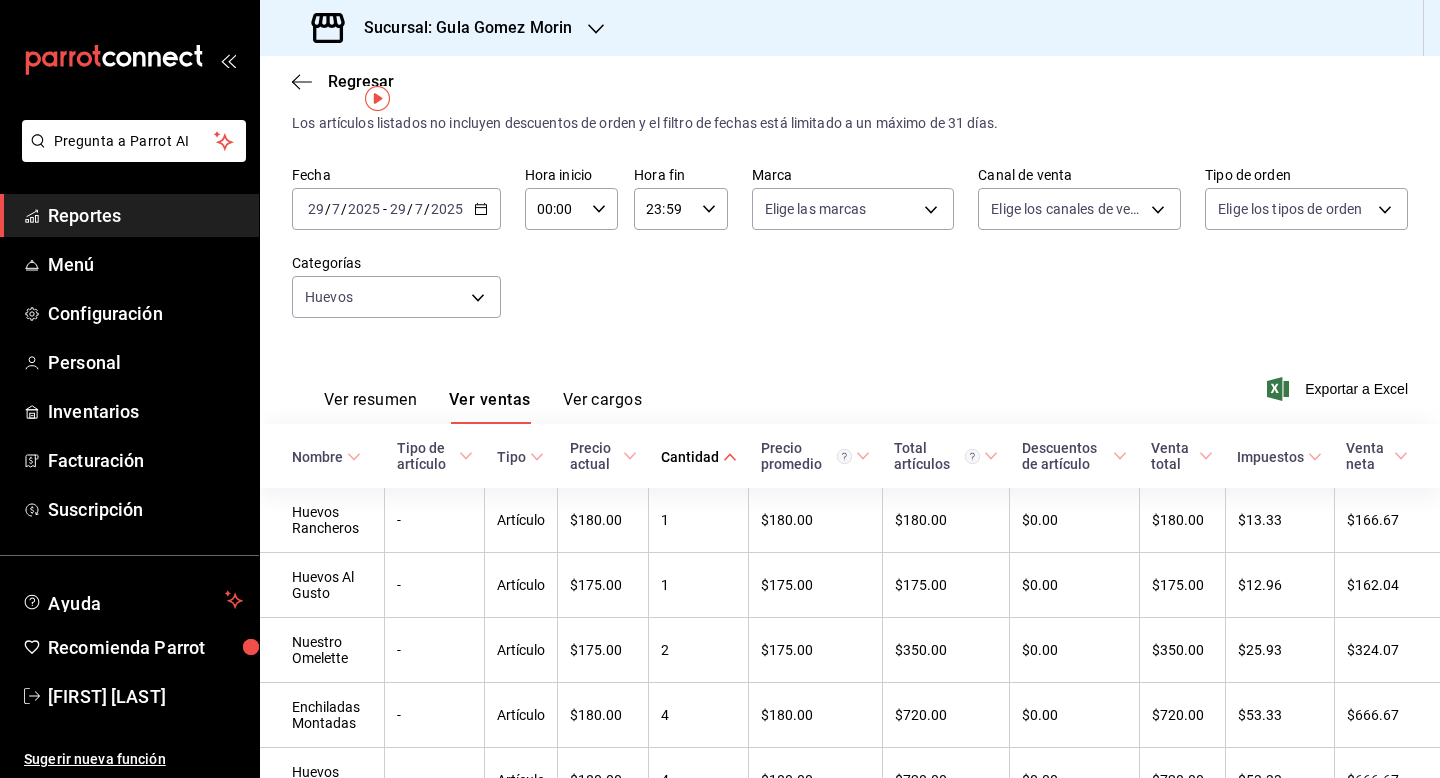 click on "2025-07-29 29 / 7 / 2025 - 2025-07-29 29 / 7 / 2025" at bounding box center [396, 209] 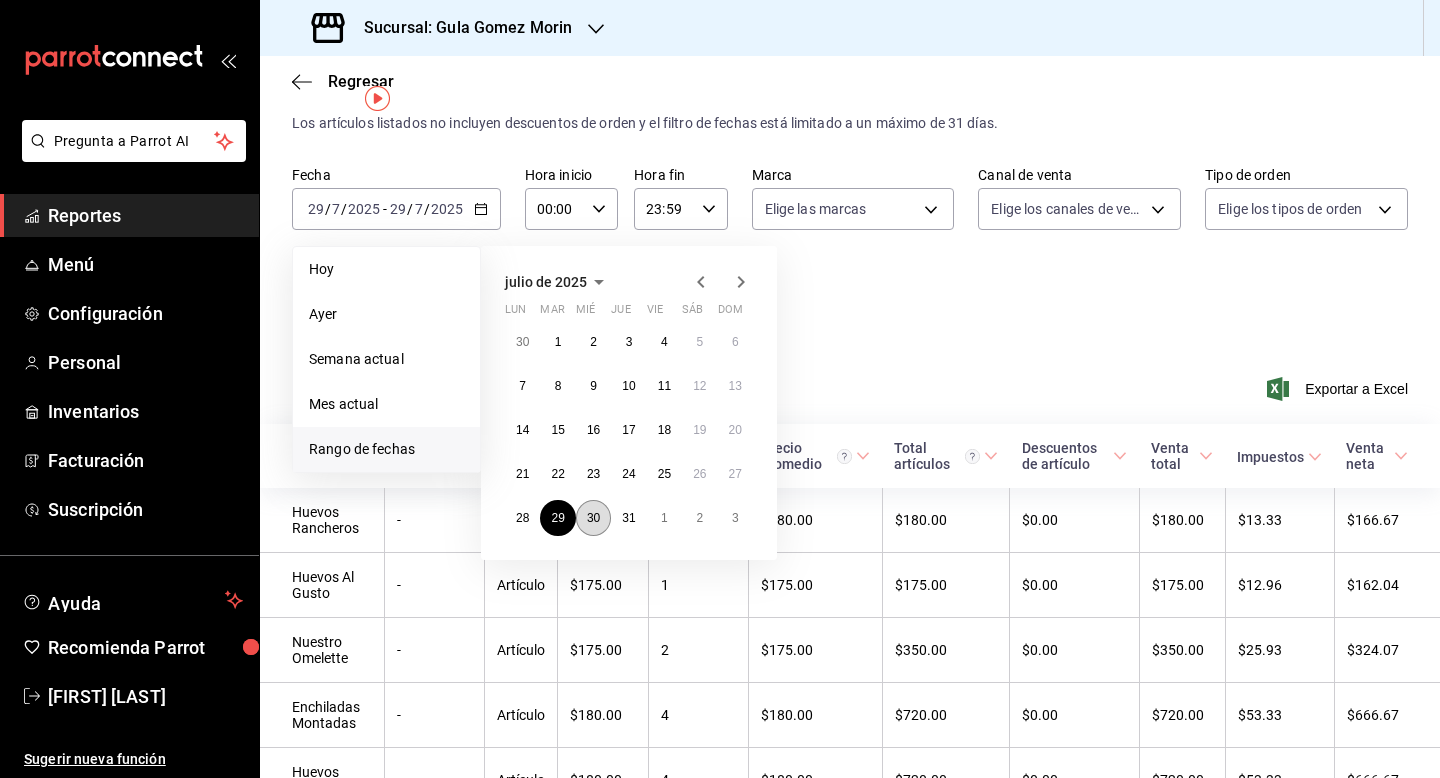 click on "30" at bounding box center [593, 518] 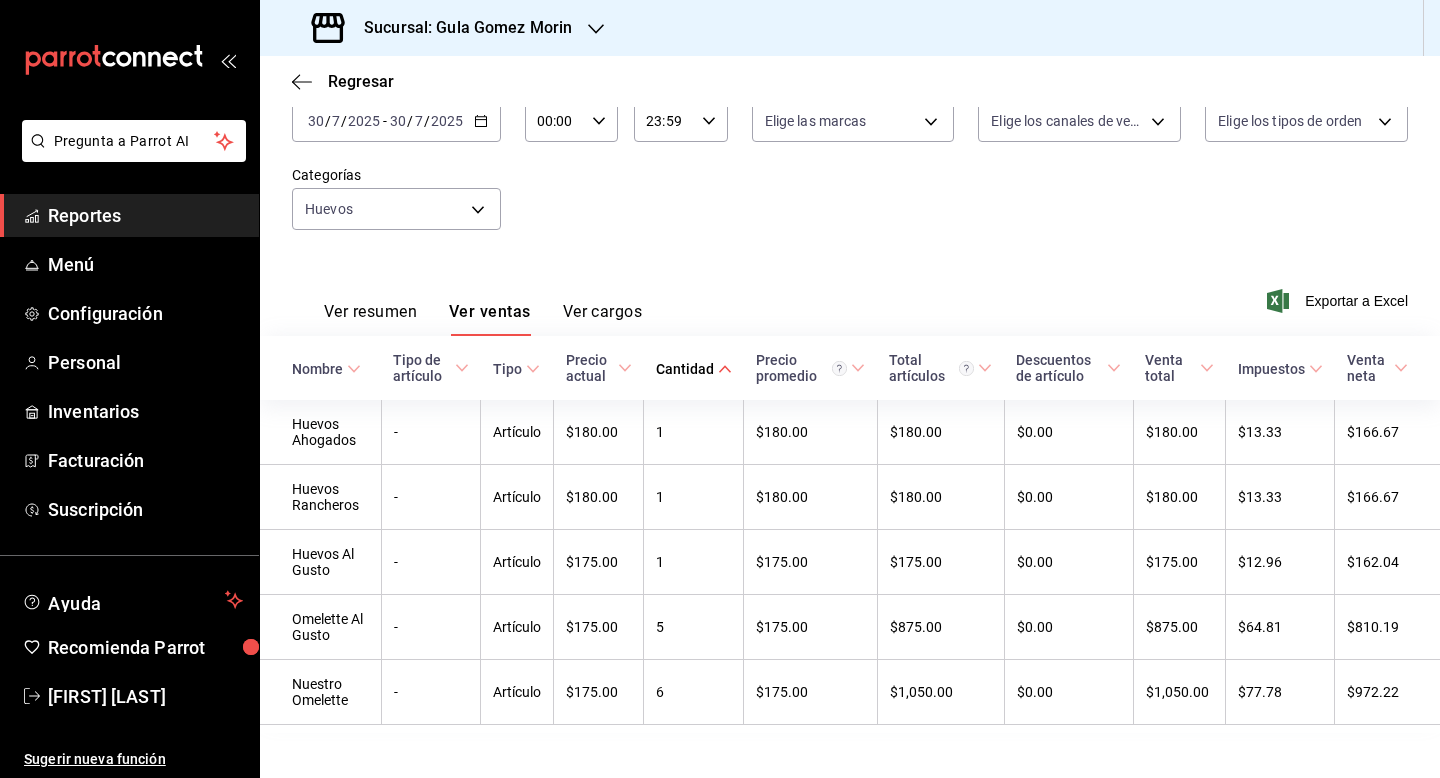 scroll, scrollTop: 114, scrollLeft: 0, axis: vertical 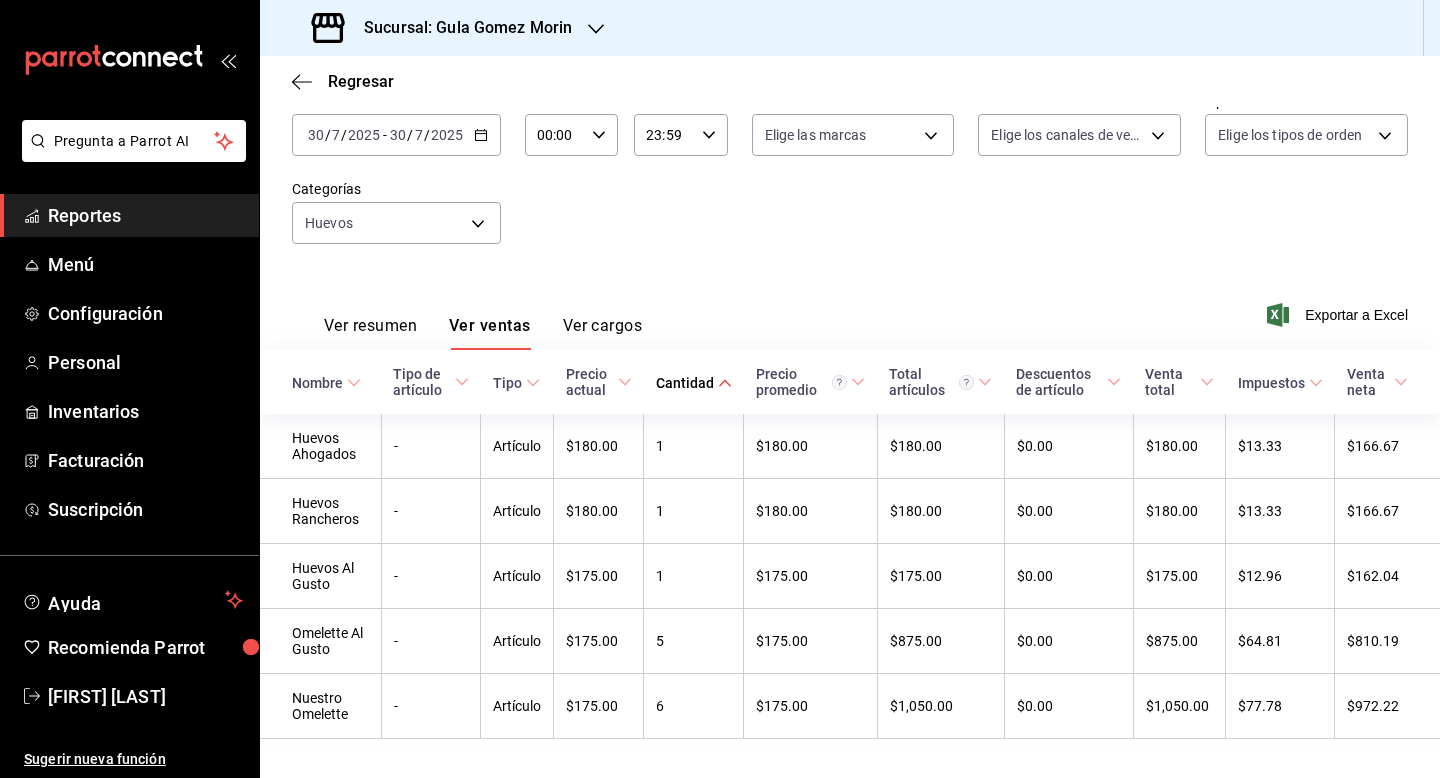 click on "2025" at bounding box center [447, 135] 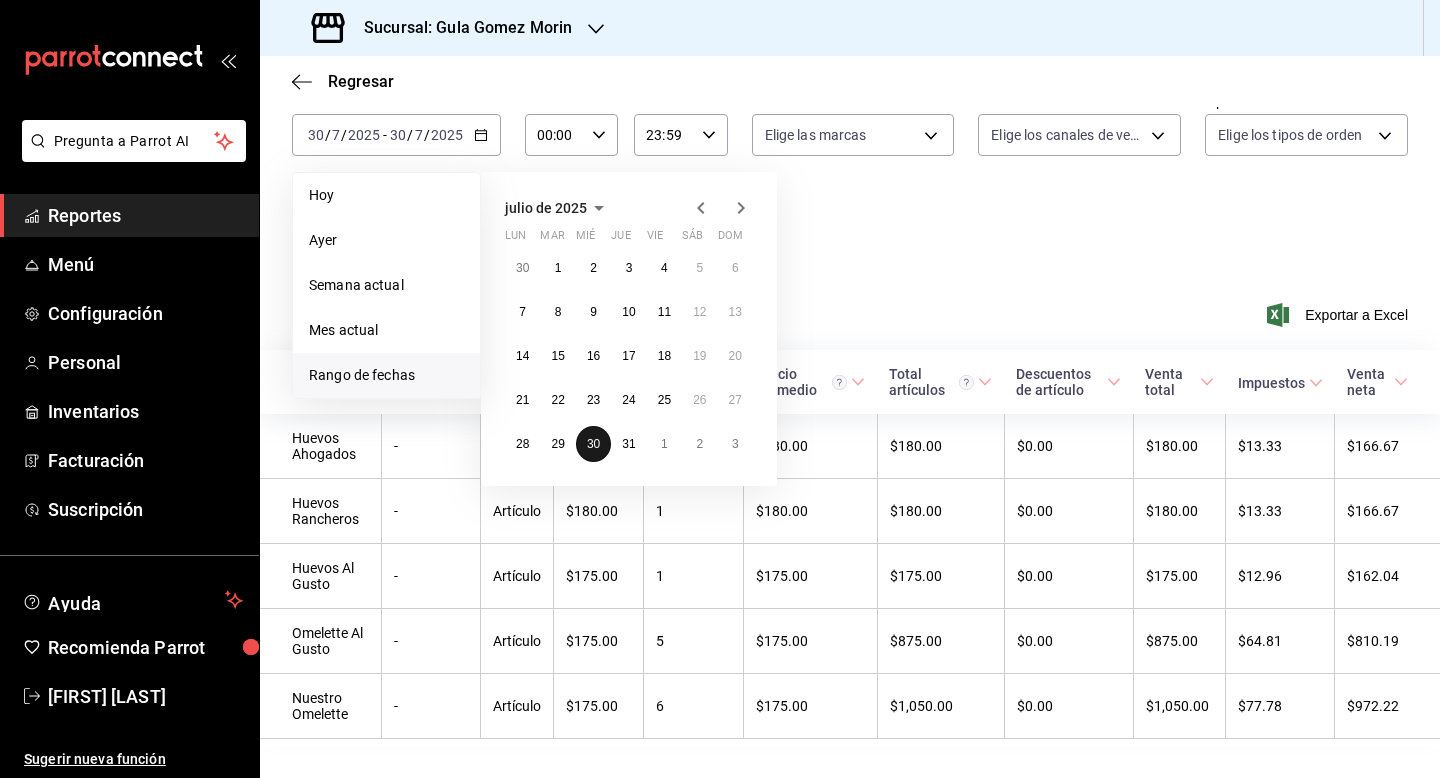 click on "30" at bounding box center [593, 444] 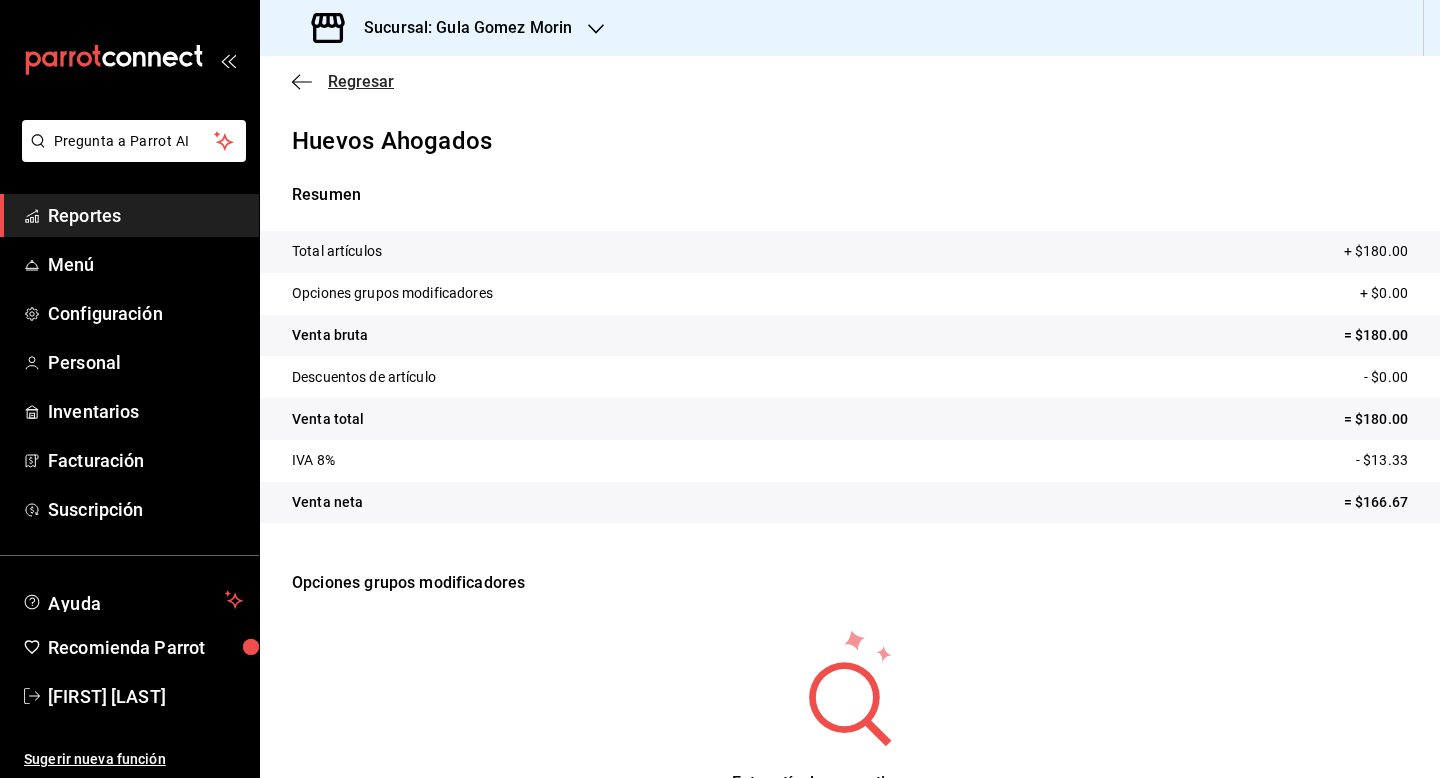 click 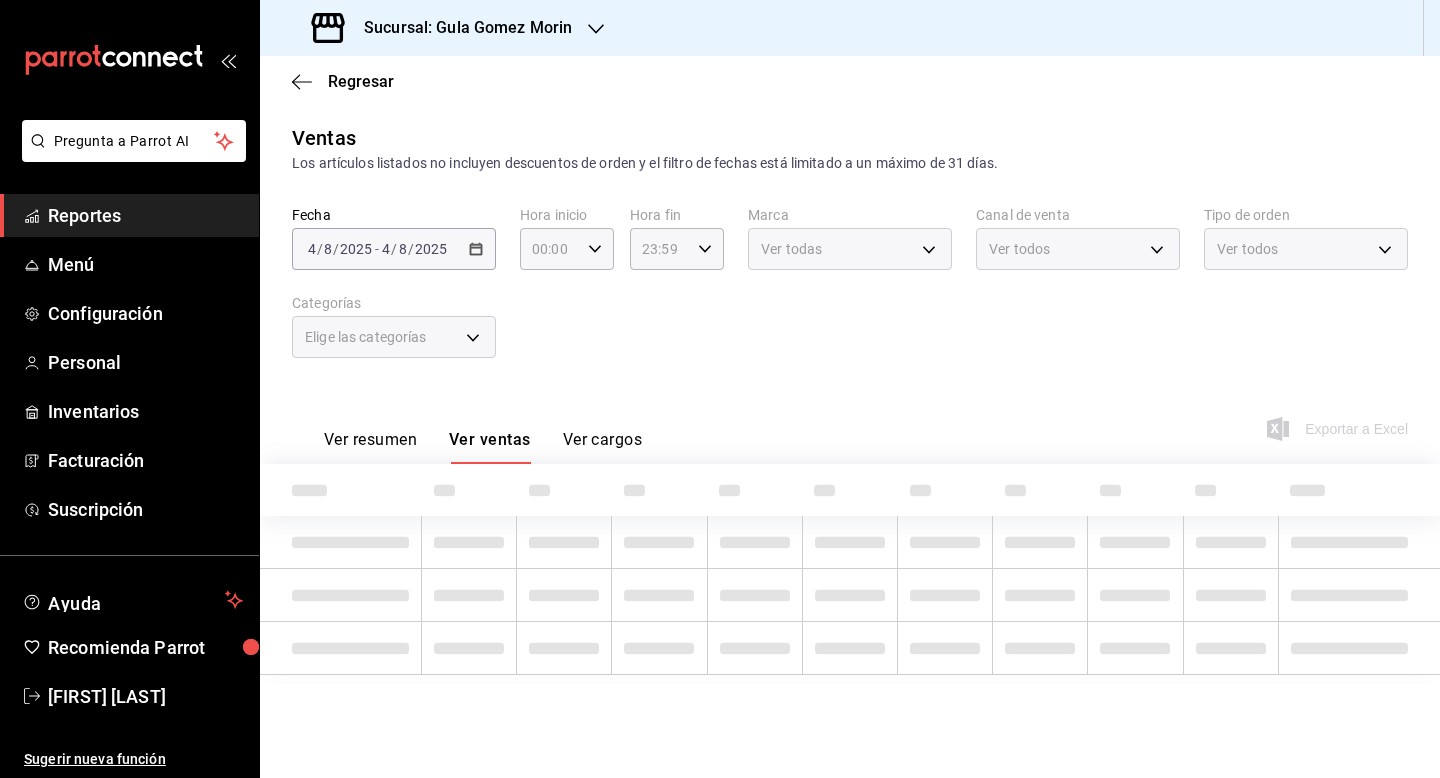 type on "f783d270-300a-46cc-8230-586aca58e4e1" 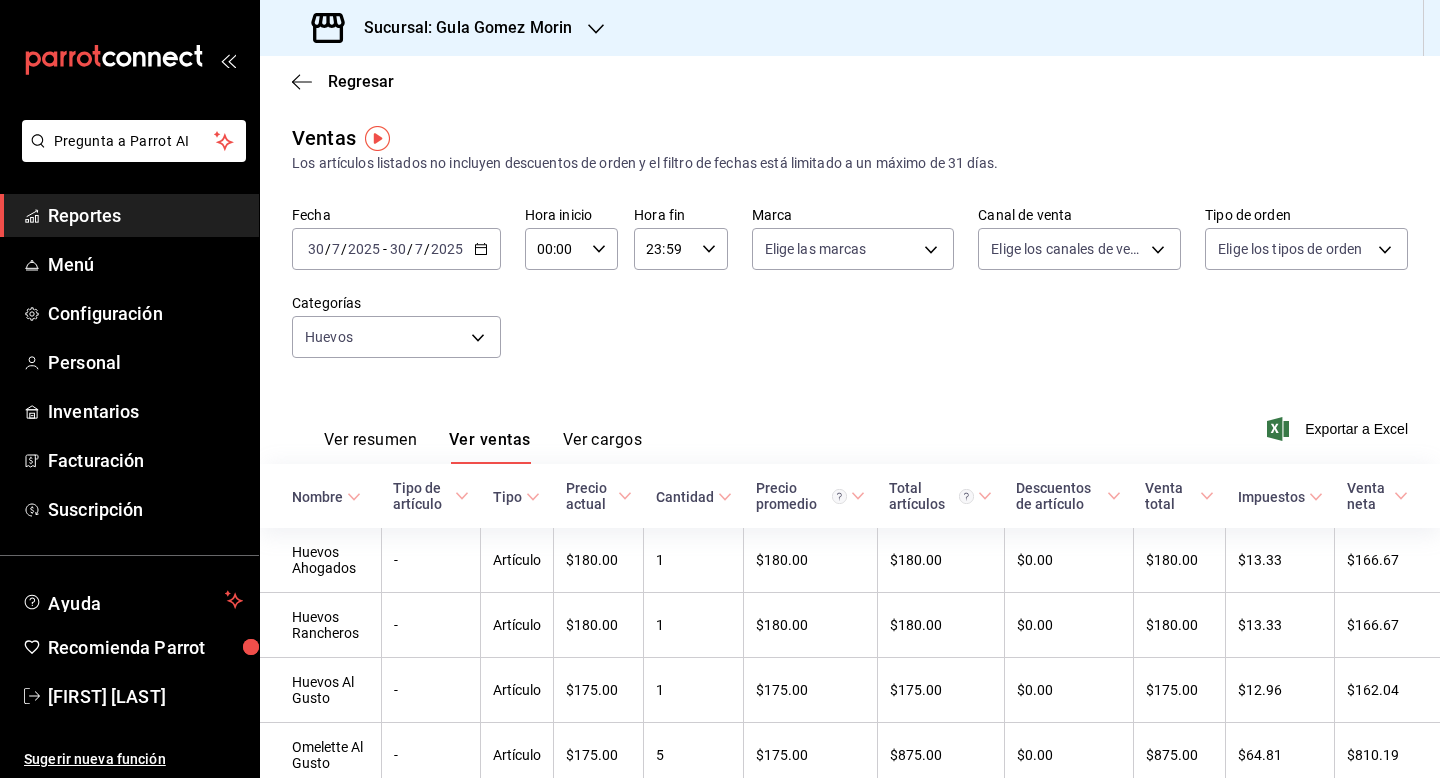 click on "Ver resumen Ver ventas Ver cargos Exportar a Excel" at bounding box center [850, 423] 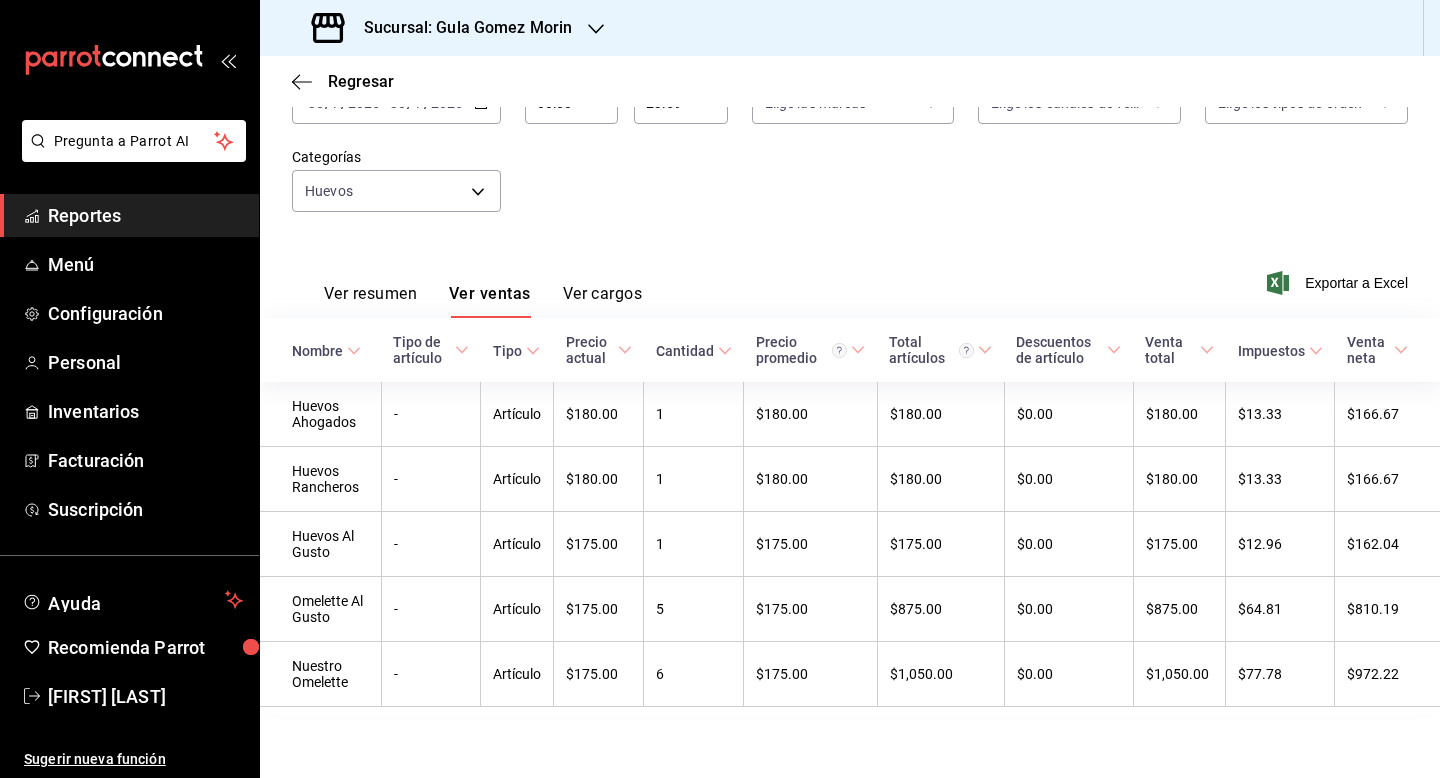 scroll, scrollTop: 147, scrollLeft: 0, axis: vertical 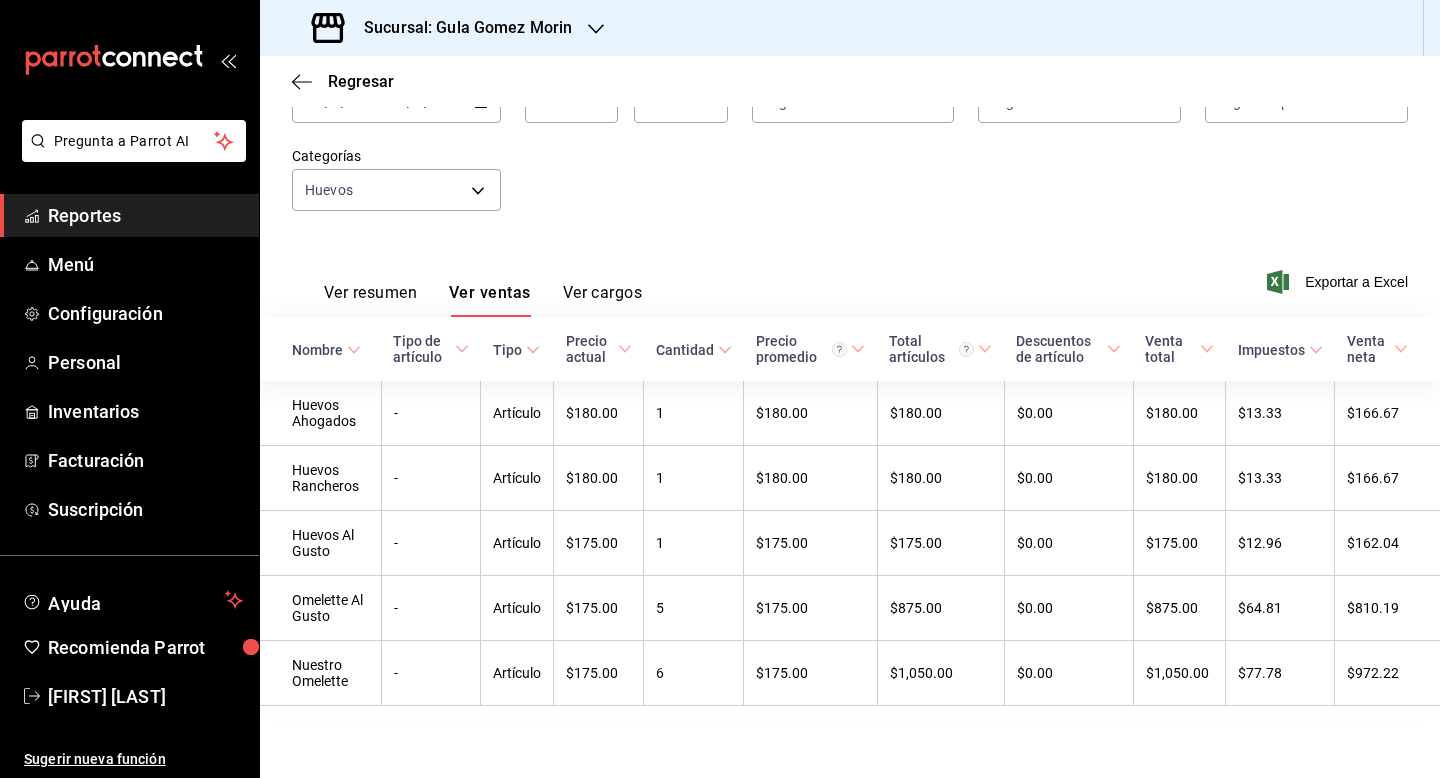 click on "Fecha [DATE] [DATE] - [DATE] [DATE] Hora inicio 00:00 Hora inicio Hora fin 23:59 Hora fin Marca Elige las marcas Canal de venta Elige los canales de venta Tipo de orden Elige los tipos de orden Categorías Huevos f783d270-300a-46cc-8230-586aca58e4e1" at bounding box center (850, 147) 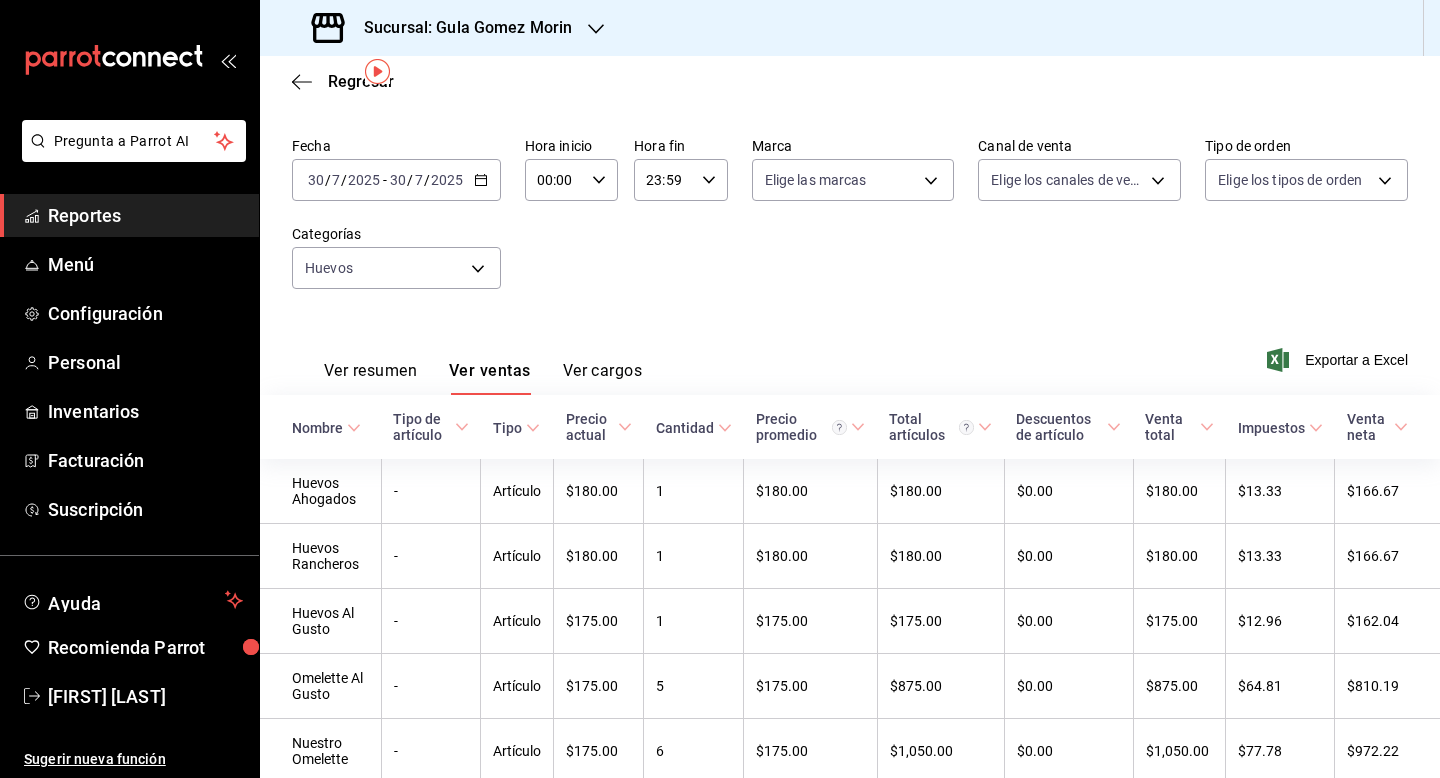 scroll, scrollTop: 67, scrollLeft: 0, axis: vertical 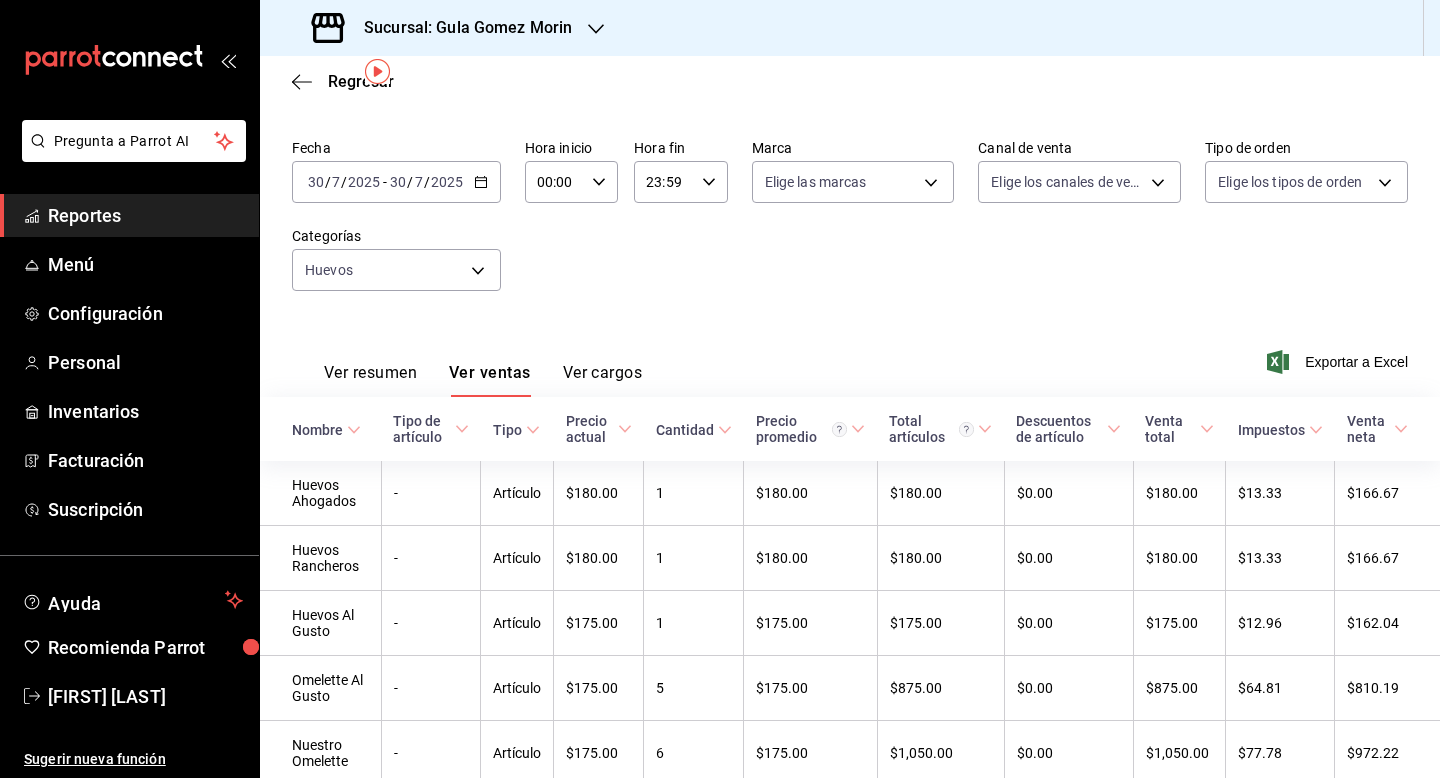 click on "2025-07-30 30 / 7 / 2025 - 2025-07-30 30 / 7 / 2025" at bounding box center [396, 182] 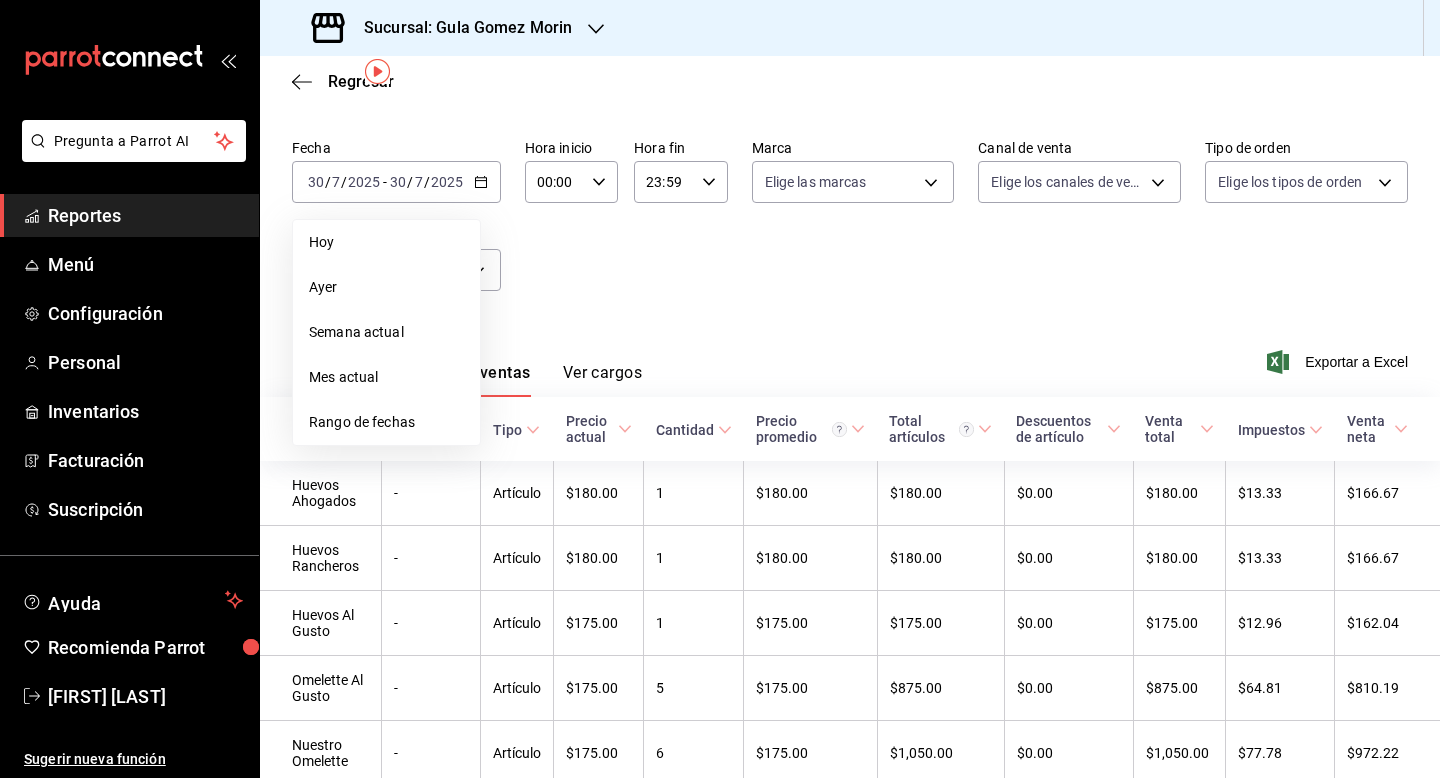 click on "Ver resumen Ver ventas Ver cargos" at bounding box center [467, 368] 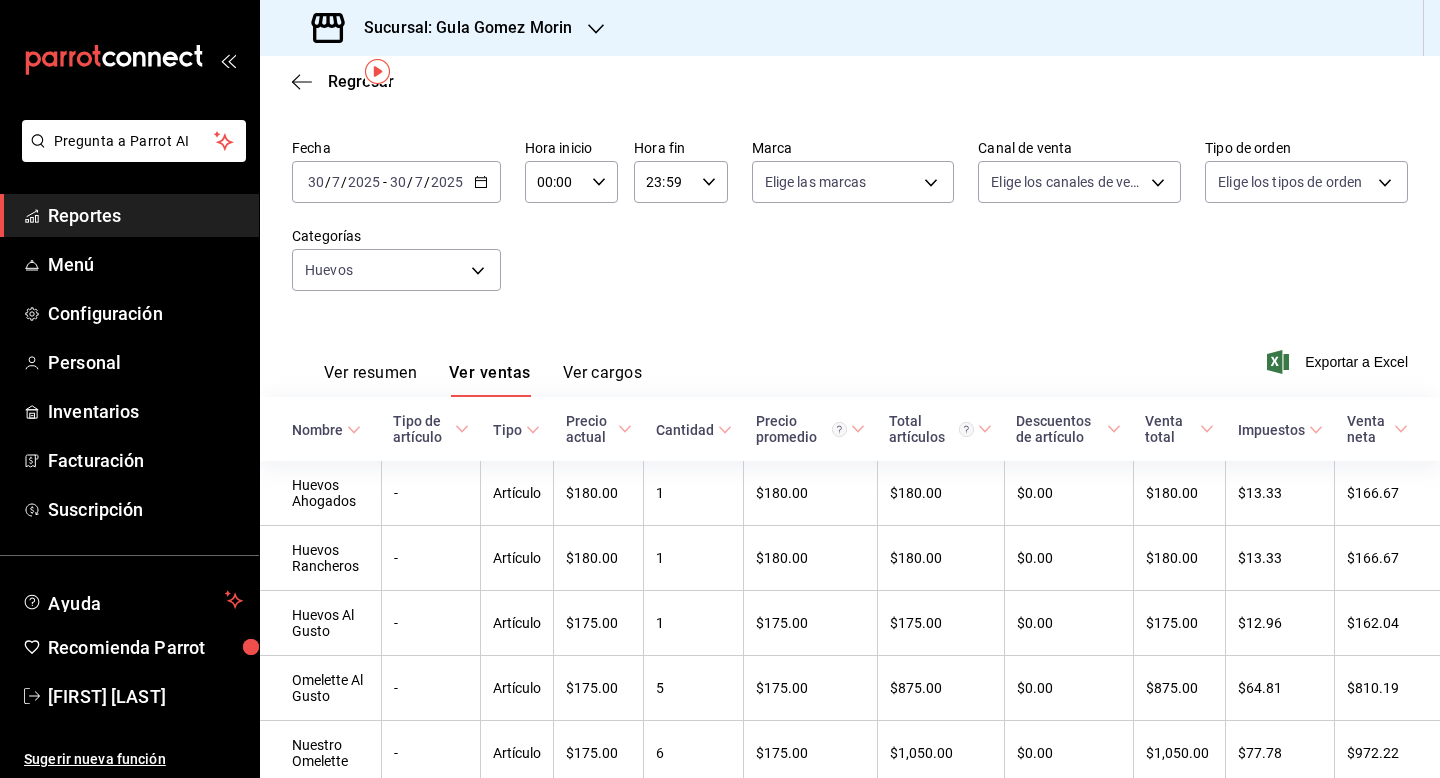click 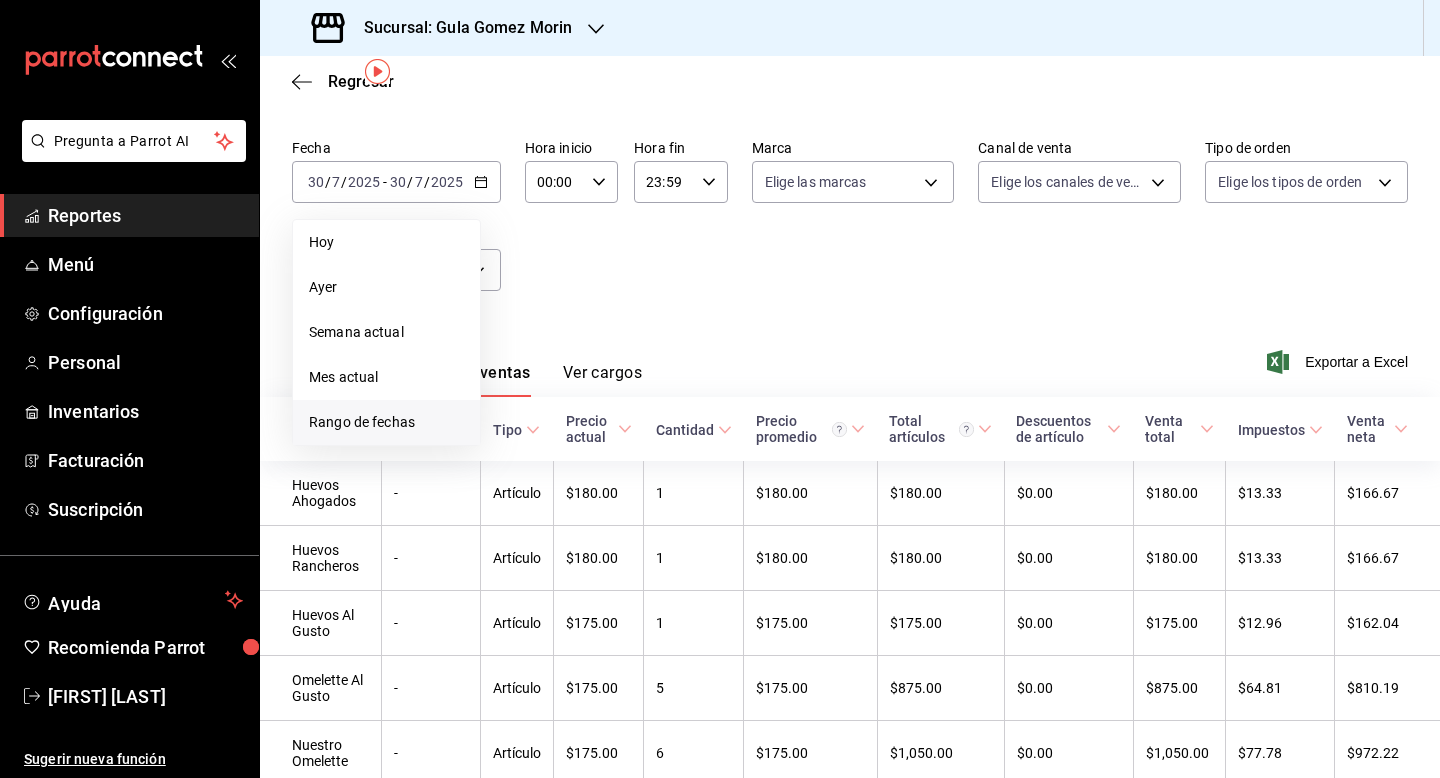 click on "Rango de fechas" at bounding box center (386, 422) 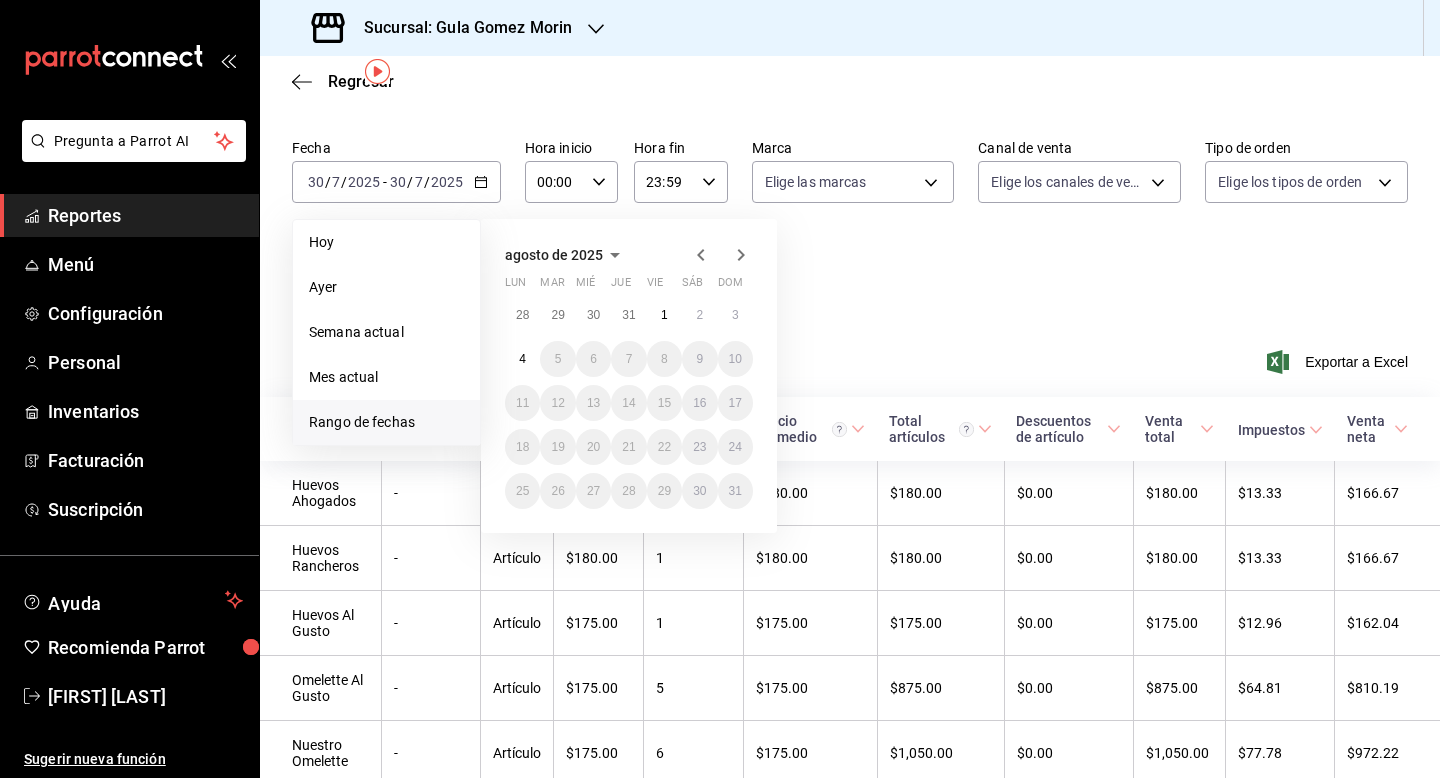 click 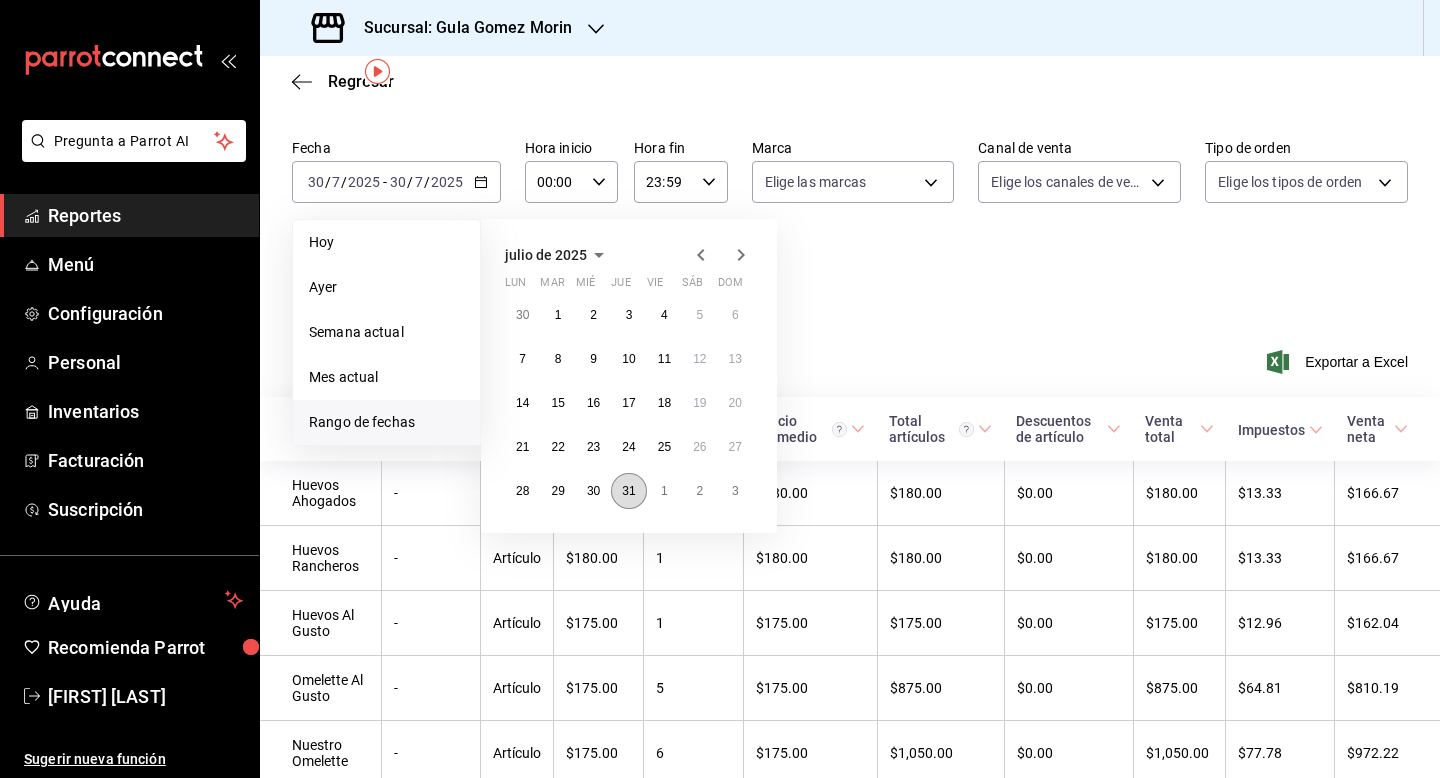 click on "31" at bounding box center [628, 491] 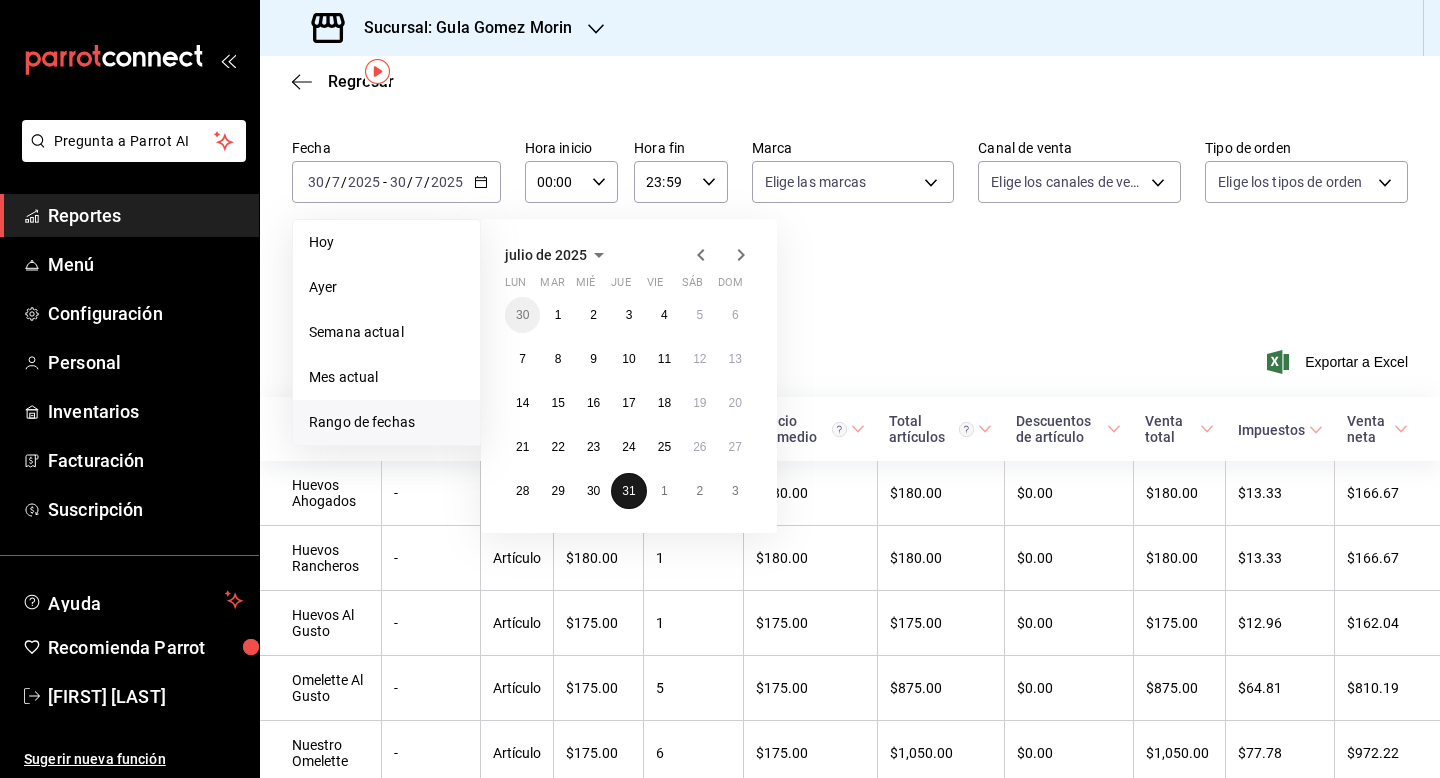 click on "31" at bounding box center [628, 491] 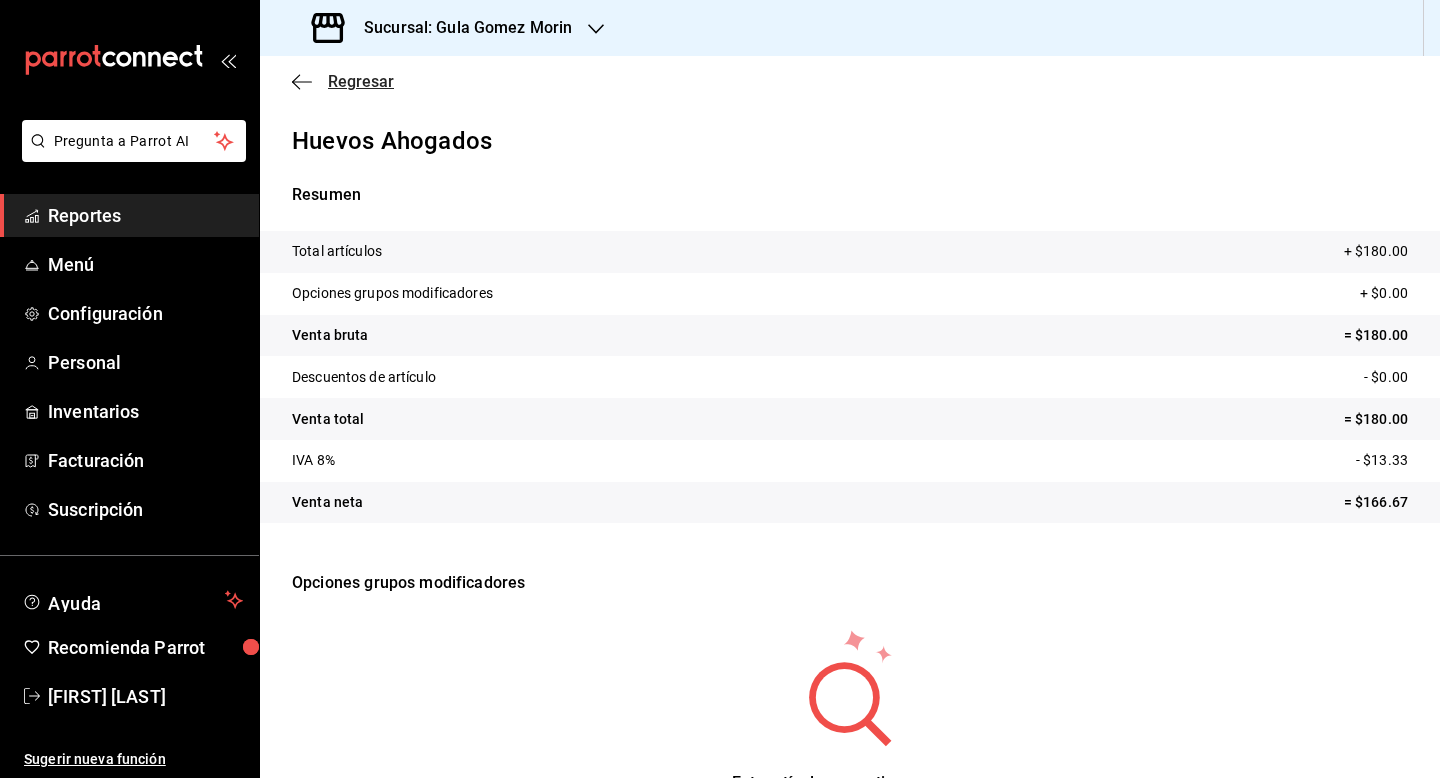 click on "Regresar" at bounding box center (361, 81) 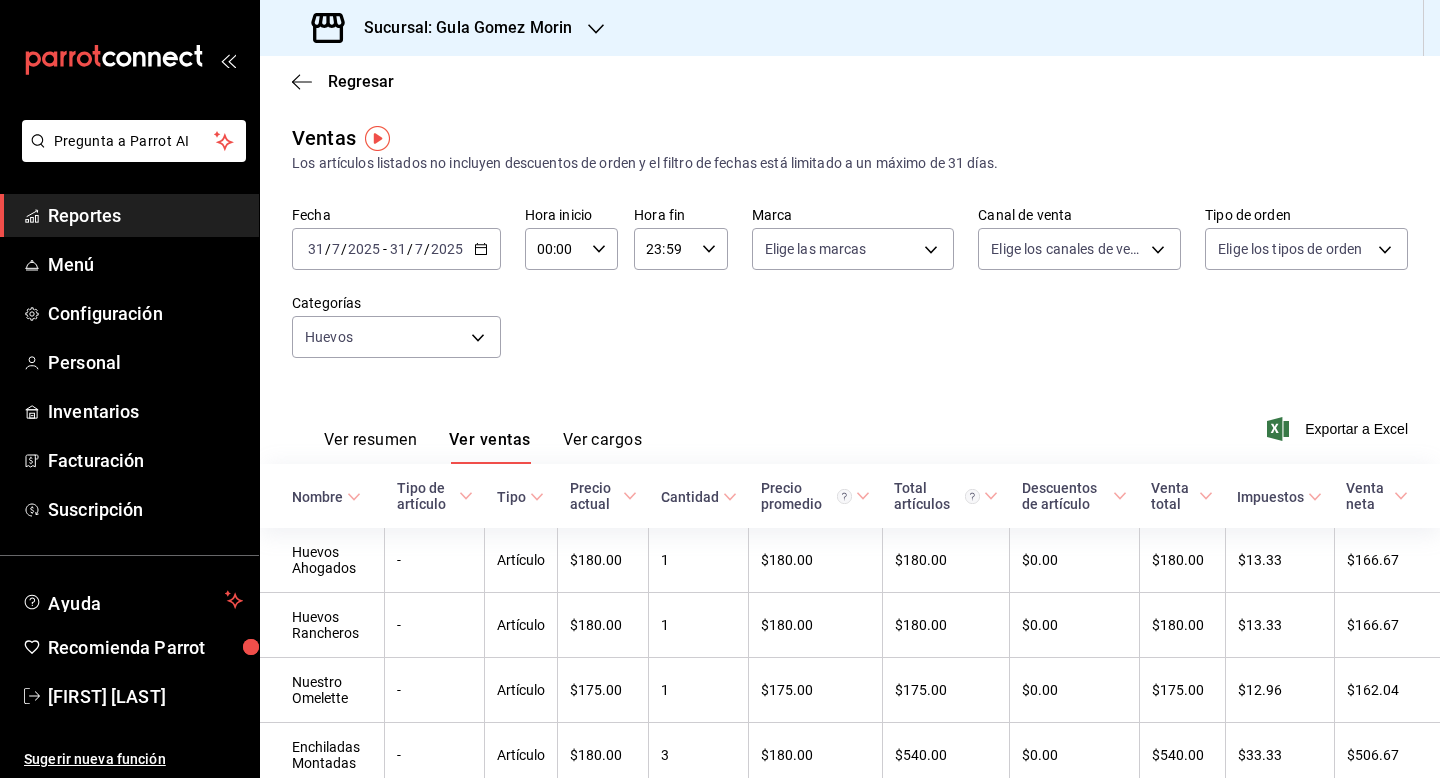 click on "Ver resumen Ver ventas Ver cargos Exportar a Excel" at bounding box center [850, 423] 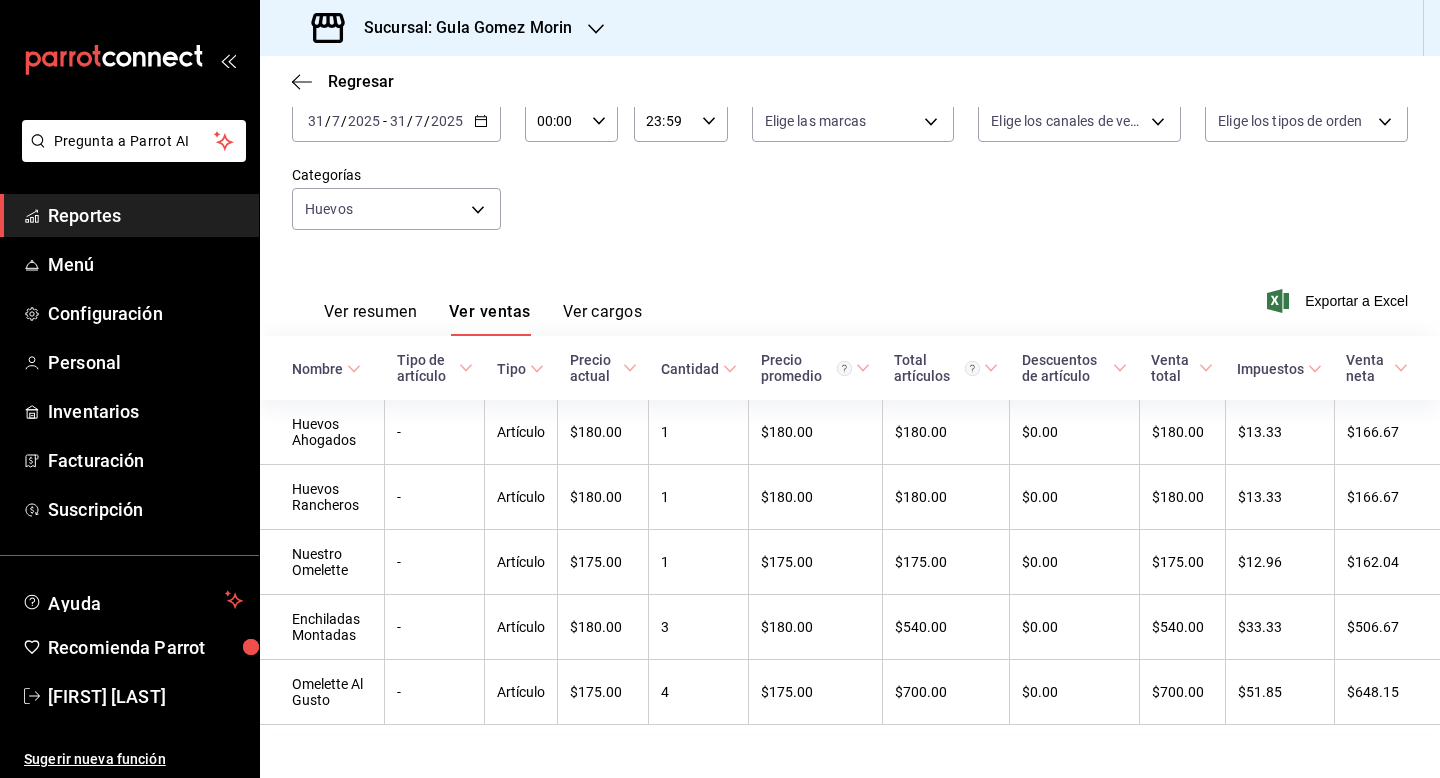scroll, scrollTop: 147, scrollLeft: 0, axis: vertical 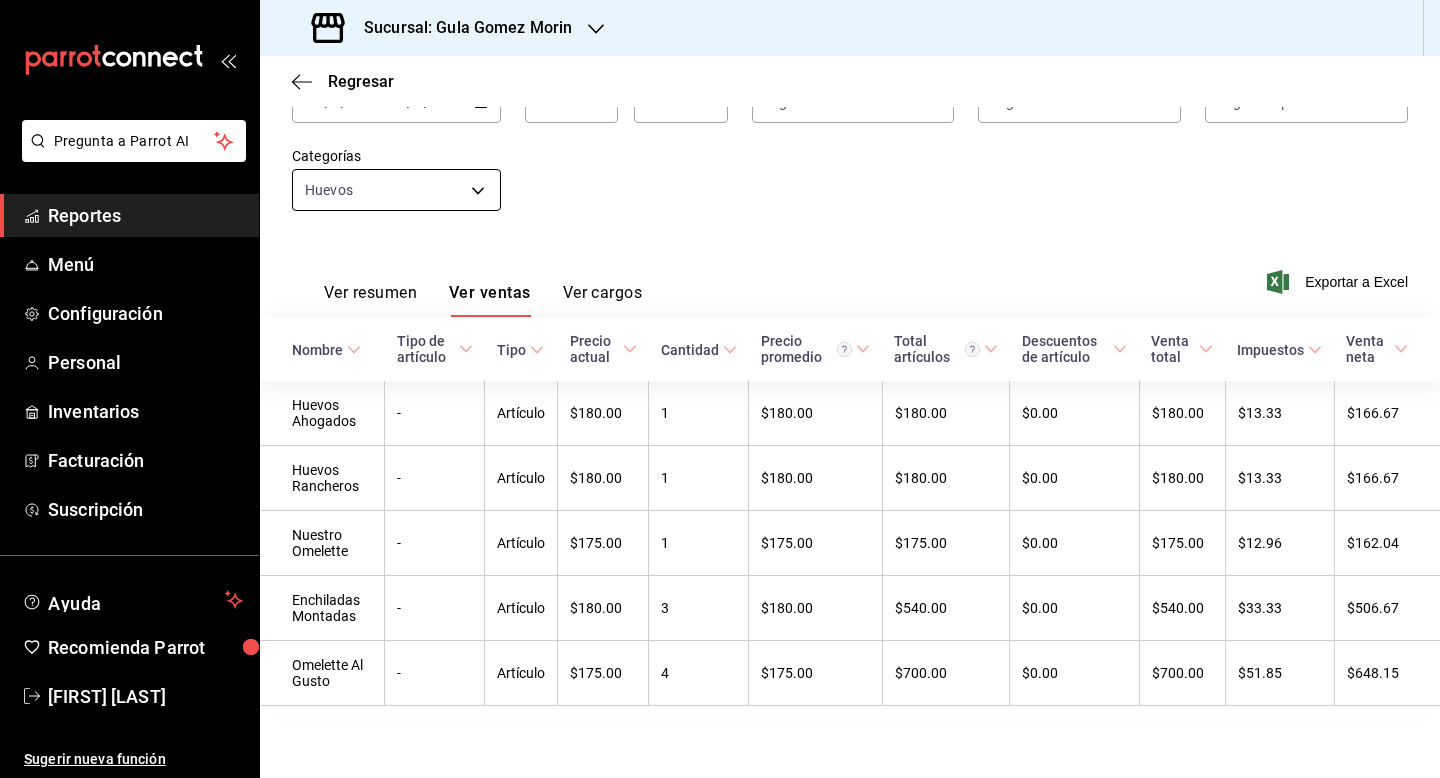 click on "Pregunta a Parrot AI Reportes   Menú   Configuración   Personal   Inventarios   Facturación   Suscripción   Ayuda Recomienda Parrot   [FIRST] [LAST]   Sugerir nueva función   Sucursal: [NAME] Regresar Ventas Los artículos listados no incluyen descuentos de orden y el filtro de fechas está limitado a un máximo de 31 días. Fecha [DATE] [DATE] - [DATE] [DATE] Hora inicio 00:00 Hora inicio Hora fin 23:59 Hora fin Marca Elige las marcas Canal de venta Elige los canales de venta Tipo de orden Elige los tipos de orden Categorías Huevos f783d270-300a-46cc-8230-586aca58e4e1 Ver resumen Ver ventas Ver cargos Exportar a Excel Nombre Tipo de artículo Tipo Precio actual Cantidad Precio promedio   Total artículos   Descuentos de artículo Venta total Impuestos Venta neta Huevos Ahogados - Artículo $180.00 1 $180.00 $180.00 $0.00 $180.00 $13.33 $166.67 Huevos Rancheros - Artículo $180.00 1 $180.00 $180.00 $0.00 $180.00 $13.33 $166.67 Nuestro Omelette - Artículo $175.00 1 $175.00" at bounding box center [720, 389] 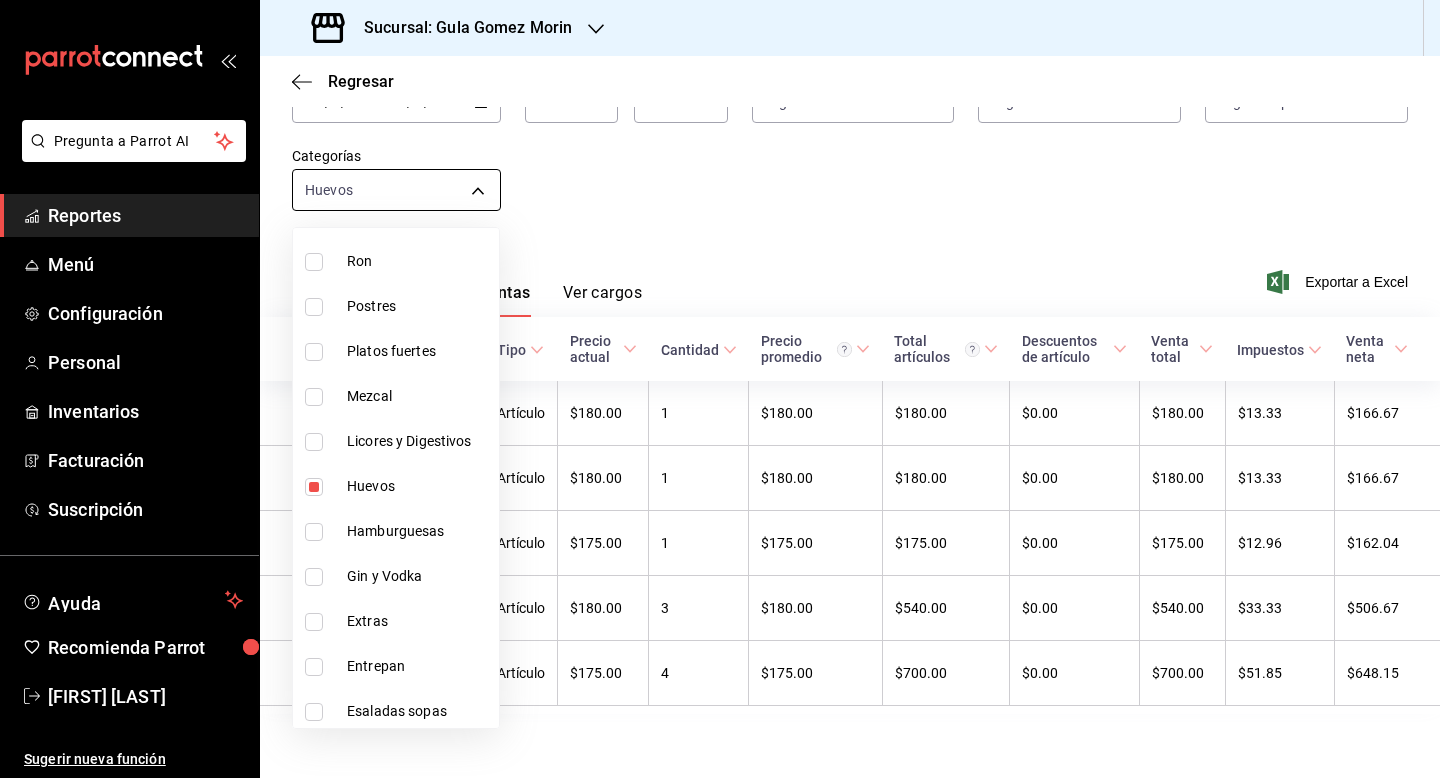 scroll, scrollTop: 1080, scrollLeft: 0, axis: vertical 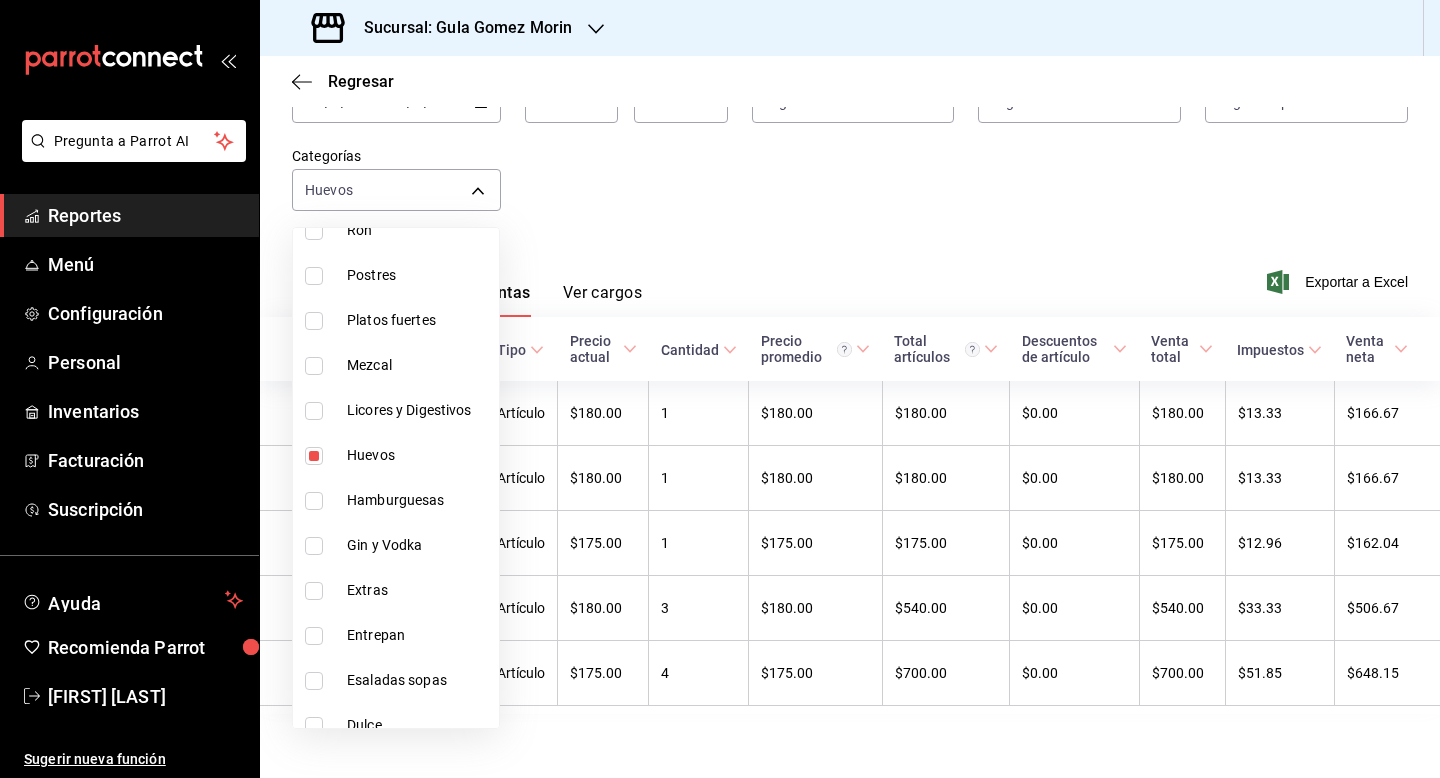 click on "Entrepan" at bounding box center [396, 635] 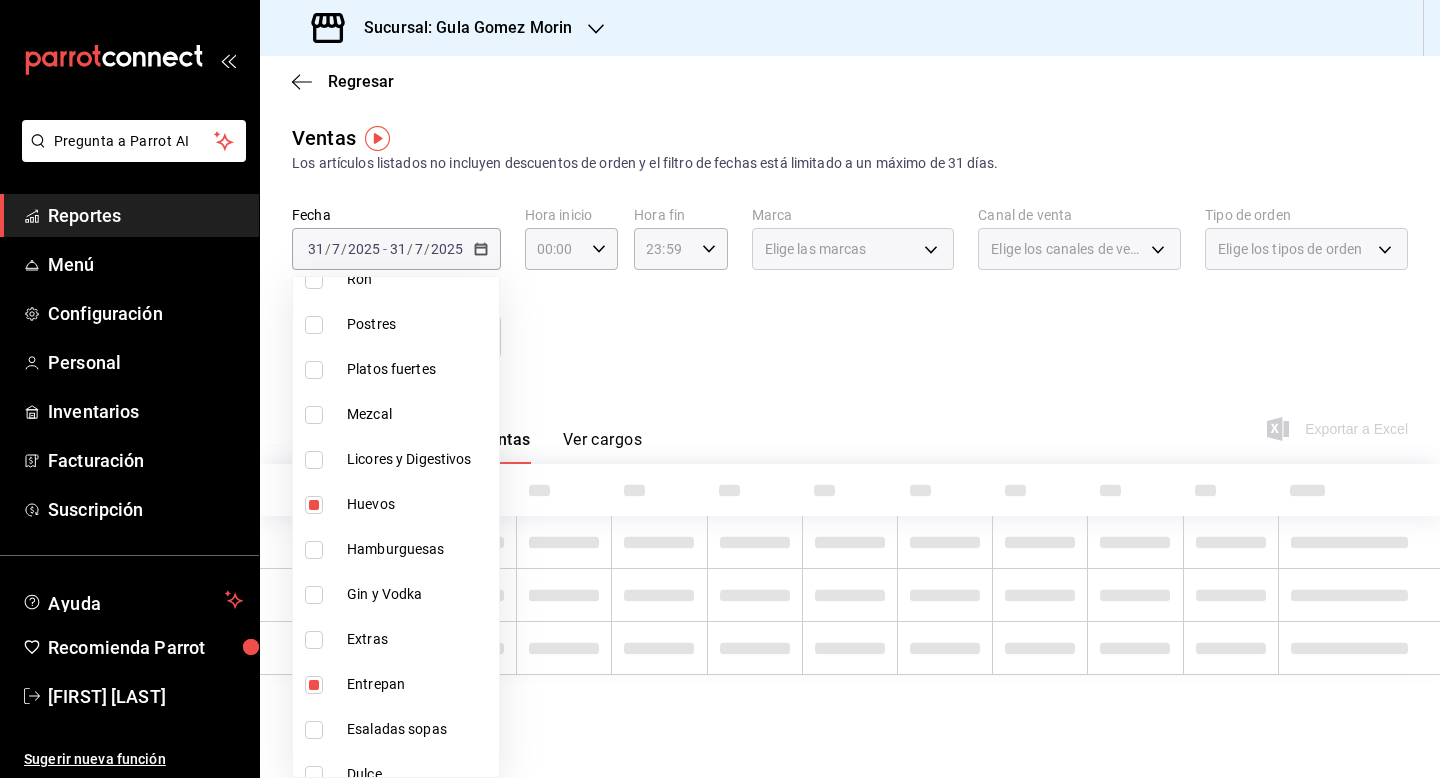 scroll, scrollTop: 0, scrollLeft: 0, axis: both 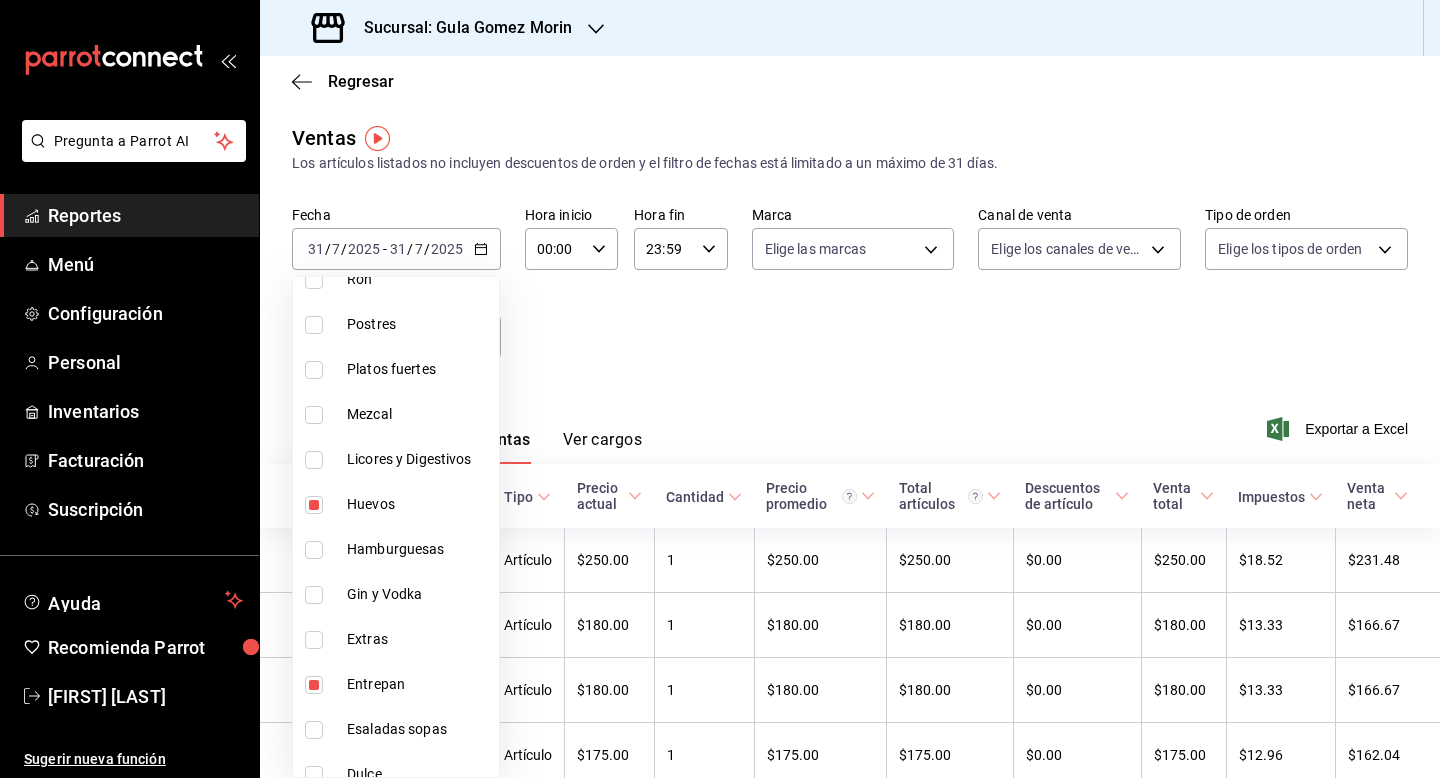 click at bounding box center [314, 505] 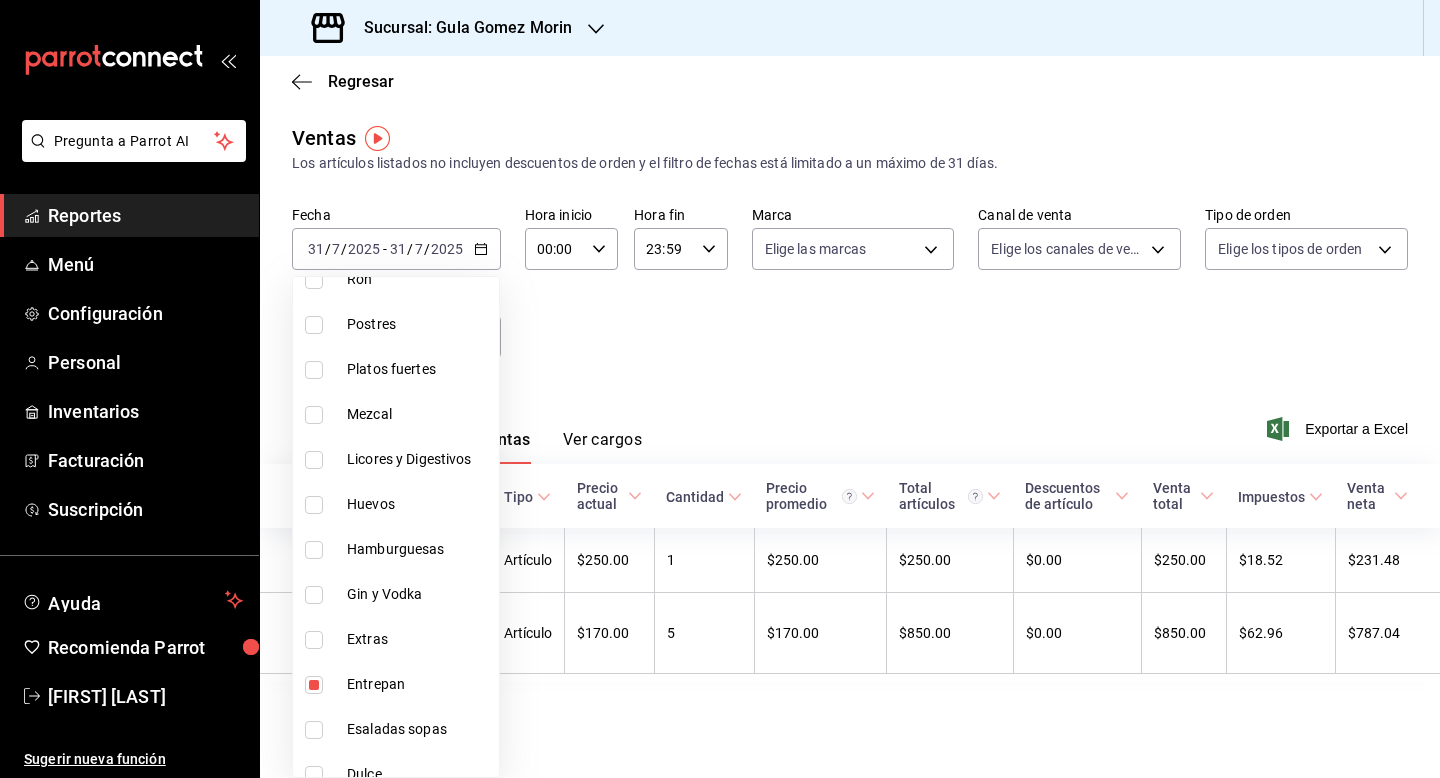 click at bounding box center (720, 389) 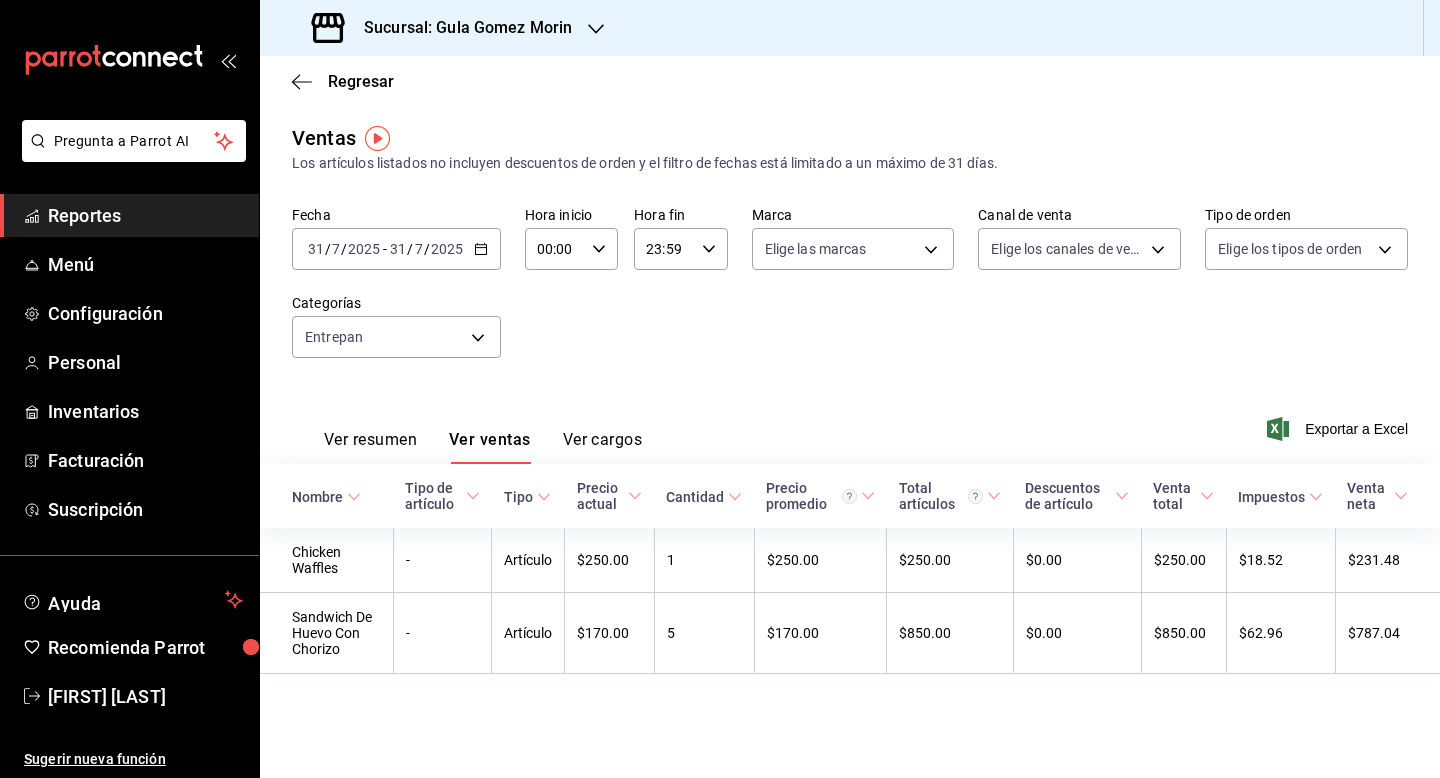 click on "2025-07-31 31 / 7 / 2025 - 2025-07-31 31 / 7 / 2025" at bounding box center [396, 249] 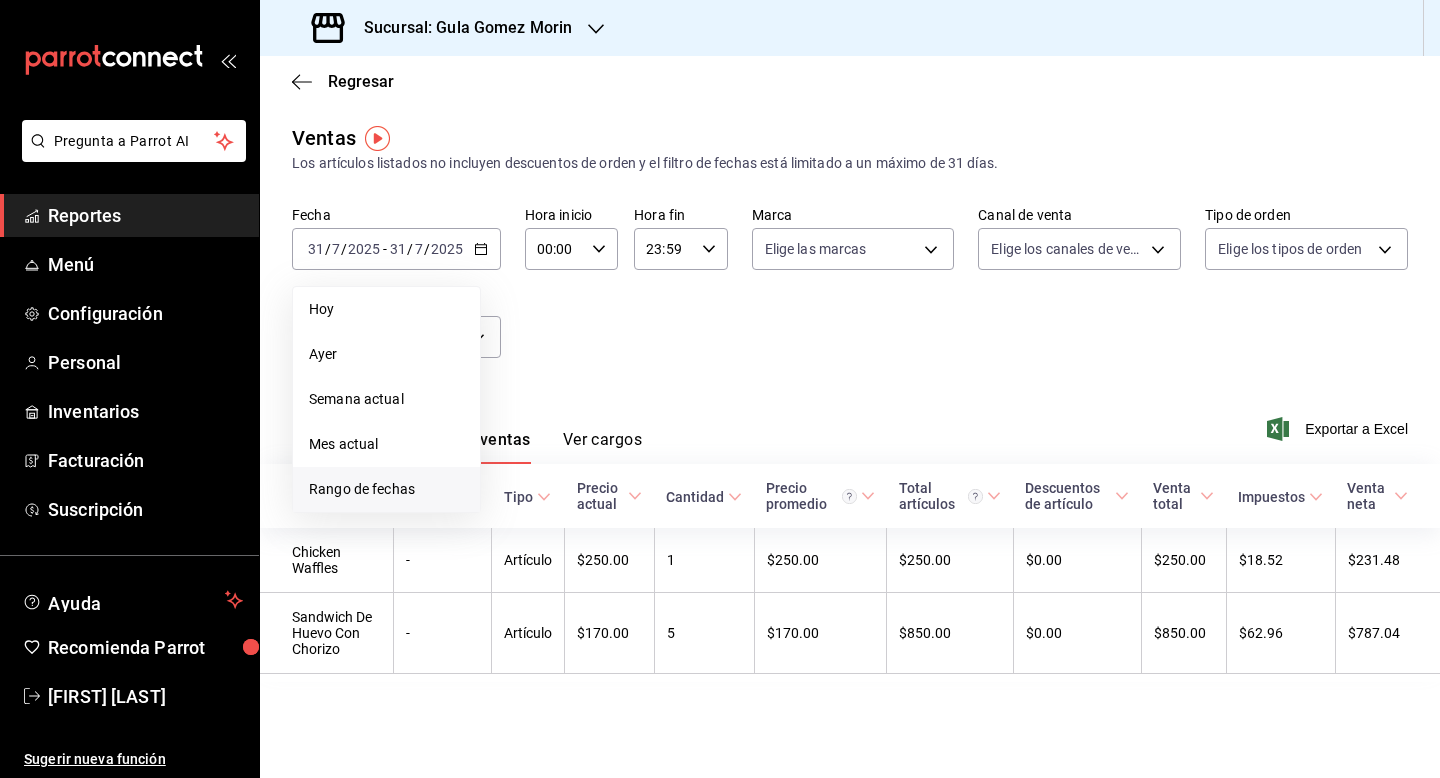 click on "Rango de fechas" at bounding box center (386, 489) 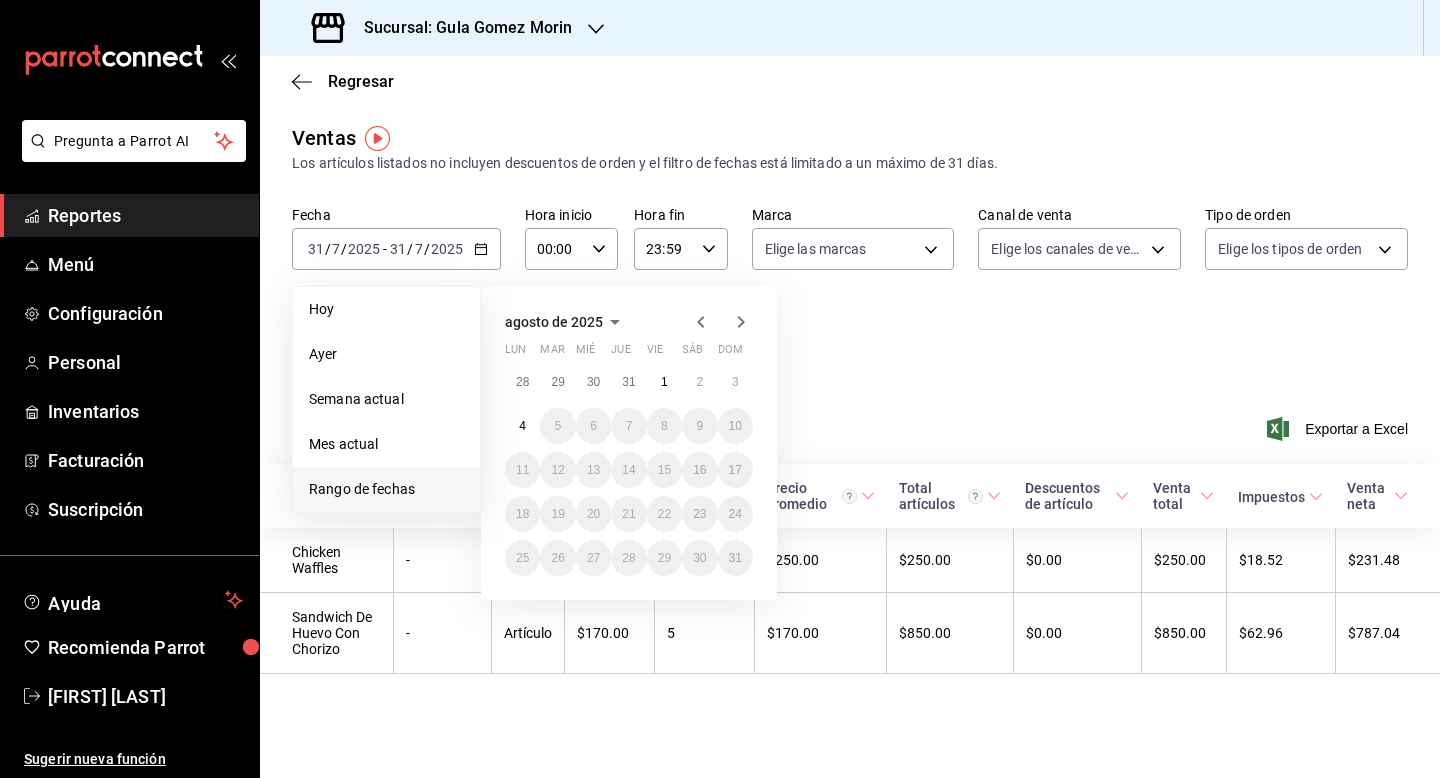 click 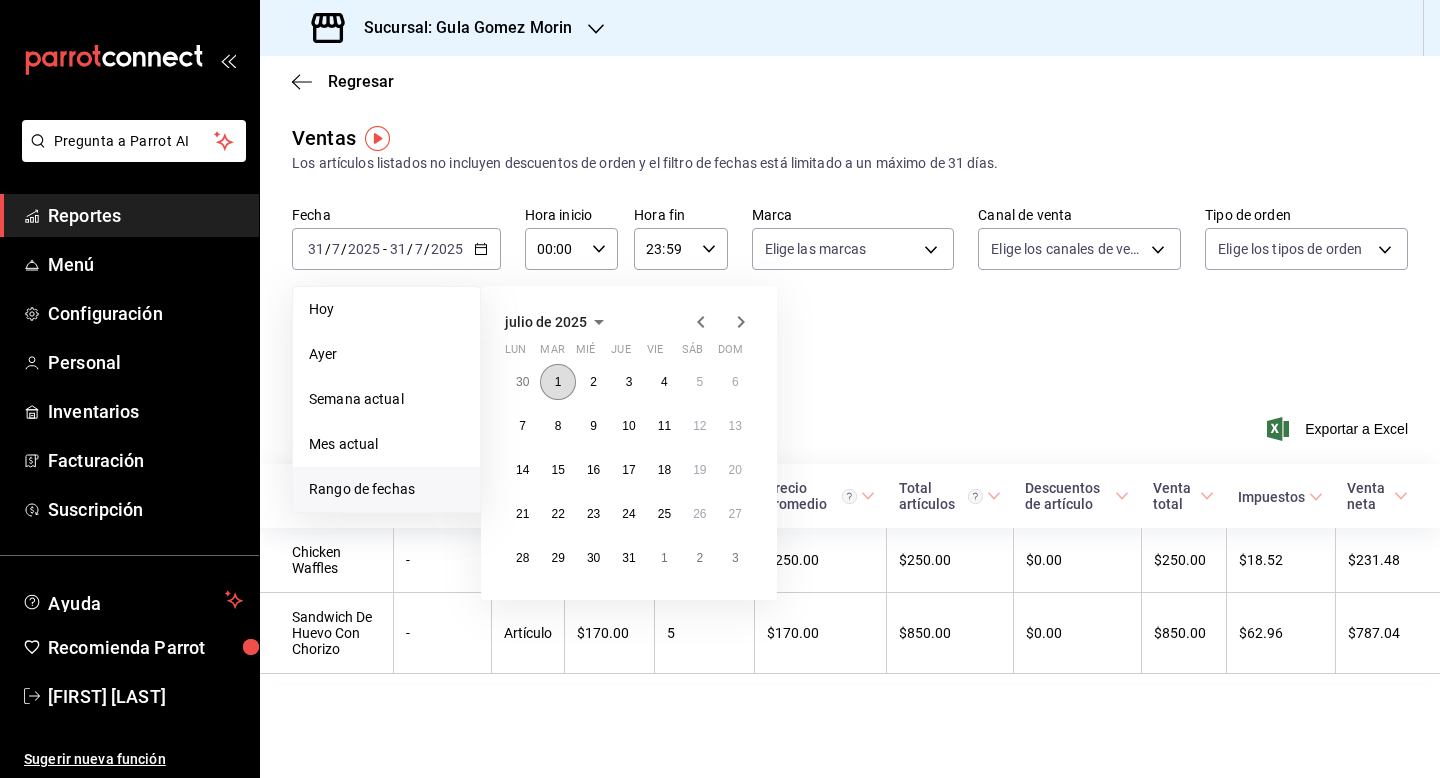 click on "1" at bounding box center (558, 382) 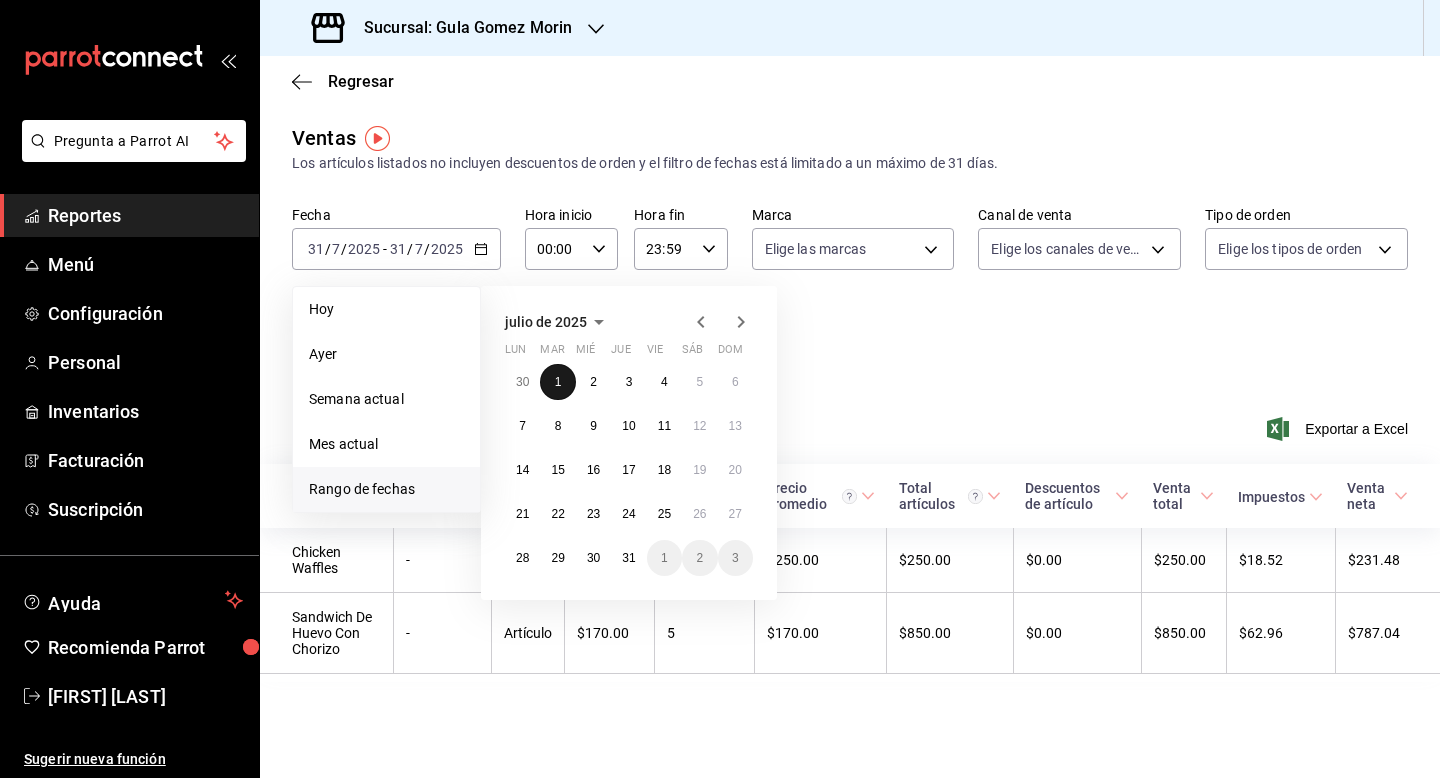 click on "1" at bounding box center [558, 382] 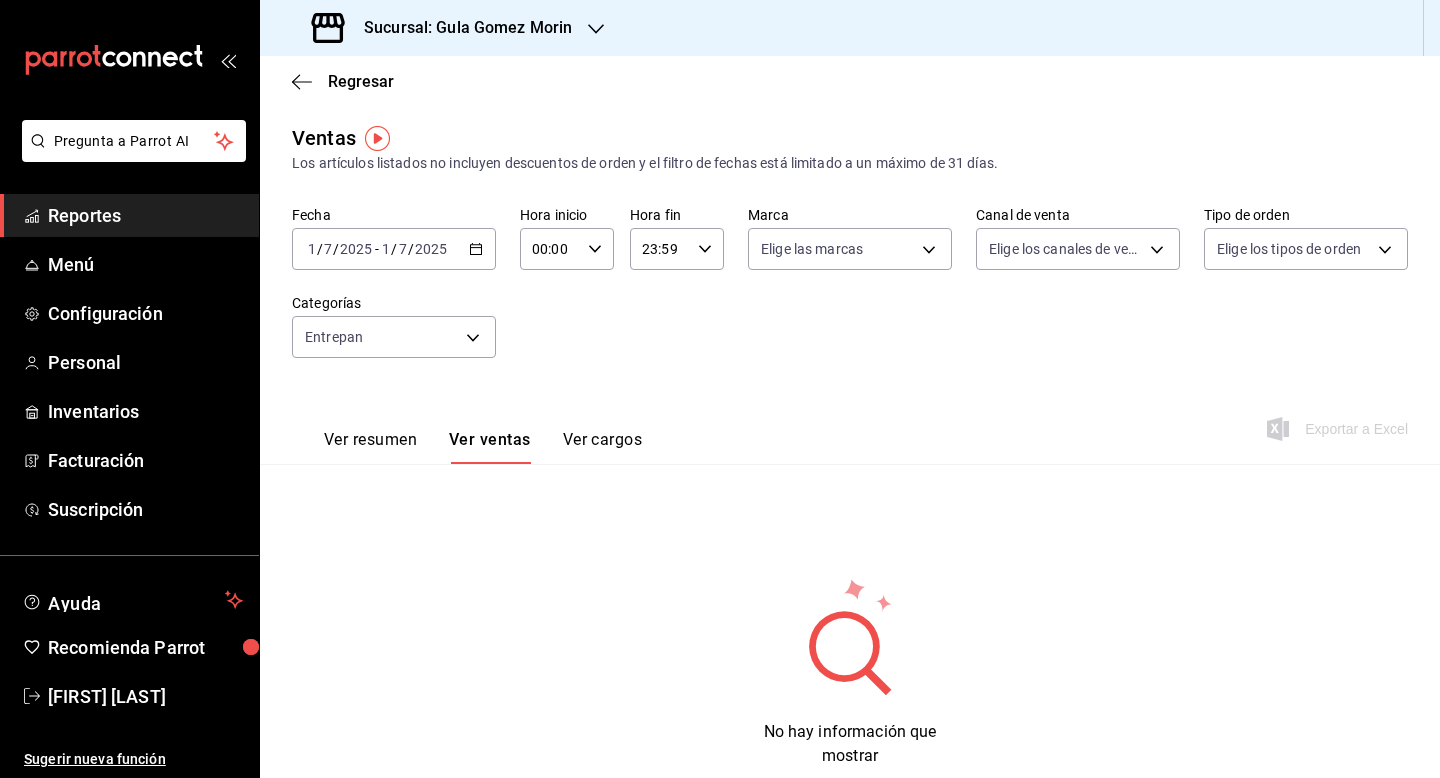 click on "2025-07-01 1 / 7 / 2025 - 2025-07-01 1 / 7 / 2025" at bounding box center (394, 249) 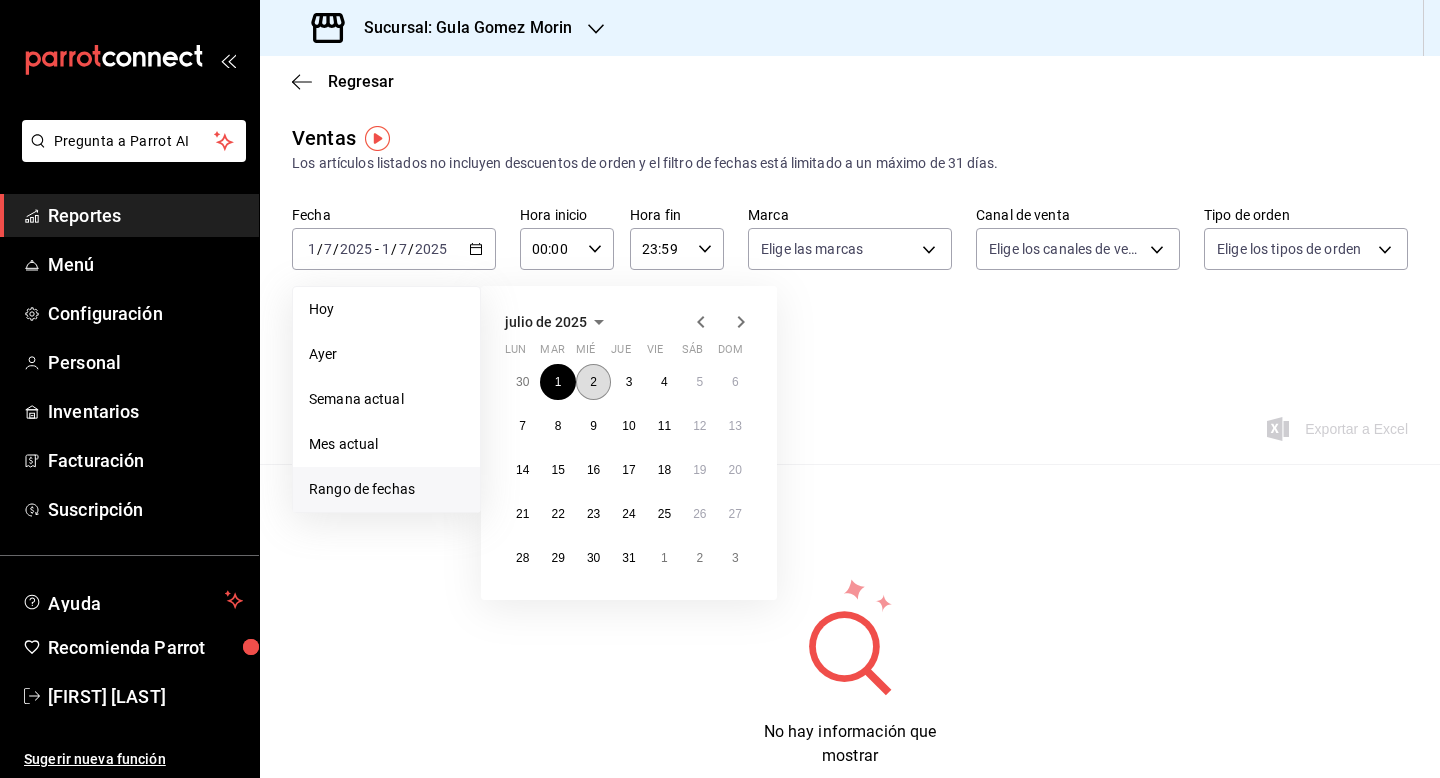 click on "2" at bounding box center (593, 382) 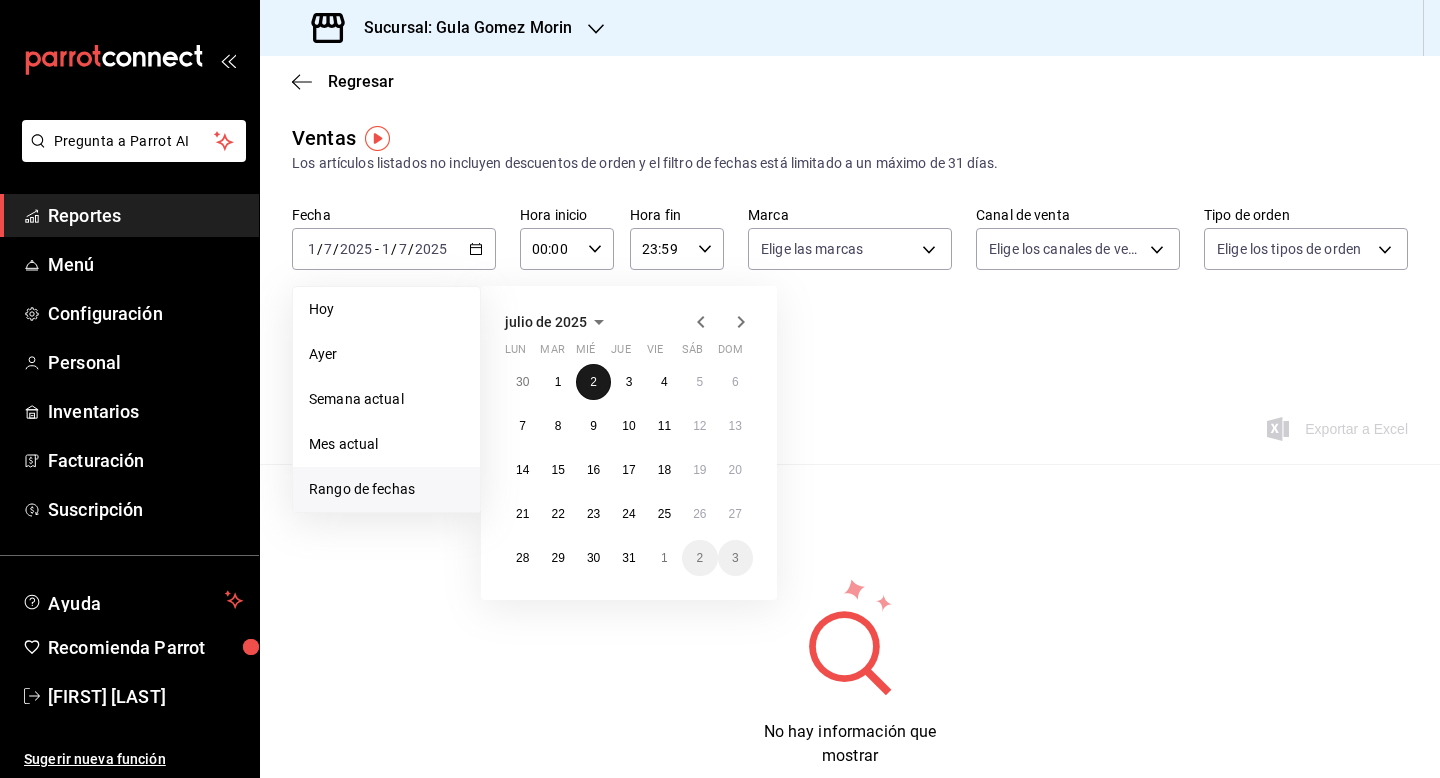 click on "2" at bounding box center [593, 382] 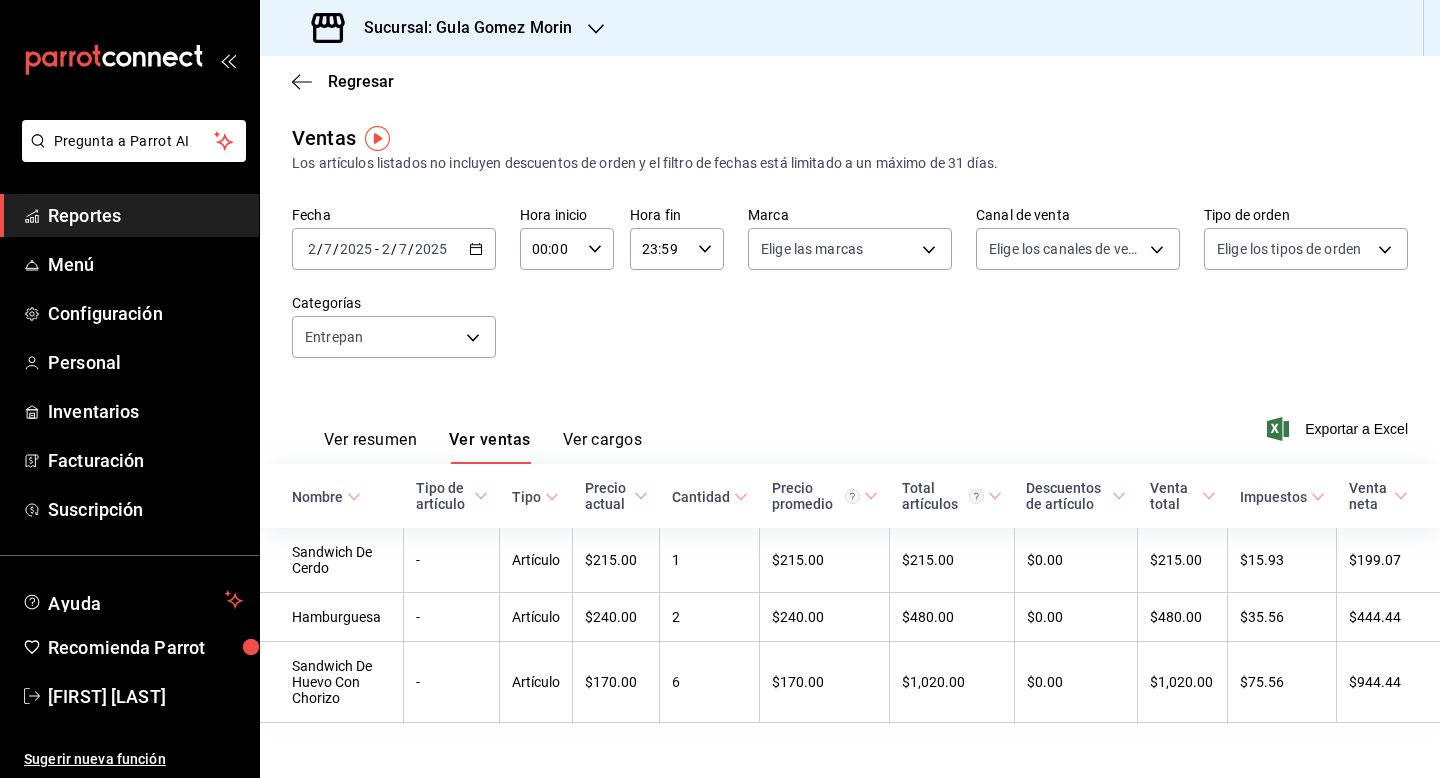 click 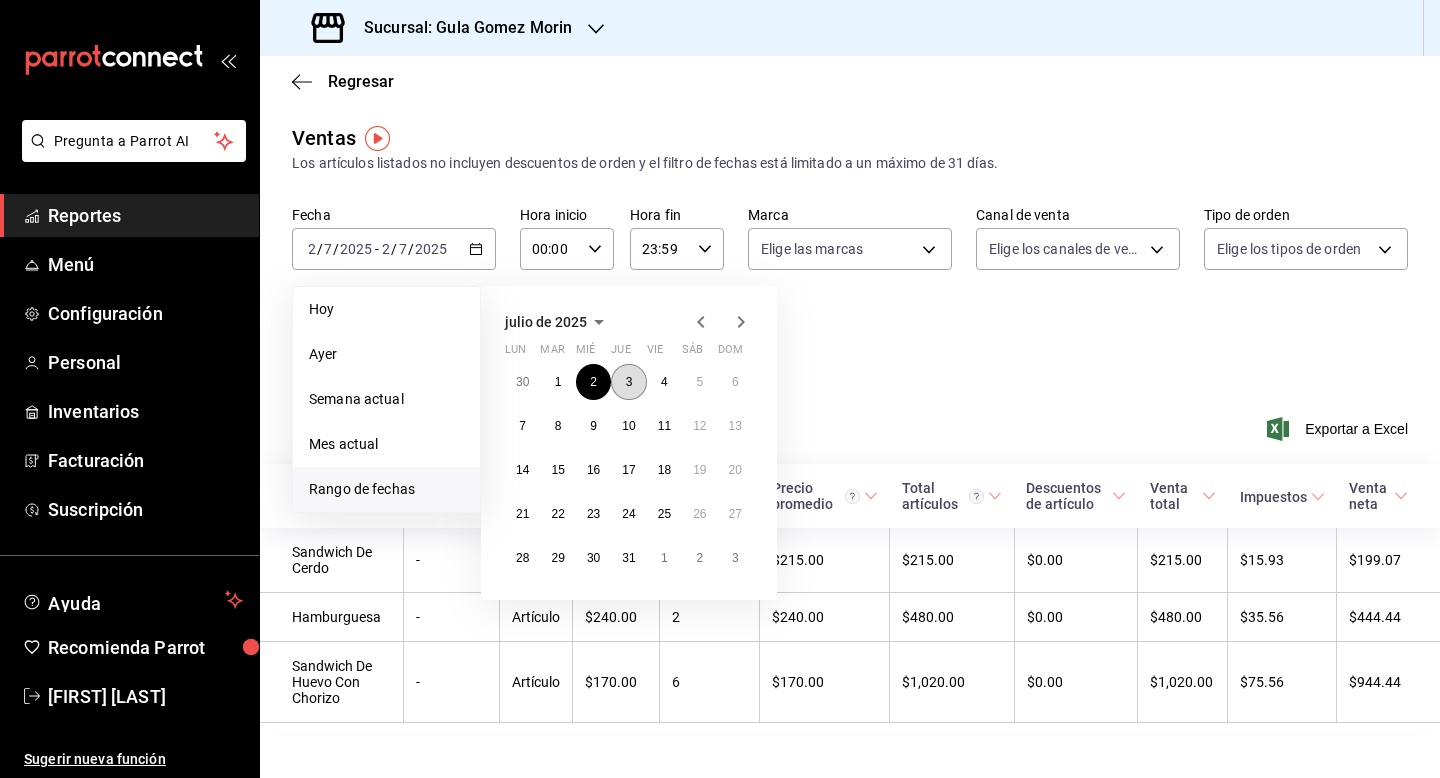 click on "3" at bounding box center [629, 382] 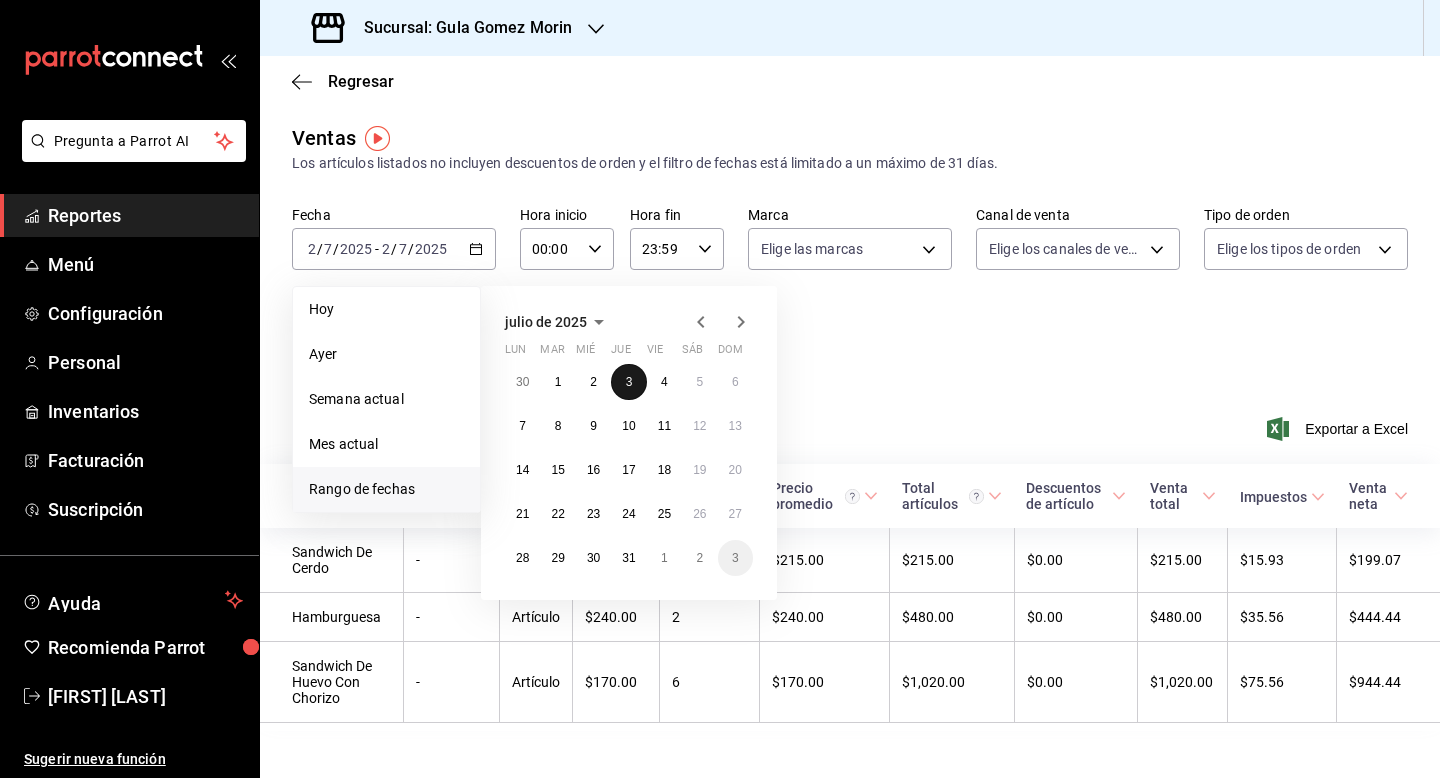 click on "3" at bounding box center (629, 382) 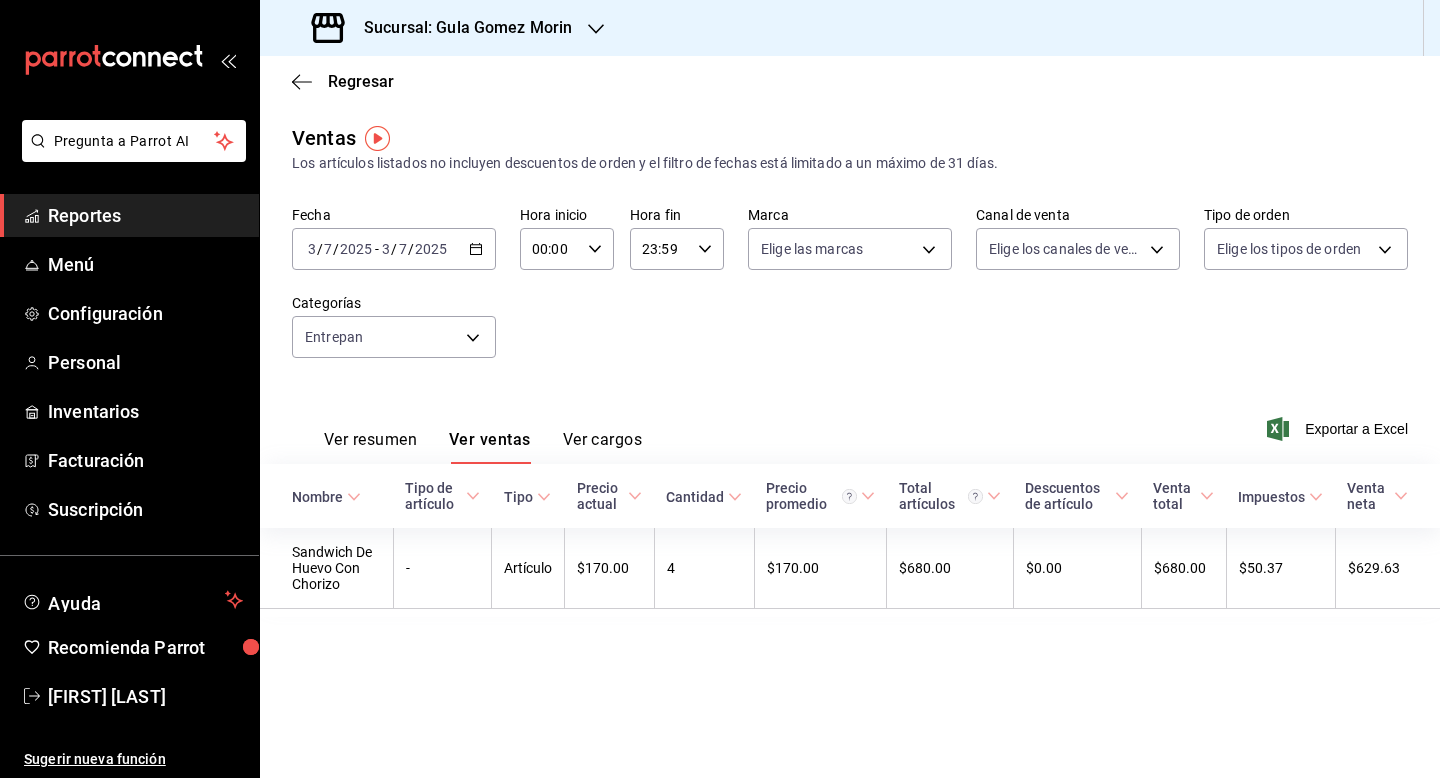 click on "[DATE] [DATE] - [DATE] [DATE]" at bounding box center [394, 249] 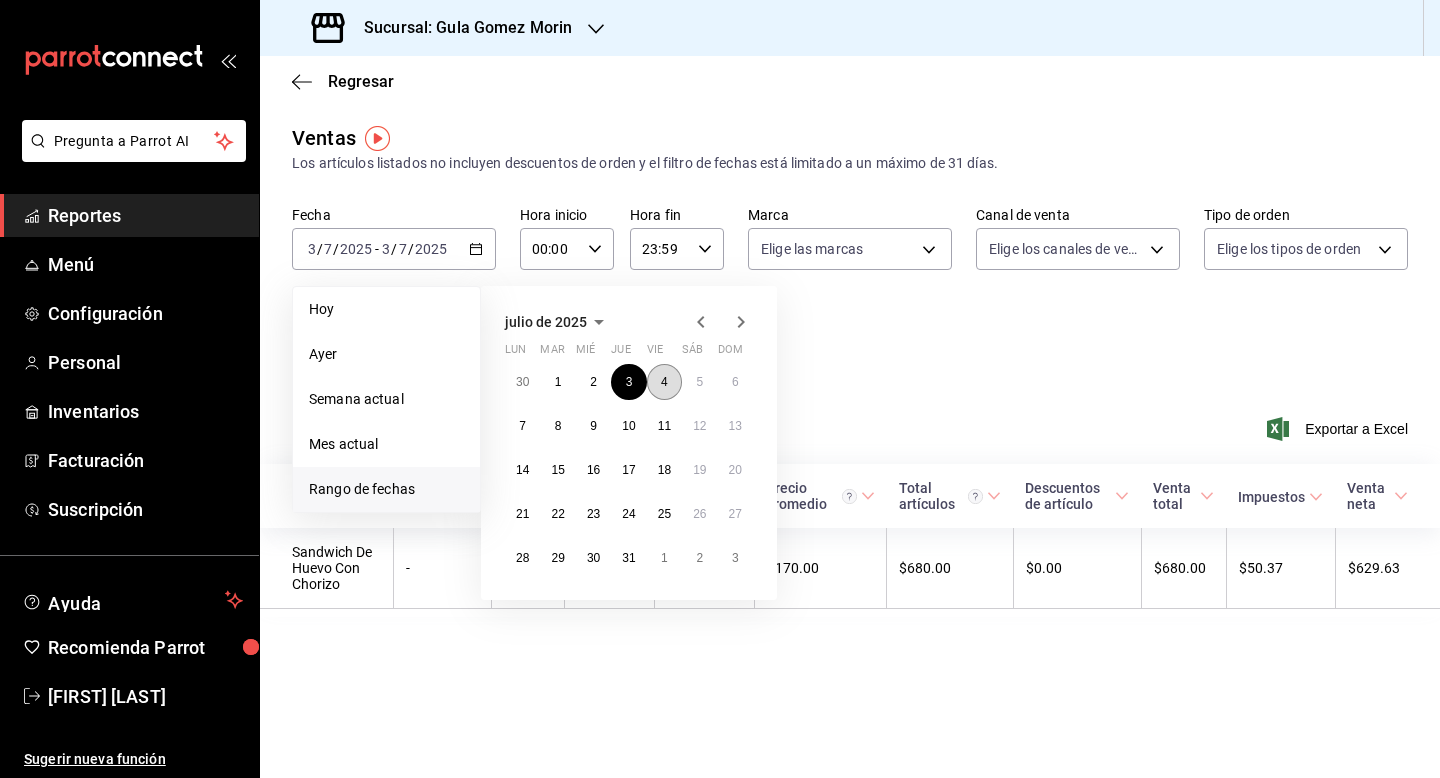 click on "4" at bounding box center [664, 382] 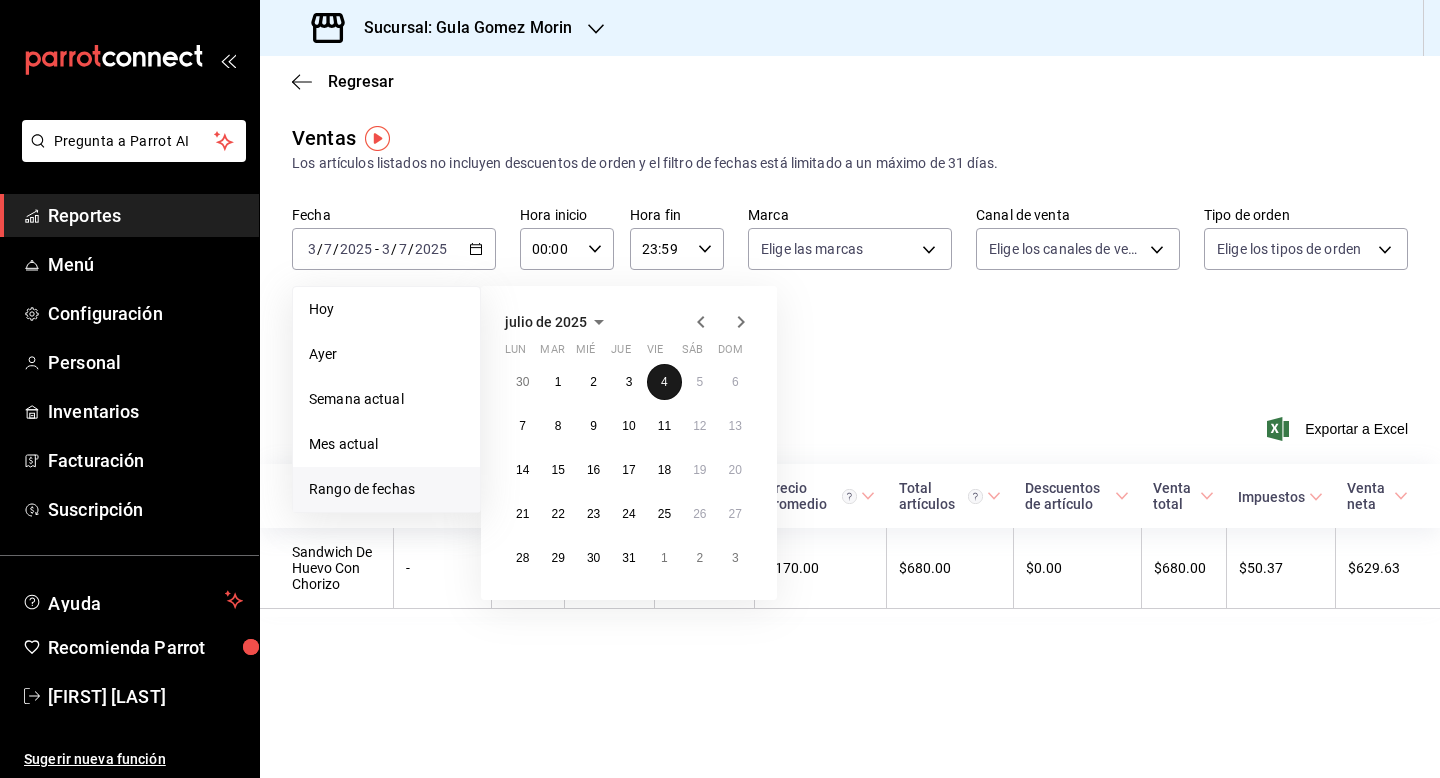 click on "4" at bounding box center (664, 382) 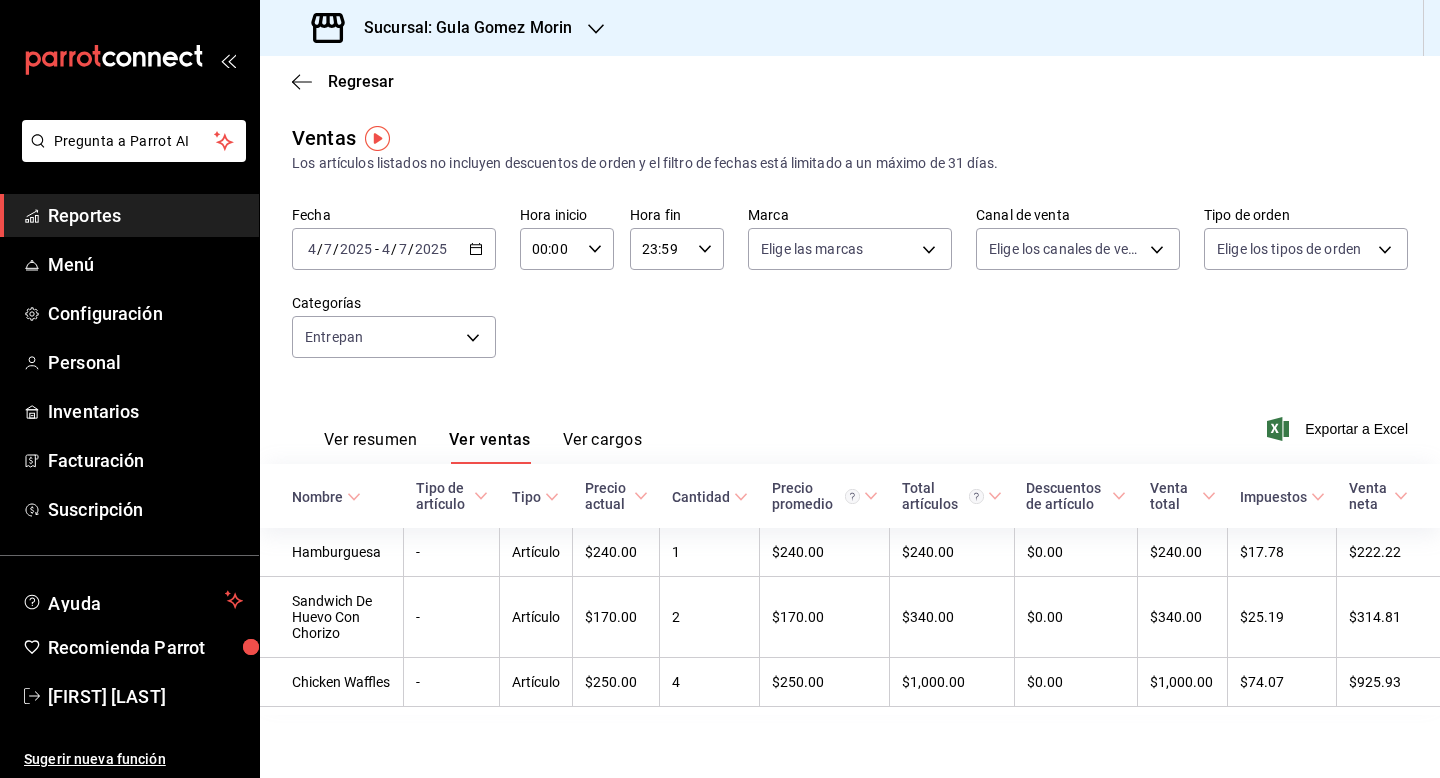 click on "[DATE] [DATE] - [DATE] [DATE]" at bounding box center [394, 249] 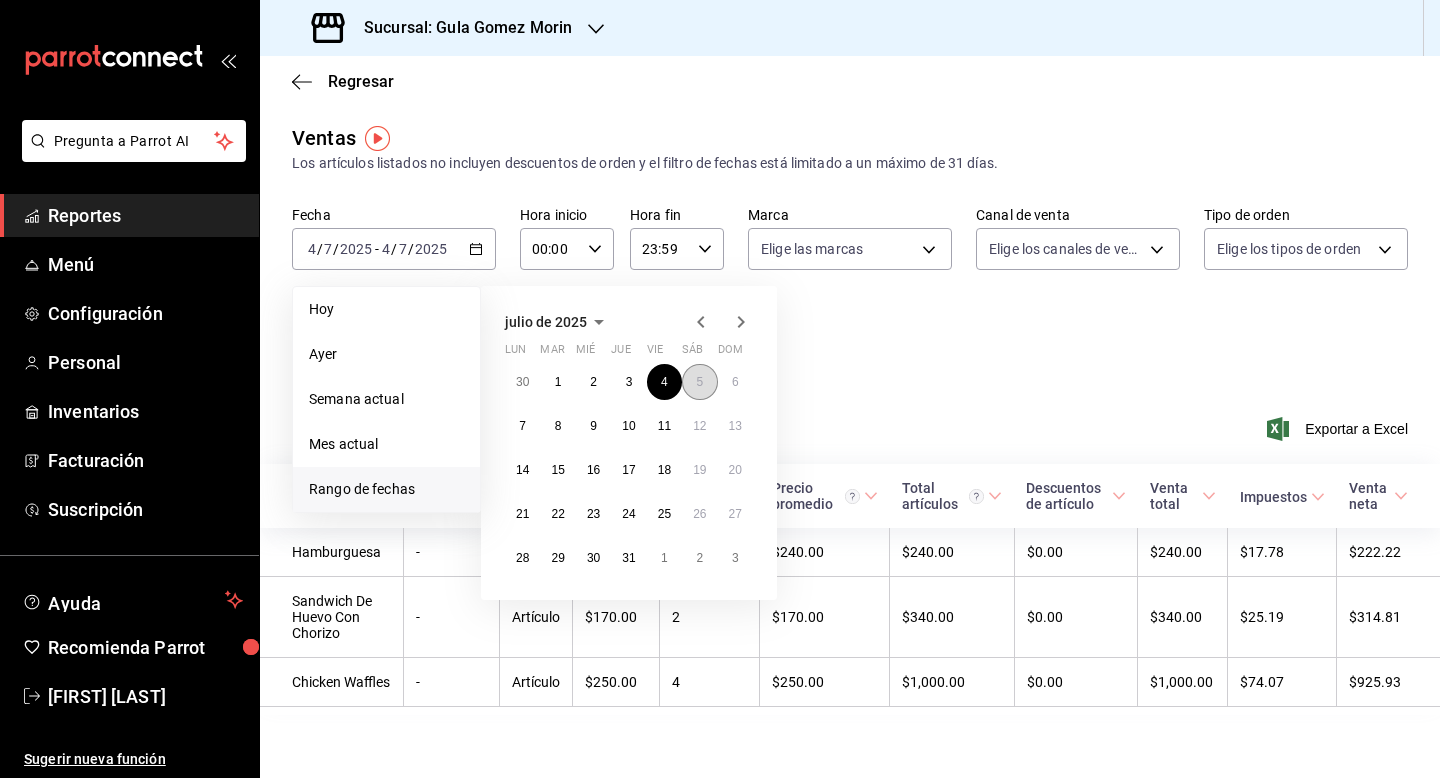 click on "5" at bounding box center (699, 382) 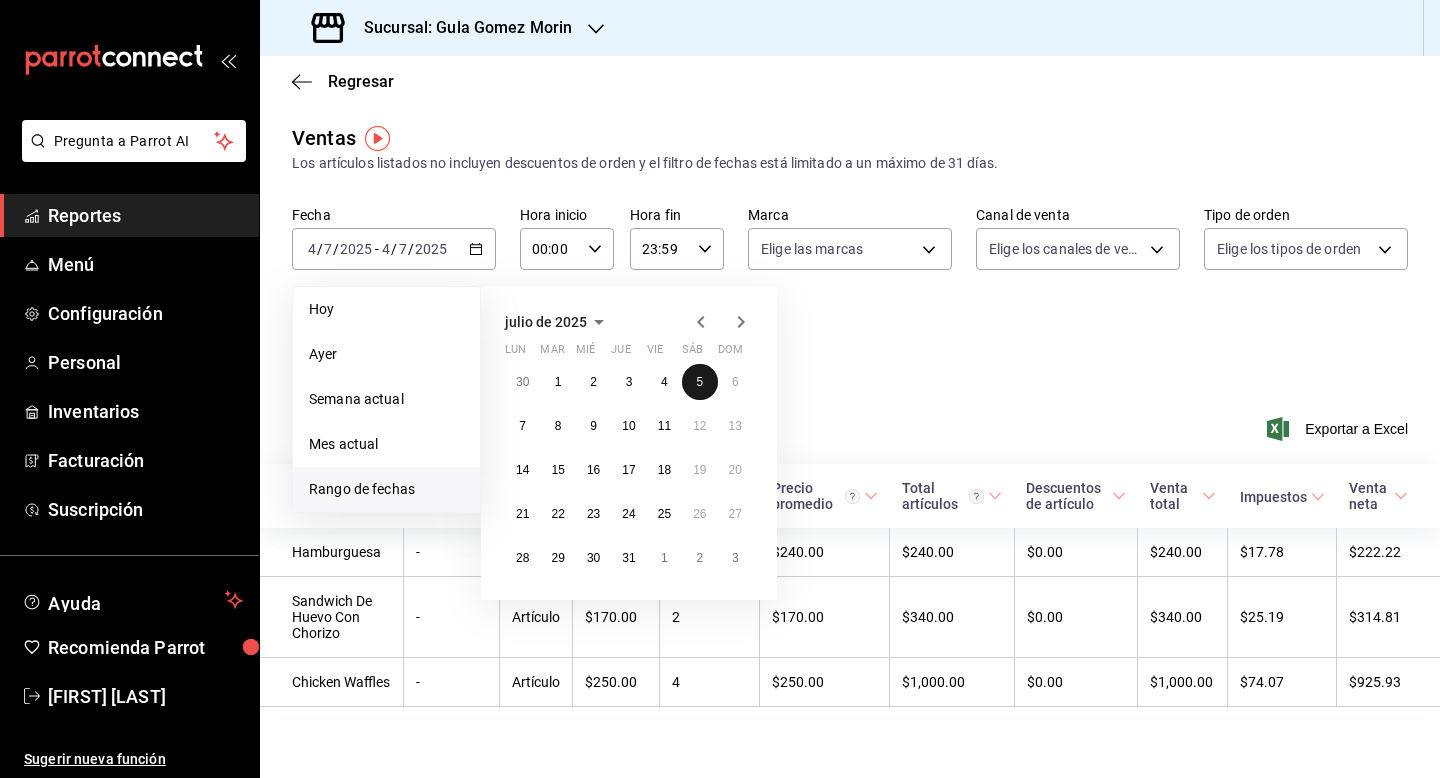 click on "5" at bounding box center (699, 382) 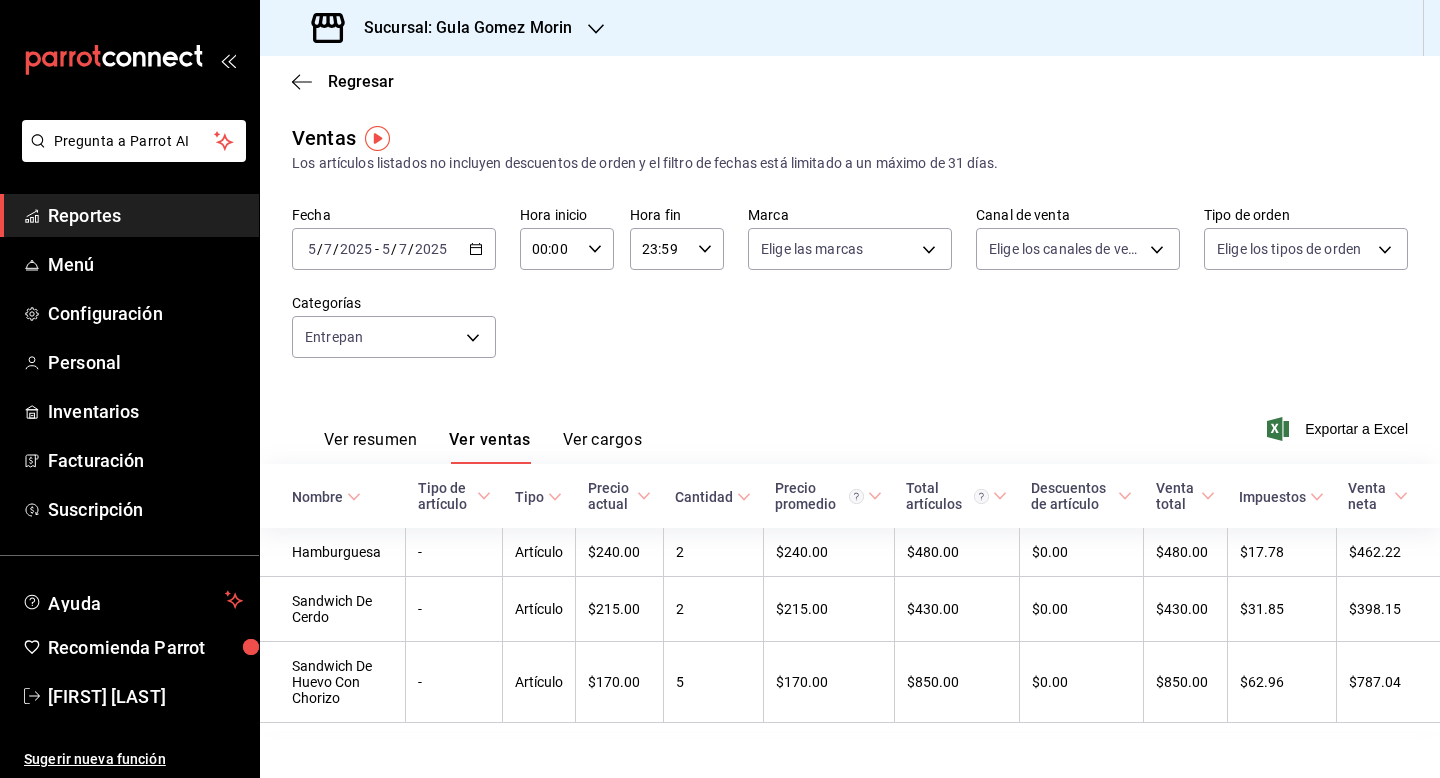 click 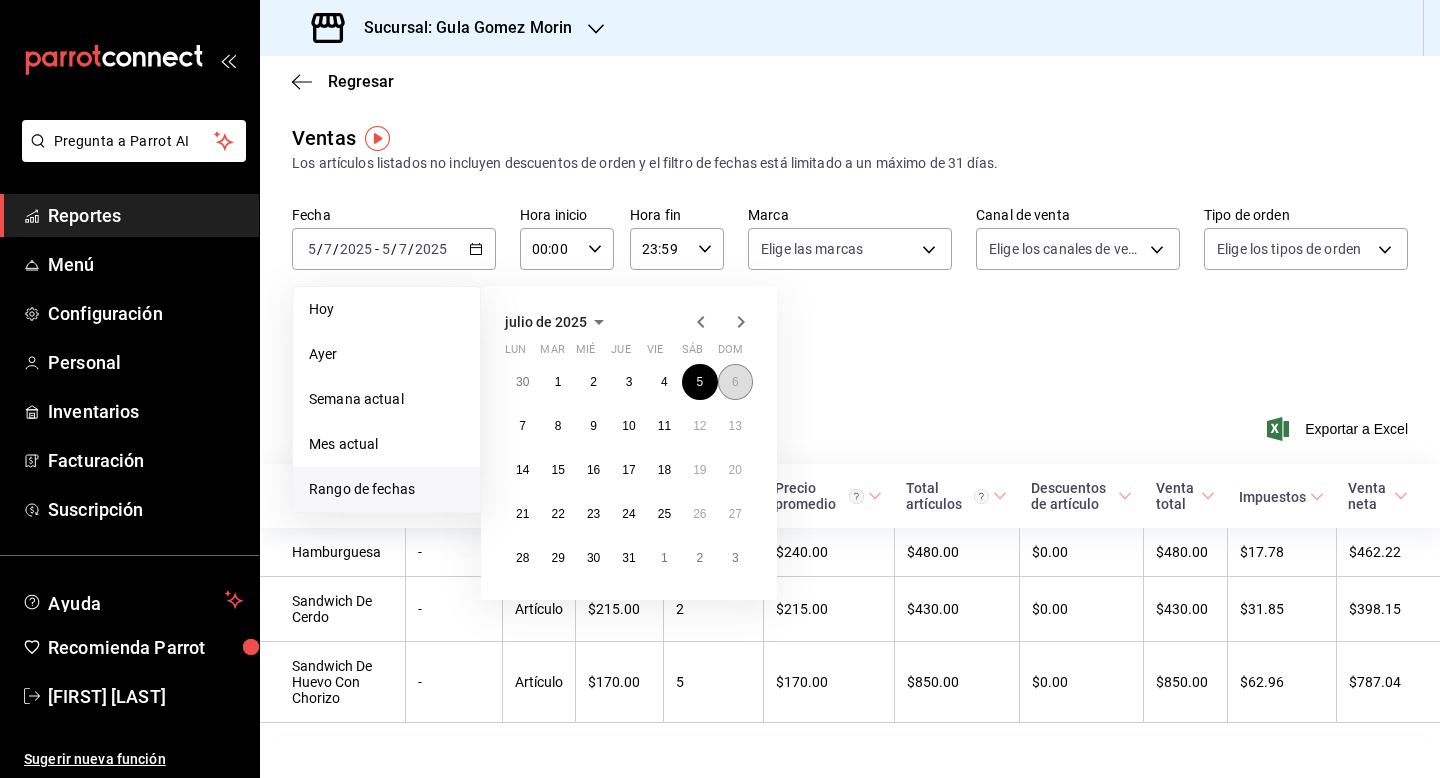 click on "6" at bounding box center [735, 382] 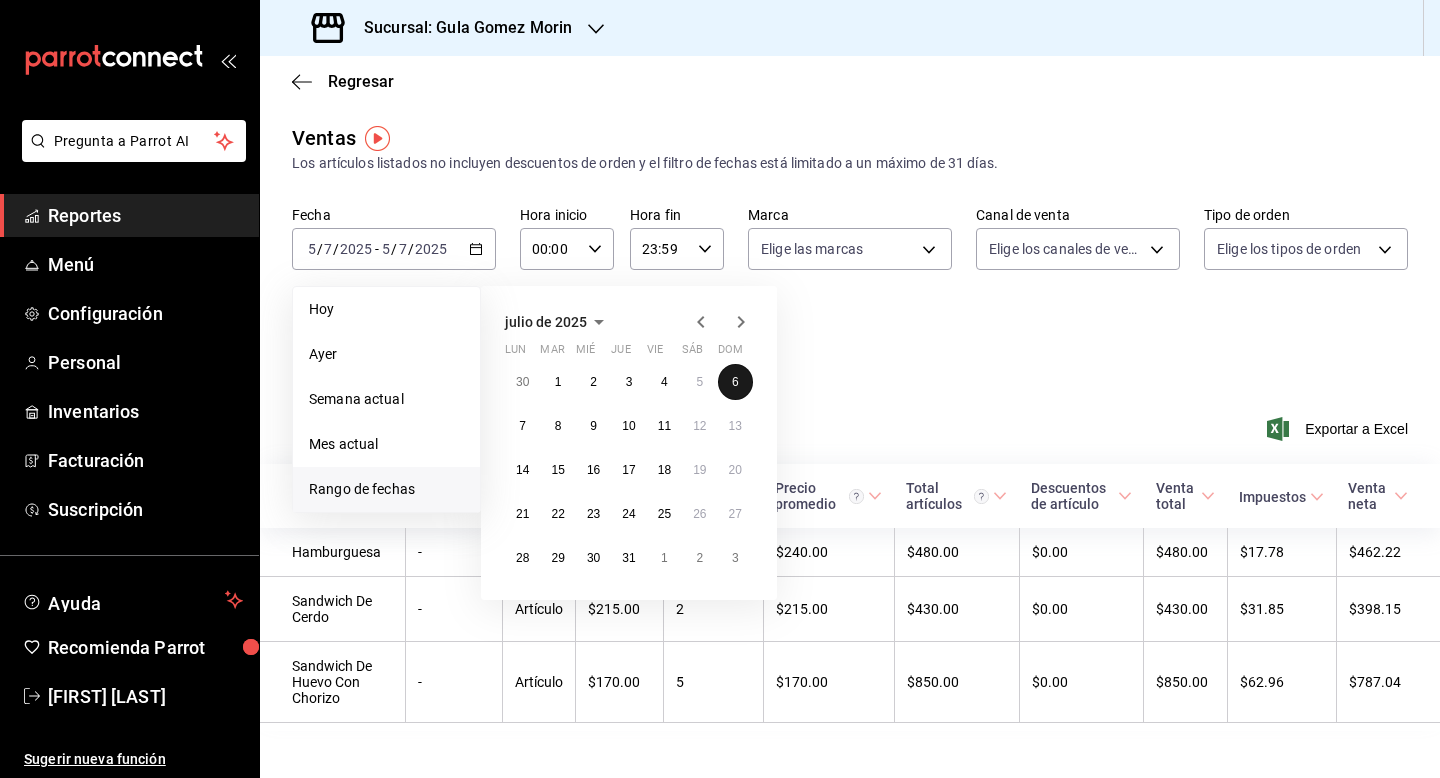 click on "6" at bounding box center [735, 382] 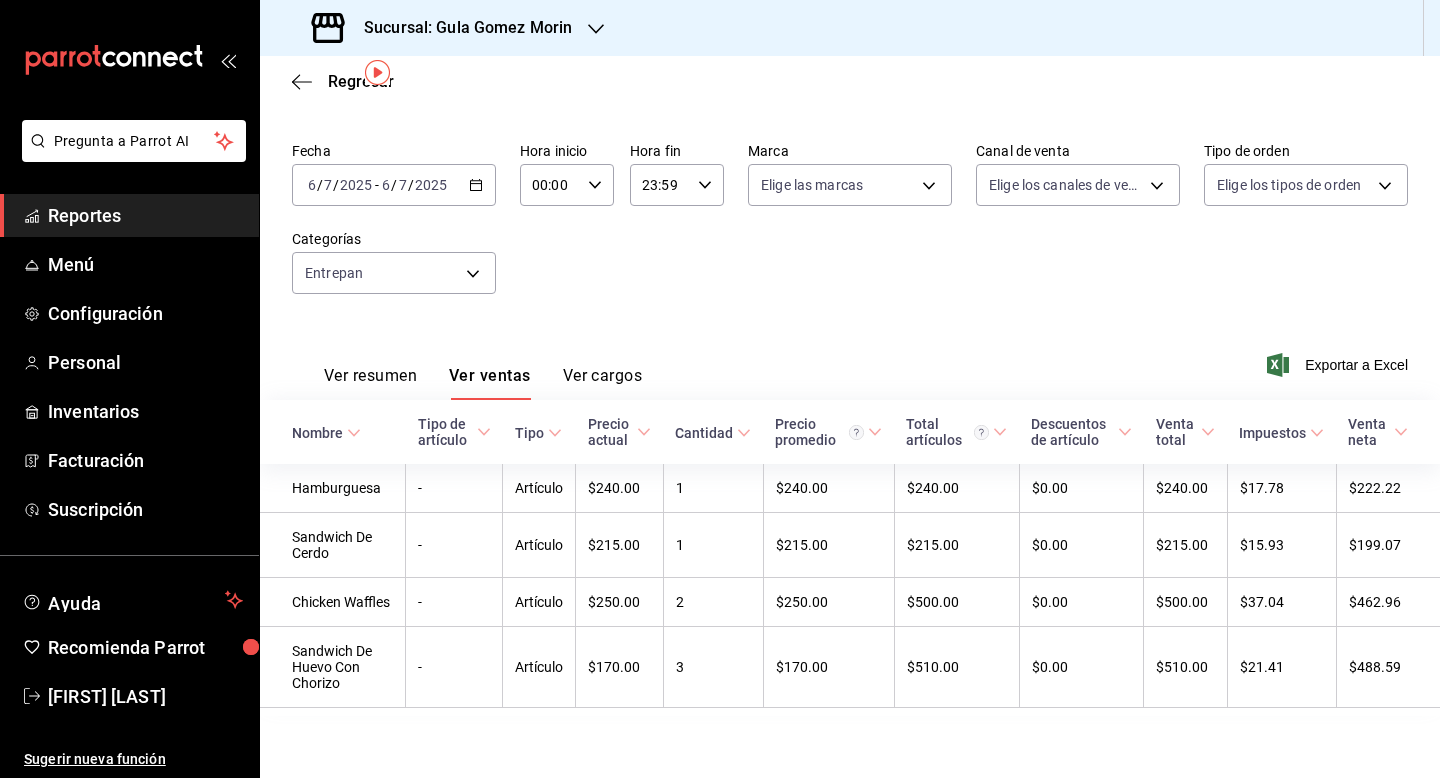 scroll, scrollTop: 66, scrollLeft: 0, axis: vertical 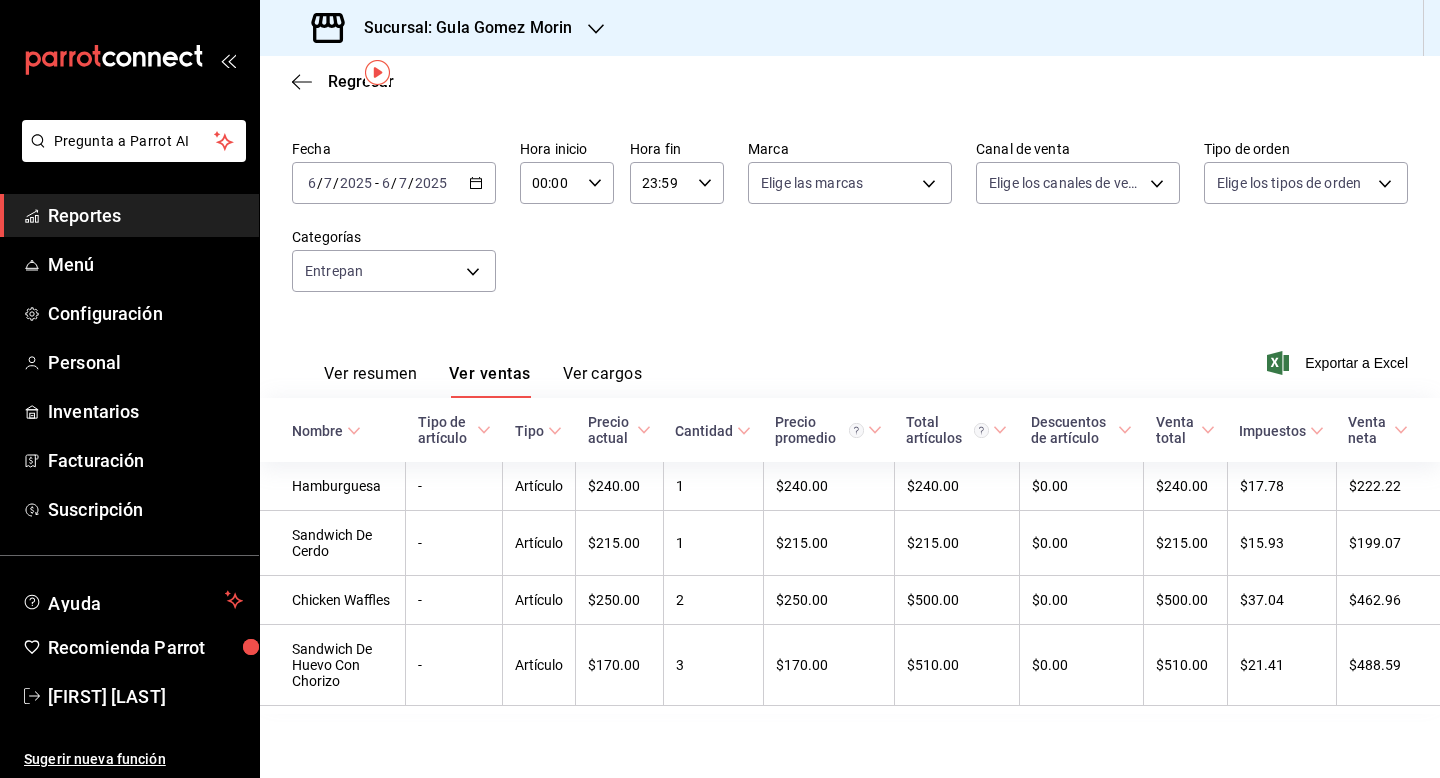 click on "[DATE] [DATE] / [DATE] / [DATE] - [DATE] [DATE] / [DATE] / [DATE]" at bounding box center [394, 183] 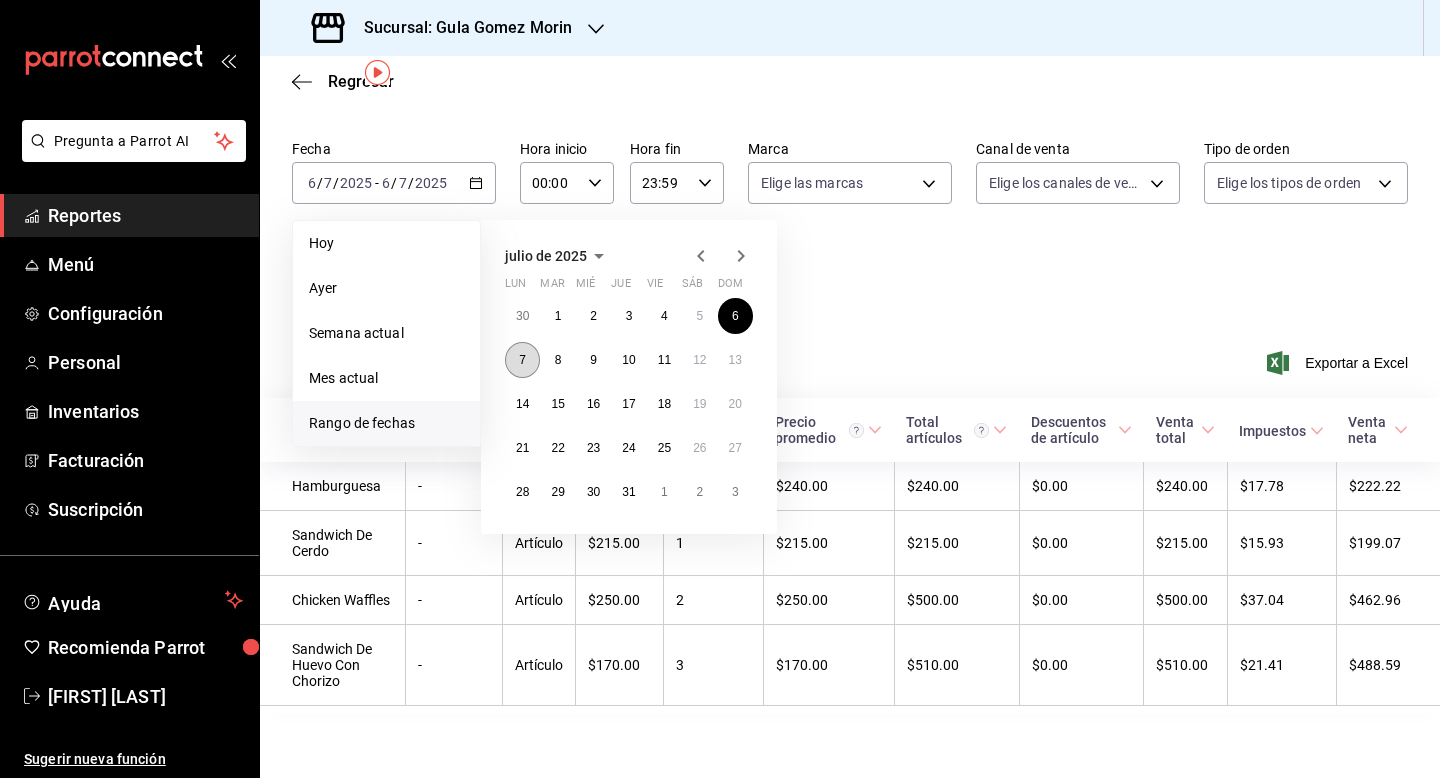 click on "7" at bounding box center [522, 360] 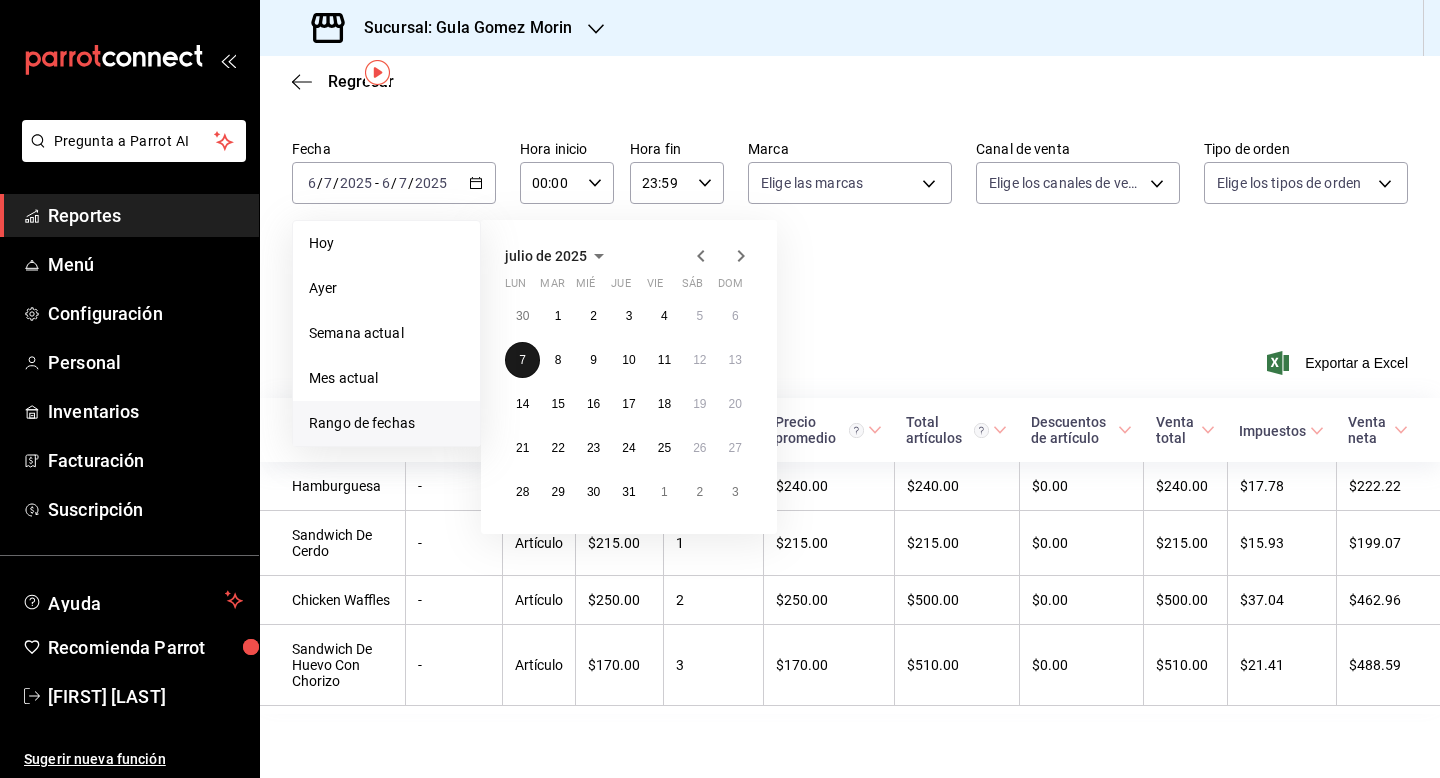 click on "7" at bounding box center (522, 360) 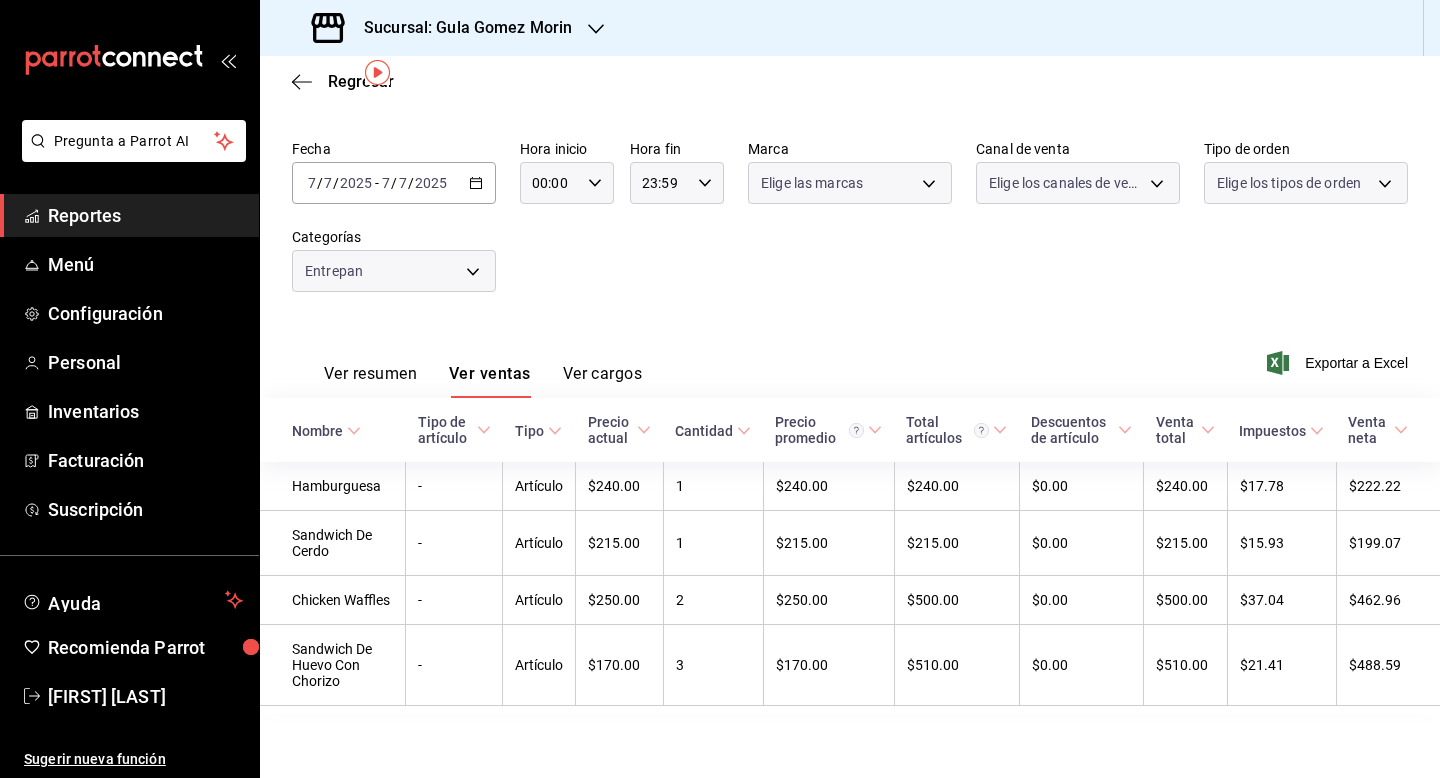 scroll, scrollTop: 0, scrollLeft: 0, axis: both 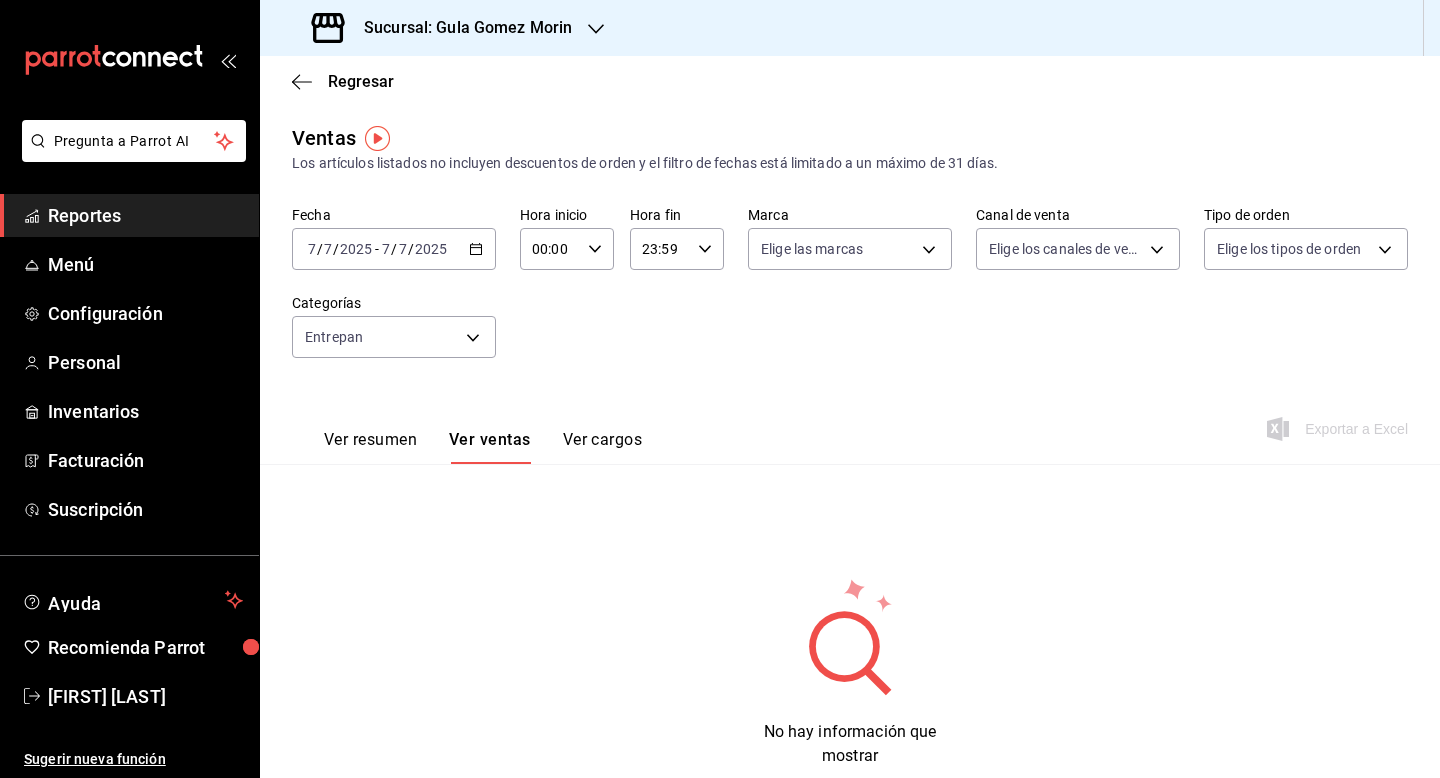 click on "[DATE] [DATE] - [DATE] [DATE]" at bounding box center [394, 249] 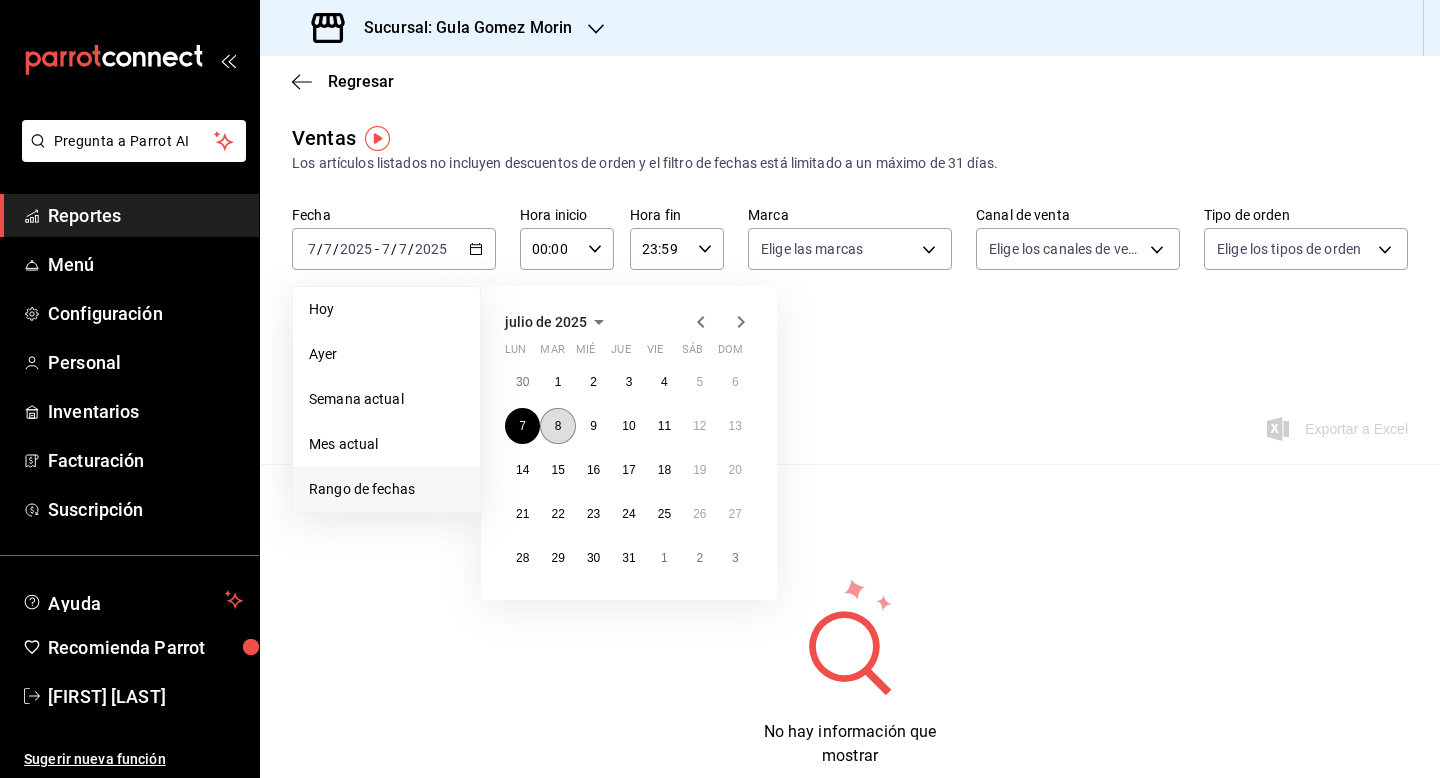 click on "8" at bounding box center (557, 426) 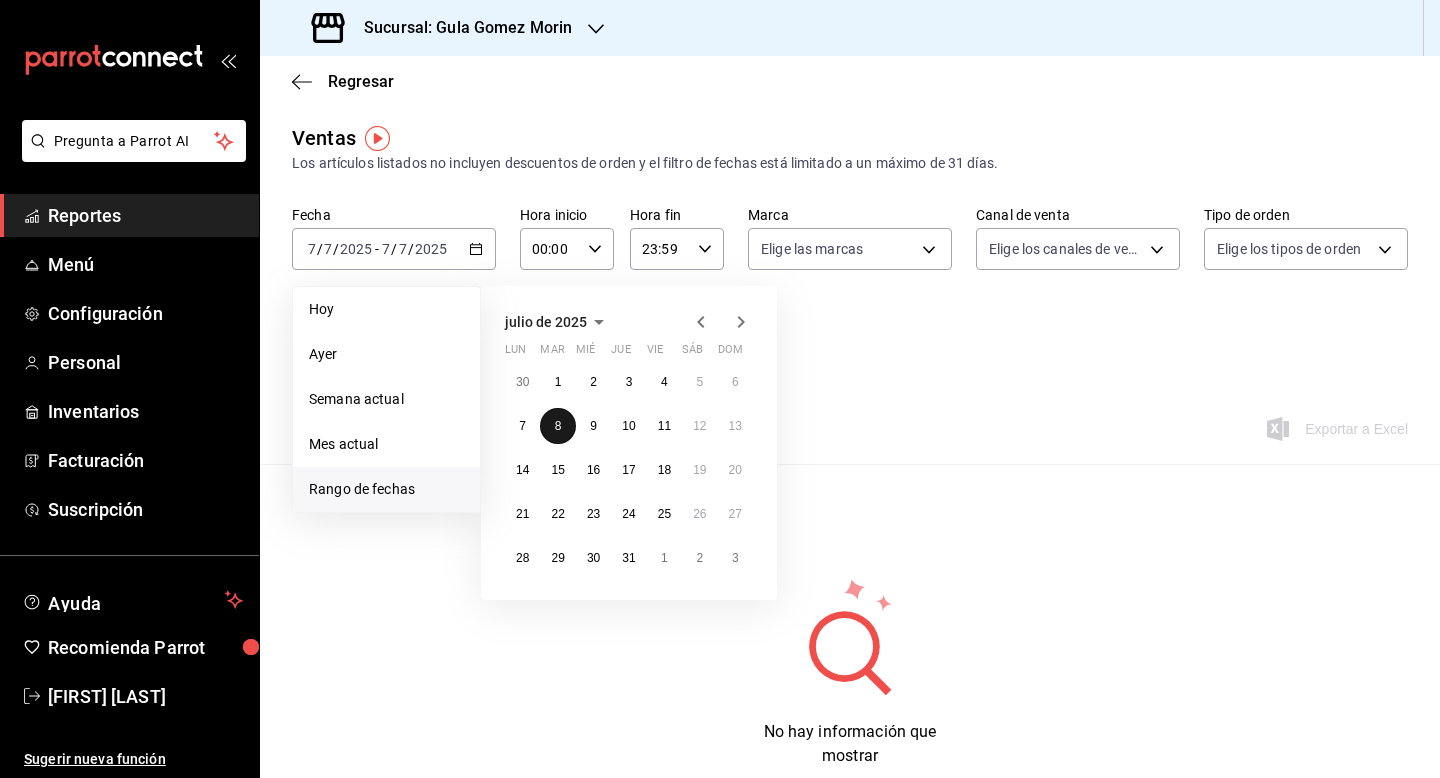 click on "8" at bounding box center [557, 426] 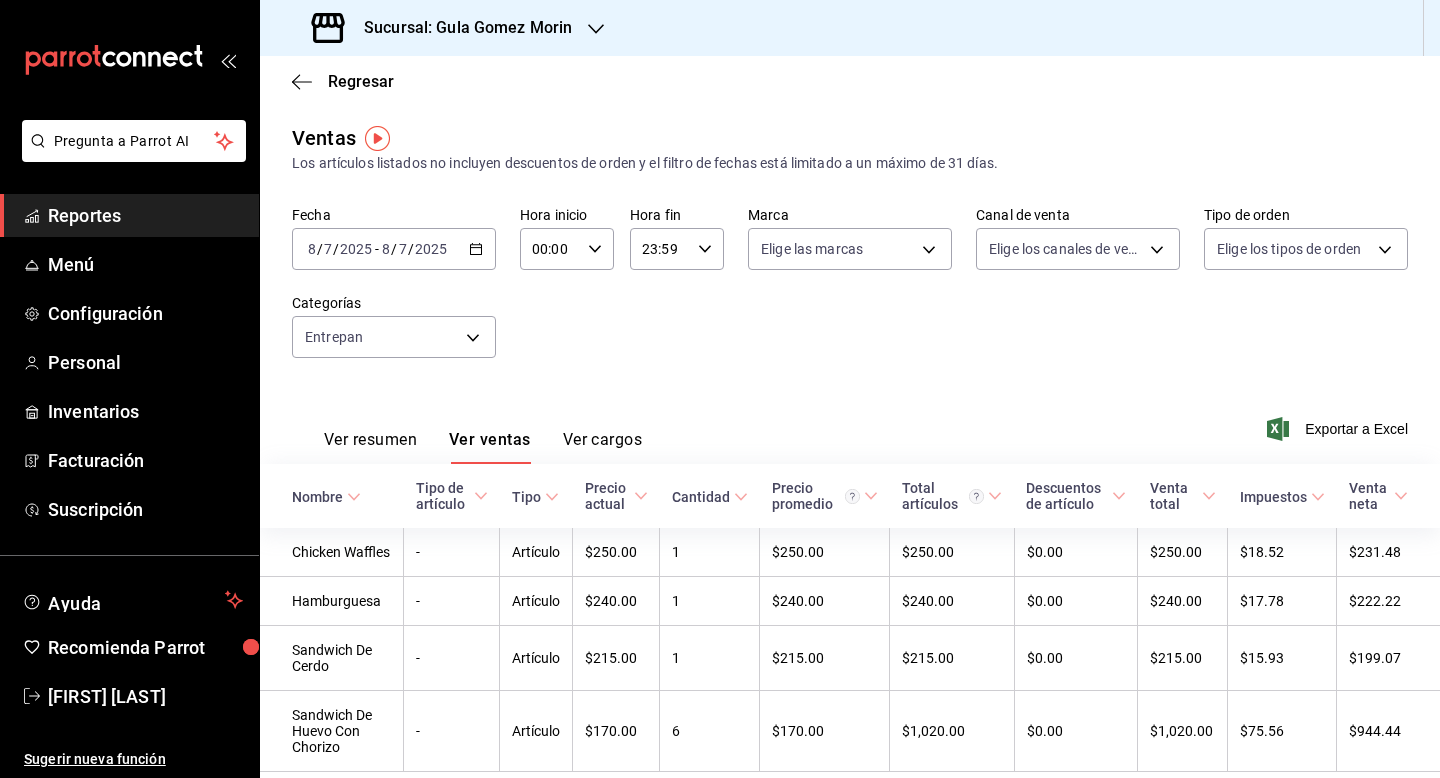 click on "2025-07-08 8 / 7 / 2025 - 2025-07-08 8 / 7 / 2025" at bounding box center [394, 249] 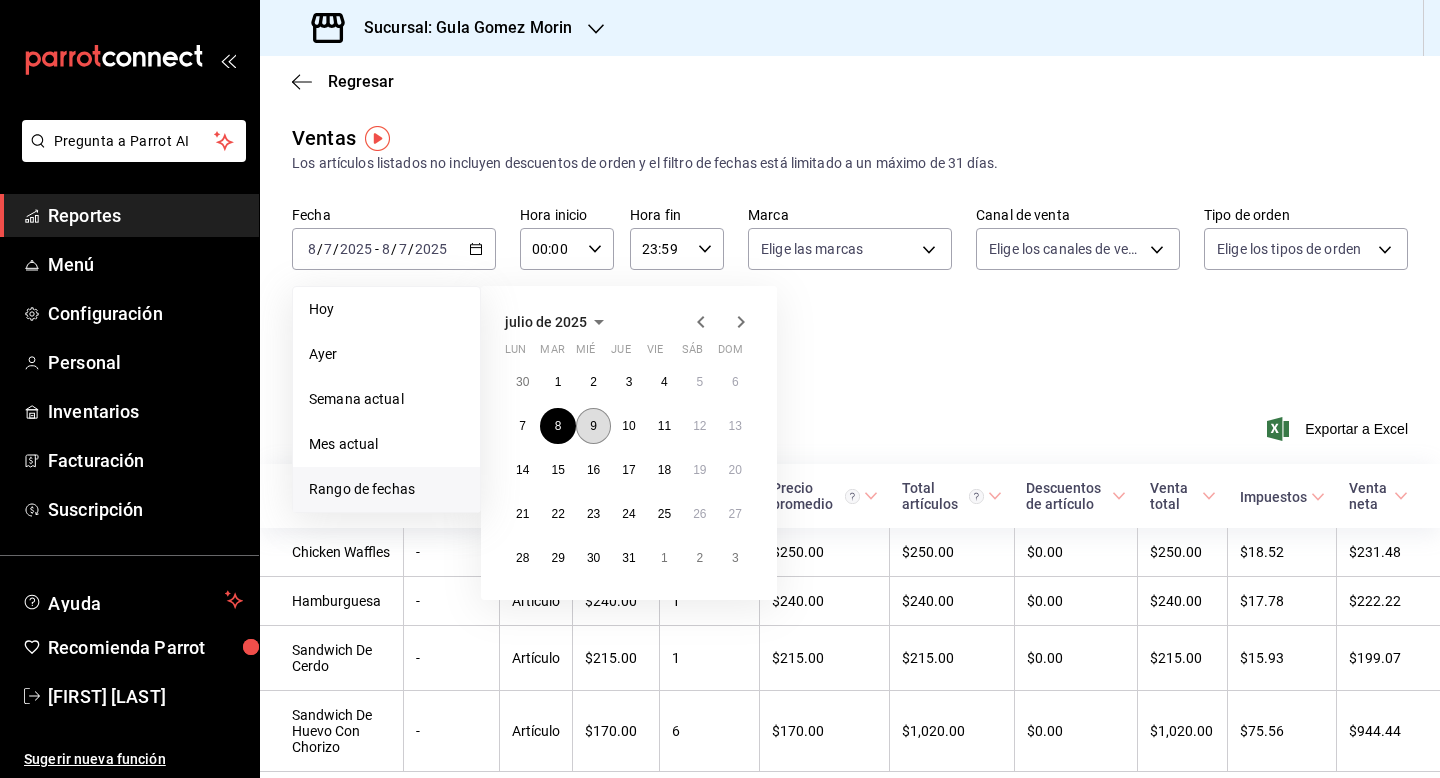click on "9" at bounding box center (593, 426) 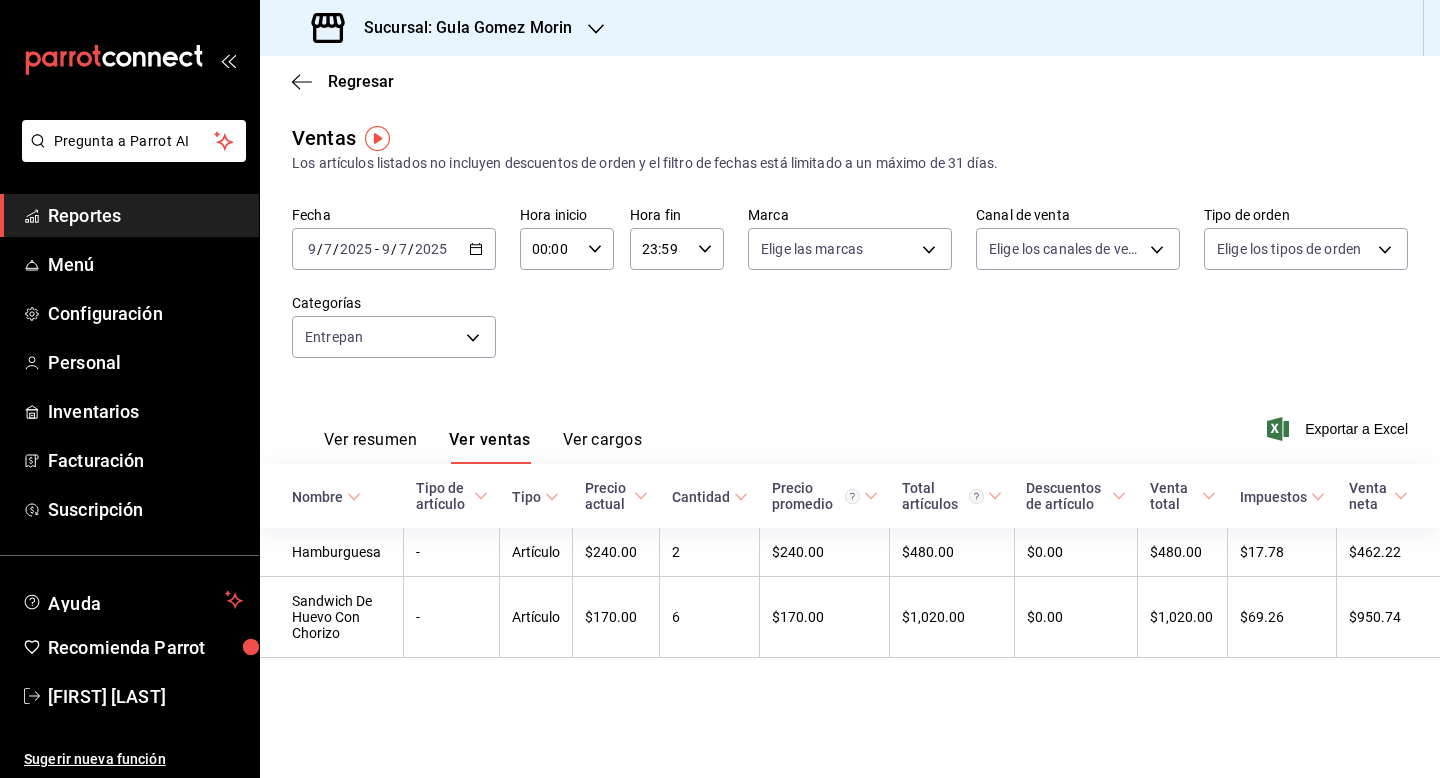 click on "[DATE] [DATE] / [DATE] / [DATE] - [DATE] [DATE] / [DATE] / [DATE]" at bounding box center (394, 249) 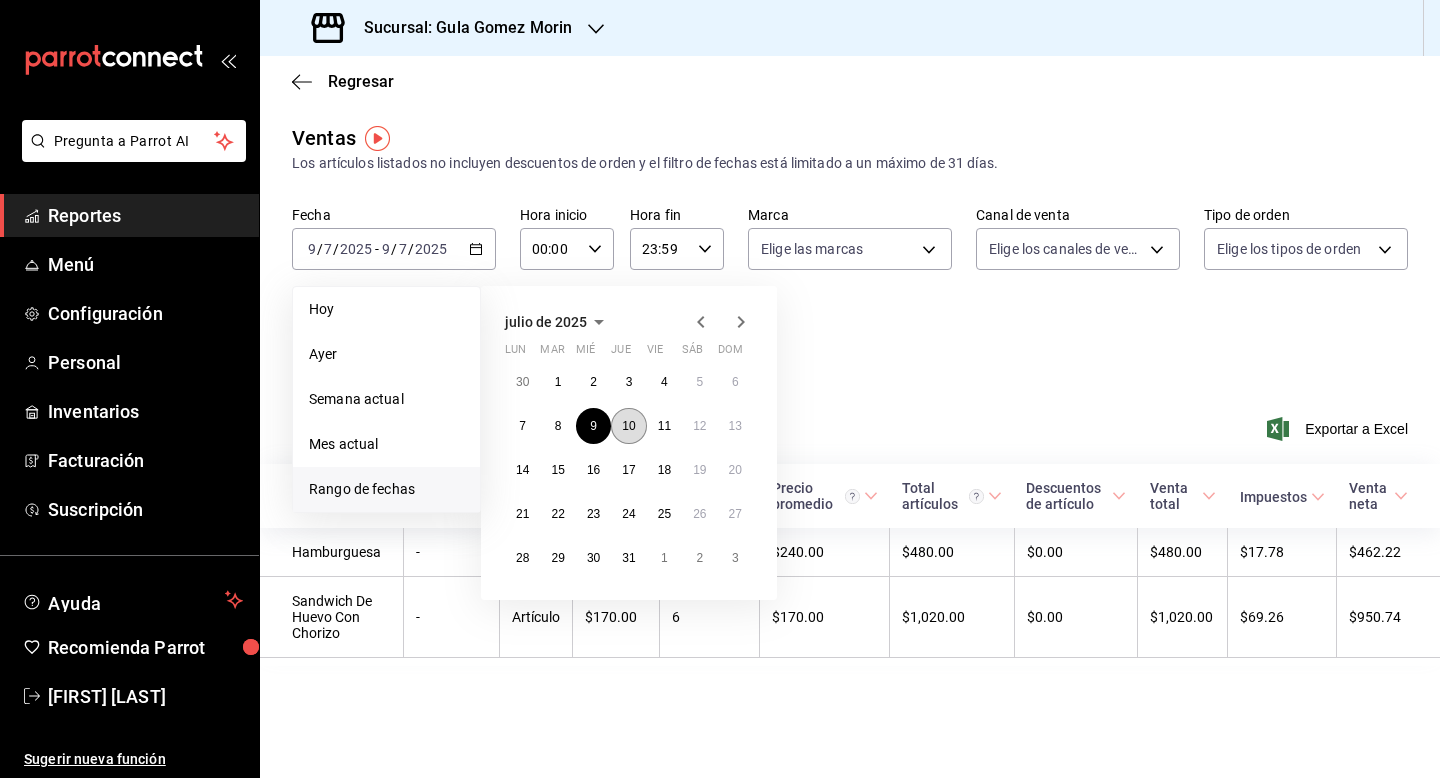 click on "10" at bounding box center (628, 426) 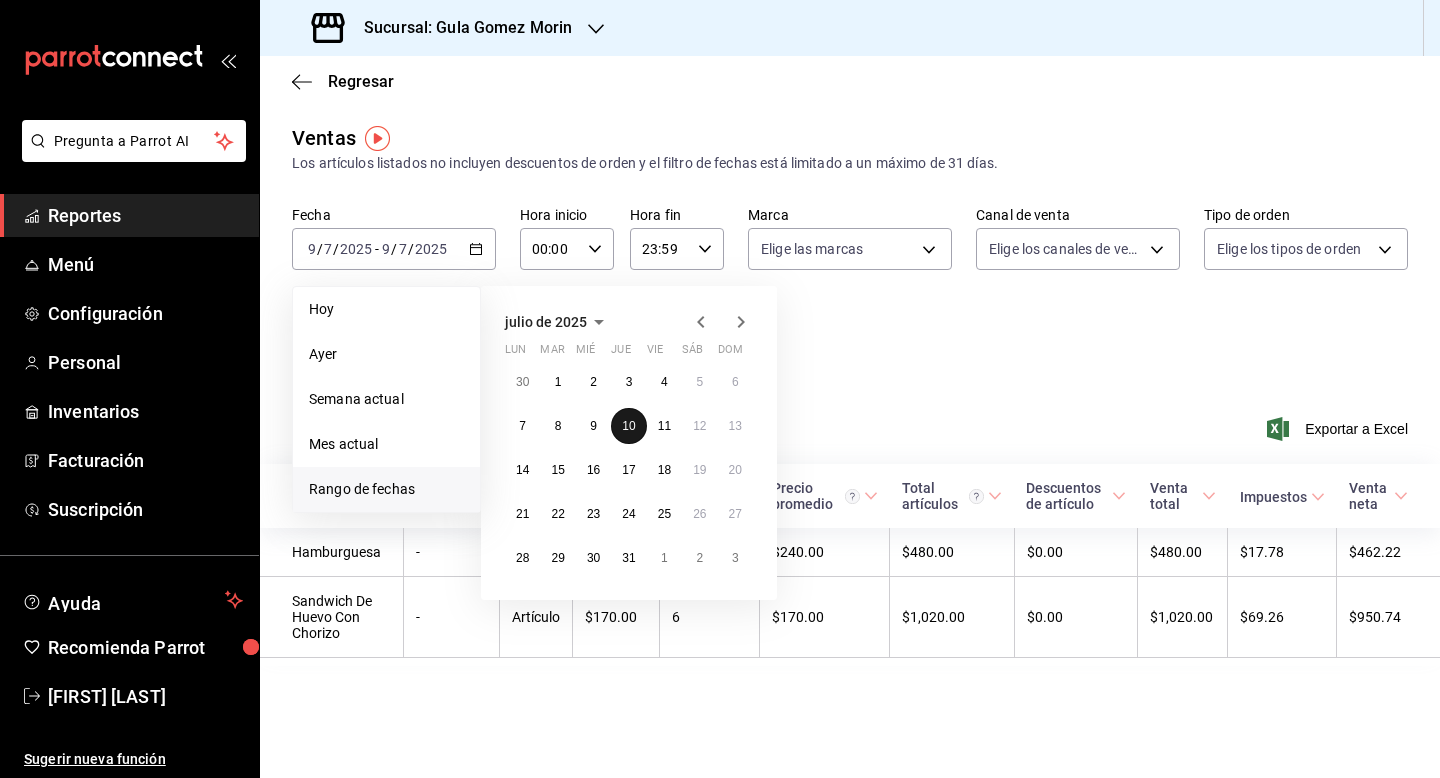 click on "10" at bounding box center [628, 426] 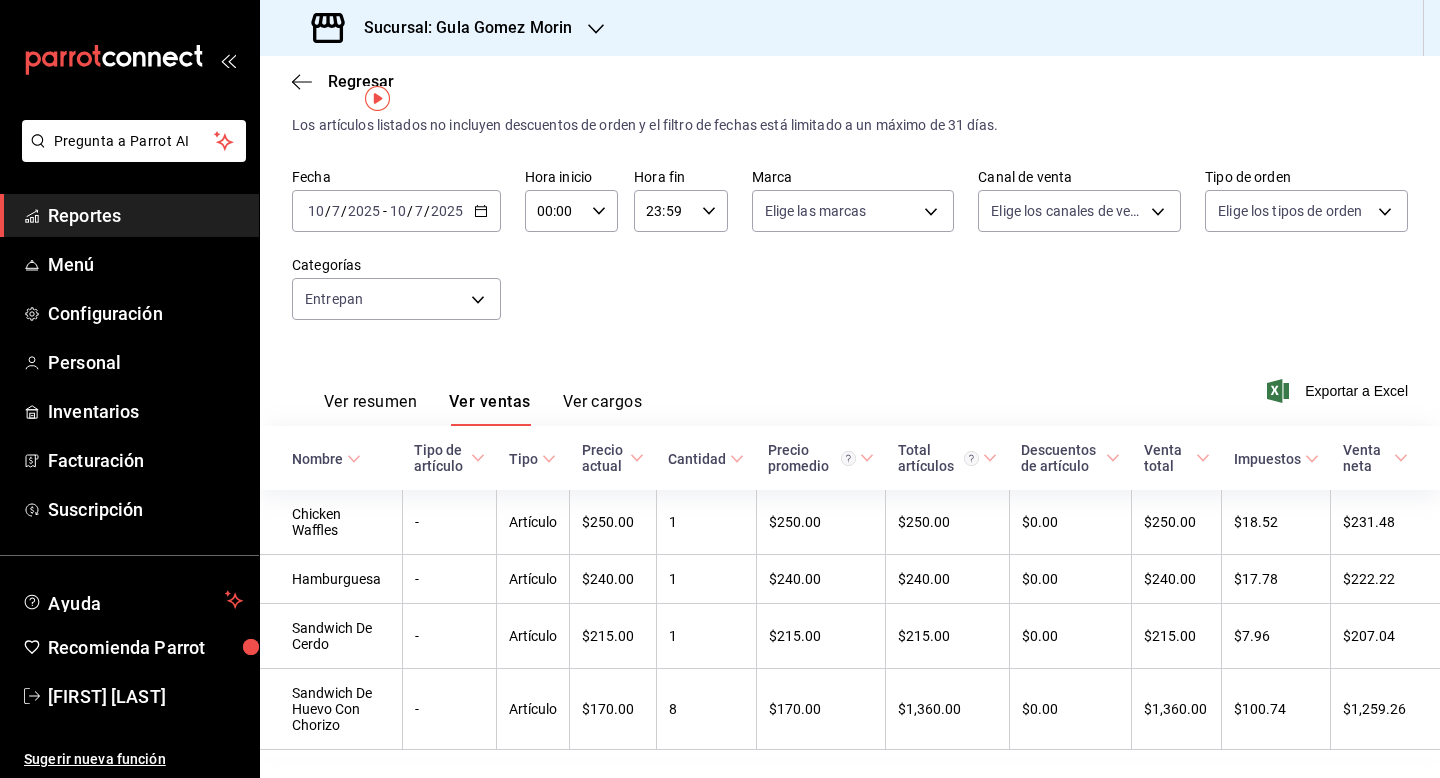 scroll, scrollTop: 40, scrollLeft: 0, axis: vertical 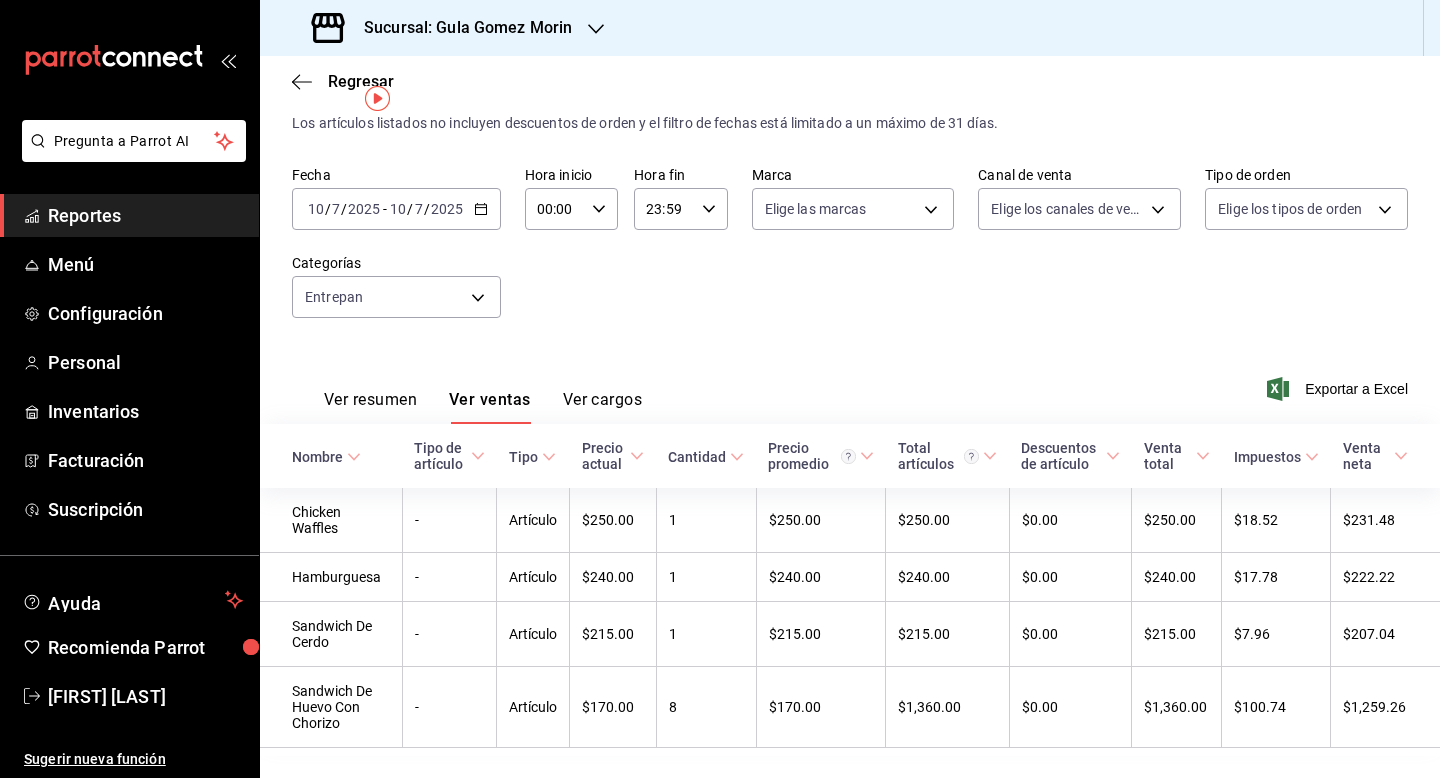 click on "[DATE] [DATE] / [DATE] / [DATE] - [DATE] [DATE] / [DATE] / [DATE]" at bounding box center [396, 209] 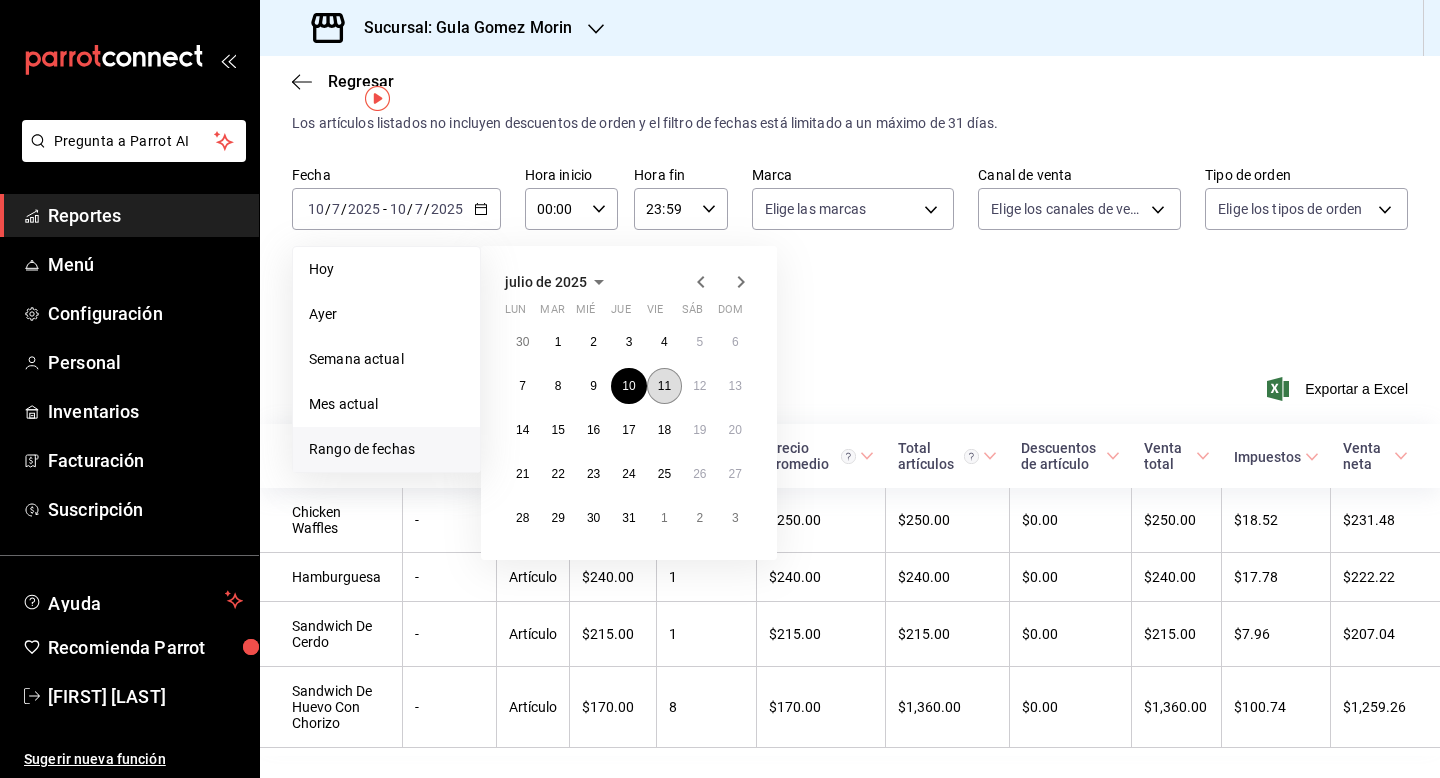 click on "11" at bounding box center [664, 386] 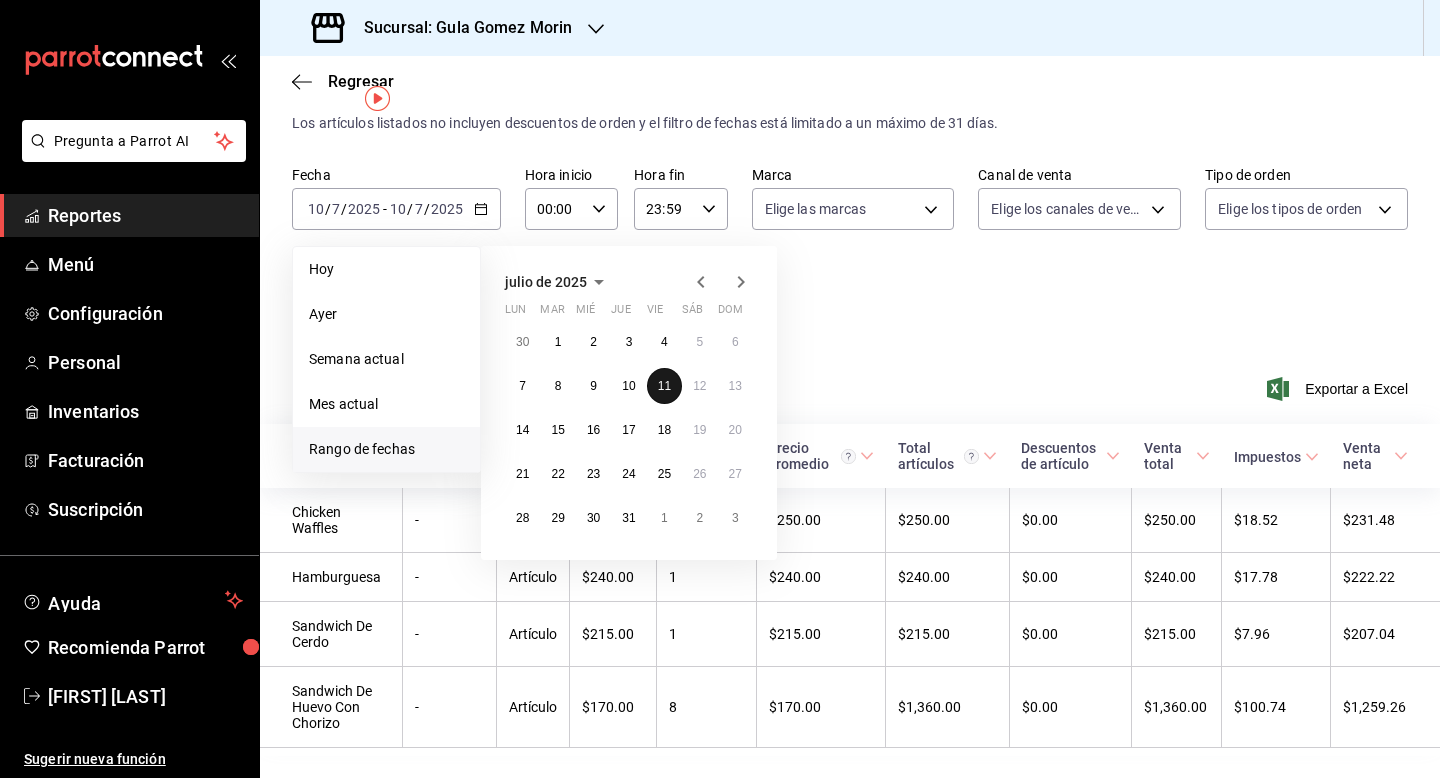 click on "11" at bounding box center [664, 386] 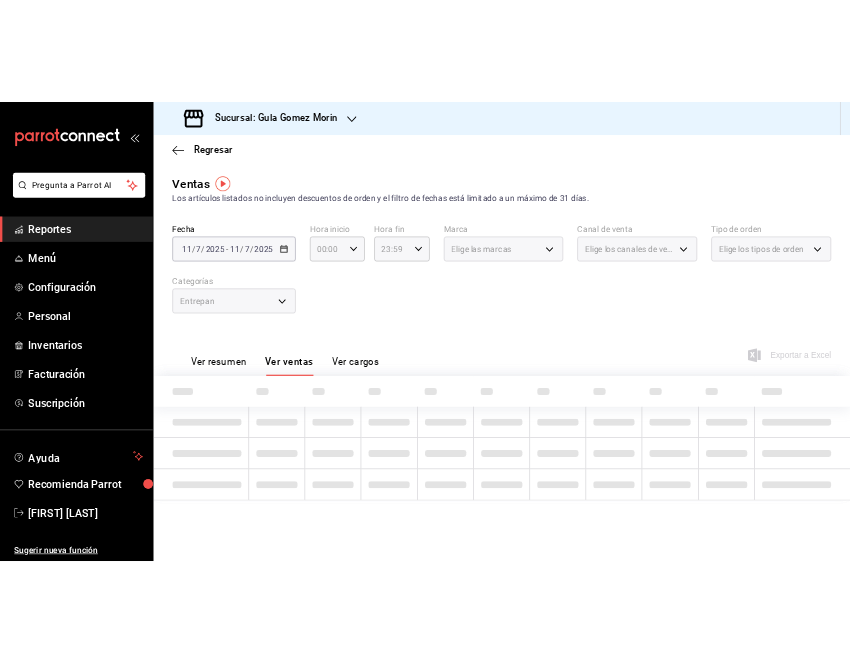 scroll, scrollTop: 0, scrollLeft: 0, axis: both 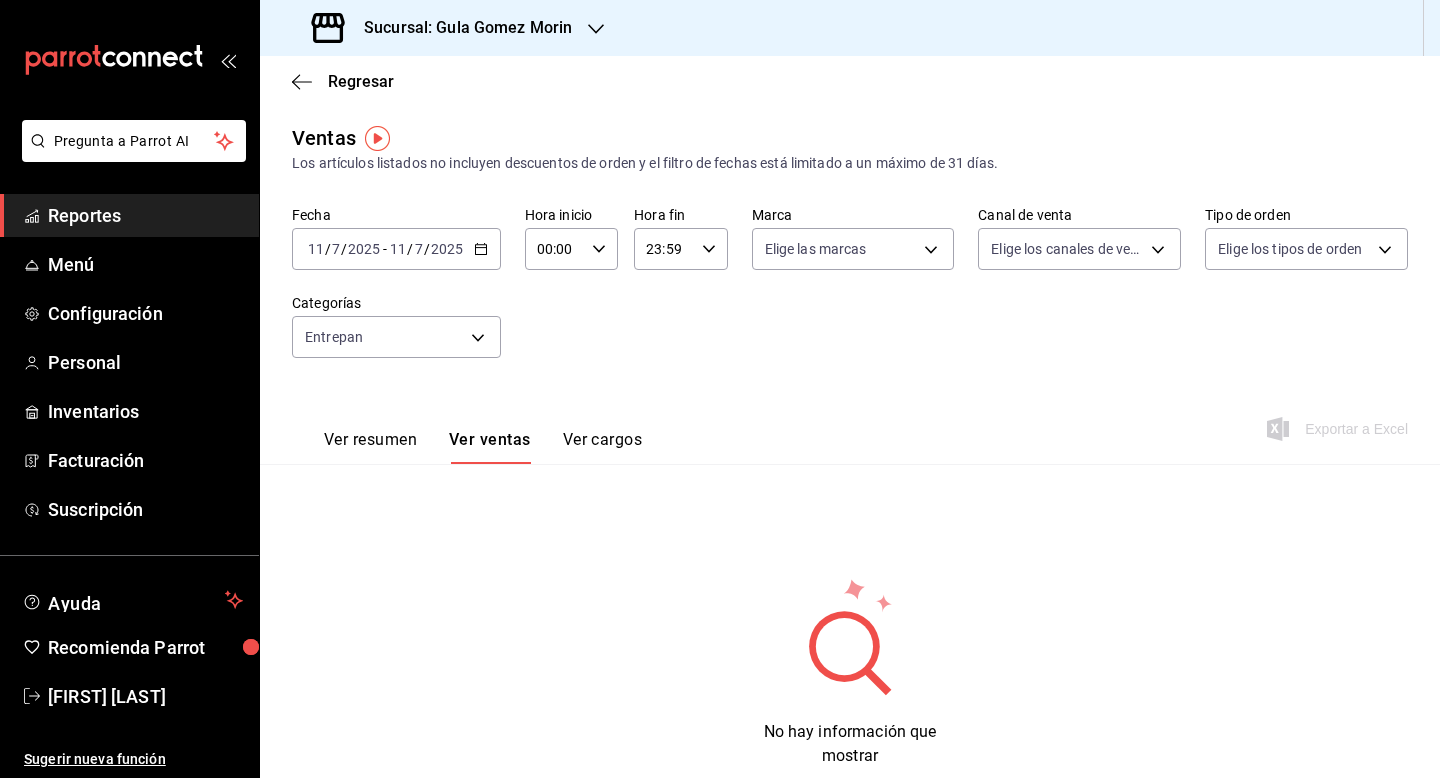 click 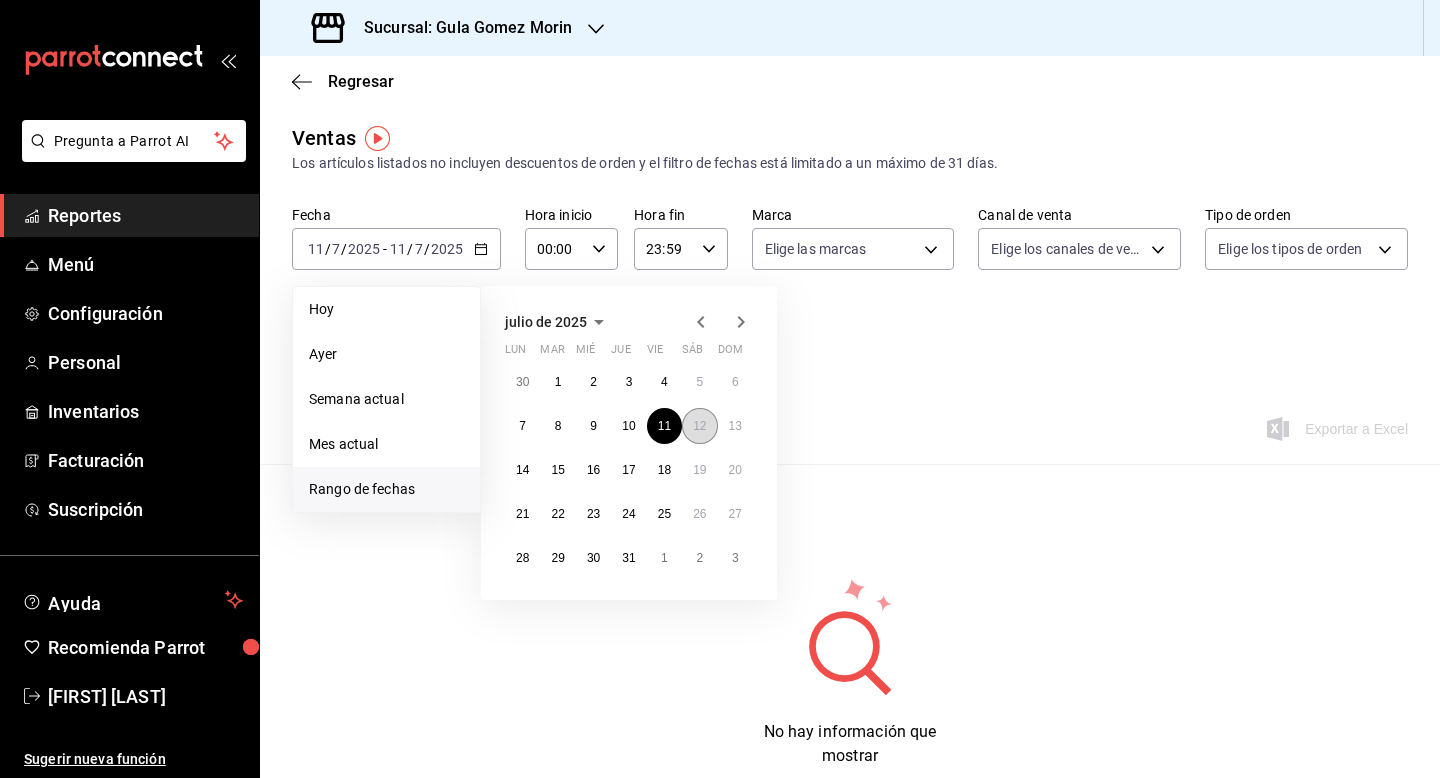 click on "12" at bounding box center [699, 426] 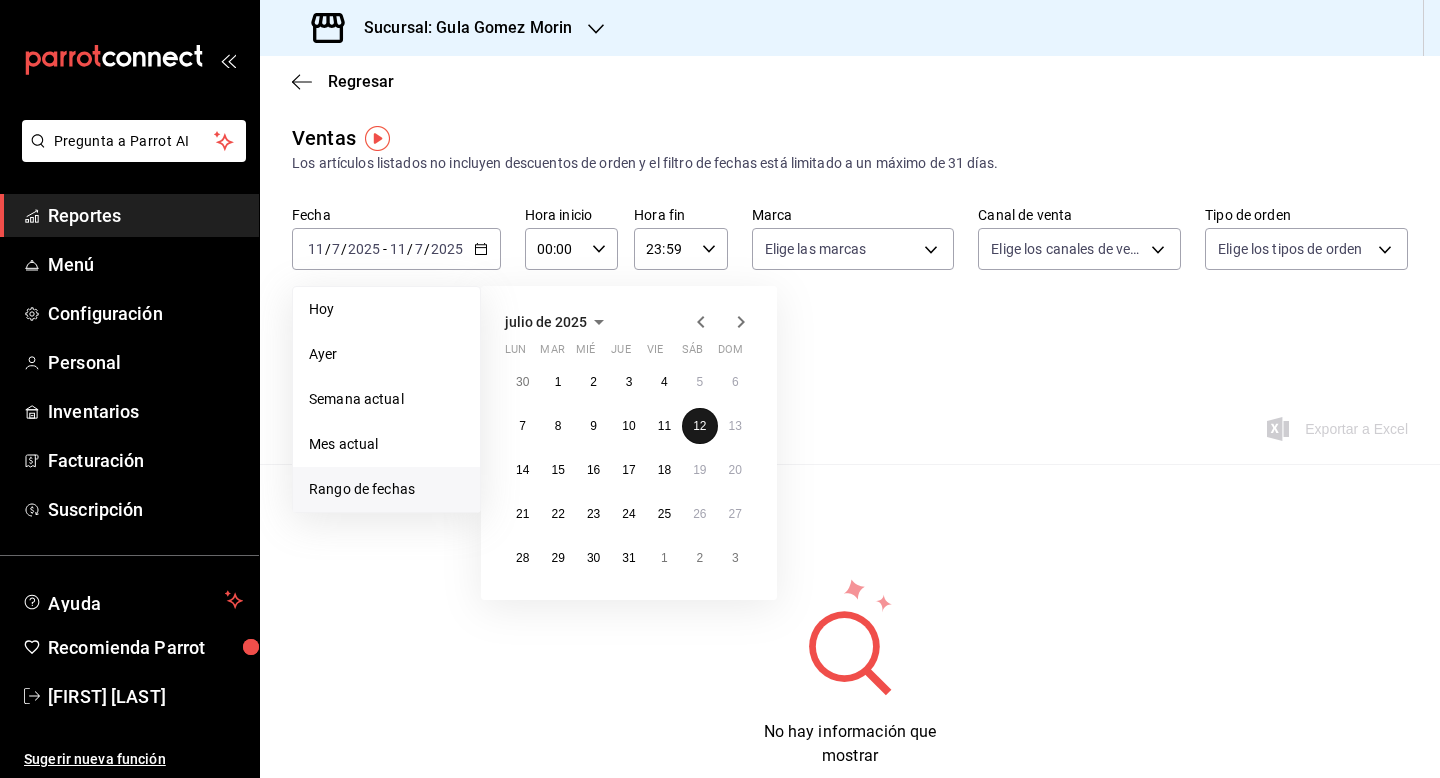 click on "12" at bounding box center [699, 426] 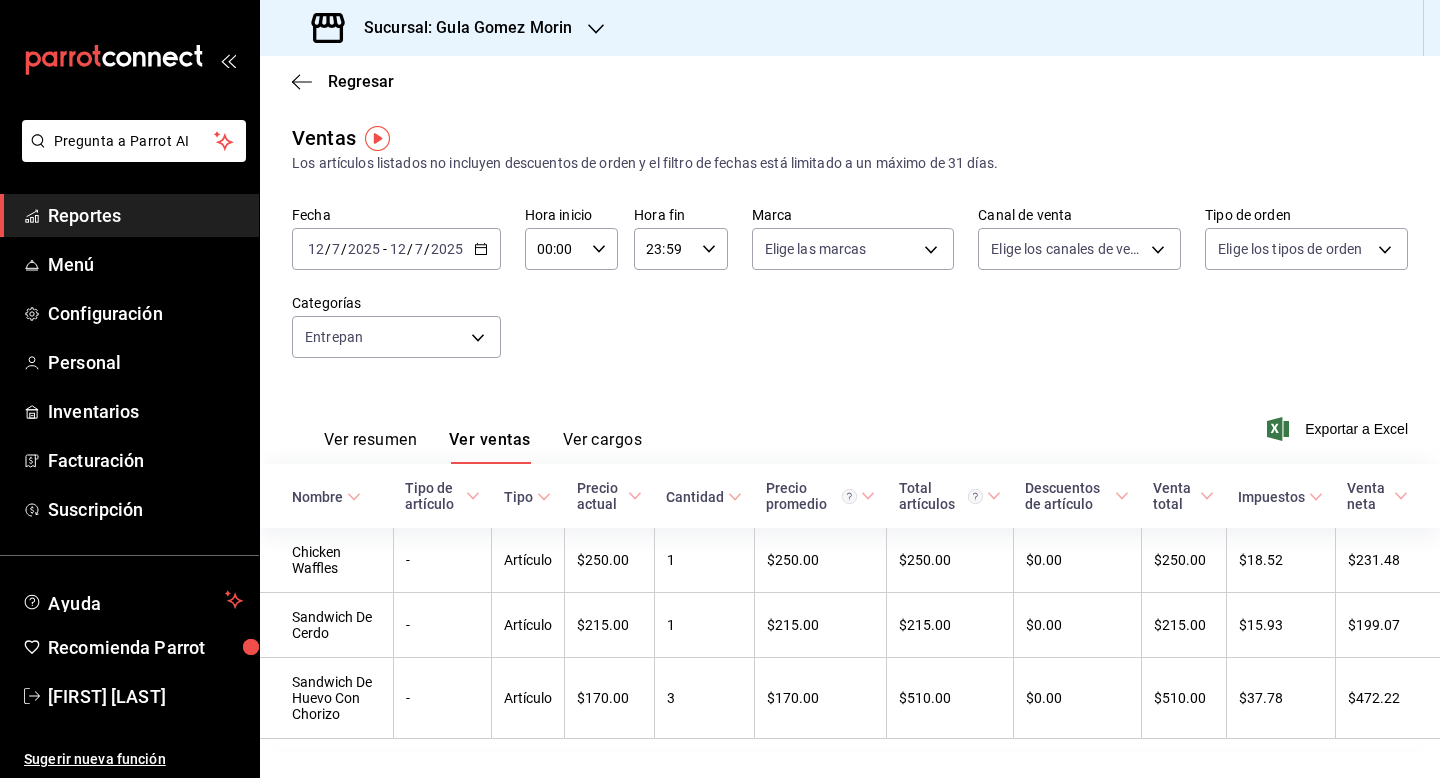 click 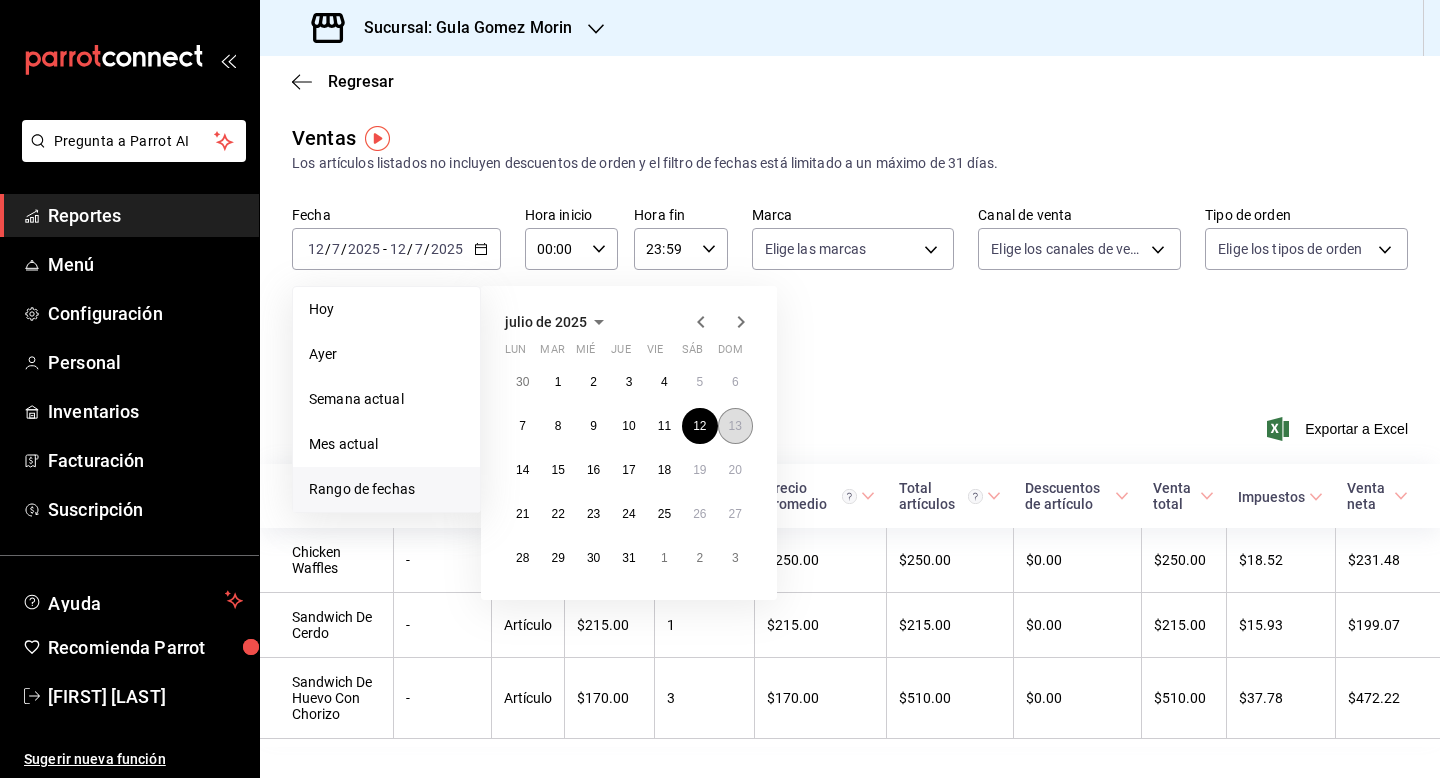 click on "13" at bounding box center (735, 426) 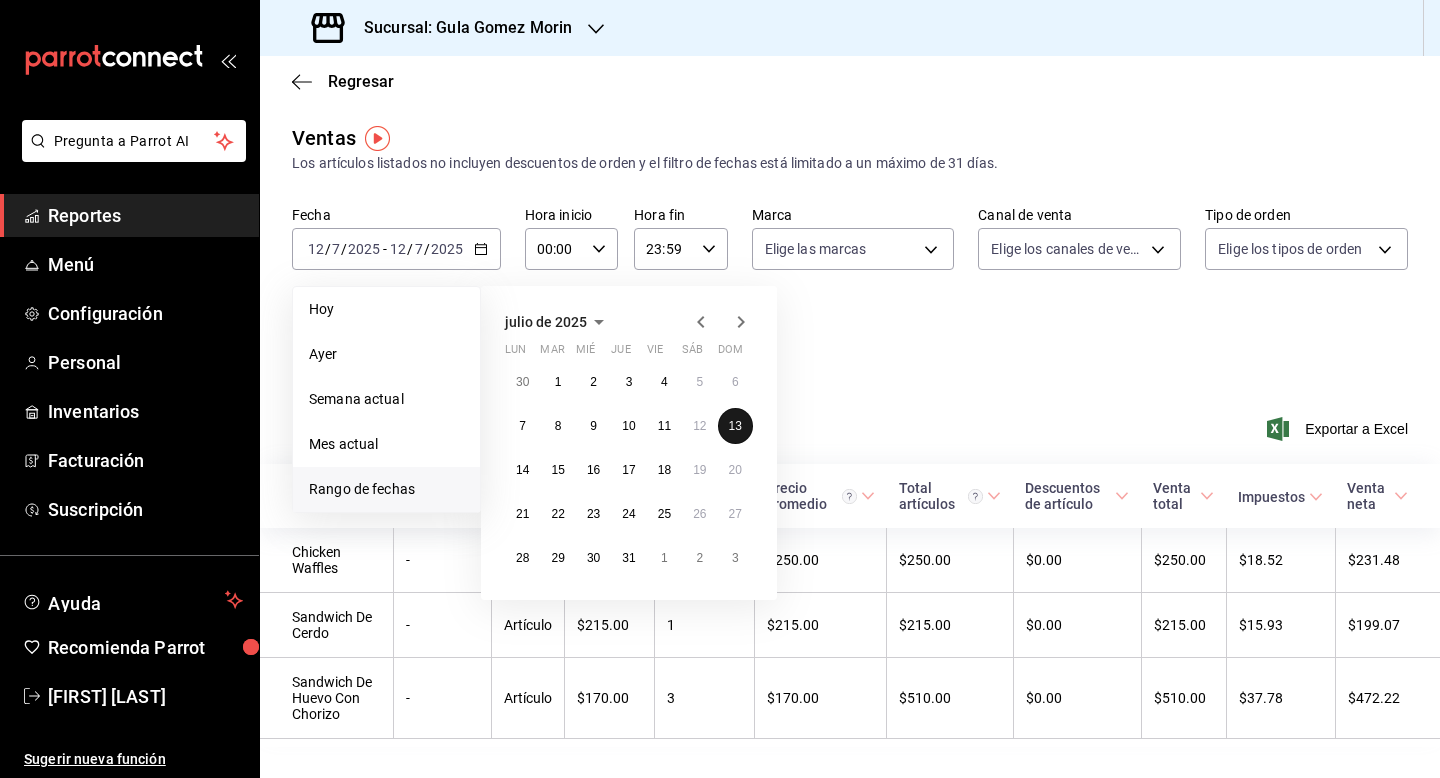 click on "13" at bounding box center [735, 426] 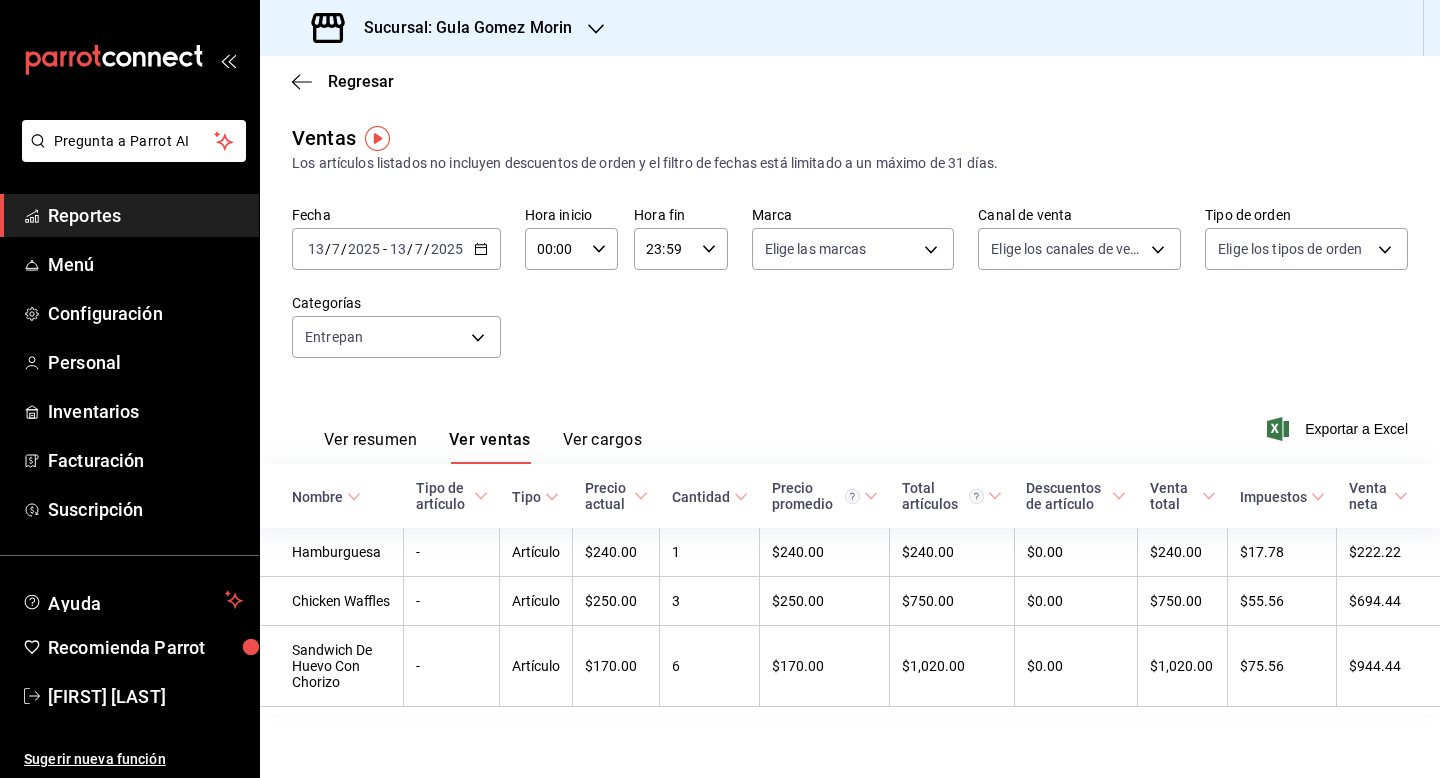 click on "2025-07-13 13 / 7 / 2025 - 2025-07-13 13 / 7 / 2025" at bounding box center (396, 249) 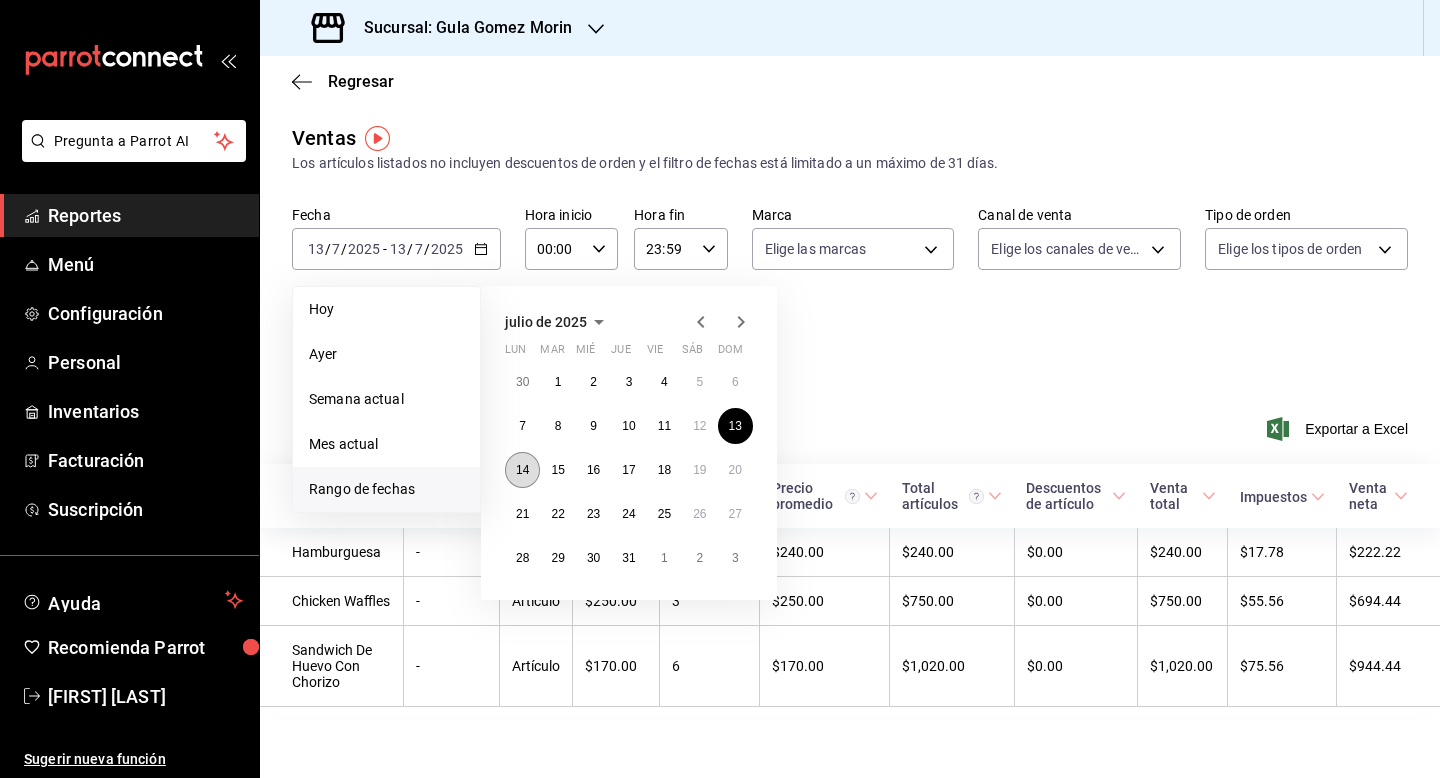 click on "14" at bounding box center [522, 470] 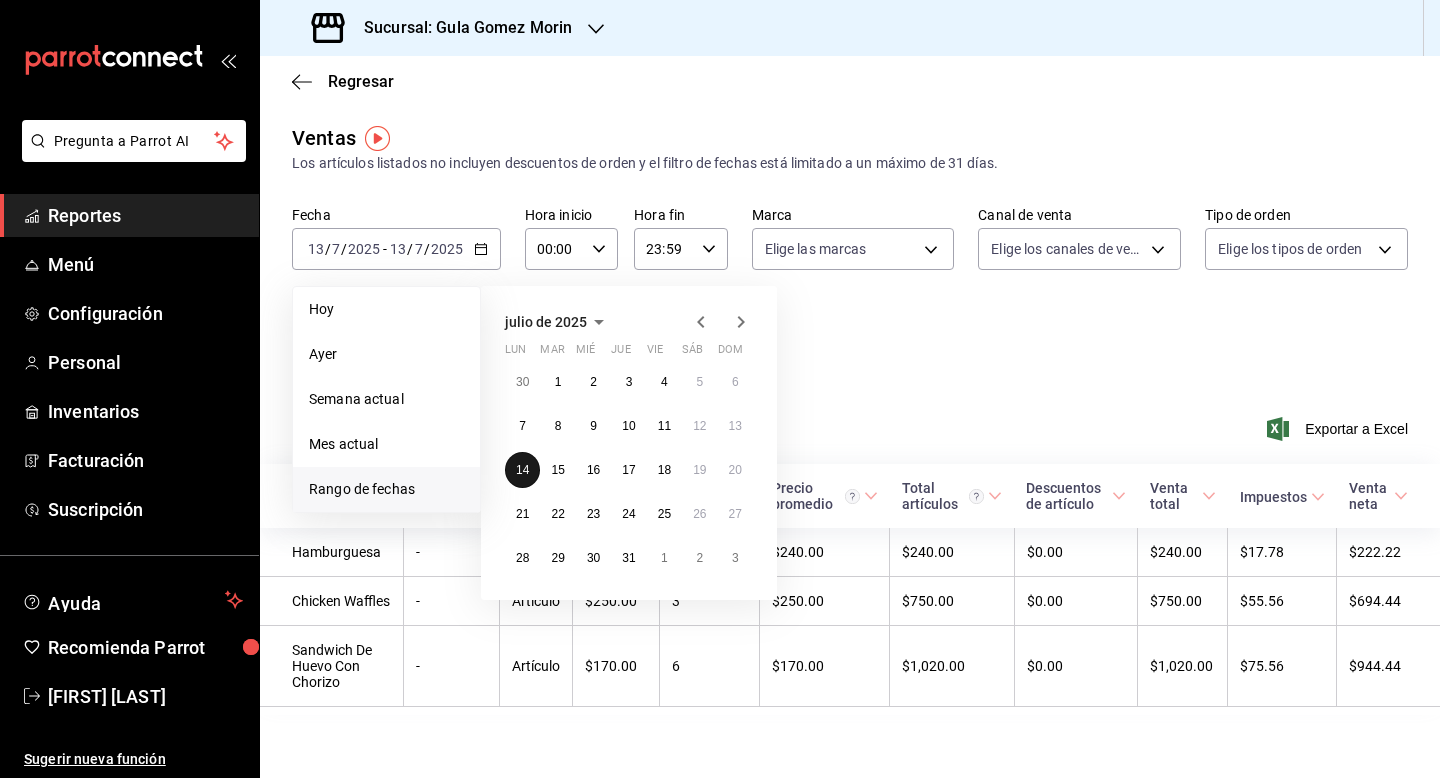 click on "14" at bounding box center (522, 470) 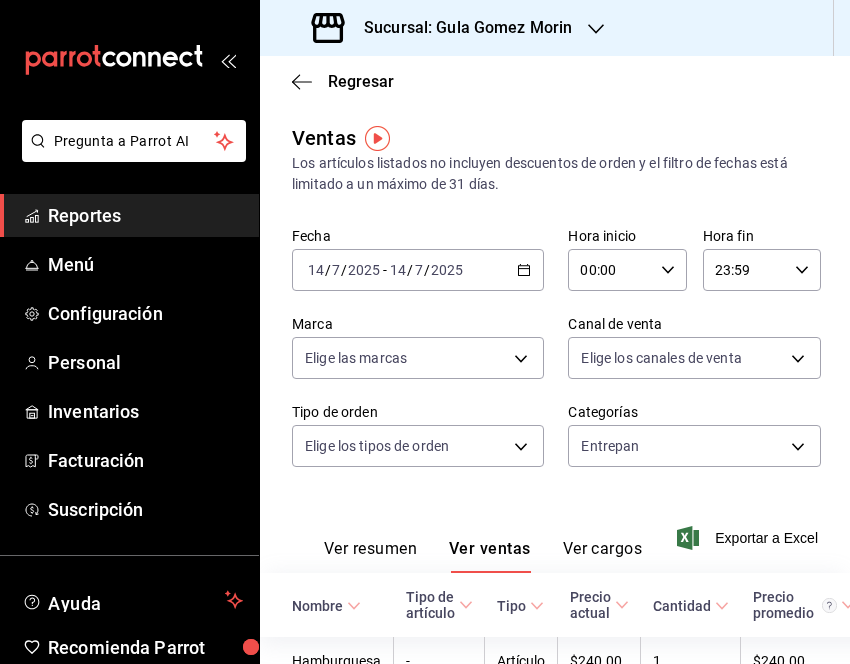 click on "Ver resumen Ver ventas Ver cargos Exportar a Excel" at bounding box center [555, 532] 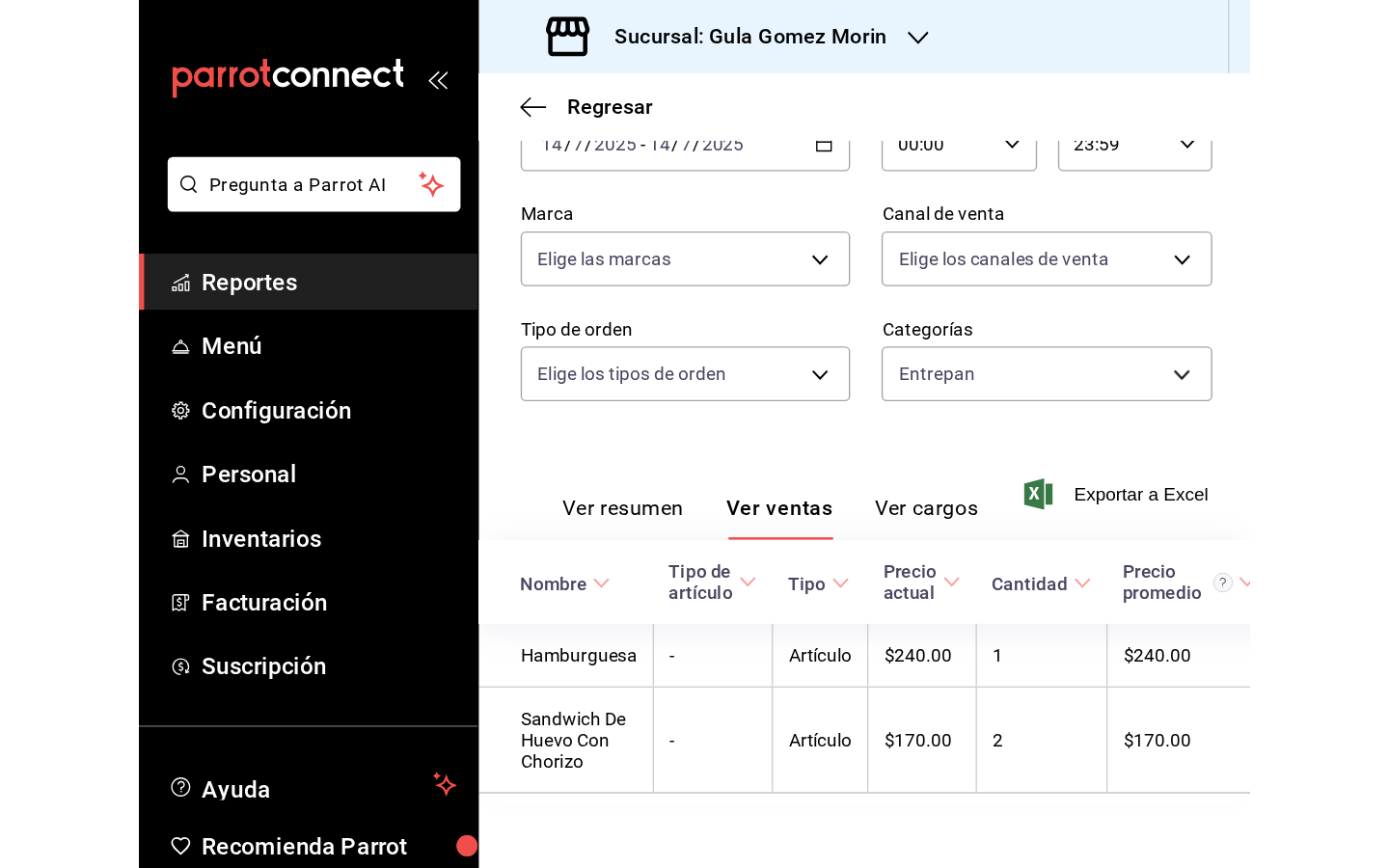 scroll, scrollTop: 169, scrollLeft: 0, axis: vertical 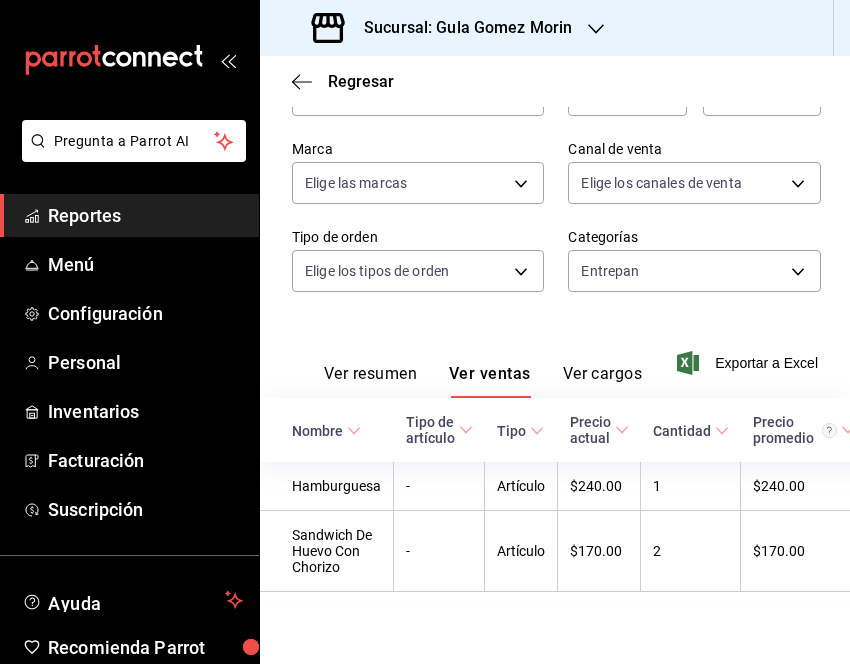 click on "2025-07-14 14 / 7 / 2025 - 2025-07-14 14 / 7 / 2025" at bounding box center [418, 95] 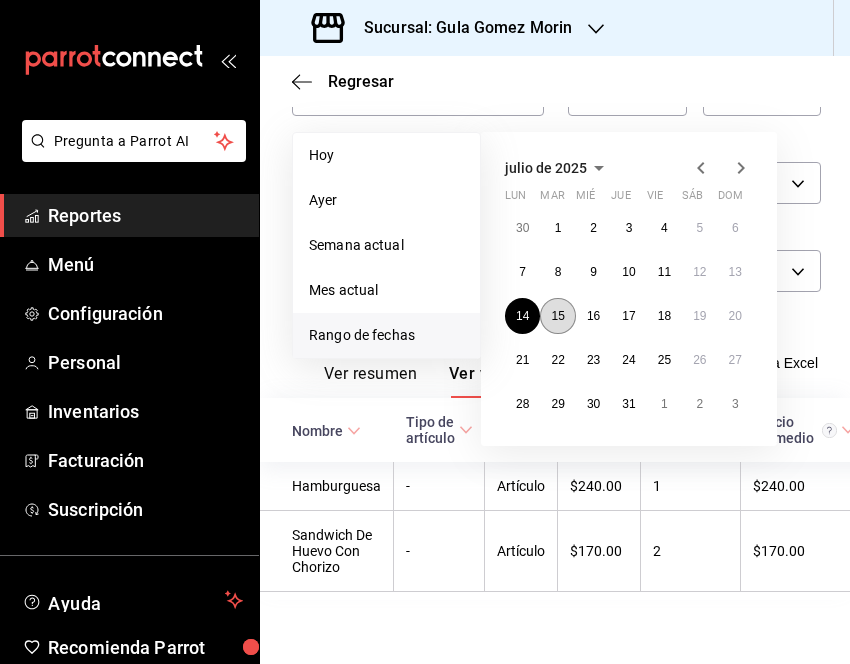 click on "15" at bounding box center [557, 316] 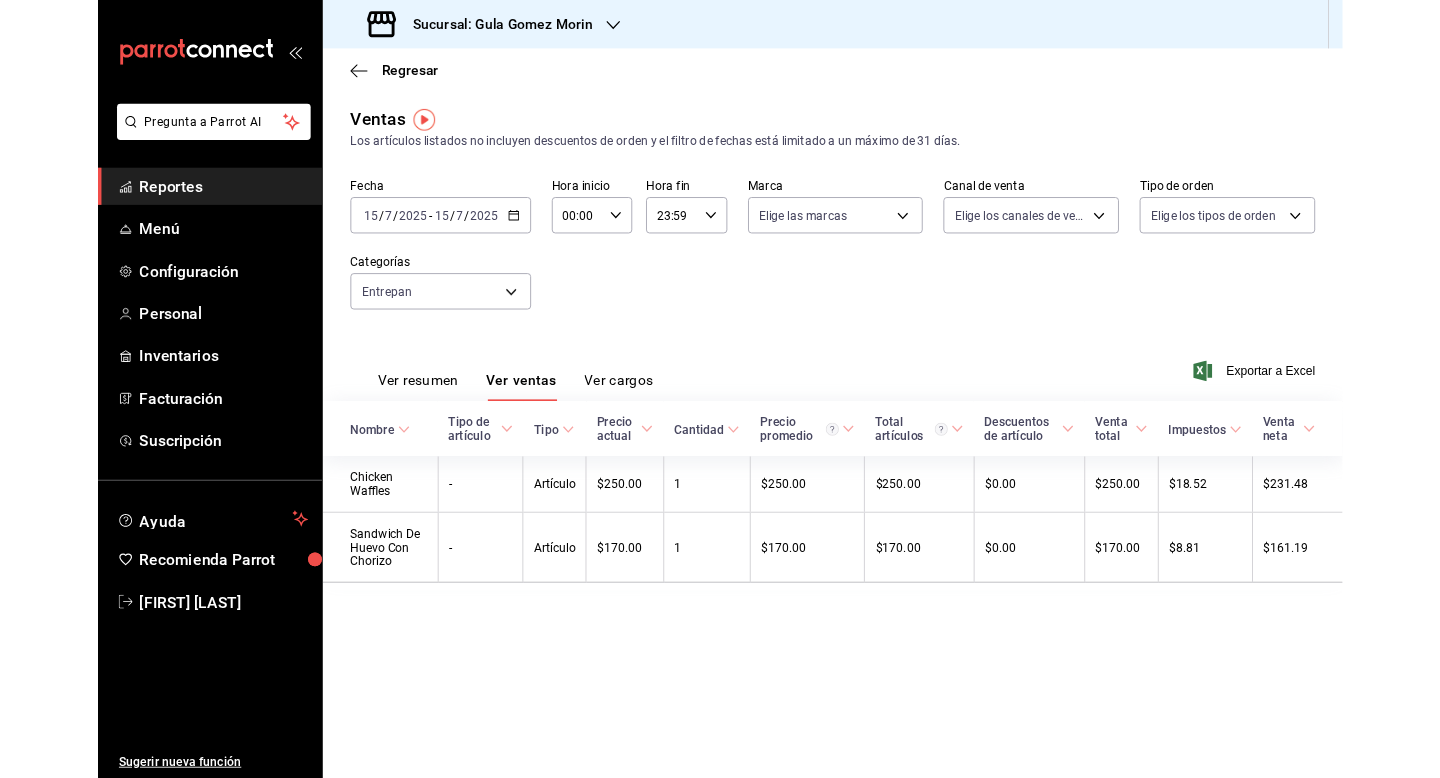 scroll, scrollTop: 0, scrollLeft: 0, axis: both 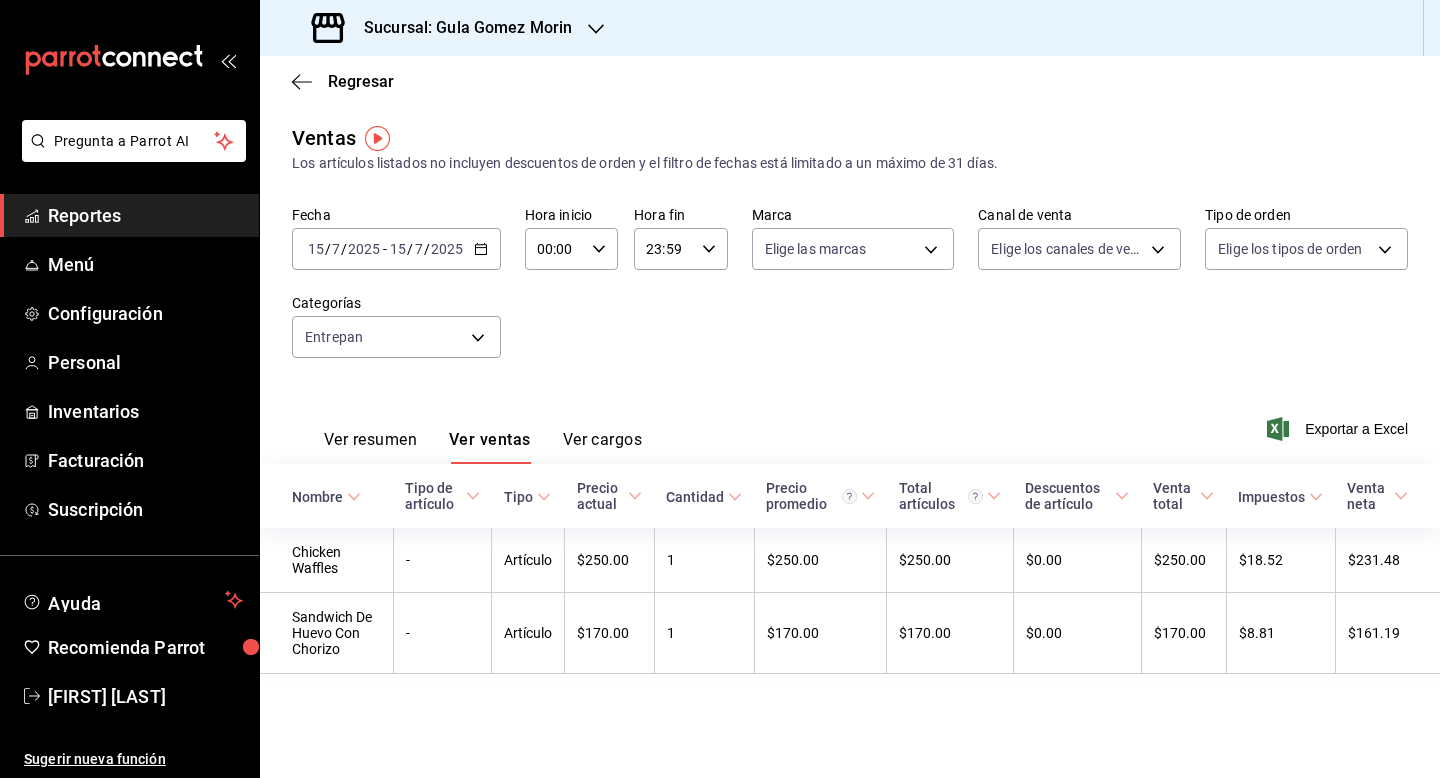 click on "[DATE] [DATE] - [DATE] [DATE]" at bounding box center [396, 249] 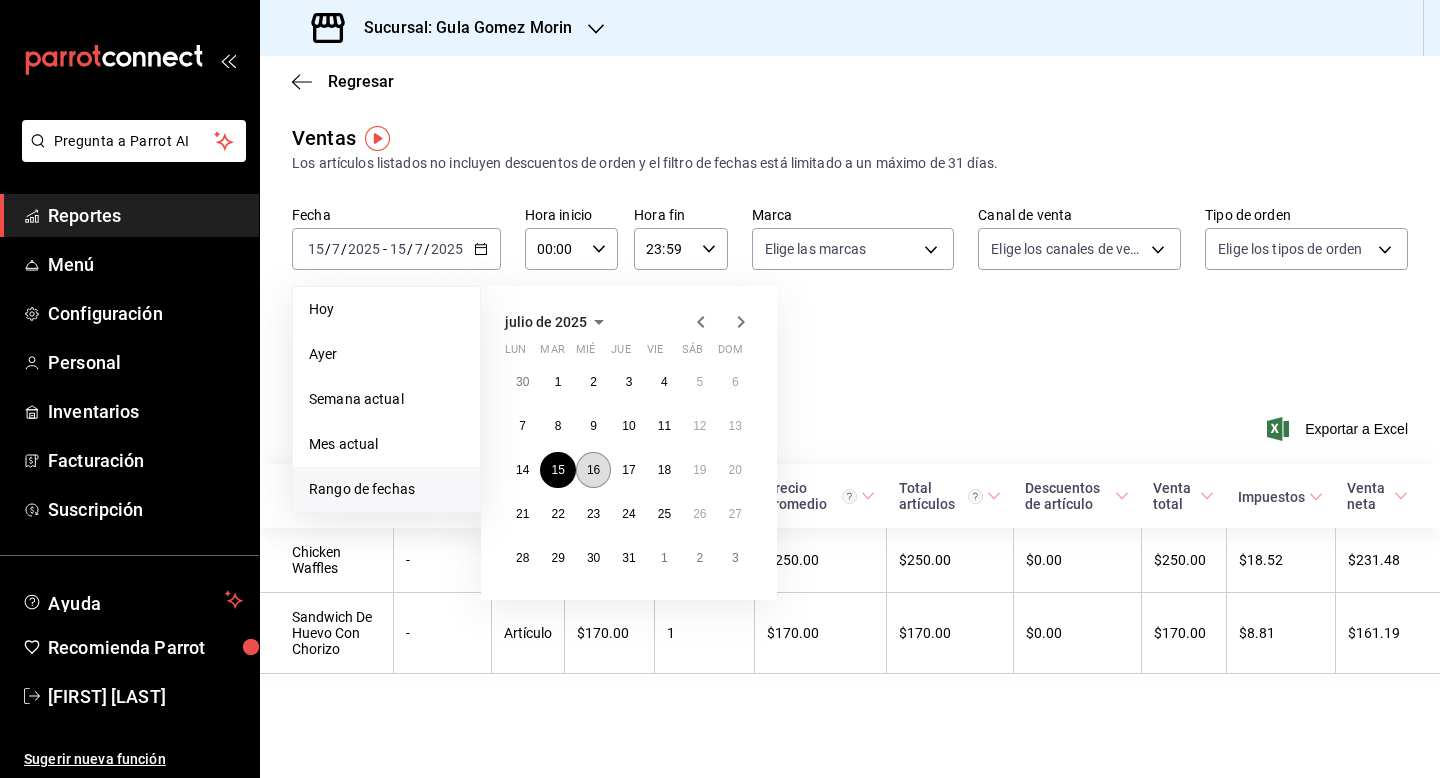 click on "16" at bounding box center (593, 470) 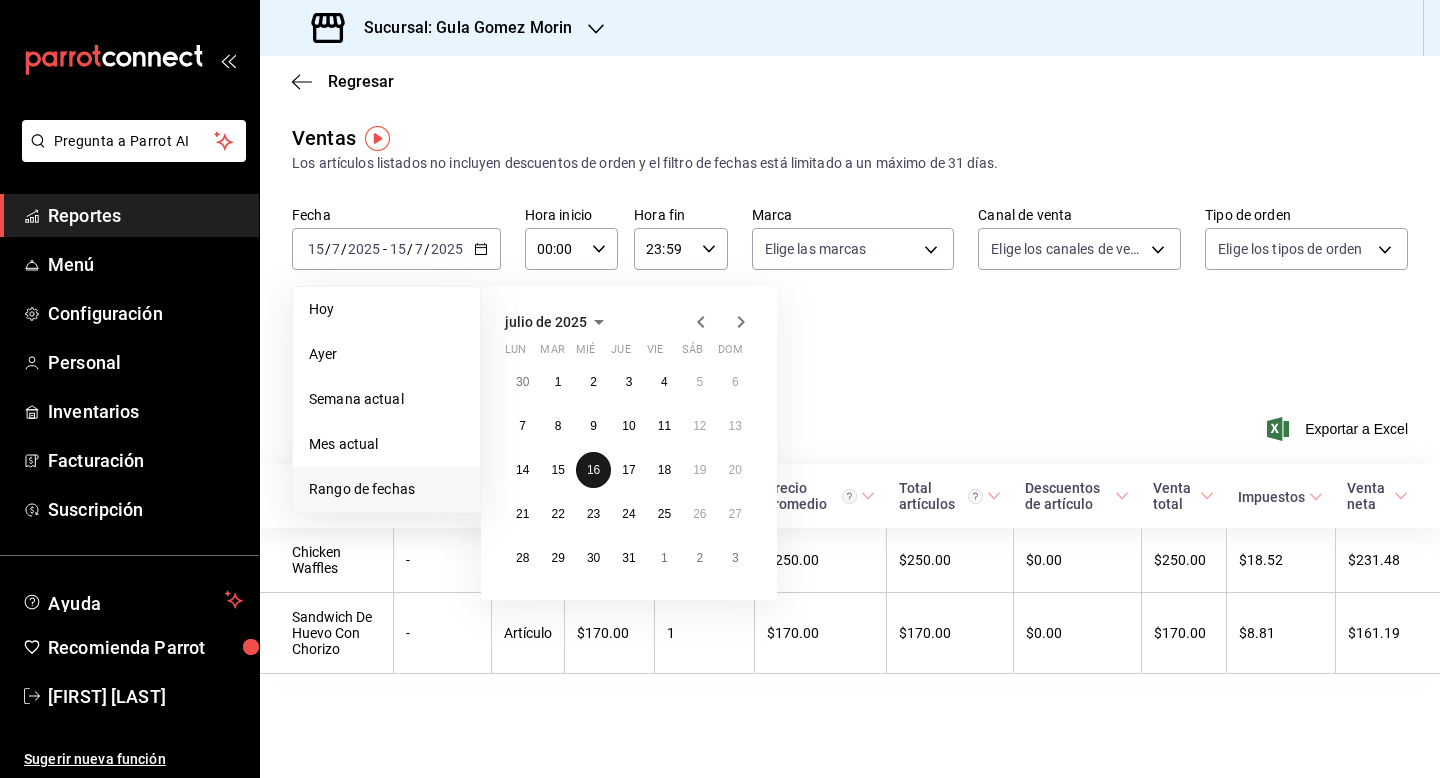 click on "16" at bounding box center (593, 470) 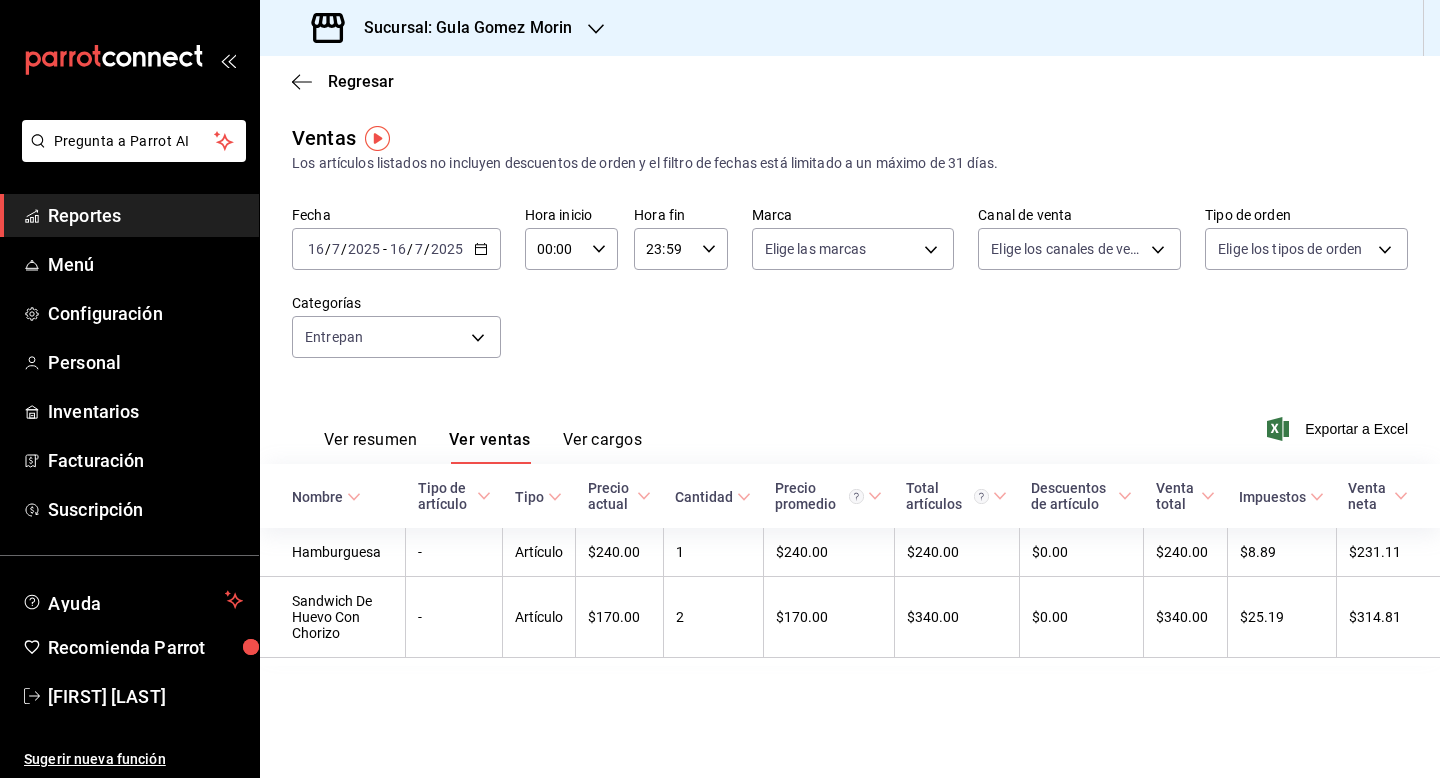 click on "[DATE] [DATE] - [DATE] [DATE]" at bounding box center (396, 249) 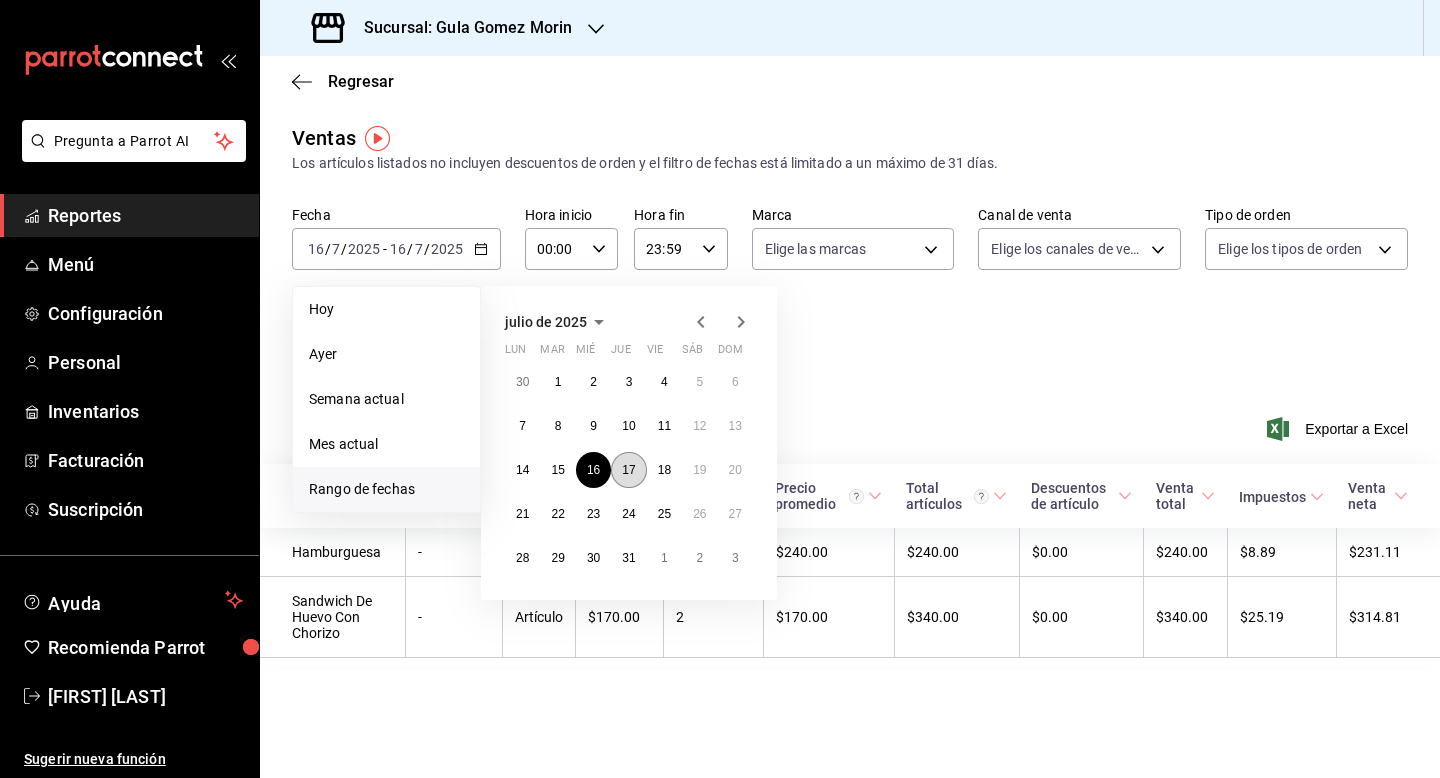 click on "17" at bounding box center (628, 470) 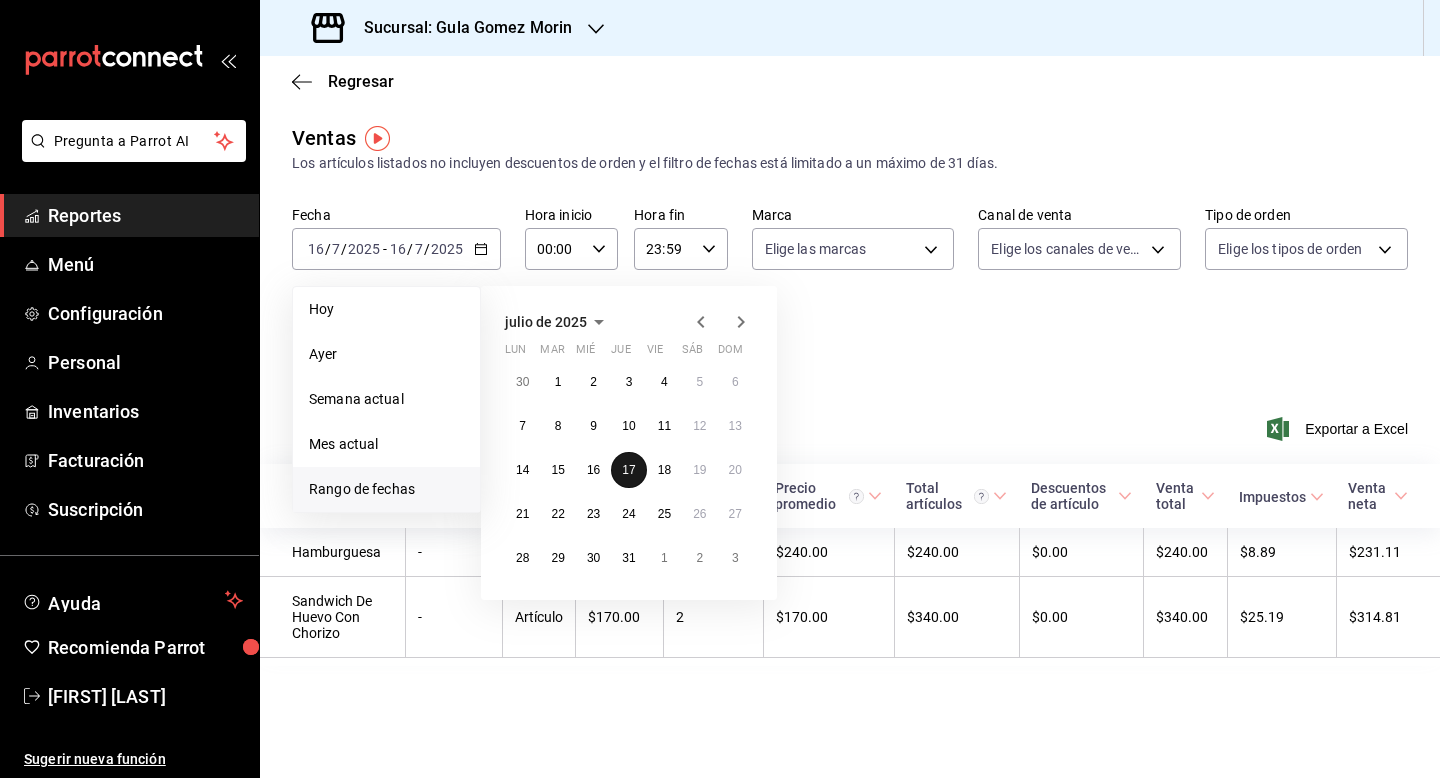 click on "17" at bounding box center (628, 470) 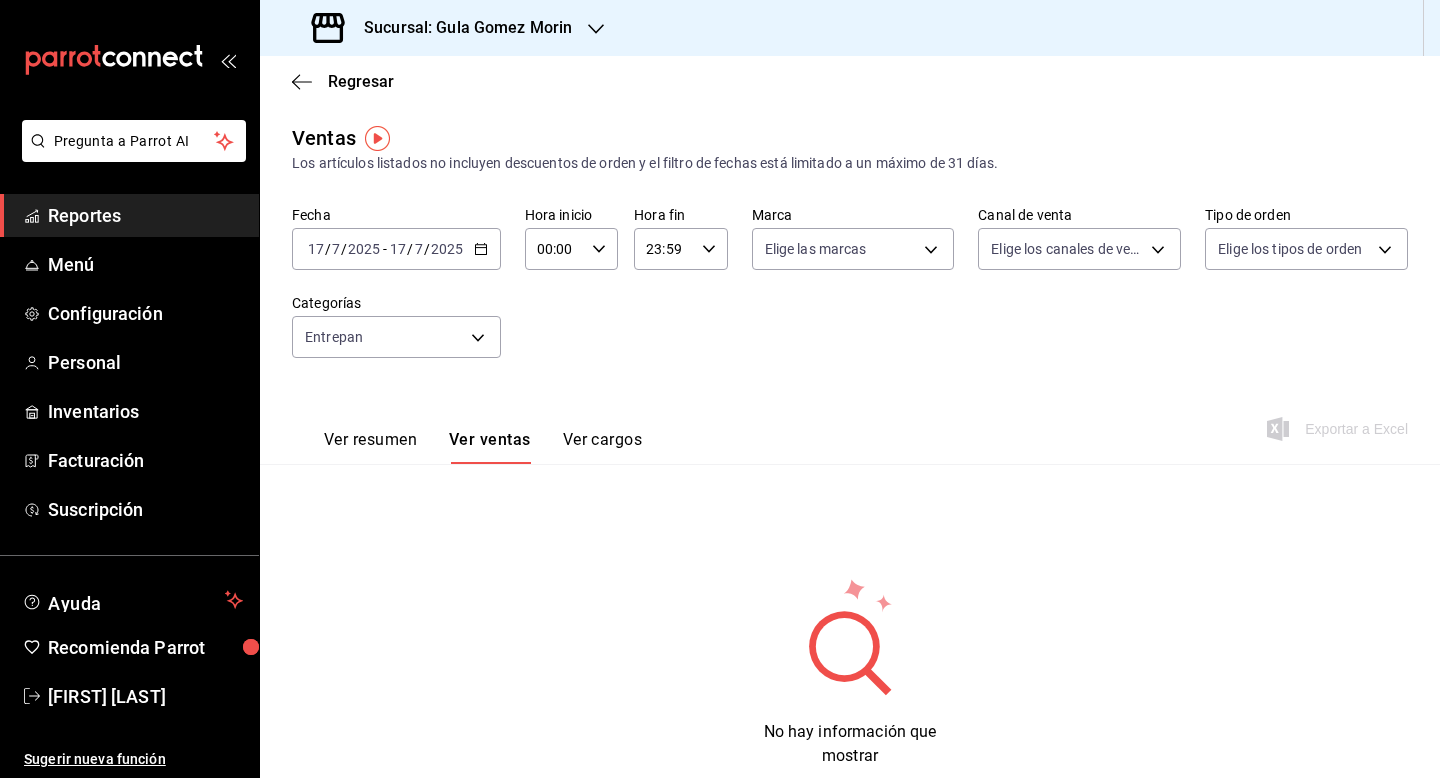 click on "2025-07-17 17 / 7 / 2025 - 2025-07-17 17 / 7 / 2025" at bounding box center [396, 249] 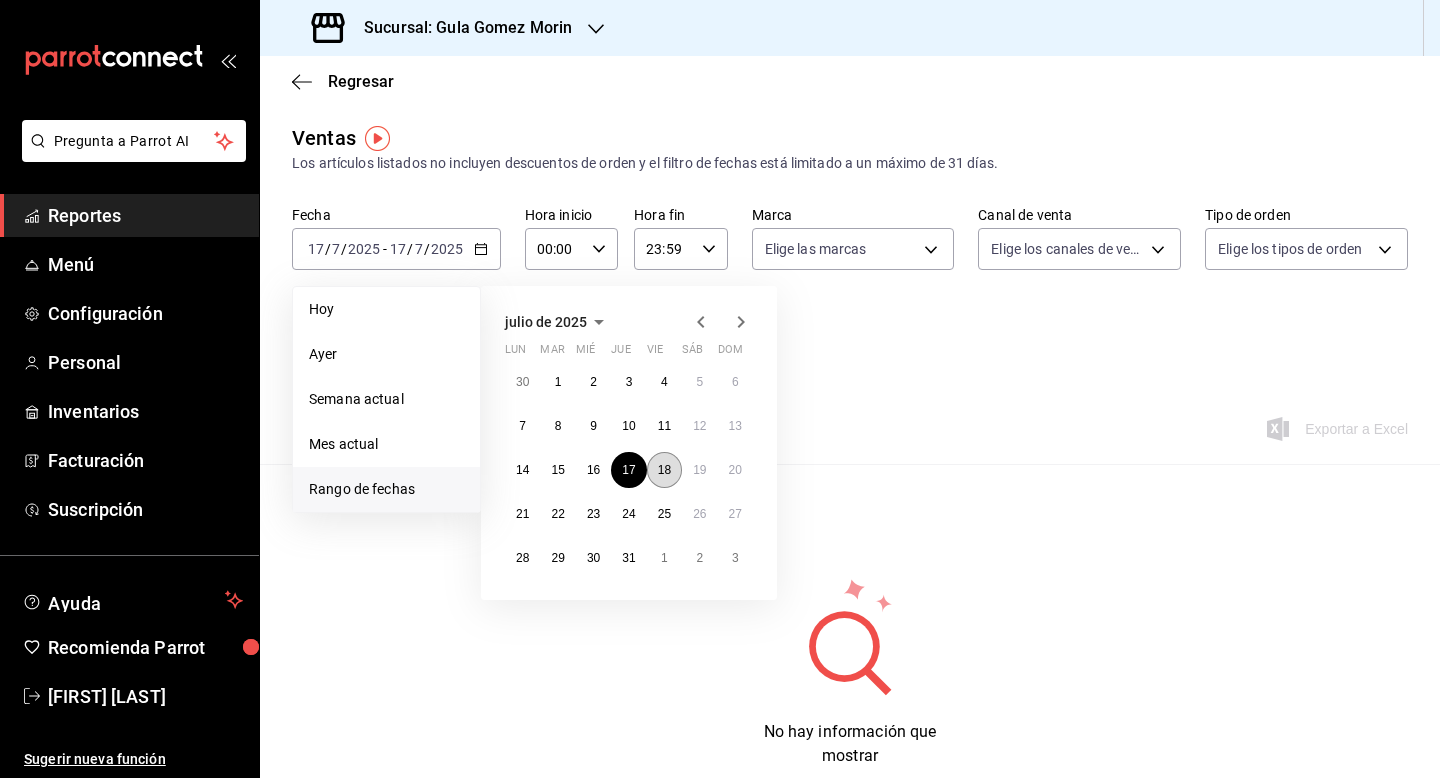 click on "18" at bounding box center (664, 470) 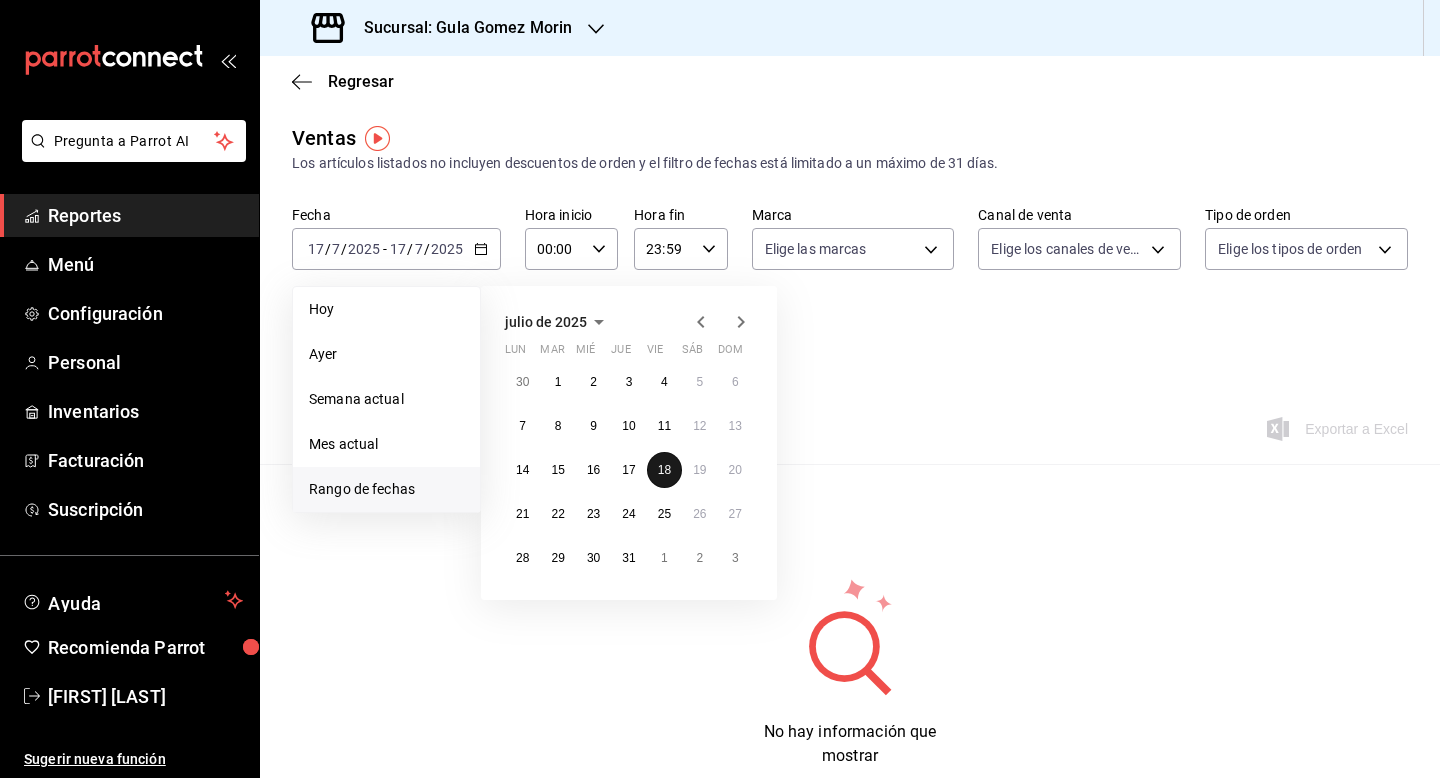 click on "18" at bounding box center (664, 470) 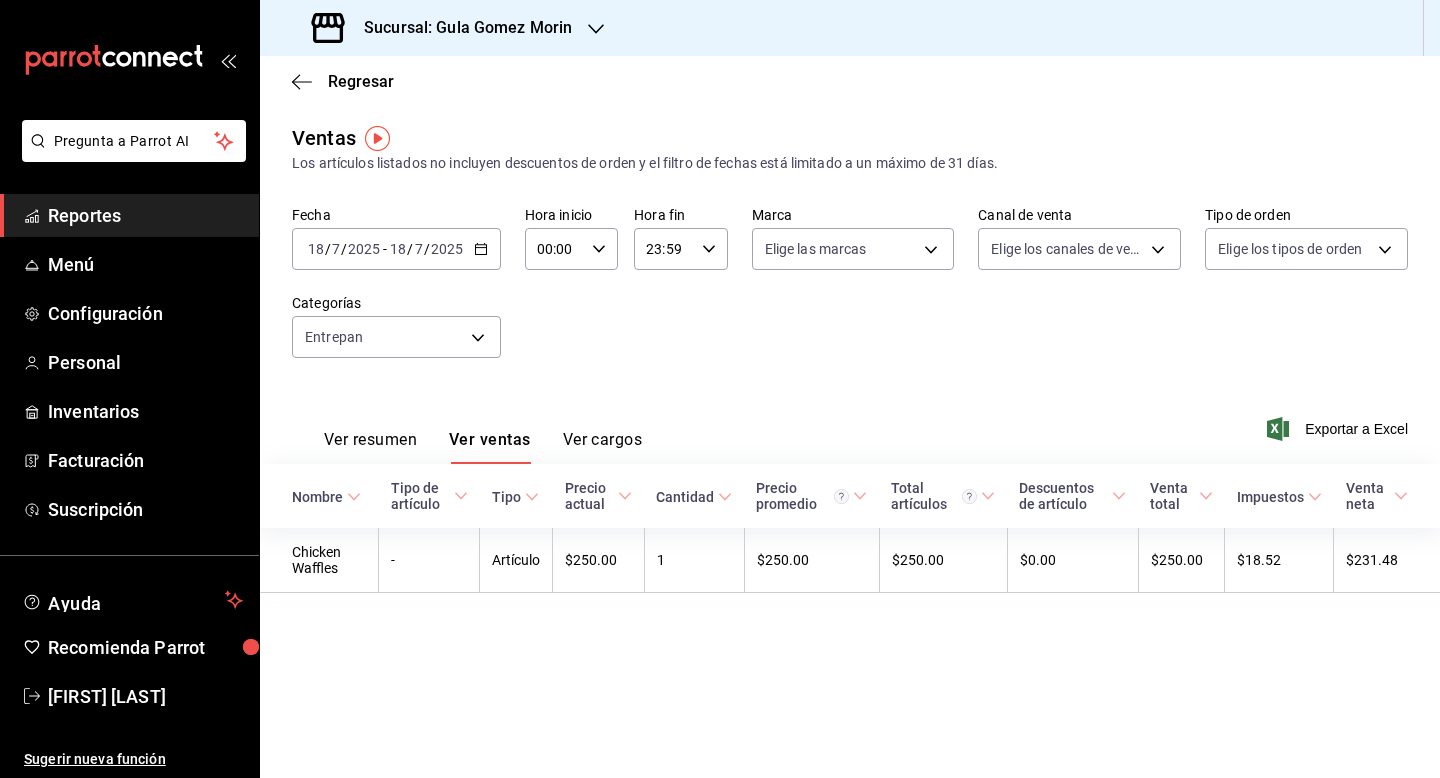 click on "Fecha [DATE] [DATE] - [DATE] [DATE] Hora inicio 00:00 Hora inicio Hora fin 23:59 Hora fin Marca Elige las marcas Canal de venta Elige los canales de venta Tipo de orden Elige los tipos de orden Categorías Entrepan 74888702-5eb2-43ba-866c-41bce7556129" at bounding box center (850, 294) 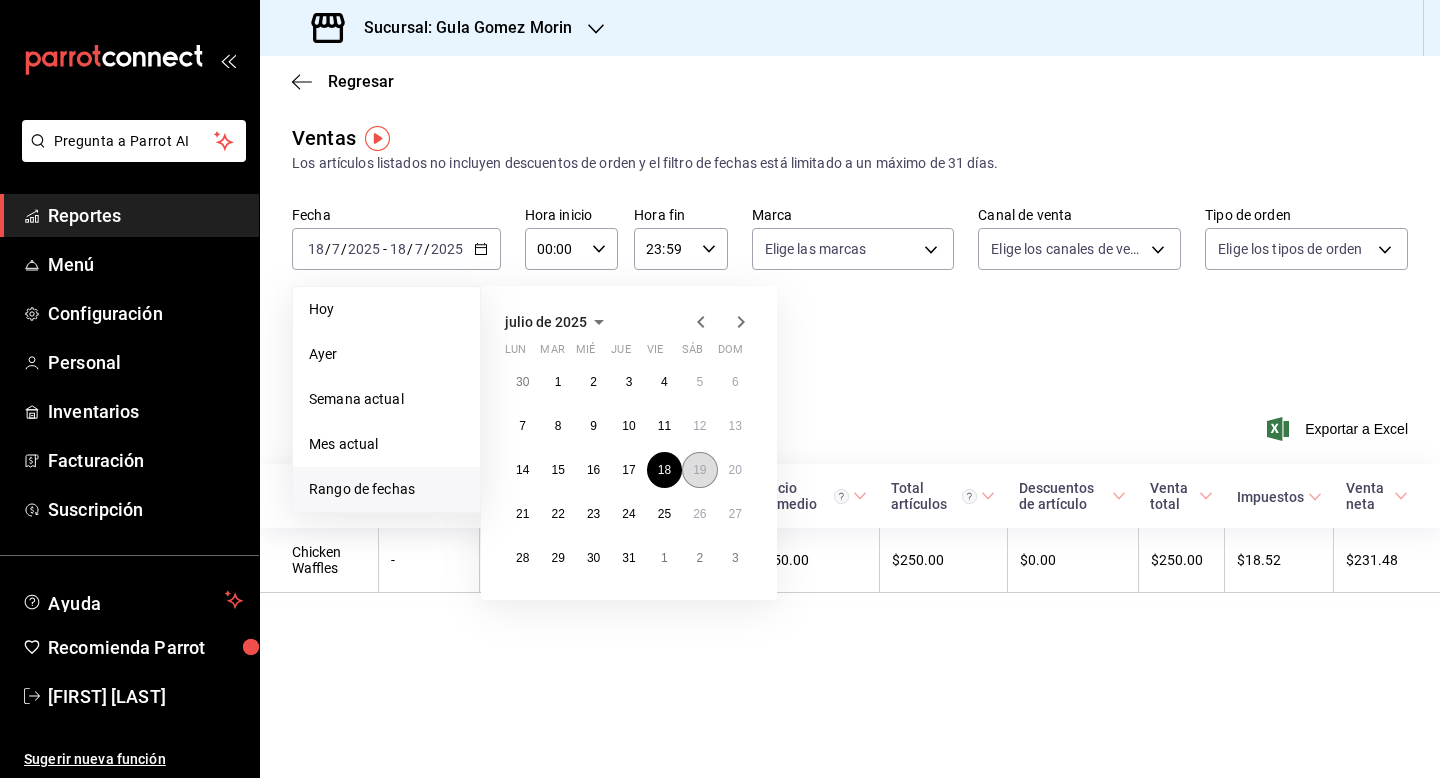 click on "19" at bounding box center (699, 470) 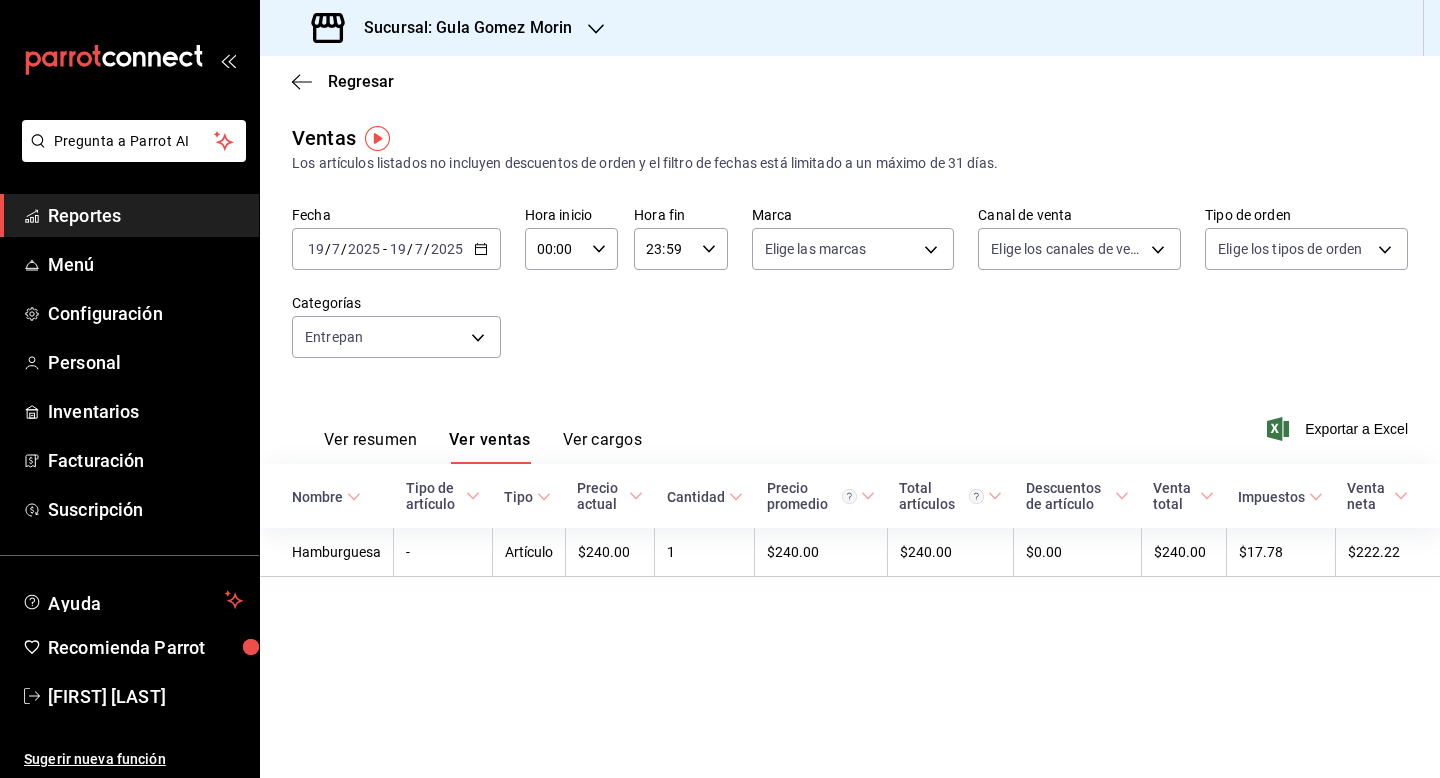 click on "[DATE] [DATE] - [DATE] [DATE]" at bounding box center [396, 249] 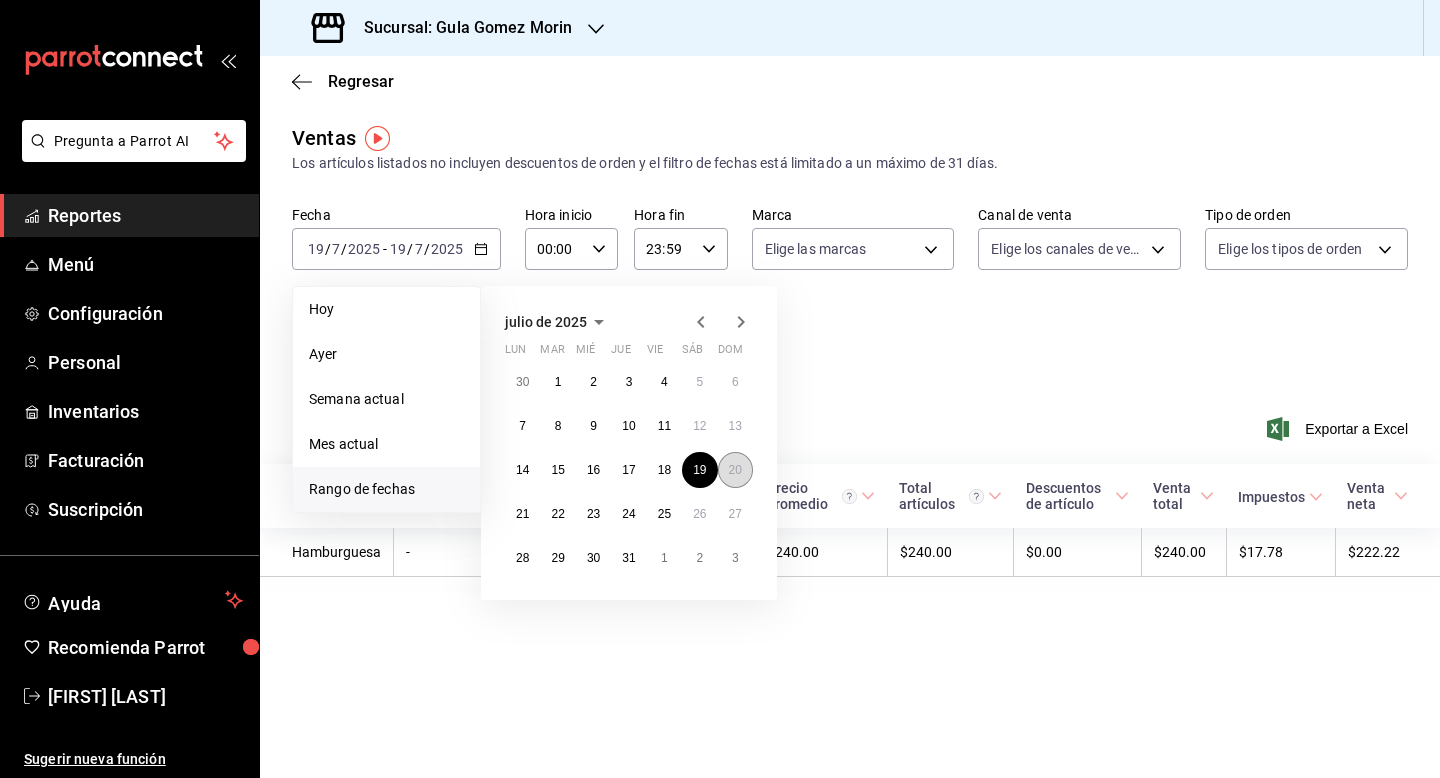 click on "20" at bounding box center [735, 470] 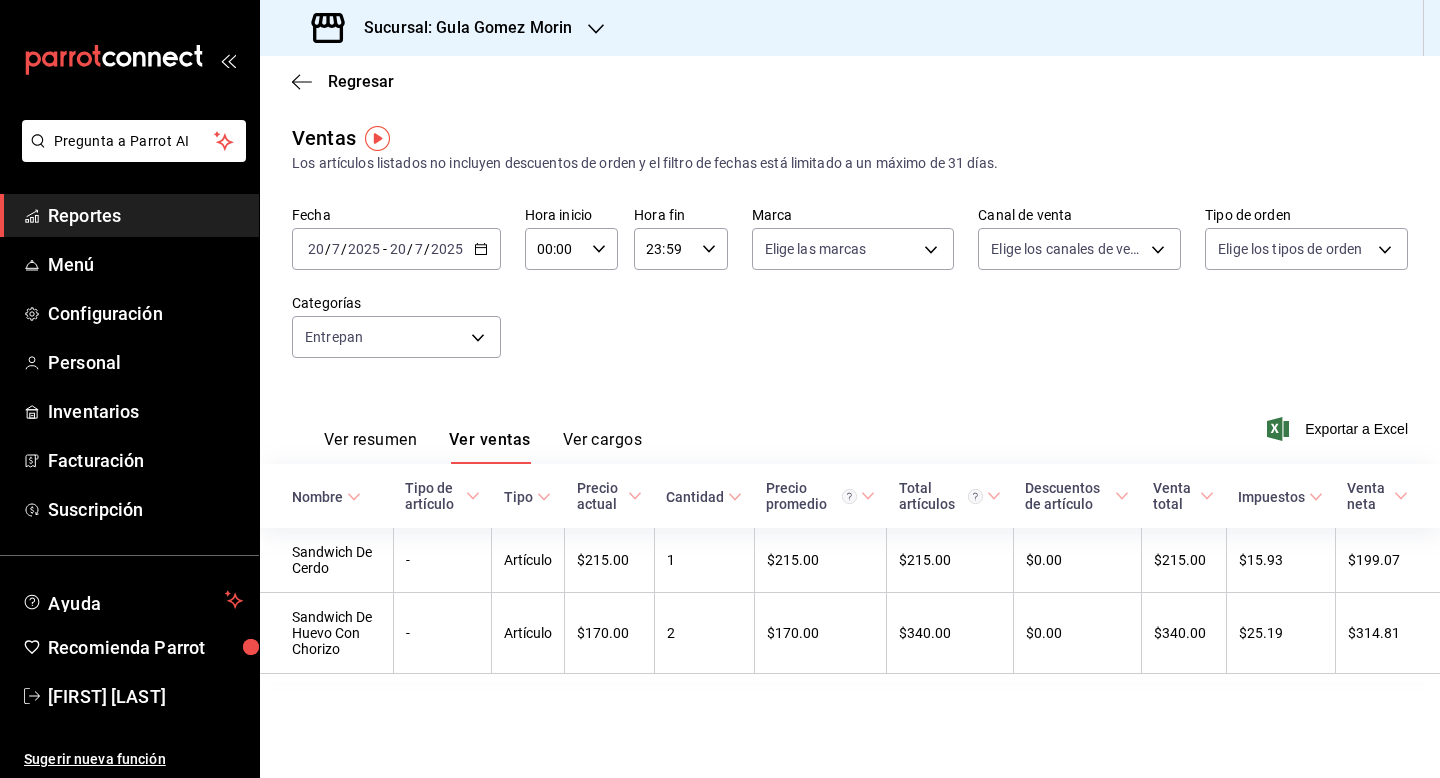 click 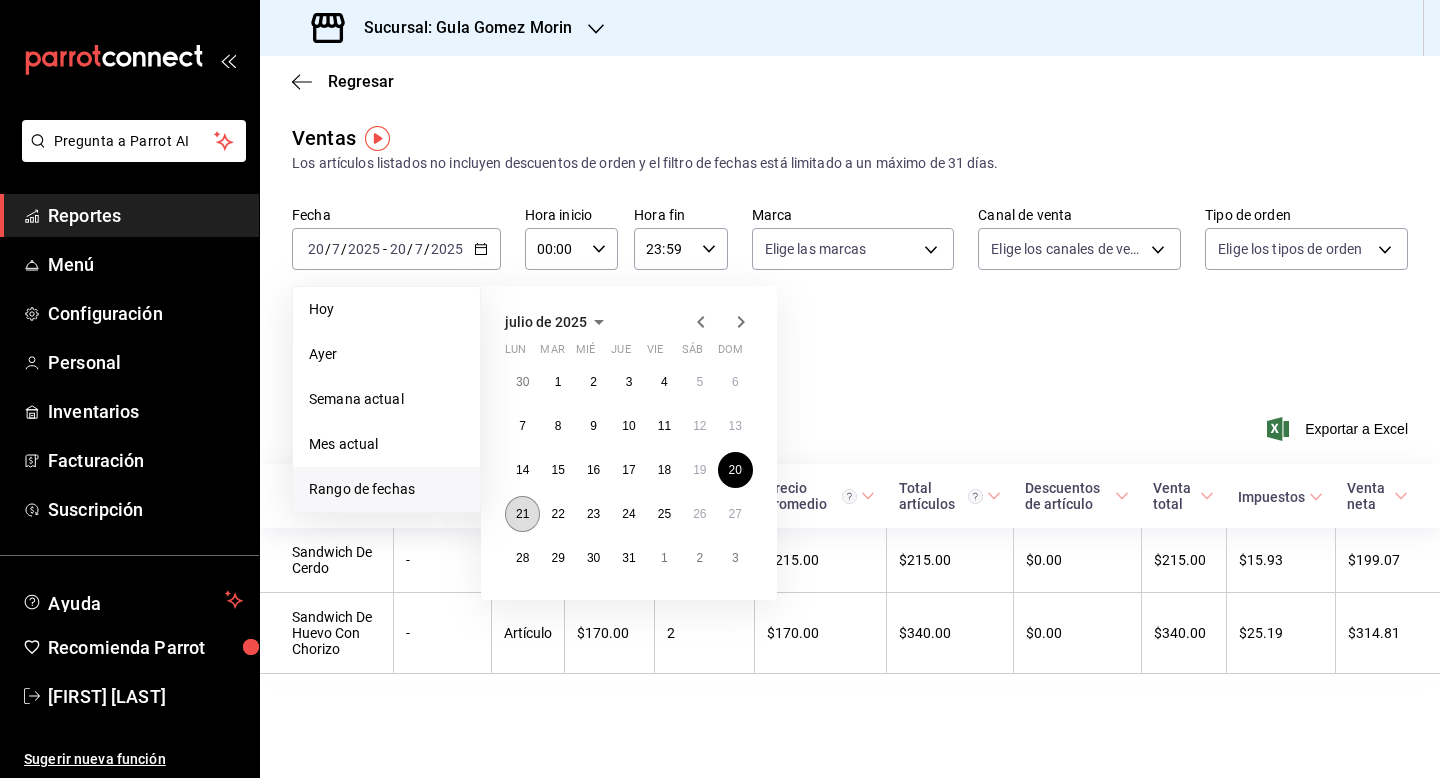 click on "21" at bounding box center [522, 514] 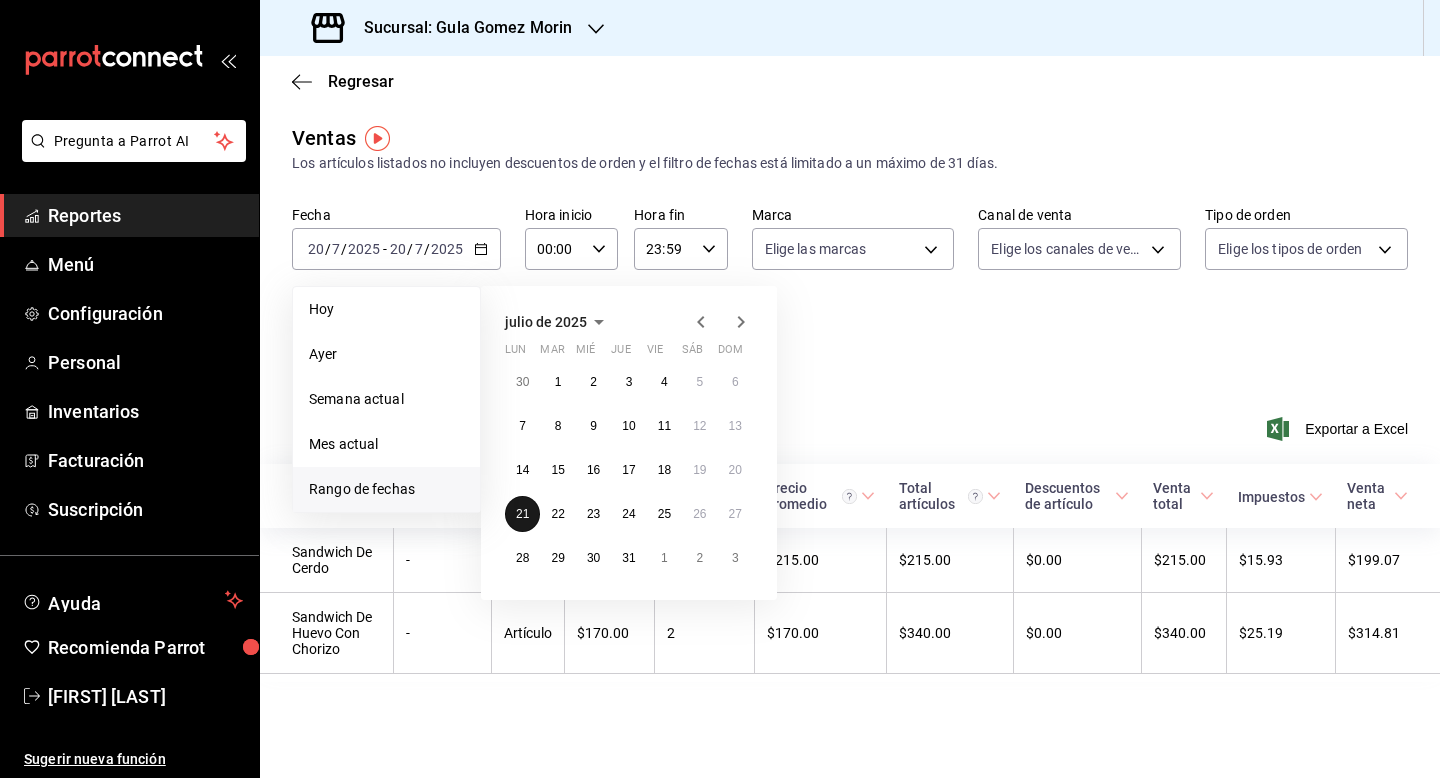 click on "21" at bounding box center (522, 514) 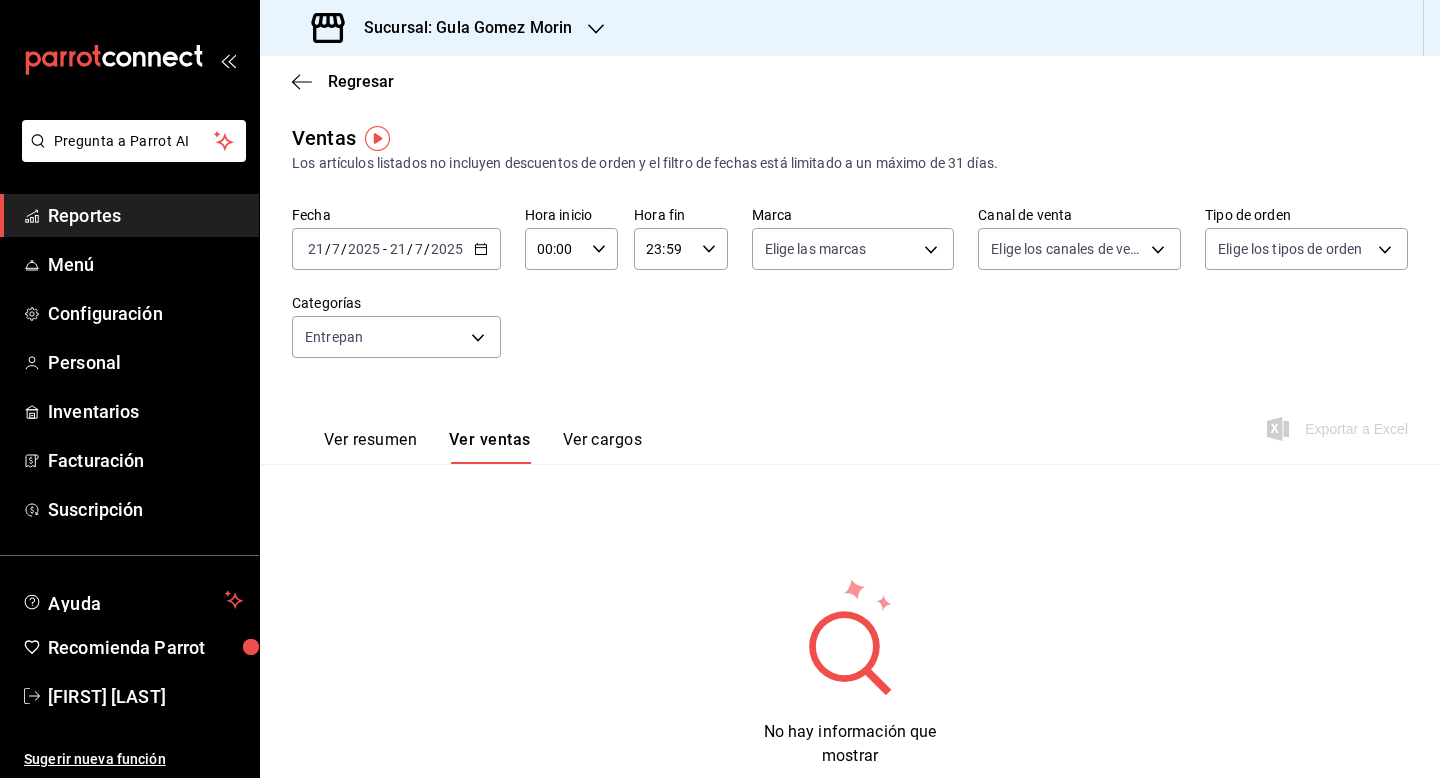 click on "2025" at bounding box center [447, 249] 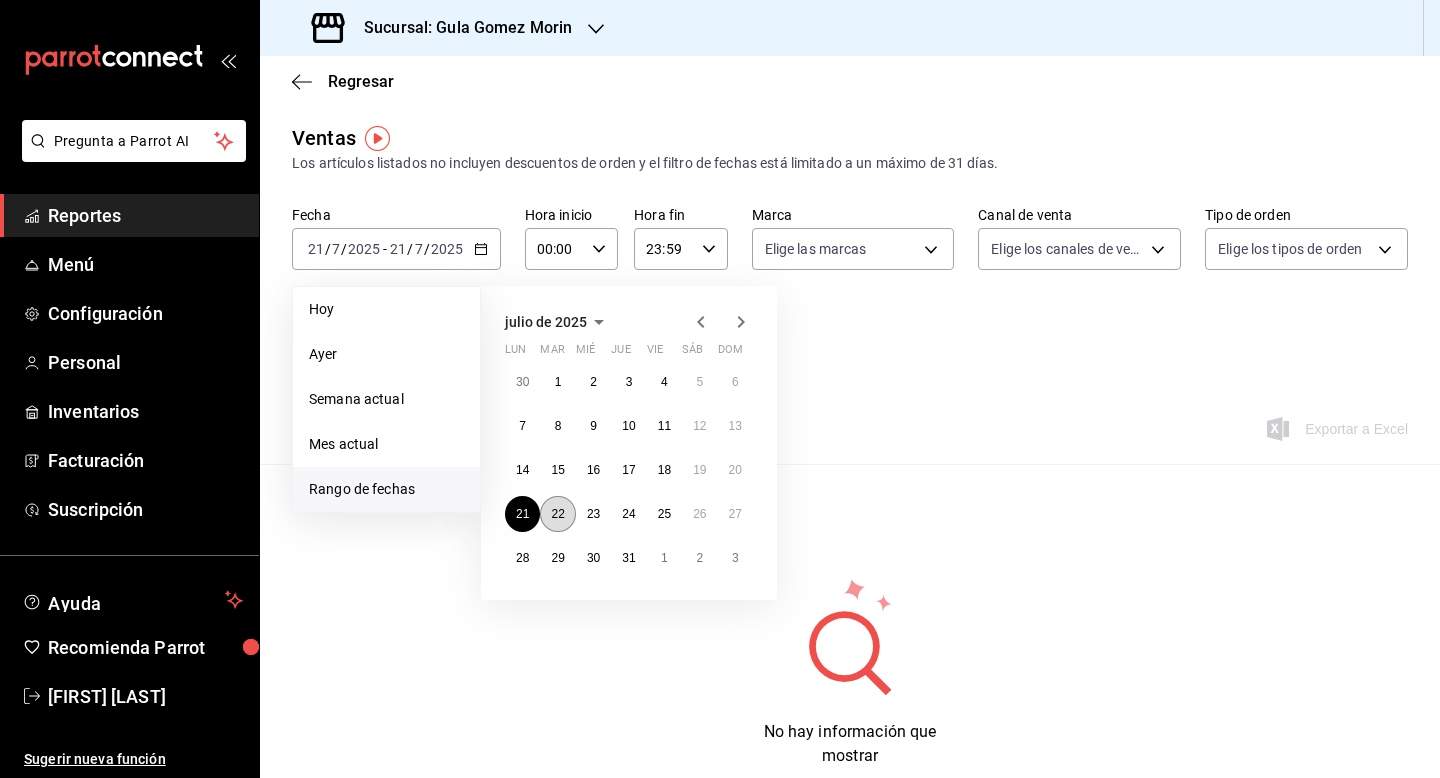 click on "22" at bounding box center (557, 514) 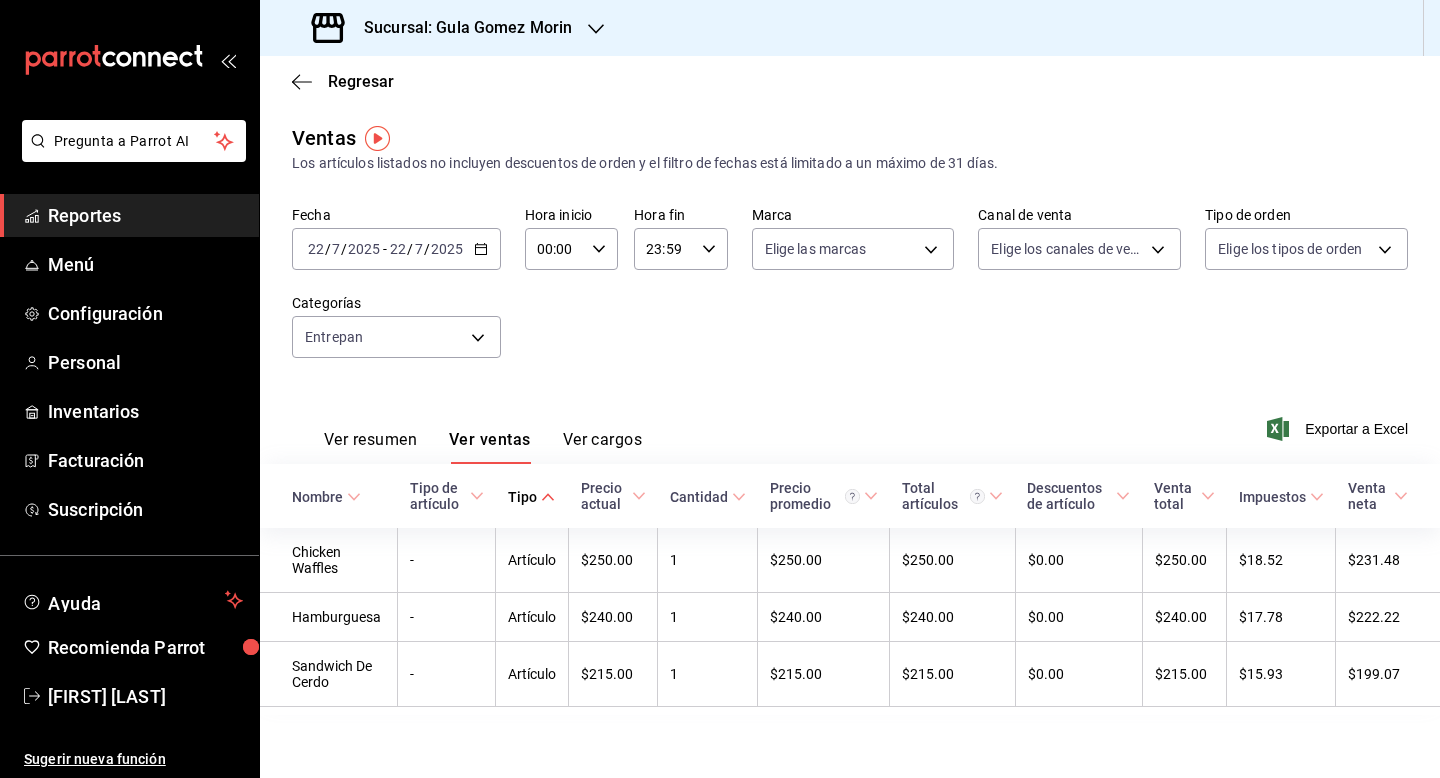 click 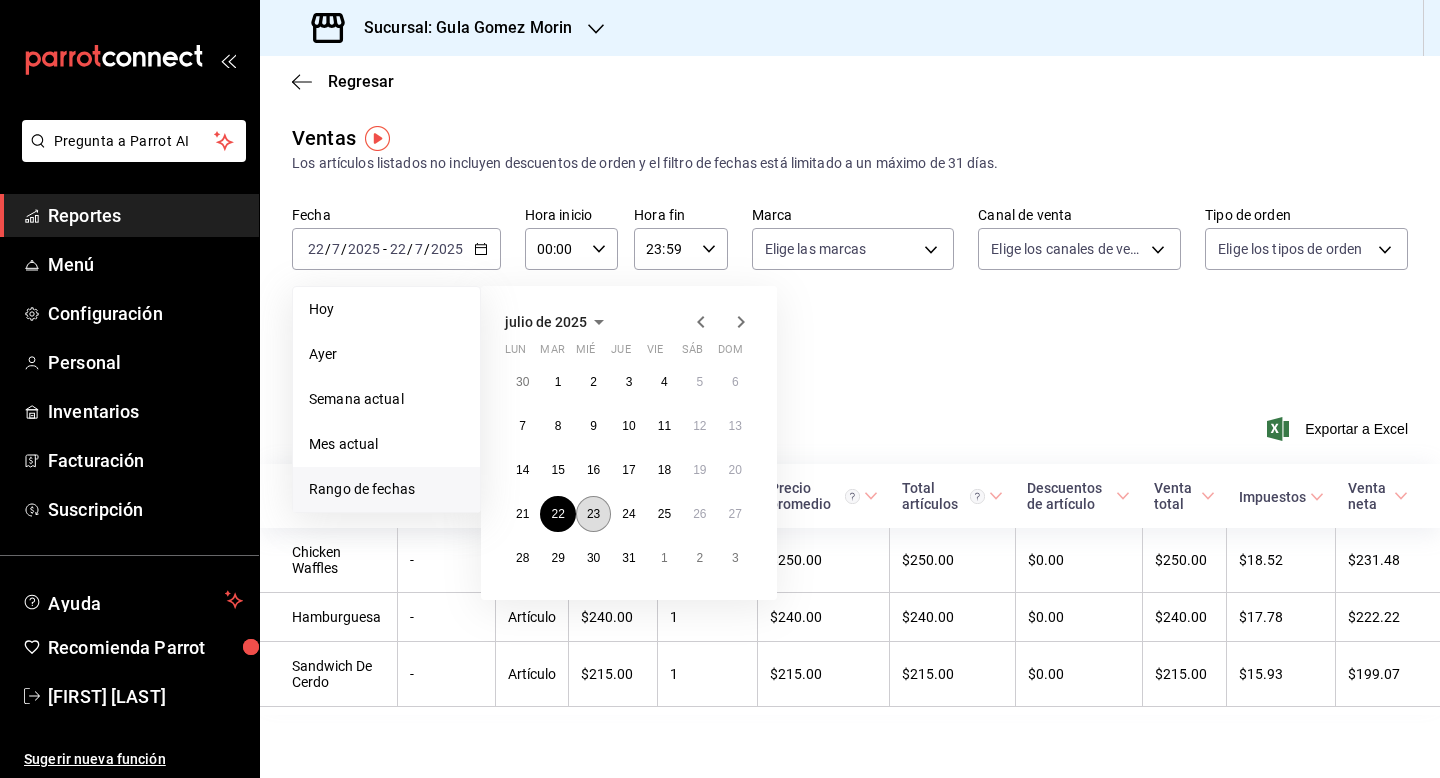 click on "23" at bounding box center (593, 514) 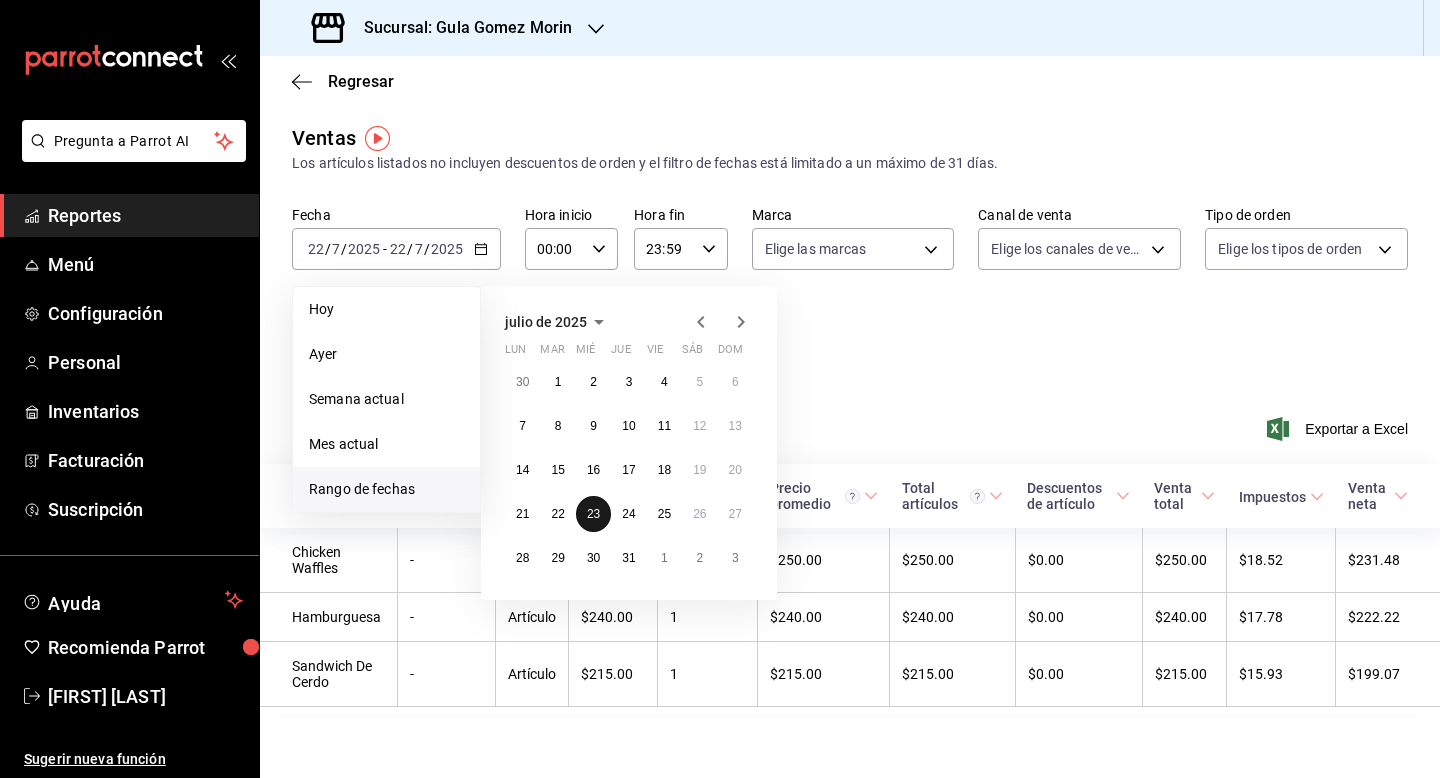 click on "23" at bounding box center (593, 514) 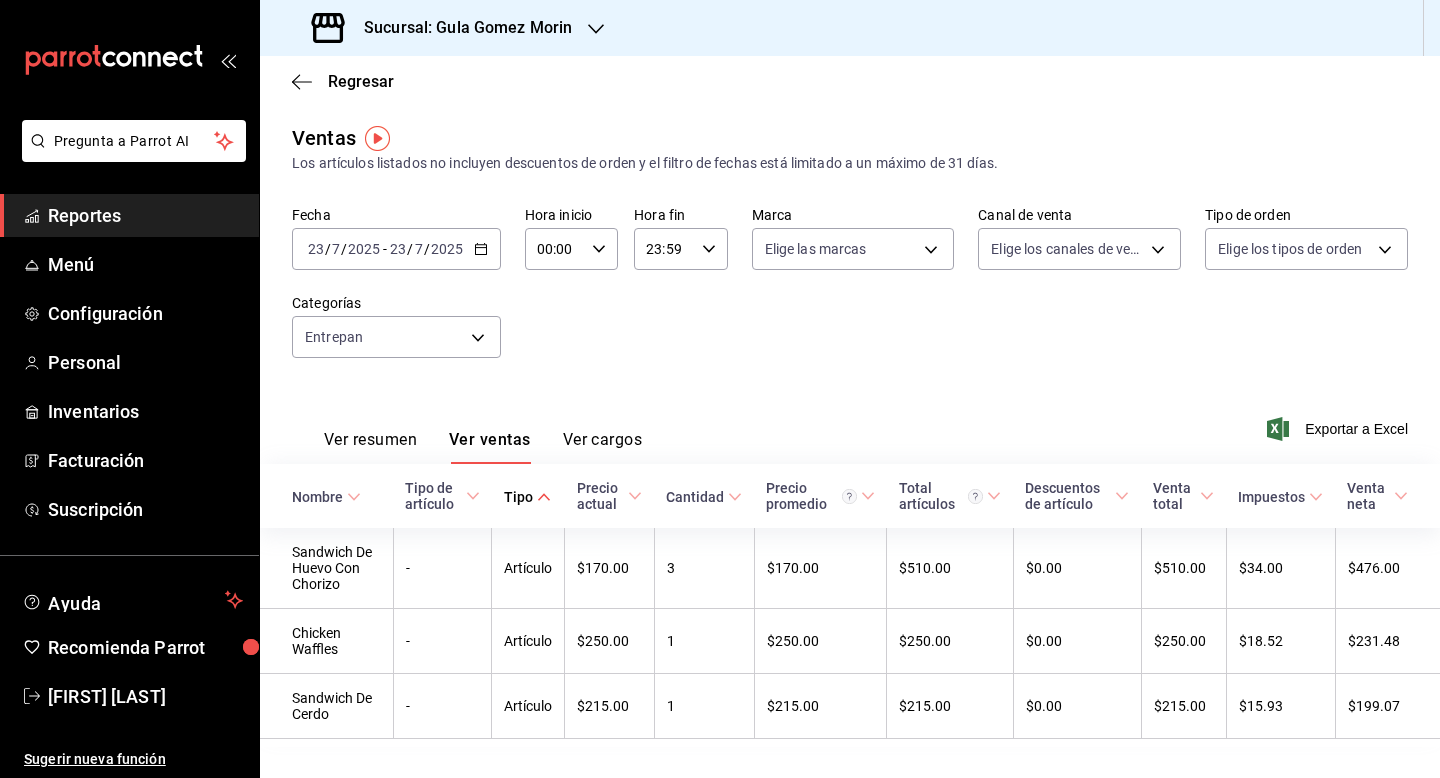 click on "2025-07-23 23 / 7 / 2025 - 2025-07-23 23 / 7 / 2025" at bounding box center (396, 249) 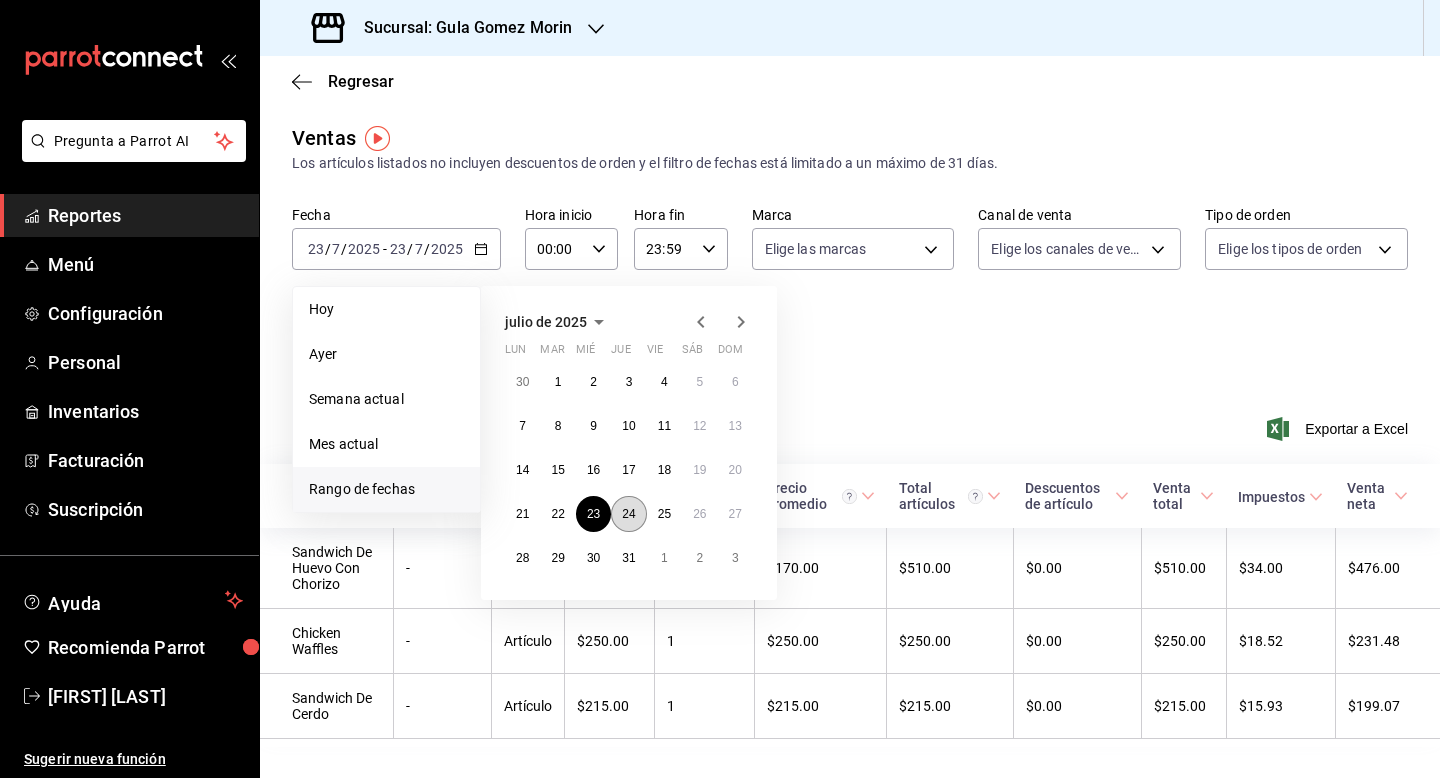 click on "24" at bounding box center (628, 514) 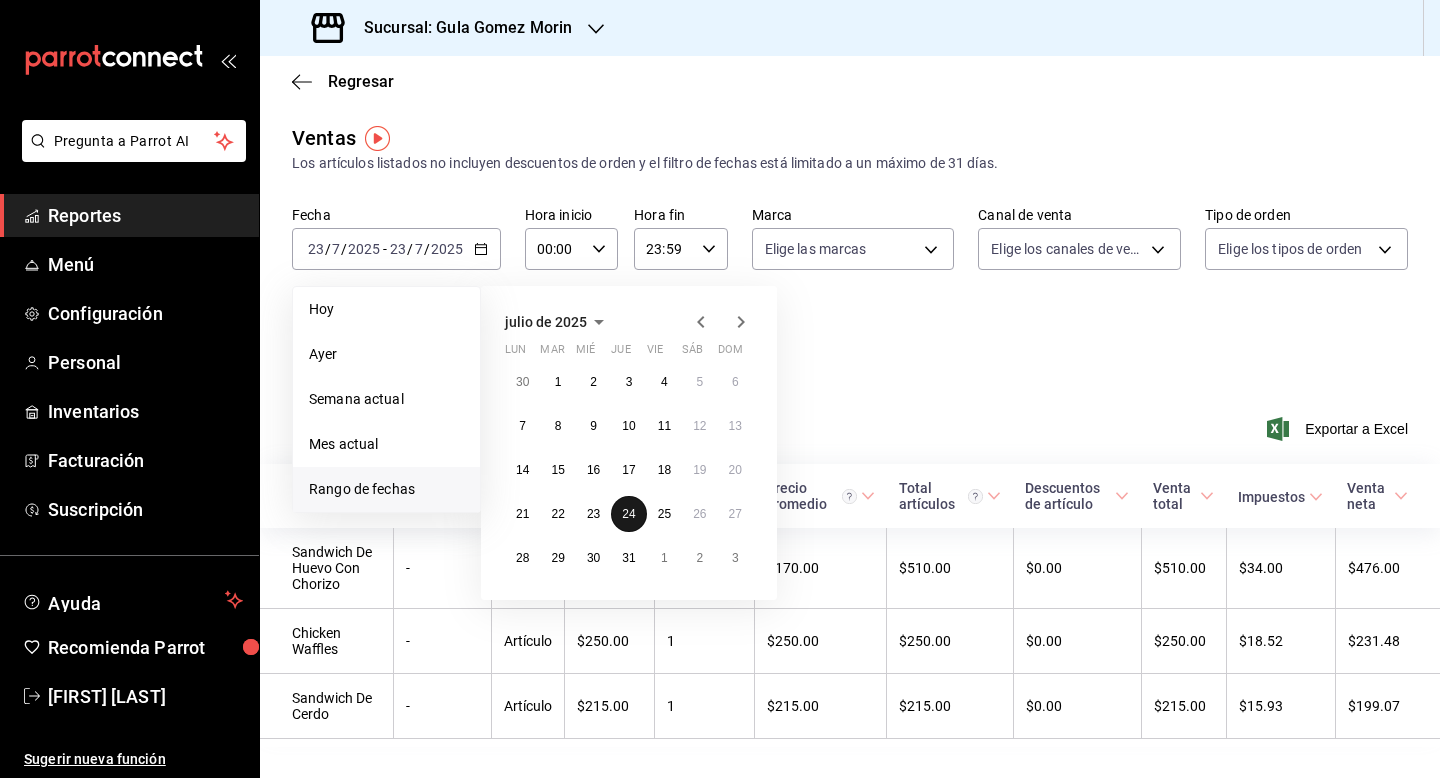 click on "24" at bounding box center (628, 514) 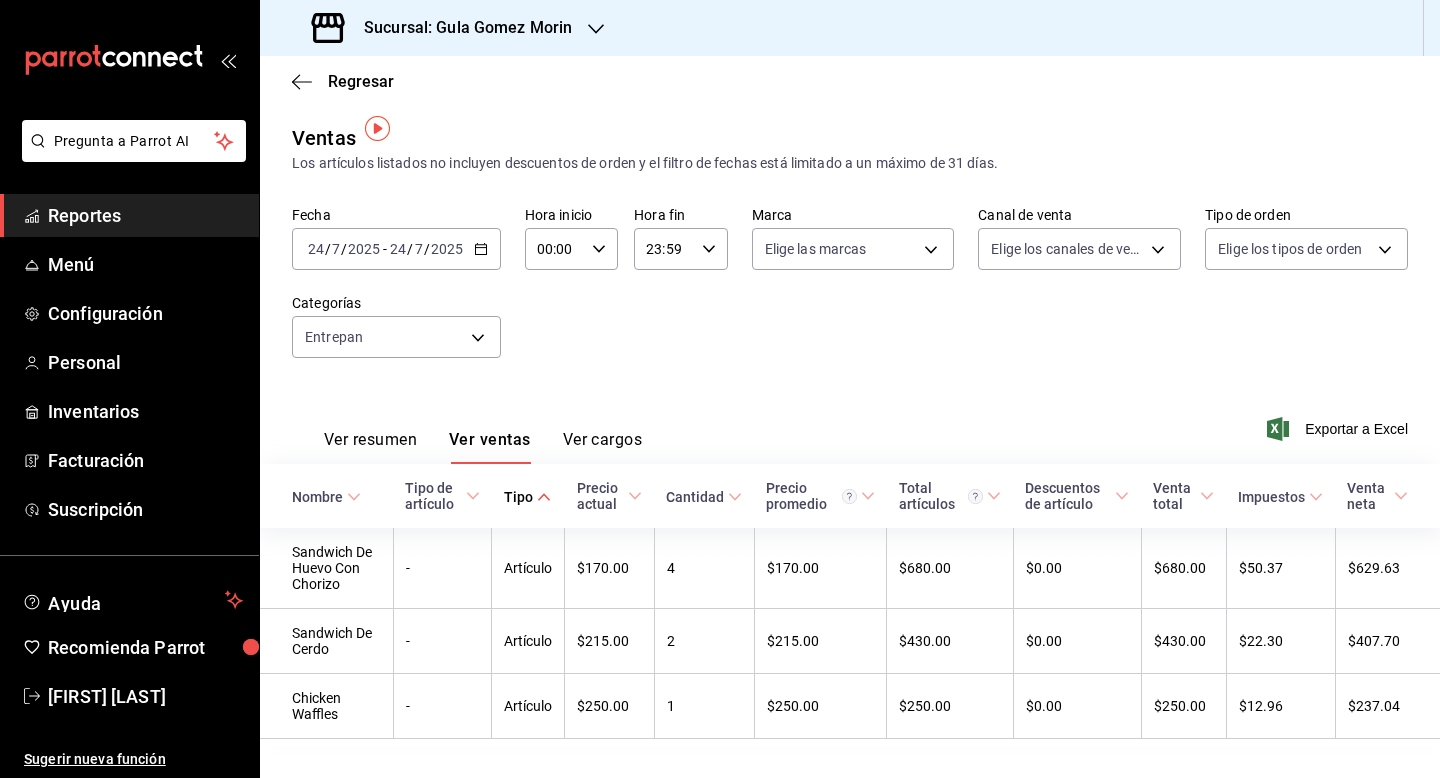 scroll, scrollTop: 33, scrollLeft: 0, axis: vertical 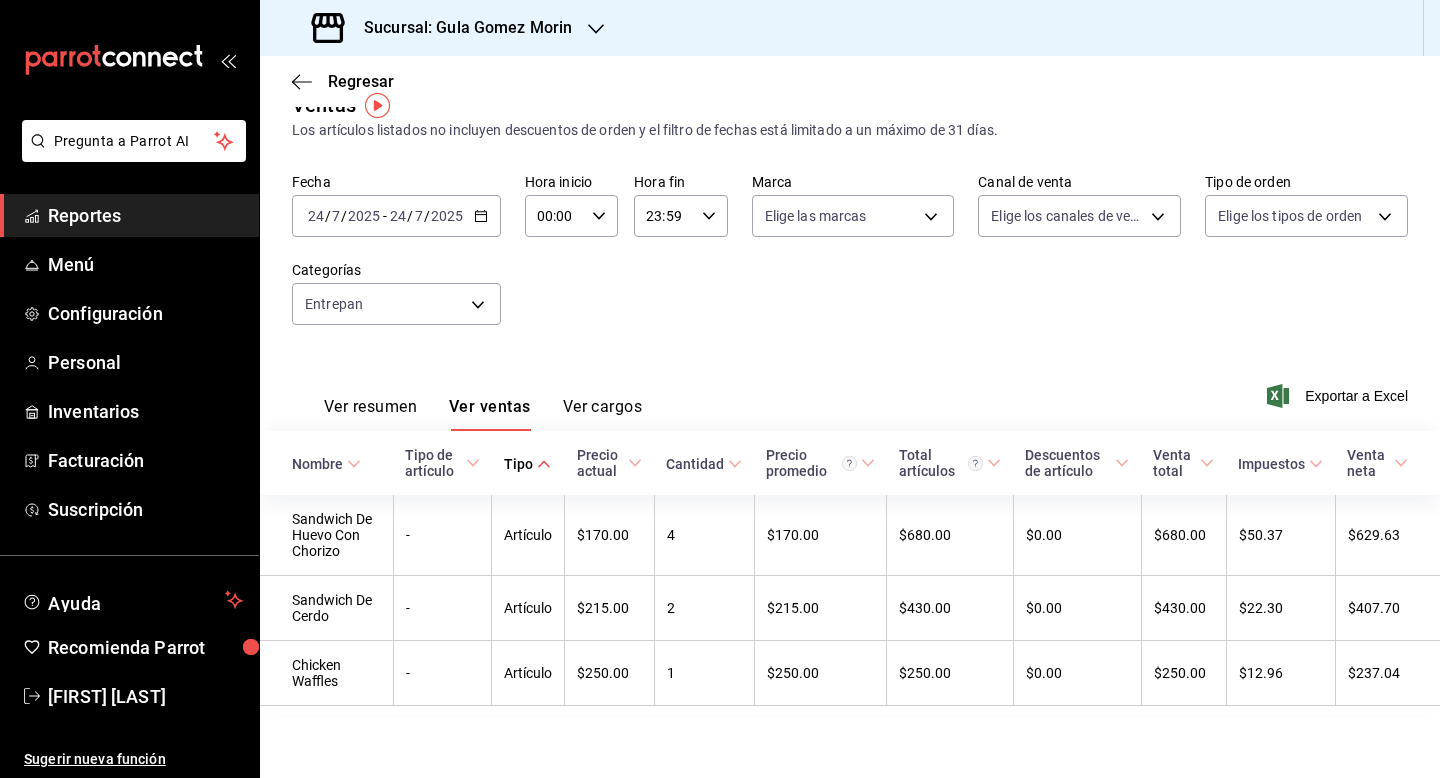 click on "7" at bounding box center (419, 216) 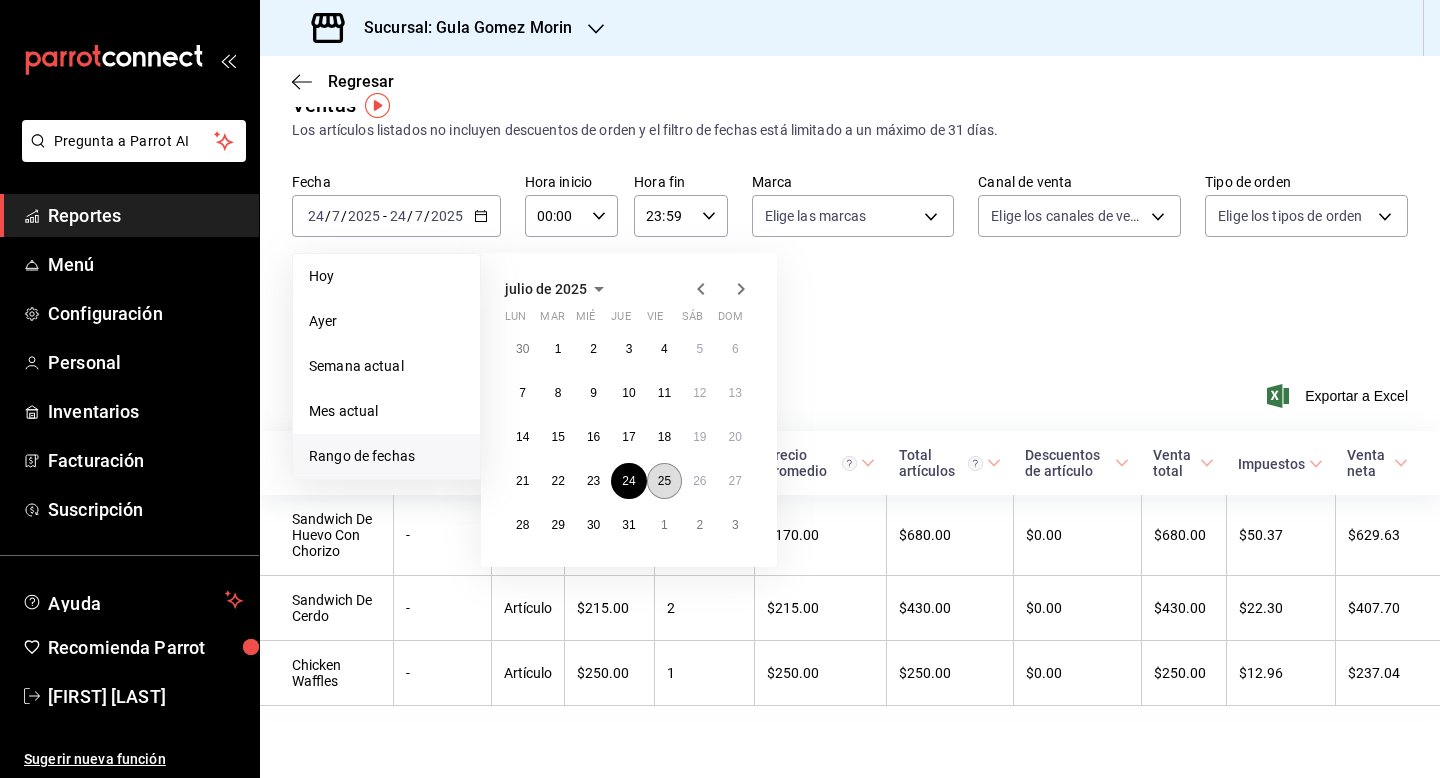 click on "25" at bounding box center [664, 481] 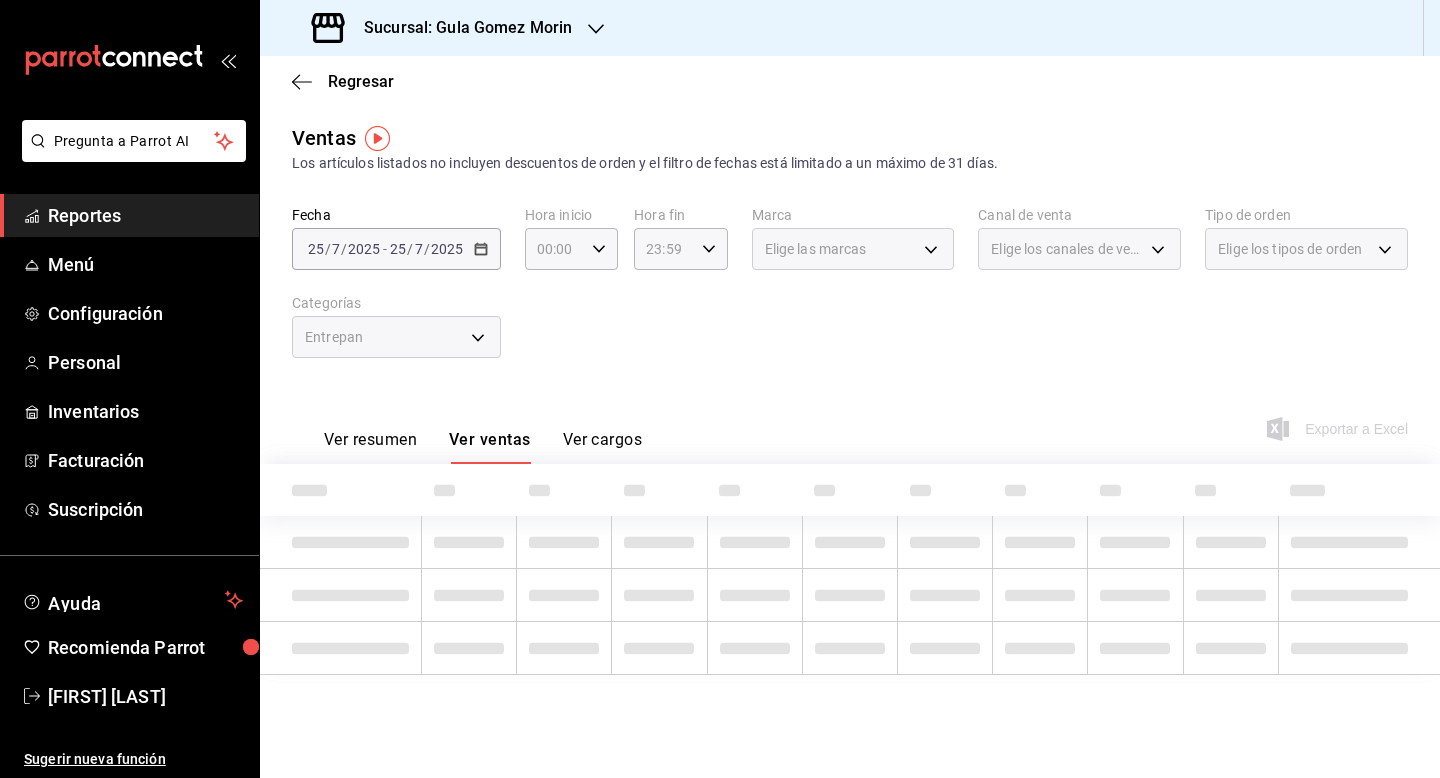 scroll, scrollTop: 0, scrollLeft: 0, axis: both 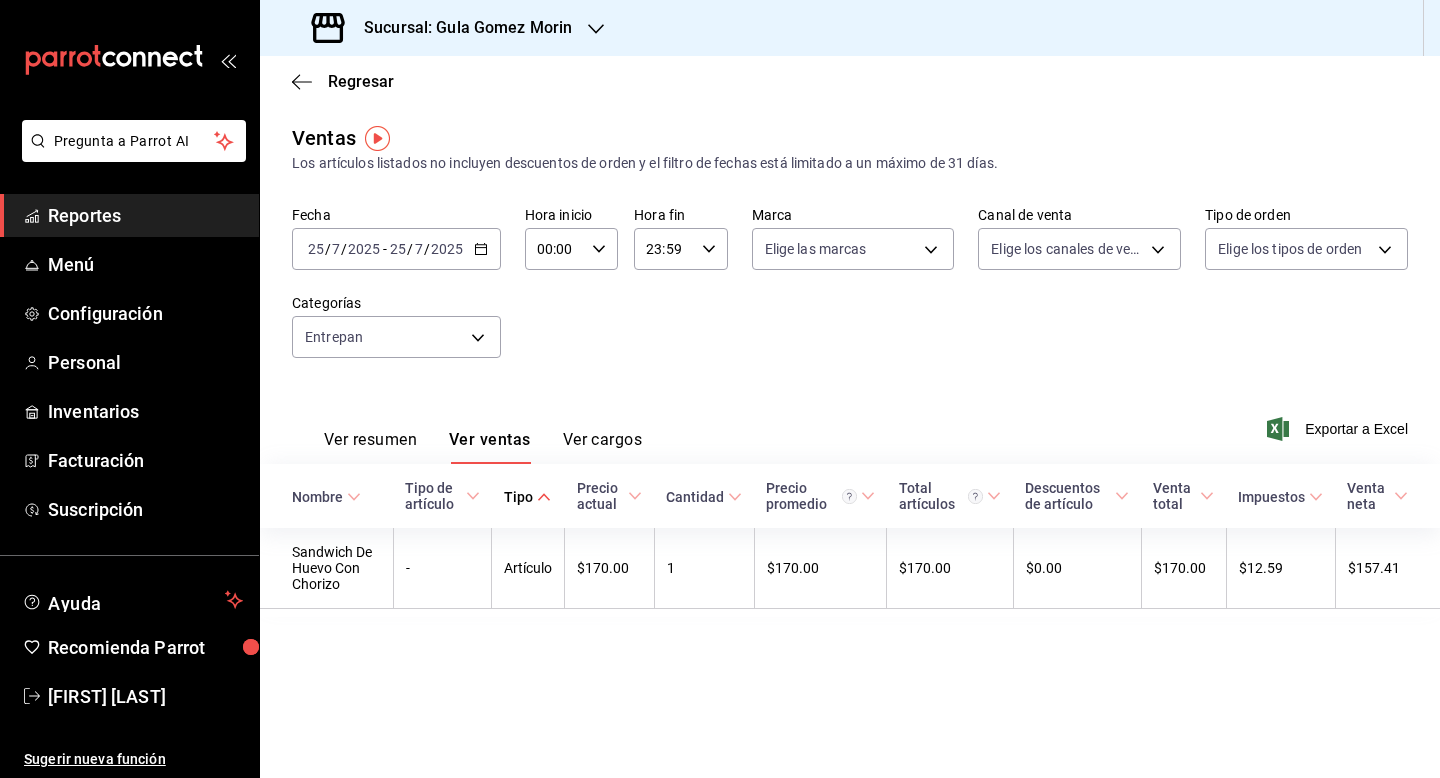 click on "2025" at bounding box center (447, 249) 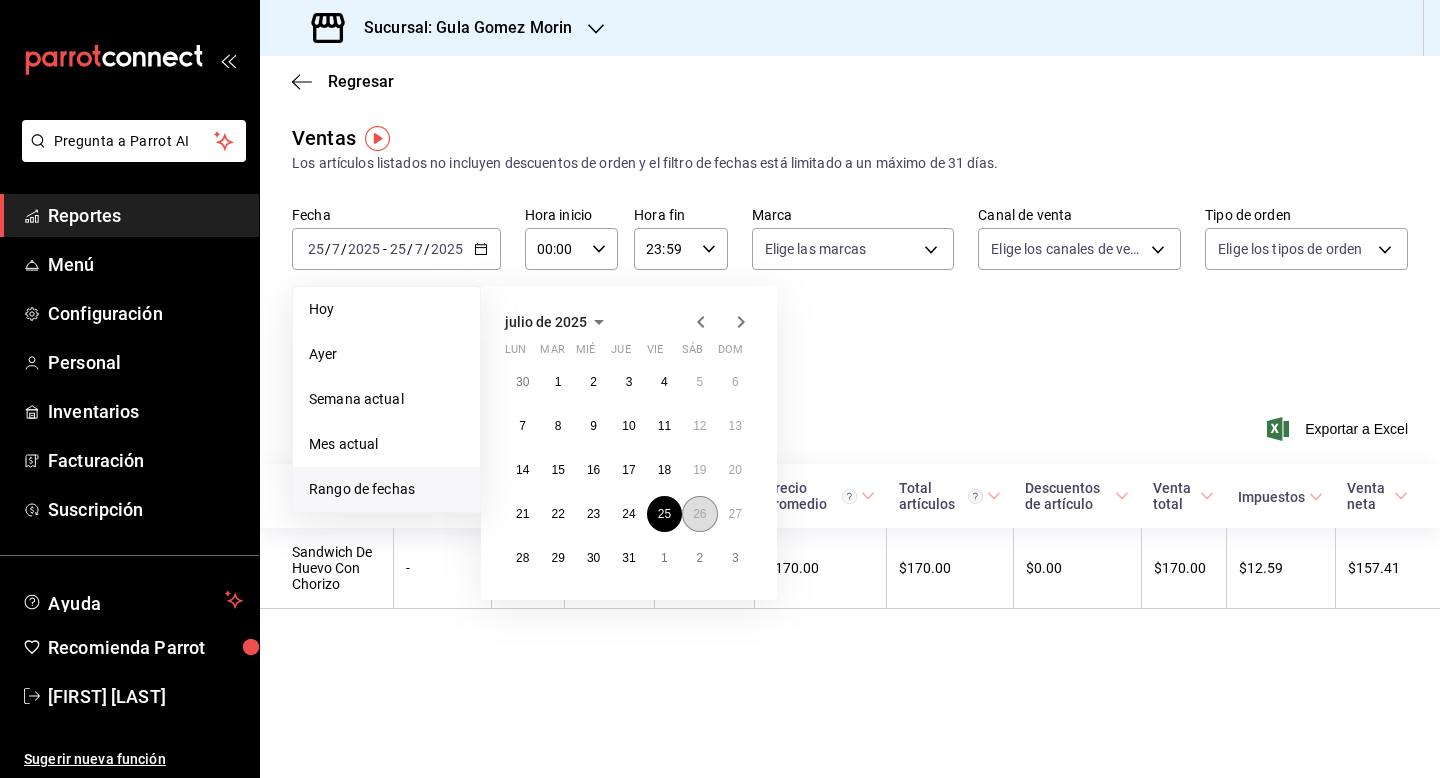 click on "26" at bounding box center [699, 514] 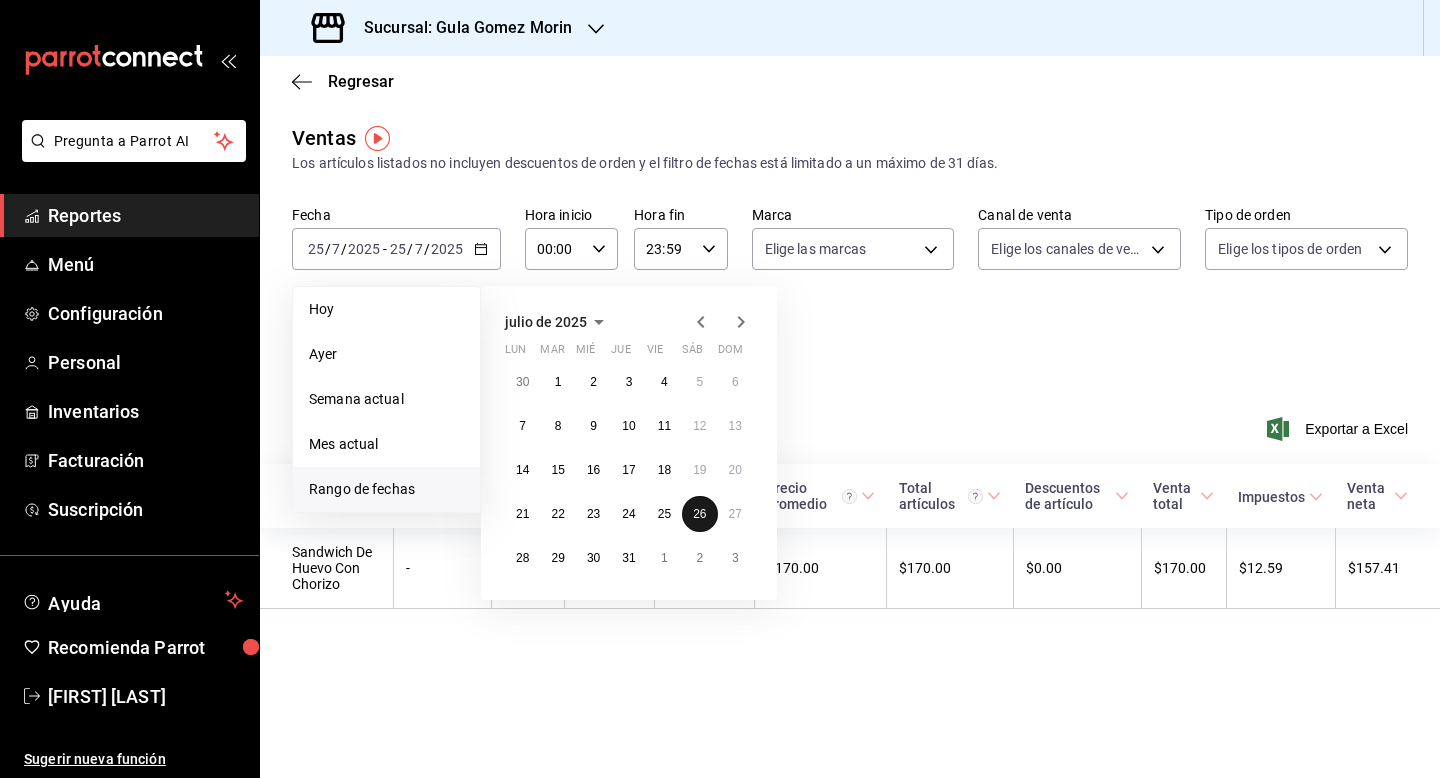click on "26" at bounding box center (699, 514) 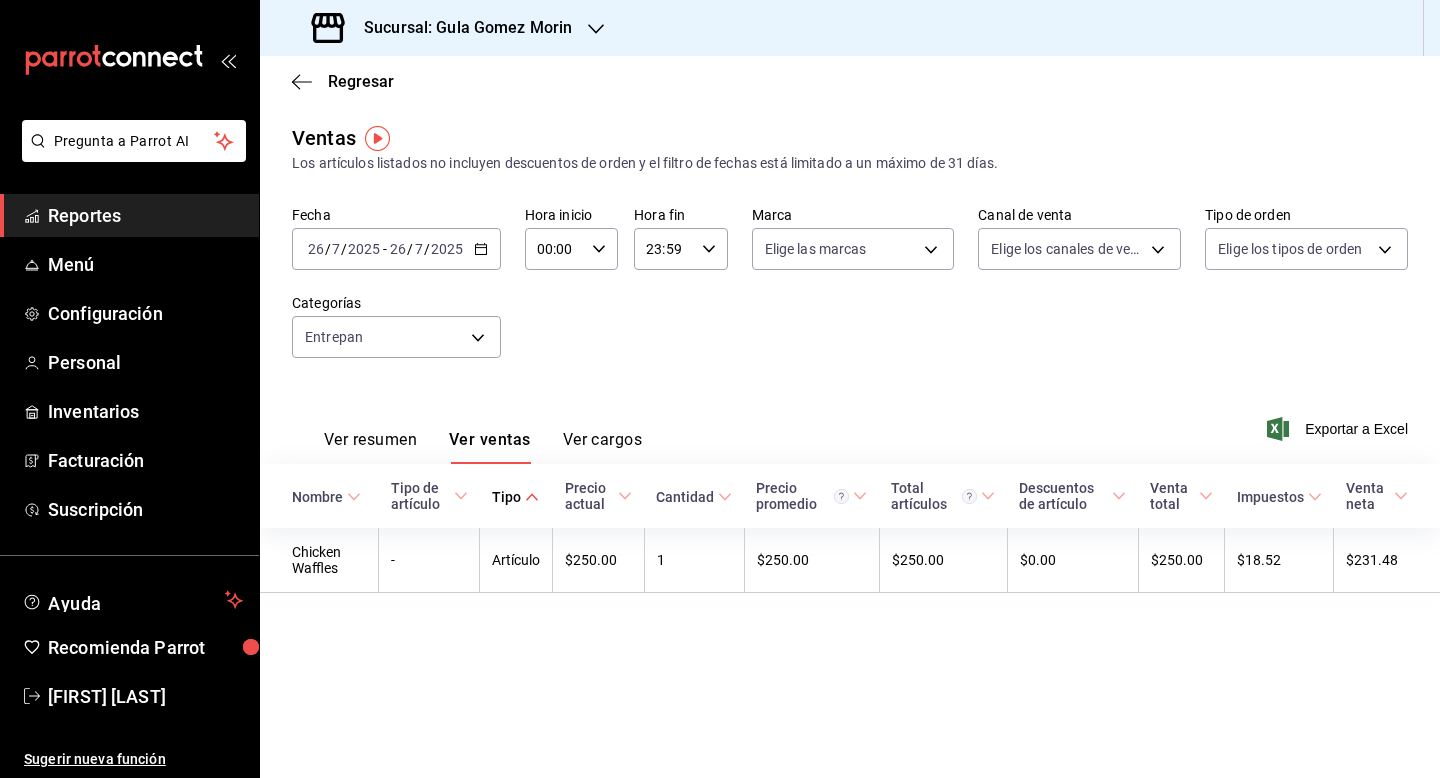 click on "2025-07-26 26 / 7 / 2025 - 2025-07-26 26 / 7 / 2025" at bounding box center [396, 249] 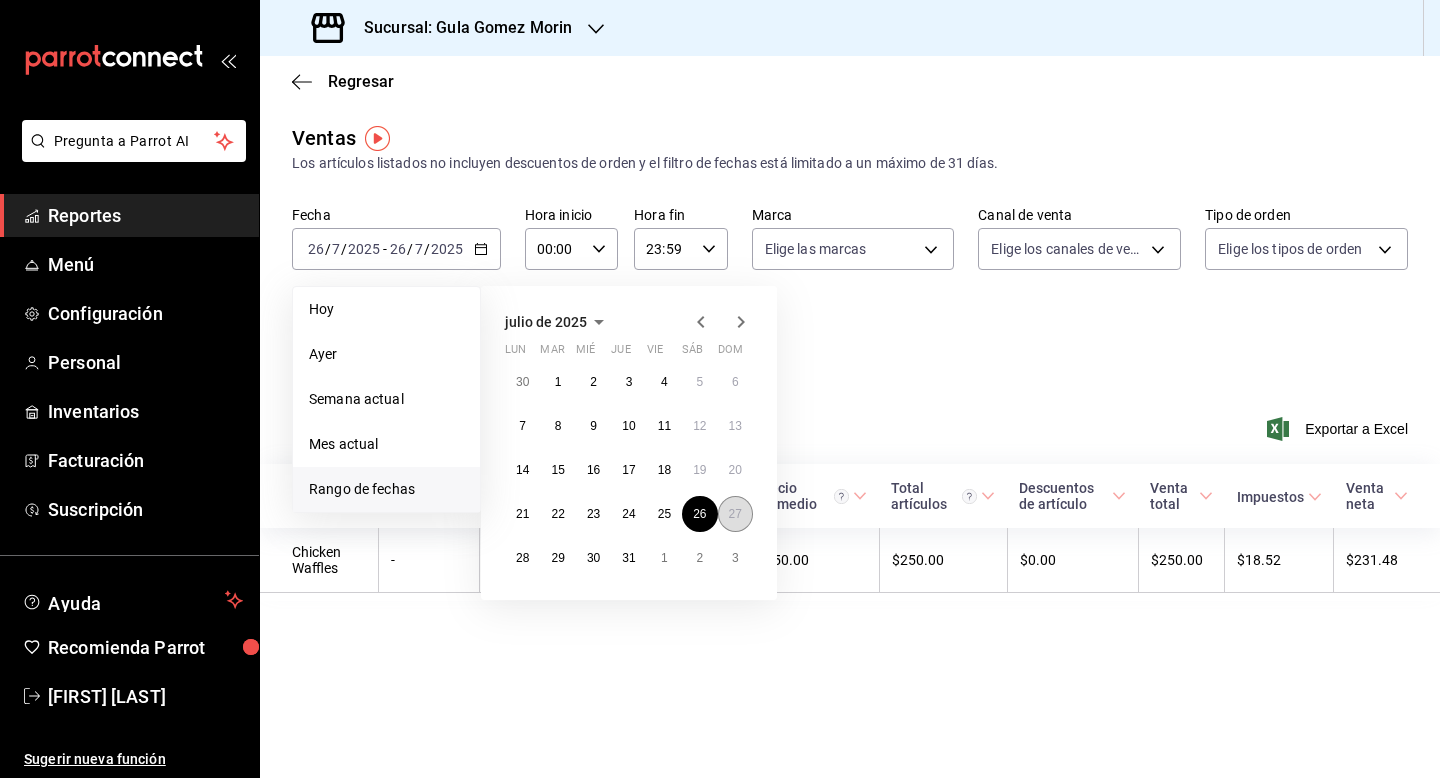 click on "27" at bounding box center [735, 514] 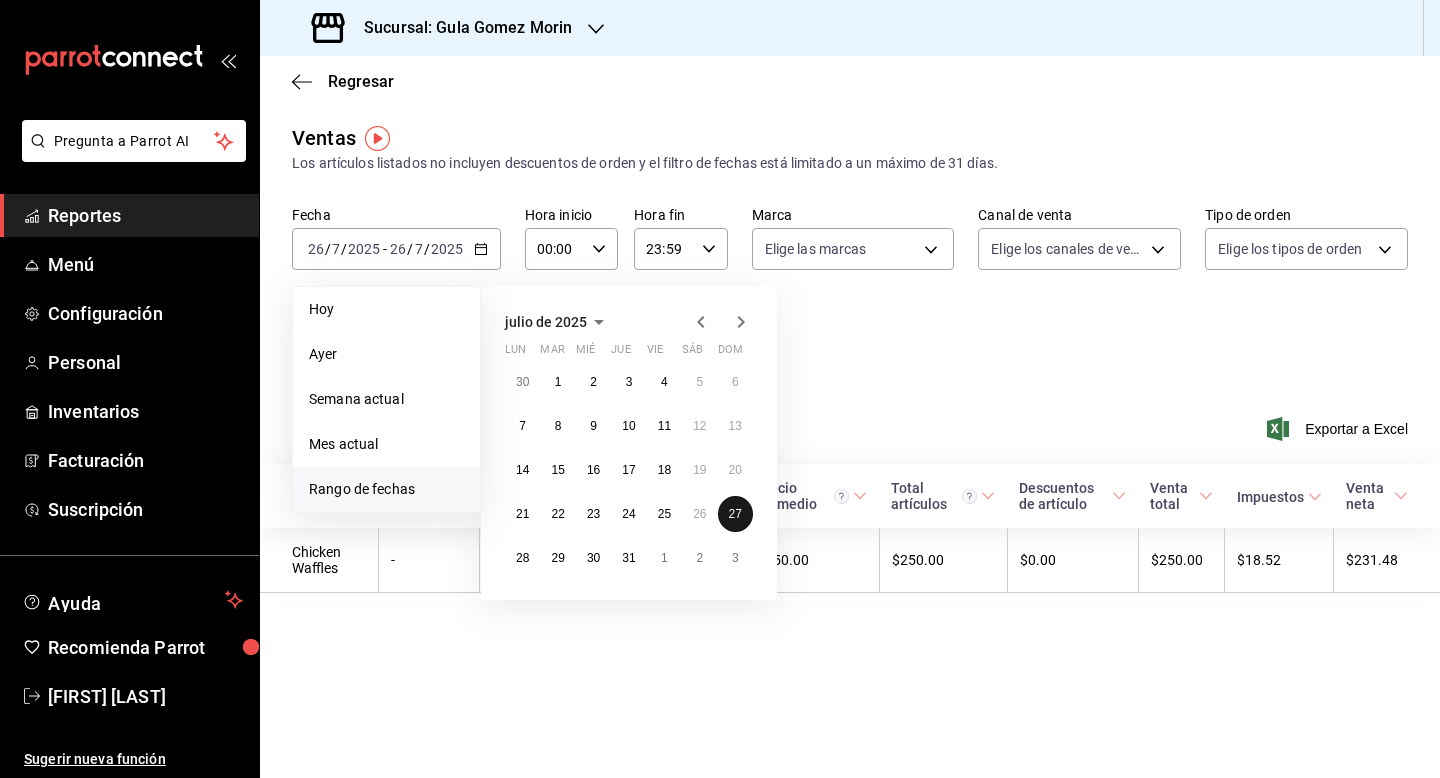 click on "27" at bounding box center (735, 514) 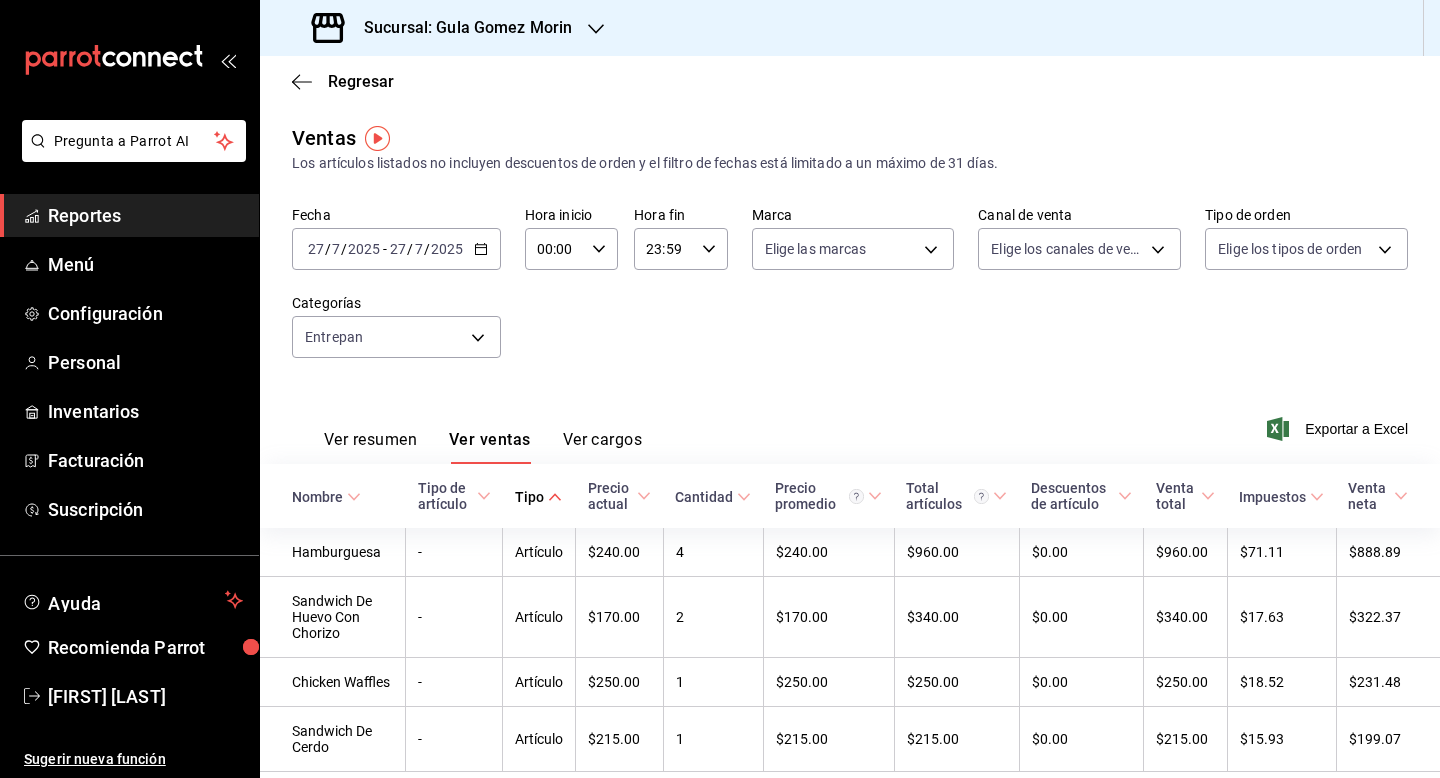 click on "Ver resumen Ver ventas Ver cargos Exportar a Excel" at bounding box center (850, 423) 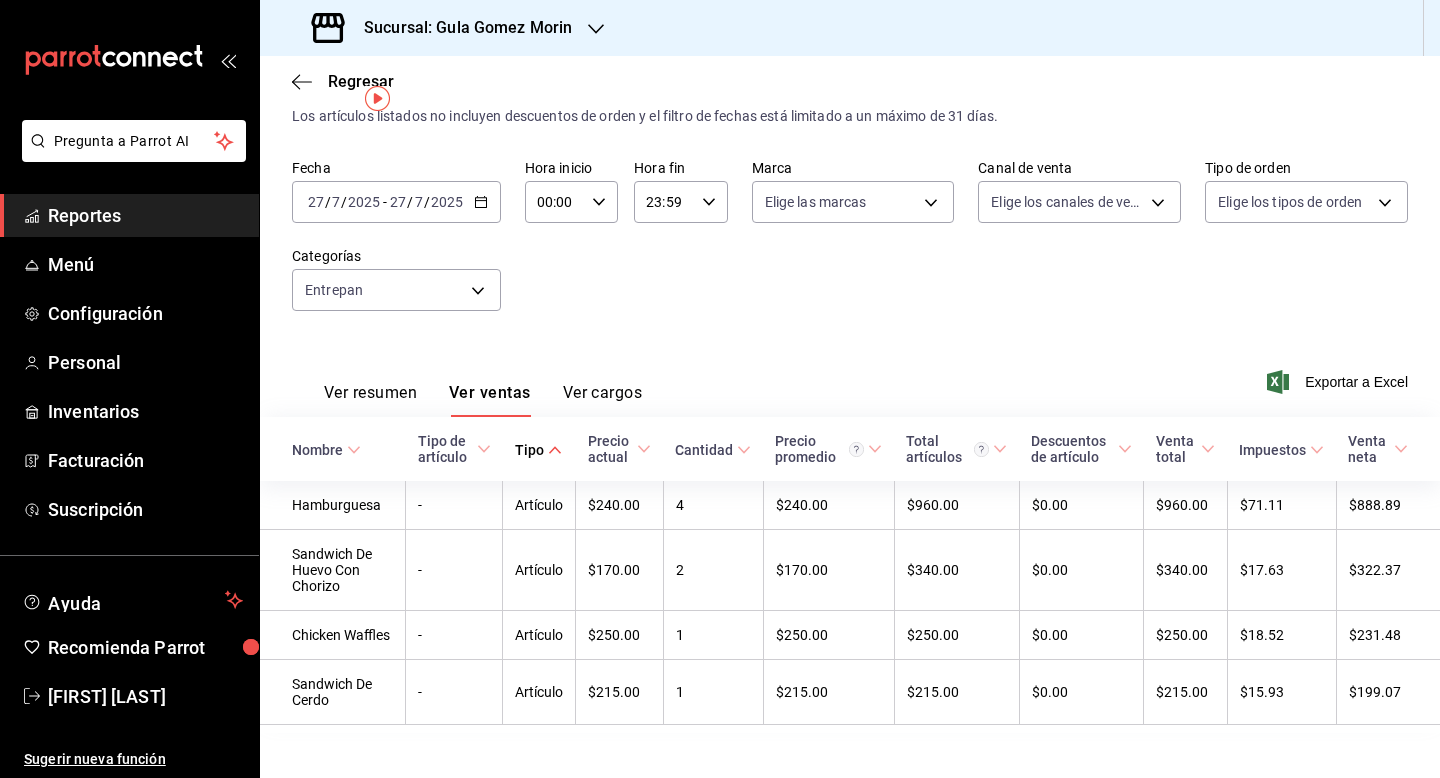 scroll, scrollTop: 66, scrollLeft: 0, axis: vertical 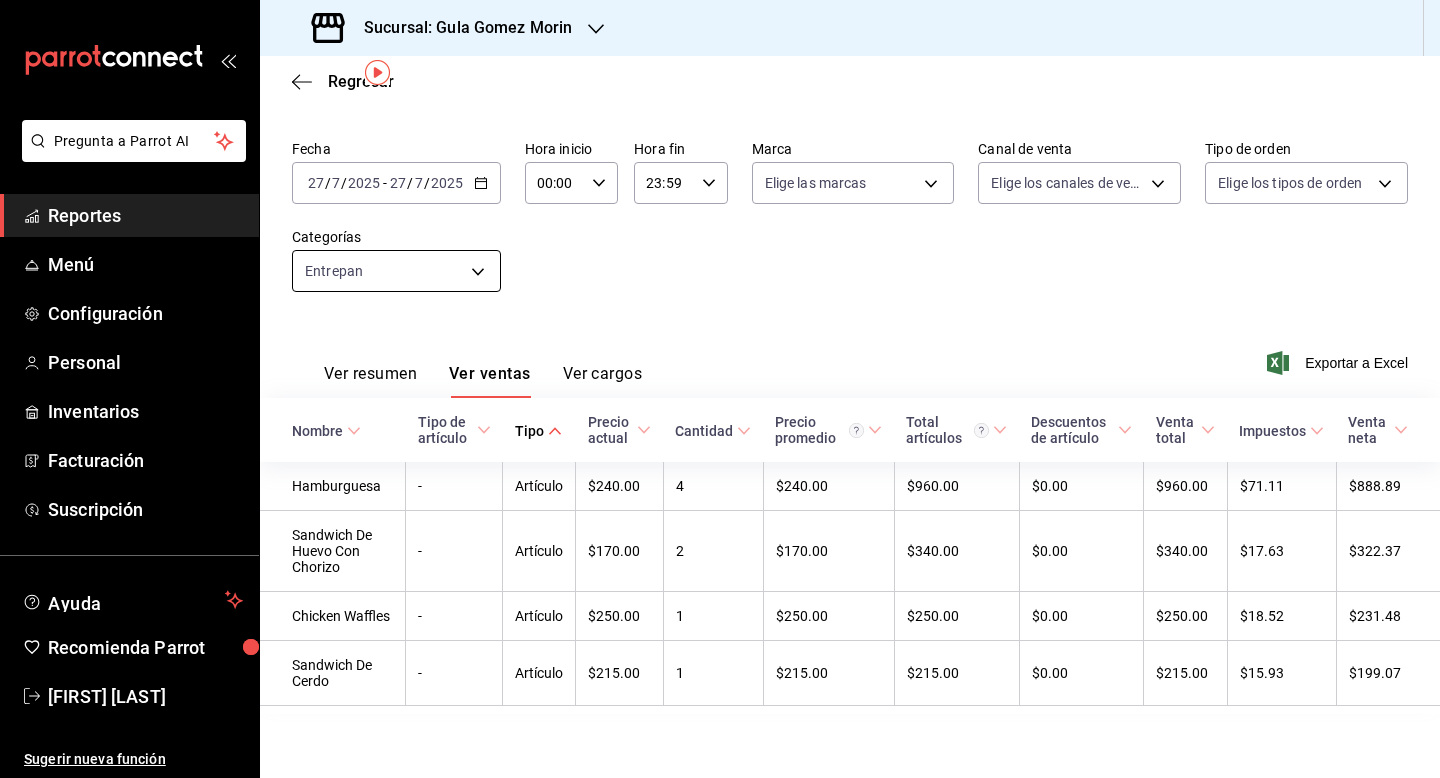 click on "Pregunta a Parrot AI Reportes   Menú   Configuración   Personal   Inventarios   Facturación   Suscripción   Ayuda Recomienda Parrot   [FIRST] [LAST]   Sugerir nueva función   Sucursal: [NAME] Regresar Ventas Los artículos listados no incluyen descuentos de orden y el filtro de fechas está limitado a un máximo de 31 días. Fecha [DATE] [DATE] - [DATE] [DATE] Hora inicio 00:00 Hora inicio Hora fin 23:59 Hora fin Marca Elige las marcas Canal de venta Elige los canales de venta Tipo de orden Elige los tipos de orden Categorías Entrepan 74888702-5eb2-43ba-866c-41bce7556129 Ver resumen Ver ventas Ver cargos Exportar a Excel Nombre Tipo de artículo Tipo Precio actual Cantidad Precio promedio   Total artículos   Descuentos de artículo Venta total Impuestos Venta neta Hamburguesa - Artículo $240.00 4 $240.00 $960.00 $0.00 $960.00 $71.11 $888.89 Sandwich De Huevo Con Chorizo - Artículo $170.00 2 $170.00 $340.00 $0.00 $340.00 $17.63 $322.37 Chicken Waffles - Artículo $250.00" at bounding box center (720, 389) 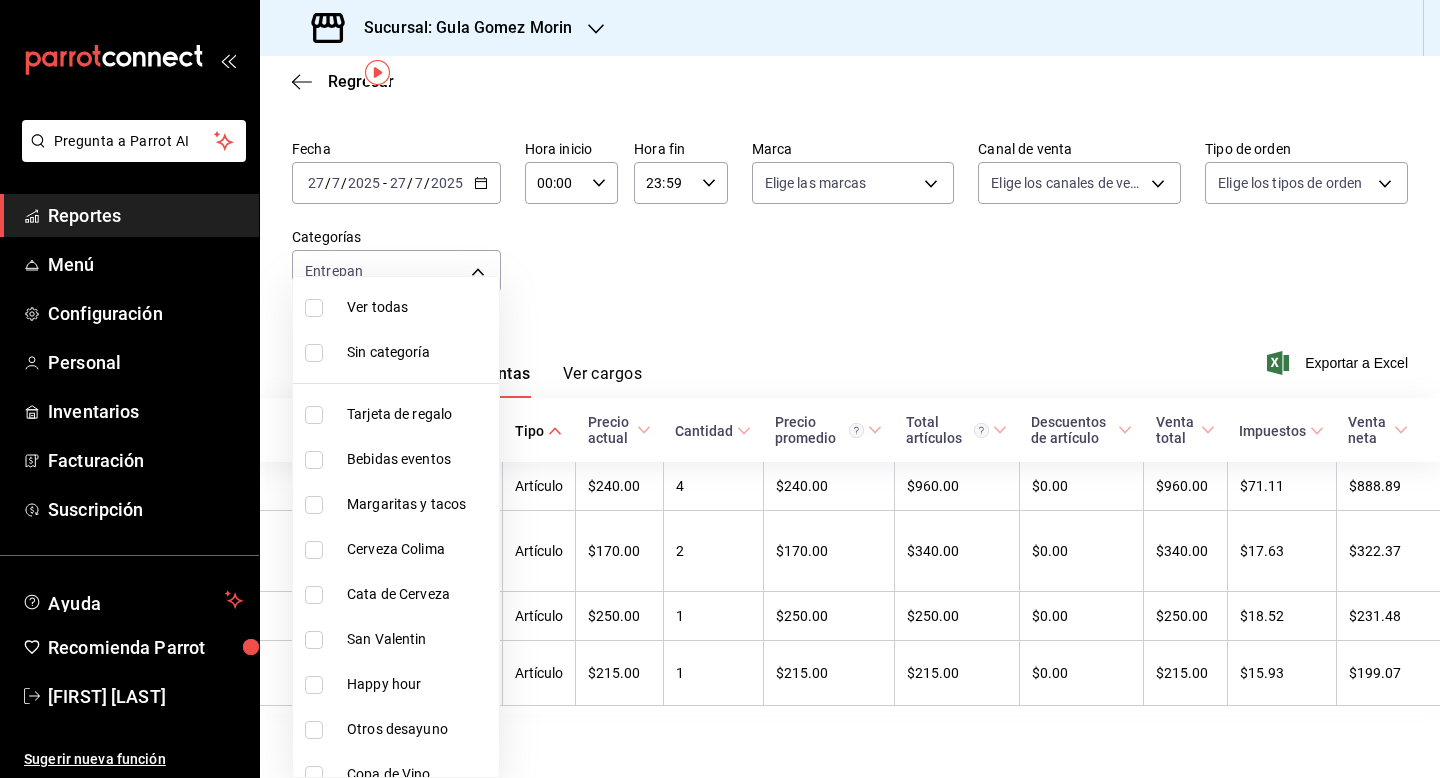 click at bounding box center (720, 389) 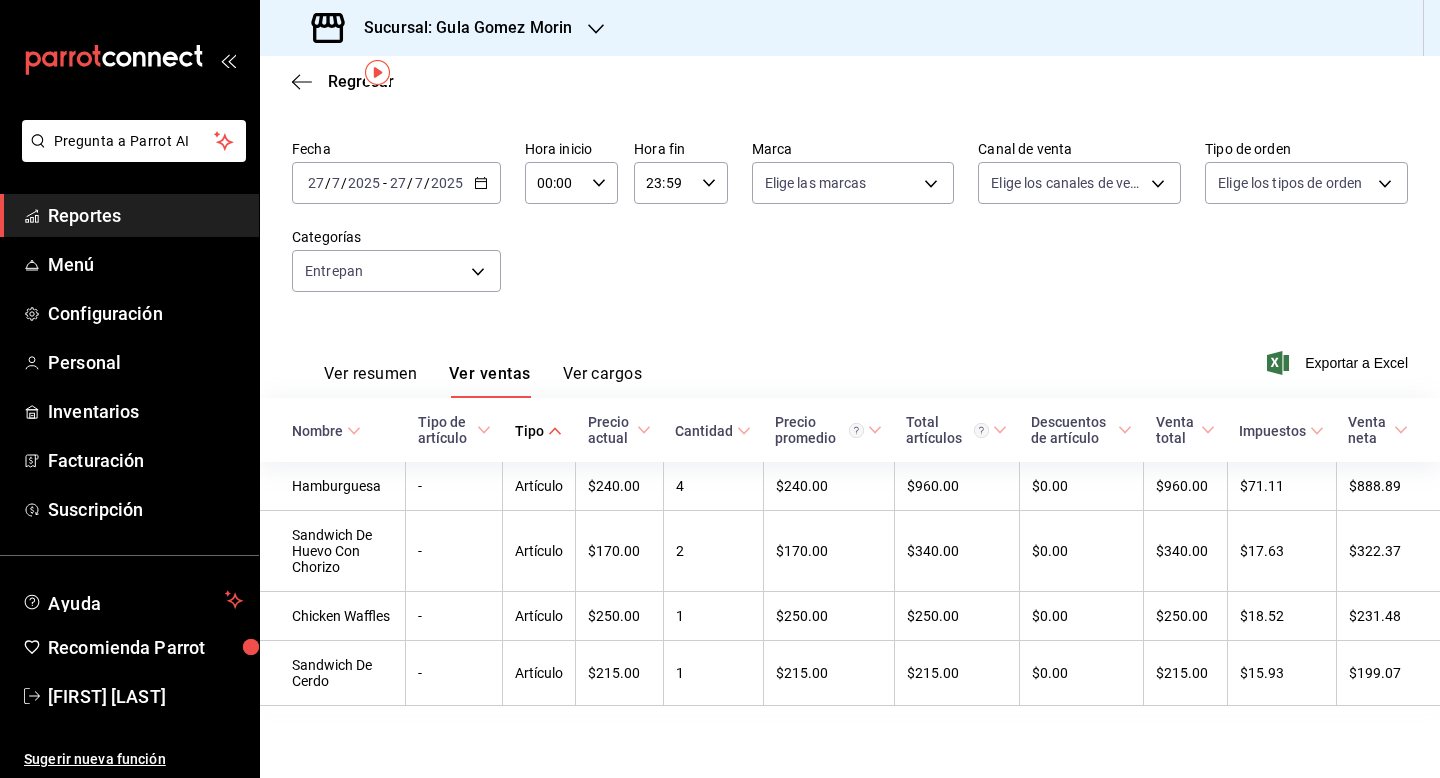 click on "[DATE] [DATE] - [DATE] [DATE]" at bounding box center (396, 183) 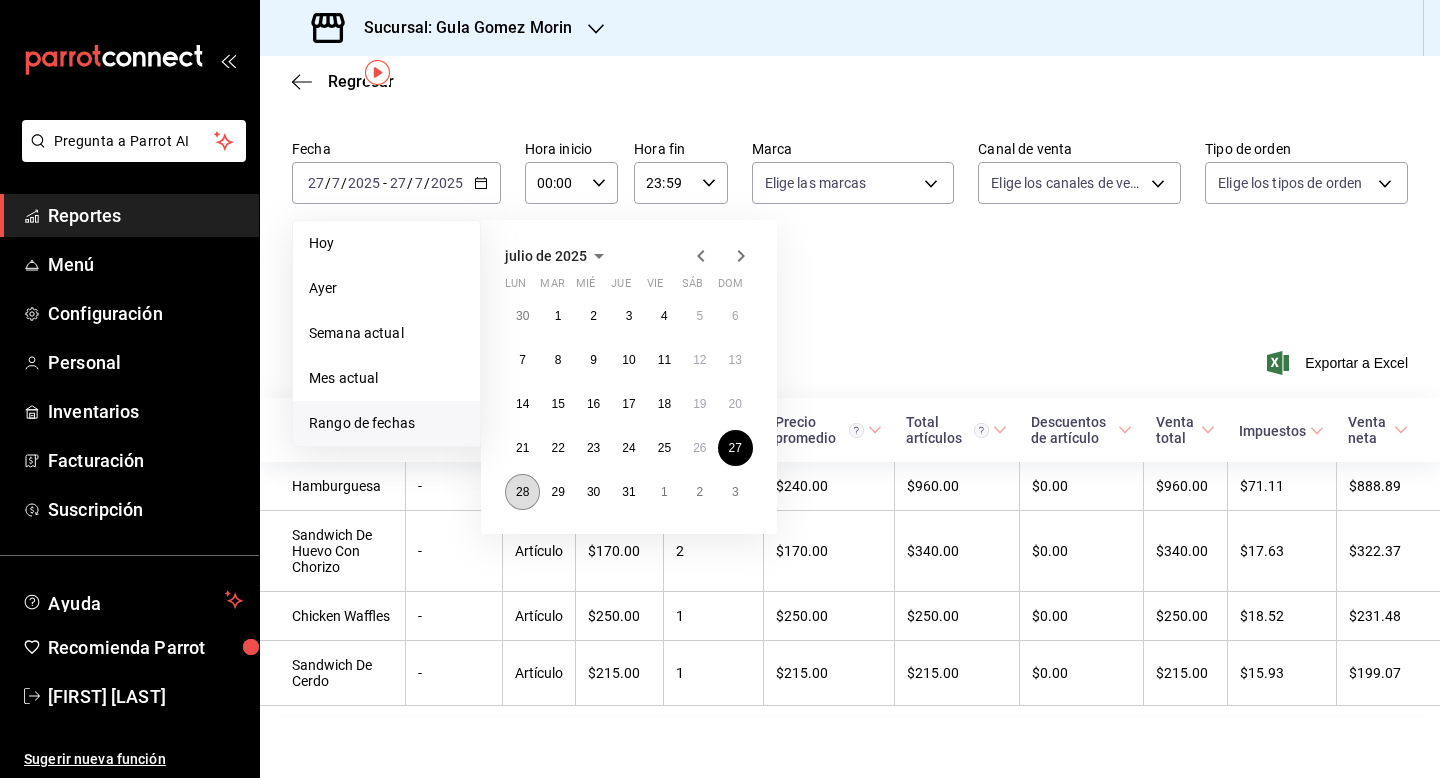 click on "28" at bounding box center (522, 492) 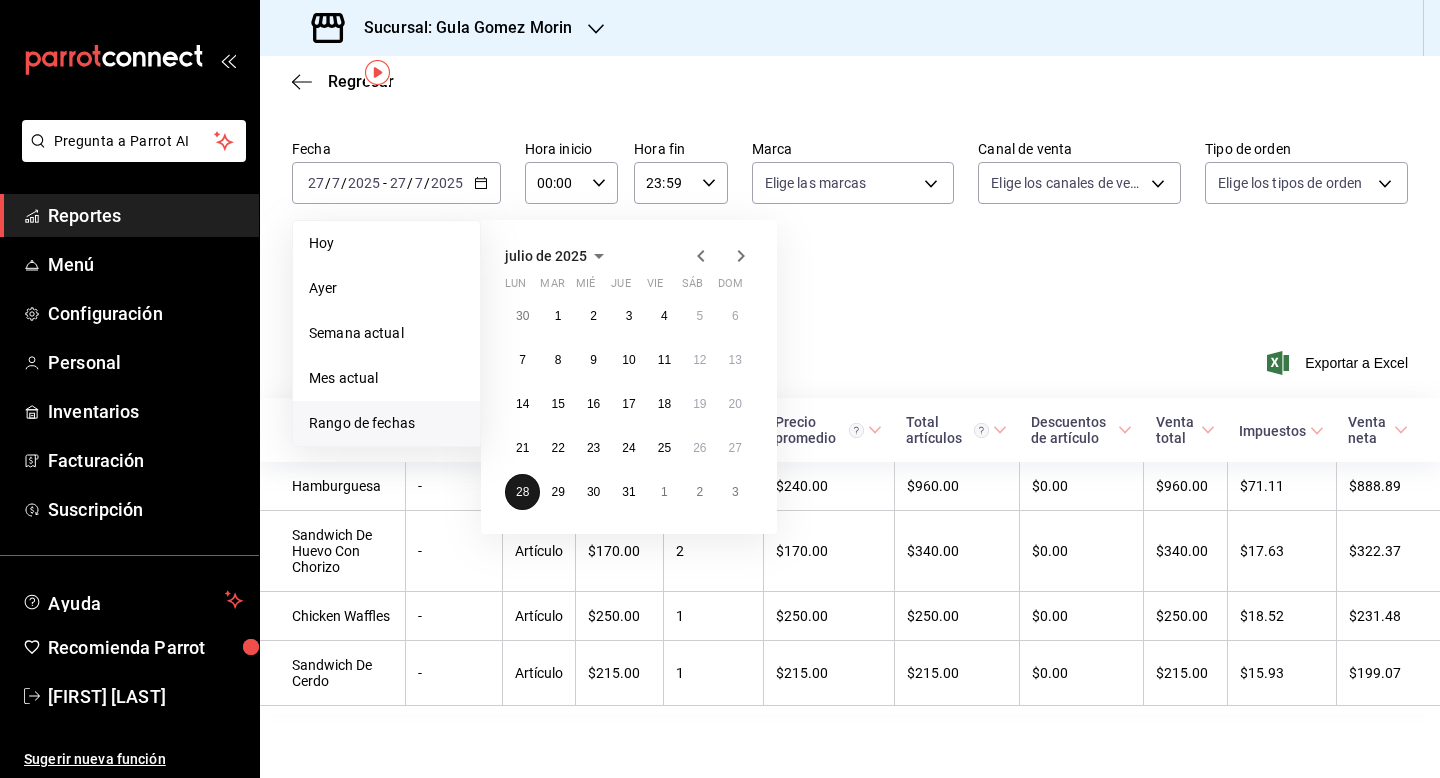 click on "28" at bounding box center [522, 492] 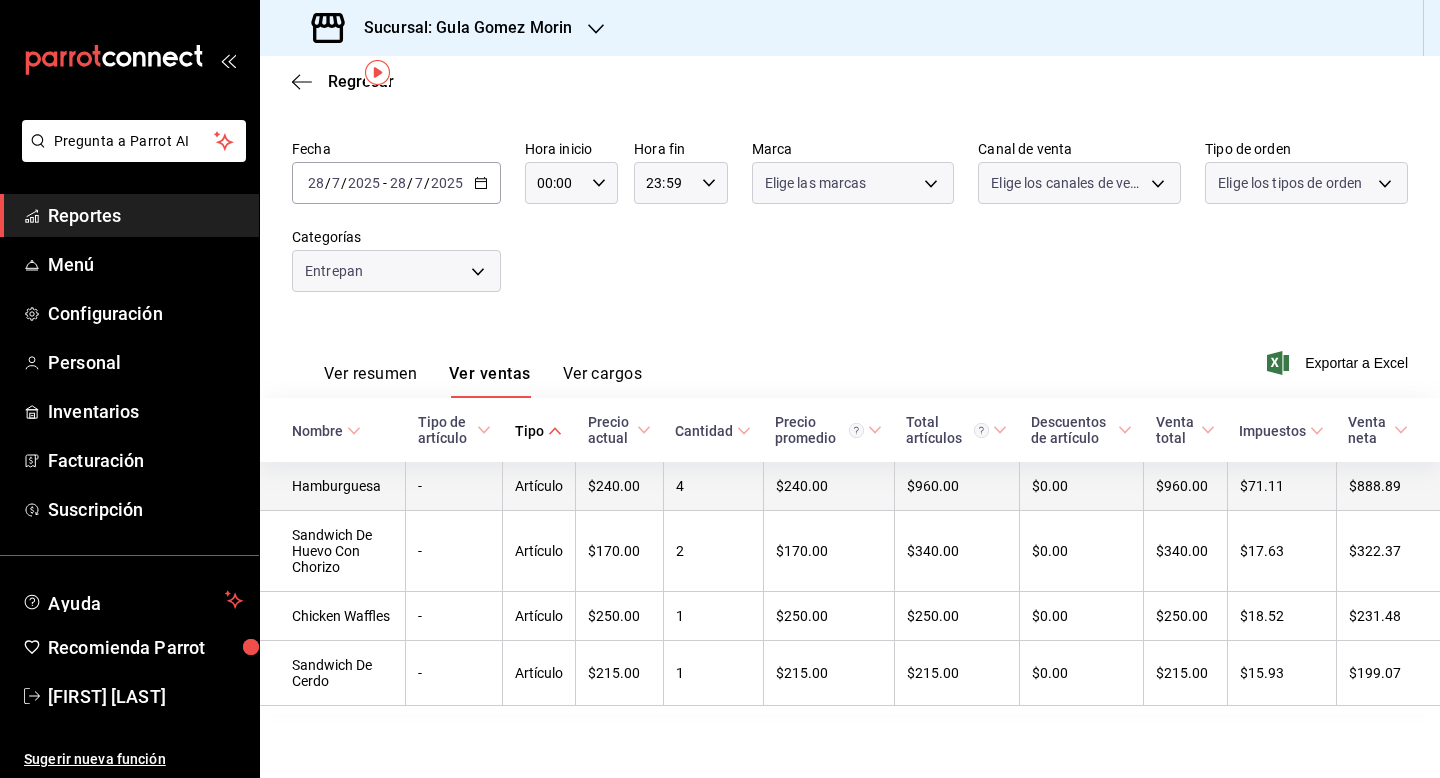 scroll, scrollTop: 0, scrollLeft: 0, axis: both 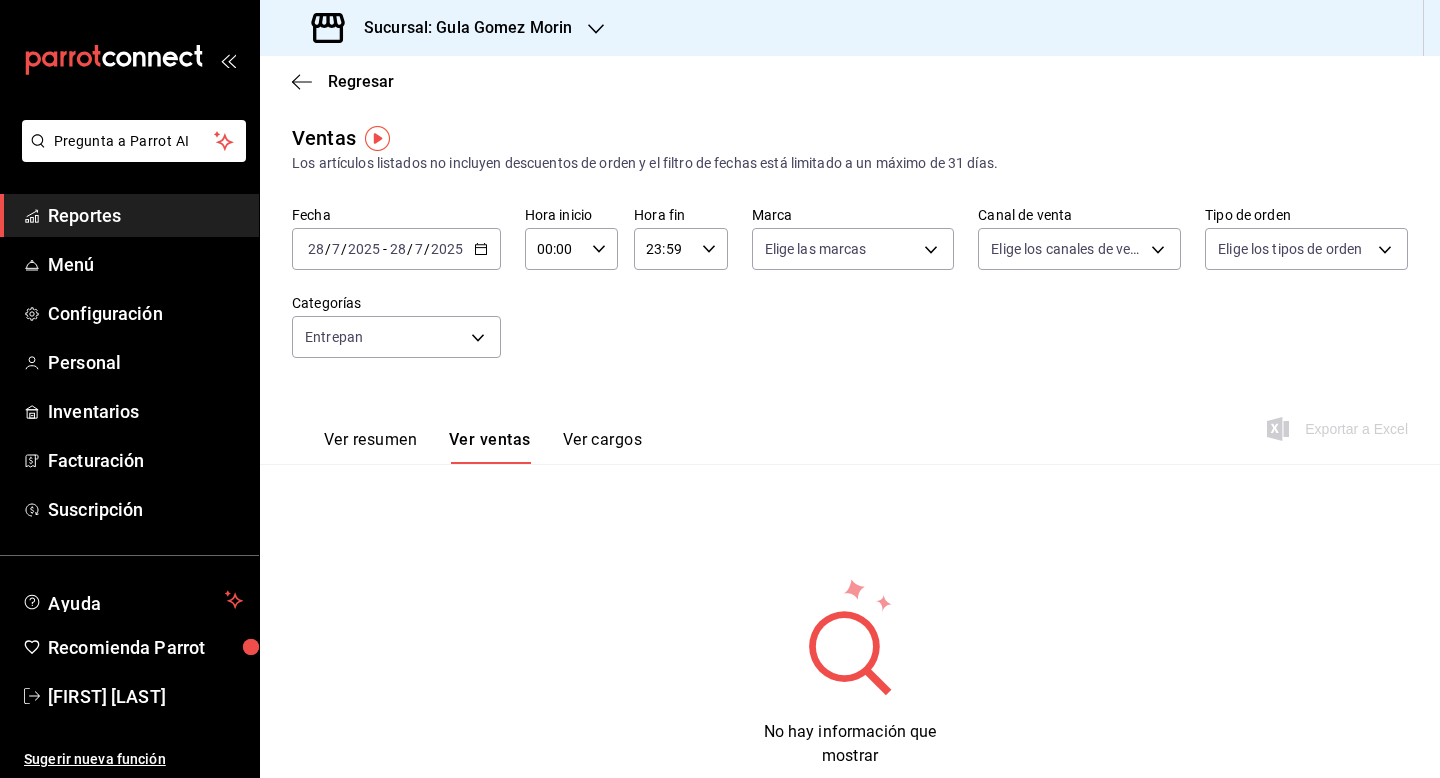 click 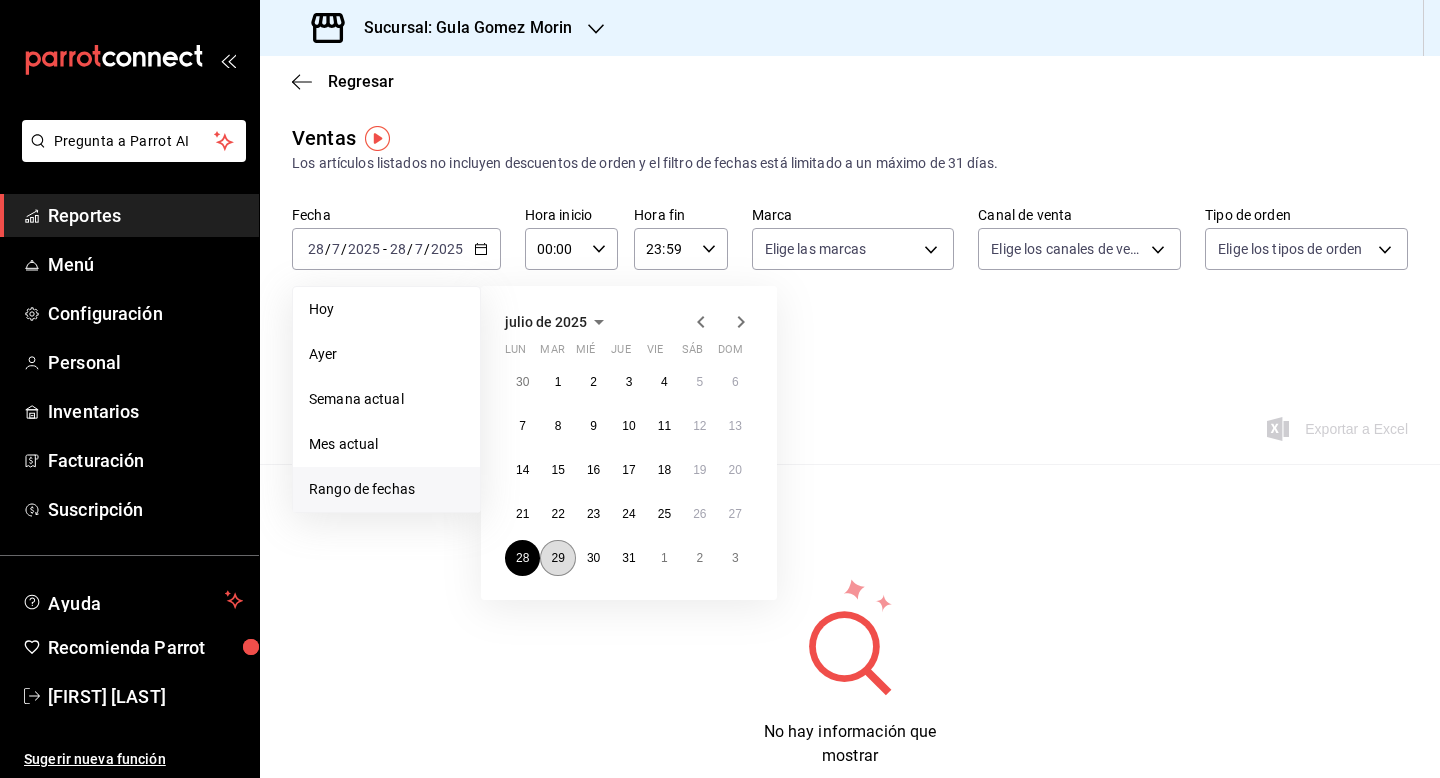 click on "29" at bounding box center [557, 558] 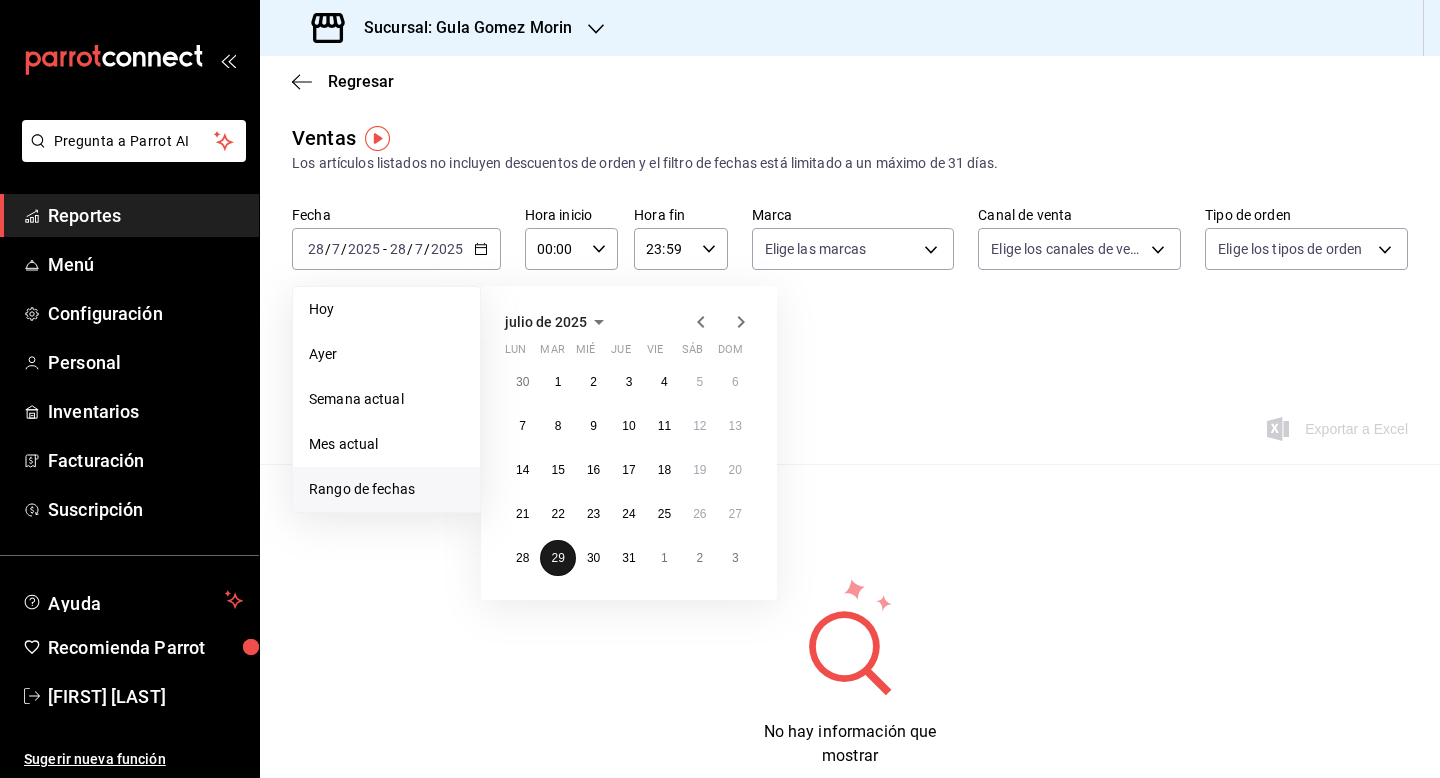 click on "29" at bounding box center (557, 558) 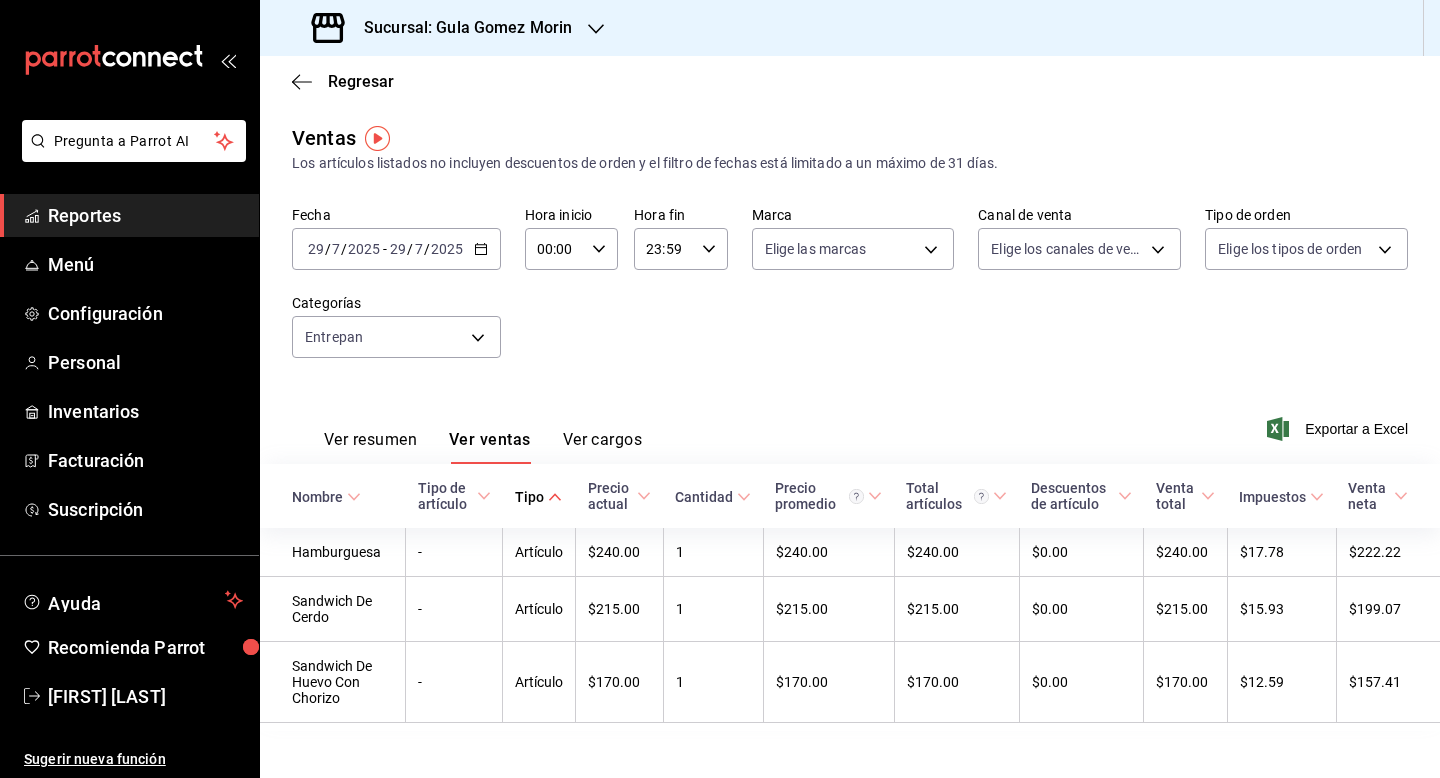 click on "2025" at bounding box center [447, 249] 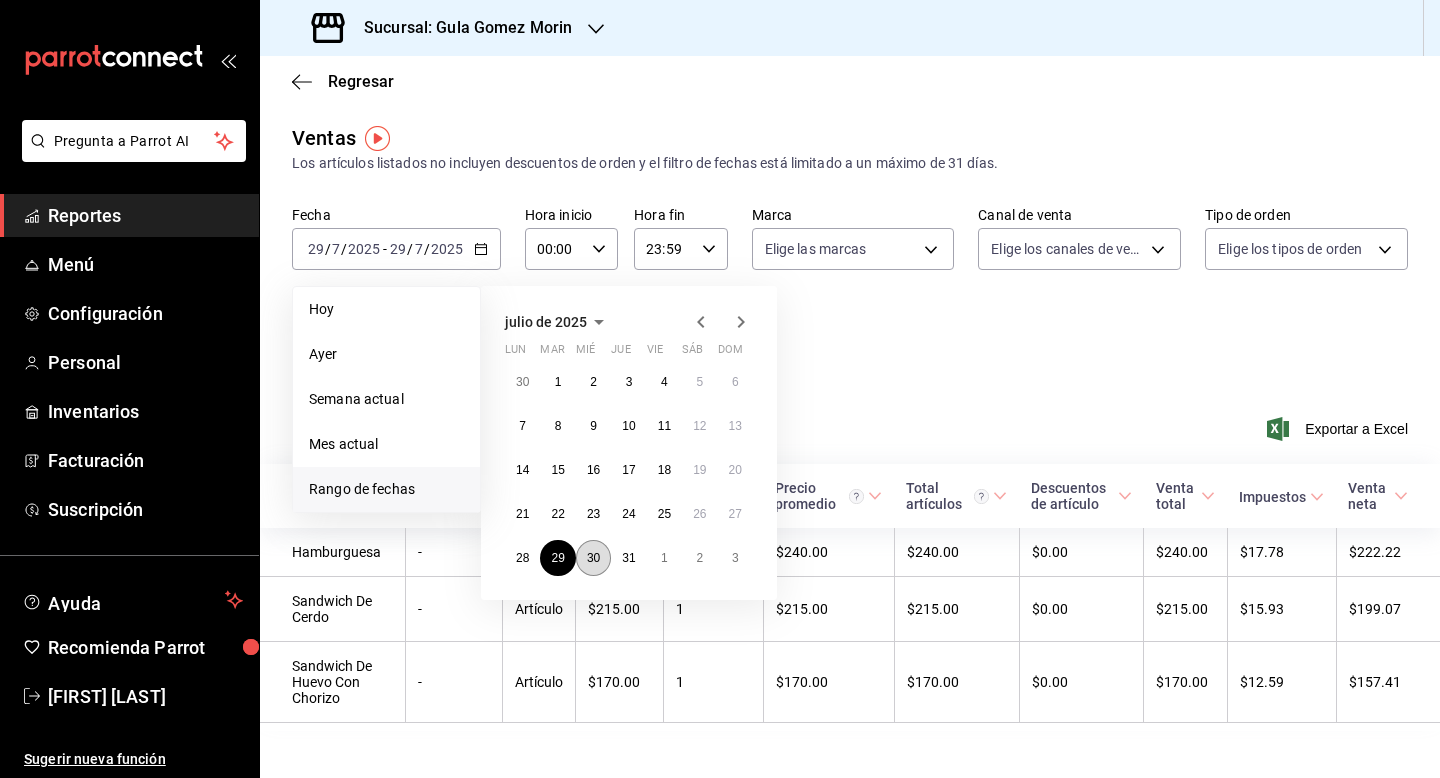 click on "30" at bounding box center (593, 558) 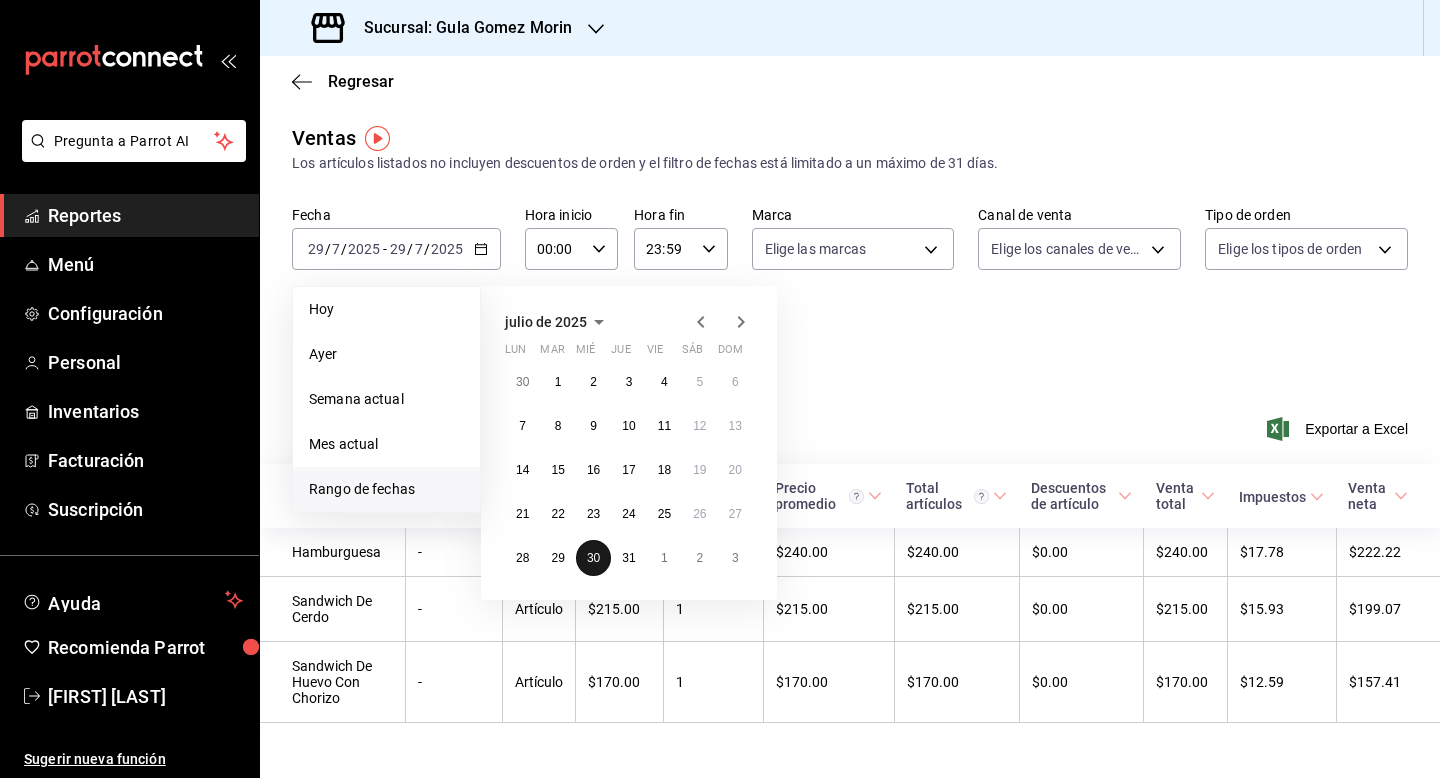 click on "30" at bounding box center [593, 558] 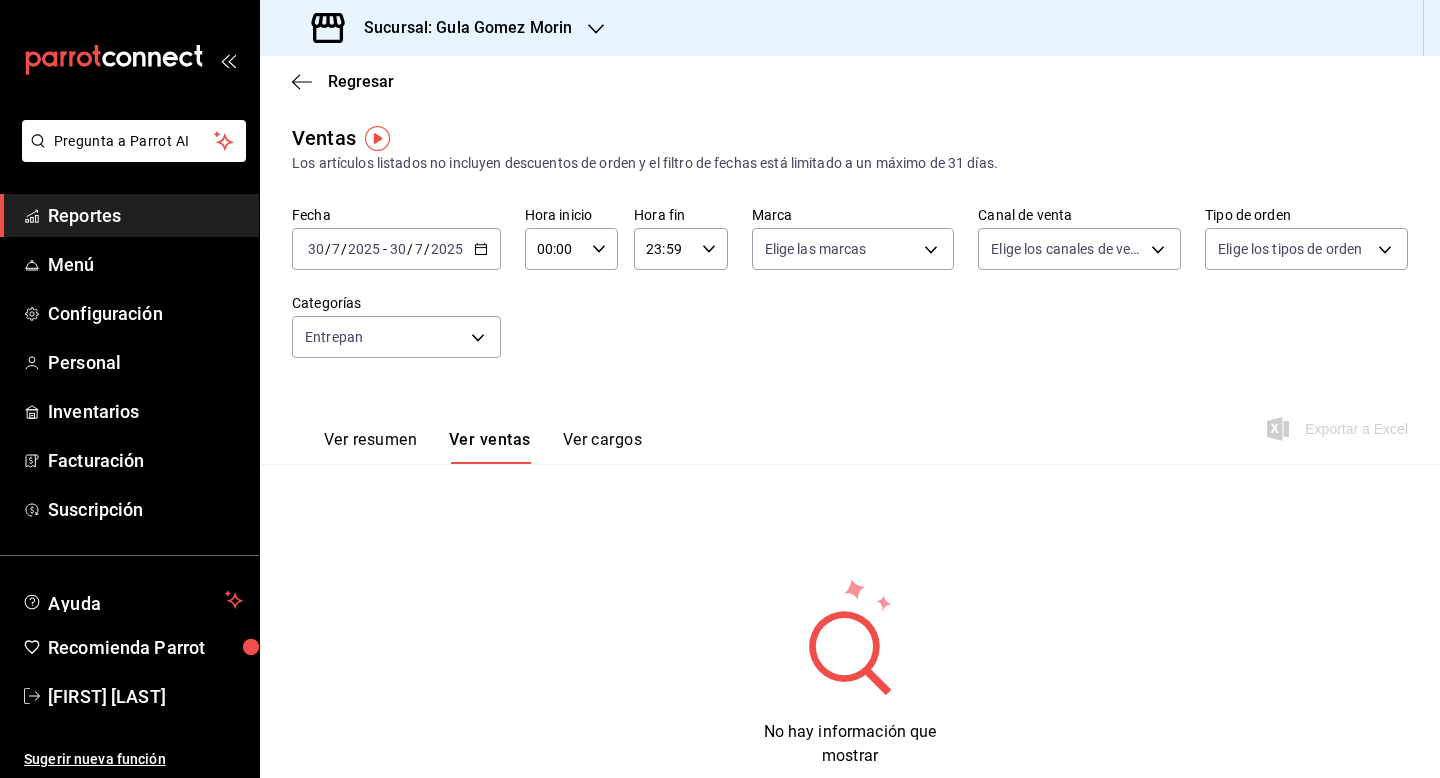 click on "Fecha [DATE] [DATE] - [DATE] [DATE] Hora inicio 00:00 Hora inicio Hora fin 23:59 Hora fin Marca Elige las marcas Canal de venta Elige los canales de venta Tipo de orden Elige los tipos de orden Categorías Entrepan 74888702-5eb2-43ba-866c-41bce7556129" at bounding box center (850, 294) 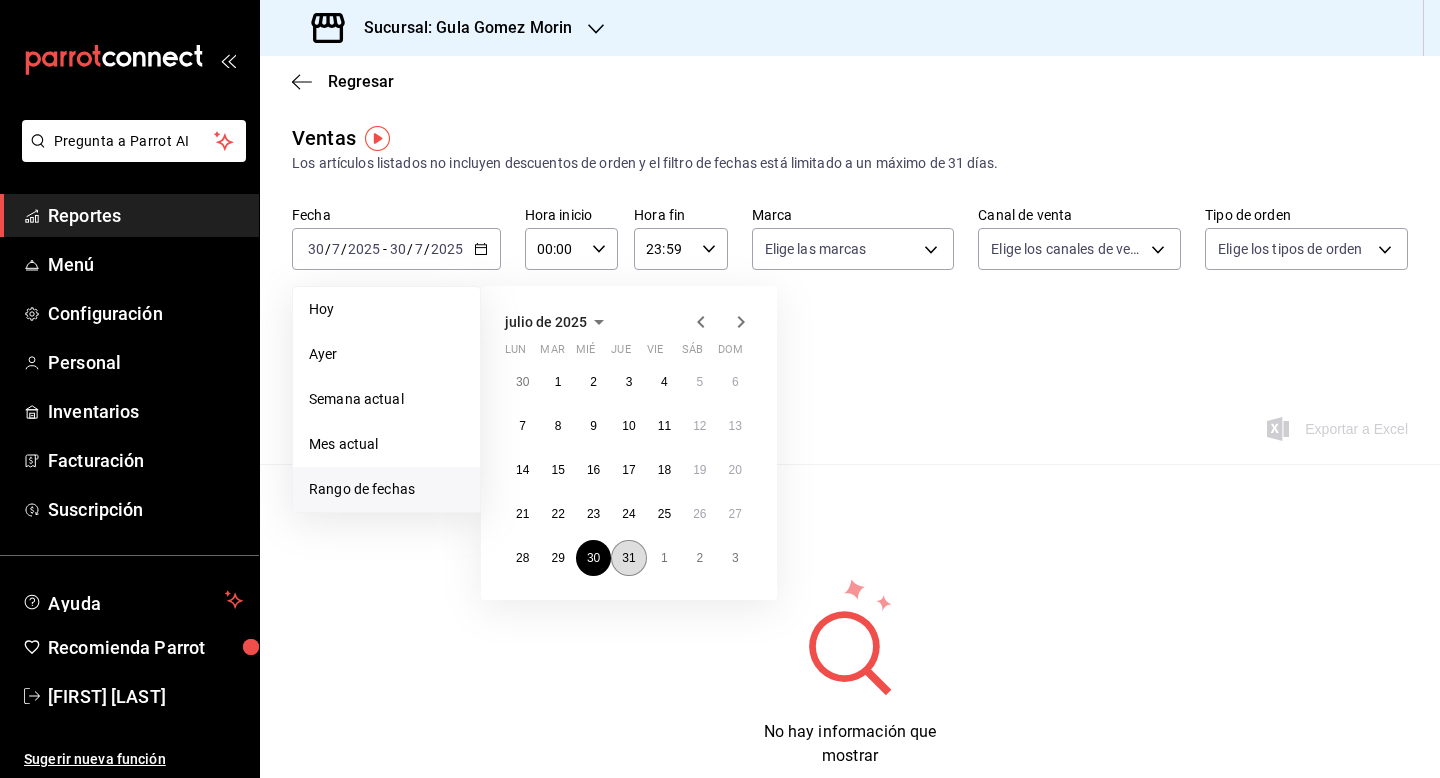 click on "31" at bounding box center [628, 558] 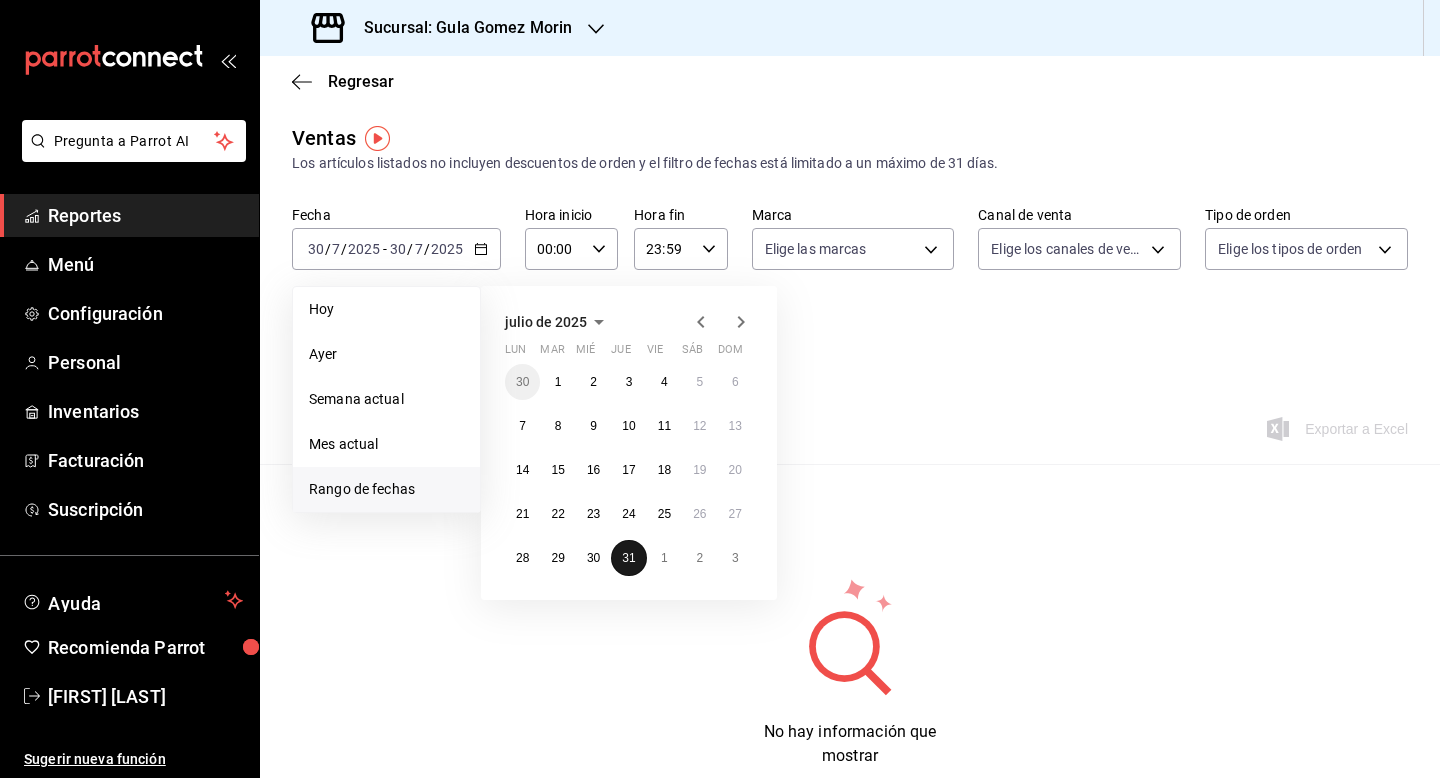 click on "31" at bounding box center (628, 558) 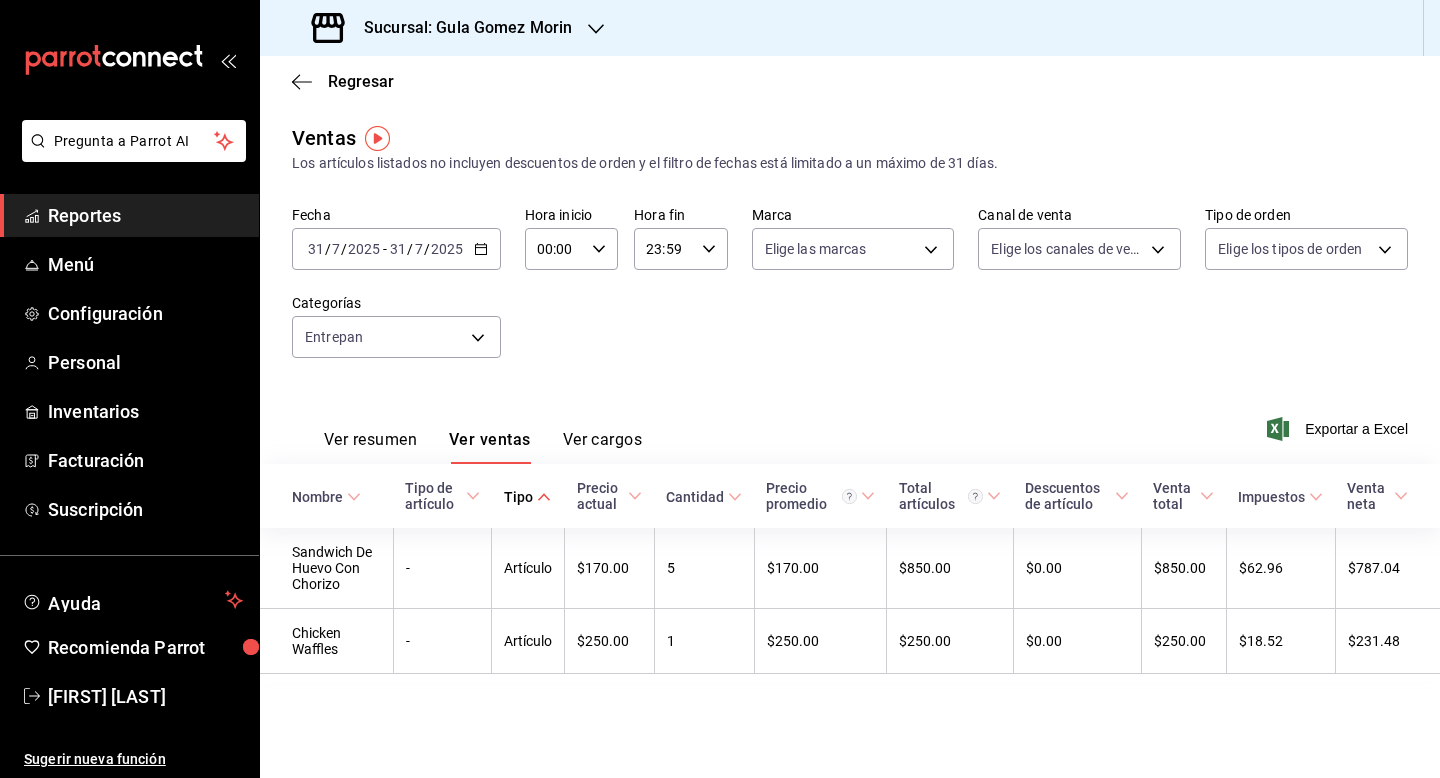 click on "2025-07-31 31 / 7 / 2025 - 2025-07-31 31 / 7 / 2025" at bounding box center (396, 249) 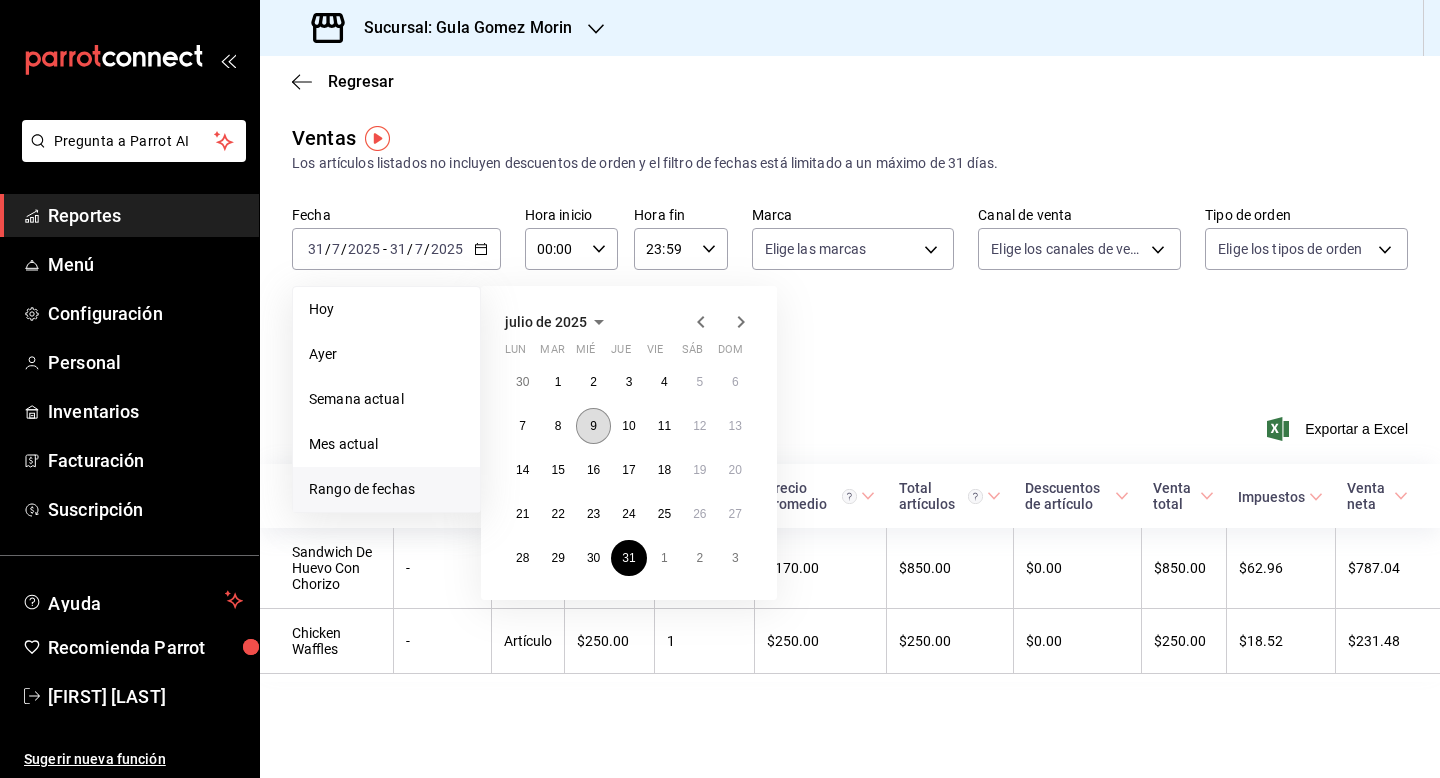 click on "9" at bounding box center [593, 426] 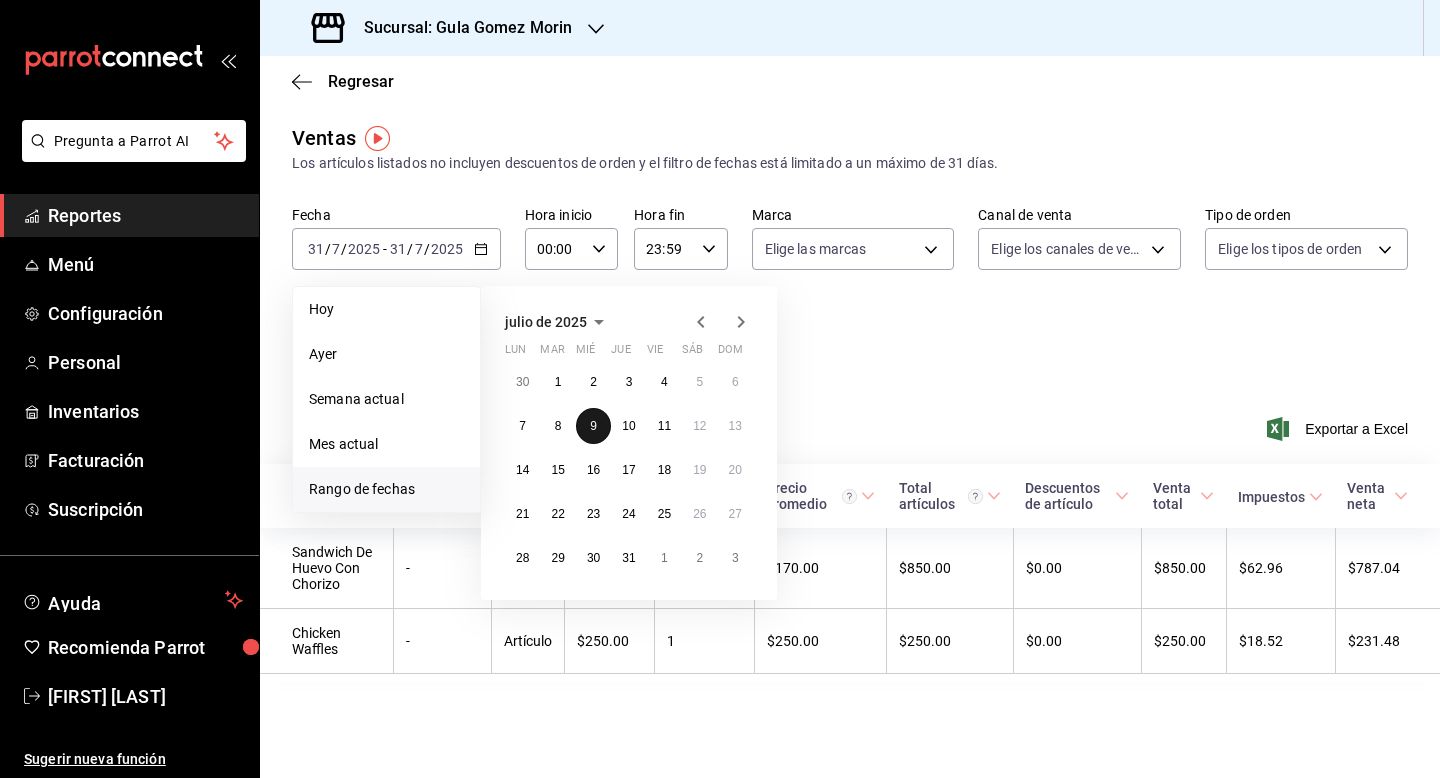 click on "9" at bounding box center (593, 426) 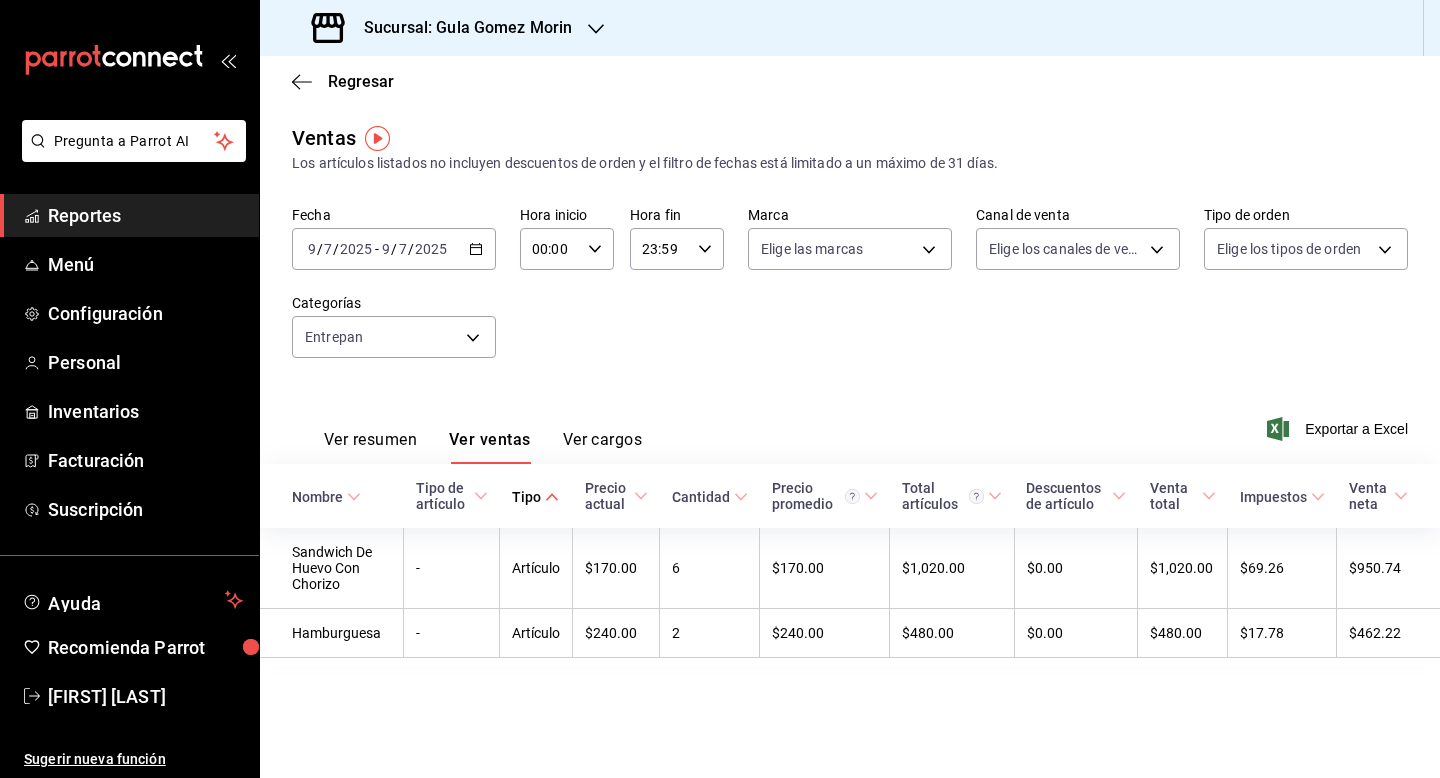 click on "2025" at bounding box center [431, 249] 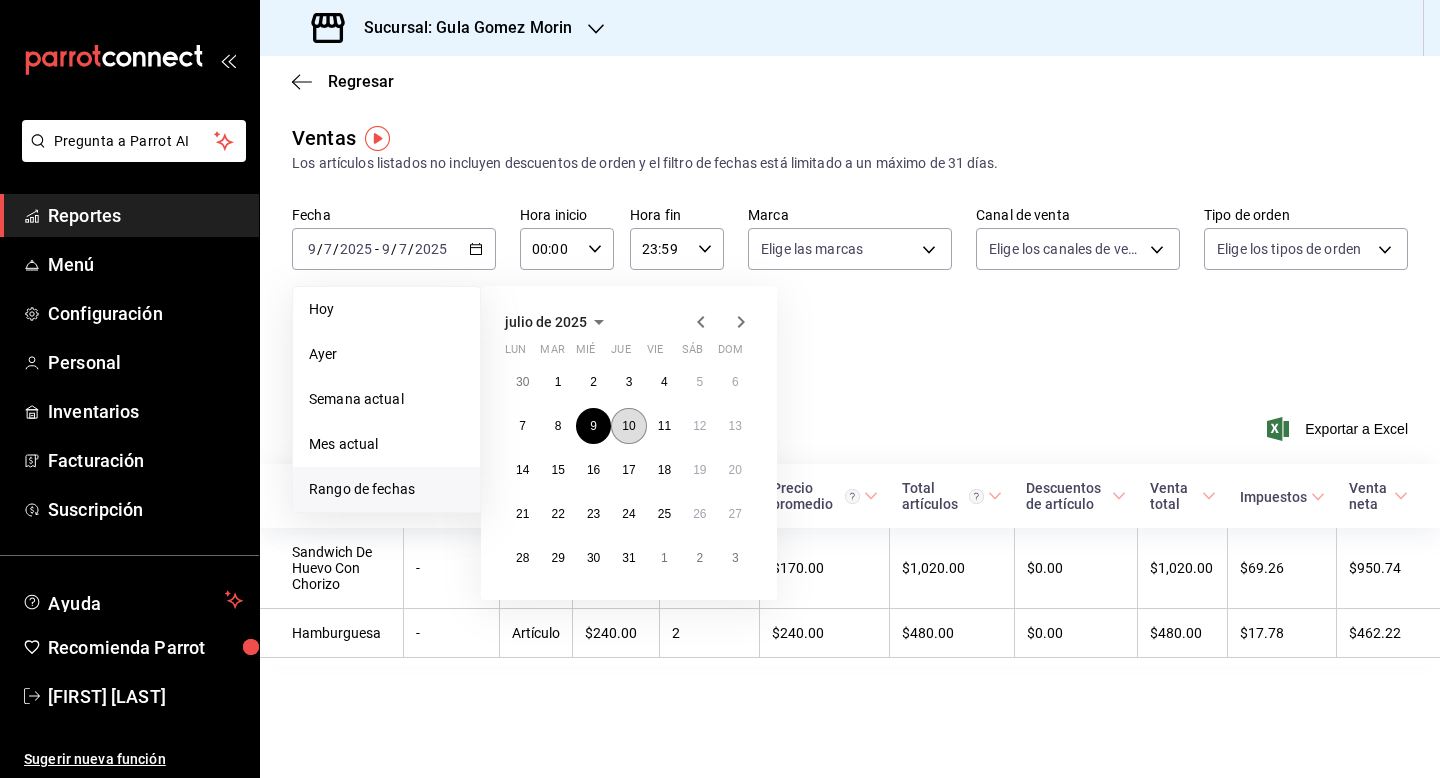 click on "10" at bounding box center (628, 426) 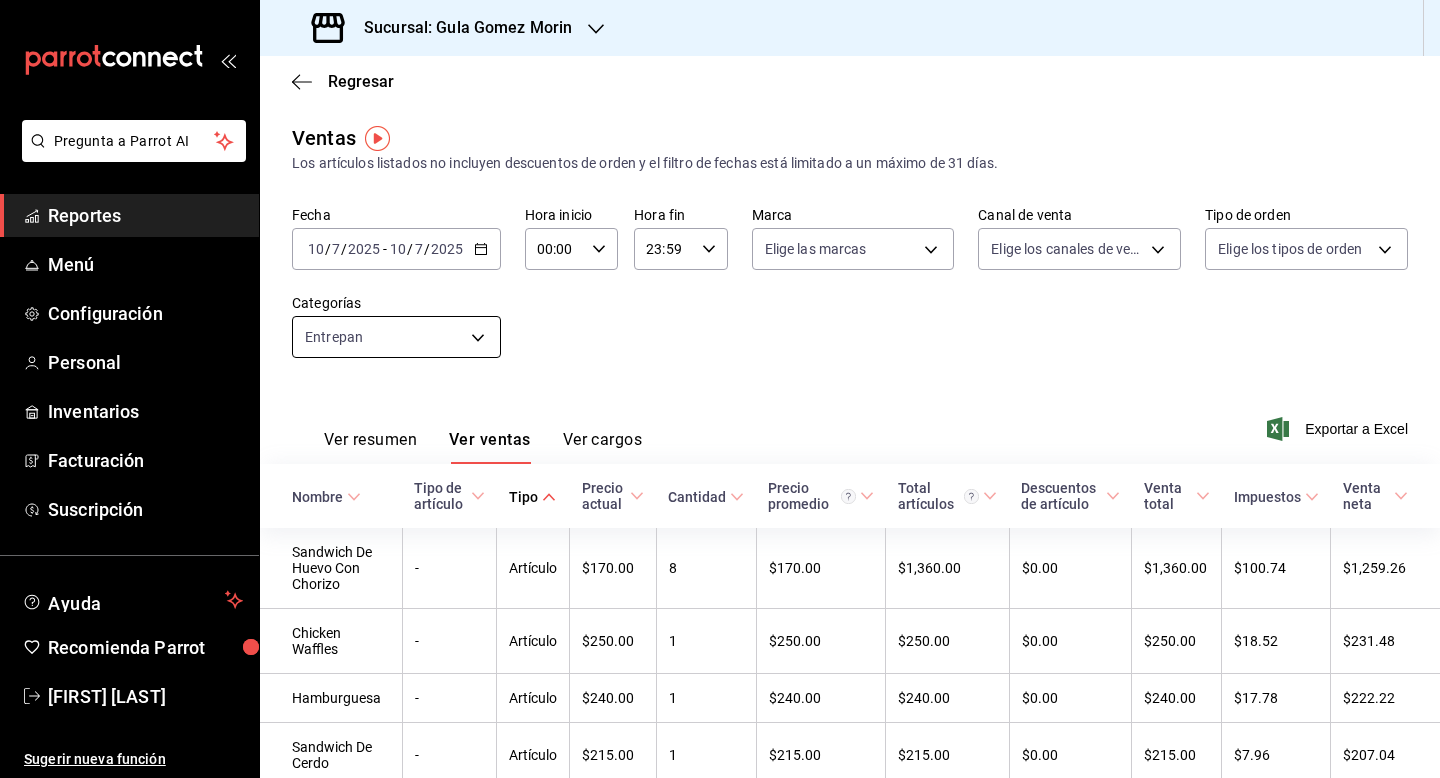 click on "Pregunta a Parrot AI Reportes   Menú   Configuración   Personal   Inventarios   Facturación   Suscripción   Ayuda Recomienda Parrot   [PERSON]   Sugerir nueva función   Sucursal: [PERSON] Regresar Ventas Los artículos listados no incluyen descuentos de orden y el filtro de fechas está limitado a un máximo de 31 días. Fecha [DATE] [DATE] / [DATE] / [DATE] - [DATE] [DATE] / [DATE] / [DATE] Hora inicio [TIME] Hora inicio Hora fin [TIME] Hora fin Marca Elige las marcas Canal de venta Elige los canales de venta Tipo de orden Elige los tipos de orden Categorías Entrepan [UUID] Ver resumen Ver ventas Ver cargos Exportar a Excel Nombre Tipo de artículo Tipo Precio actual Cantidad Precio promedio   Total artículos   Descuentos de artículo Venta total Impuestos Venta neta Sandwich De Huevo Con Chorizo - Artículo $170.00 8 $170.00 $1,360.00 $0.00 $1,360.00 $100.74 $1,259.26 Chicken Waffles - Artículo $250.00 1 $250.00 $250.00 $0.00 $250.00 $18.52 $231.48 Hamburguesa - Artículo" at bounding box center [720, 389] 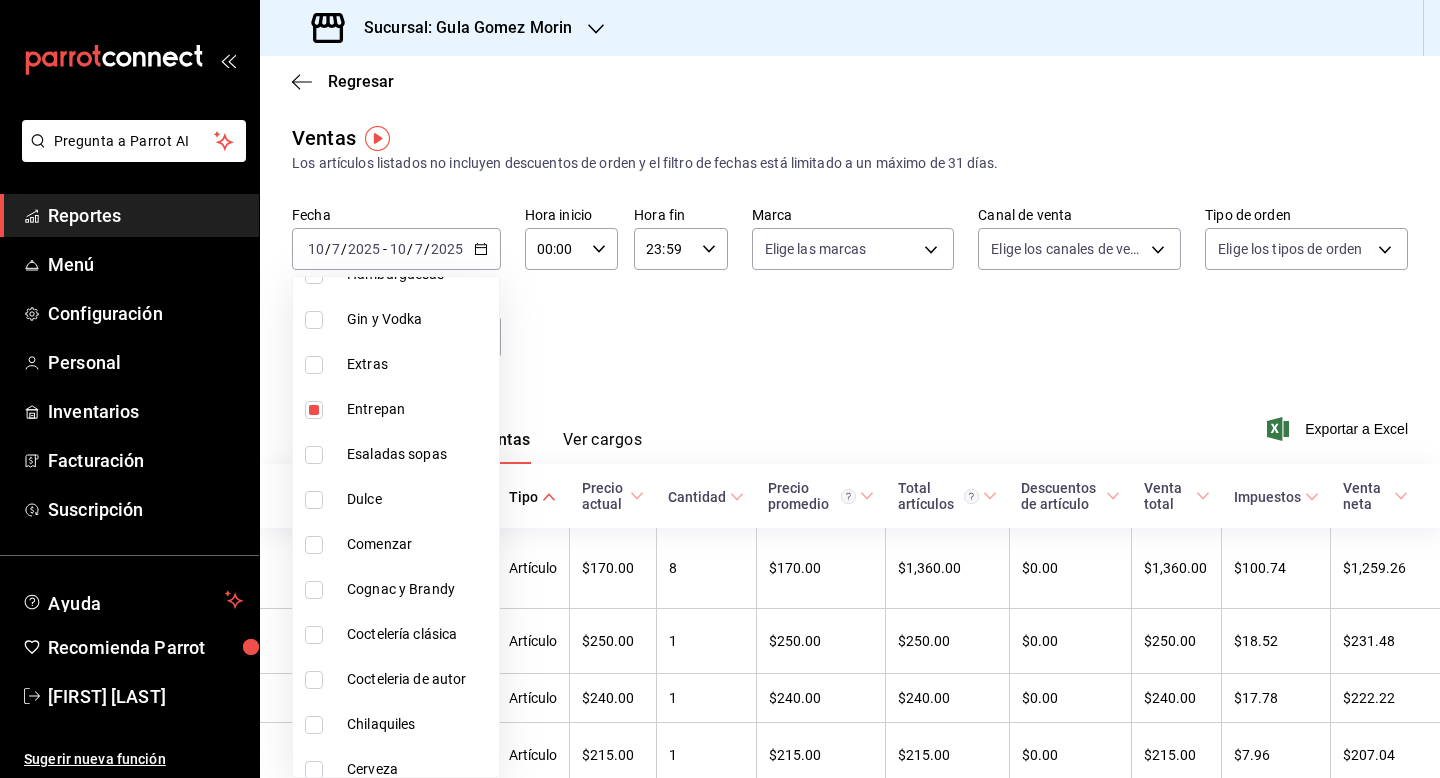 scroll, scrollTop: 1360, scrollLeft: 0, axis: vertical 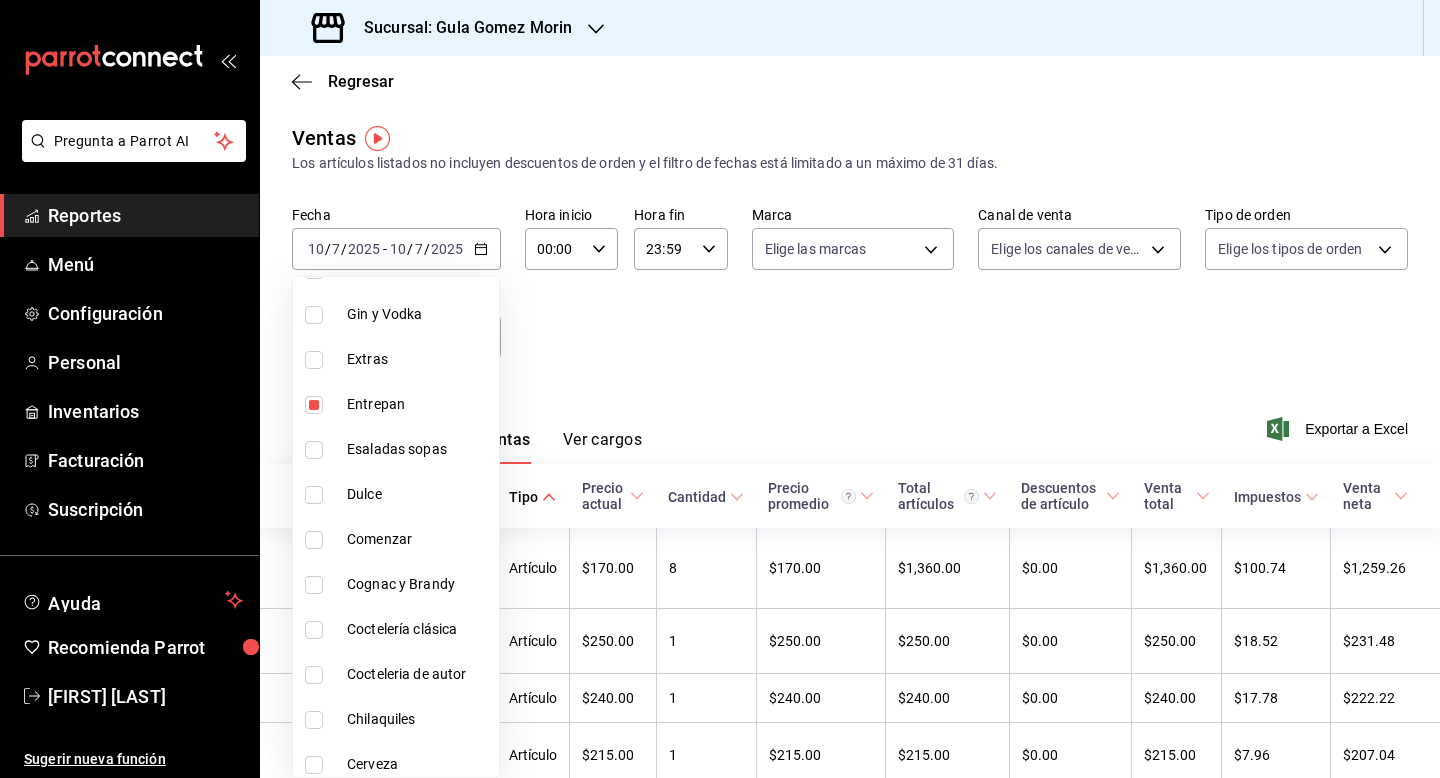 click at bounding box center [314, 720] 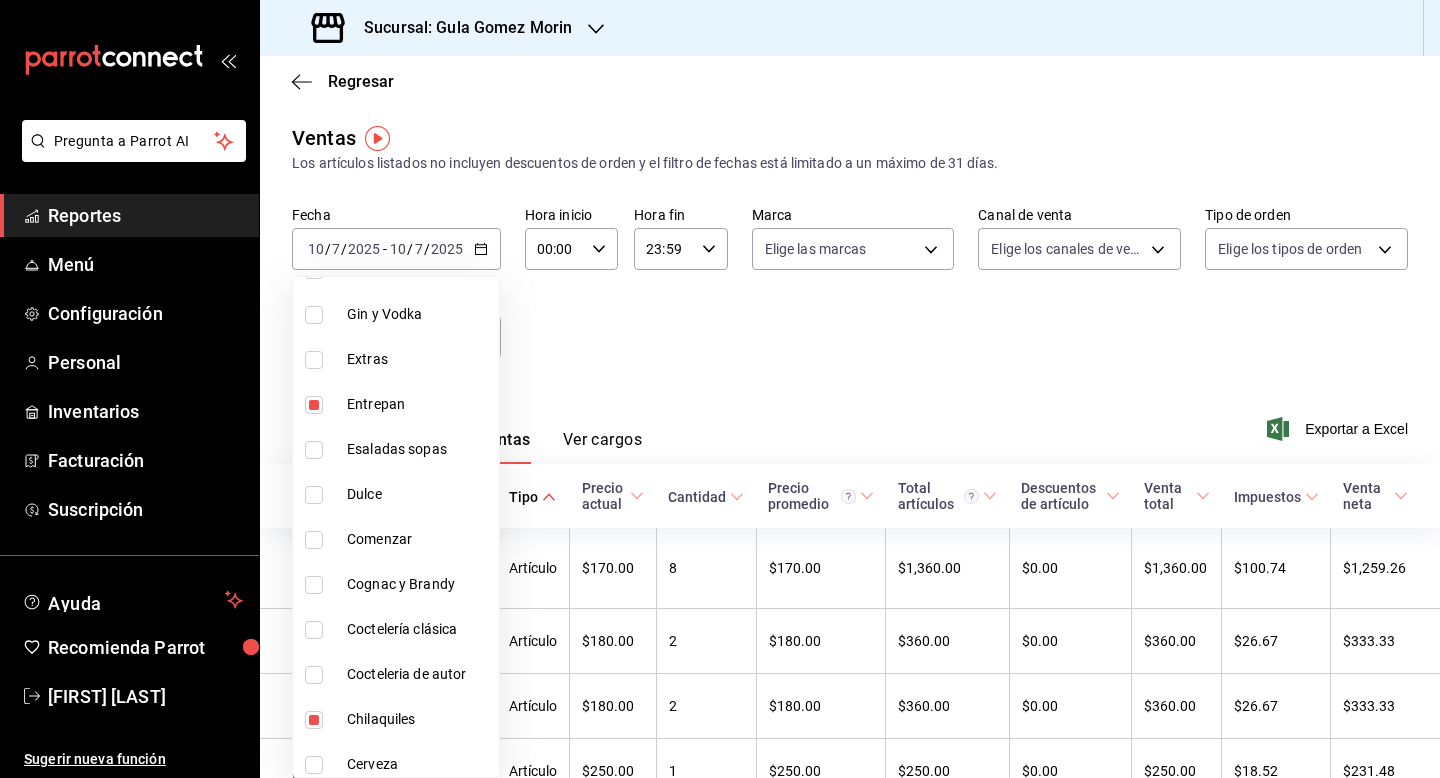 click at bounding box center (314, 405) 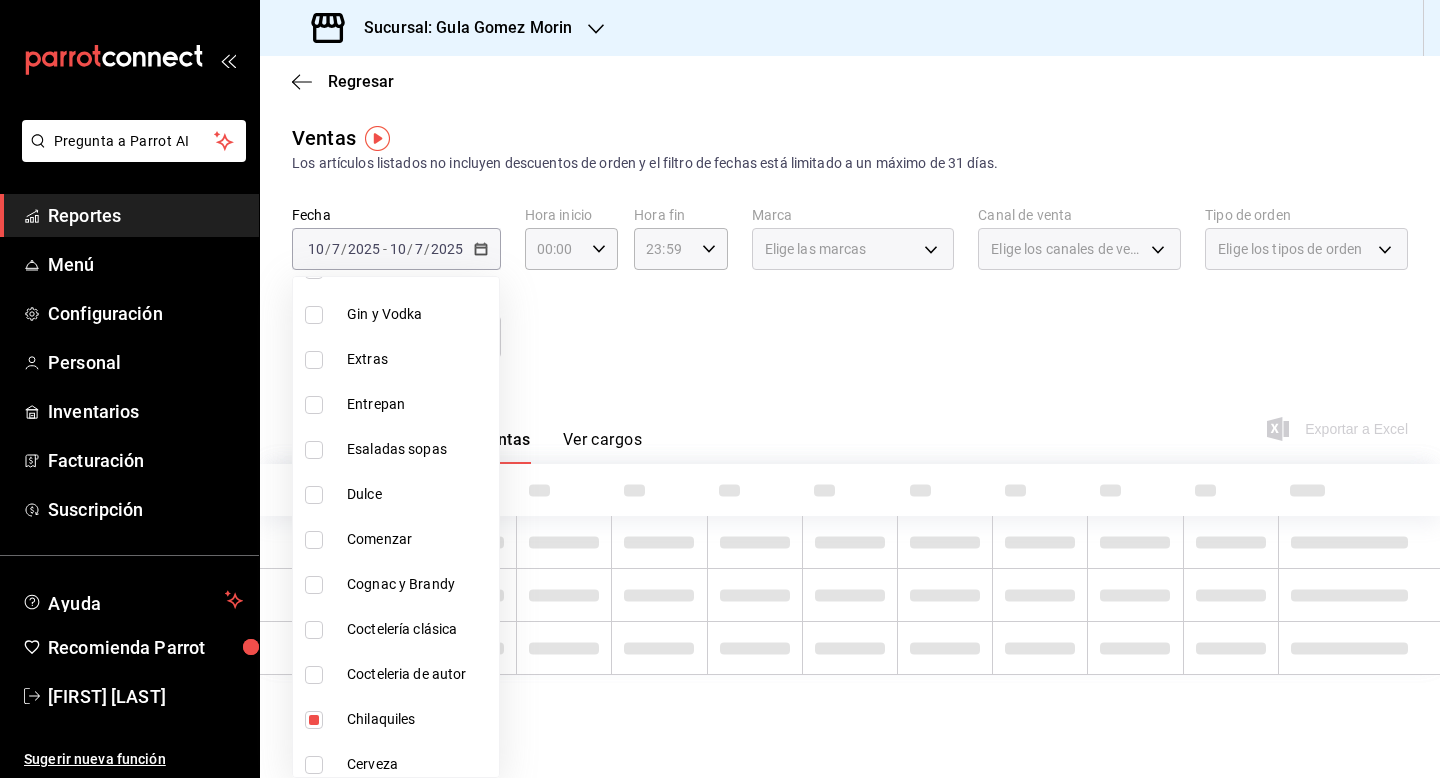 click at bounding box center [720, 389] 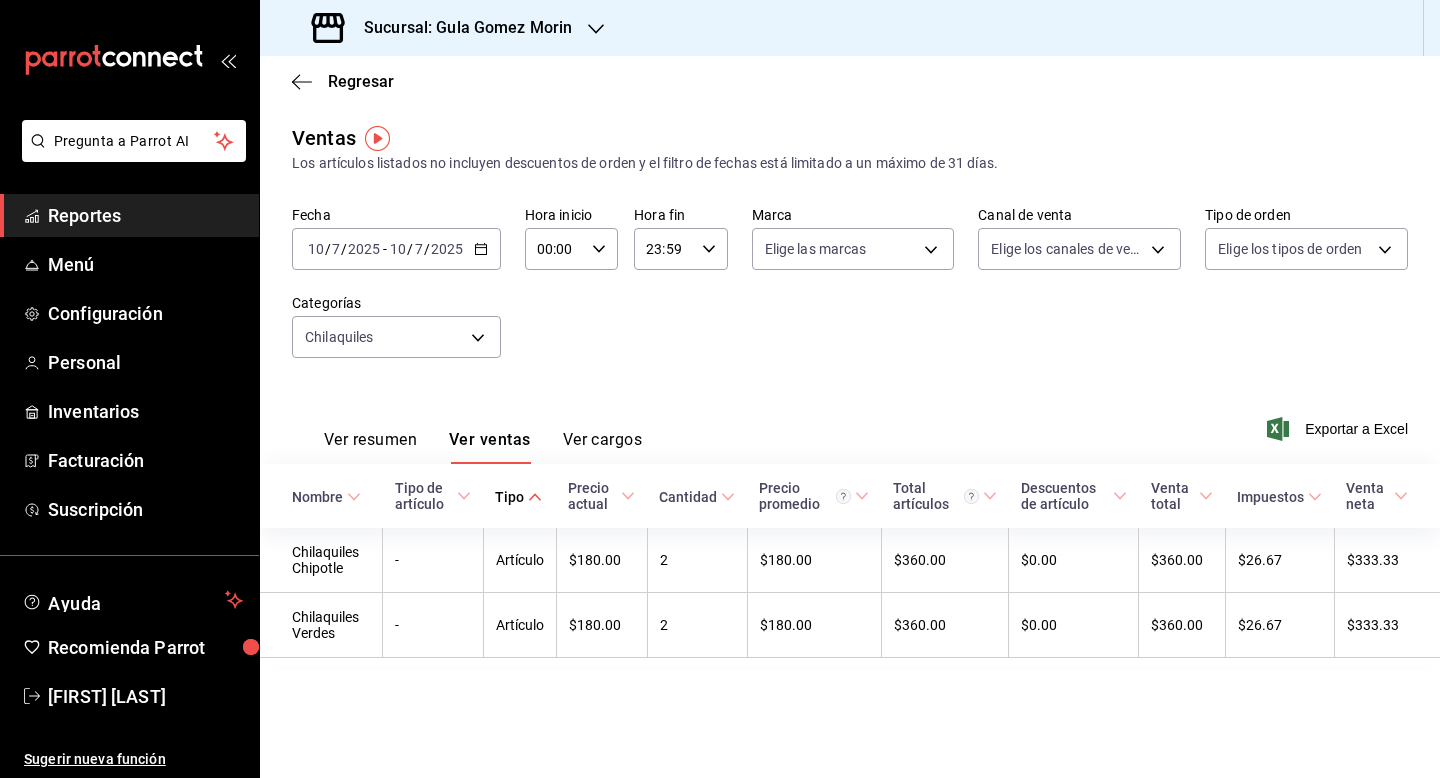 click 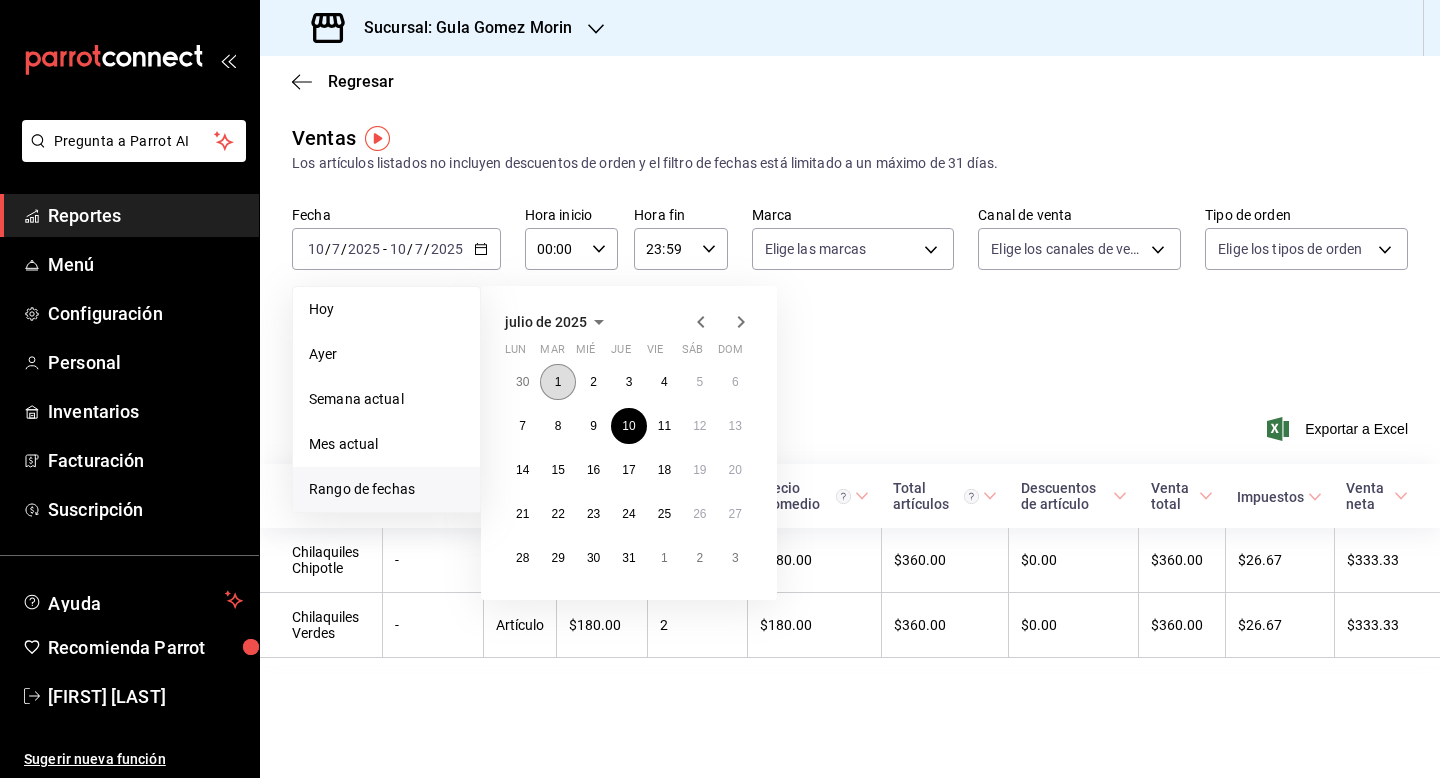 click on "1" at bounding box center [557, 382] 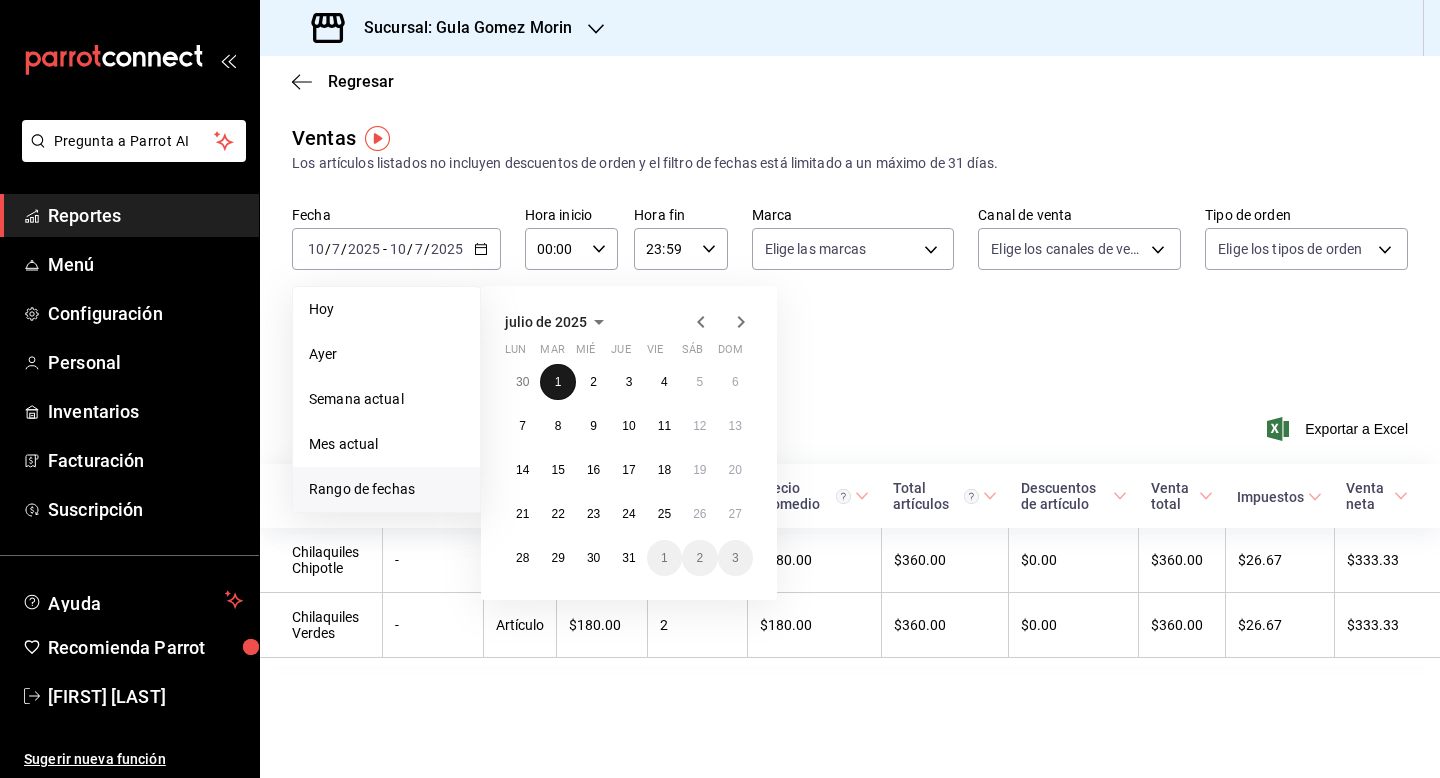 click on "1" at bounding box center (557, 382) 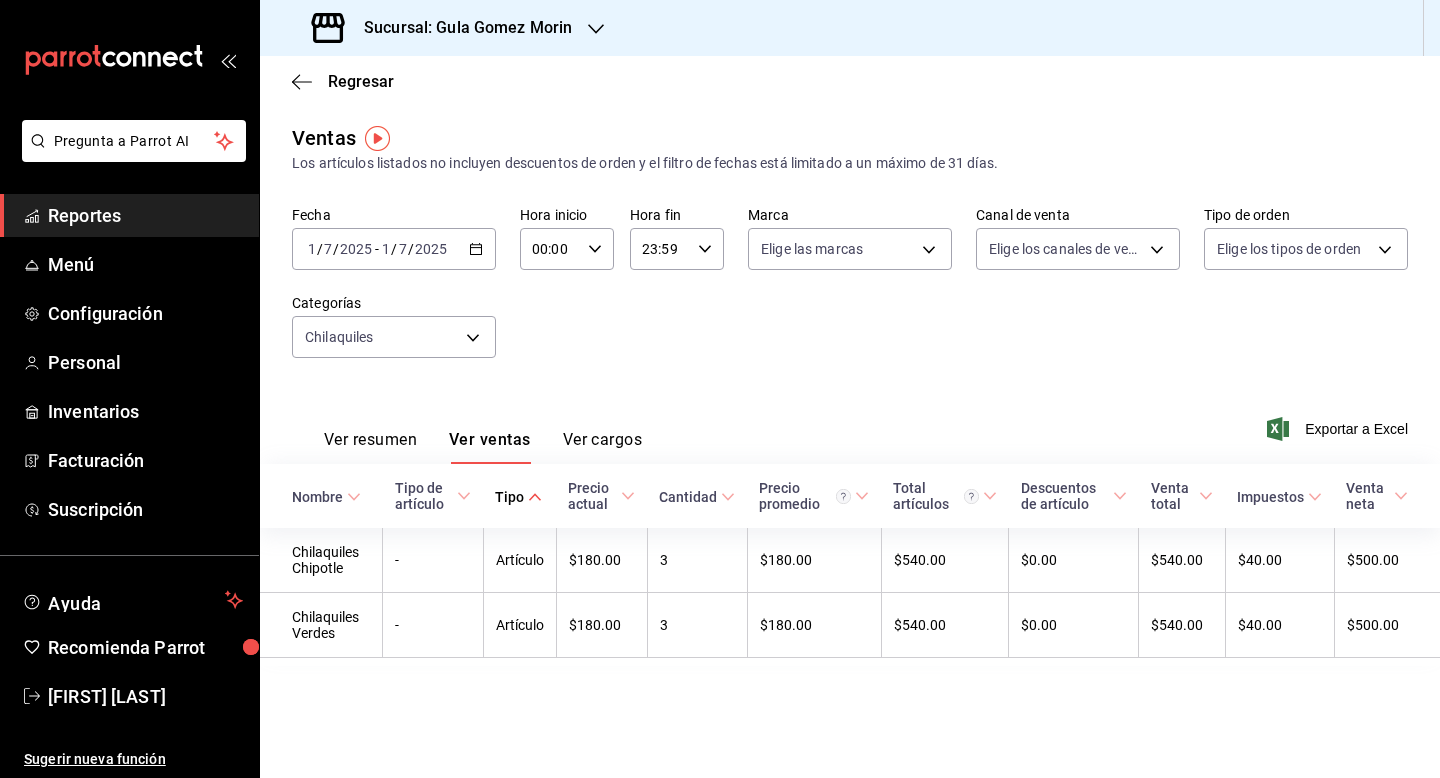 click on "2025" at bounding box center [431, 249] 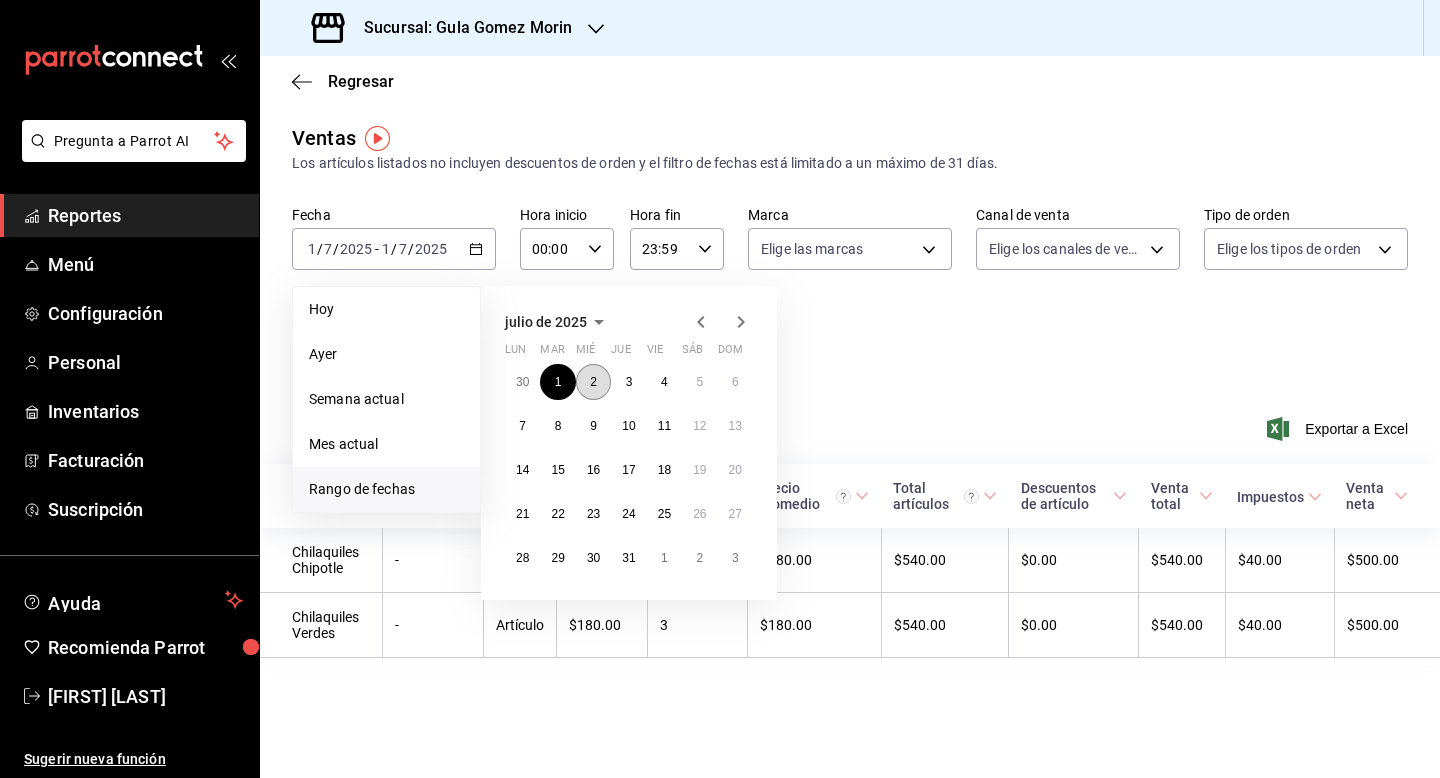 click on "2" at bounding box center [593, 382] 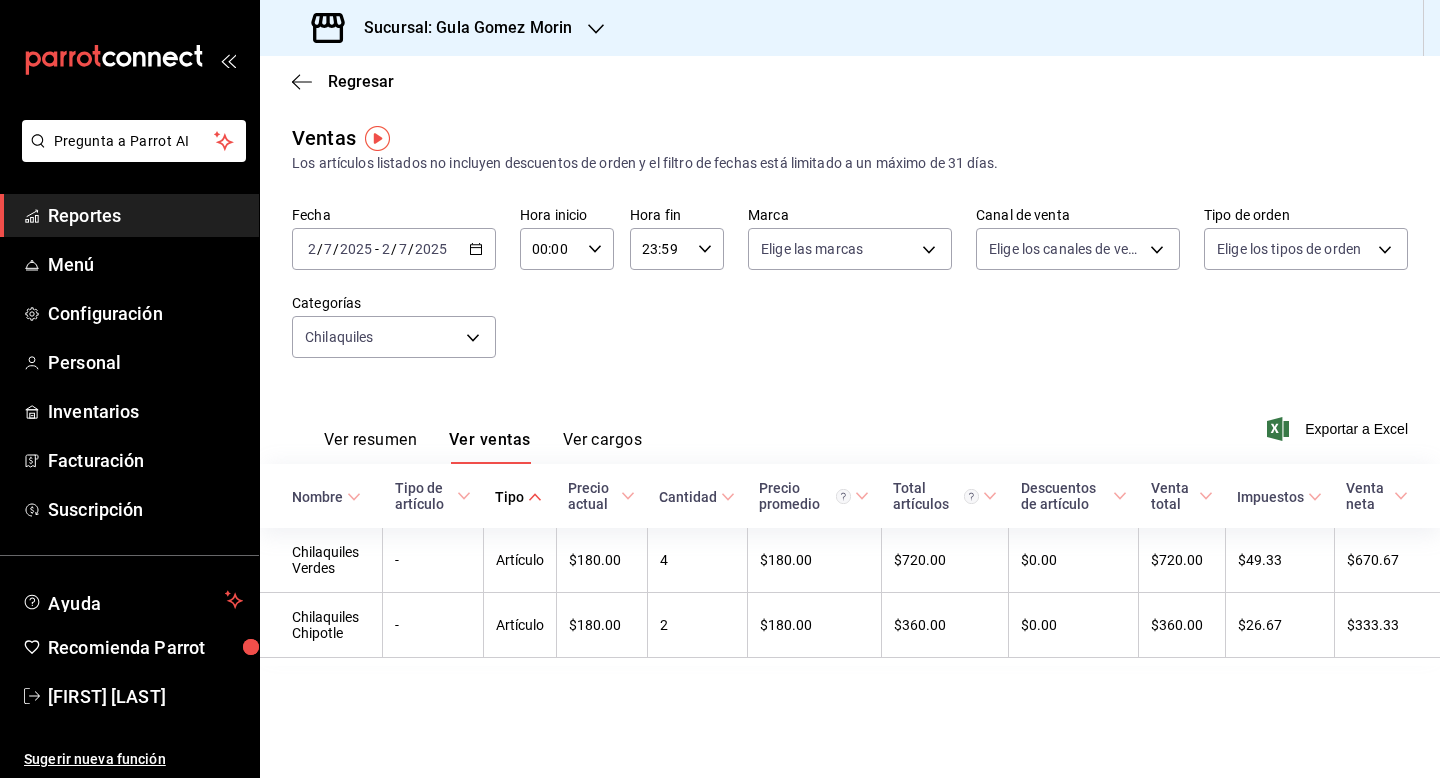 click on "2025-07-02 2 / 7 / 2025 - 2025-07-02 2 / 7 / 2025" at bounding box center (394, 249) 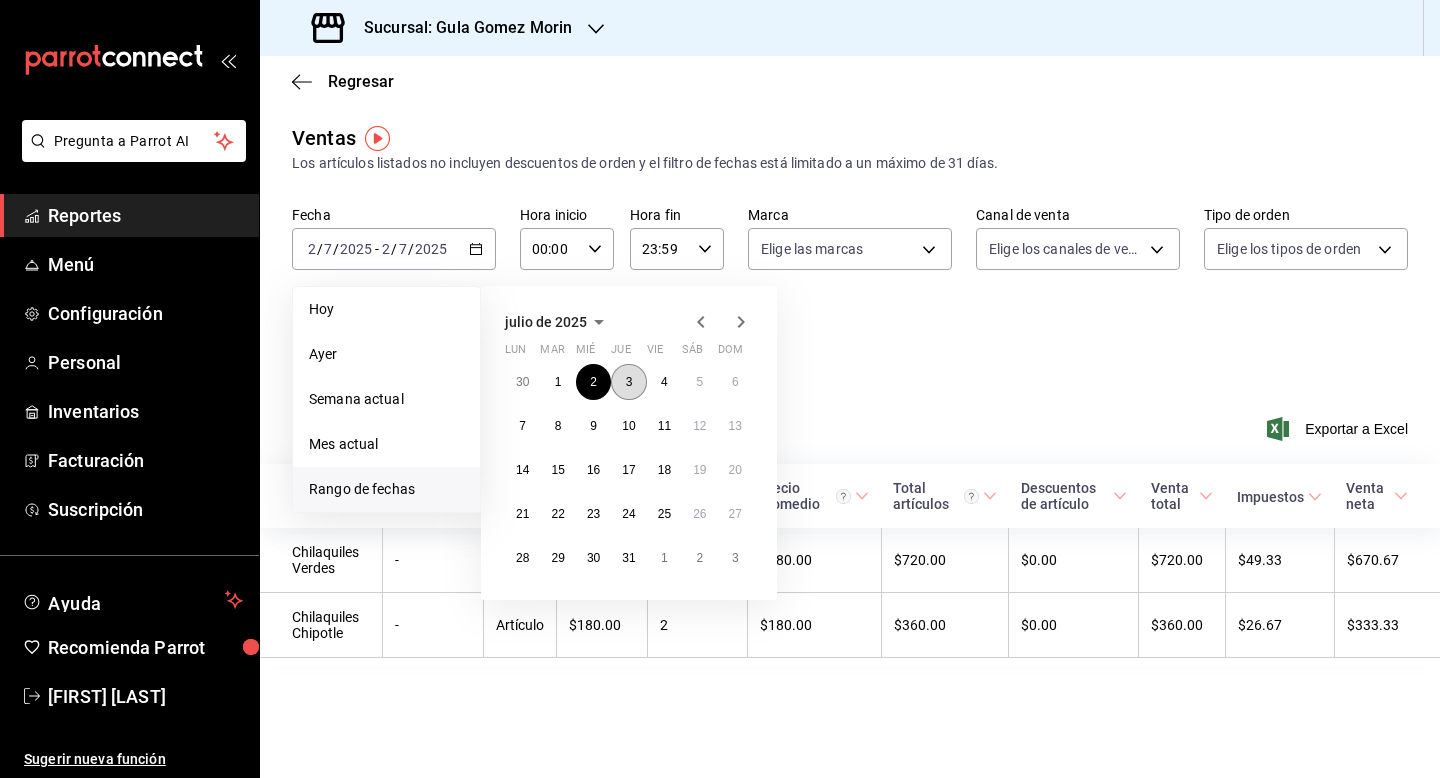 click on "3" at bounding box center [629, 382] 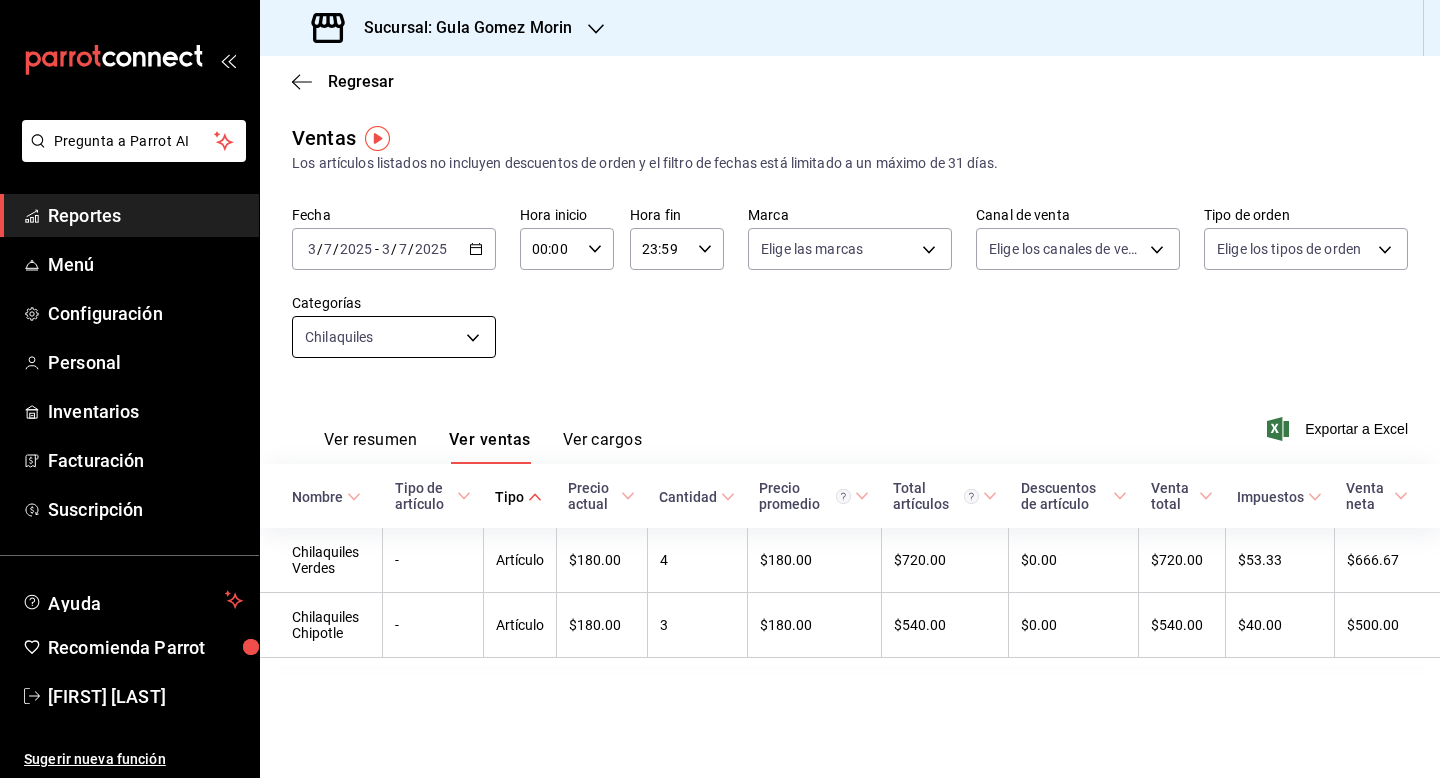 click on "Pregunta a Parrot AI Reportes   Menú   Configuración   Personal   Inventarios   Facturación   Suscripción   Ayuda Recomienda Parrot   [FIRST] [LAST]   Sugerir nueva función   Sucursal: [NAME] Regresar Ventas Los artículos listados no incluyen descuentos de orden y el filtro de fechas está limitado a un máximo de 31 días. Fecha [DATE] [DATE] - [DATE] [DATE] Hora inicio 00:00 Hora inicio Hora fin 23:59 Hora fin Marca Elige las marcas Canal de venta Elige los canales de venta Tipo de orden Elige los tipos de orden Categorías Chilaquiles 794b84c3-8994-4baf-99db-54503792a268 Ver resumen Ver ventas Ver cargos Exportar a Excel Nombre Tipo de artículo Tipo Precio actual Cantidad Precio promedio   Total artículos   Descuentos de artículo Venta total Impuestos Venta neta Chilaquiles Verdes - Artículo $180.00 4 $180.00 $720.00 $0.00 $720.00 $53.33 $666.67 Chilaquiles Chipotle - Artículo $180.00 3 $180.00 $540.00 $0.00 $540.00 $40.00 $500.00 Pregunta a Parrot AI Reportes" at bounding box center [720, 389] 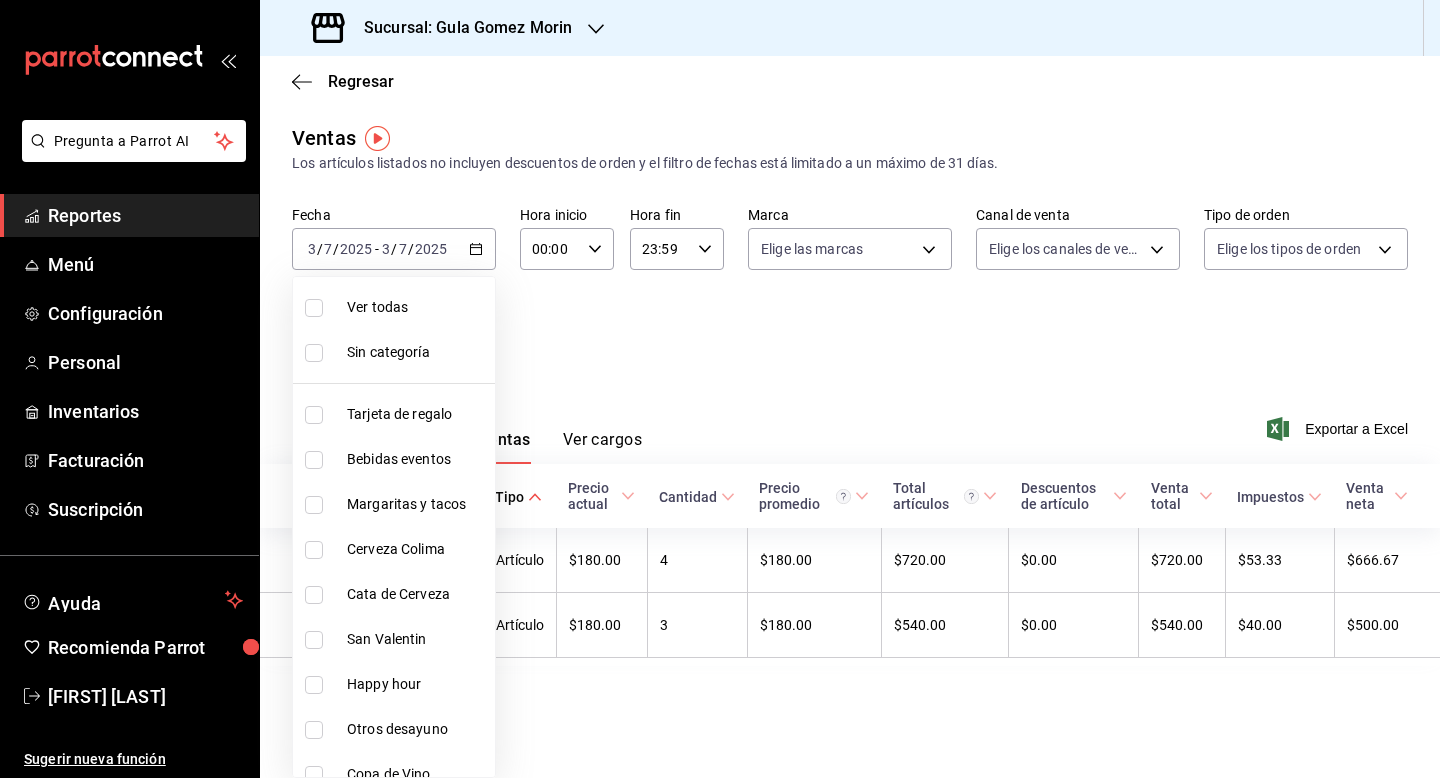 click at bounding box center [720, 389] 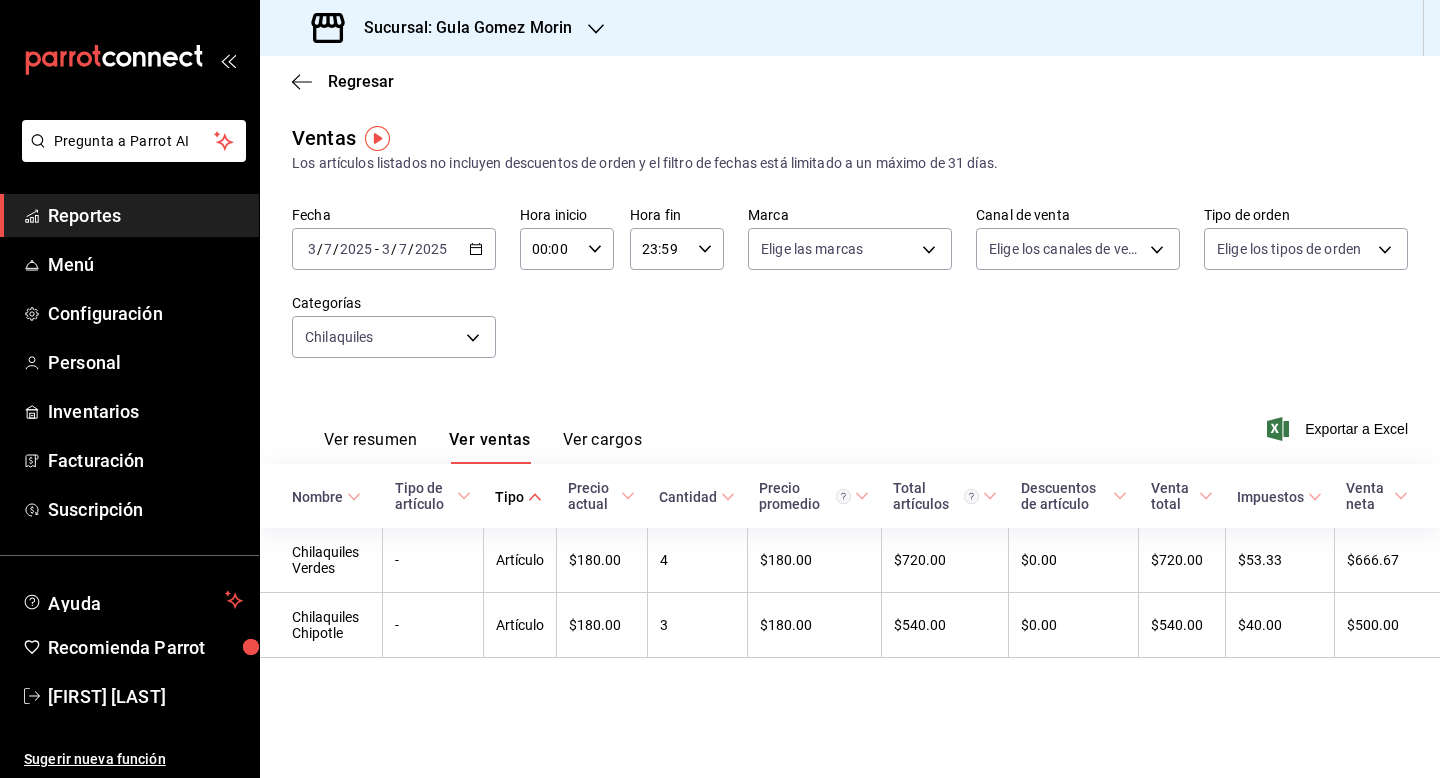 click on "[DATE] [DATE] - [DATE] [DATE]" at bounding box center [394, 249] 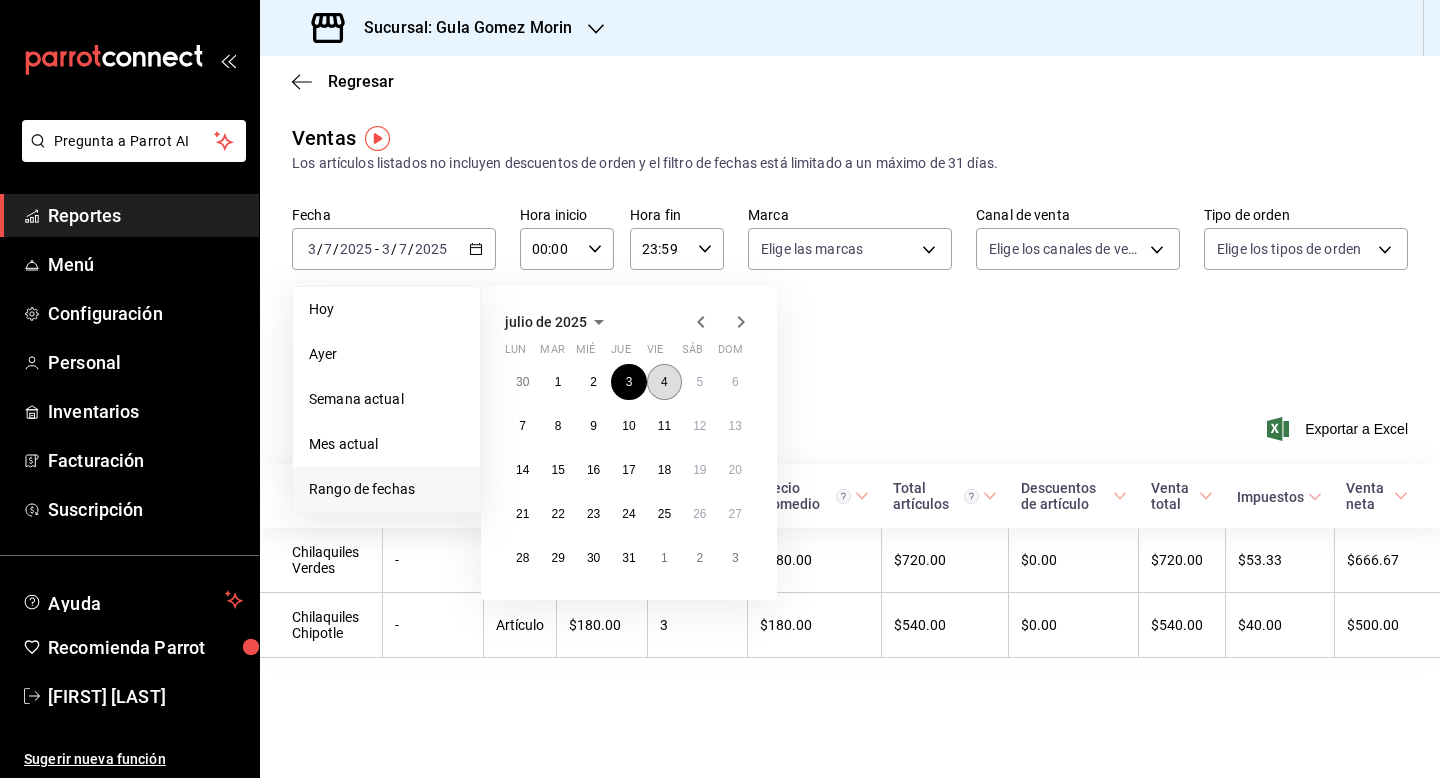 click on "4" at bounding box center [664, 382] 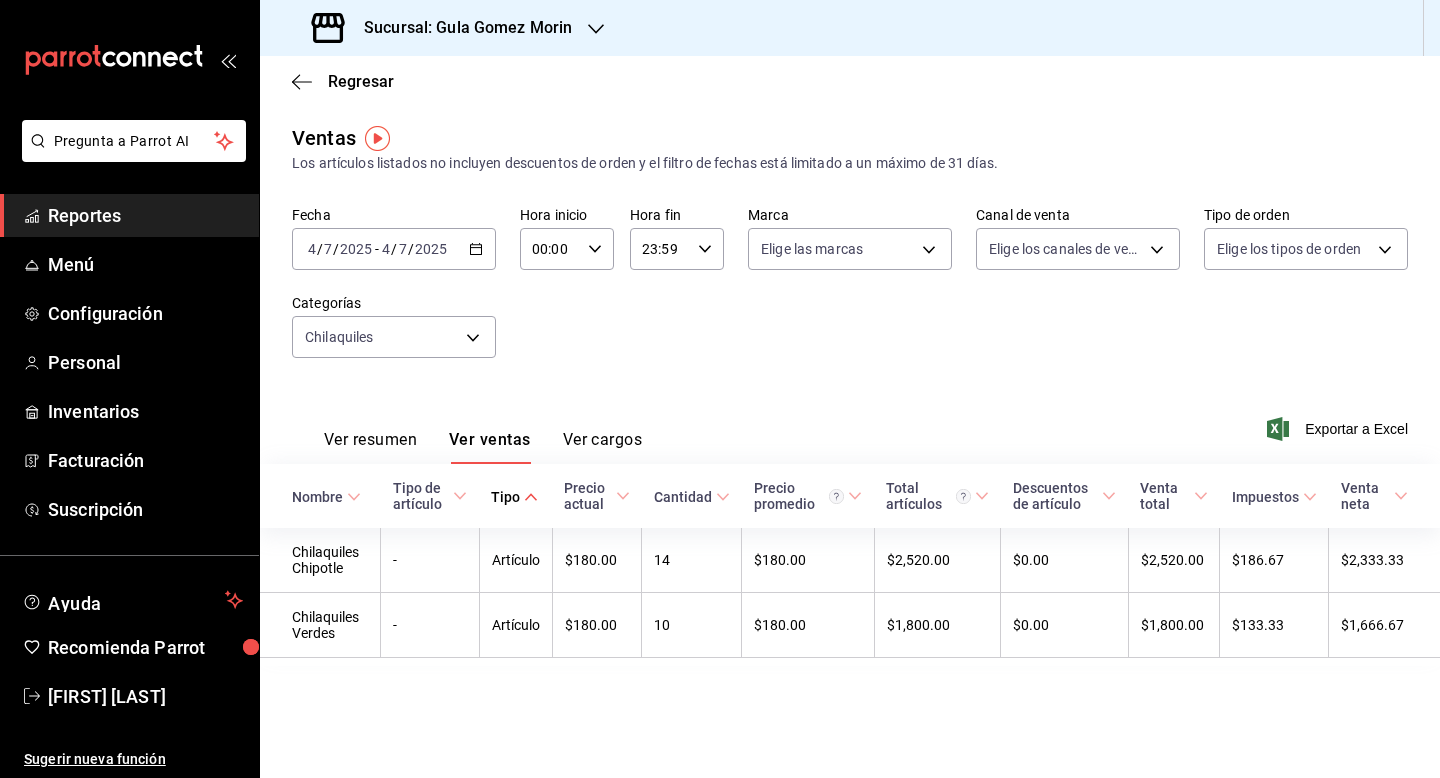 click 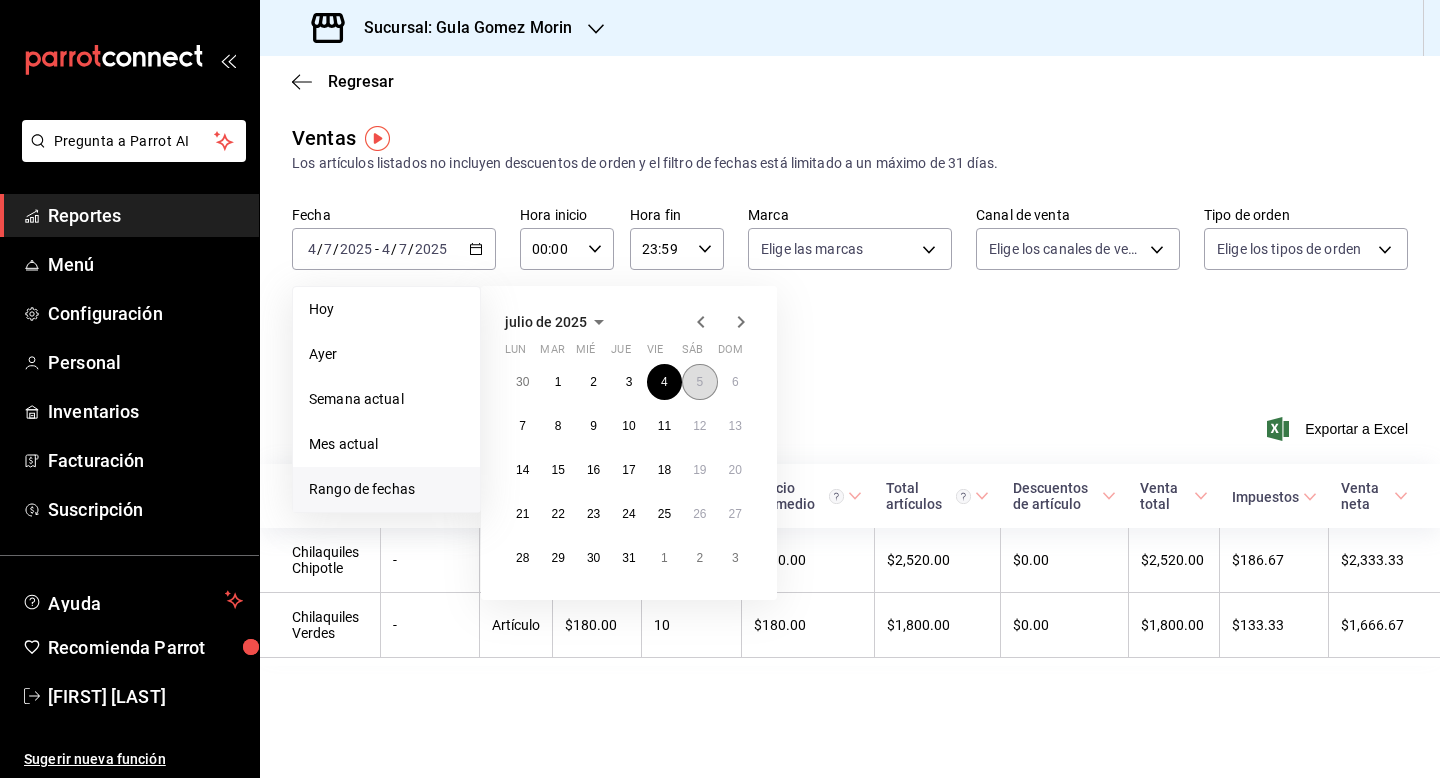 click on "5" at bounding box center [699, 382] 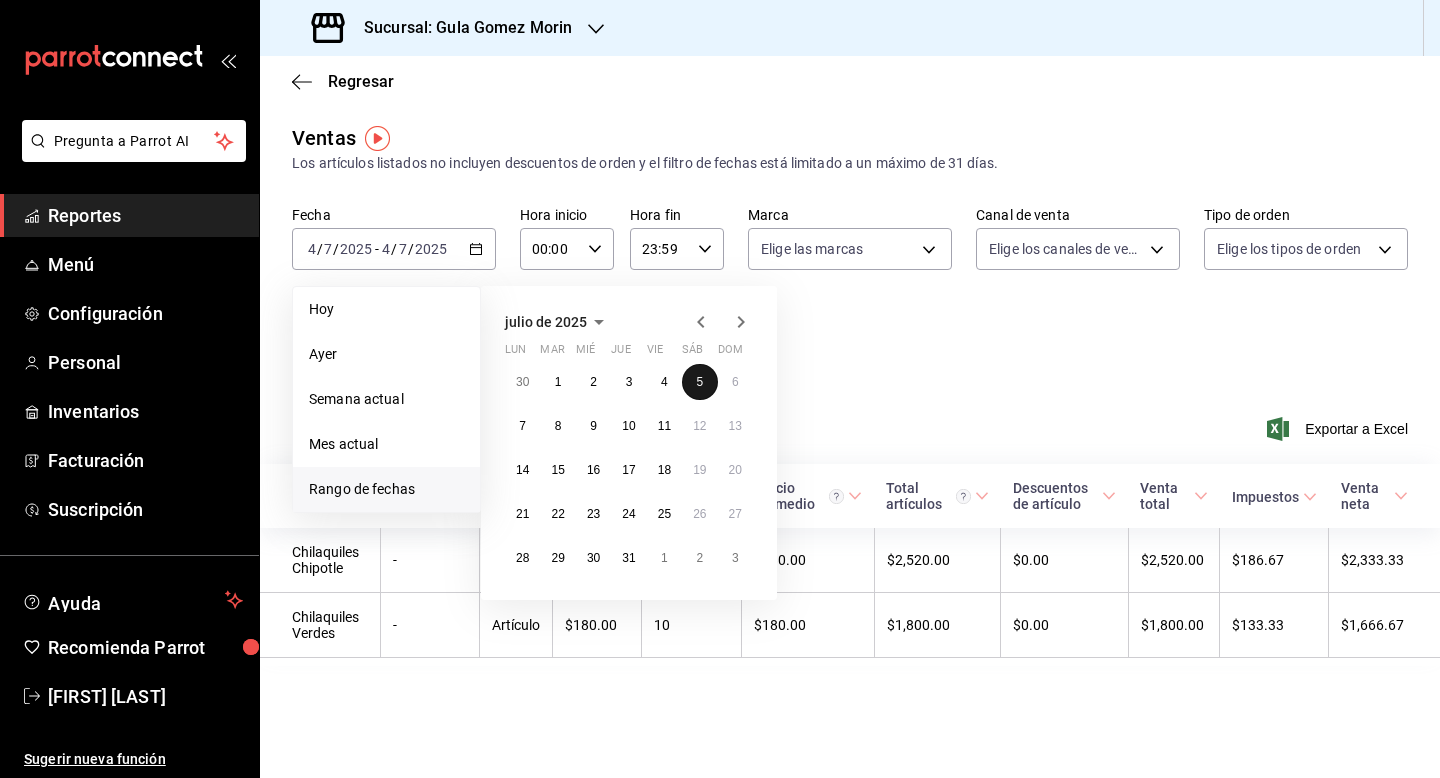 click on "5" at bounding box center (699, 382) 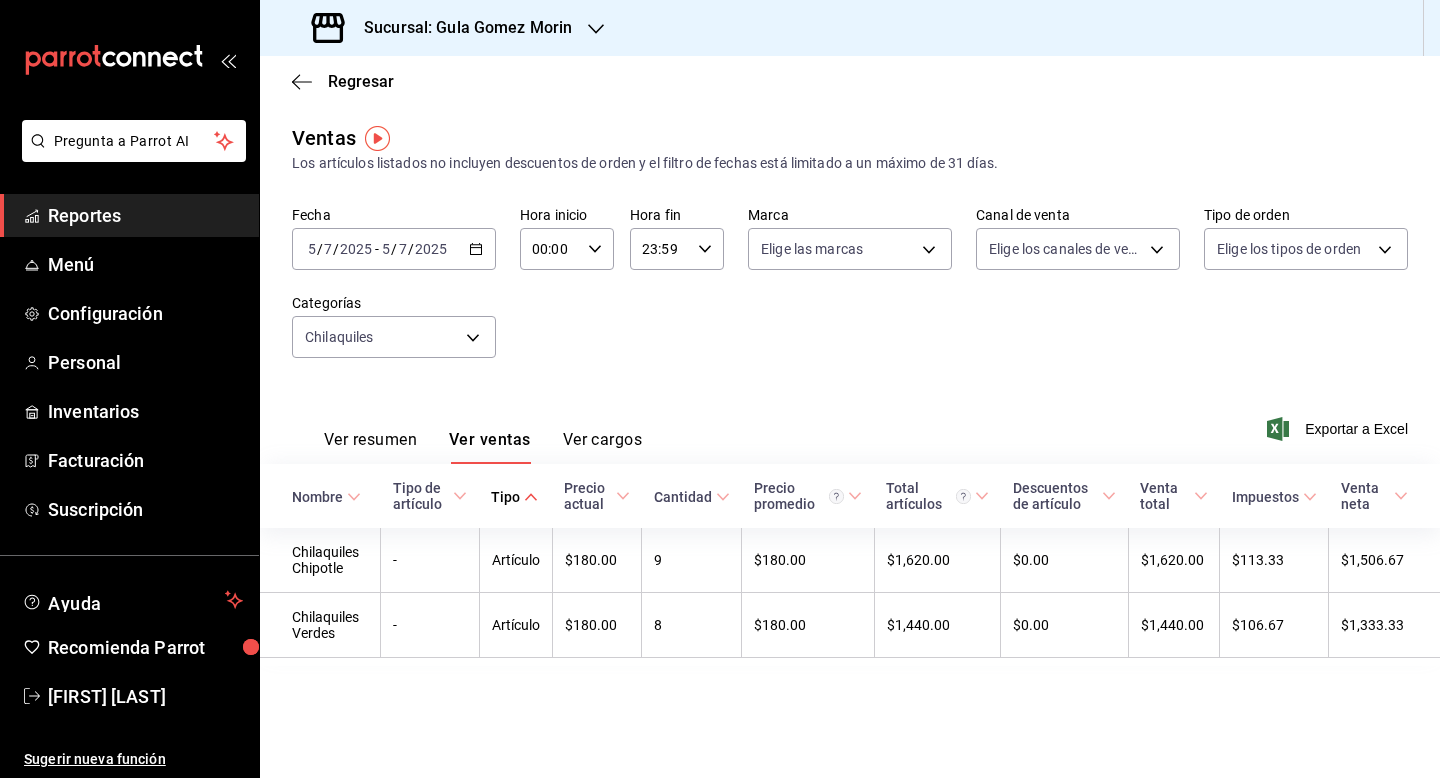 click on "[DATE] [DATE] - [DATE] [DATE]" at bounding box center (394, 249) 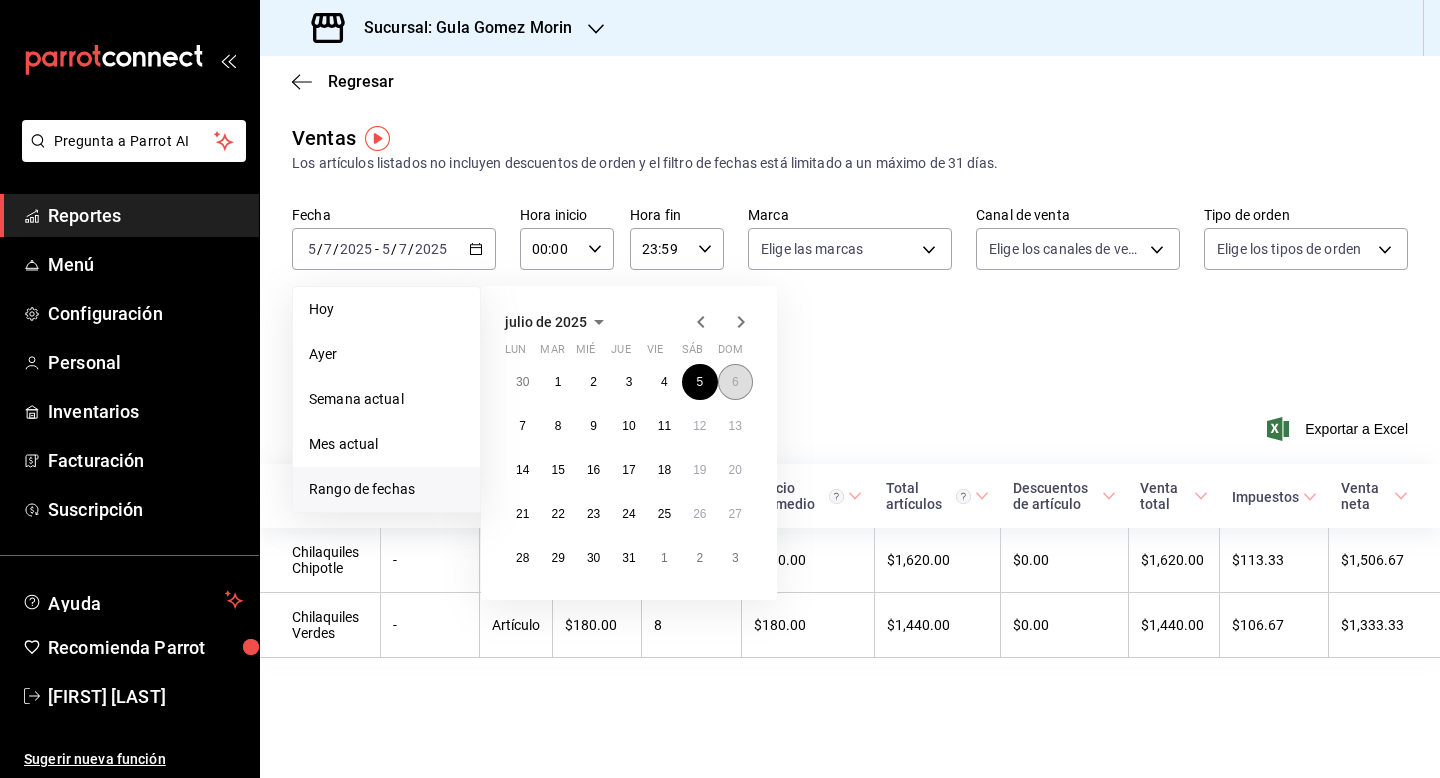 click on "6" at bounding box center [735, 382] 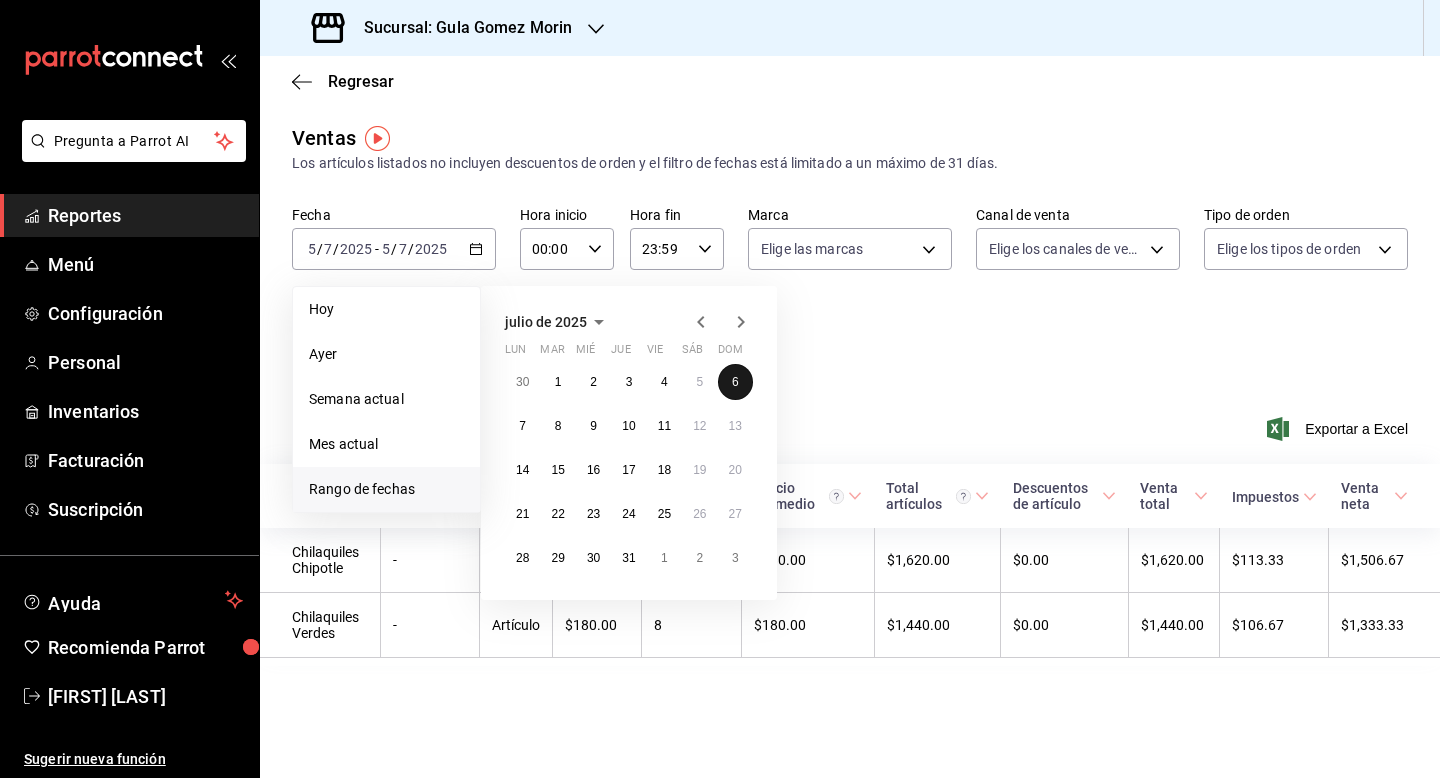 click on "6" at bounding box center (735, 382) 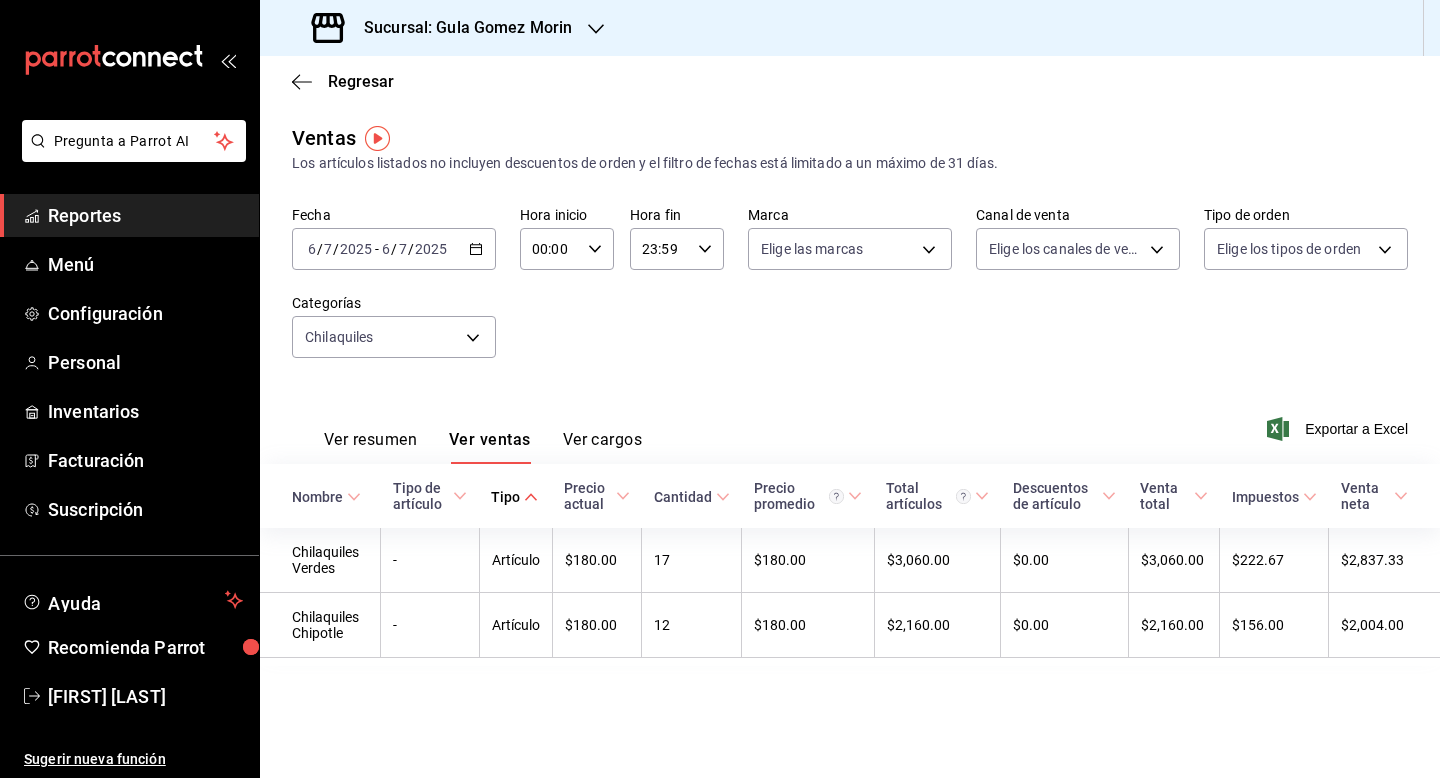 click on "[DATE] [DATE] / [DATE] / [DATE] - [DATE] [DATE] / [DATE] / [DATE]" at bounding box center [394, 249] 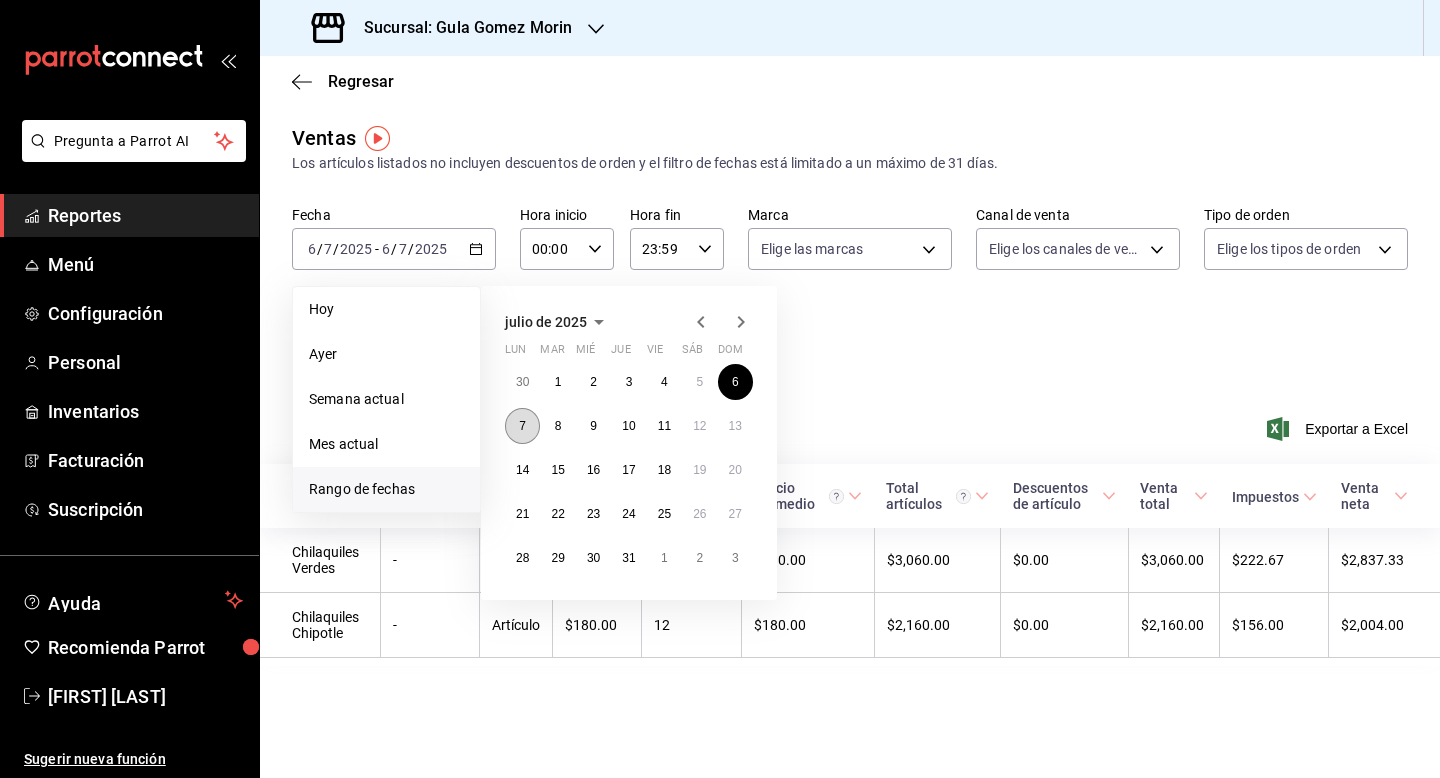 click on "7" at bounding box center (522, 426) 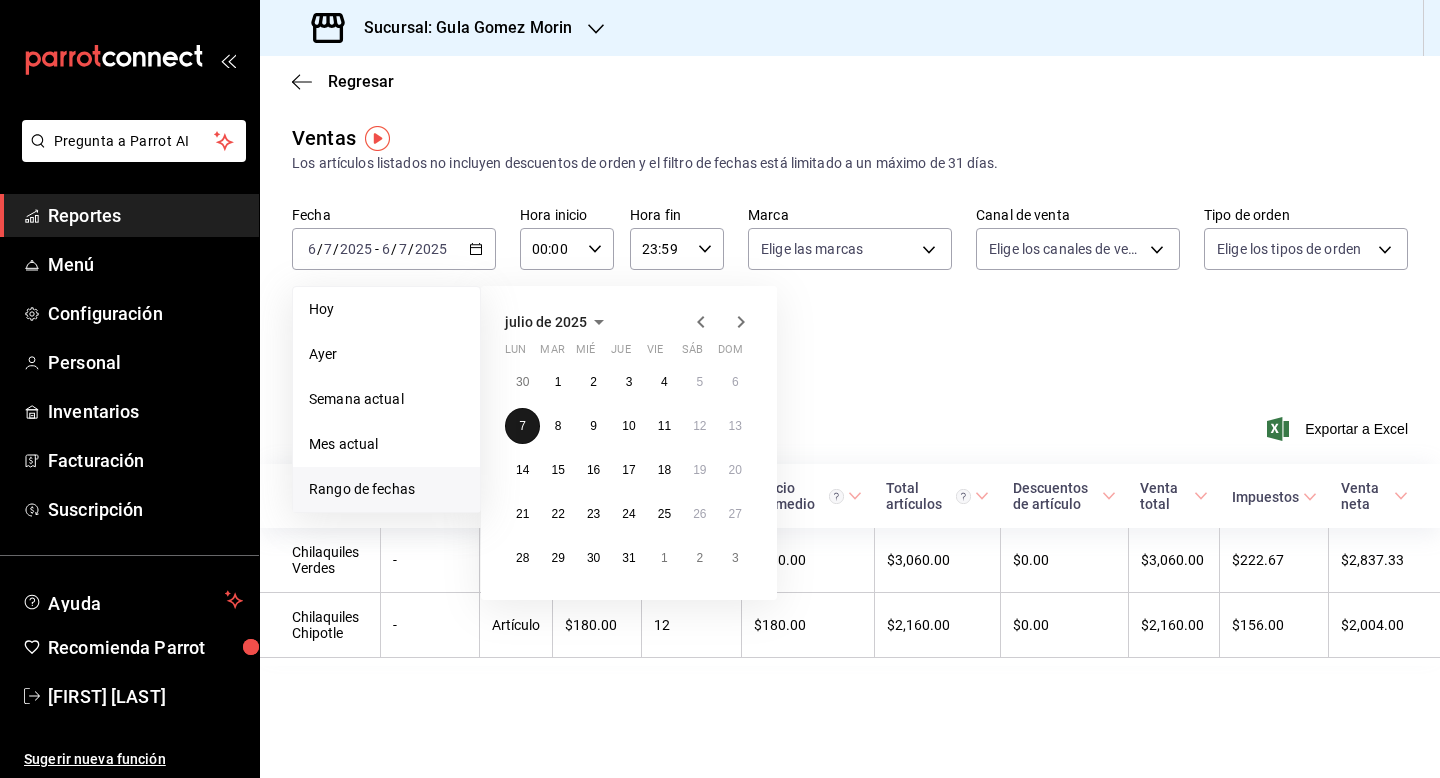 click on "7" at bounding box center [522, 426] 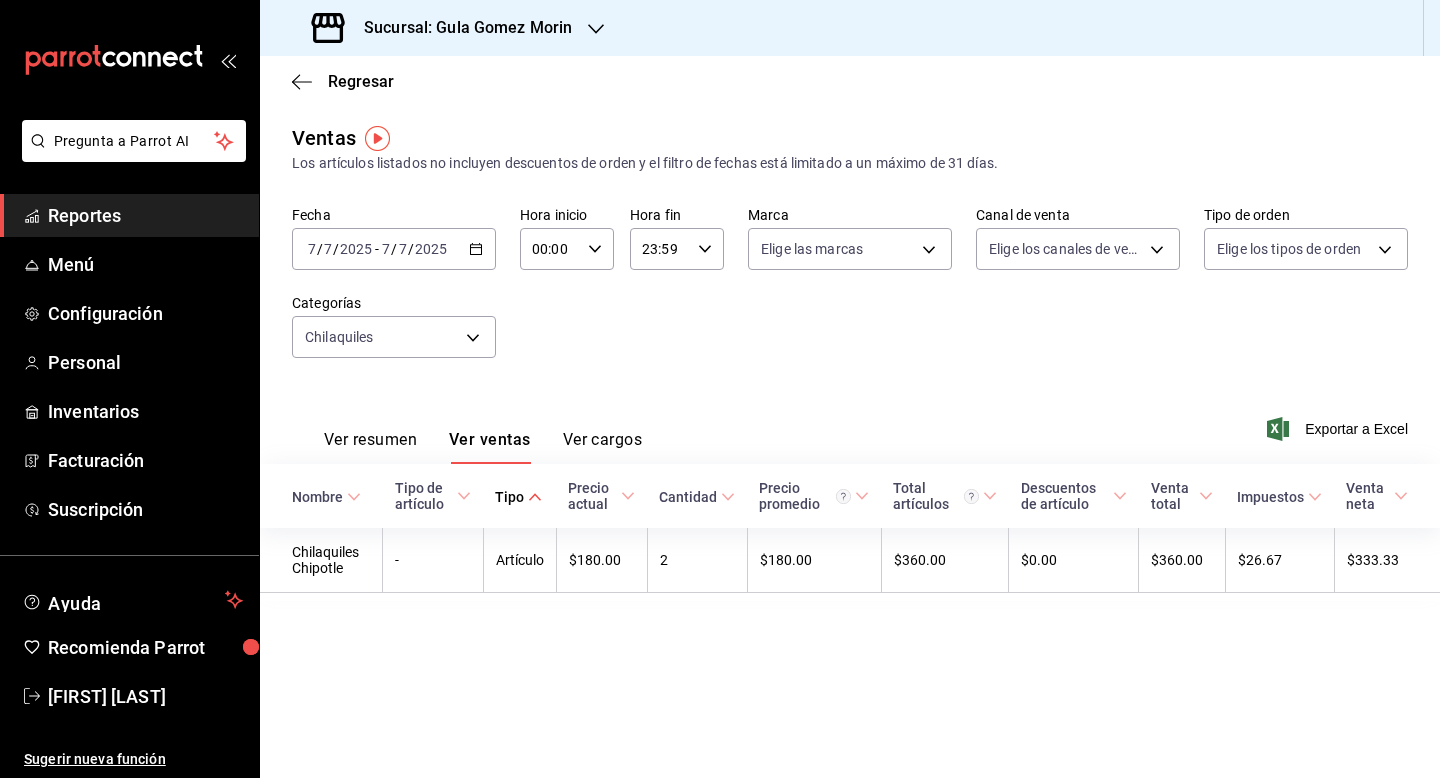 click on "[DATE] [DATE] - [DATE] [DATE]" at bounding box center (394, 249) 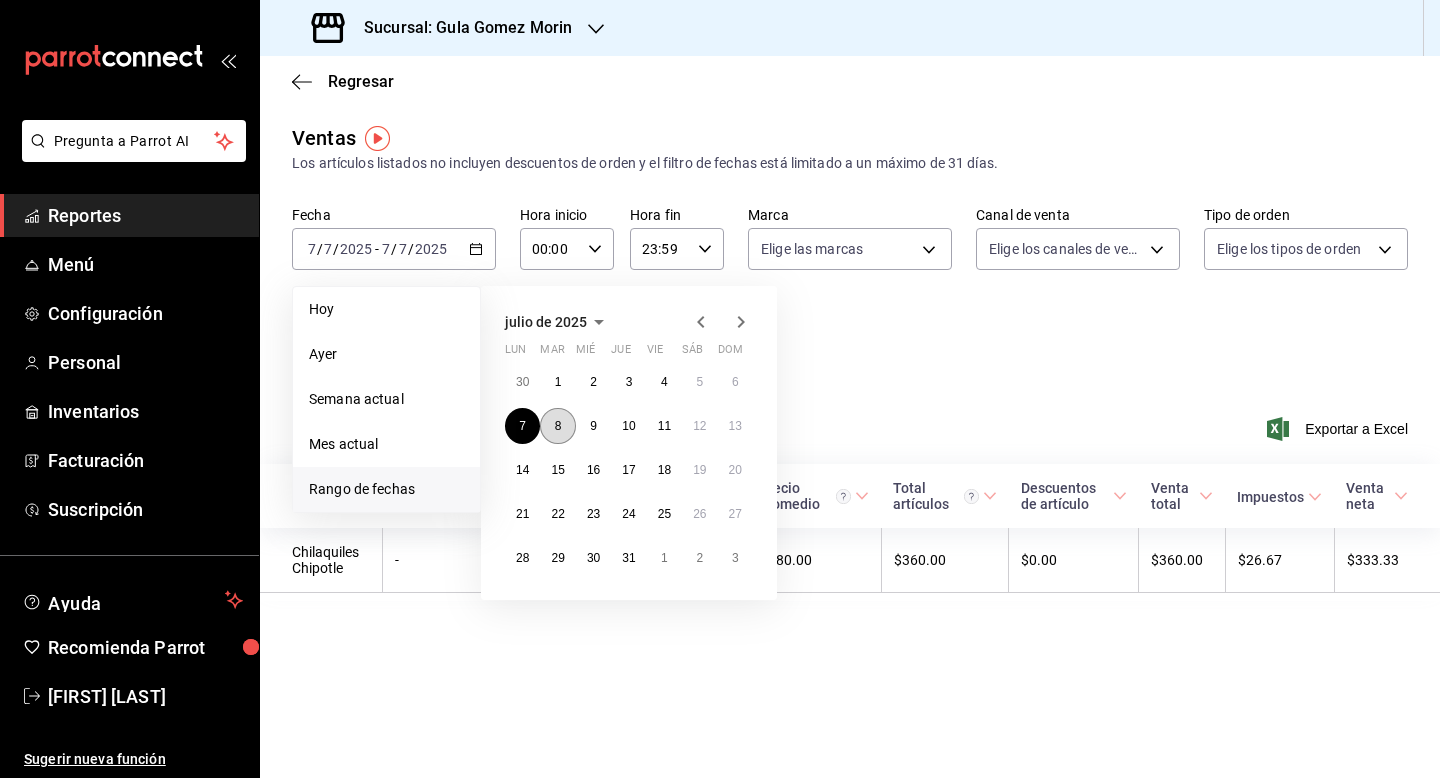 click on "8" at bounding box center (557, 426) 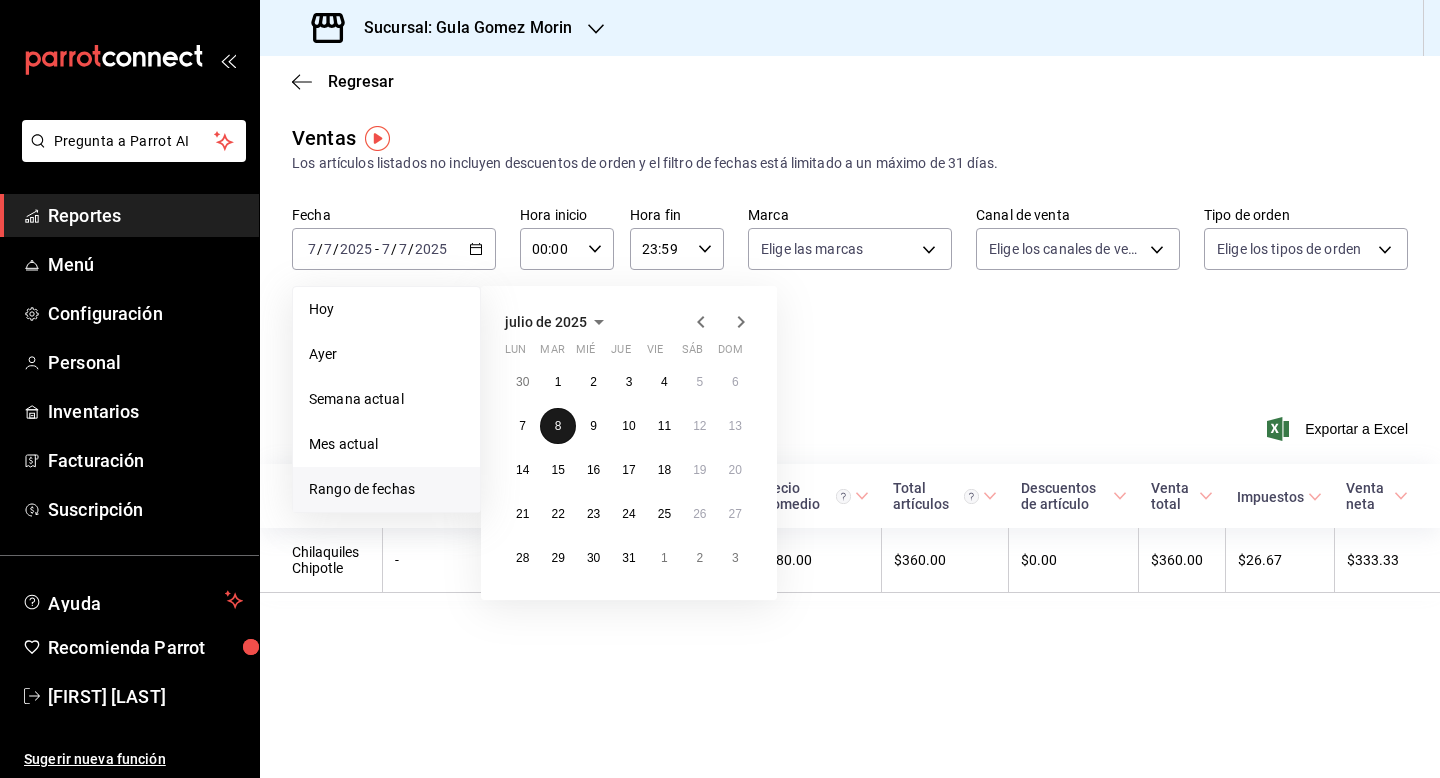 click on "8" at bounding box center [557, 426] 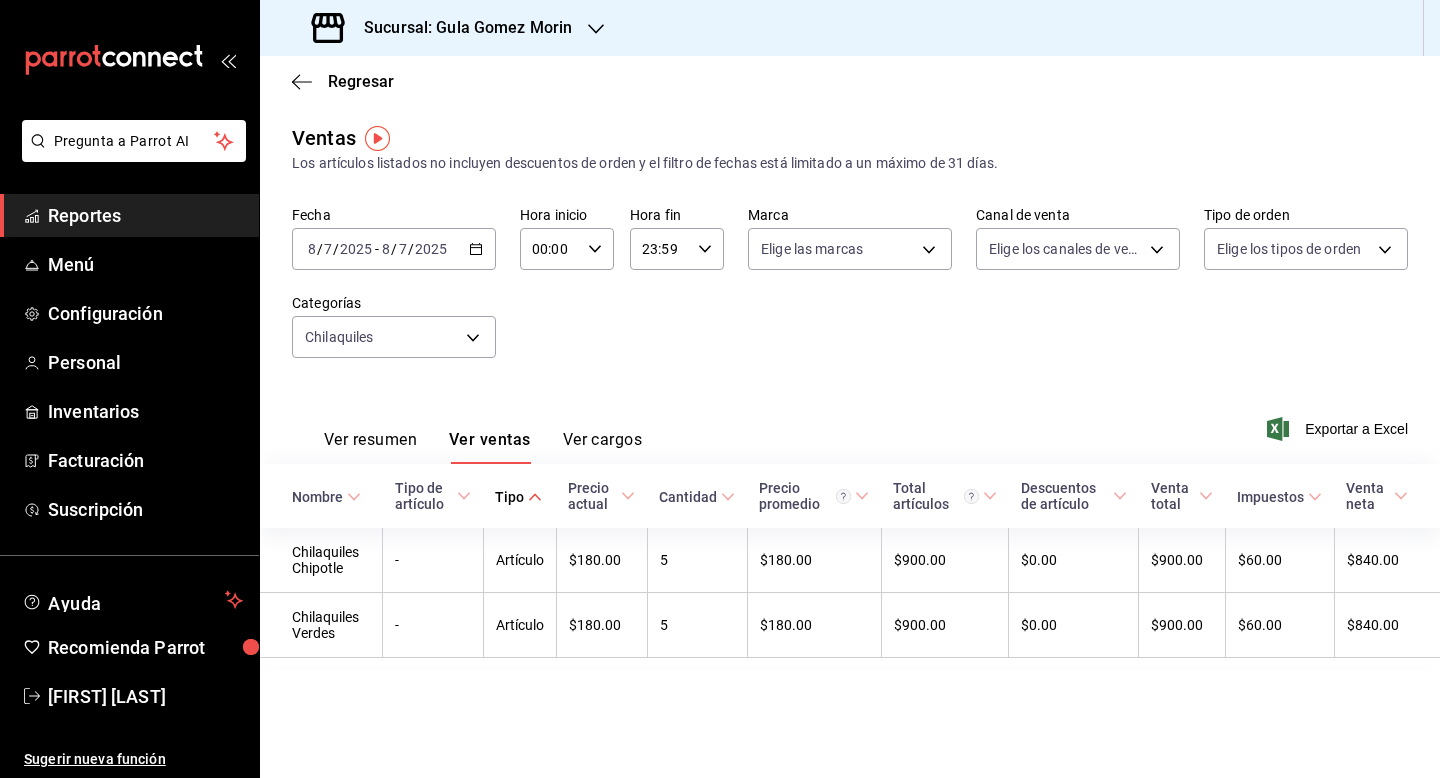 click on "2025" at bounding box center [431, 249] 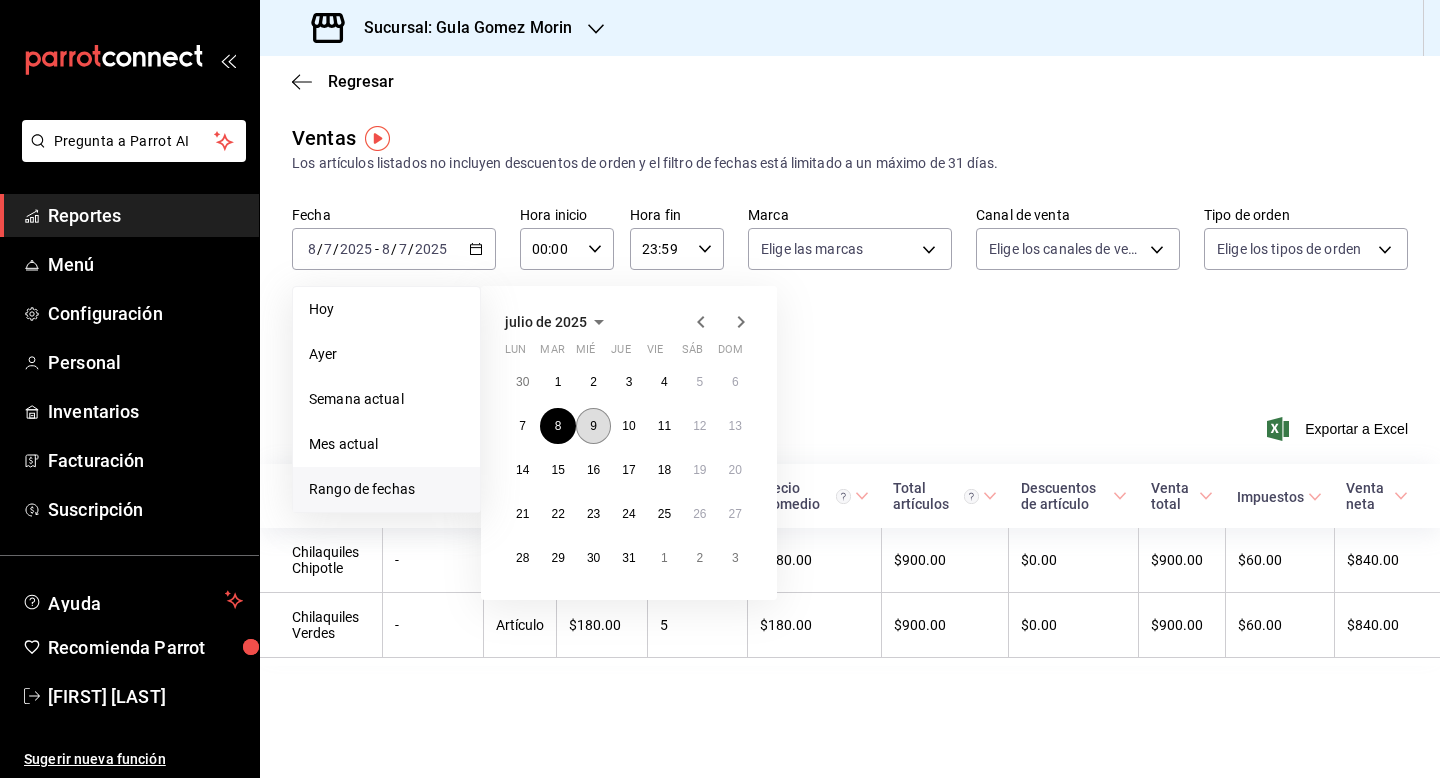 click on "9" at bounding box center (593, 426) 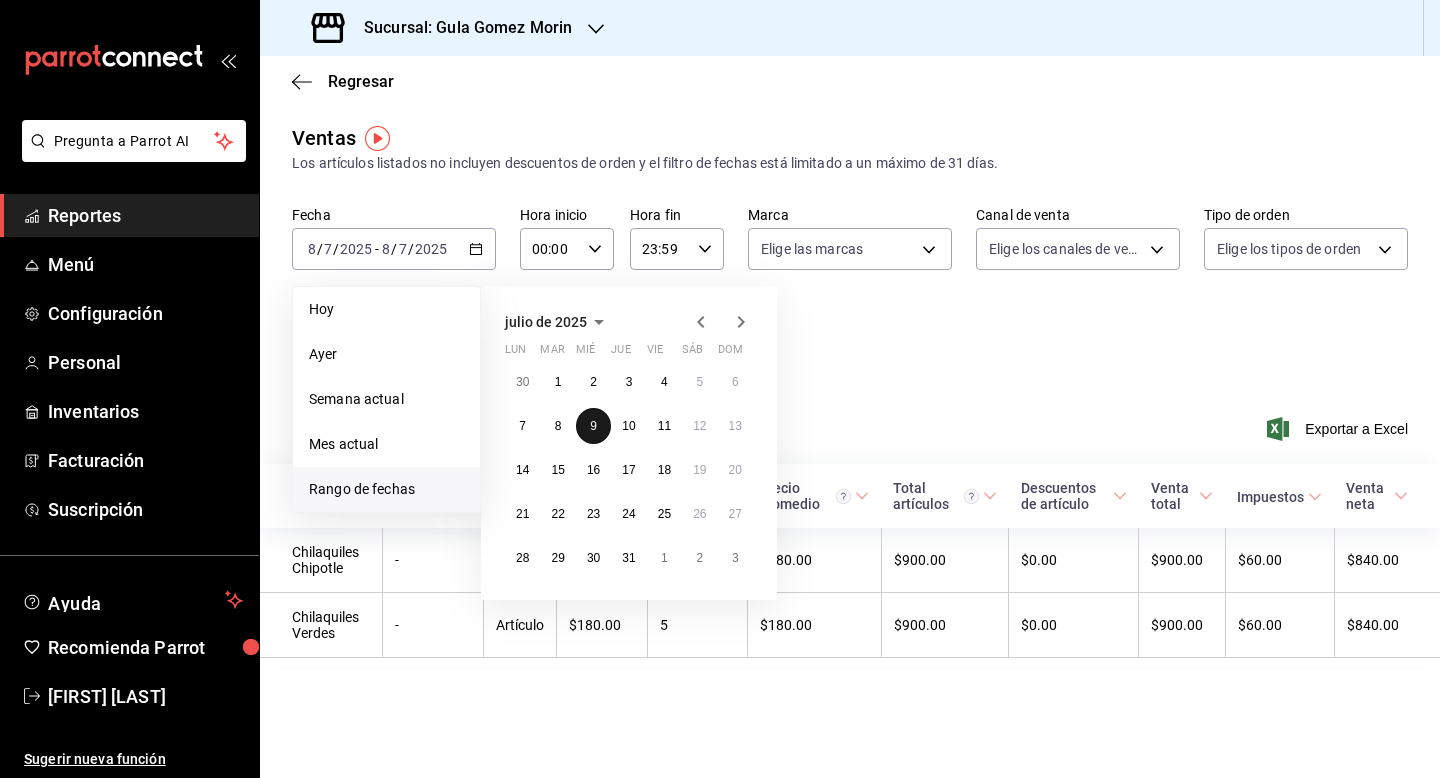 click on "9" at bounding box center (593, 426) 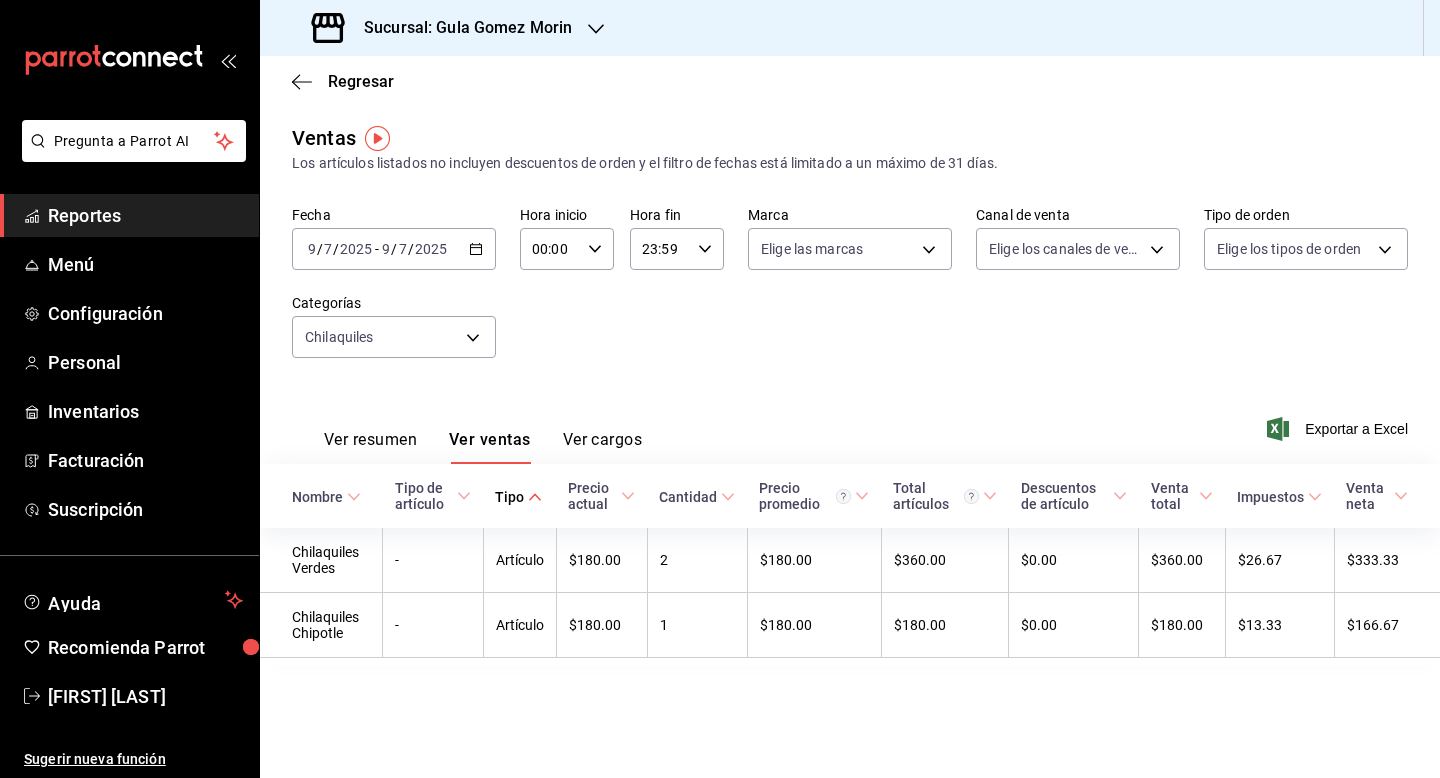 click on "[DATE] [DATE] / [DATE] / [DATE] - [DATE] [DATE] / [DATE] / [DATE]" at bounding box center (394, 249) 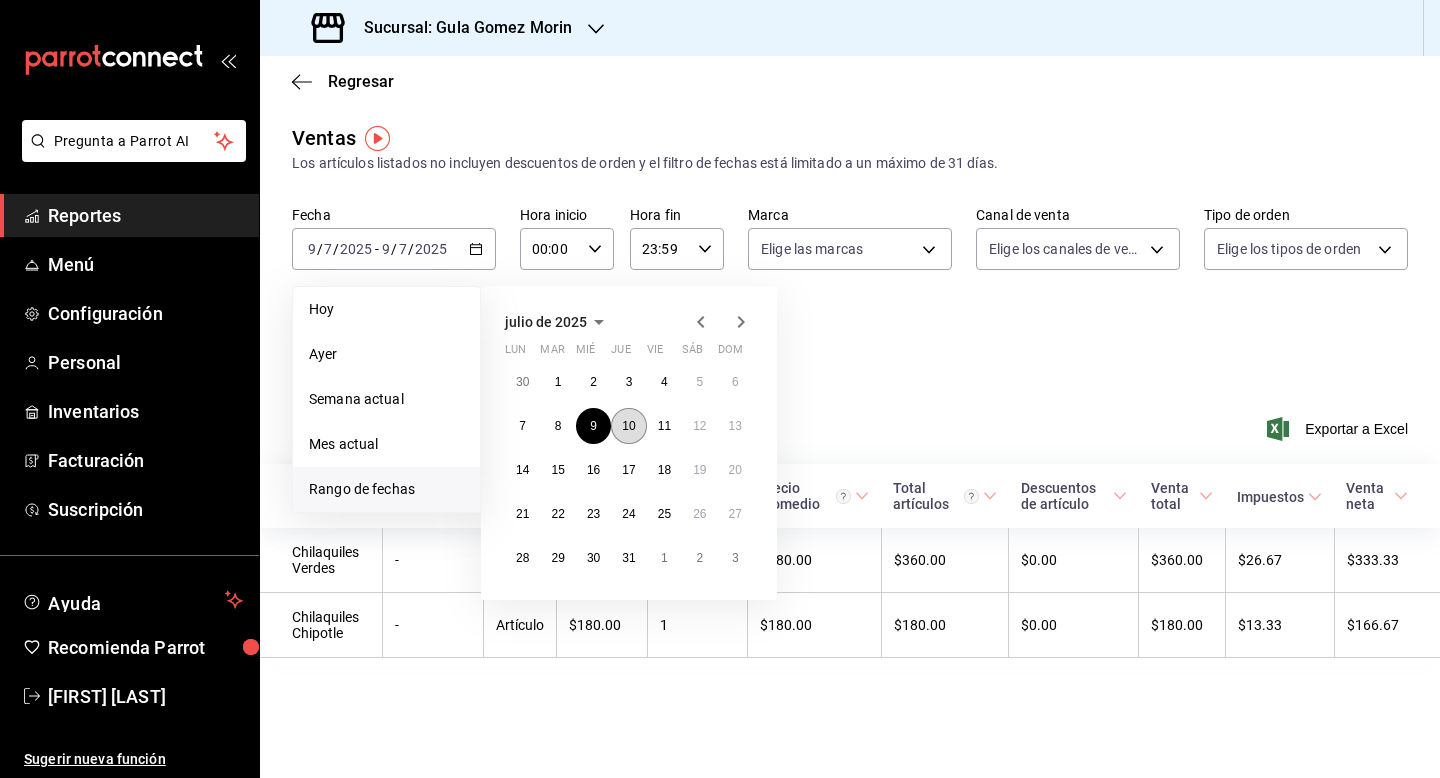 click on "10" at bounding box center (628, 426) 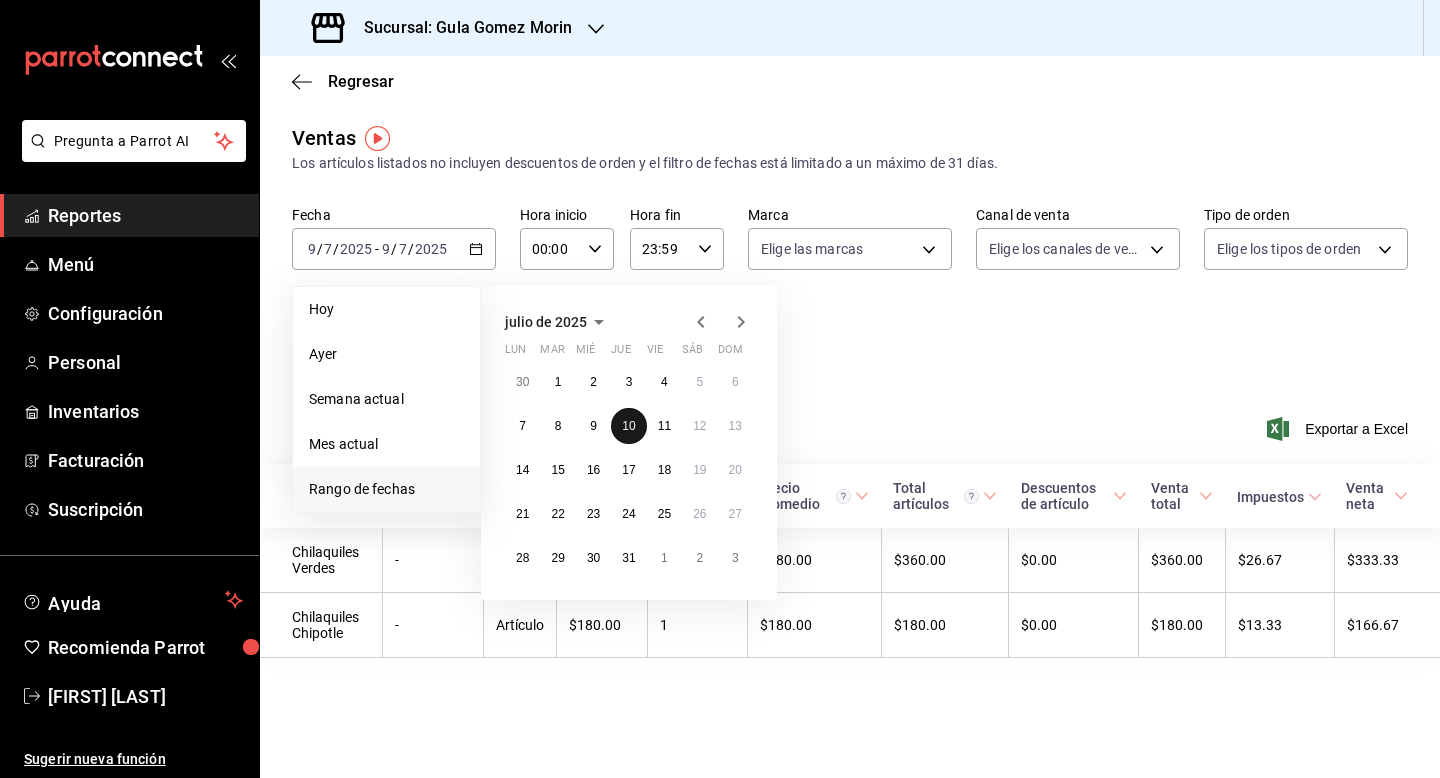 click on "10" at bounding box center [628, 426] 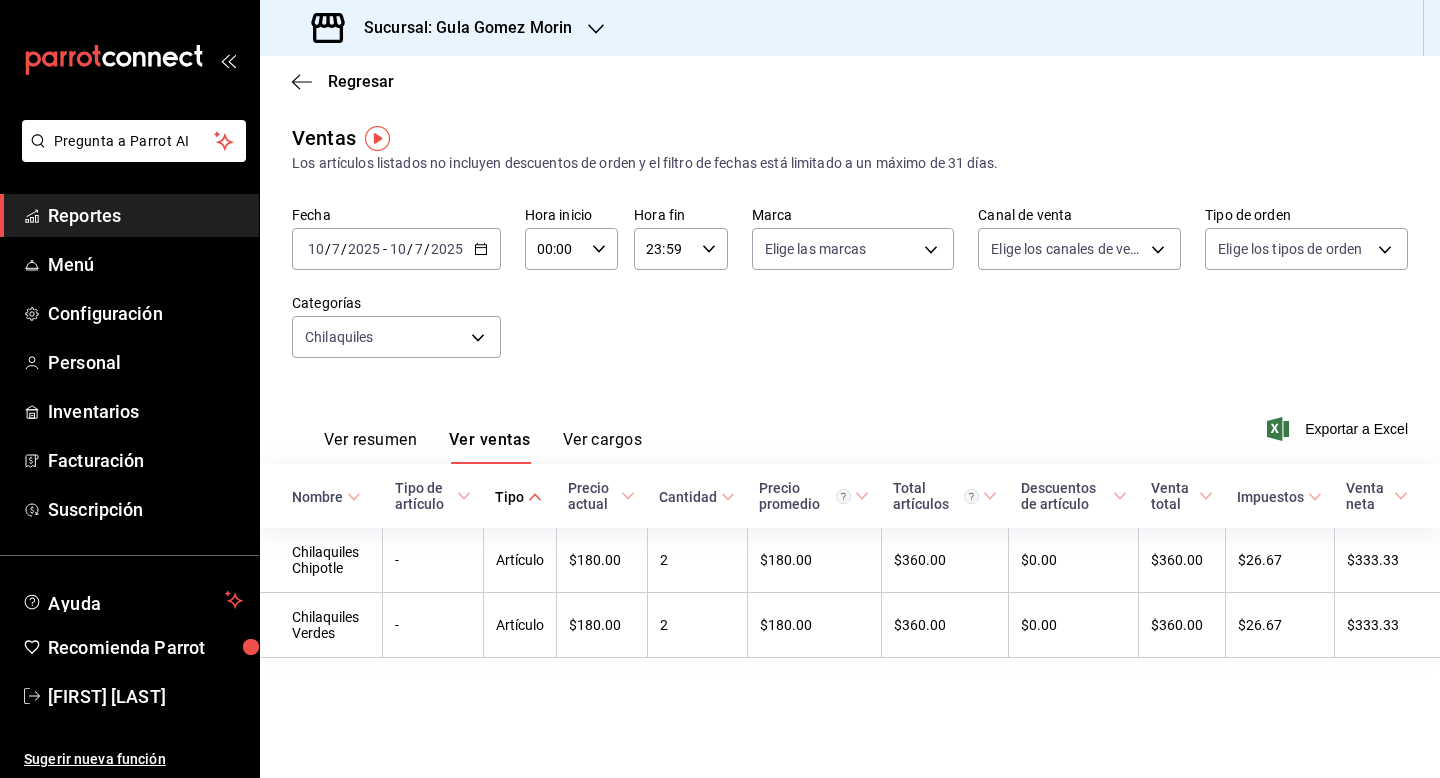 click 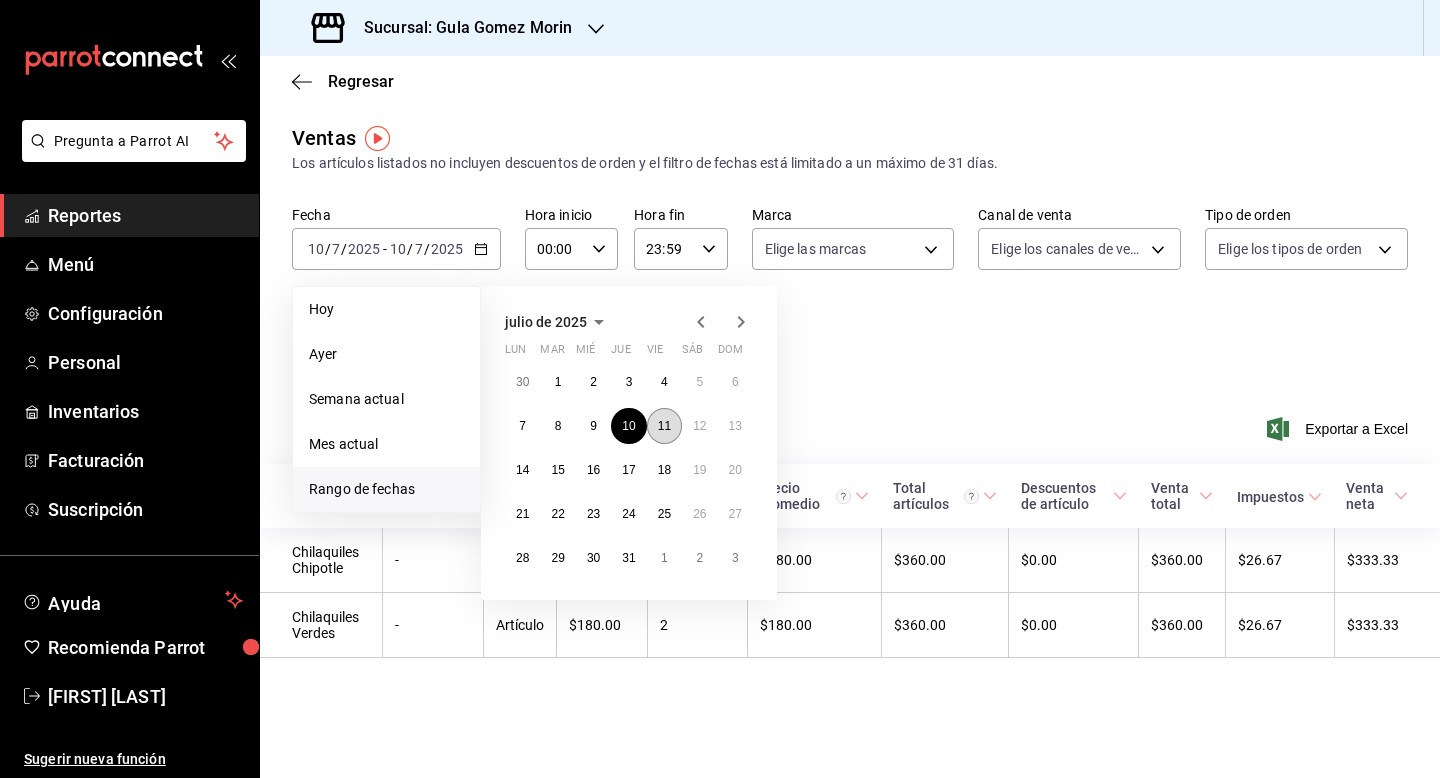 click on "11" at bounding box center (664, 426) 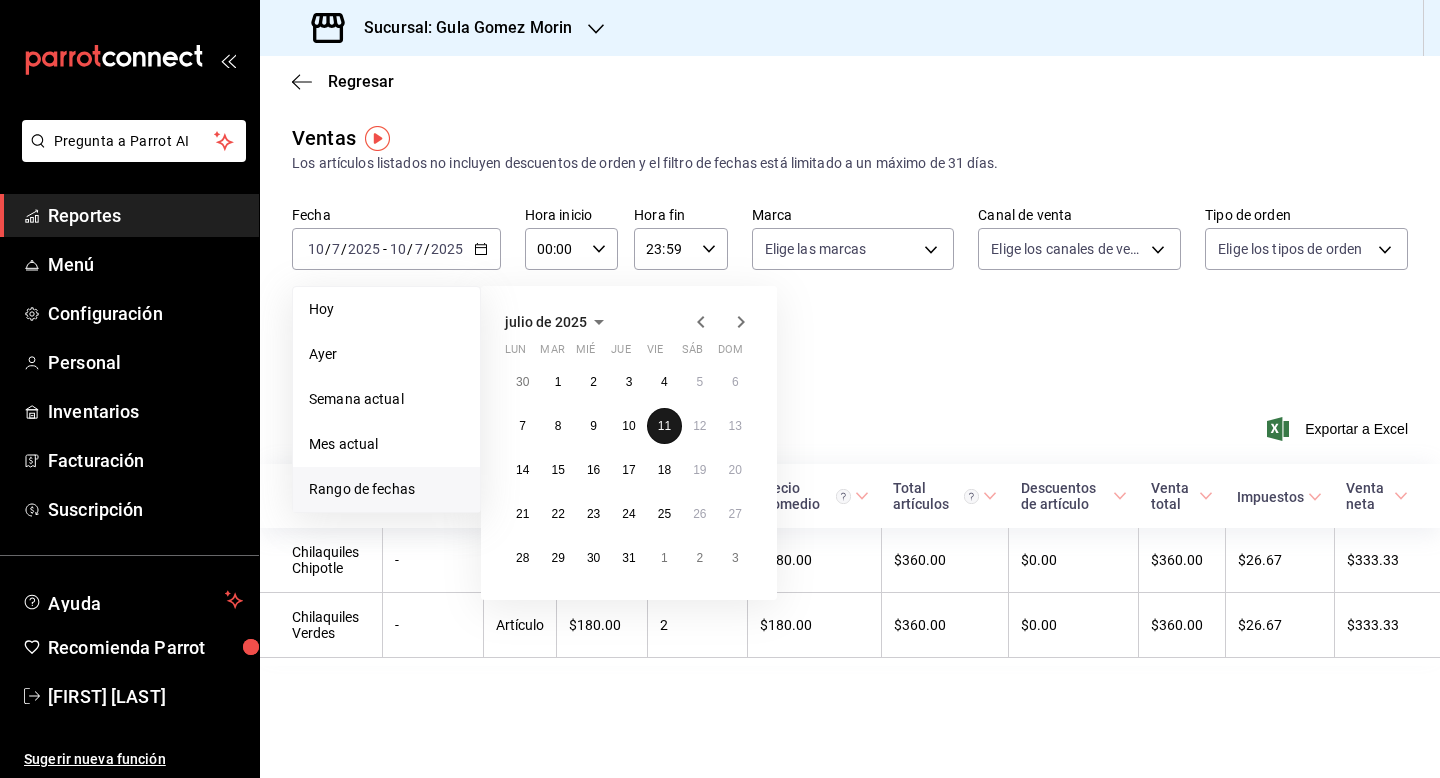 click on "11" at bounding box center [664, 426] 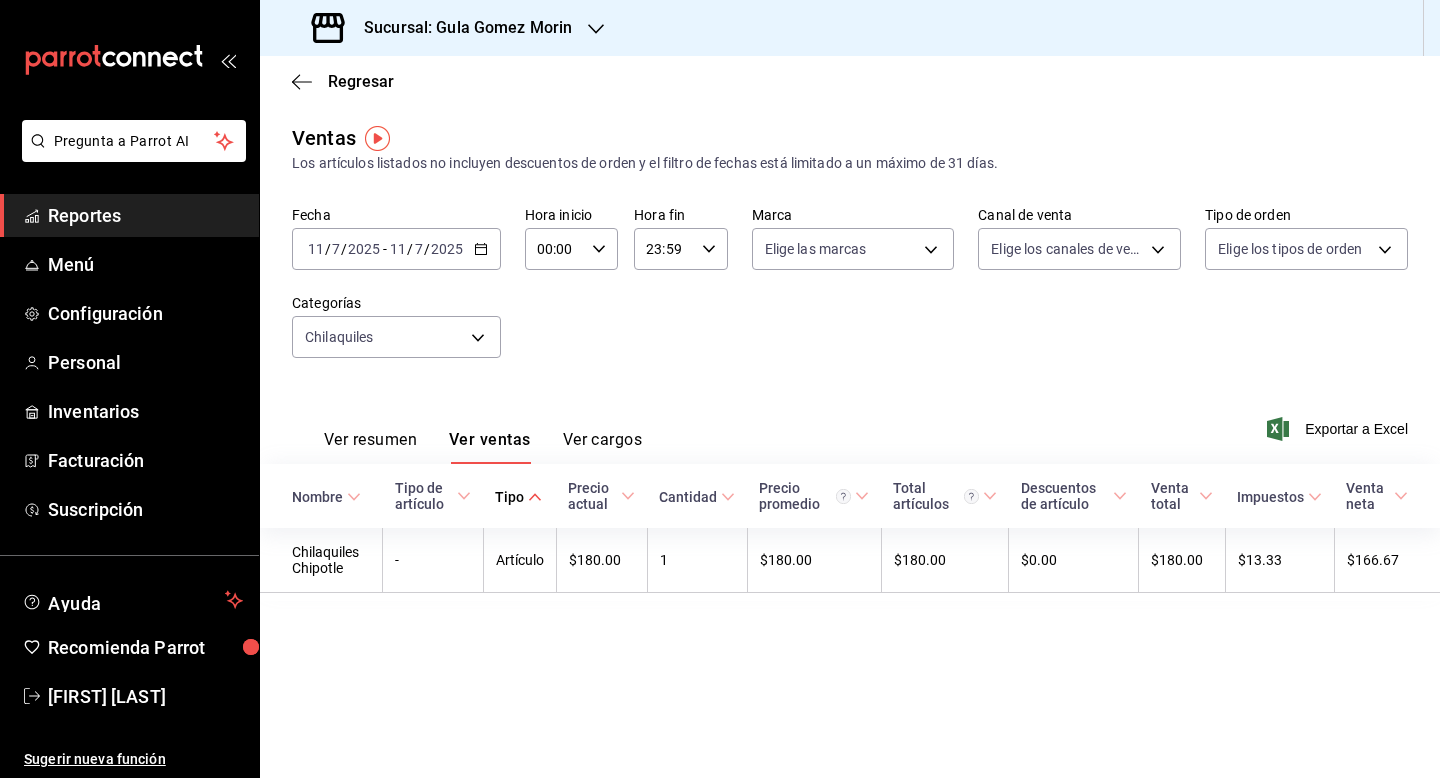 click on "[DATE] [DATE] - [DATE] [DATE]" at bounding box center [396, 249] 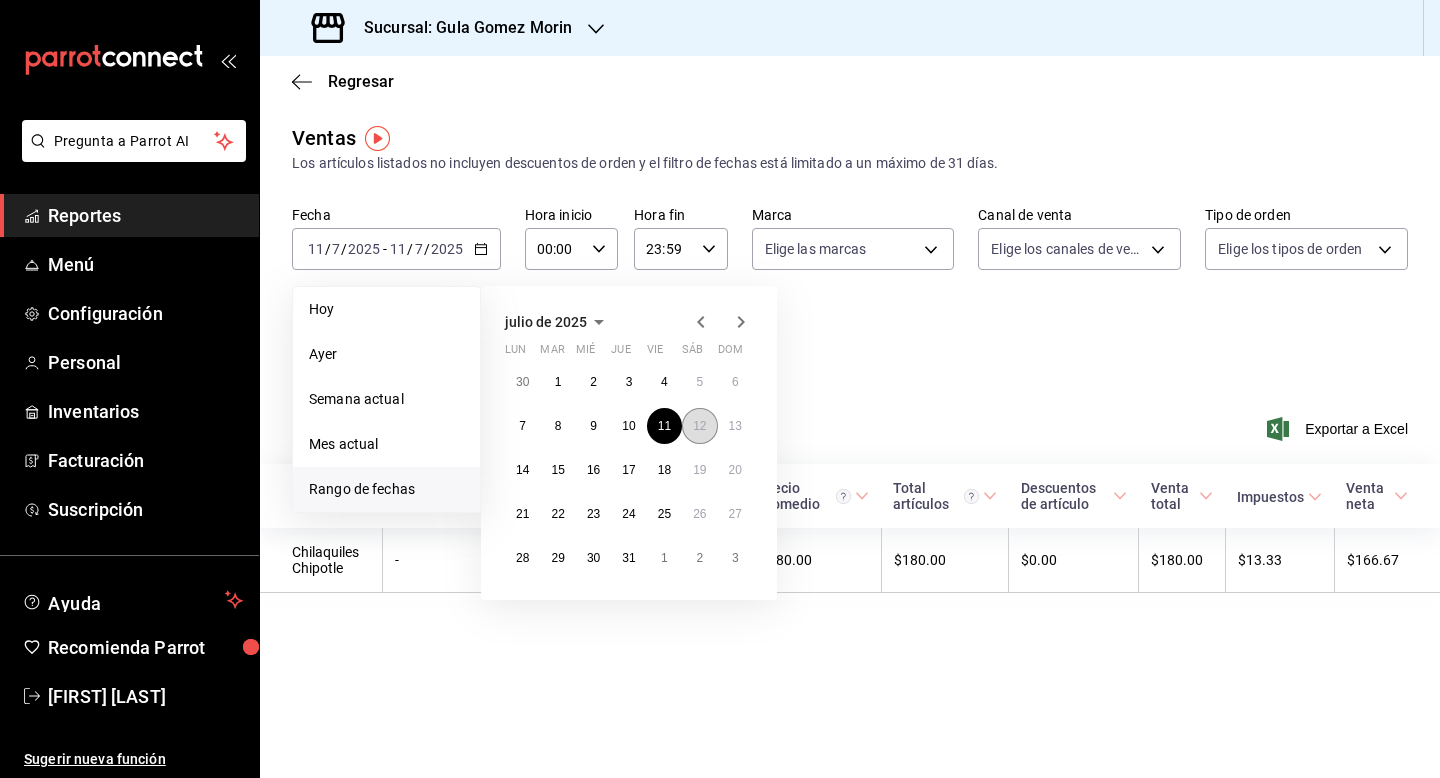 click on "12" at bounding box center (699, 426) 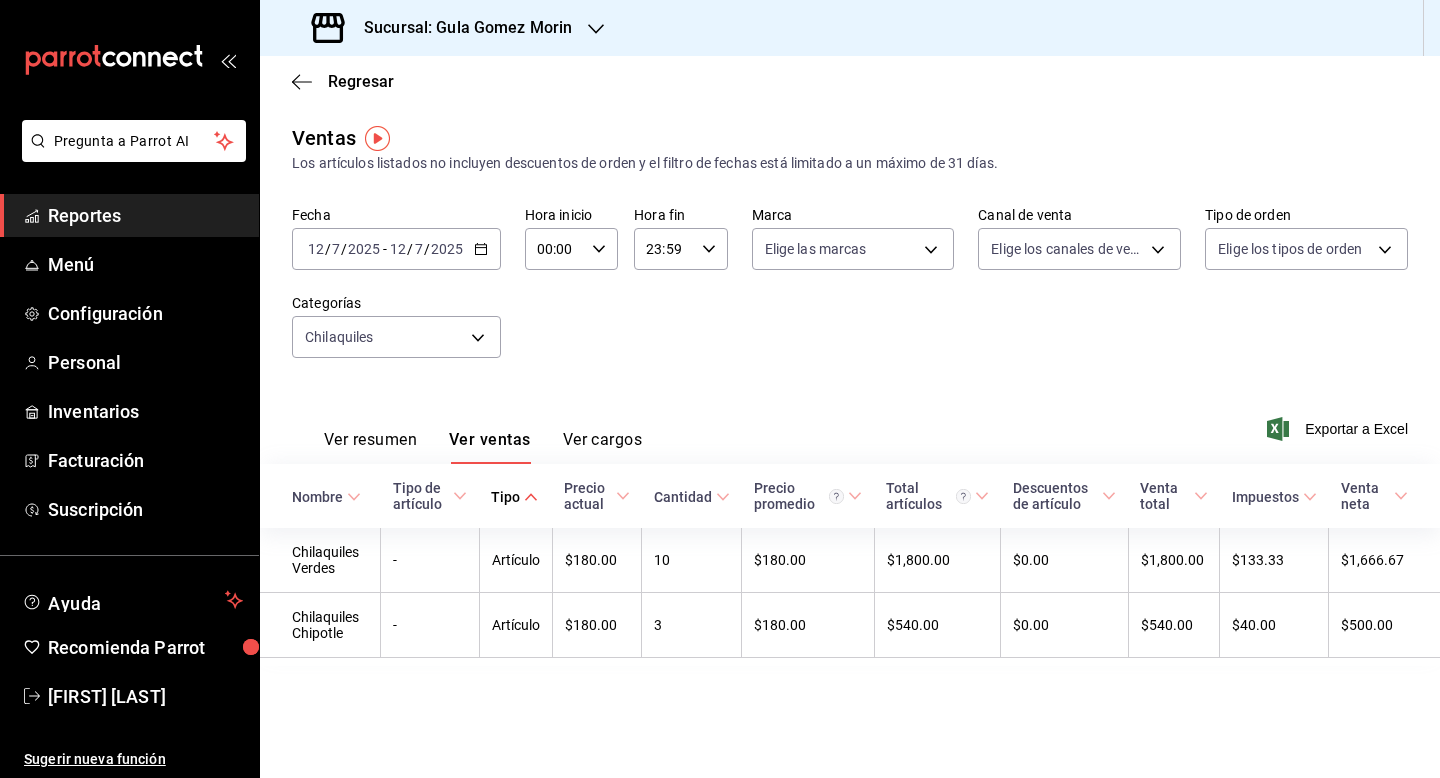 click on "[DATE] [DATE] - [DATE] [DATE]" at bounding box center (396, 249) 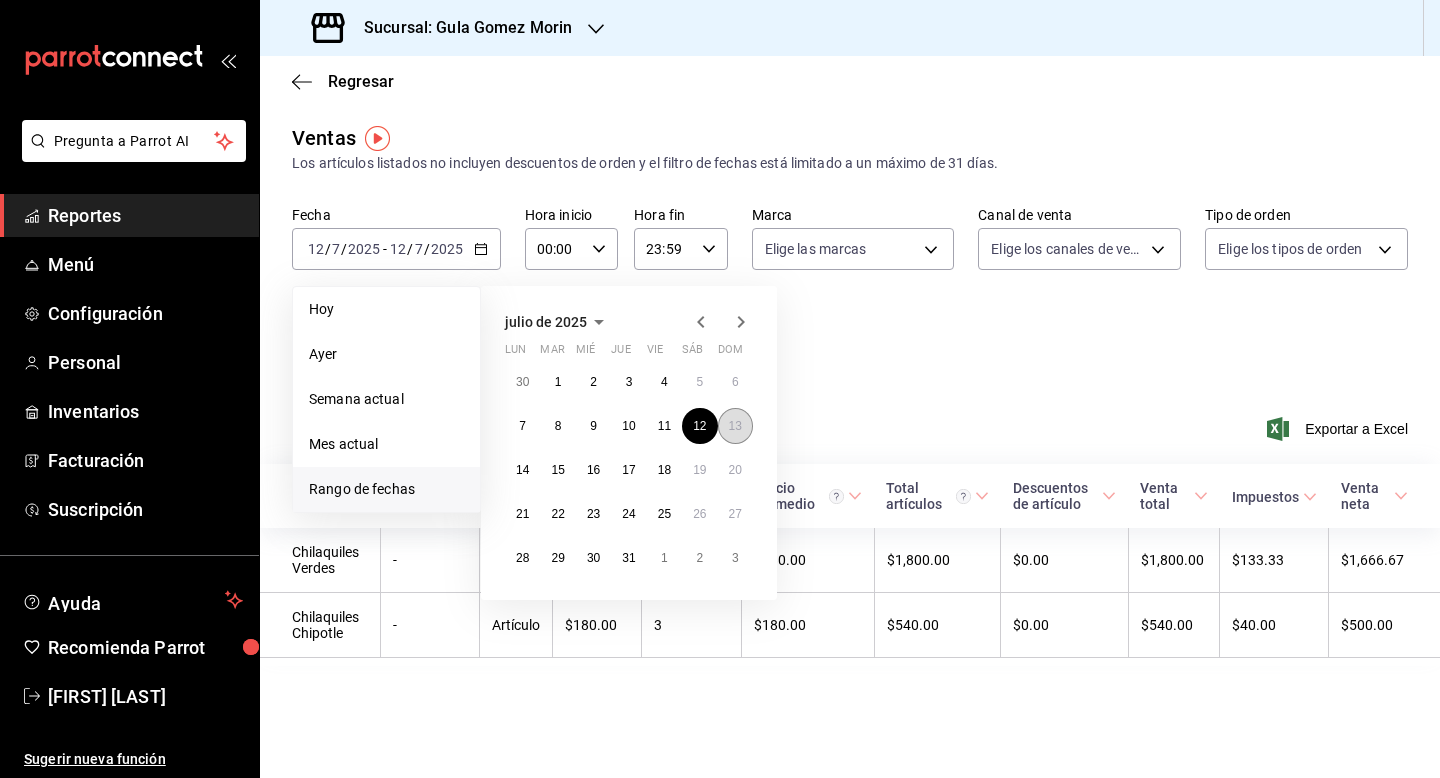 click on "13" at bounding box center (735, 426) 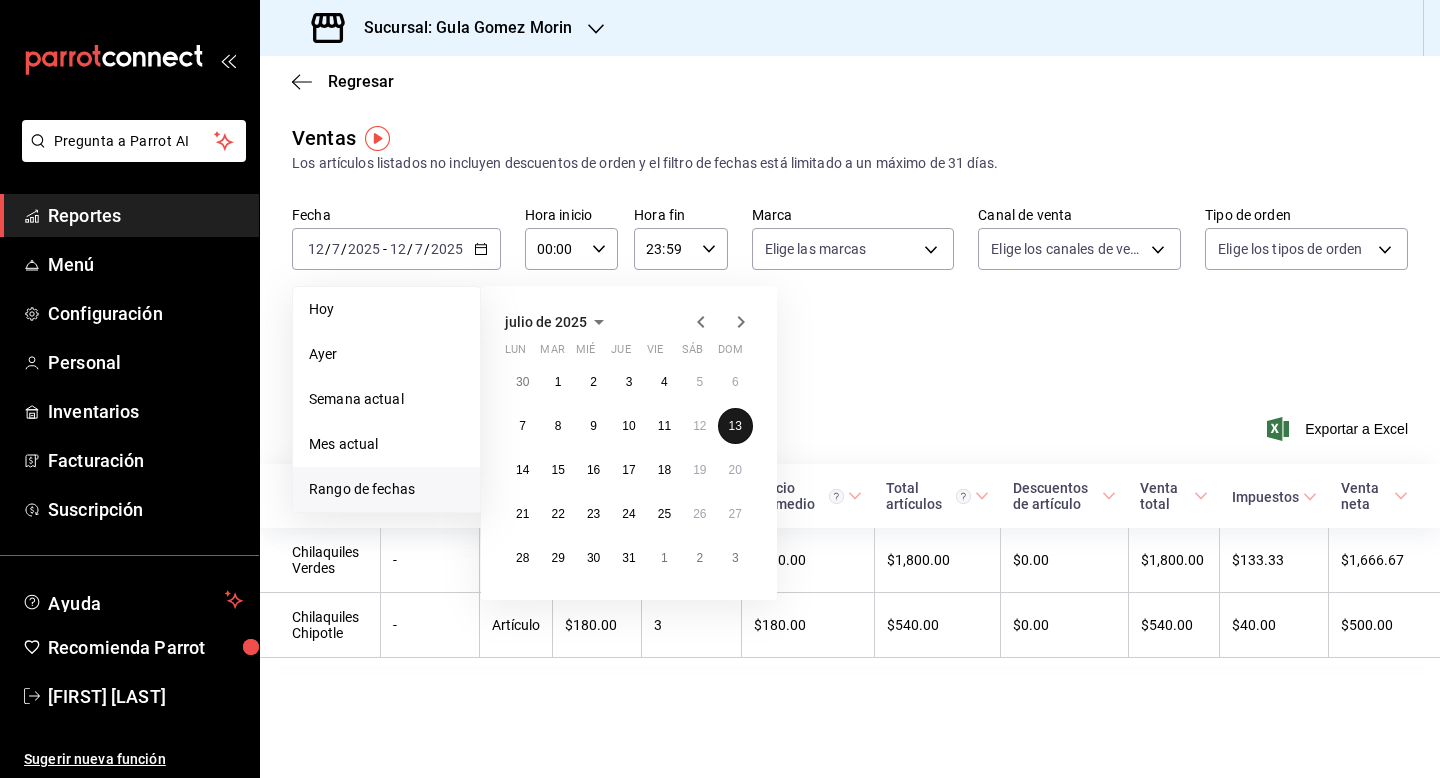 click on "13" at bounding box center (735, 426) 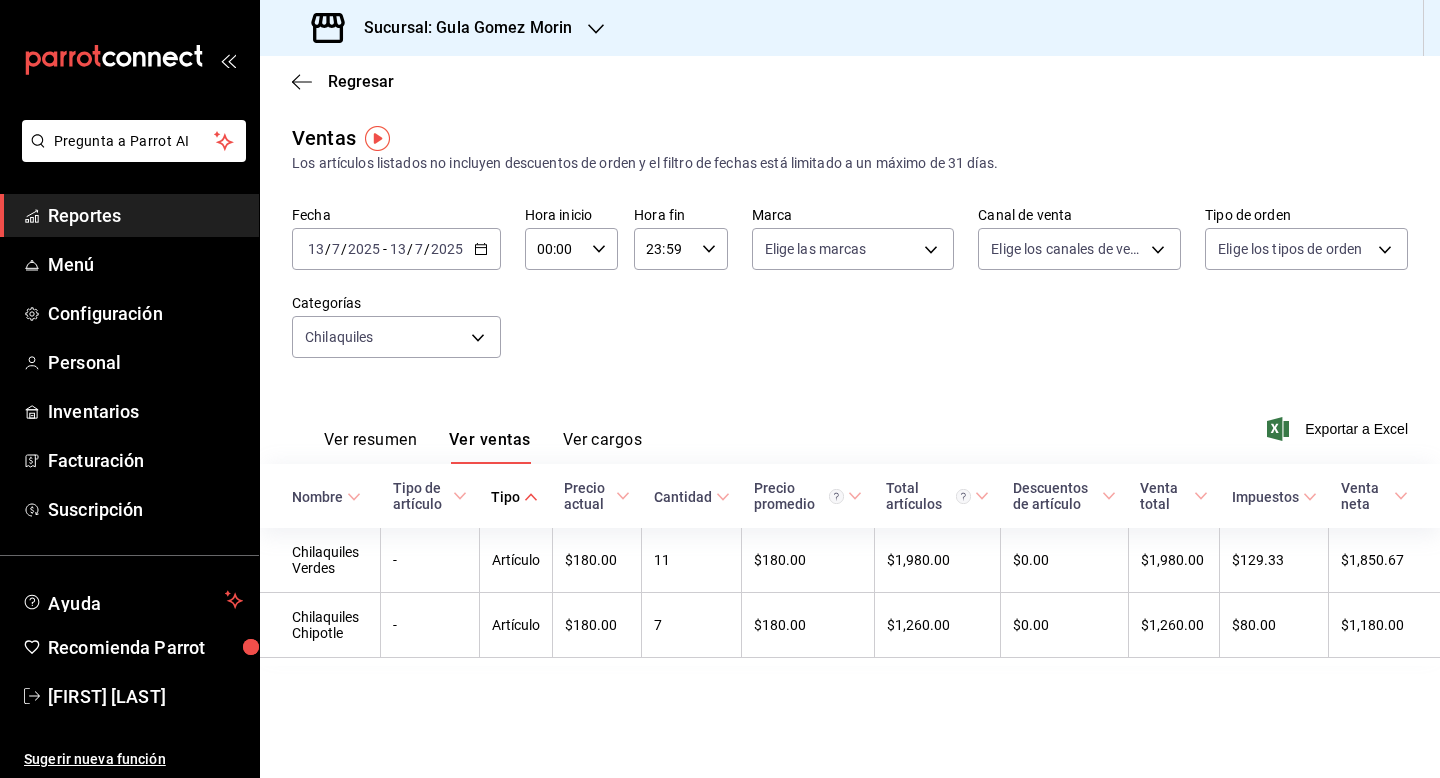 click on "2025-07-13 13 / 7 / 2025 - 2025-07-13 13 / 7 / 2025" at bounding box center (396, 249) 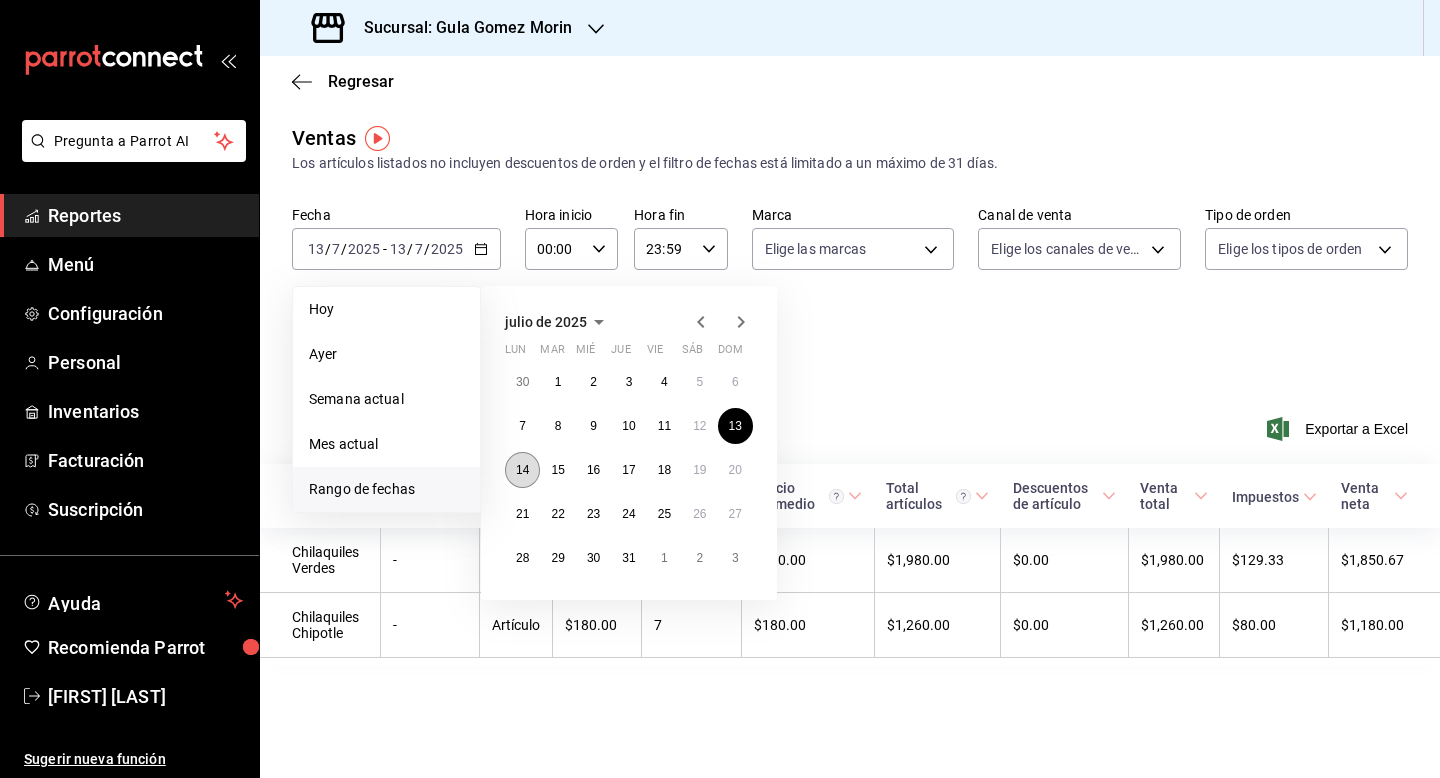 click on "14" at bounding box center [522, 470] 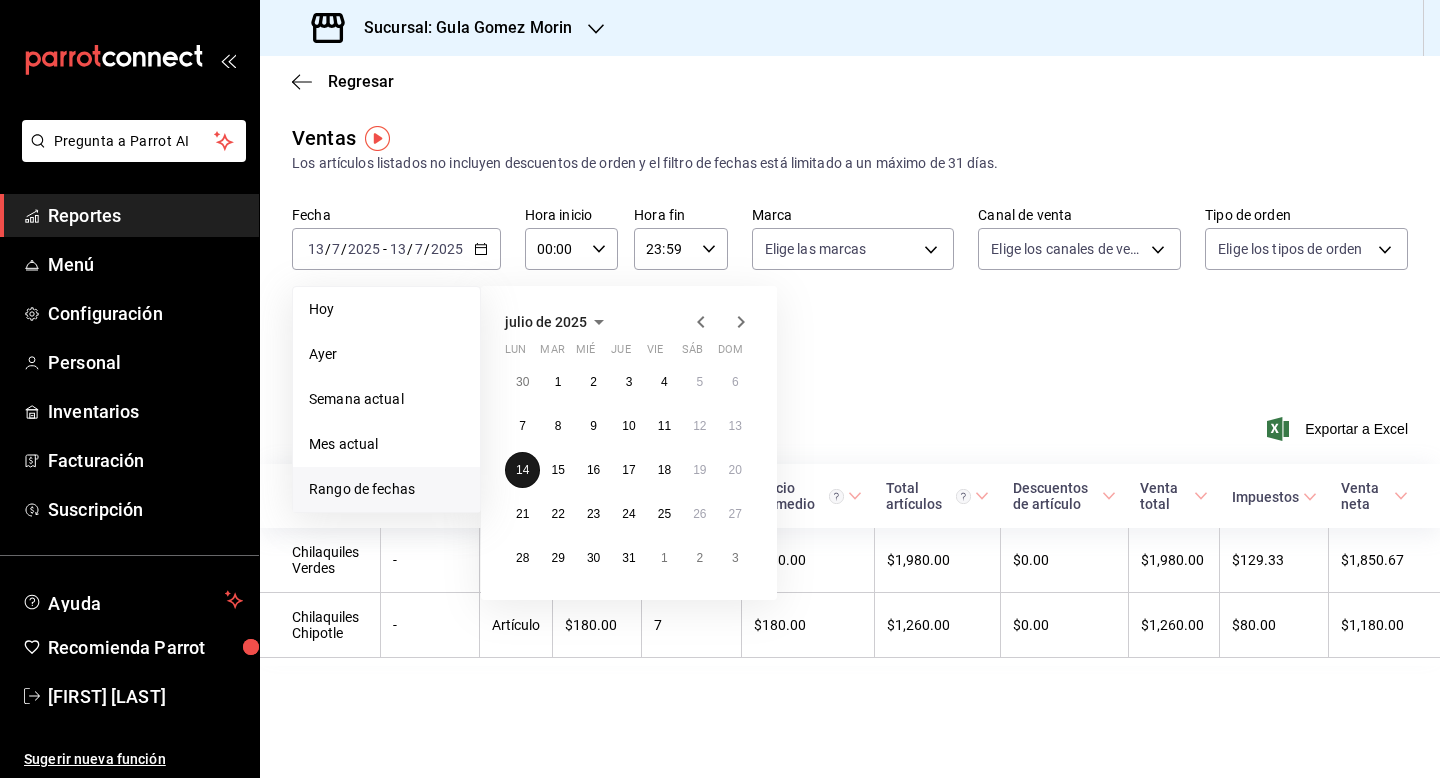 click on "14" at bounding box center [522, 470] 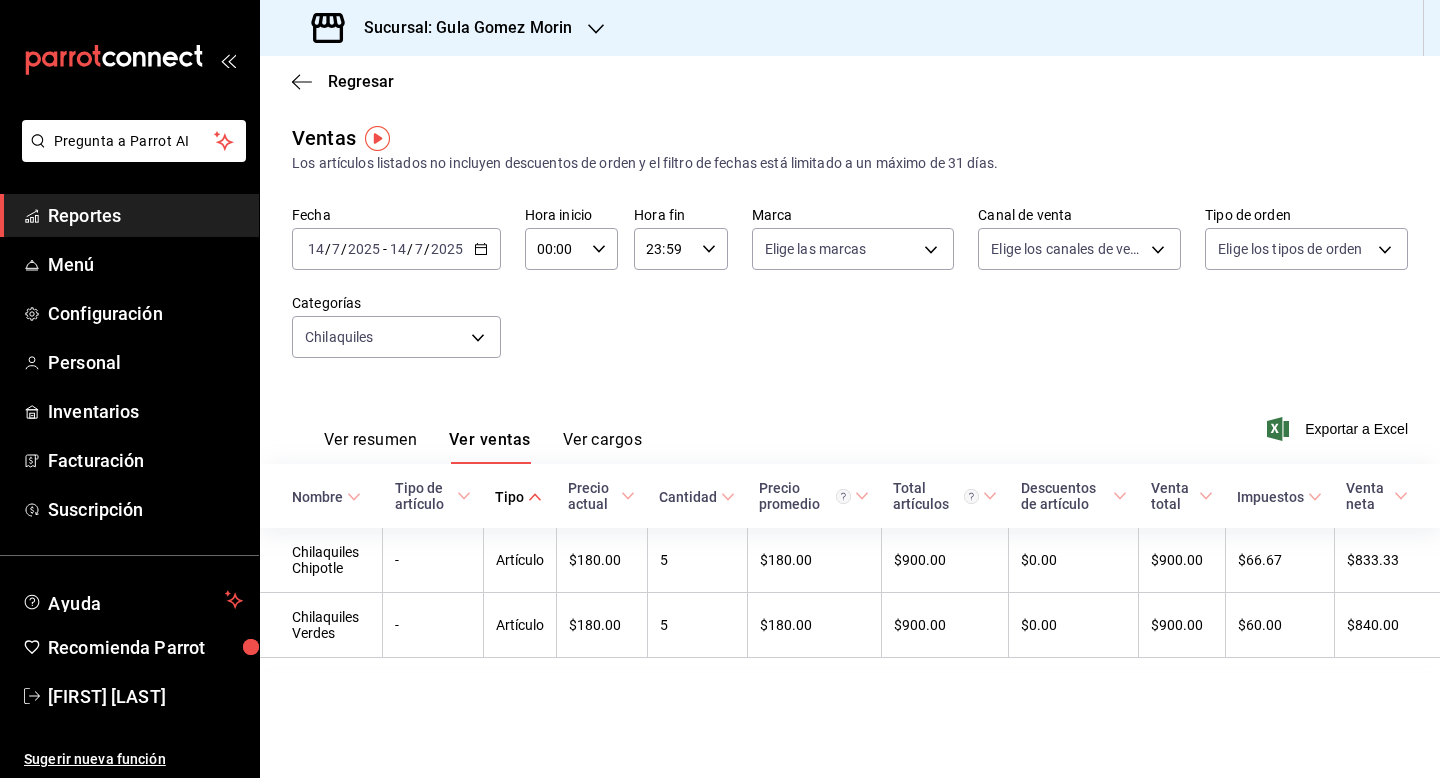 click on "14" at bounding box center [398, 249] 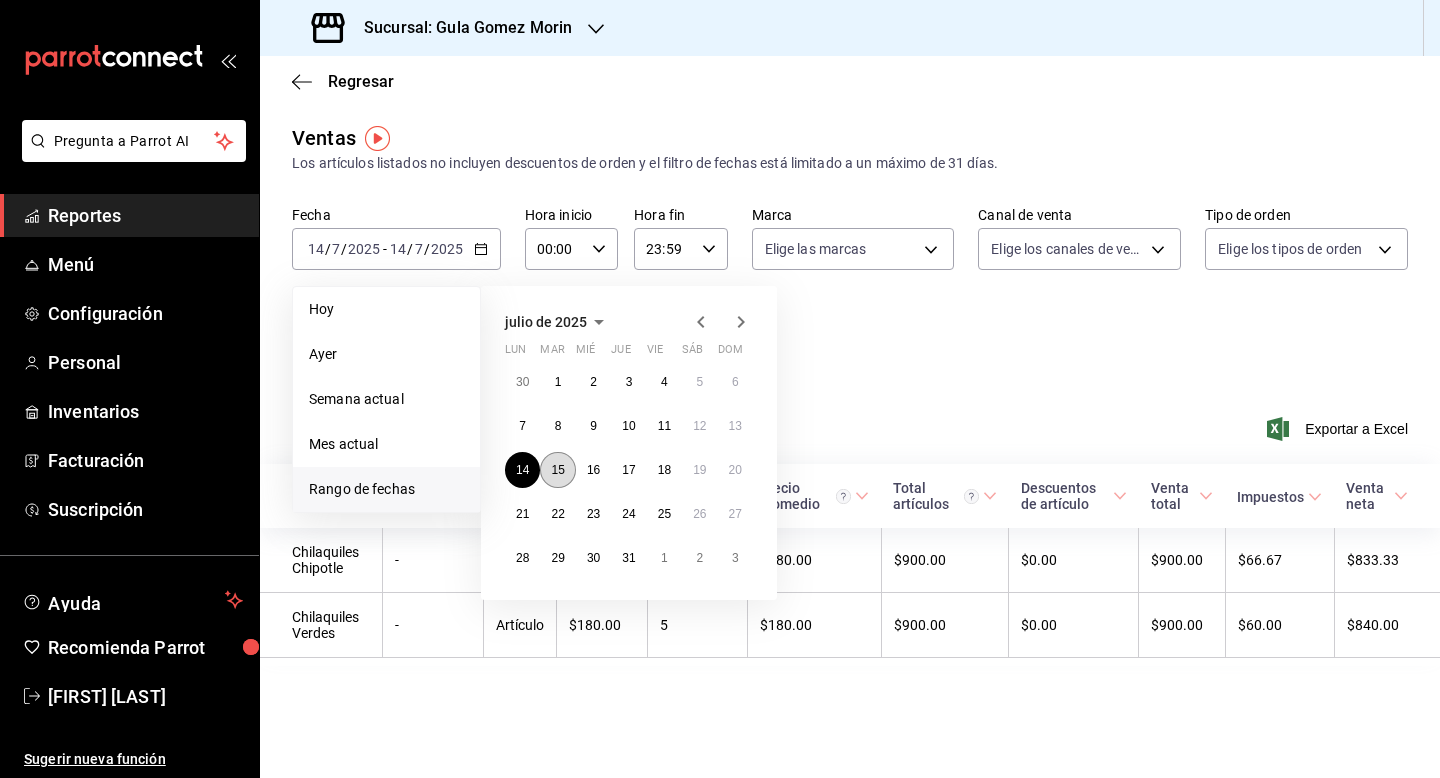 click on "15" at bounding box center [557, 470] 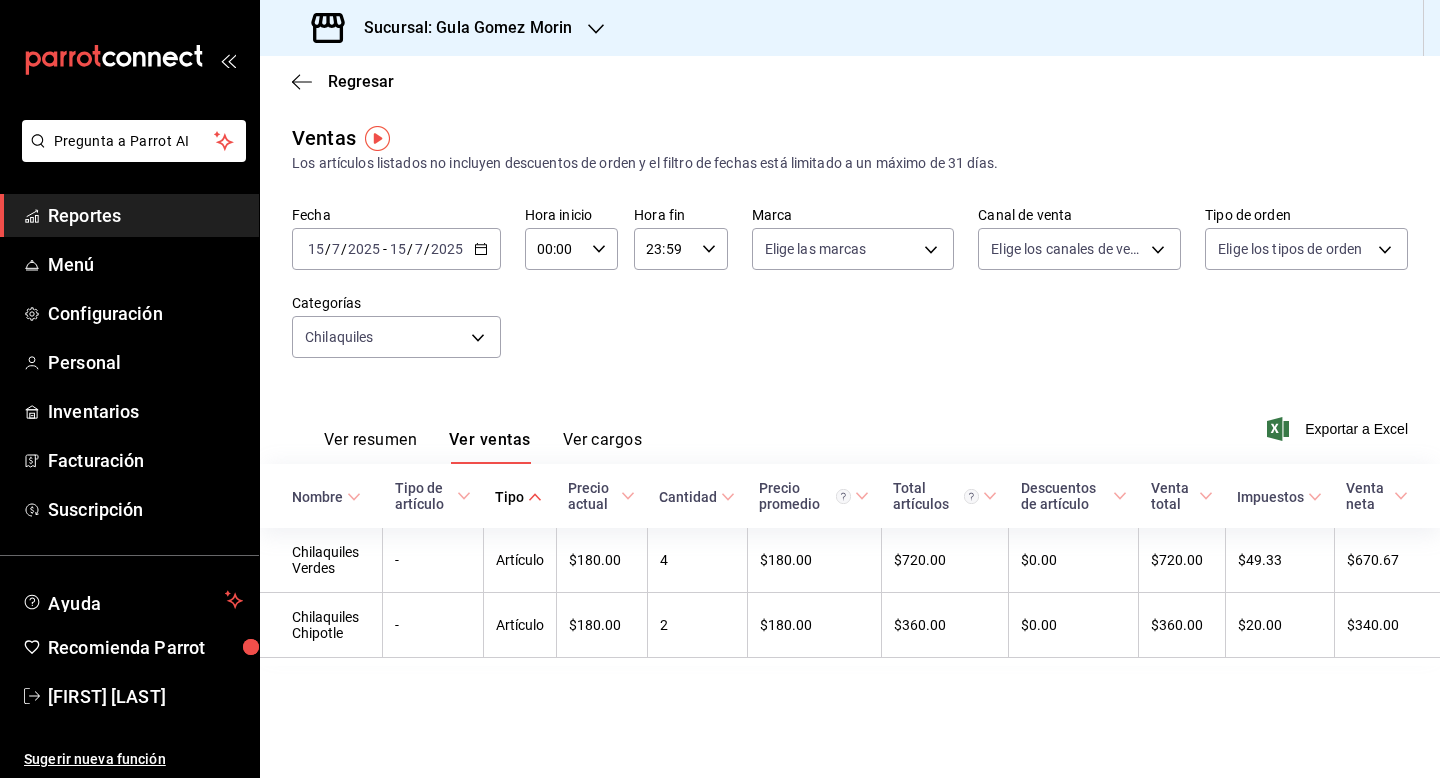 click on "[DATE] [DATE] - [DATE] [DATE]" at bounding box center (396, 249) 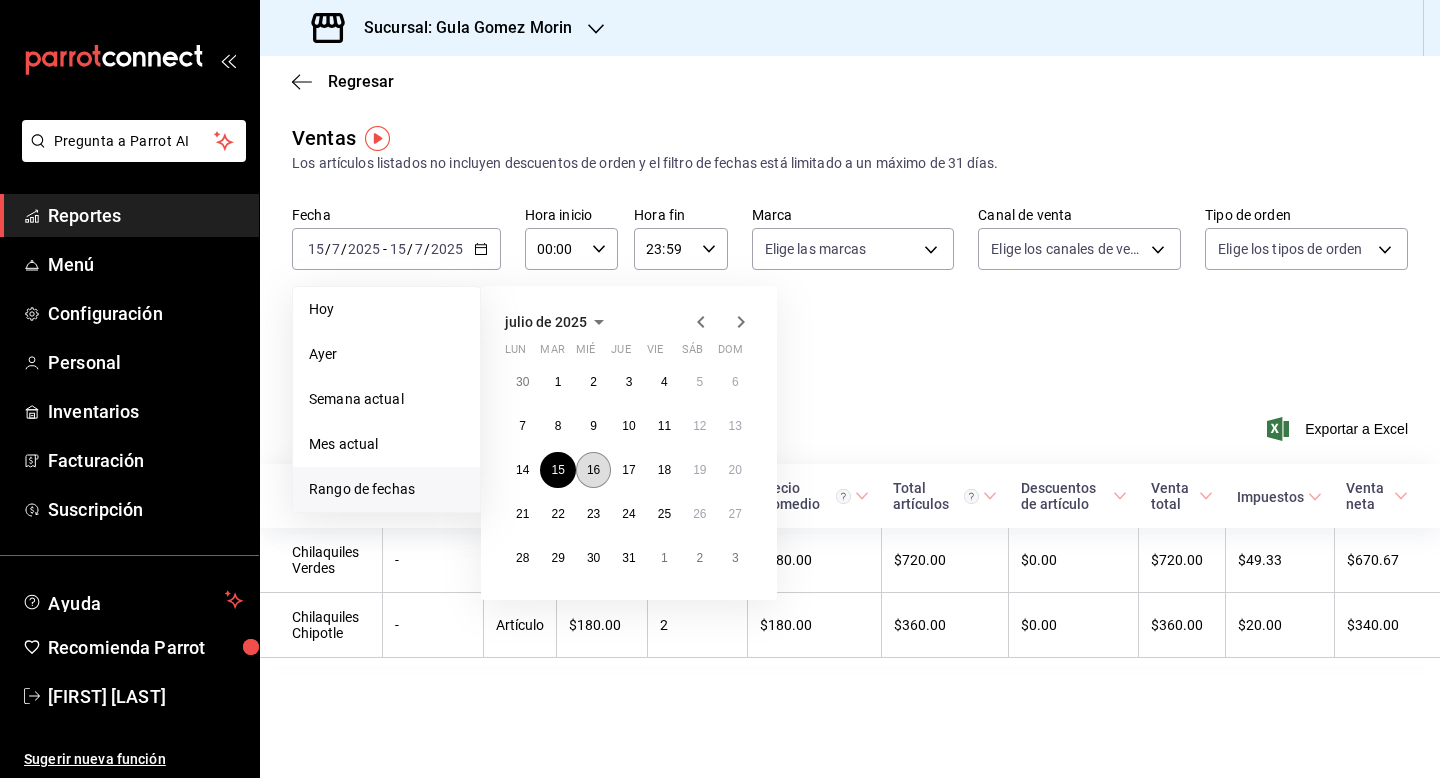 click on "16" at bounding box center (593, 470) 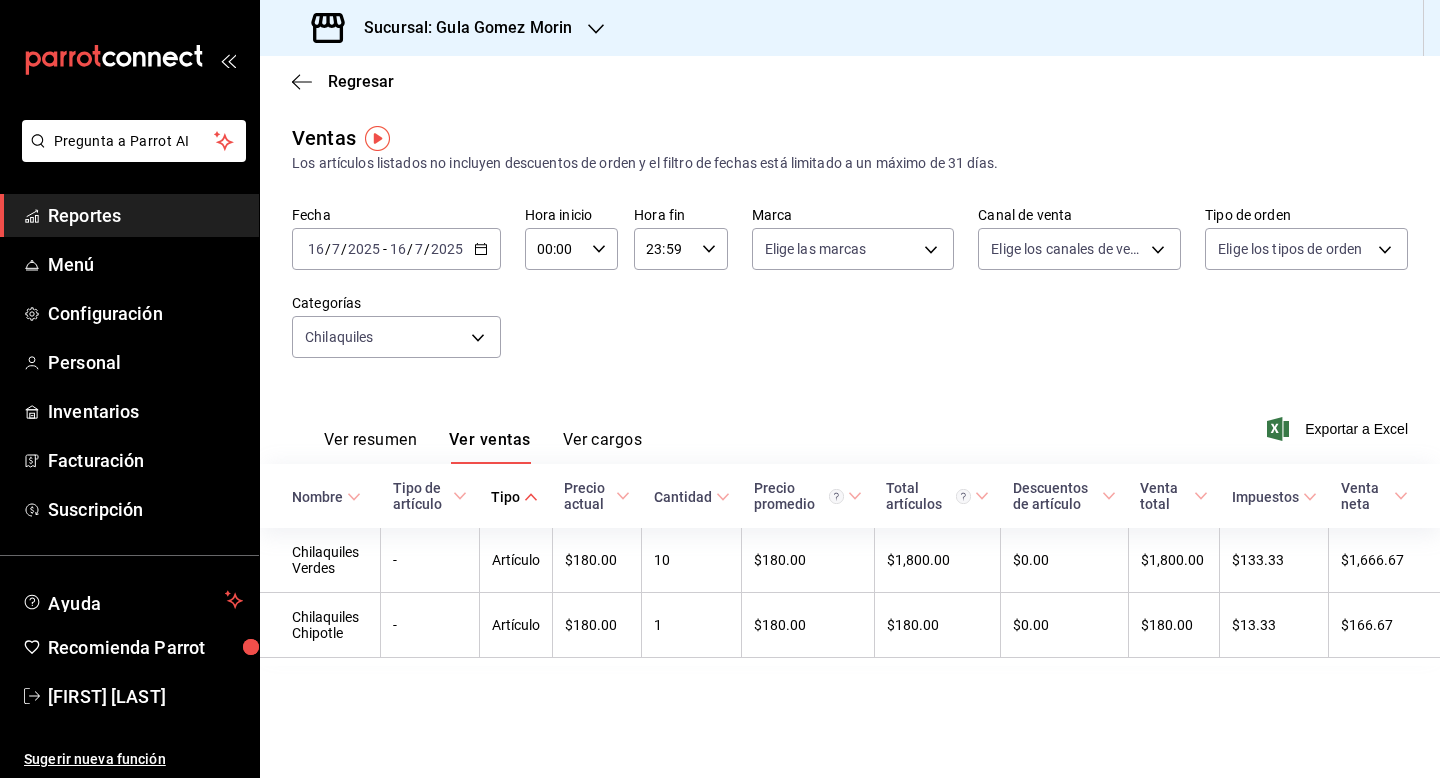 scroll, scrollTop: 0, scrollLeft: 0, axis: both 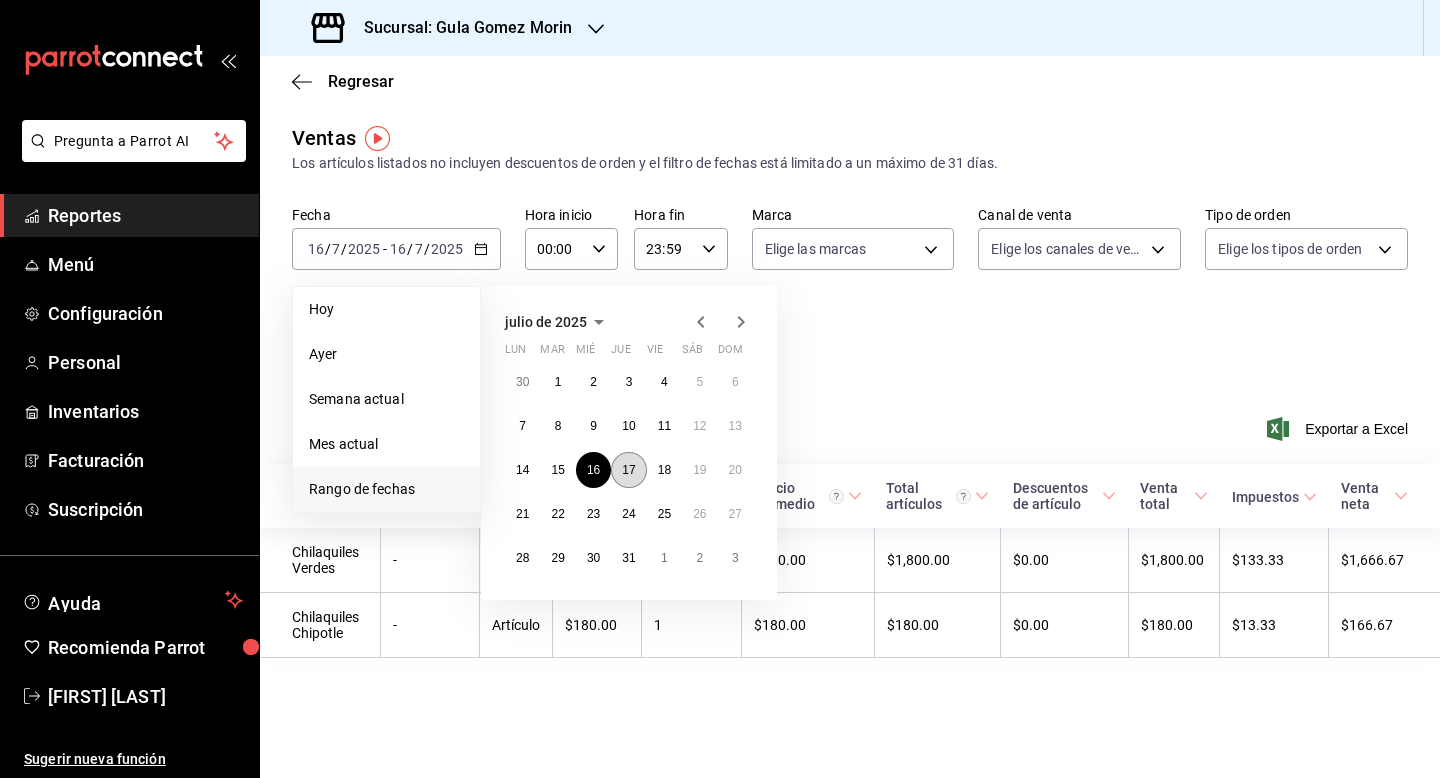 click on "17" at bounding box center (628, 470) 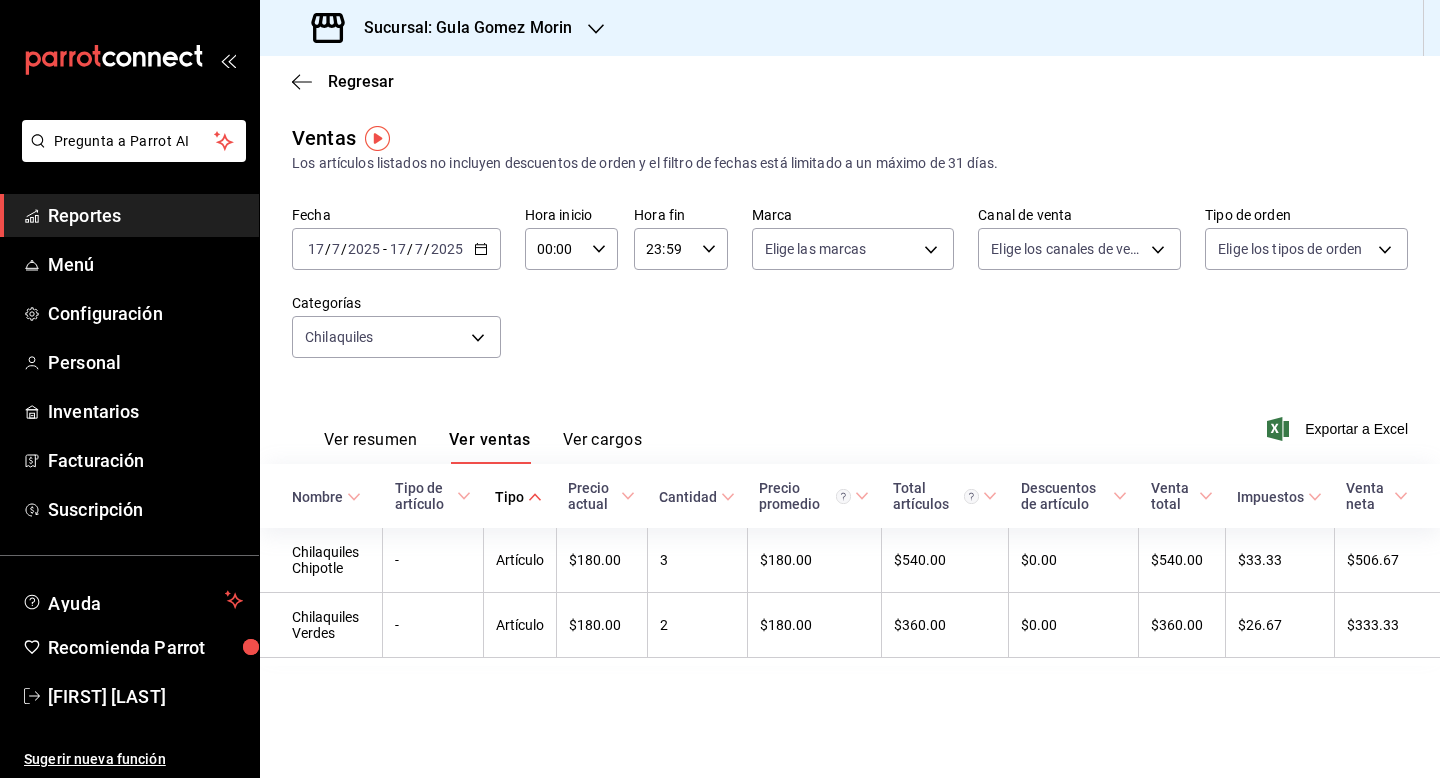 click on "17" at bounding box center [398, 249] 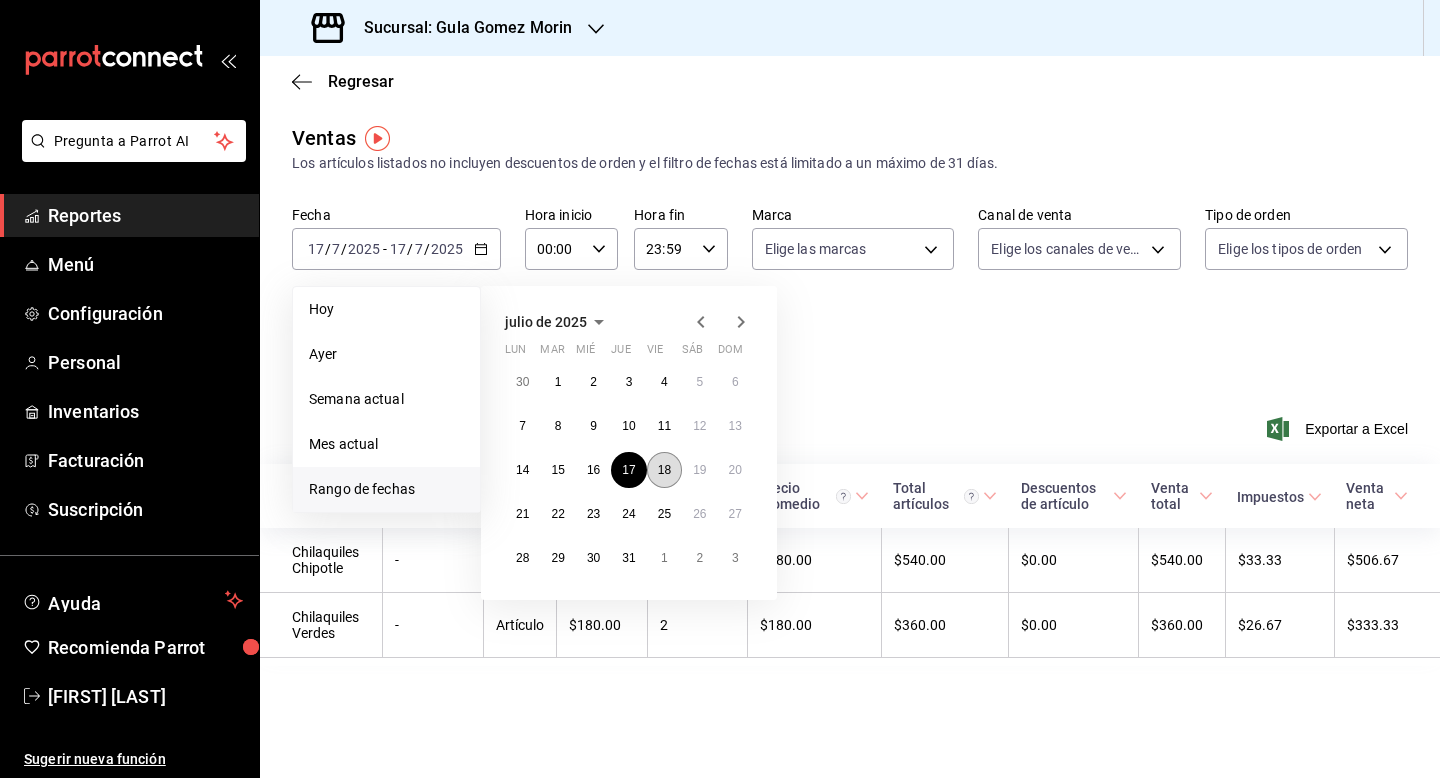 click on "18" at bounding box center (664, 470) 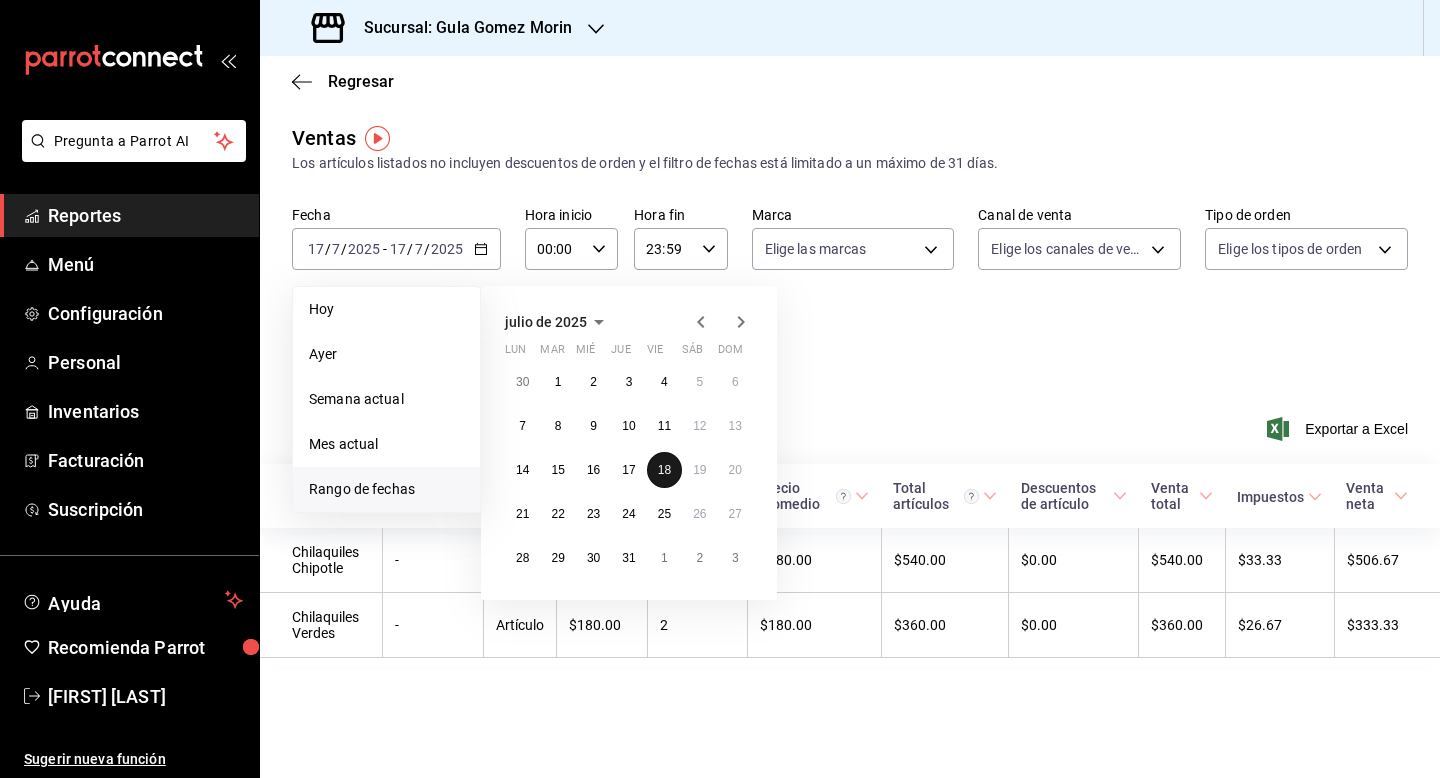 click on "18" at bounding box center (664, 470) 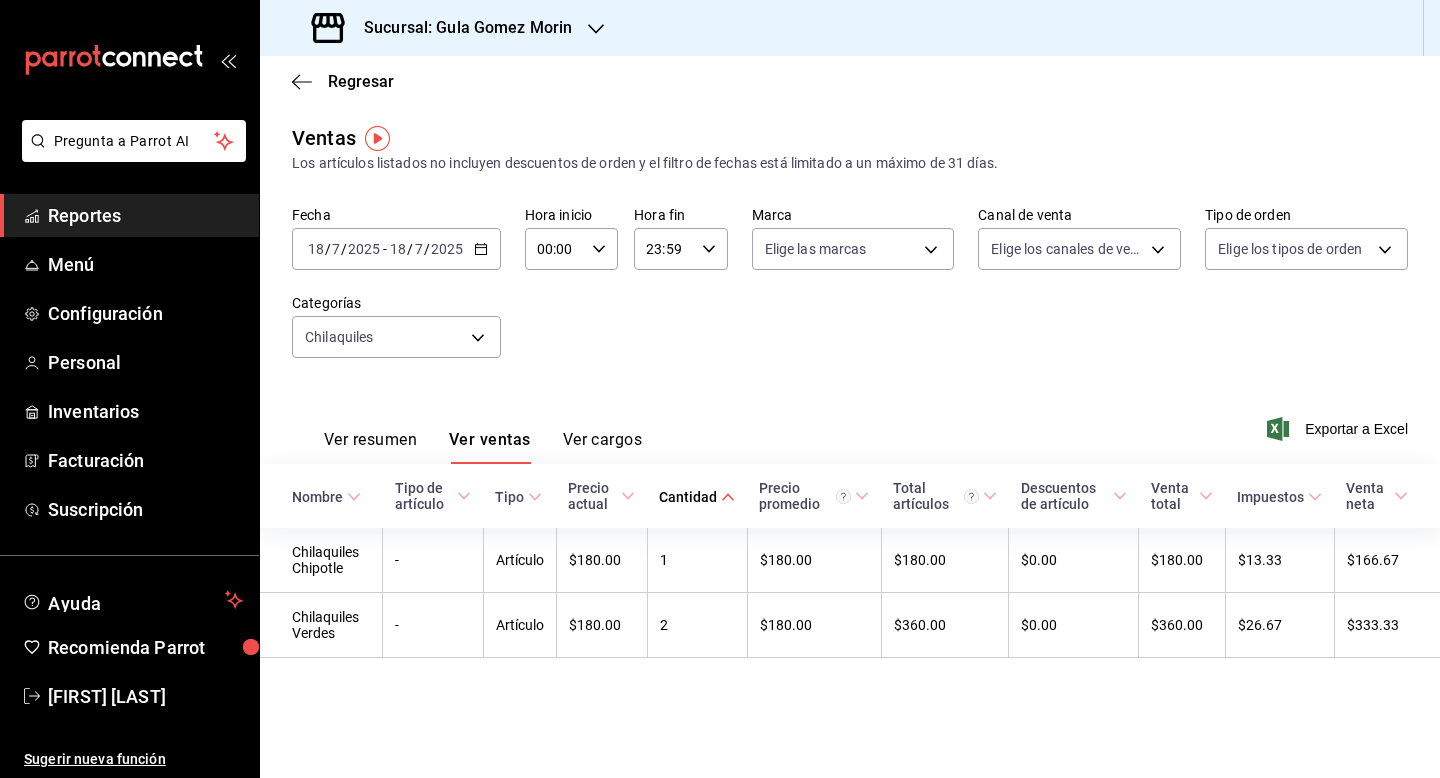 click on "2025" at bounding box center [447, 249] 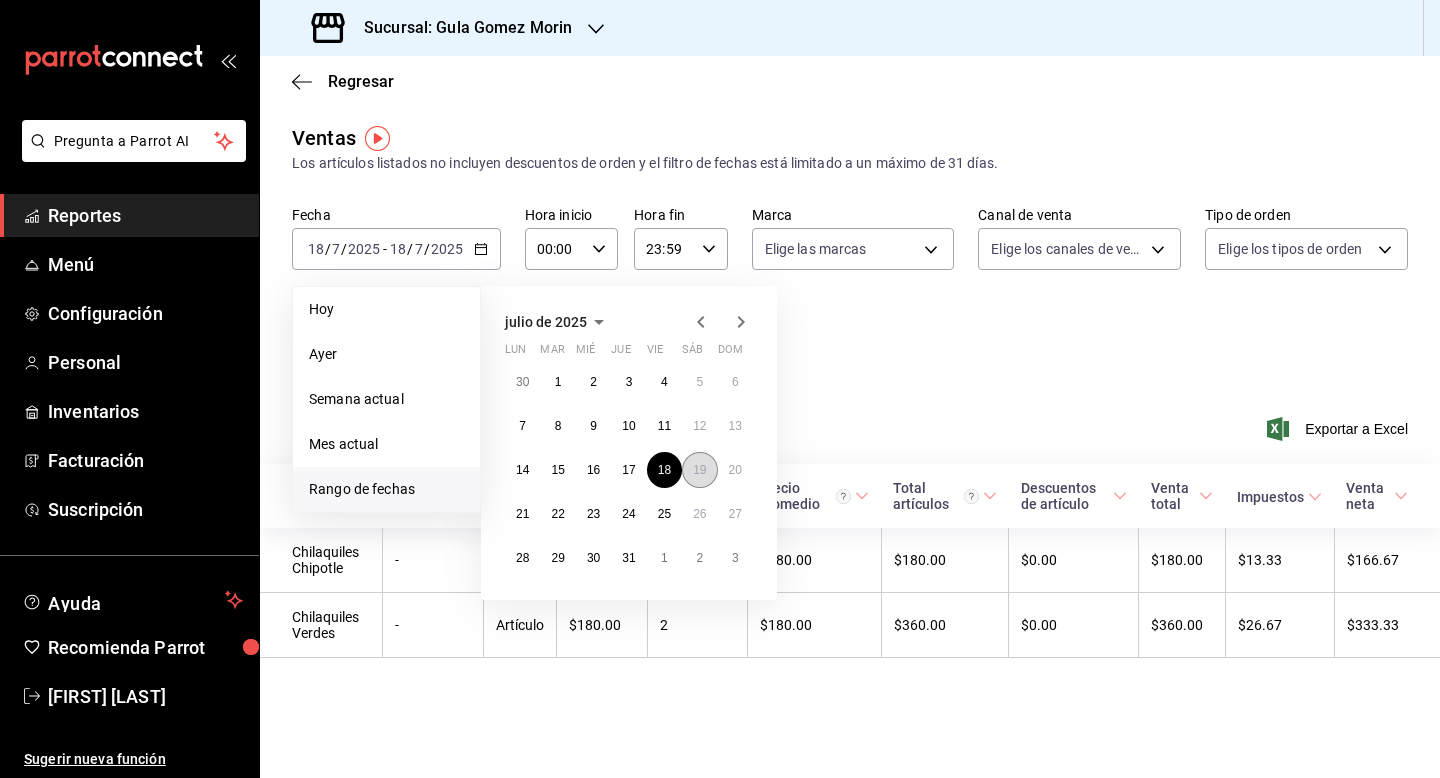 click on "19" at bounding box center [699, 470] 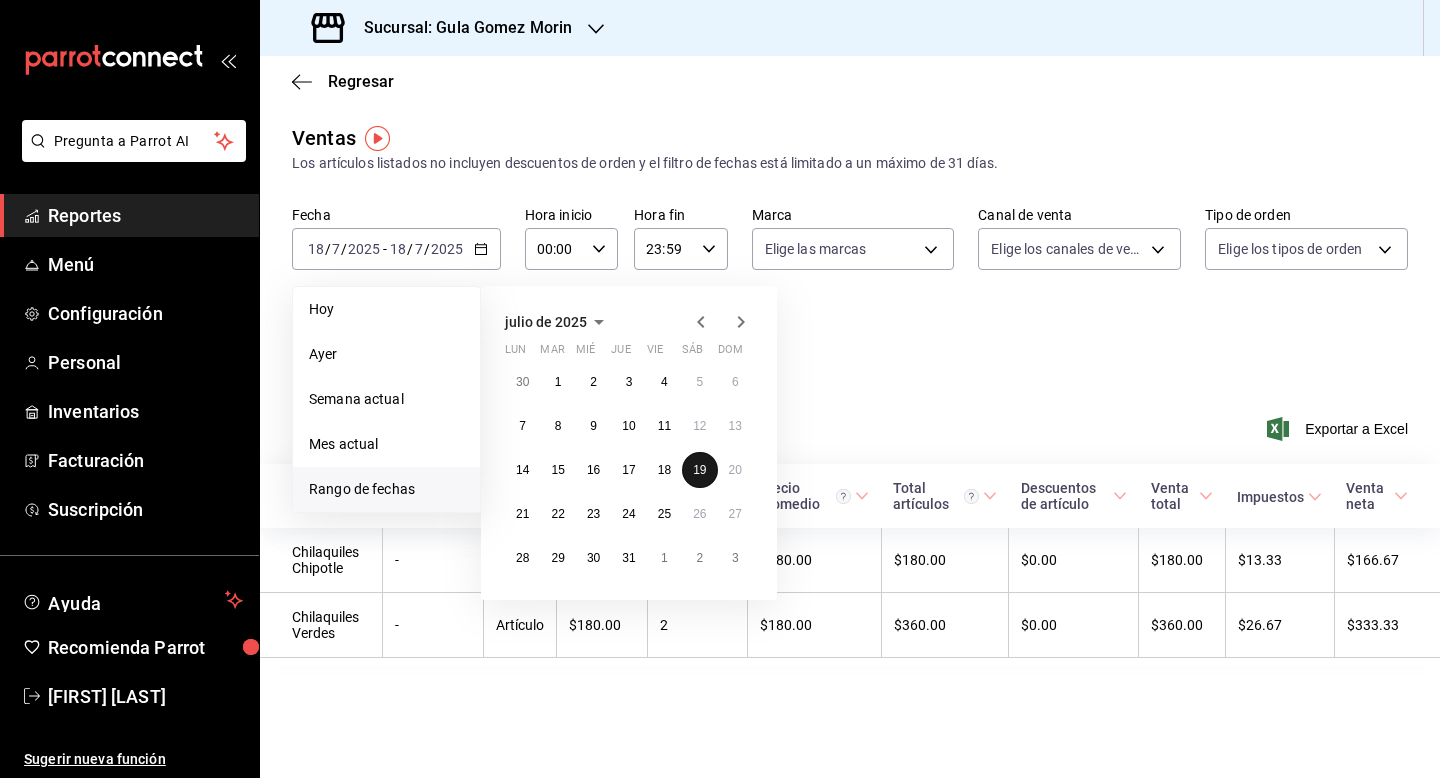 click on "19" at bounding box center (699, 470) 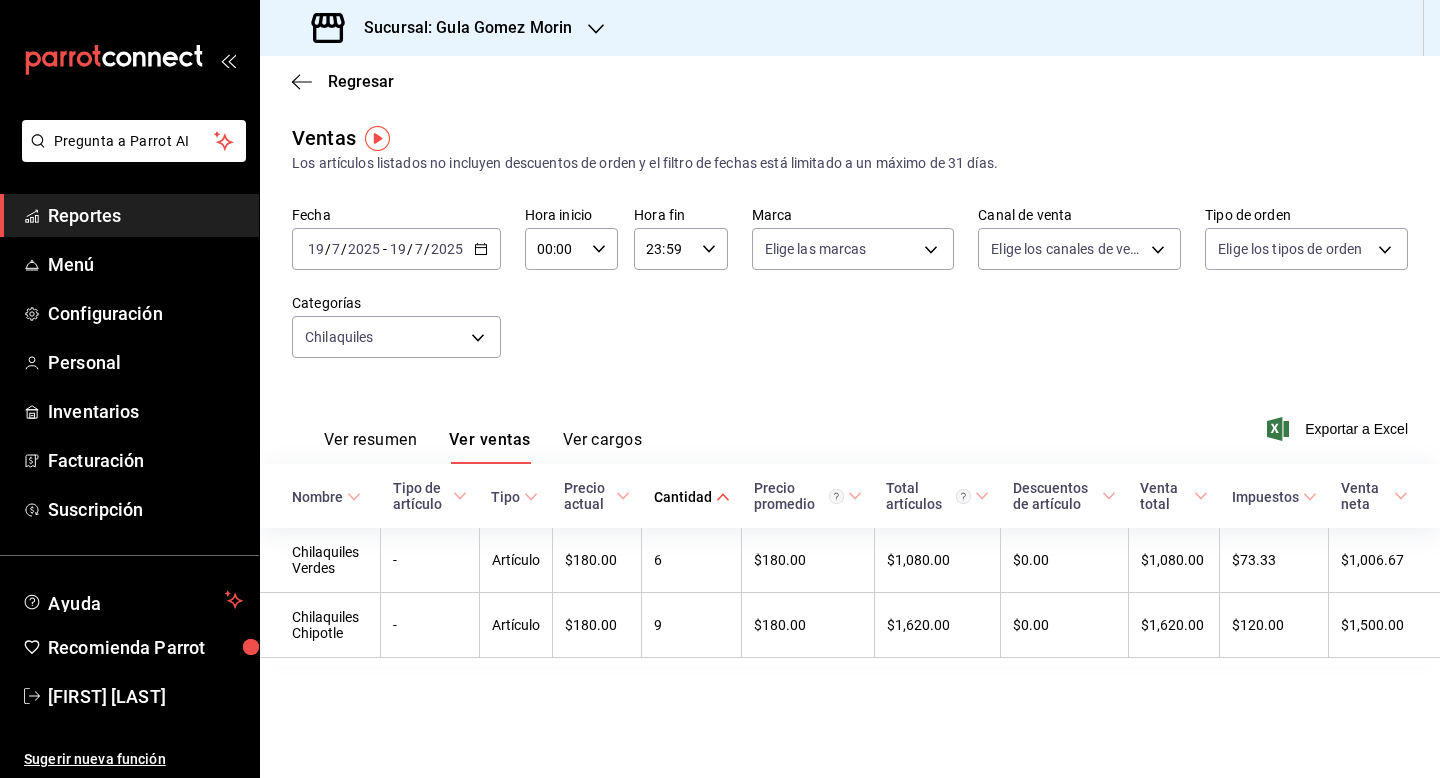 click on "2025" at bounding box center [447, 249] 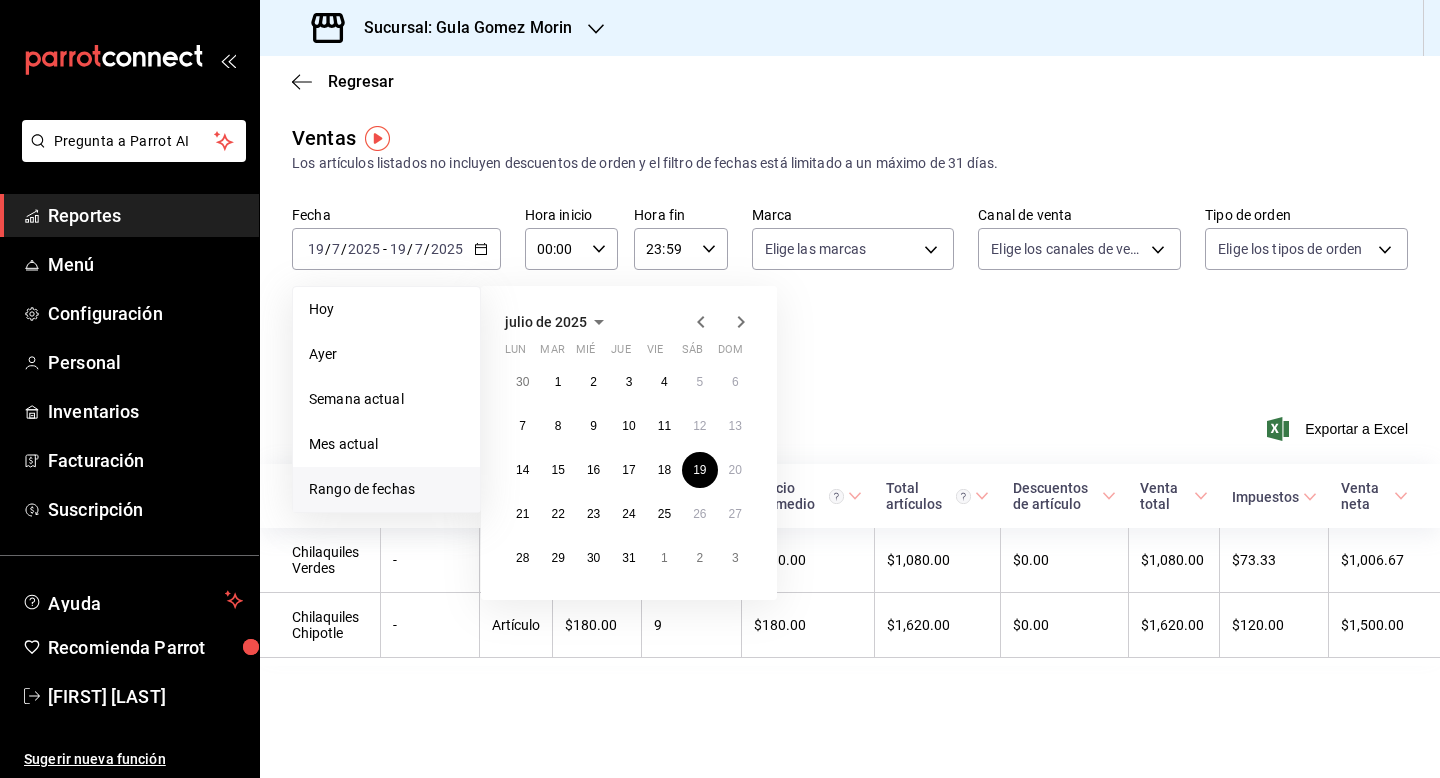 click on "30 1 2 3 4 5 6 7 8 9 10 11 12 13 14 15 16 17 18 19 20 21 22 23 24 25 26 27 28 29 30 31 1 2 3" at bounding box center (629, 470) 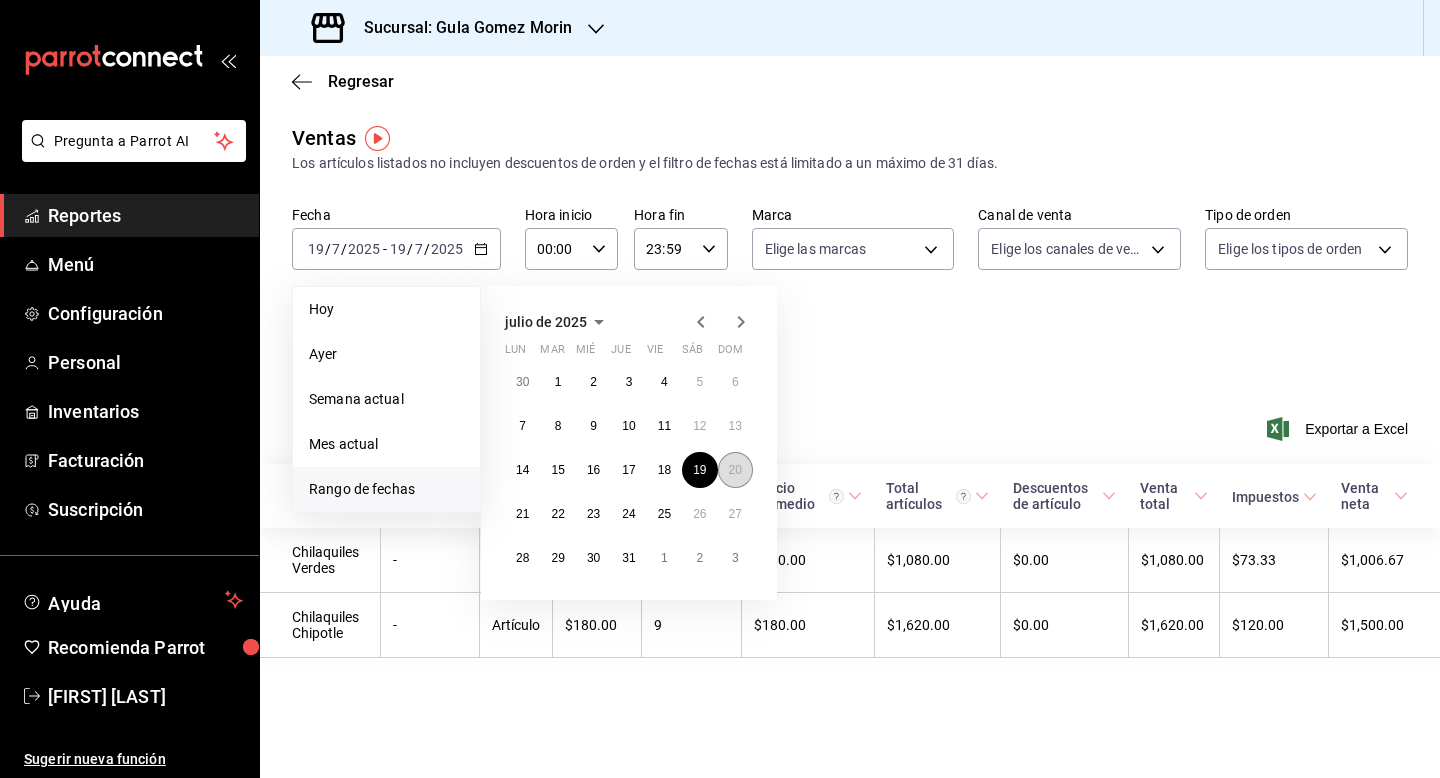 click on "20" at bounding box center [735, 470] 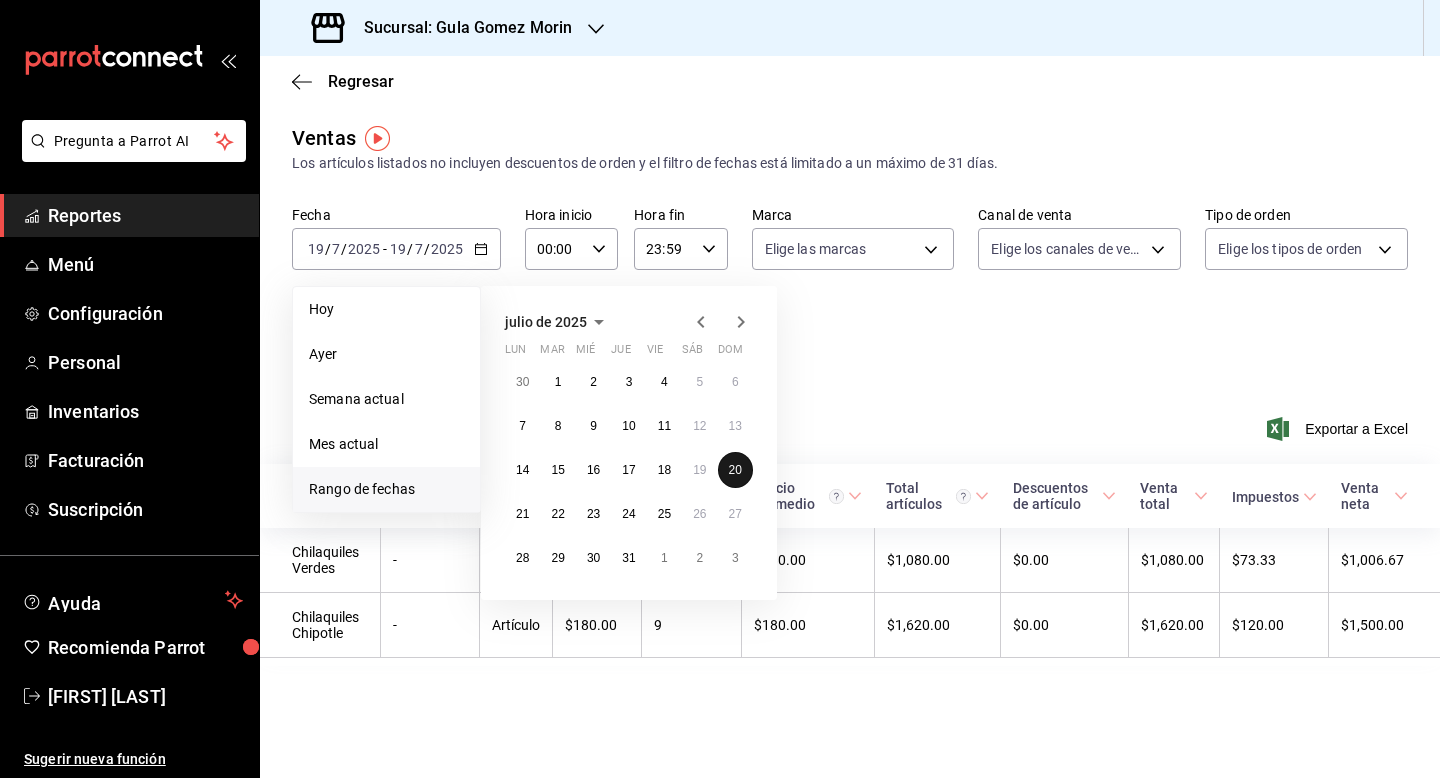 click on "20" at bounding box center [735, 470] 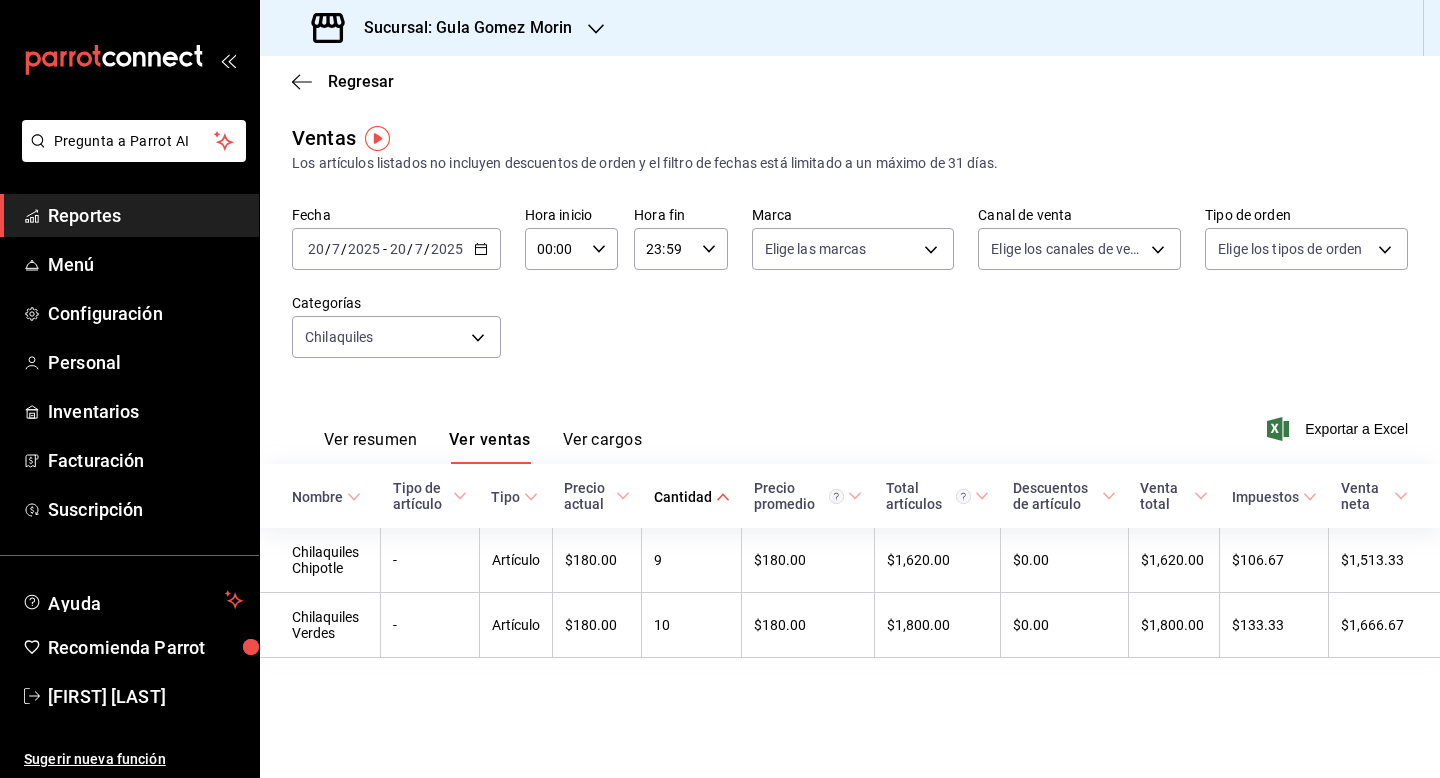 click on "2025" at bounding box center (447, 249) 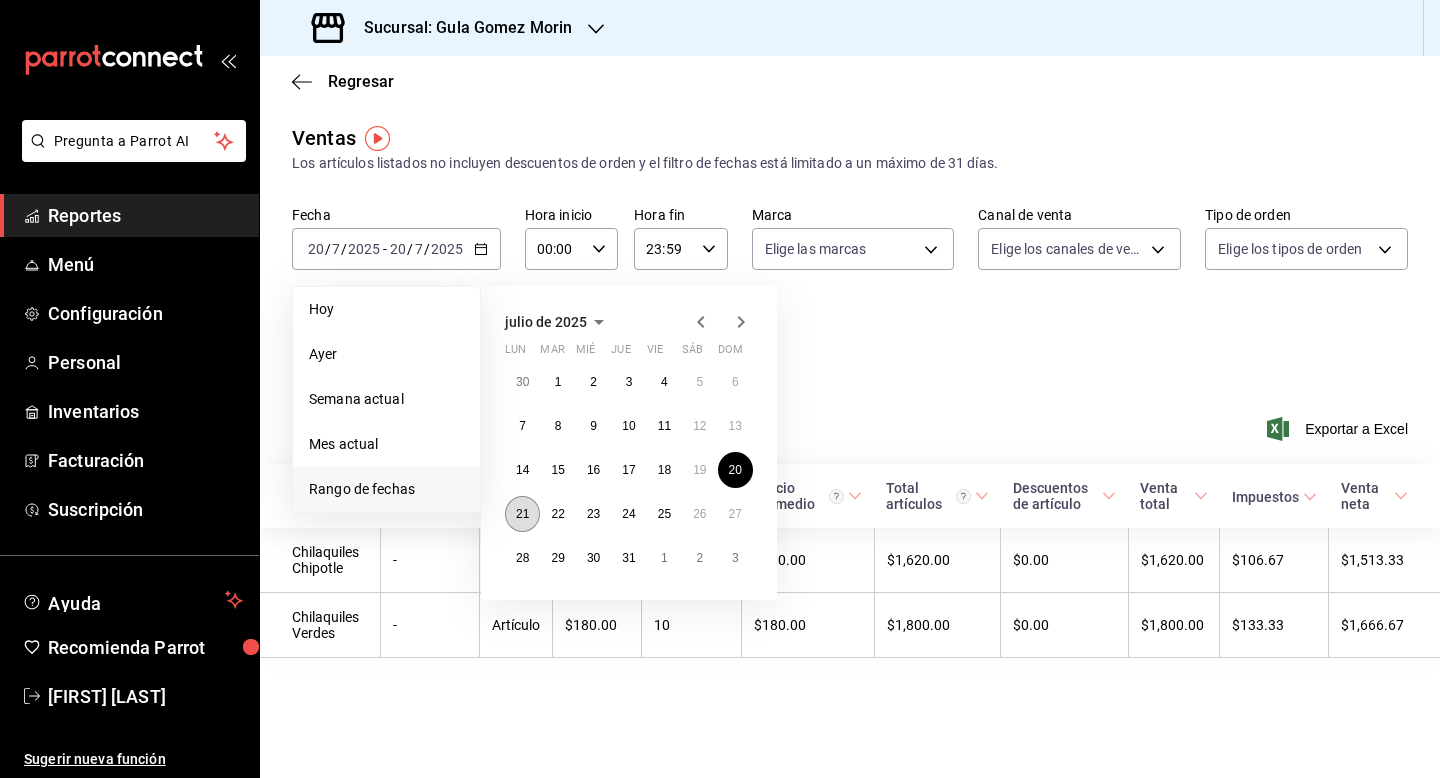 click on "21" at bounding box center [522, 514] 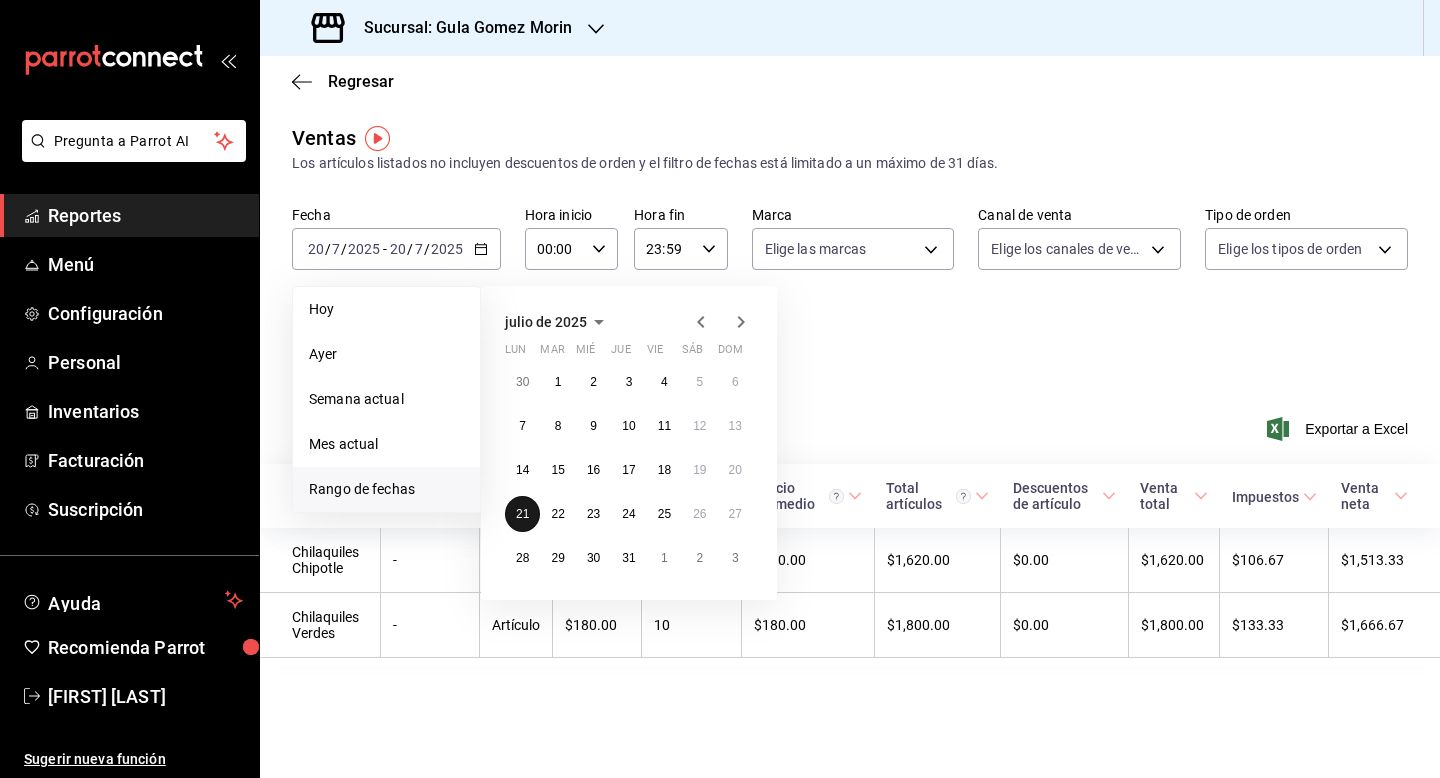 click on "21" at bounding box center (522, 514) 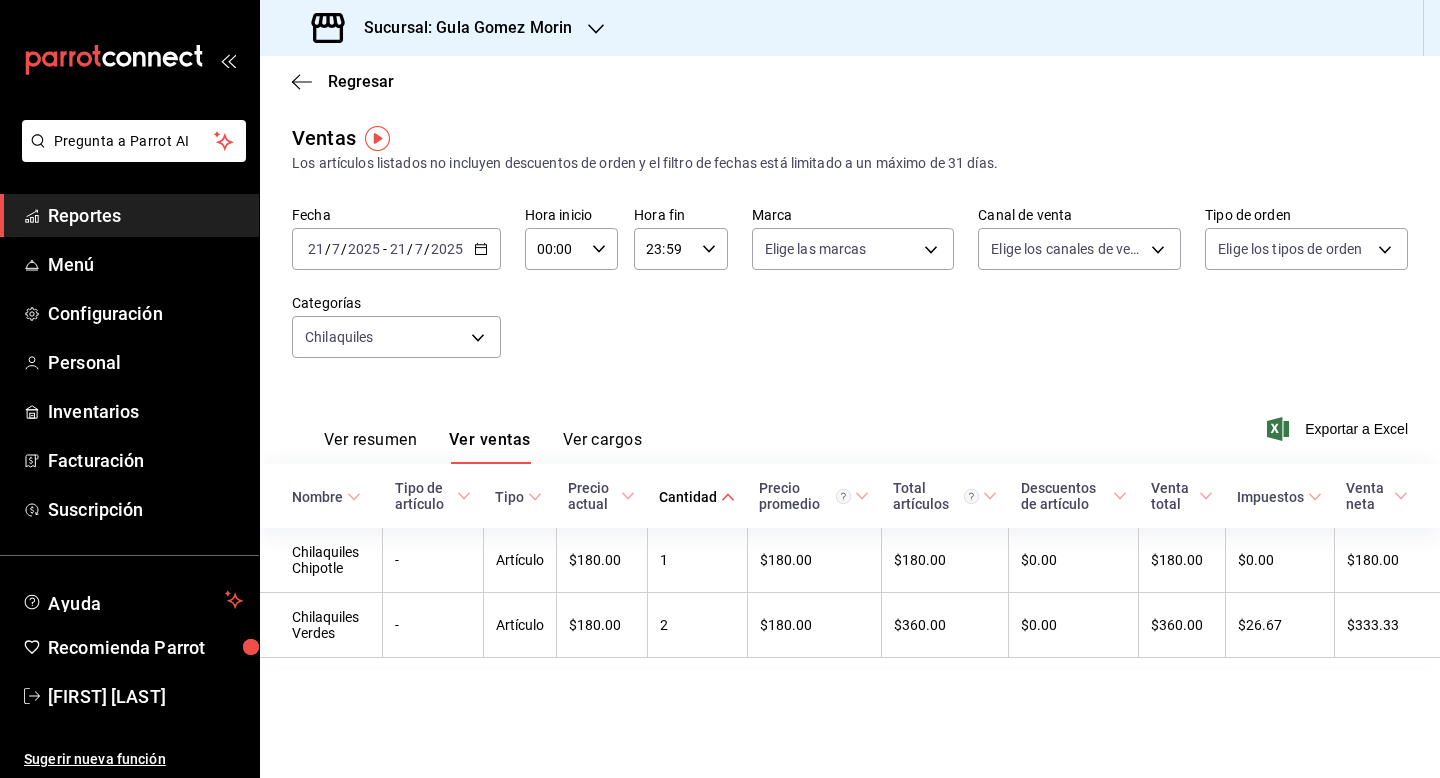 click 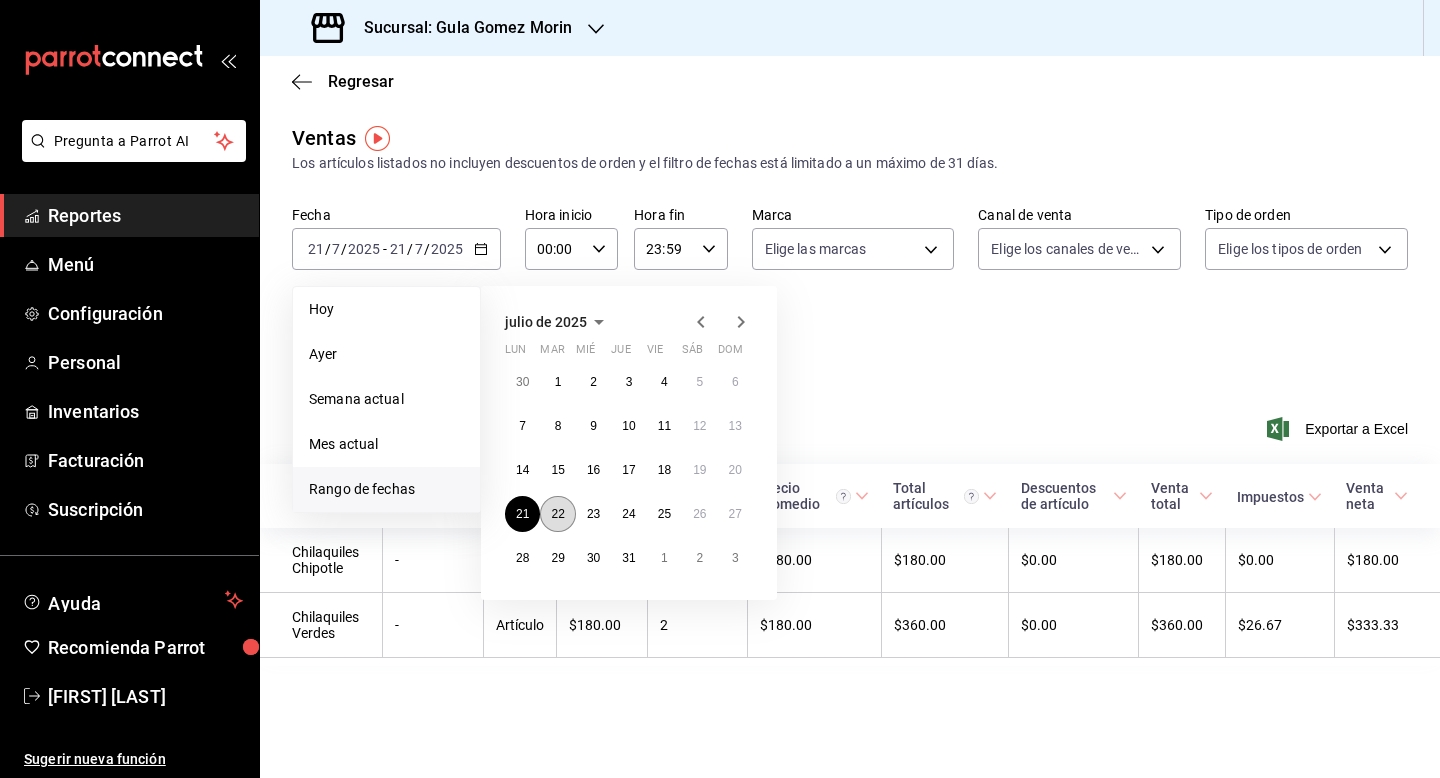 click on "22" at bounding box center [557, 514] 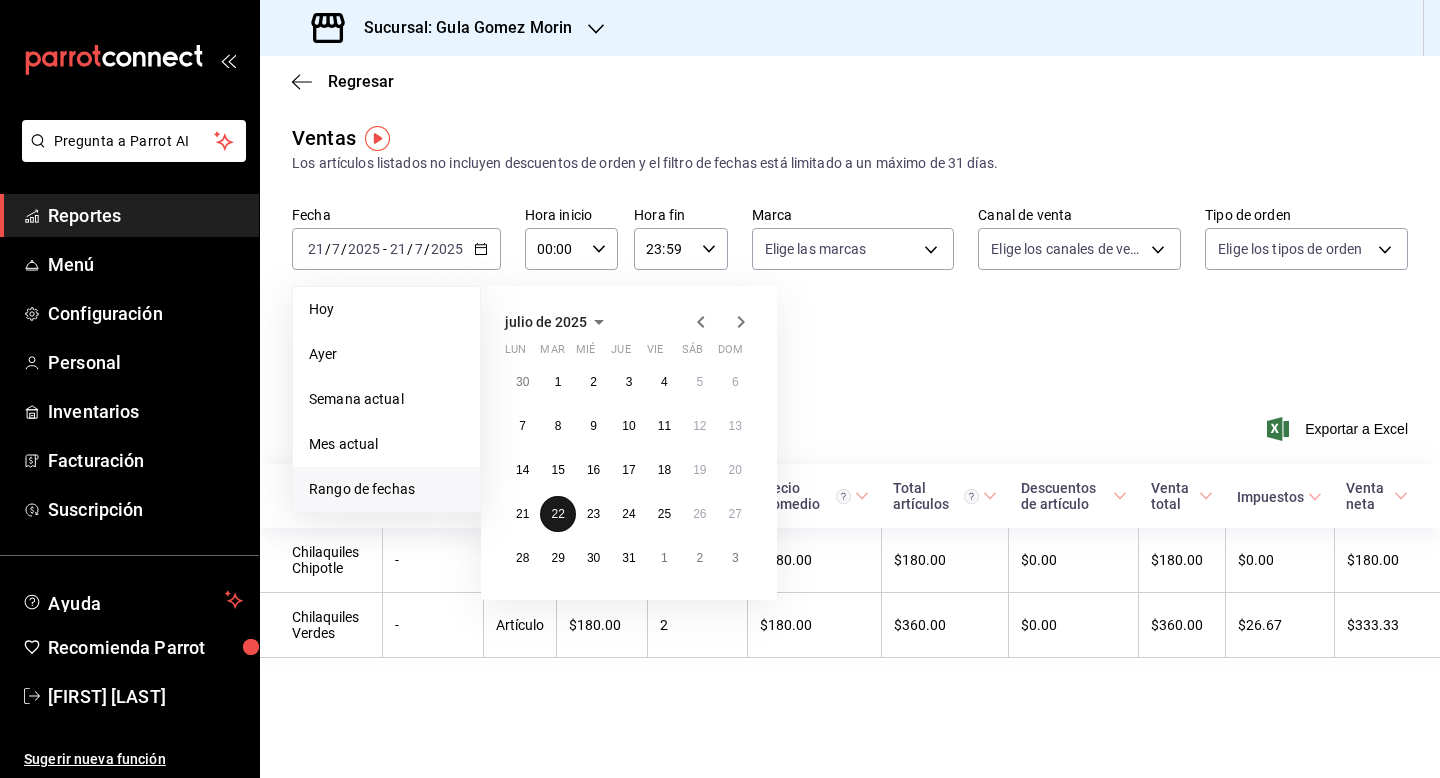 click on "22" at bounding box center [557, 514] 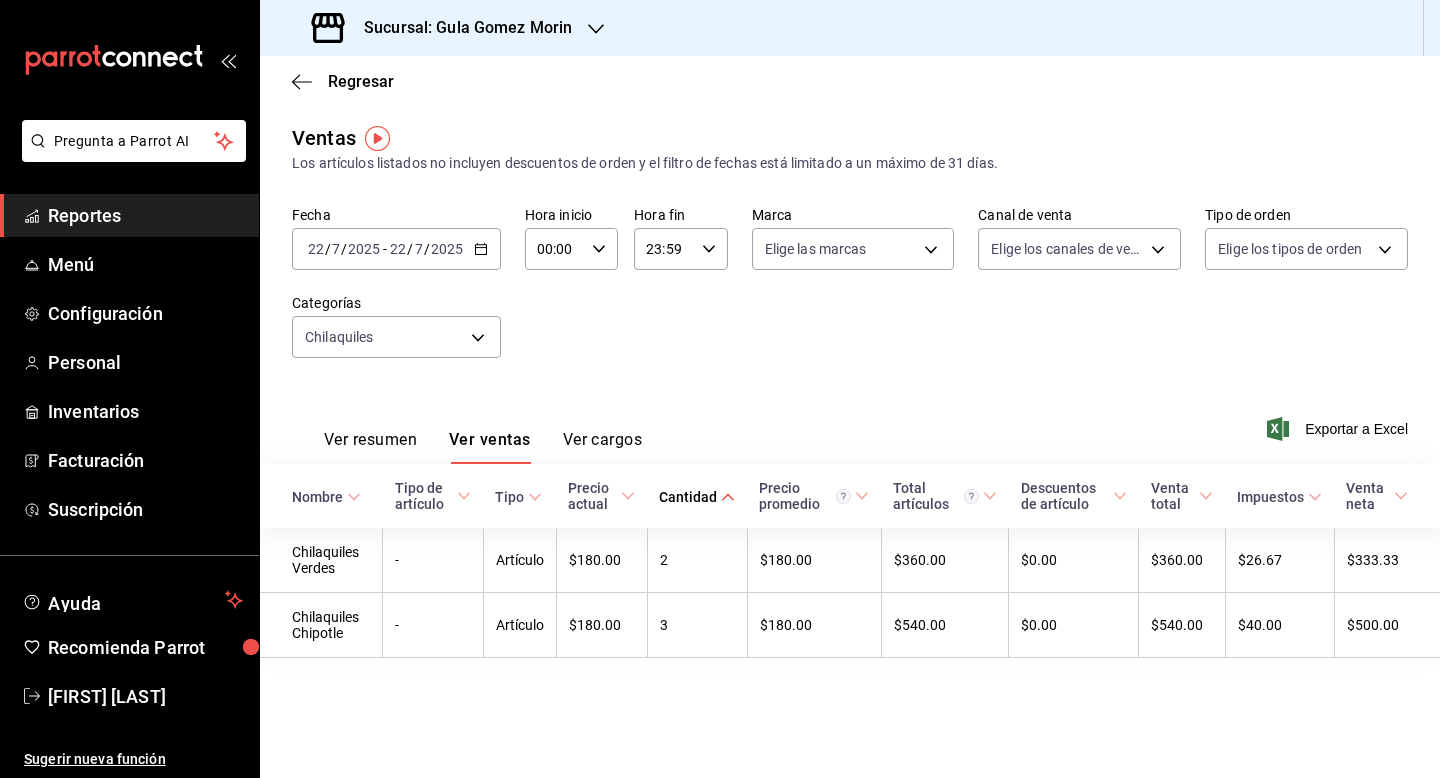 click 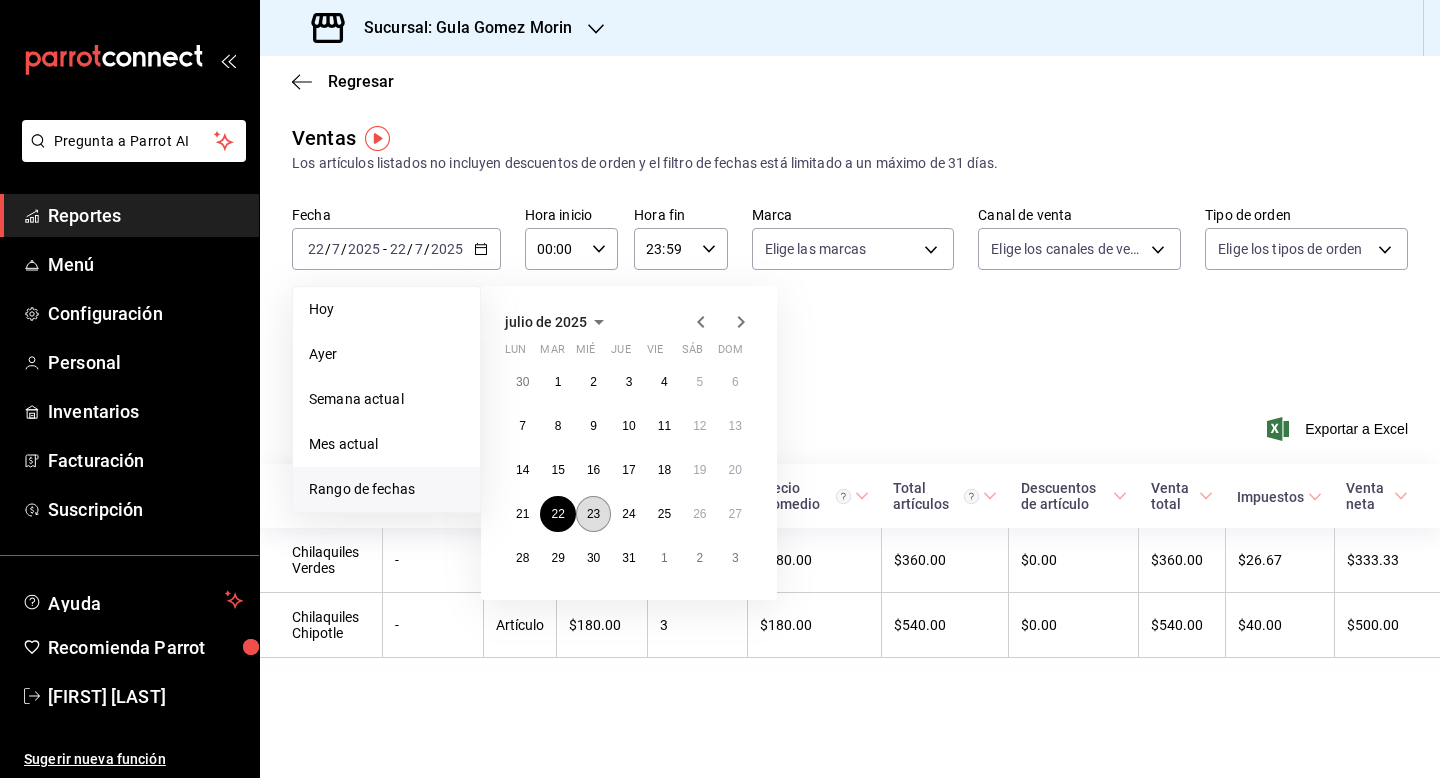 click on "23" at bounding box center (593, 514) 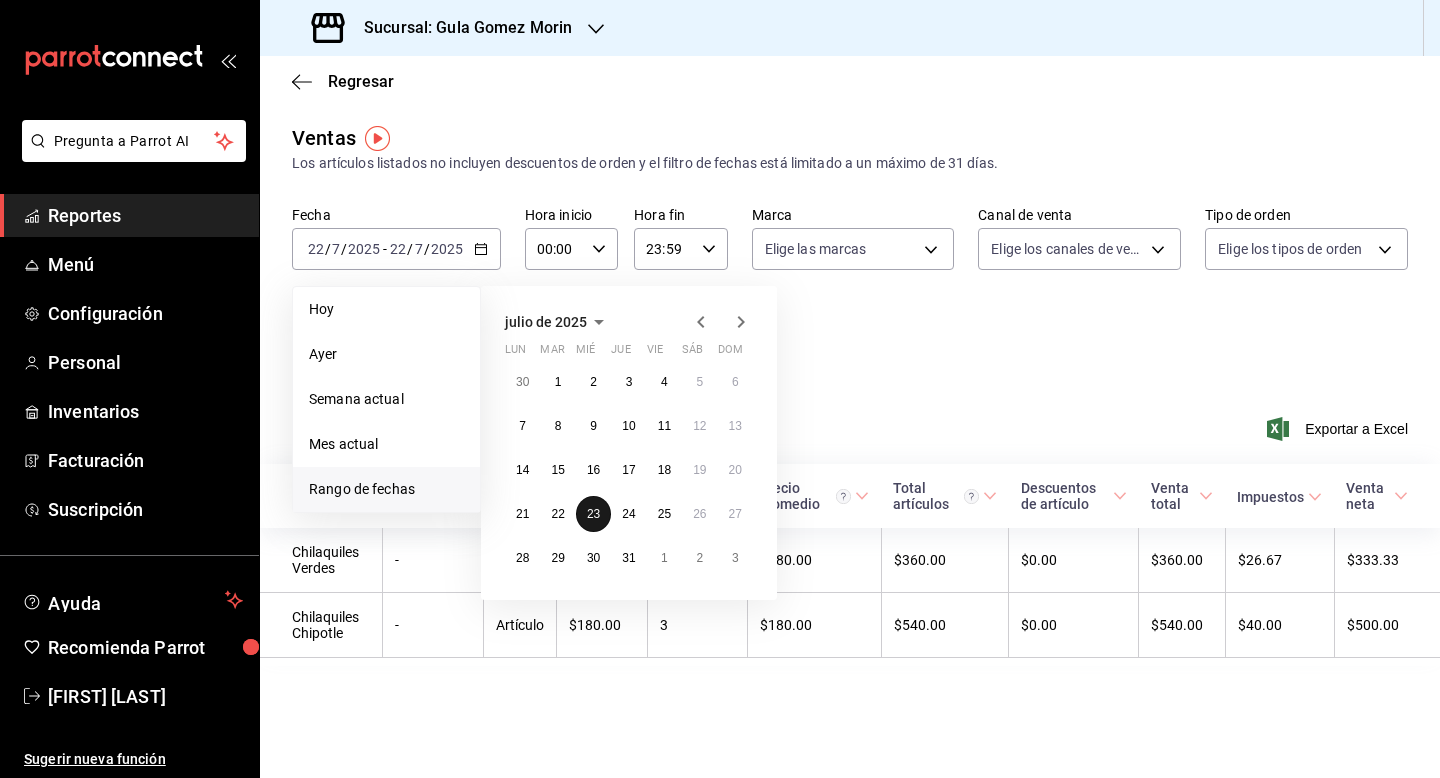click on "23" at bounding box center (593, 514) 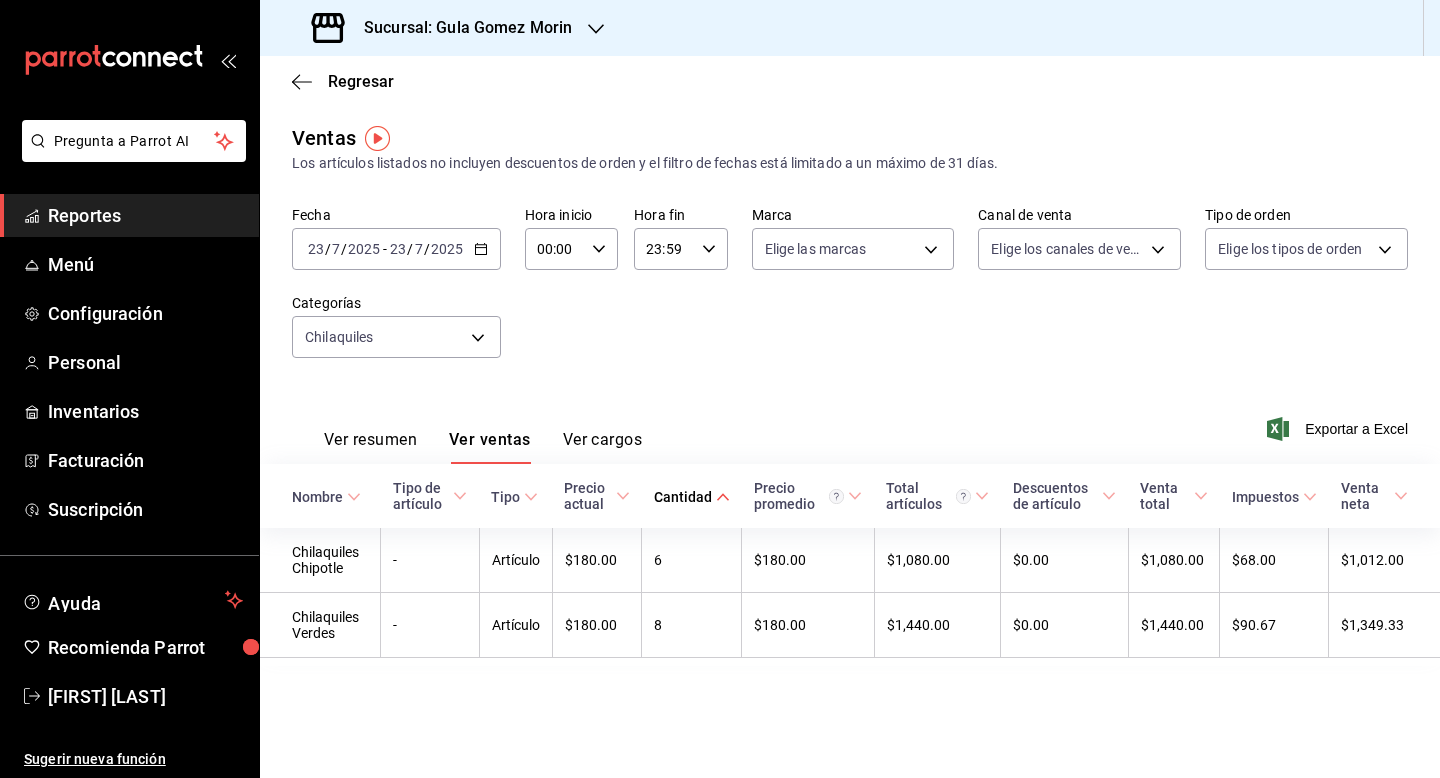 click on "2025-07-23 23 / 7 / 2025 - 2025-07-23 23 / 7 / 2025" at bounding box center (396, 249) 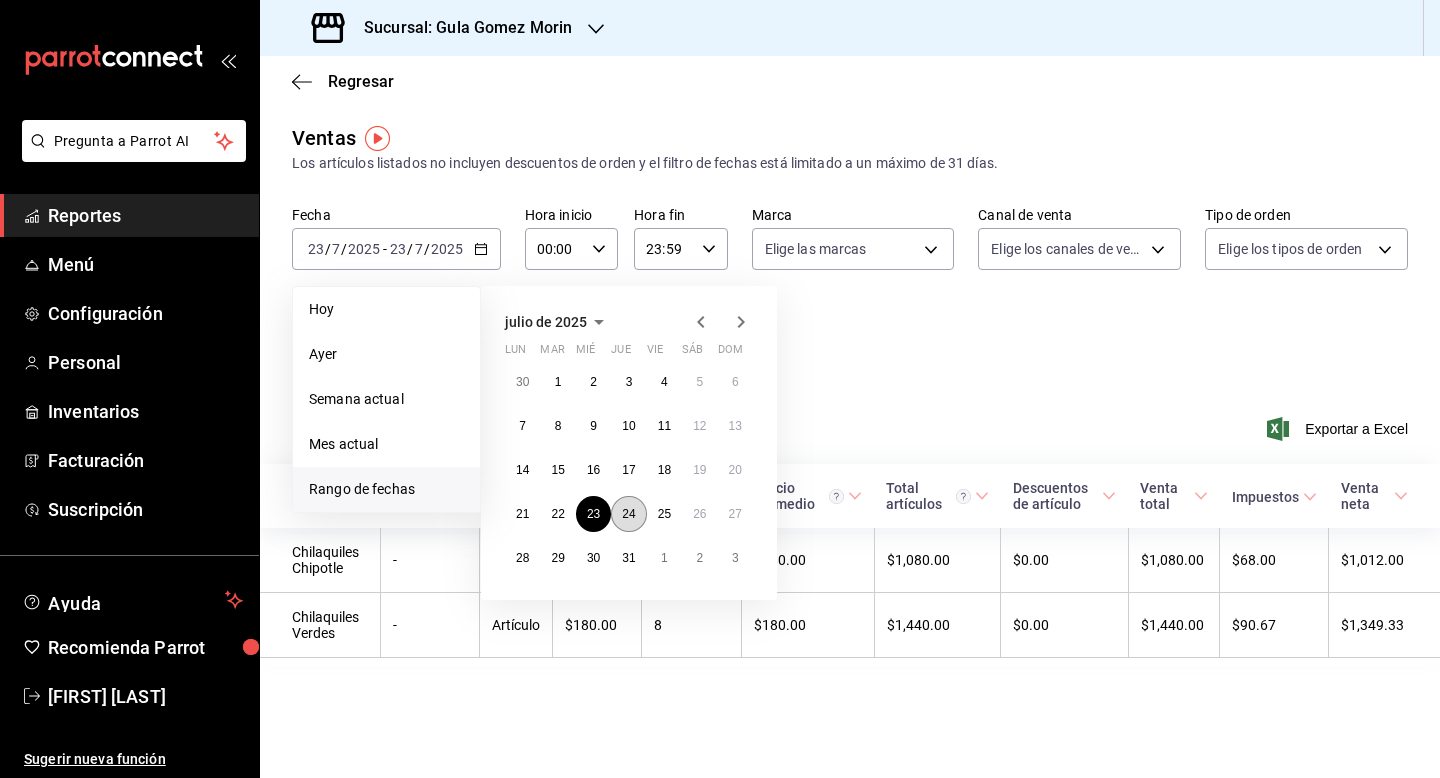 click on "24" at bounding box center [628, 514] 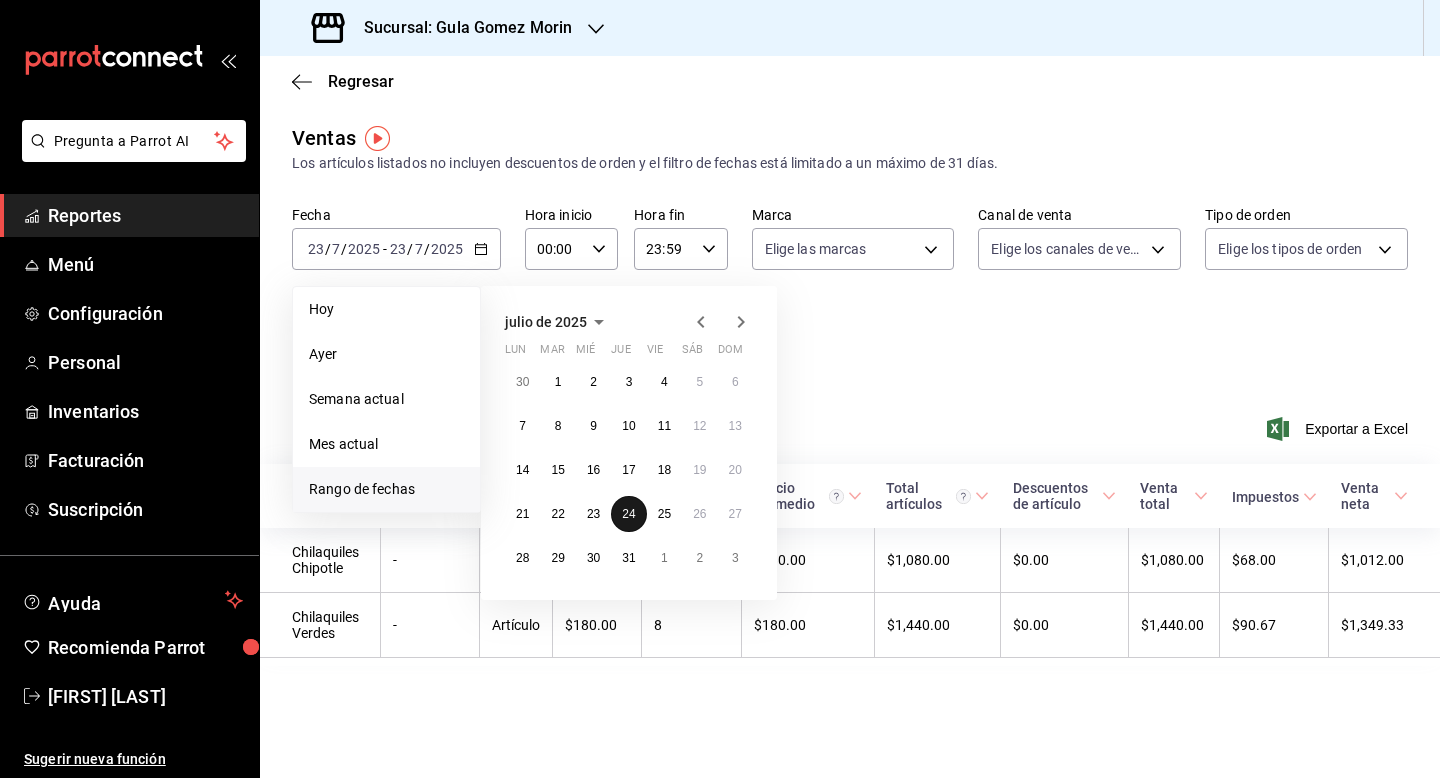 click on "24" at bounding box center [628, 514] 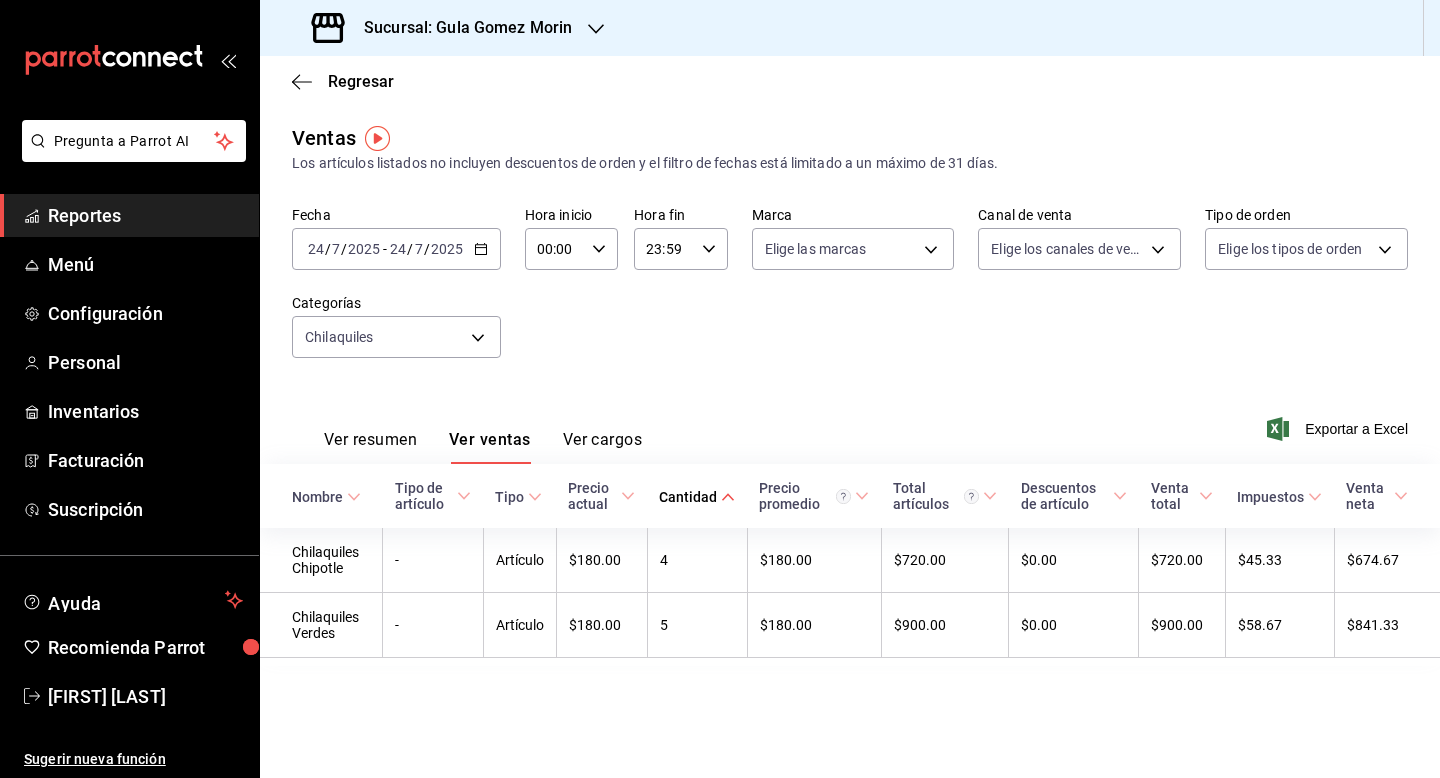 click on "[DATE] [DATE] - [DATE] [DATE]" at bounding box center [396, 249] 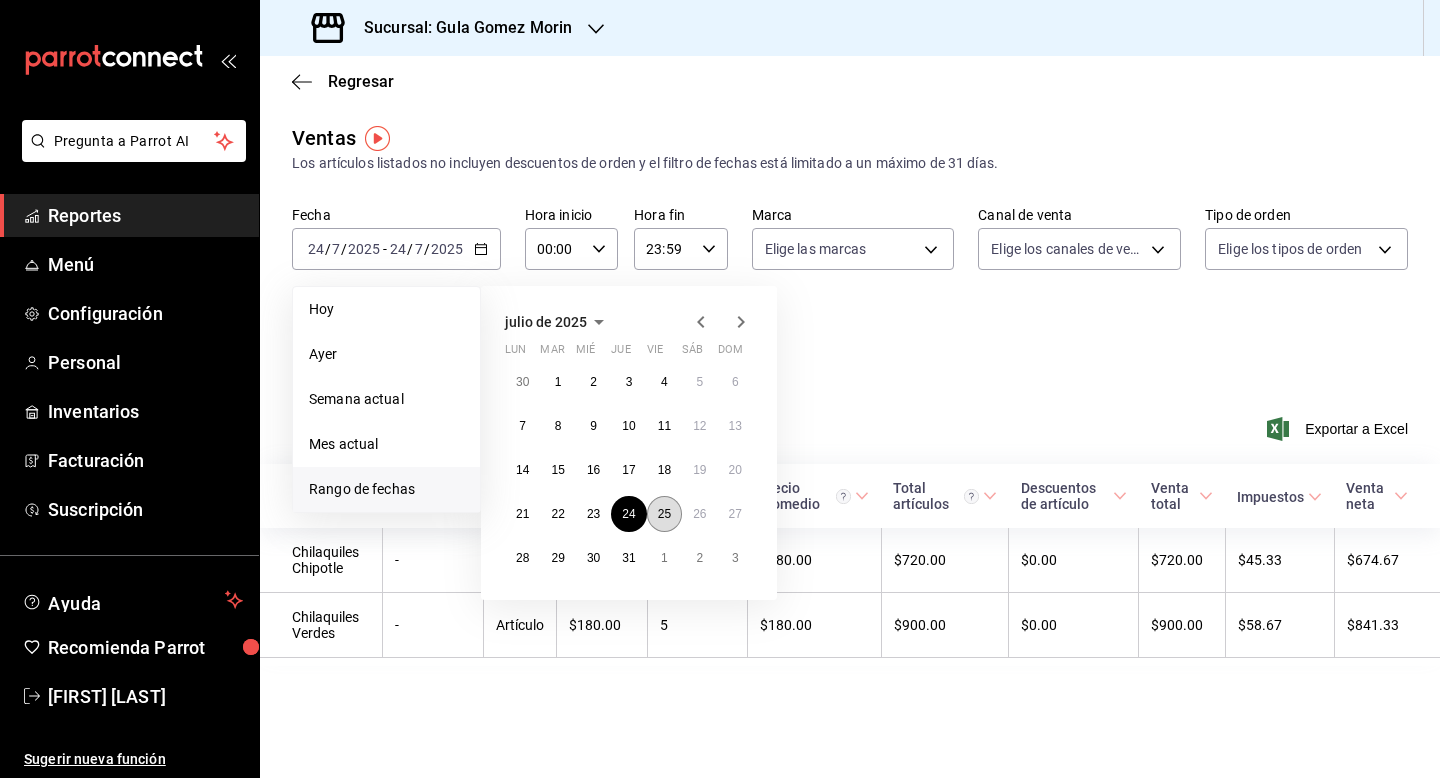 click on "25" at bounding box center [664, 514] 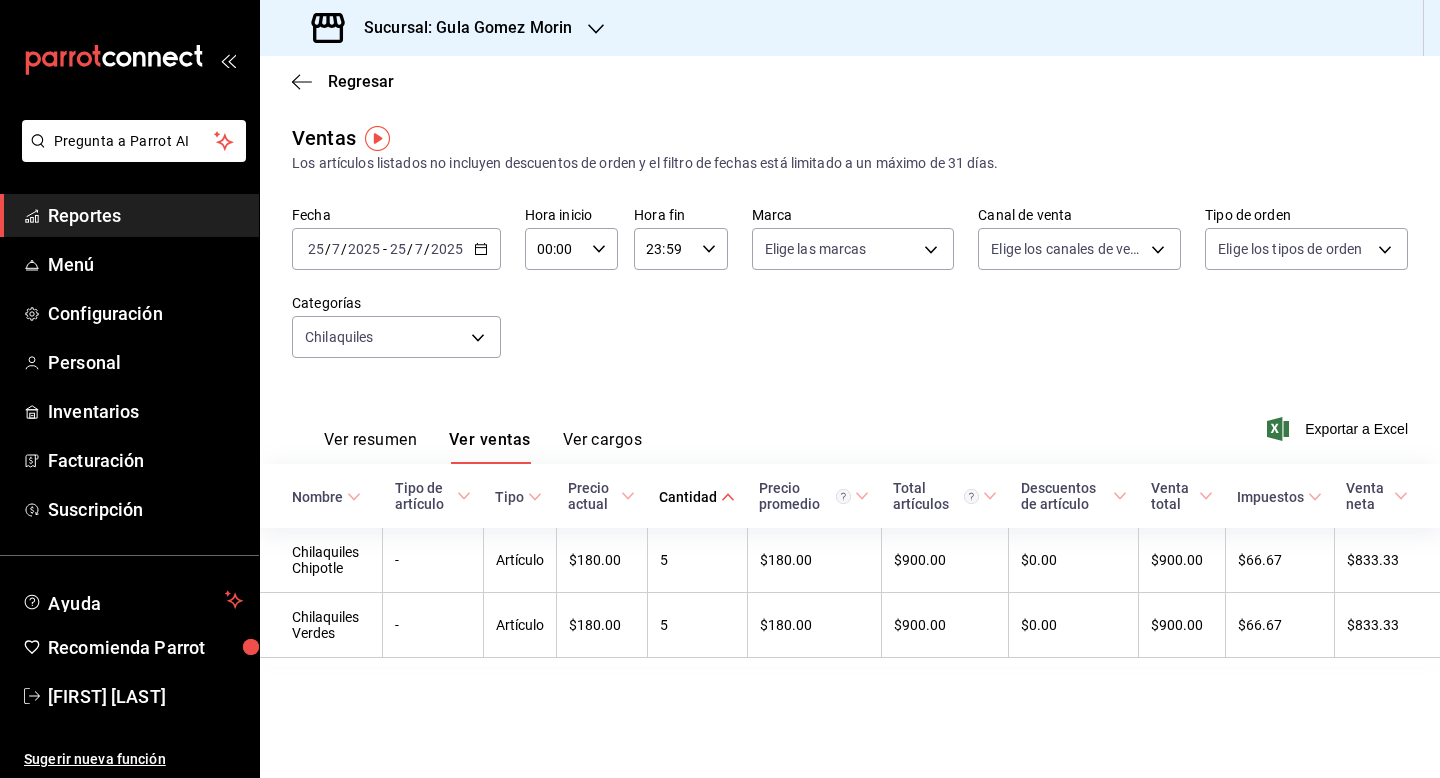 click 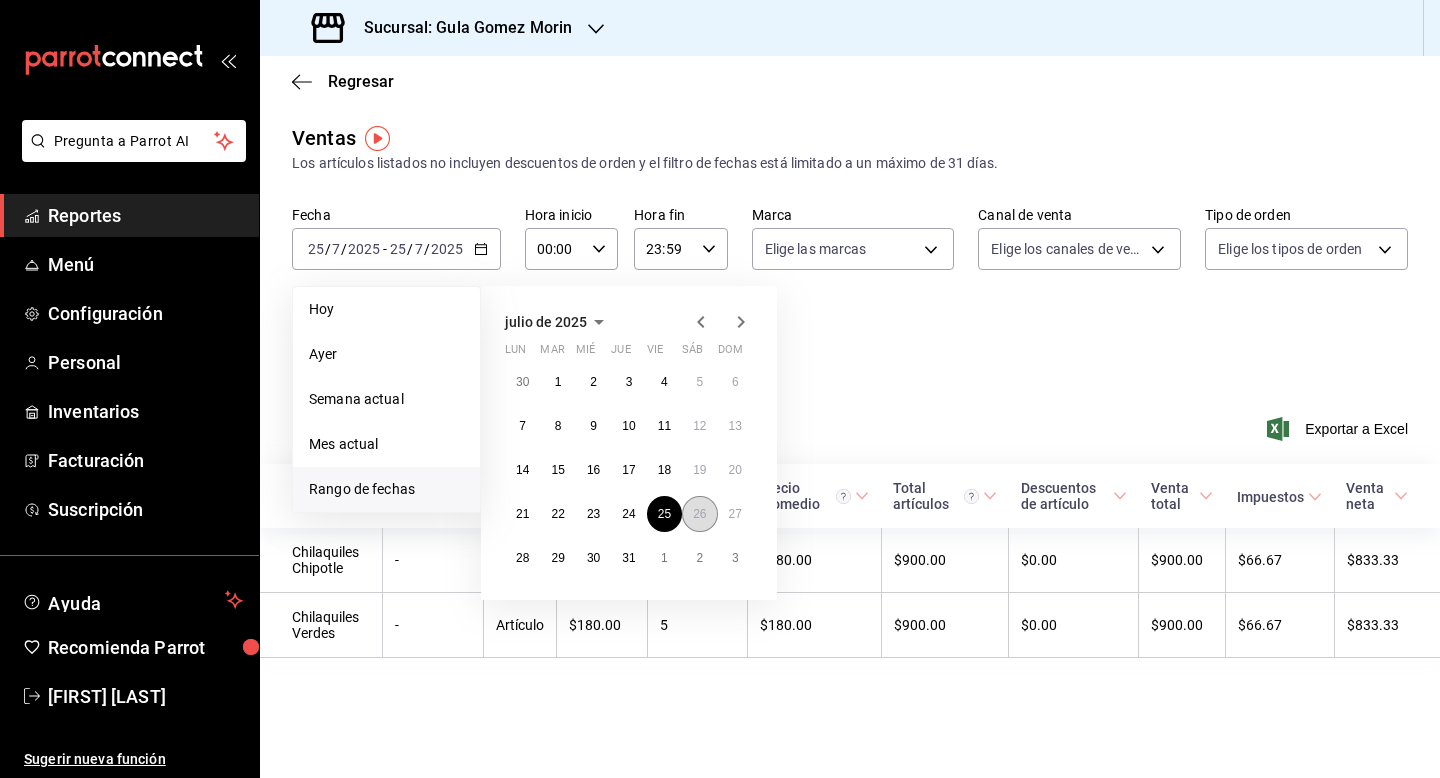 click on "26" at bounding box center [699, 514] 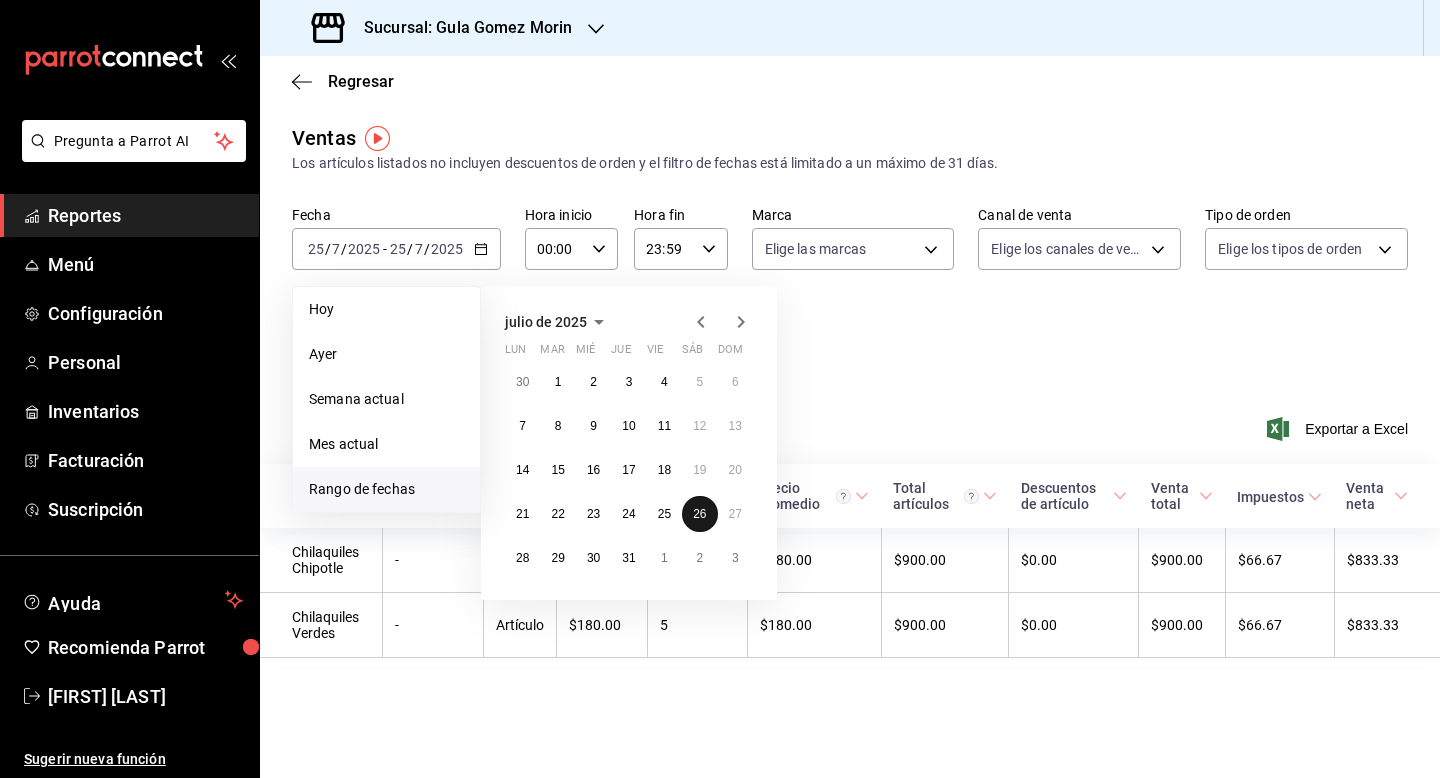 click on "26" at bounding box center (699, 514) 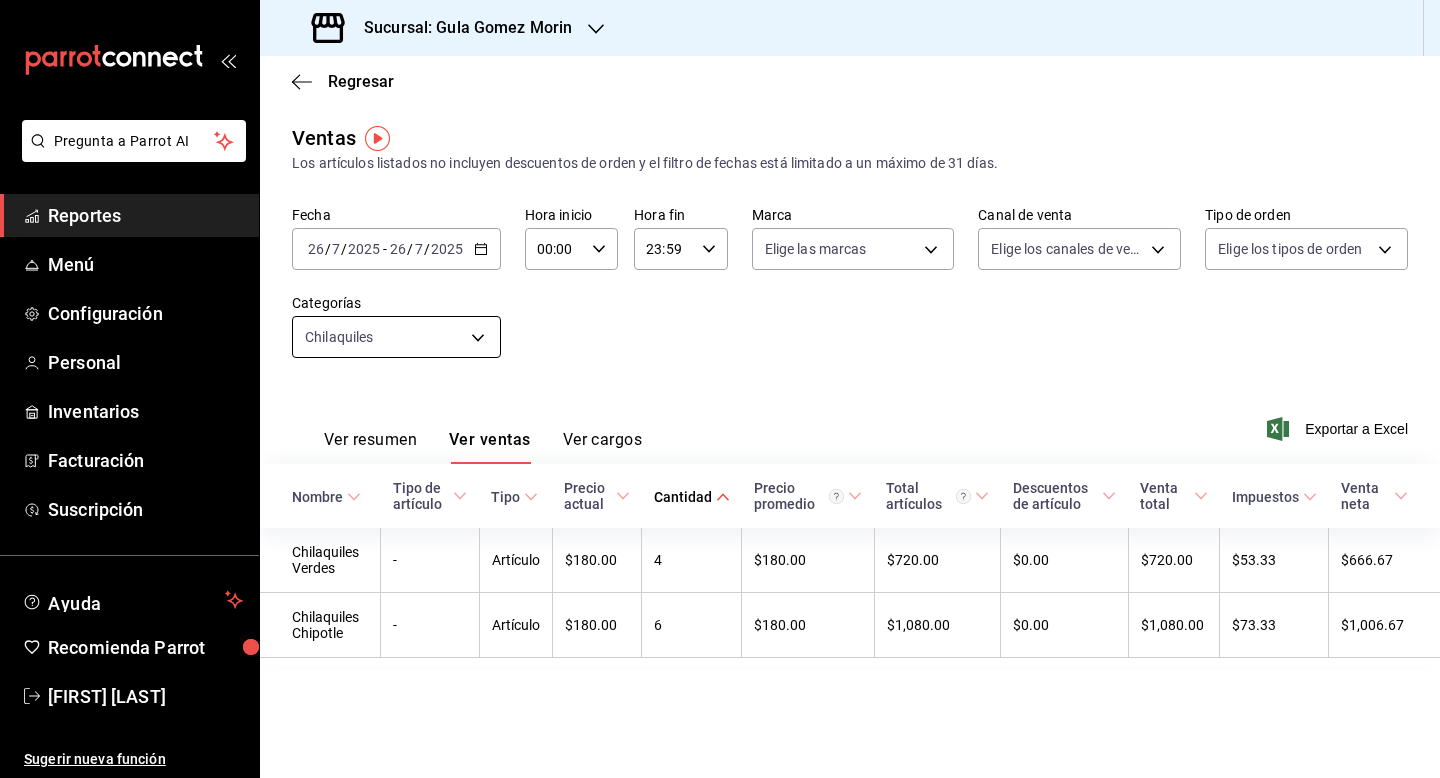 click on "Pregunta a Parrot AI Reportes   Menú   Configuración   Personal   Inventarios   Facturación   Suscripción   Ayuda Recomienda Parrot   Marina Ruelas   Sugerir nueva función   Sucursal: Gula Gomez Morin Regresar Ventas Los artículos listados no incluyen descuentos de orden y el filtro de fechas está limitado a un máximo de 31 días. Fecha 2025-07-26 26 / 7 / 2025 - 2025-07-26 26 / 7 / 2025 Hora inicio 00:00 Hora inicio Hora fin 23:59 Hora fin Marca Elige las marcas Canal de venta Elige los canales de venta Tipo de orden Elige los tipos de orden Categorías Chilaquiles 794b84c3-8994-4baf-99db-54503792a268 Ver resumen Ver ventas Ver cargos Exportar a Excel Nombre Tipo de artículo Tipo Precio actual Cantidad Precio promedio   Total artículos   Descuentos de artículo Venta total Impuestos Venta neta Chilaquiles Verdes - Artículo $180.00 4 $180.00 $720.00 $0.00 $720.00 $53.33 $666.67 Chilaquiles Chipotle - Artículo $180.00 6 $180.00 $1,080.00 $0.00 $1,080.00 $73.33 $1,006.67 Pregunta a Parrot AI   Menú" at bounding box center (720, 389) 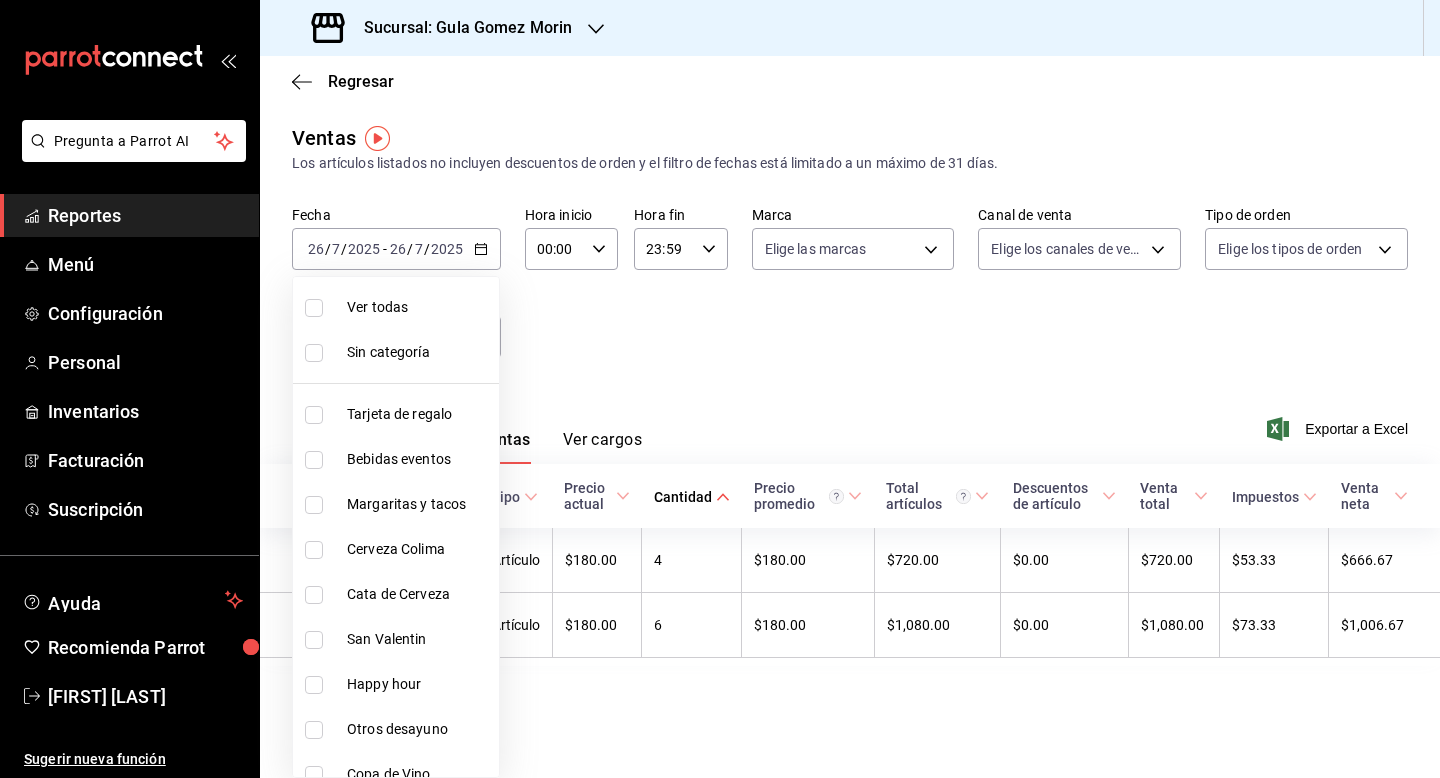 click at bounding box center (720, 389) 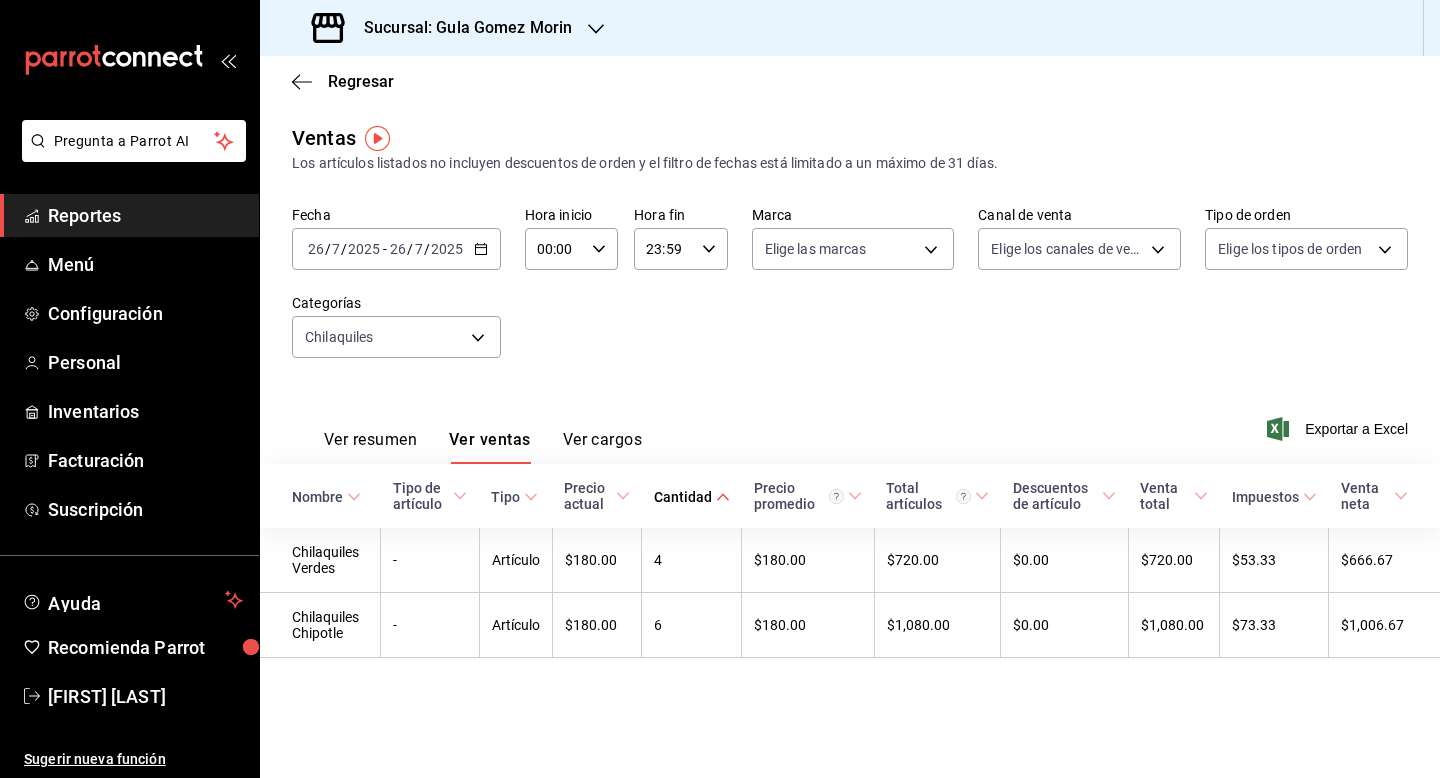 click 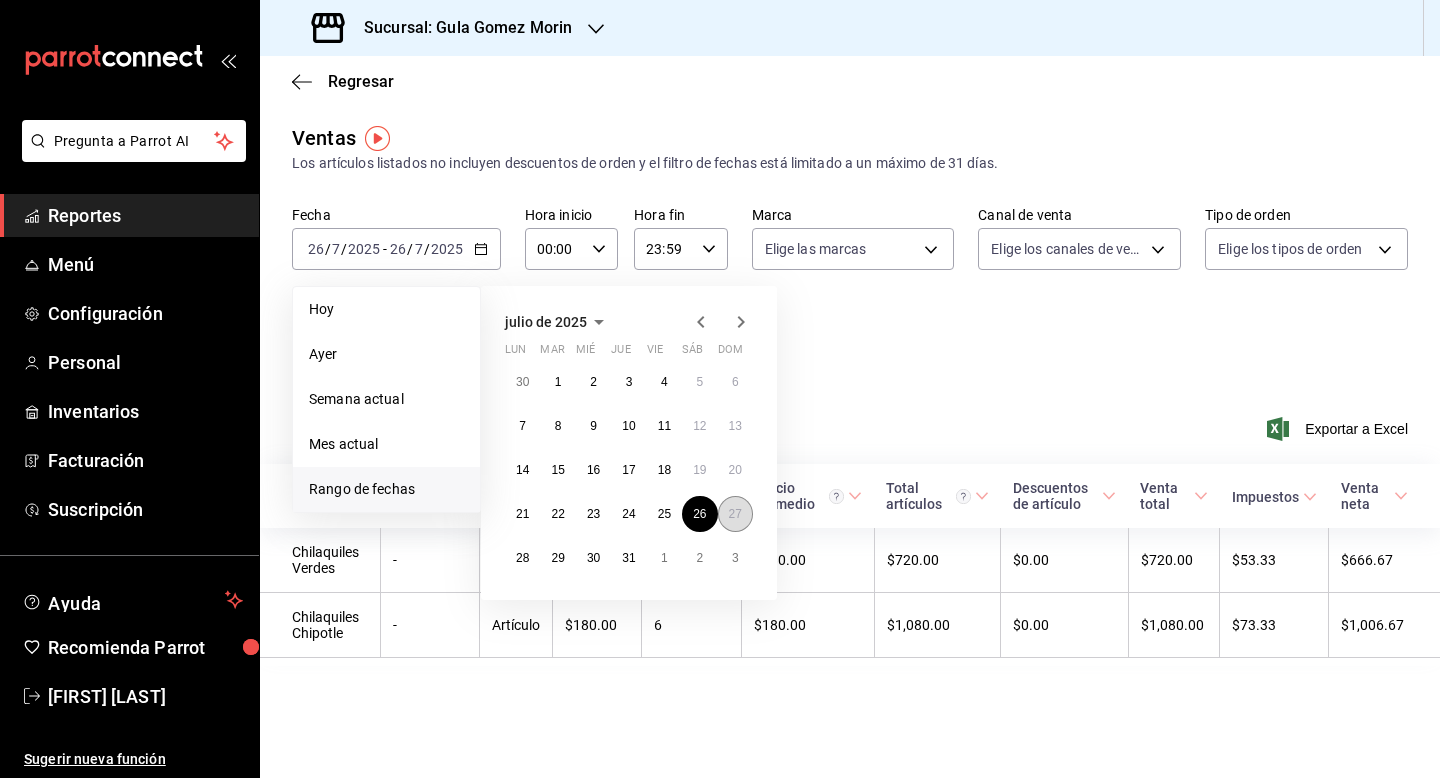 click on "27" at bounding box center (735, 514) 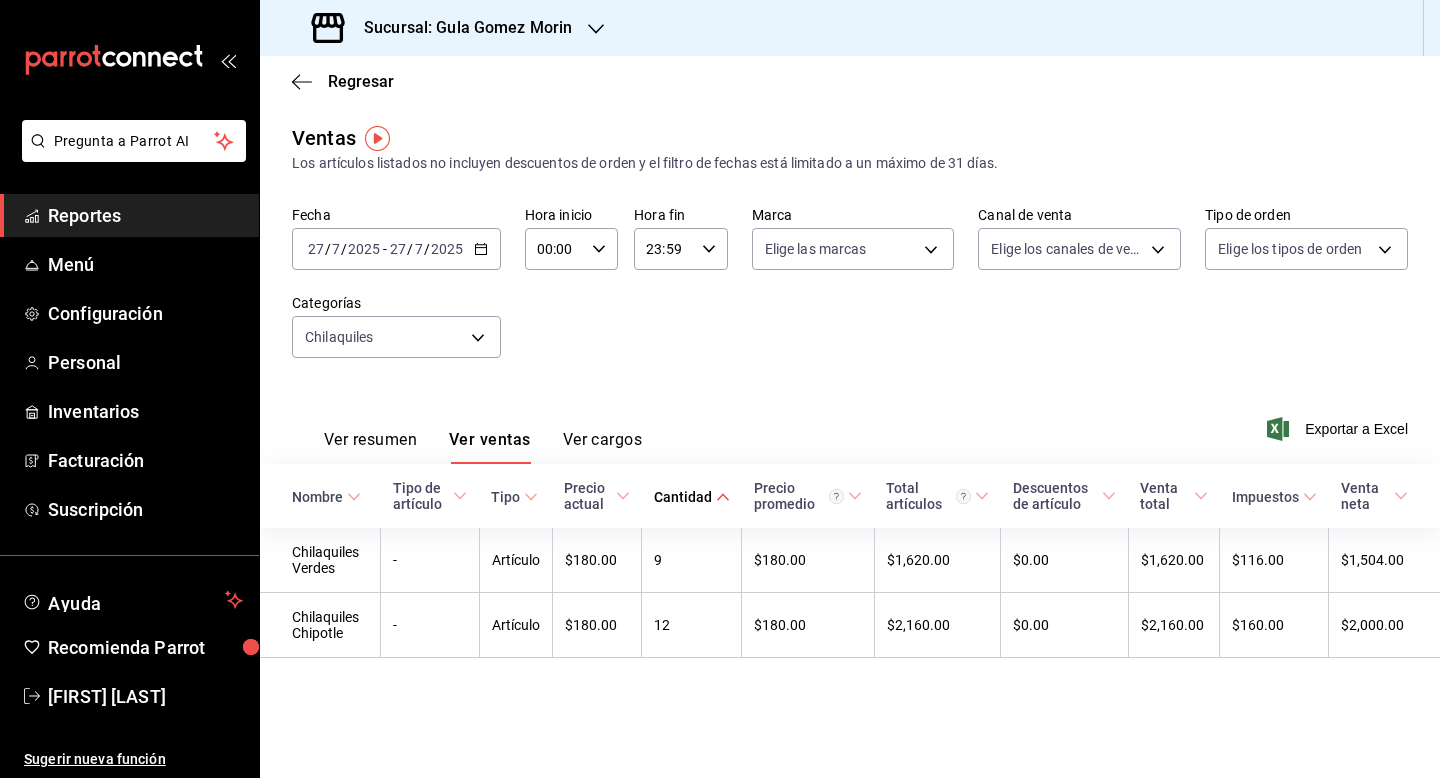 click on "[DATE] [DATE] - [DATE] [DATE]" at bounding box center (396, 249) 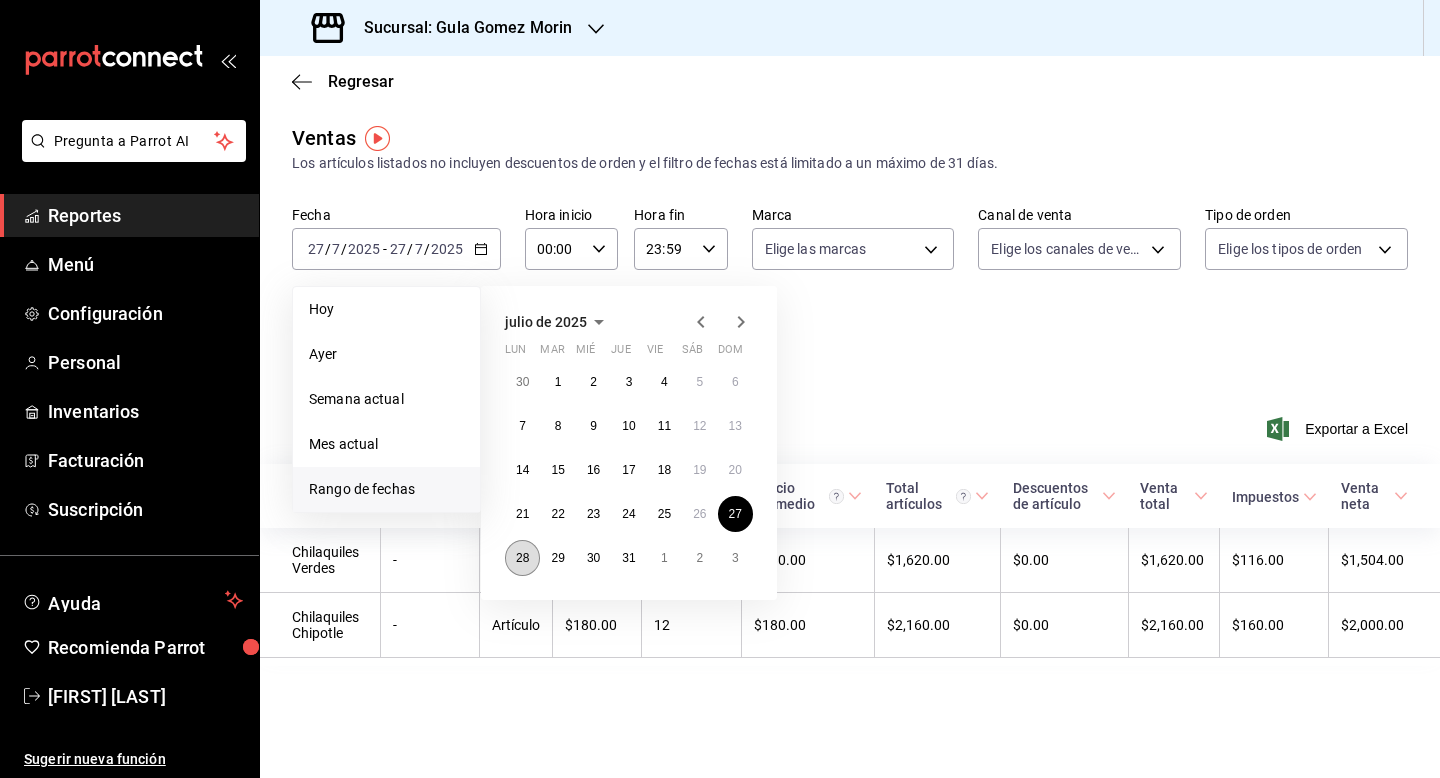 click on "28" at bounding box center [522, 558] 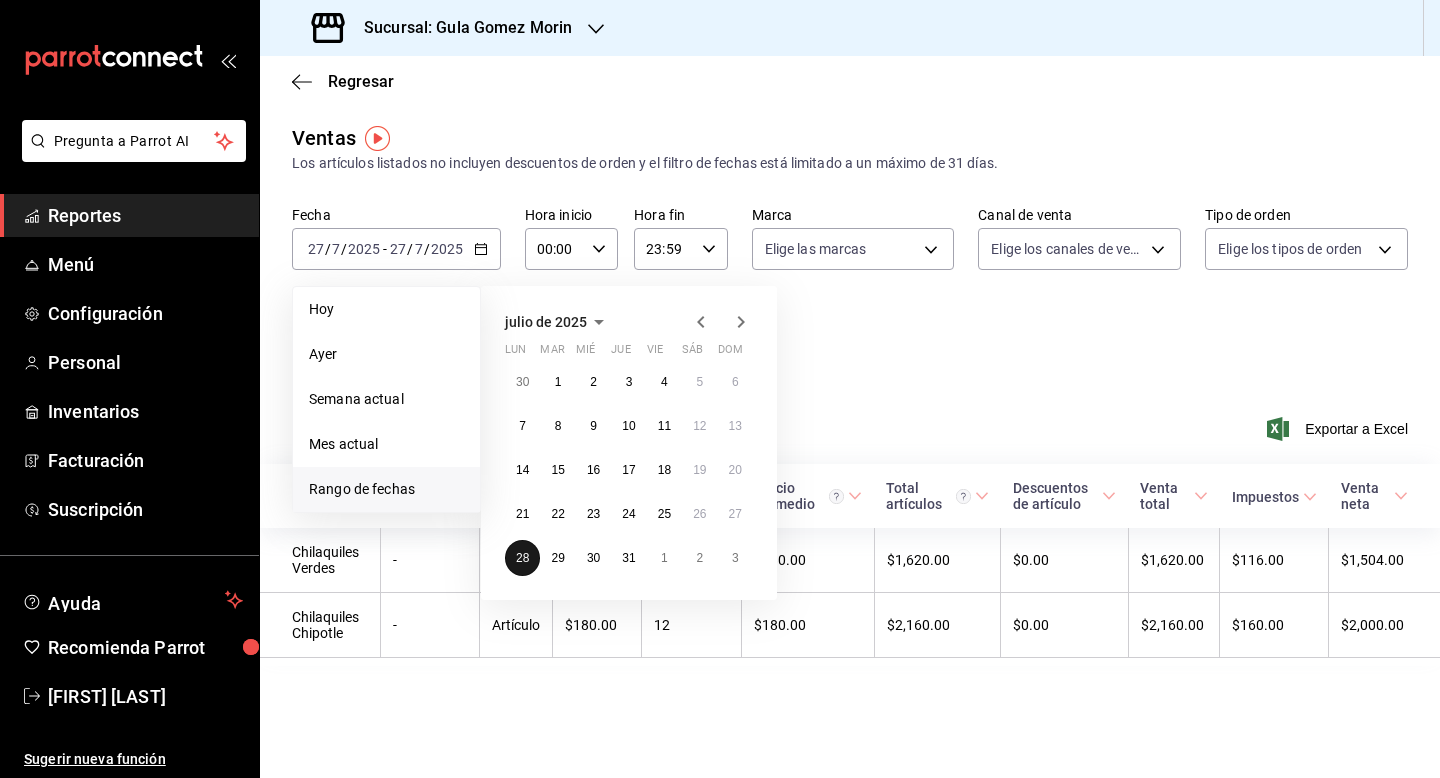click on "28" at bounding box center [522, 558] 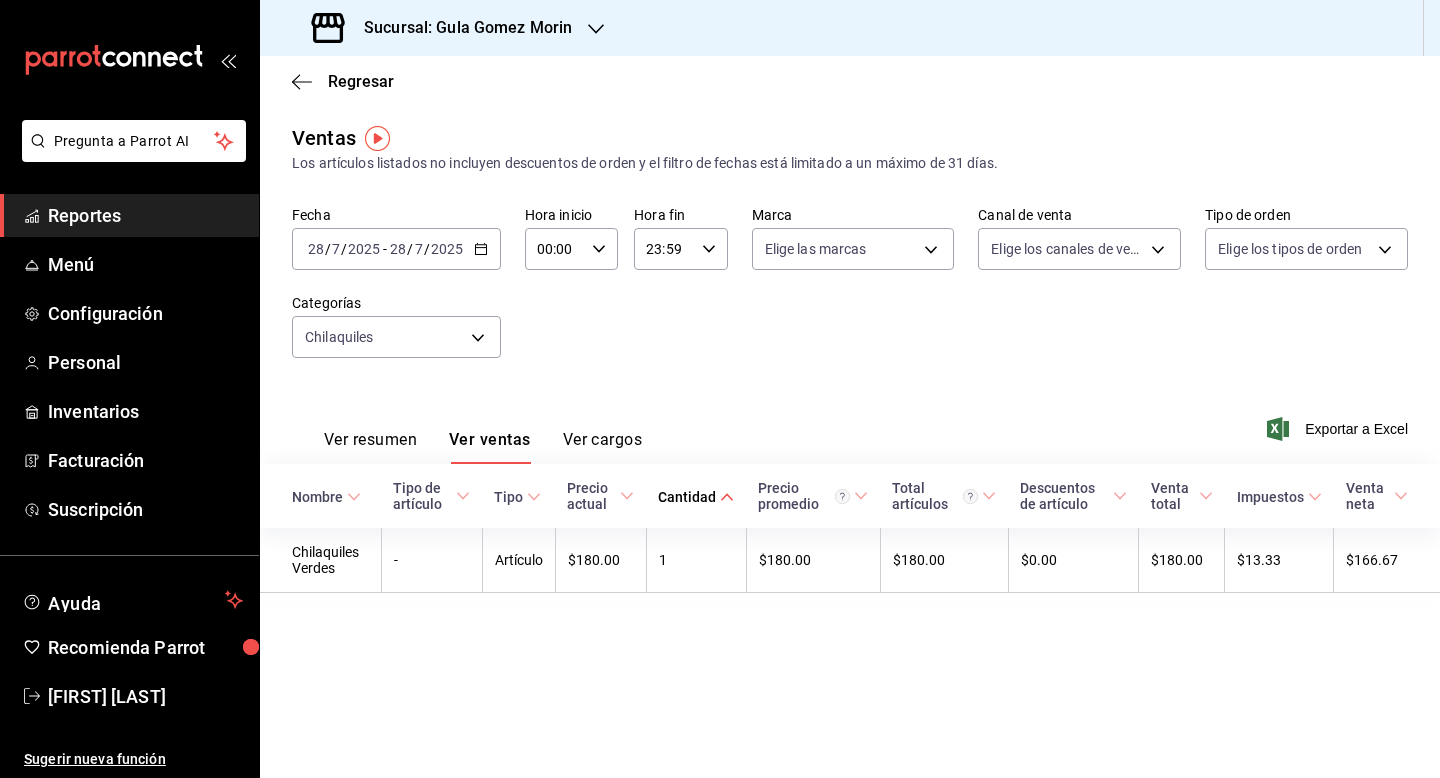 click on "/" at bounding box center [427, 249] 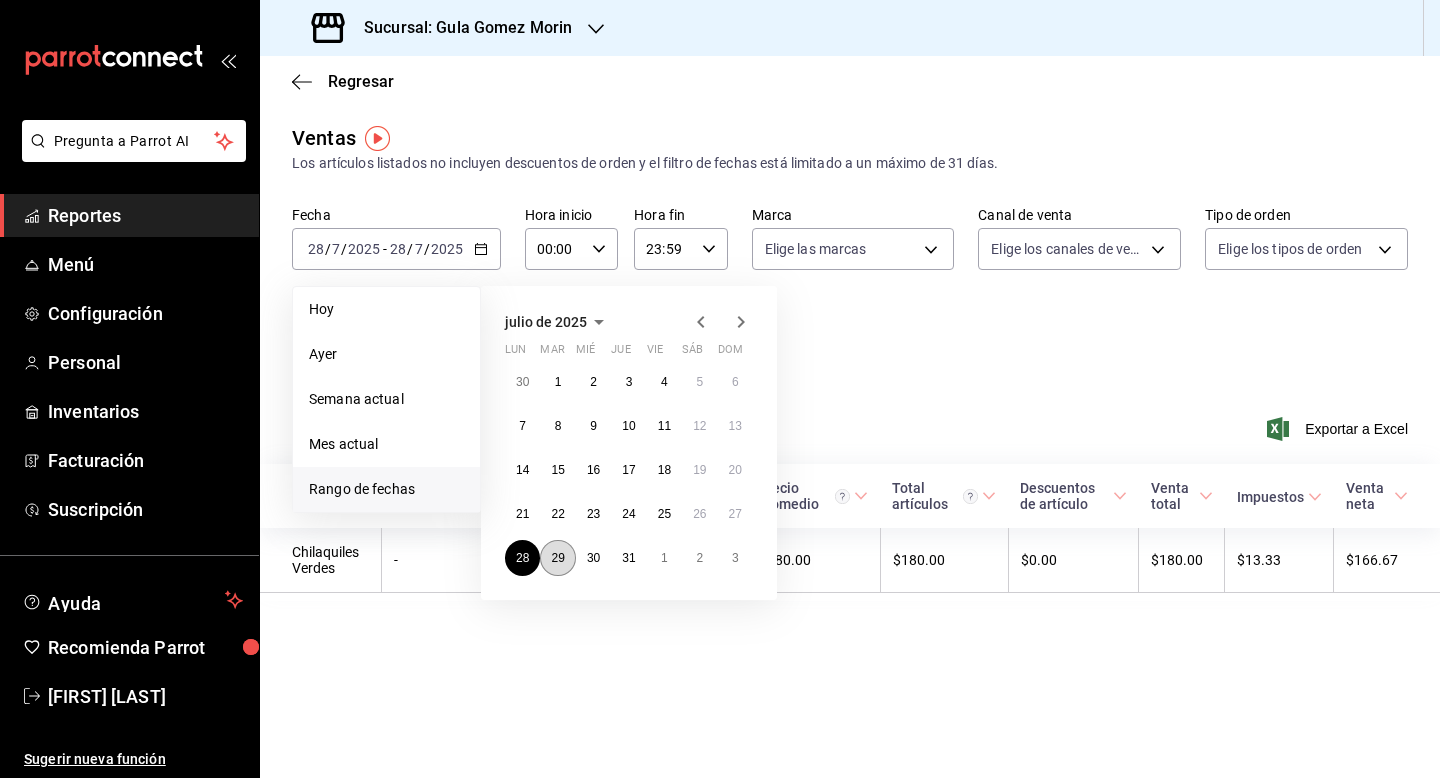 click on "29" at bounding box center (557, 558) 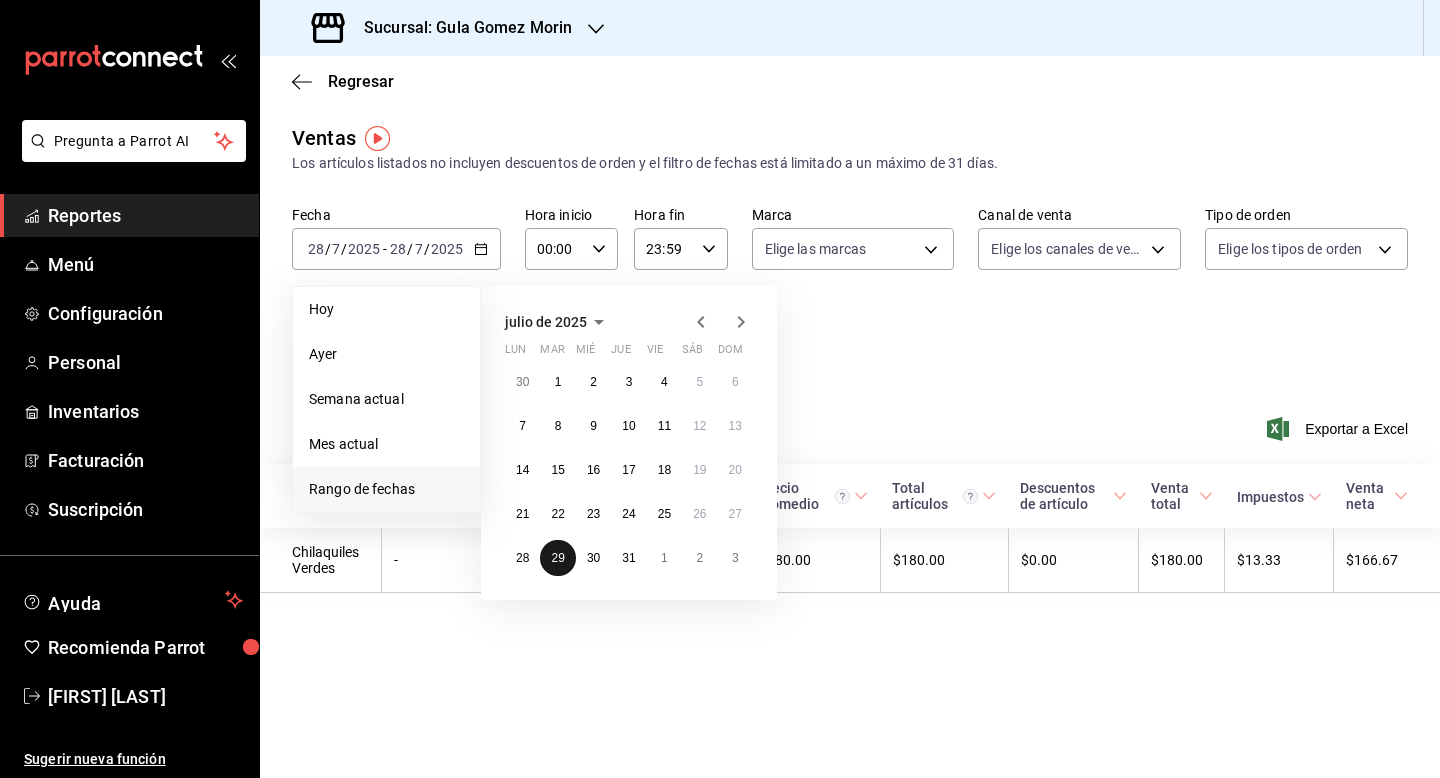 click on "29" at bounding box center [557, 558] 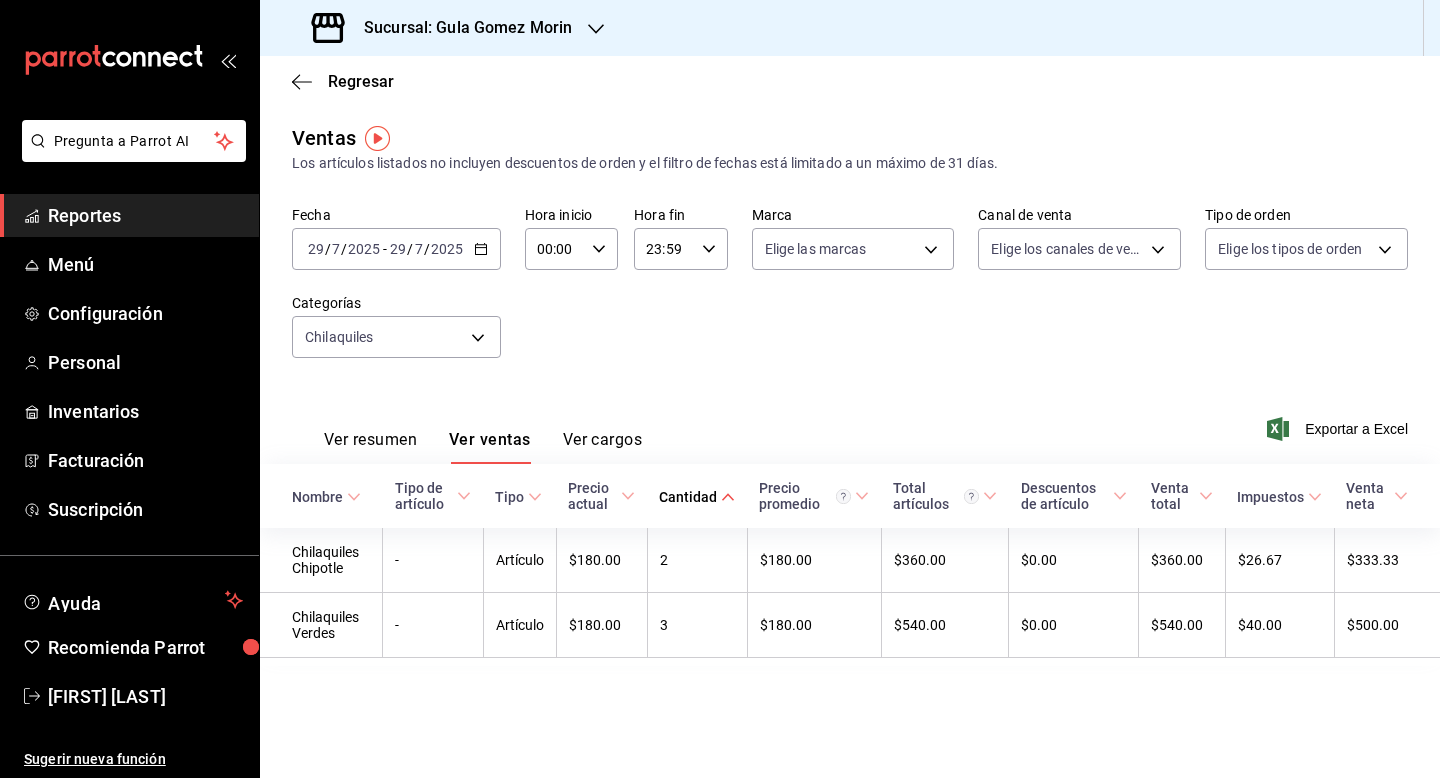 click 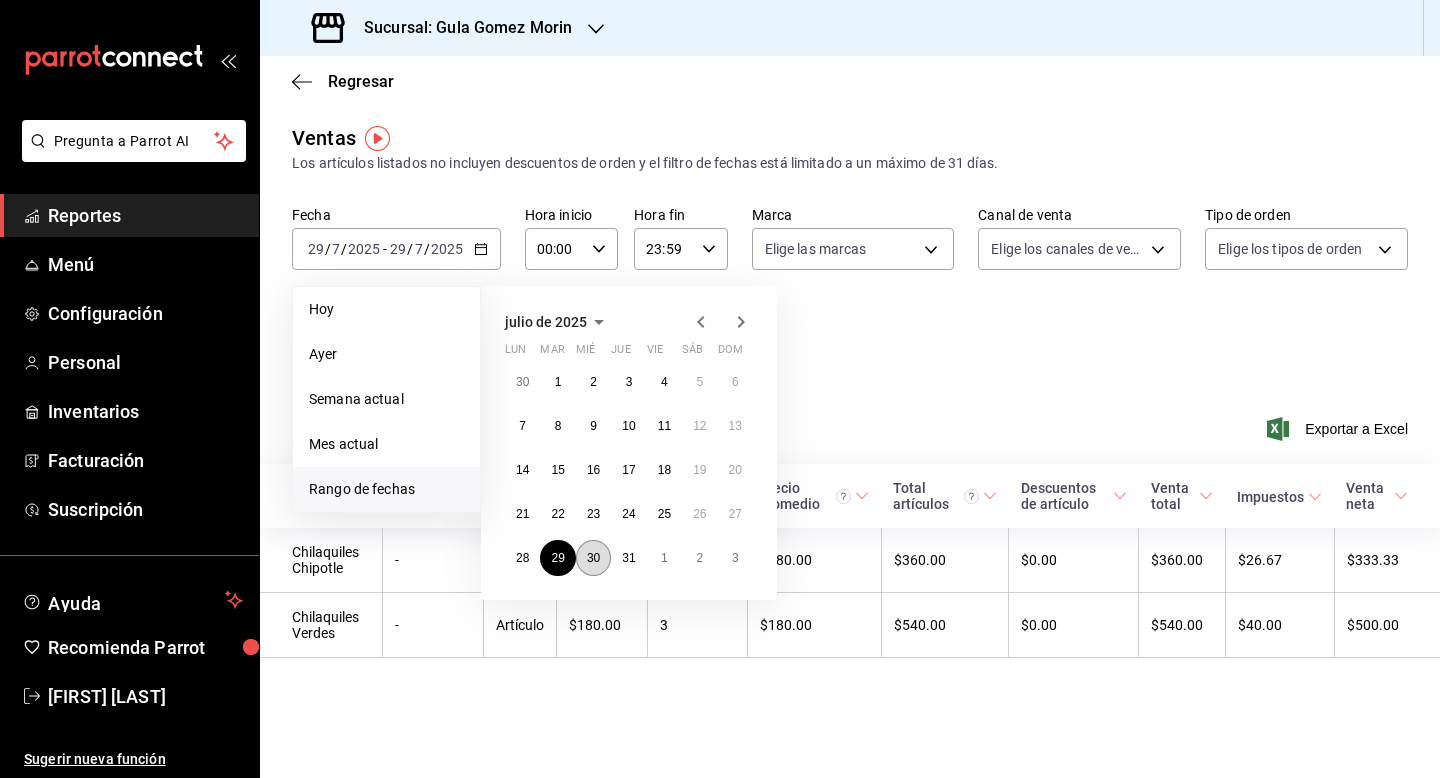 click on "30" at bounding box center (593, 558) 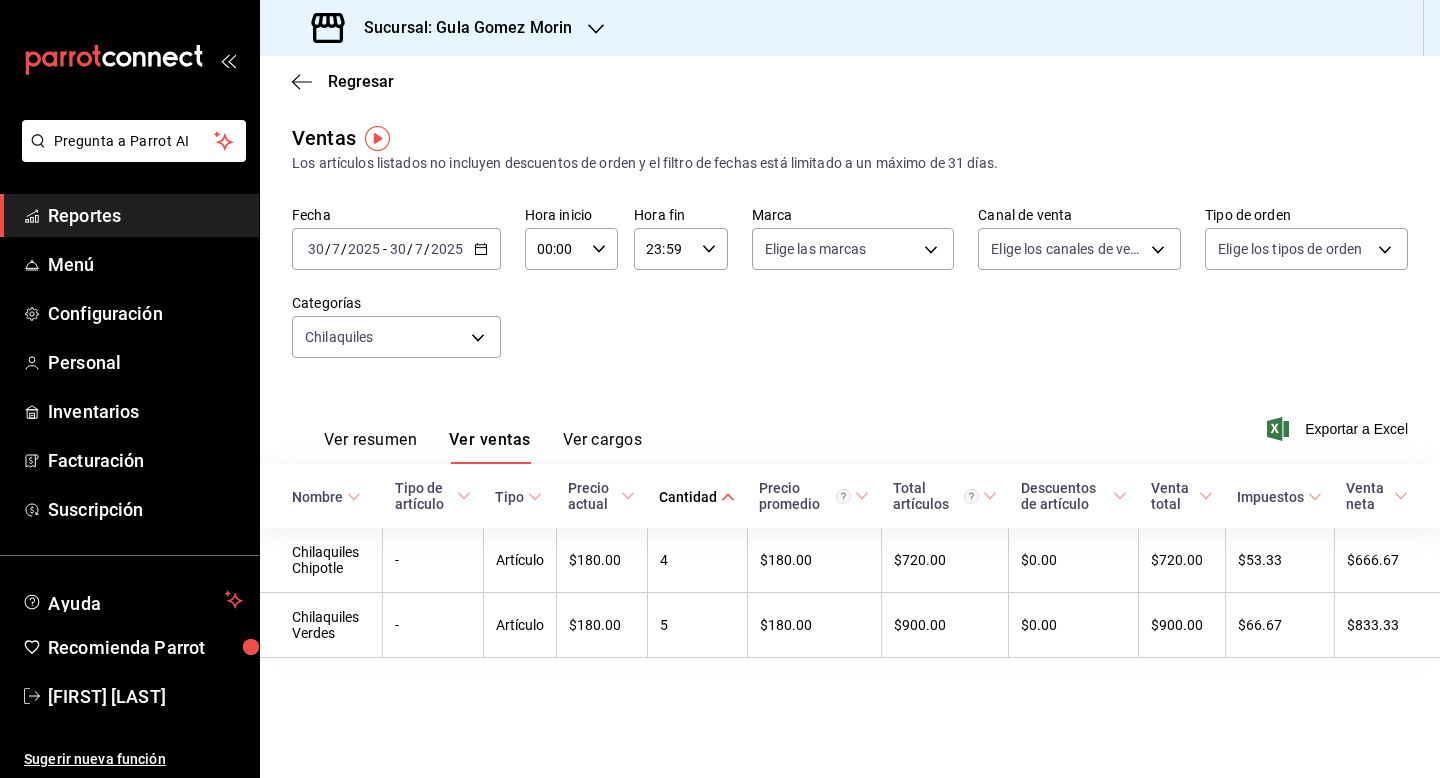 click on "2025-07-30 30 / 7 / 2025 - 2025-07-30 30 / 7 / 2025" at bounding box center (396, 249) 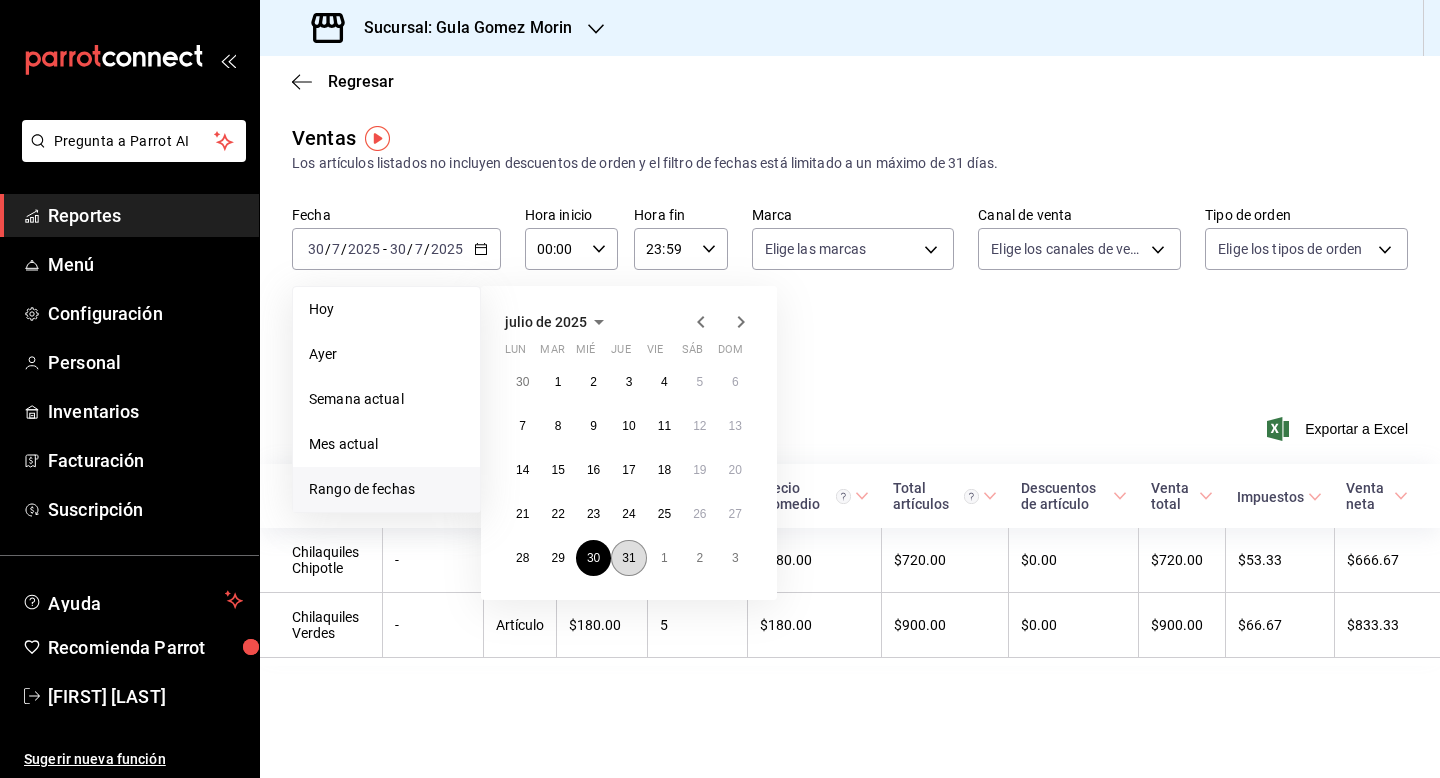 click on "31" at bounding box center (628, 558) 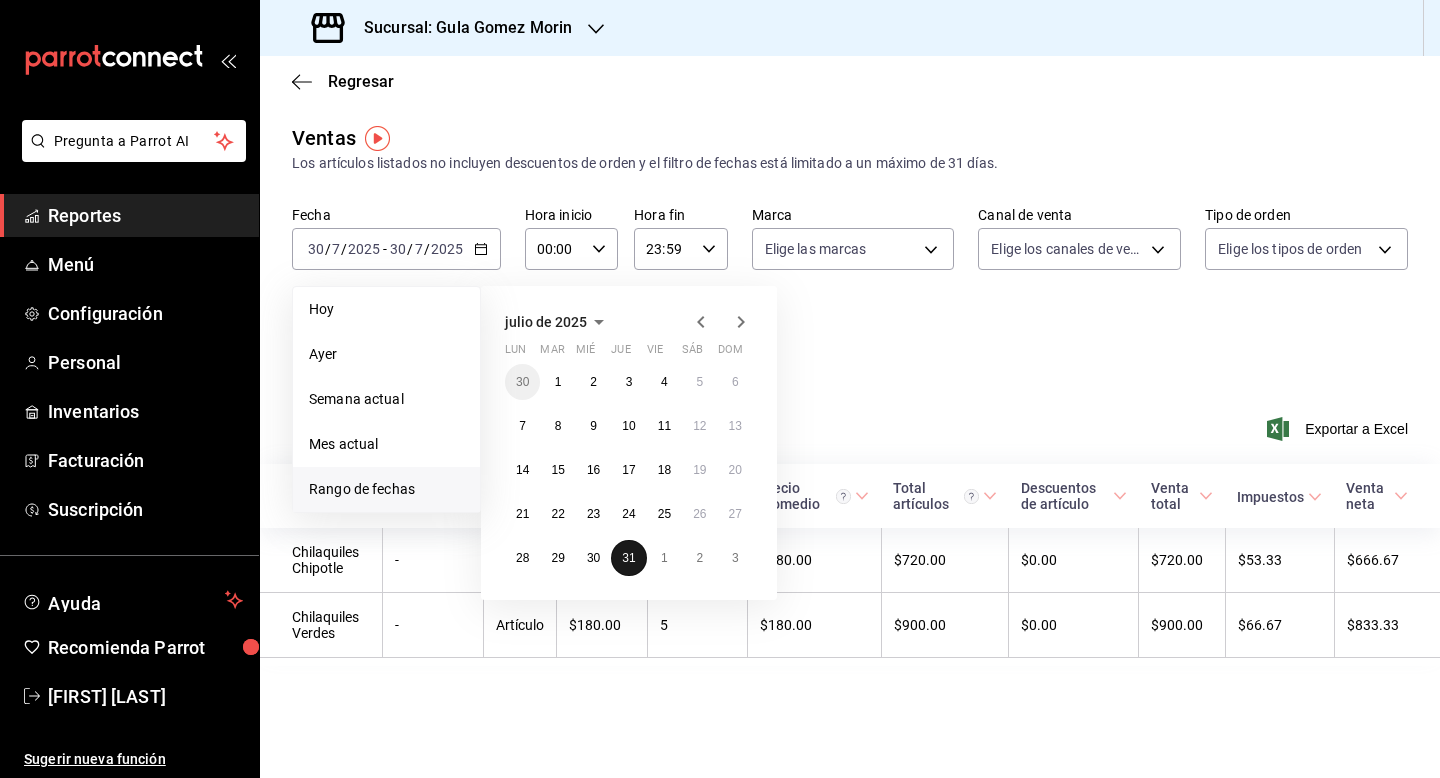 click on "31" at bounding box center [628, 558] 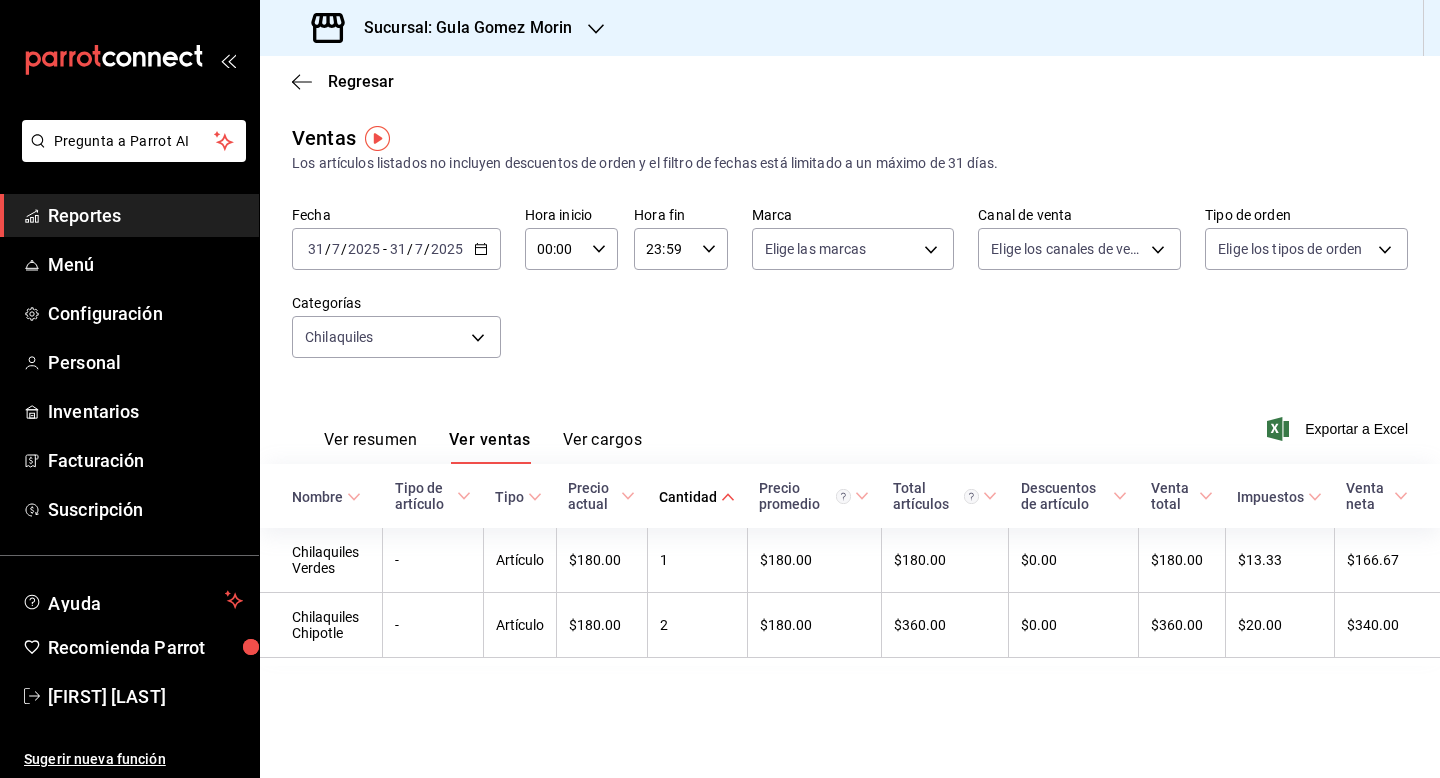 click on "2025-07-31 31 / 7 / 2025 - 2025-07-31 31 / 7 / 2025" at bounding box center (396, 249) 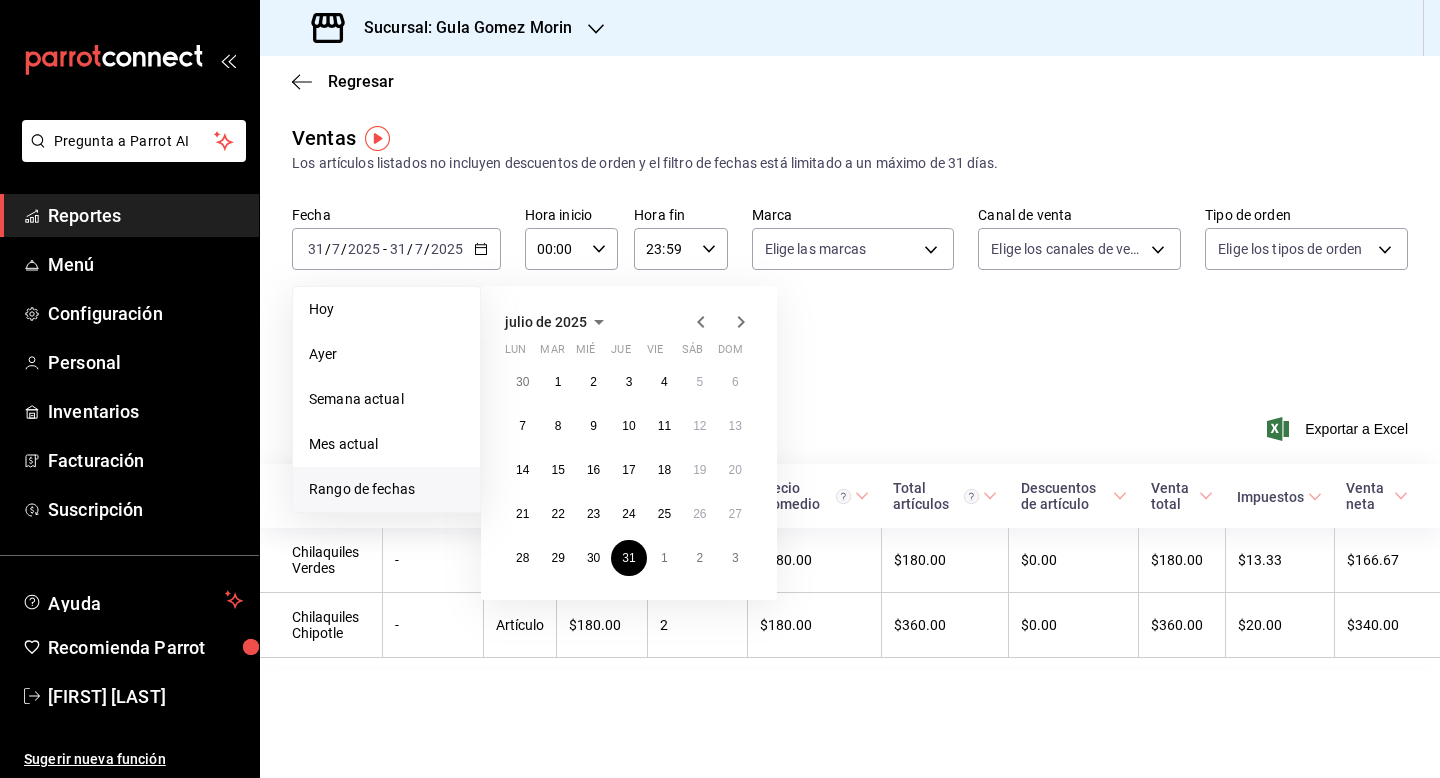click 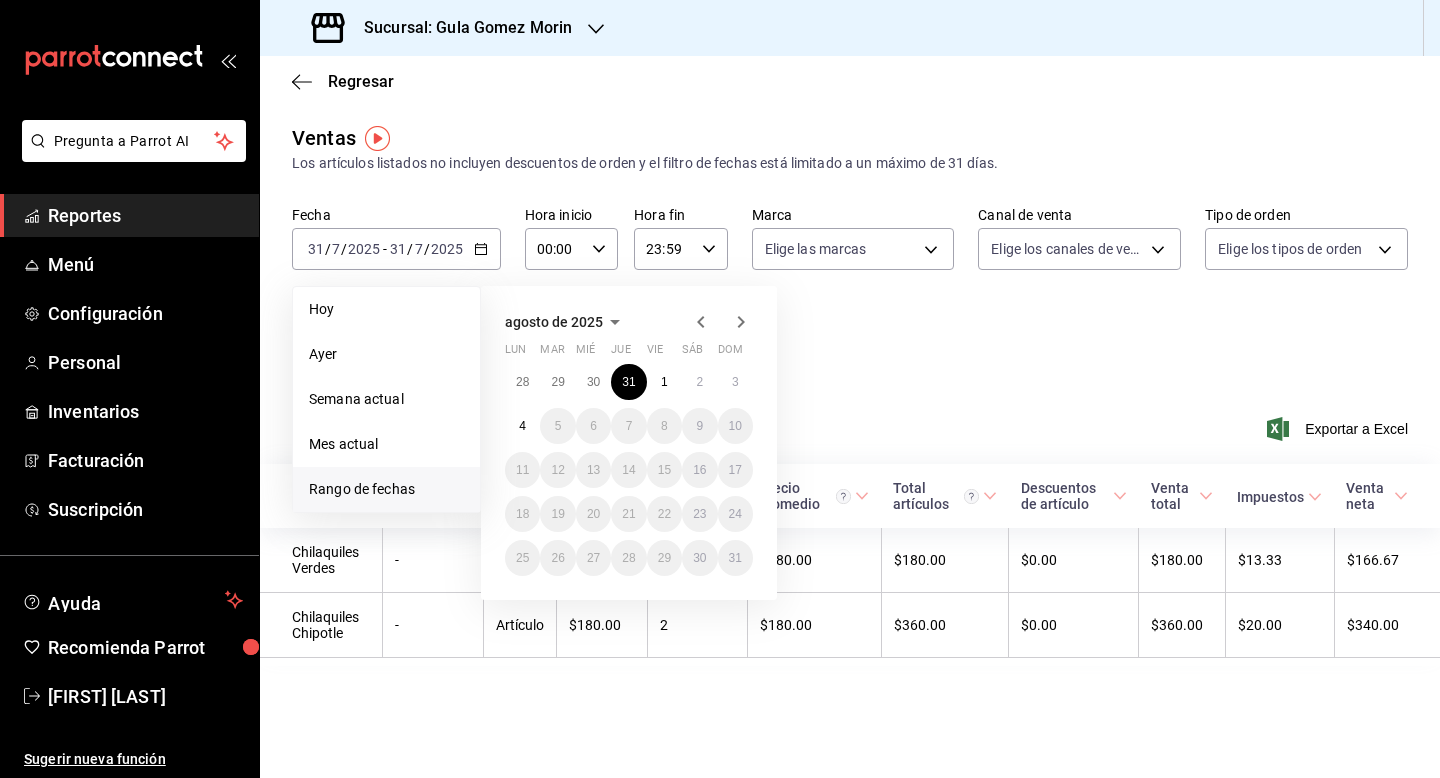 click 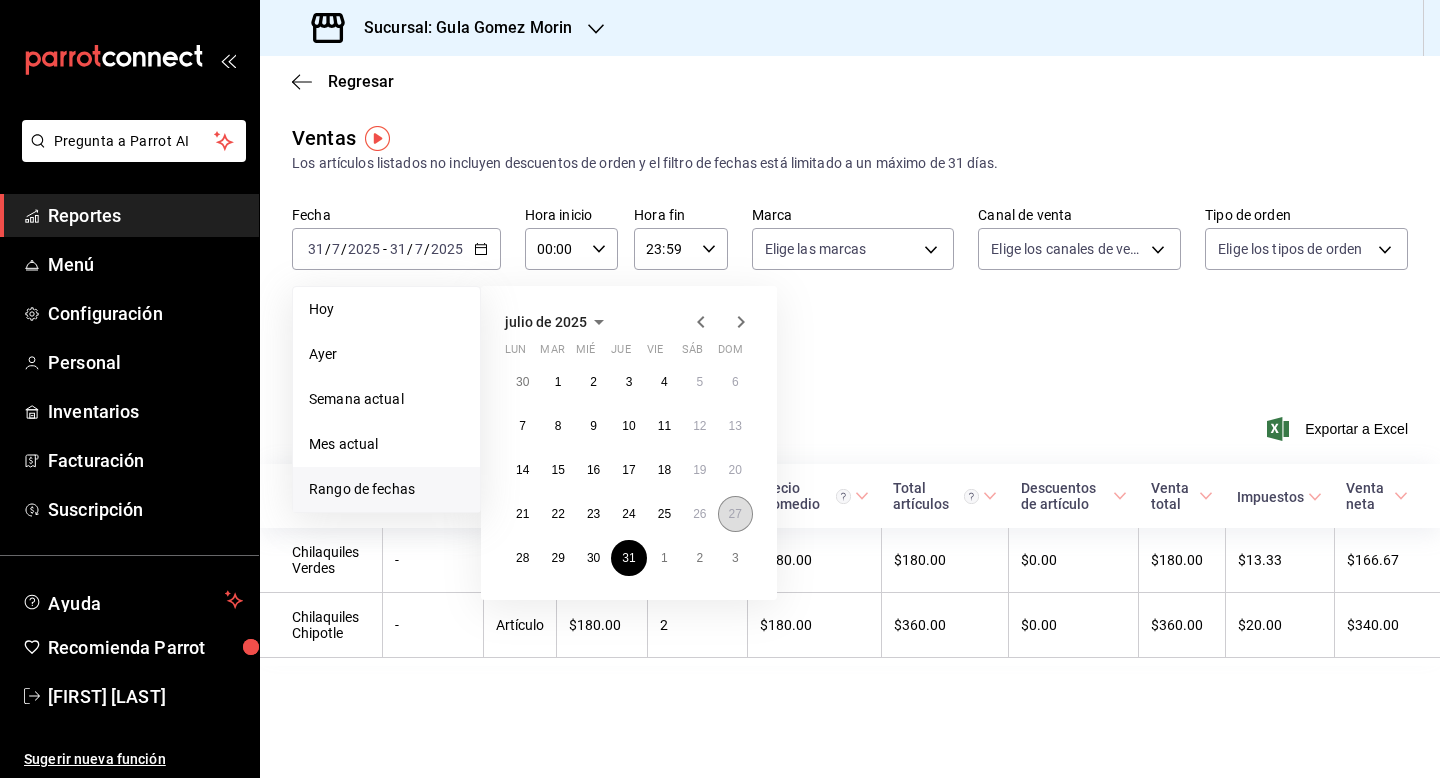 click on "27" at bounding box center [735, 514] 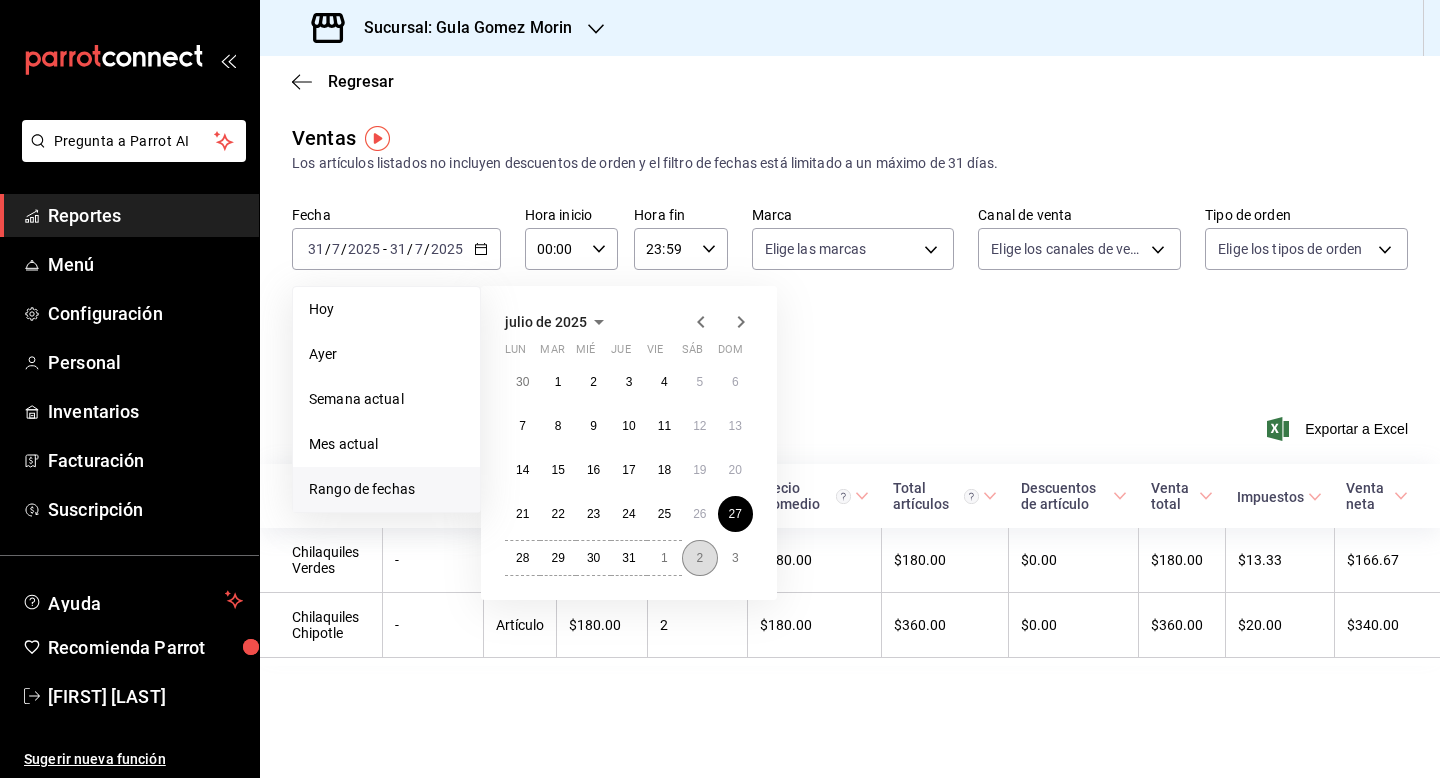 click on "2" at bounding box center (699, 558) 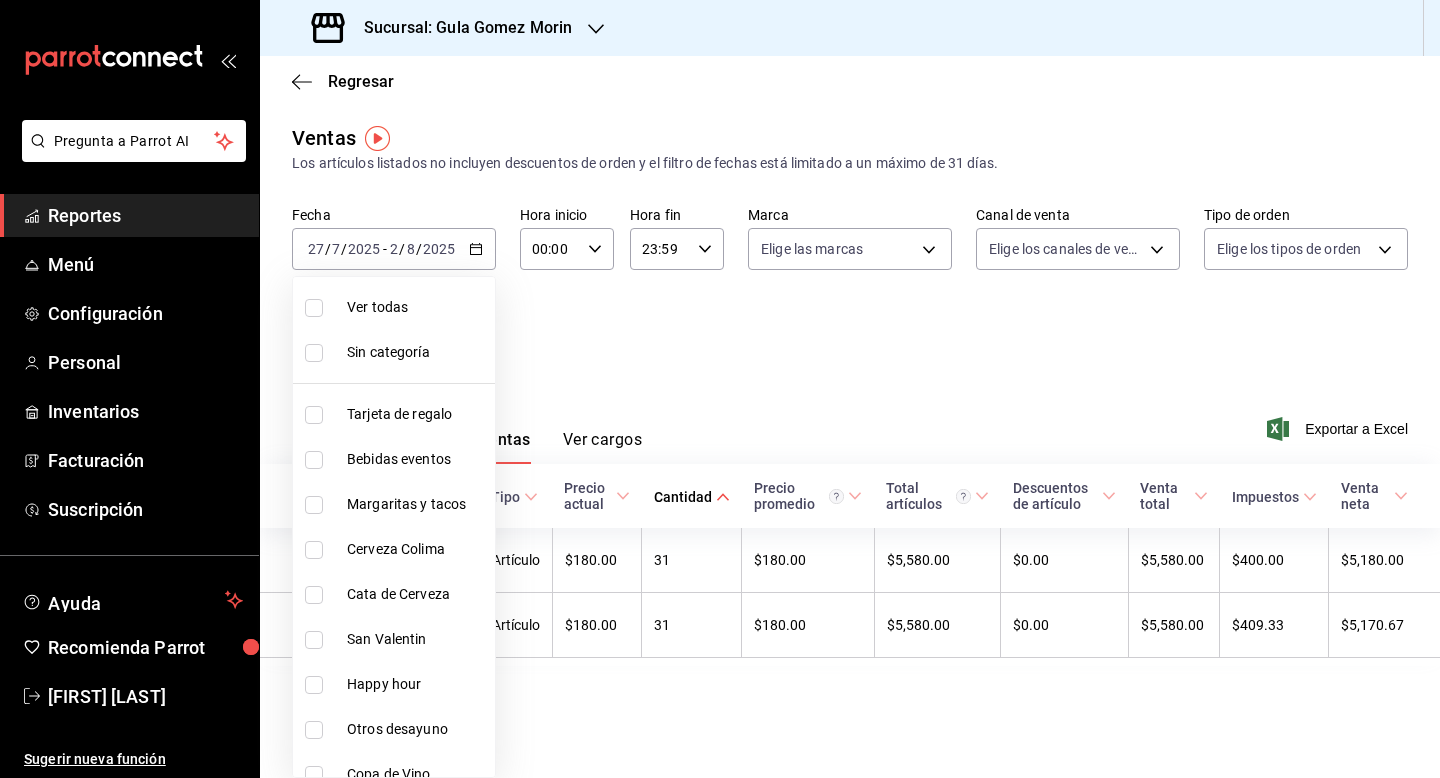 click on "Pregunta a Parrot AI Reportes   Menú   Configuración   Personal   Inventarios   Facturación   Suscripción   Ayuda Recomienda Parrot   Marina Ruelas   Sugerir nueva función   Sucursal: Gula Gomez Morin Regresar Ventas Los artículos listados no incluyen descuentos de orden y el filtro de fechas está limitado a un máximo de 31 días. Fecha 2025-07-27 27 / 7 / 2025 - 2025-08-02 2 / 8 / 2025 Hora inicio 00:00 Hora inicio Hora fin 23:59 Hora fin Marca Elige las marcas Canal de venta Elige los canales de venta Tipo de orden Elige los tipos de orden Categorías Chilaquiles 794b84c3-8994-4baf-99db-54503792a268 Ver resumen Ver ventas Ver cargos Exportar a Excel Nombre Tipo de artículo Tipo Precio actual Cantidad Precio promedio   Total artículos   Descuentos de artículo Venta total Impuestos Venta neta Chilaquiles Chipotle - Artículo $180.00 31 $180.00 $5,580.00 $0.00 $5,580.00 $400.00 $5,180.00 Chilaquiles Verdes - Artículo $180.00 31 $180.00 $5,580.00 $0.00 $5,580.00 $409.33 $5,170.67 Reportes   Menú" at bounding box center [720, 389] 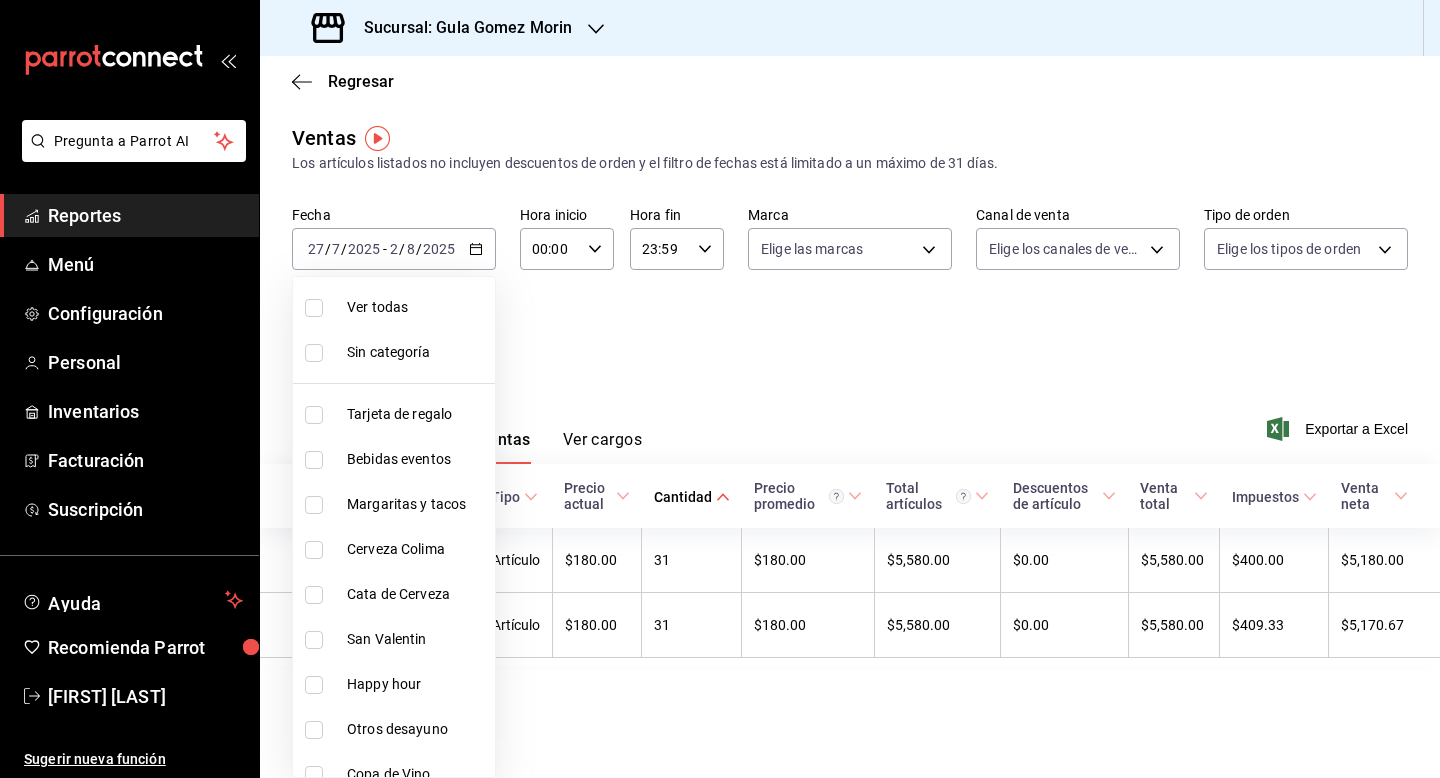 click at bounding box center (314, 308) 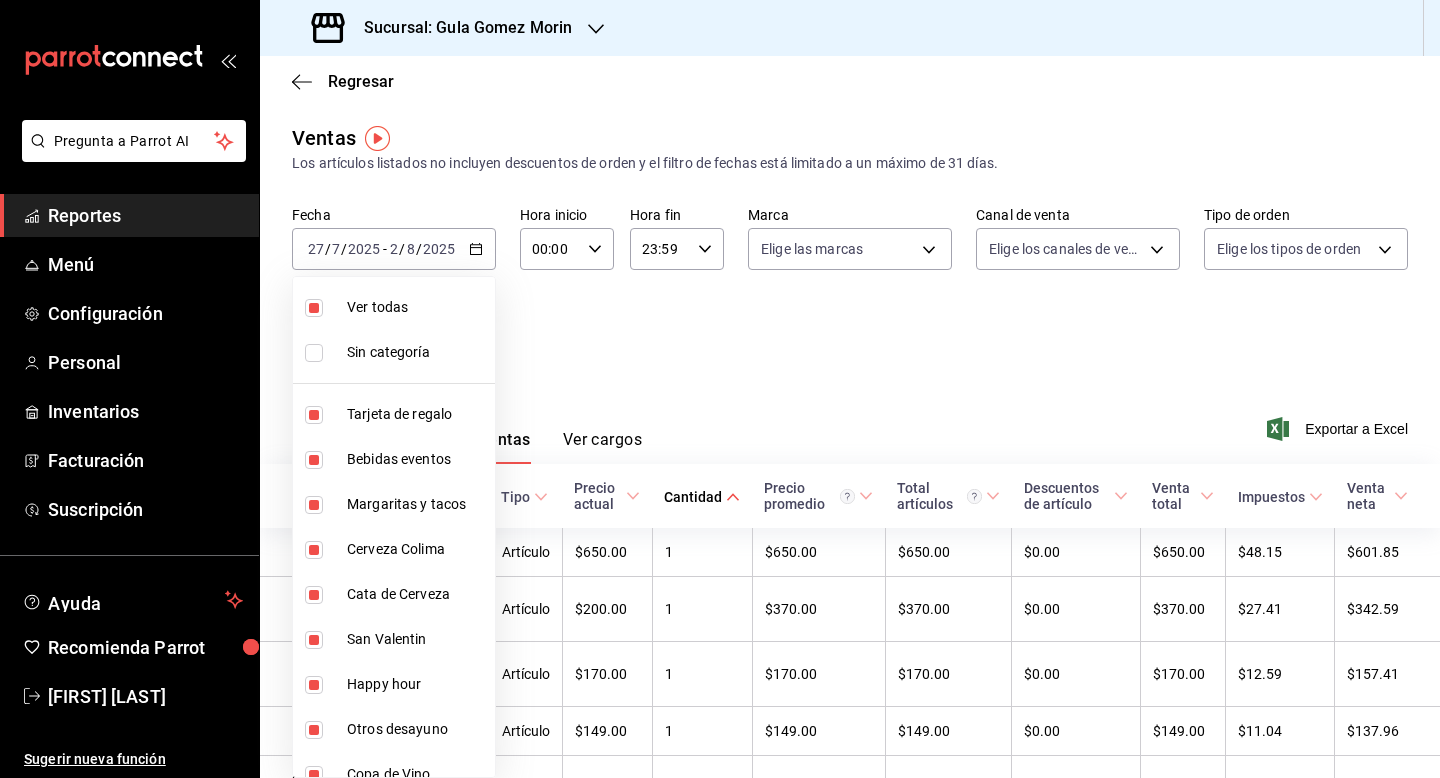 click at bounding box center [720, 389] 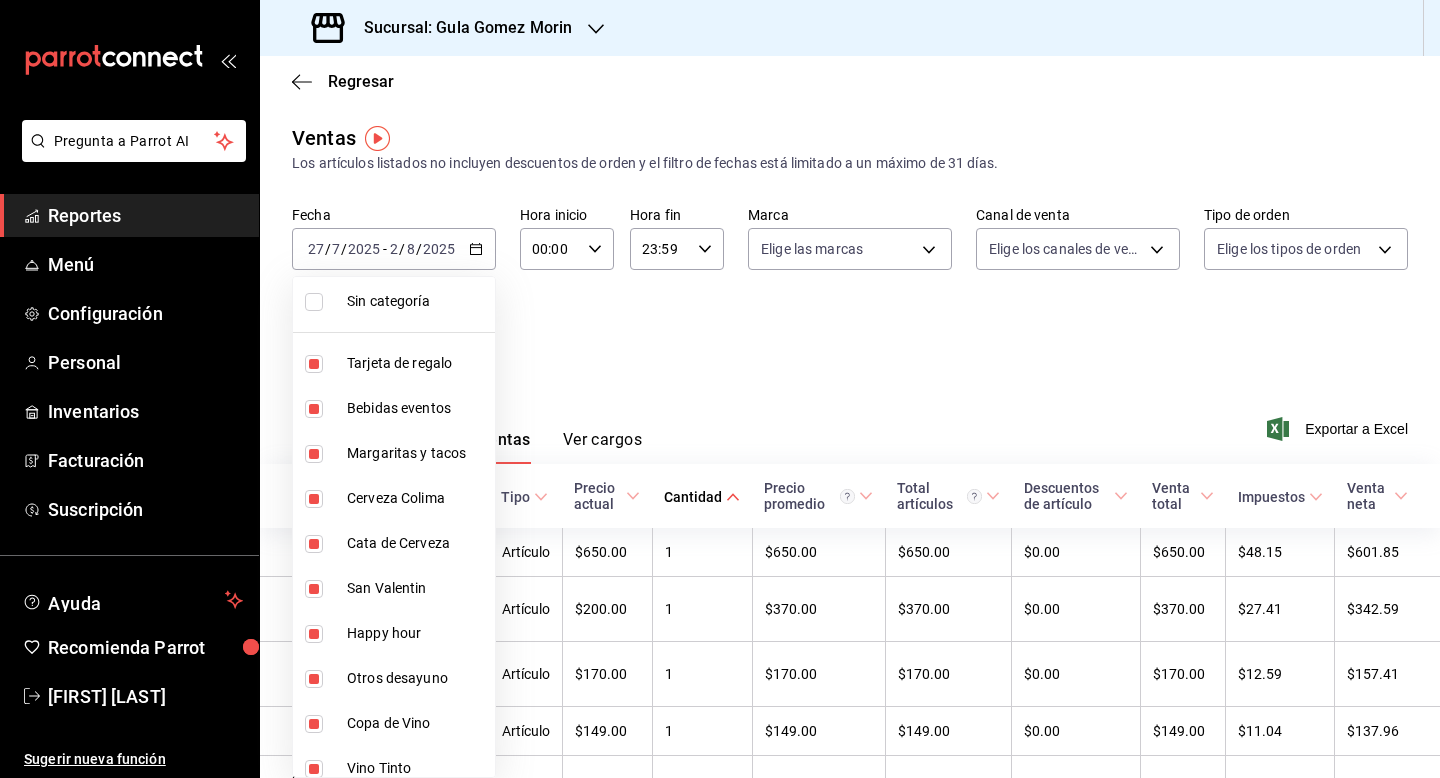 scroll, scrollTop: 80, scrollLeft: 0, axis: vertical 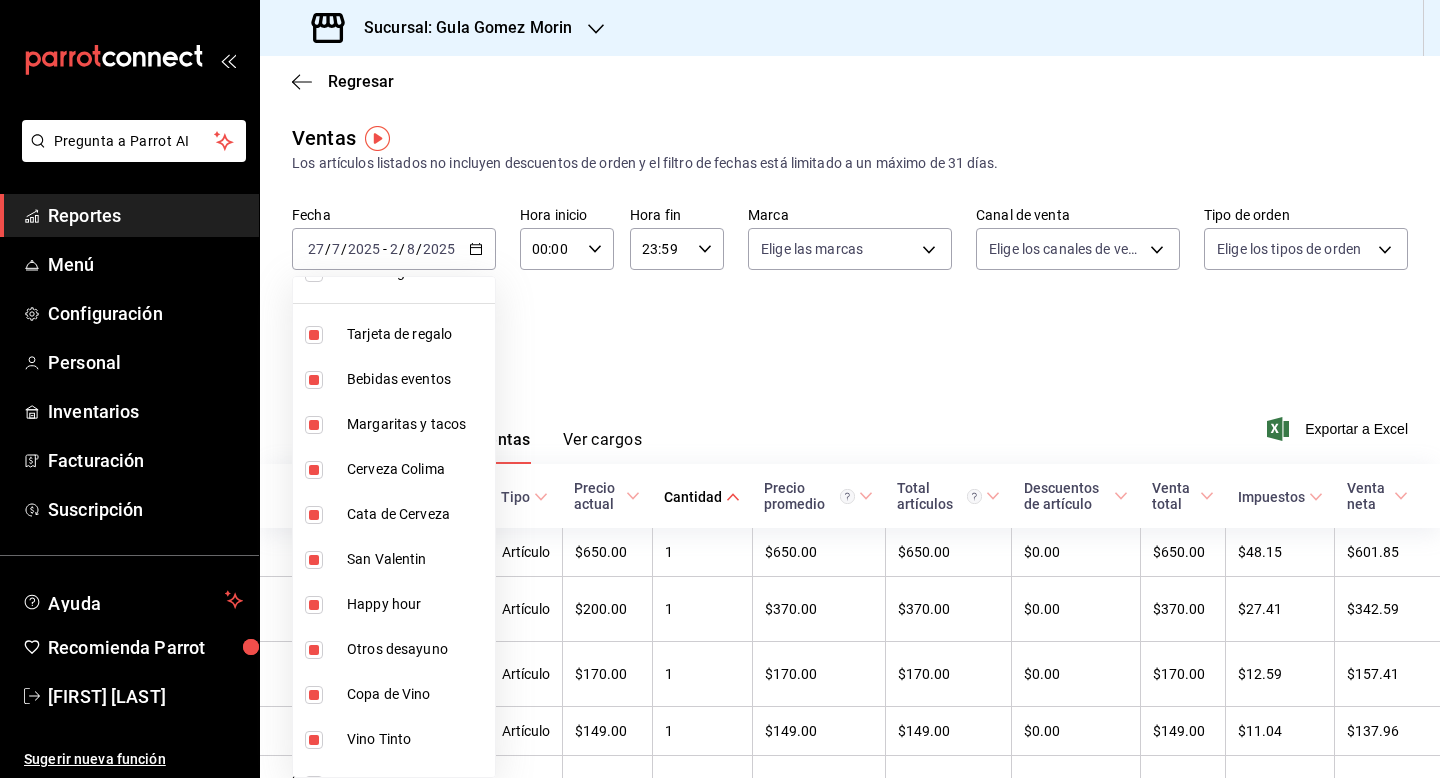 click at bounding box center (720, 389) 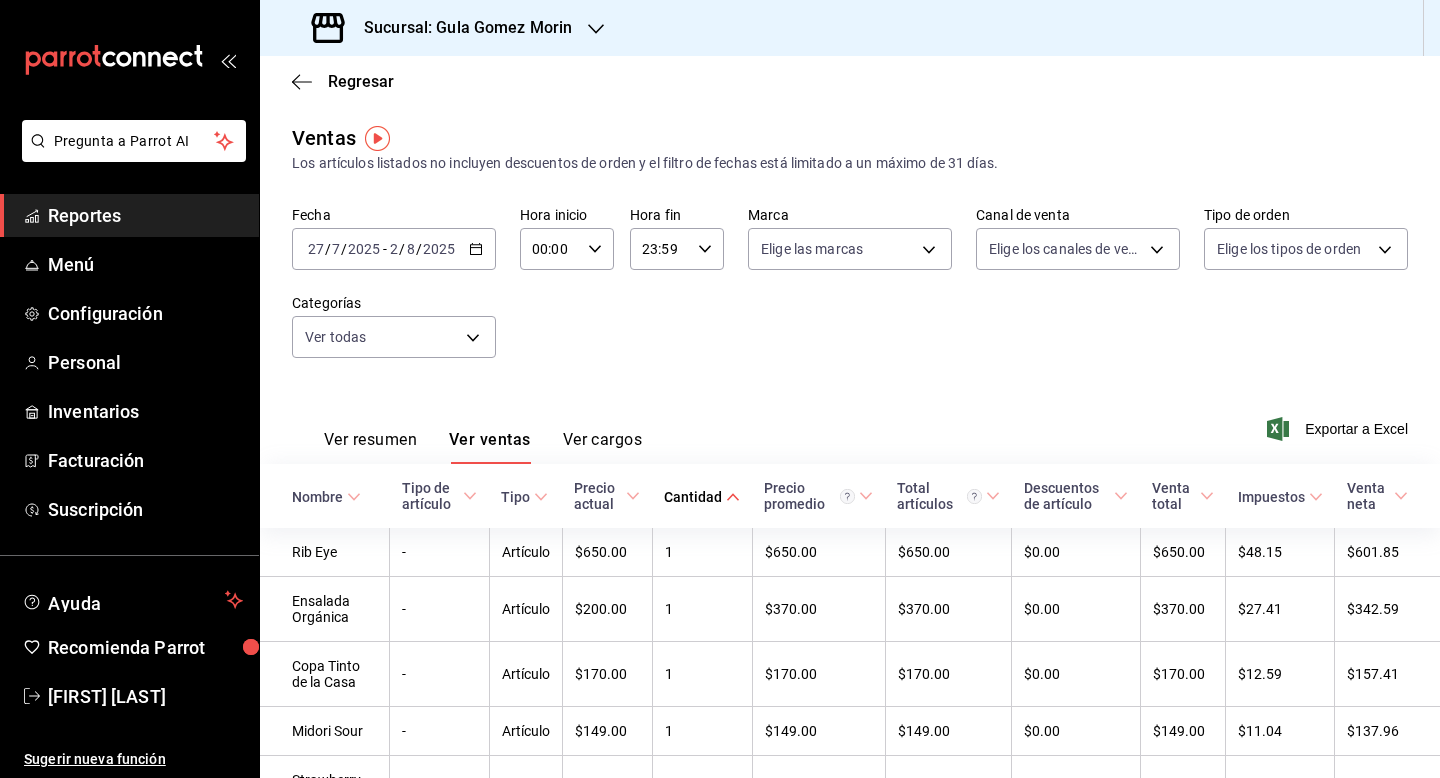click on "Fecha 2025-07-27 27 / 7 / 2025 - 2025-08-02 2 / 8 / 2025 Hora inicio 00:00 Hora inicio Hora fin 23:59 Hora fin Marca Elige las marcas Canal de venta Elige los canales de venta Tipo de orden Elige los tipos de orden Categorías Ver todas" at bounding box center (850, 294) 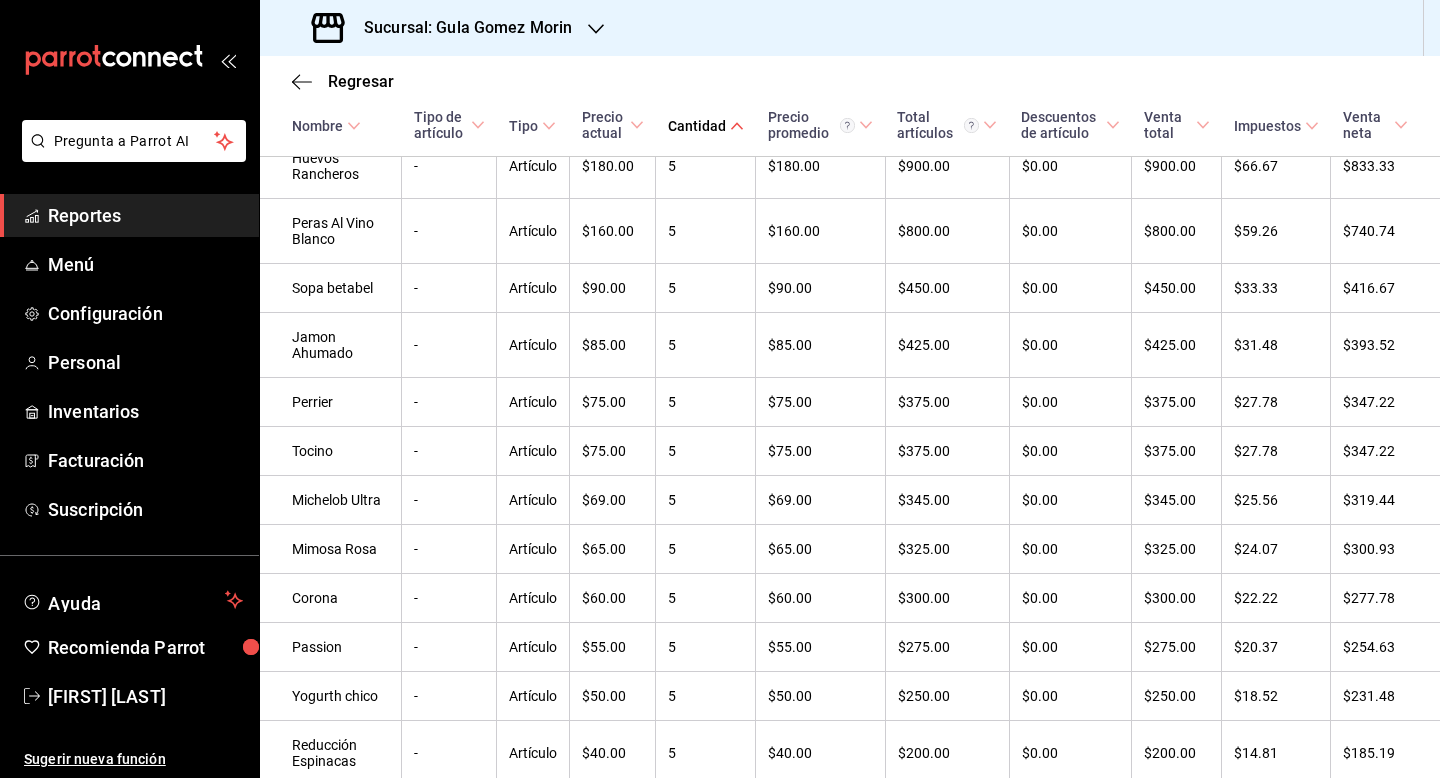 scroll, scrollTop: 3906, scrollLeft: 0, axis: vertical 